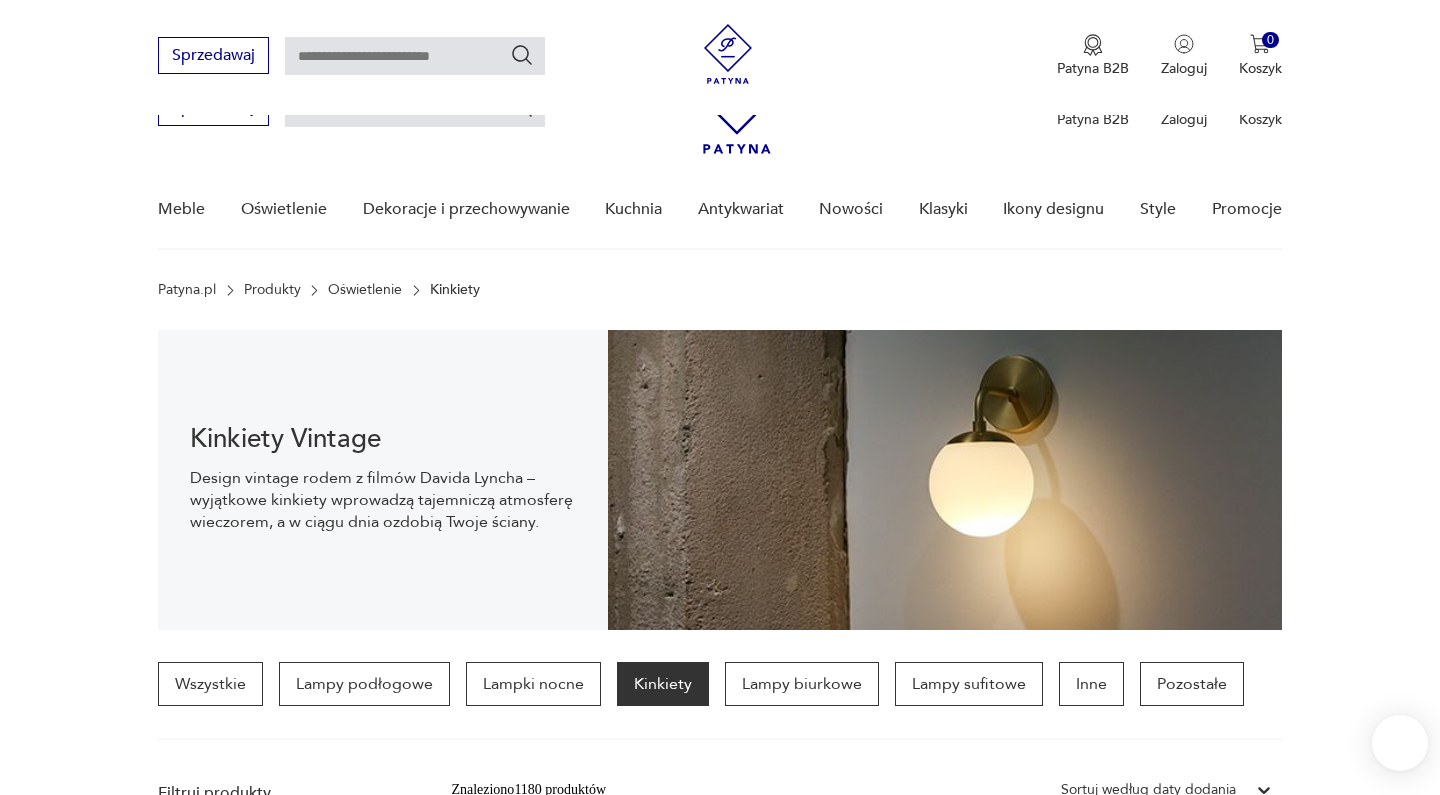 scroll, scrollTop: 807, scrollLeft: 0, axis: vertical 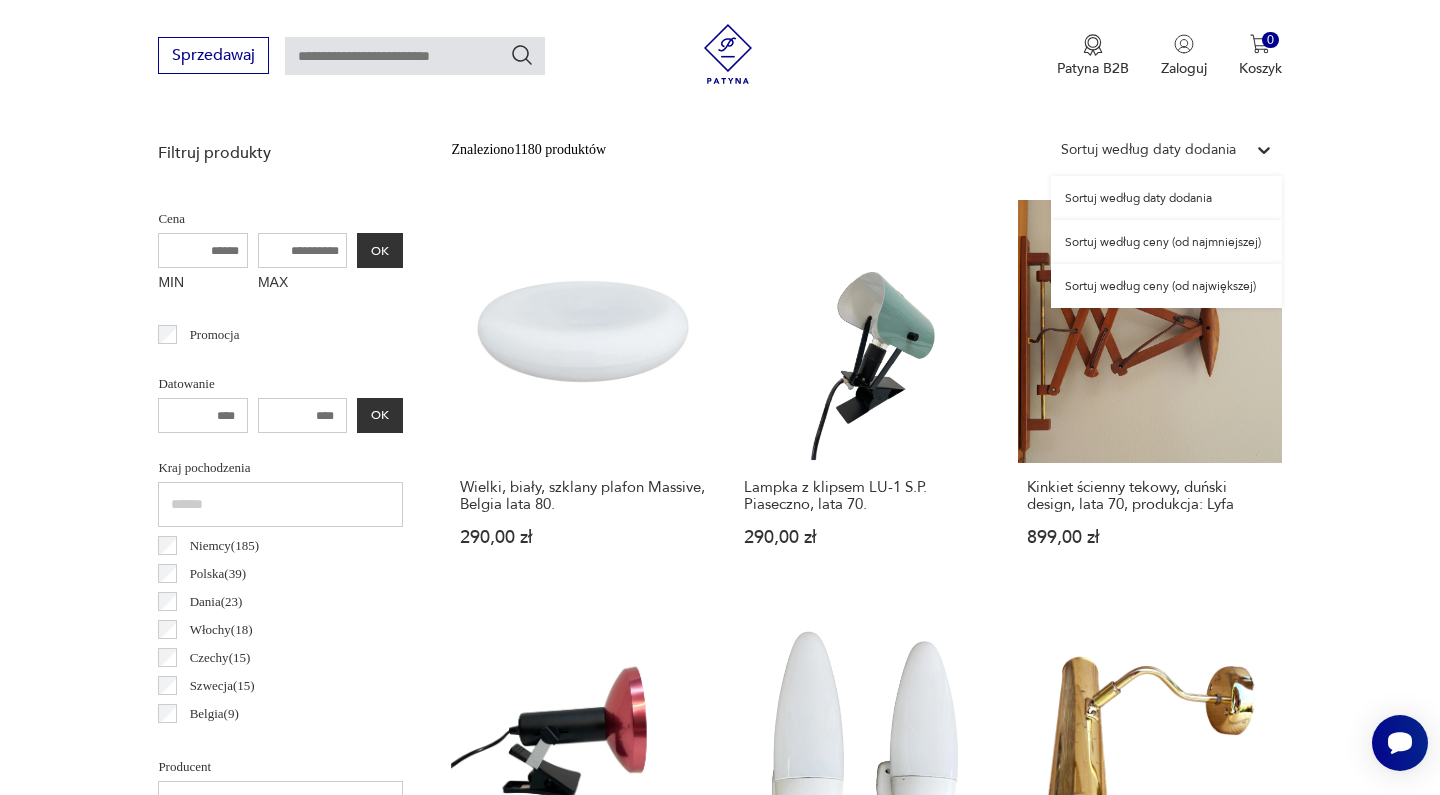 click on "Sortuj według daty dodania" at bounding box center [1148, 150] 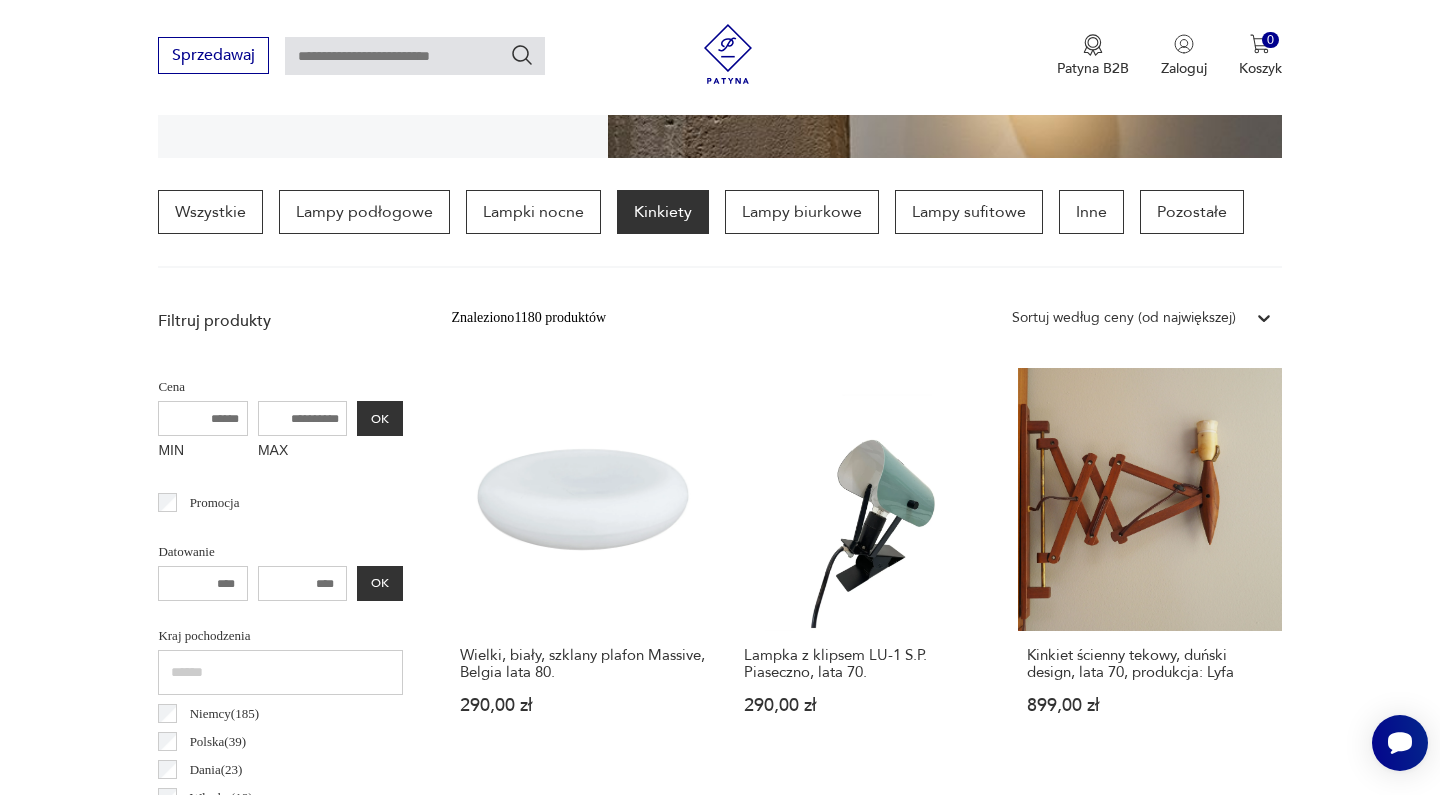 scroll, scrollTop: 2039, scrollLeft: 0, axis: vertical 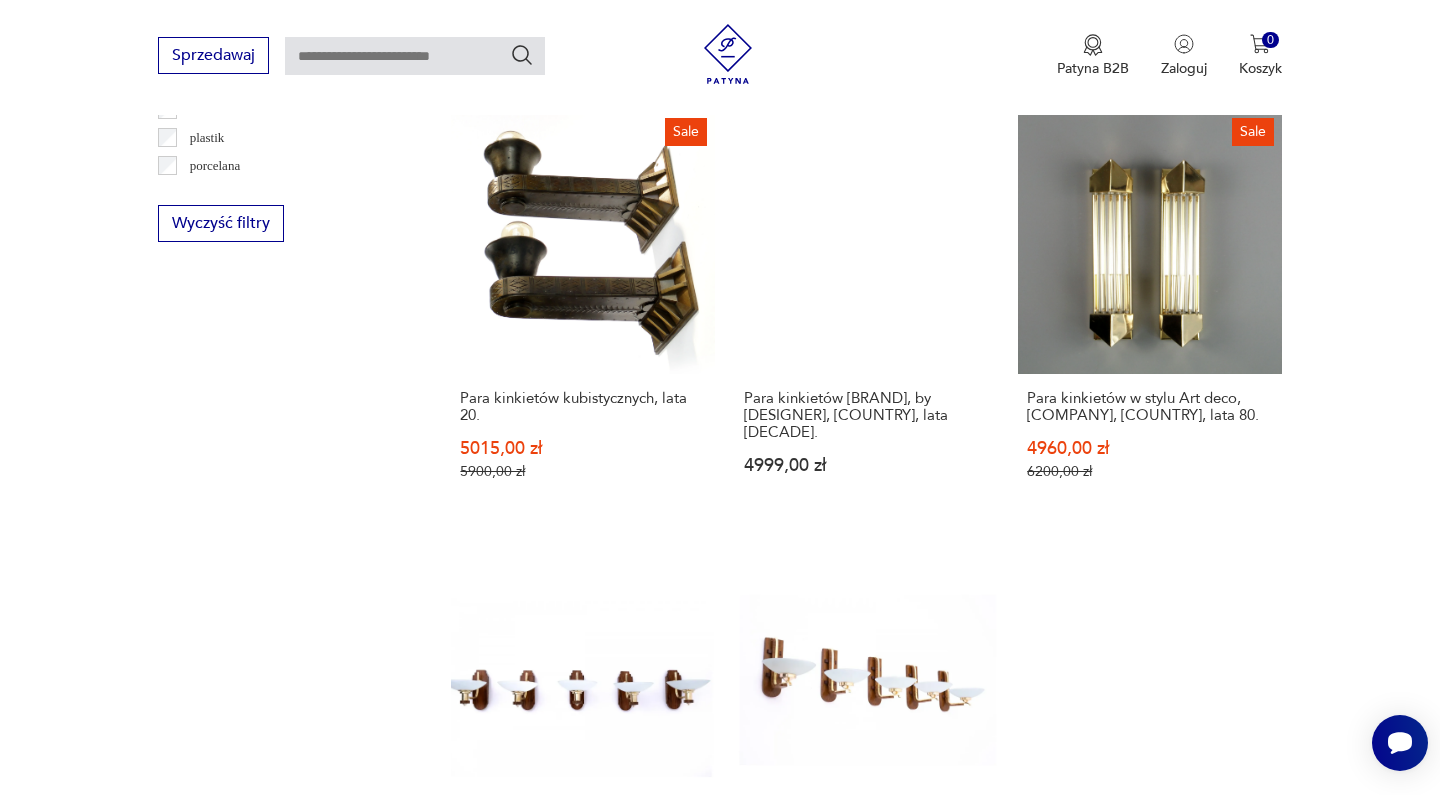 click on "2" at bounding box center (866, 1458) 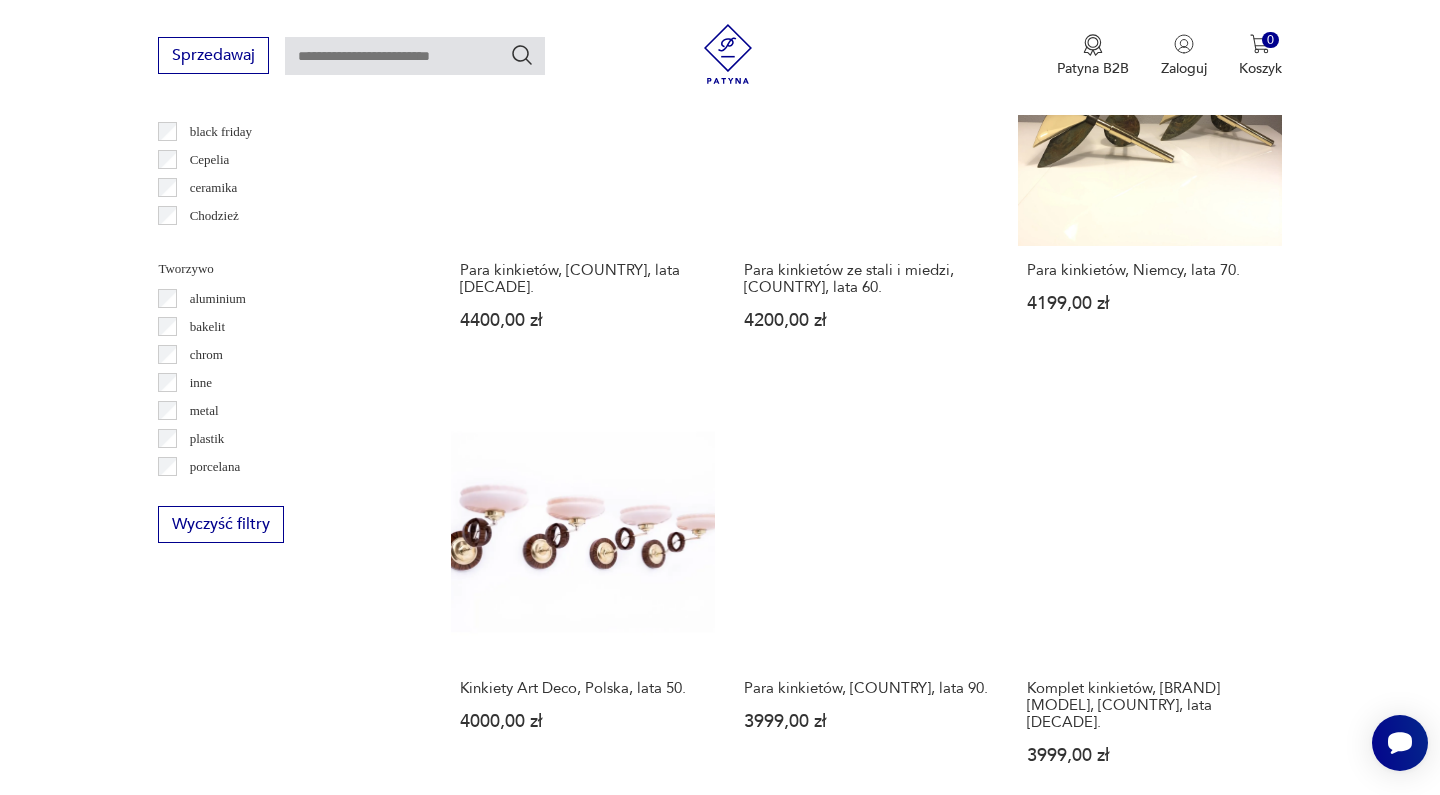 scroll, scrollTop: 1751, scrollLeft: 0, axis: vertical 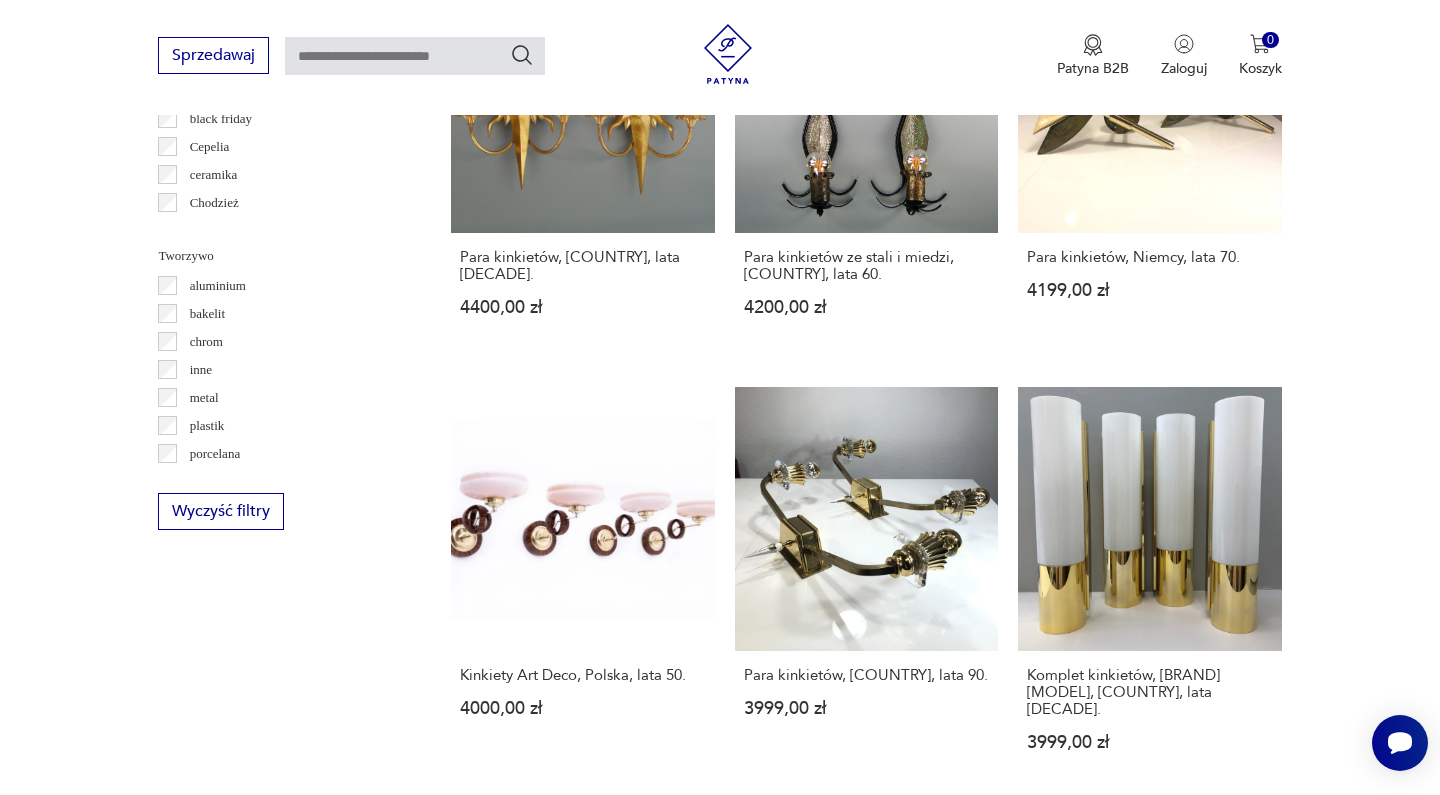 click on "3" at bounding box center (912, 1718) 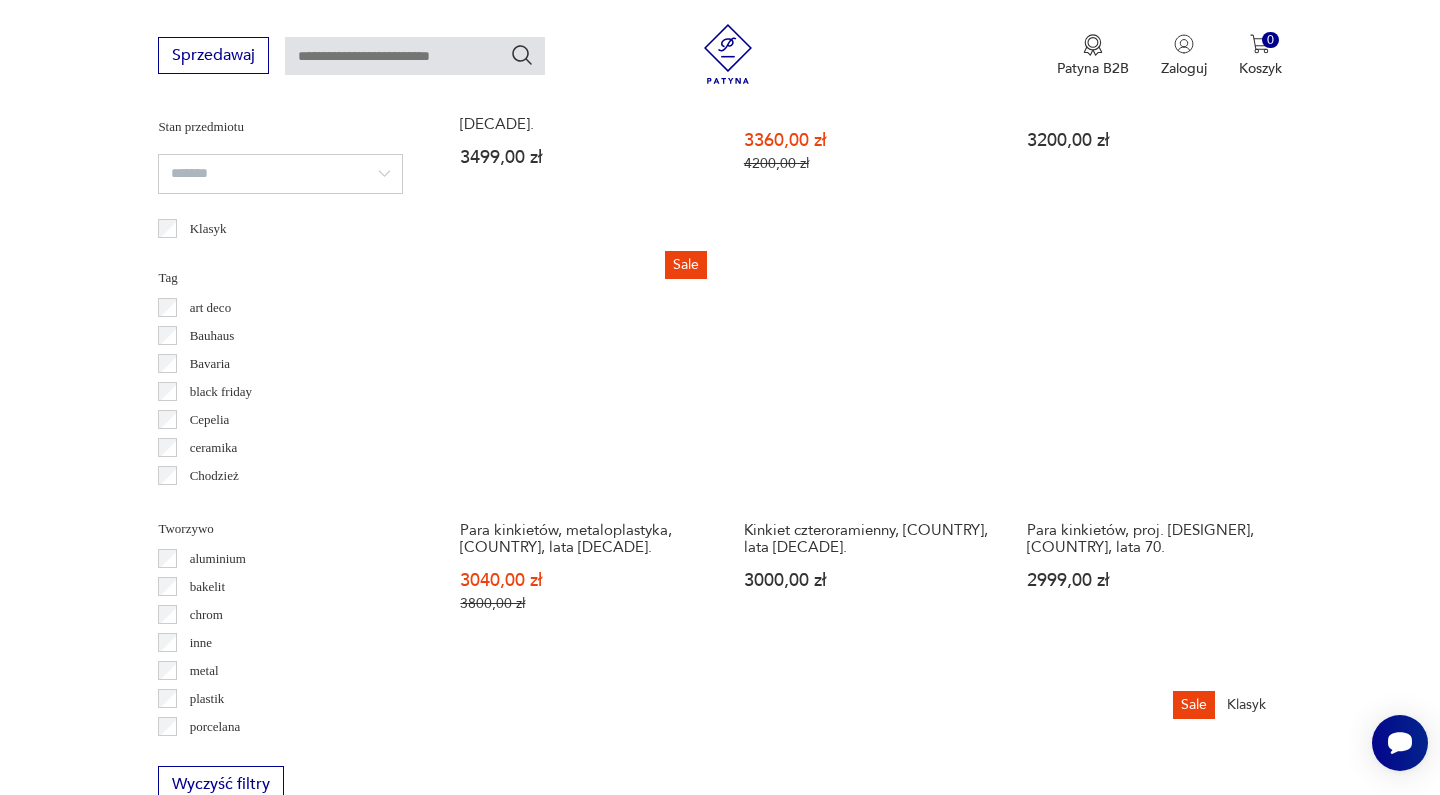 scroll, scrollTop: 1482, scrollLeft: 0, axis: vertical 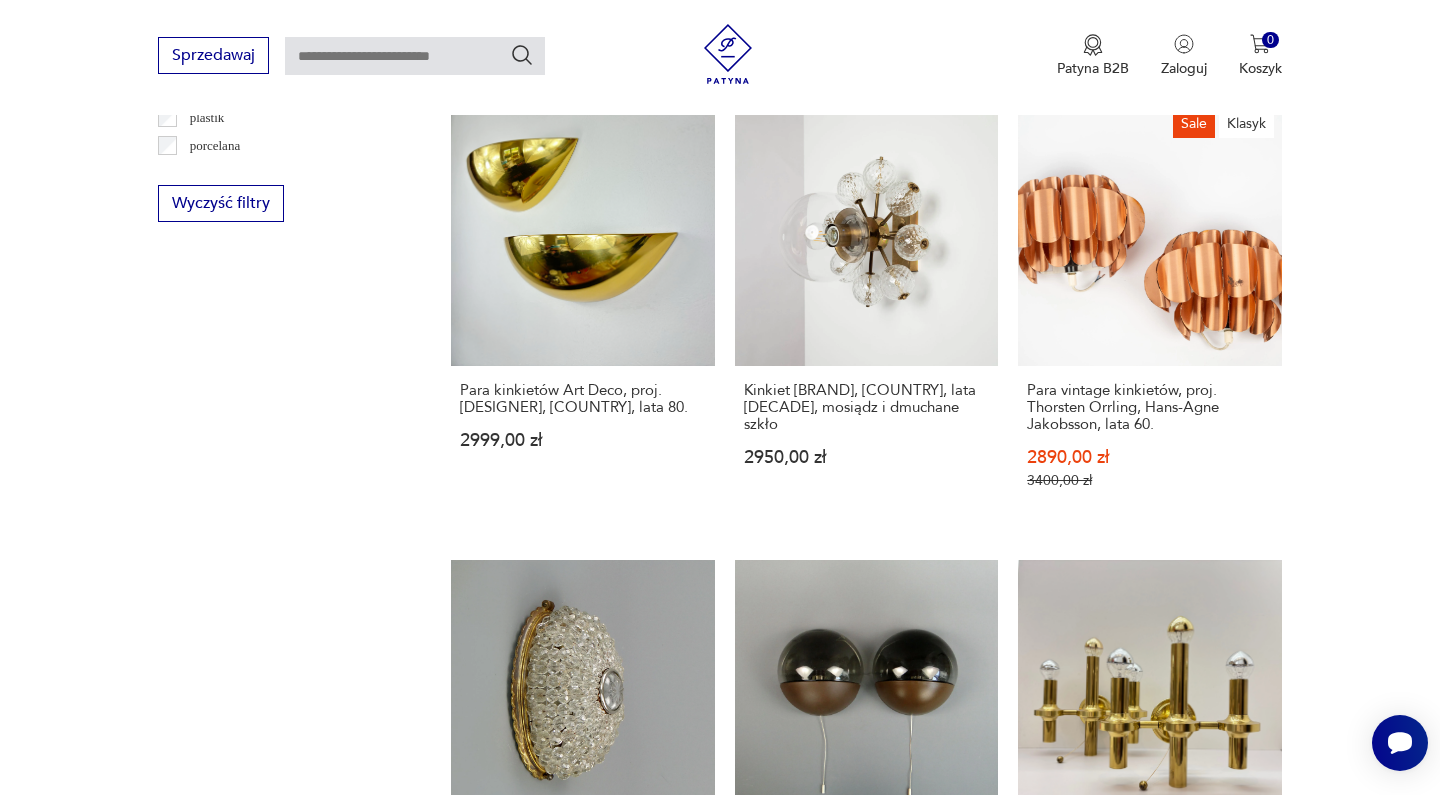 click on "4" at bounding box center (958, 1473) 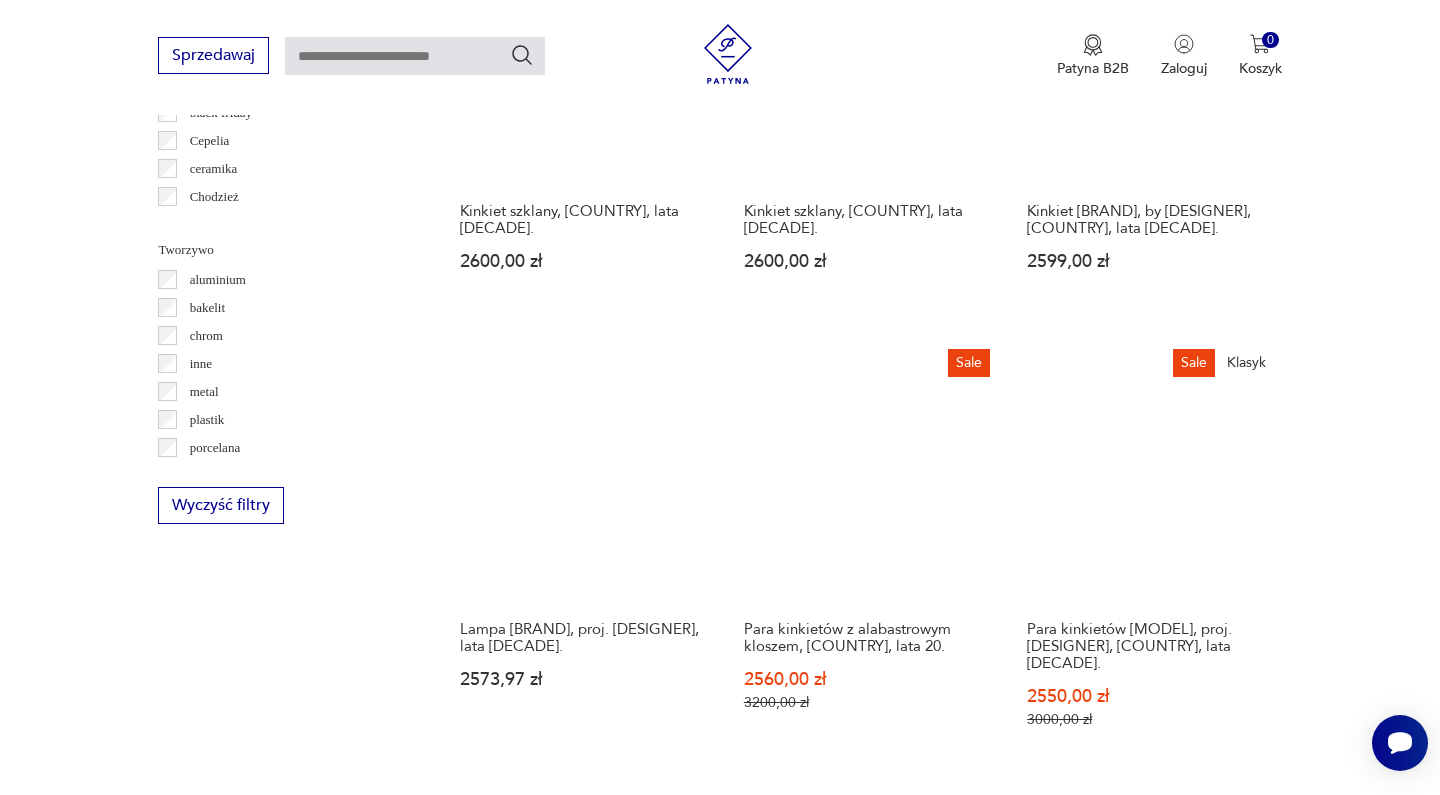 scroll, scrollTop: 1759, scrollLeft: 0, axis: vertical 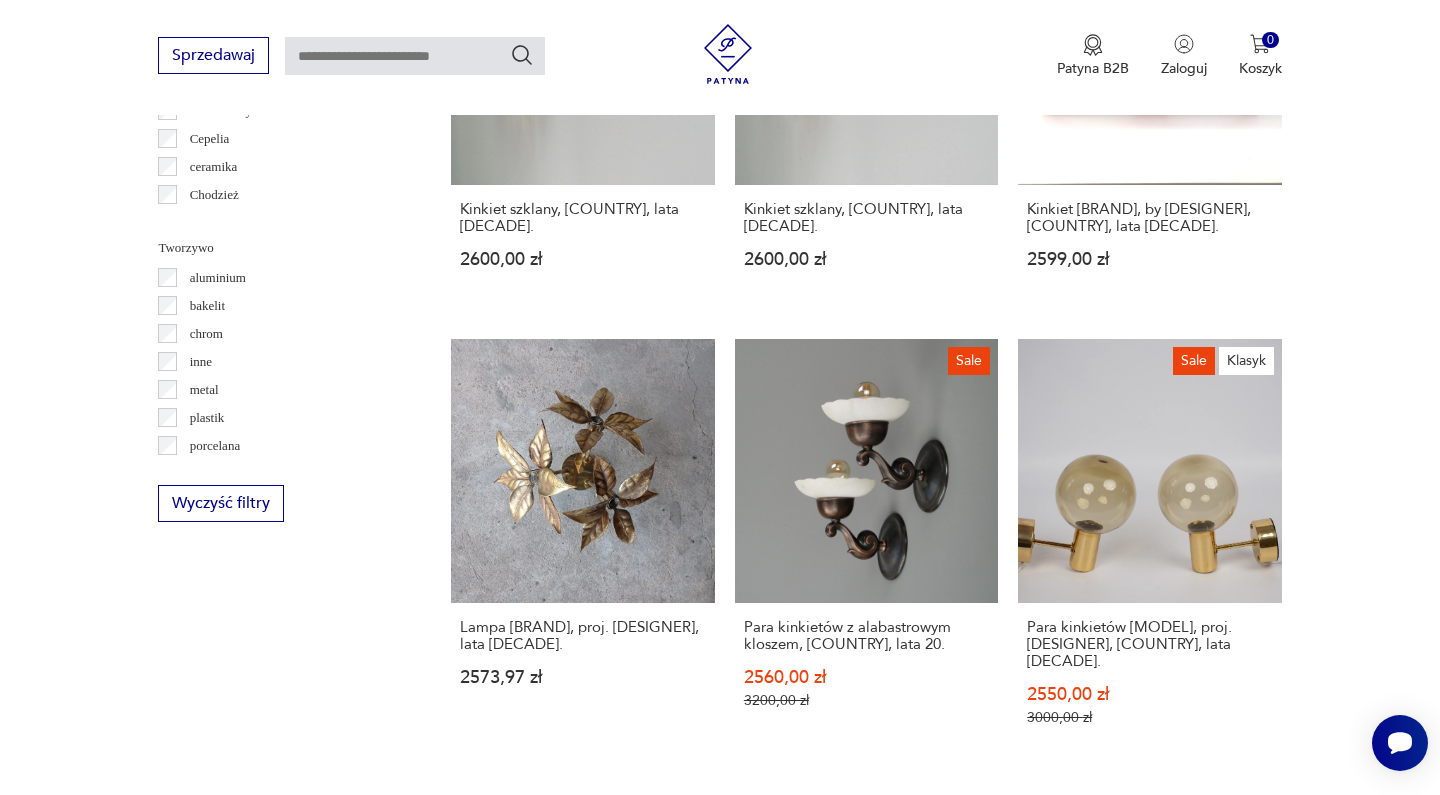 click on "5" at bounding box center (1004, 1710) 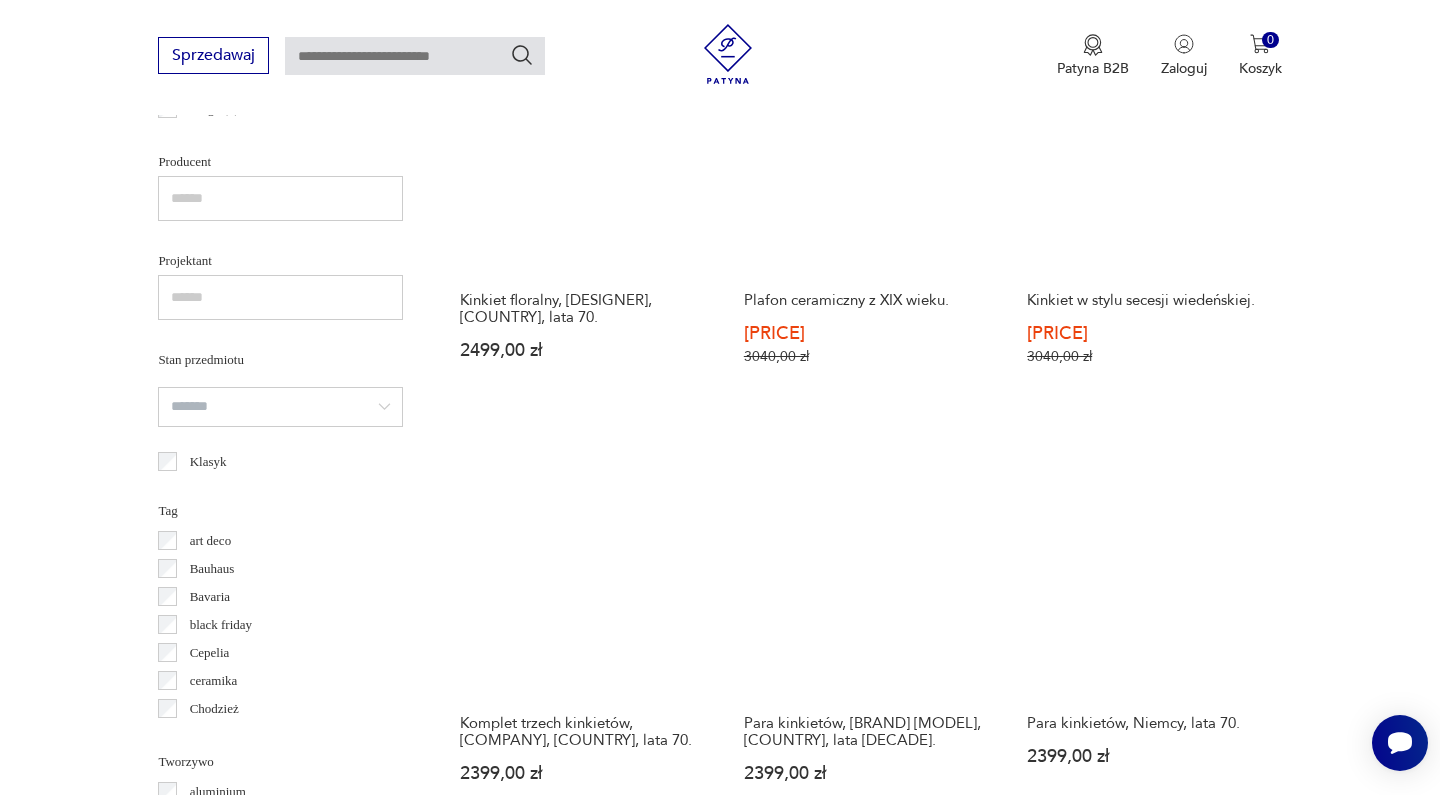 scroll, scrollTop: 1256, scrollLeft: 0, axis: vertical 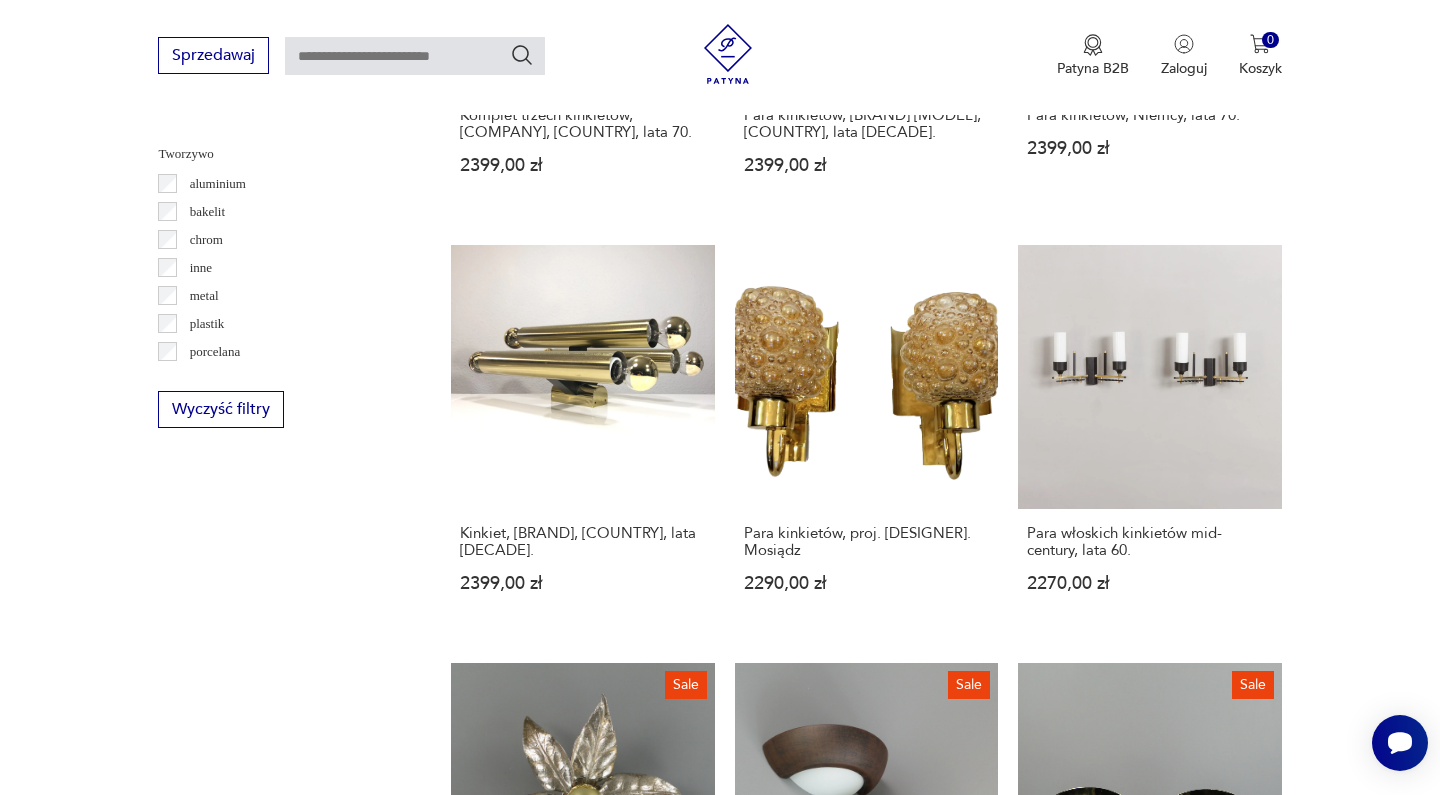click on "6" at bounding box center [1050, 1599] 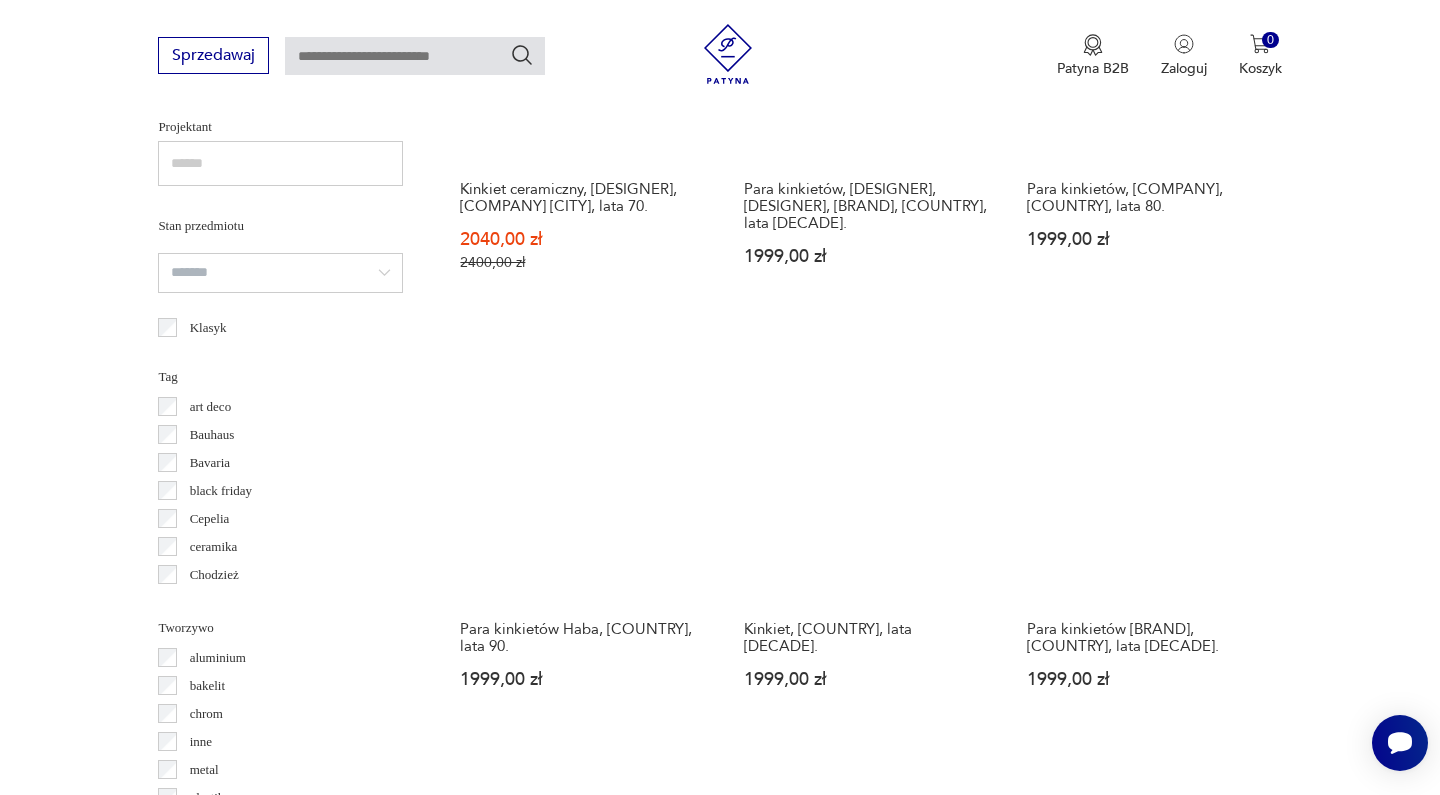 scroll, scrollTop: 1383, scrollLeft: 0, axis: vertical 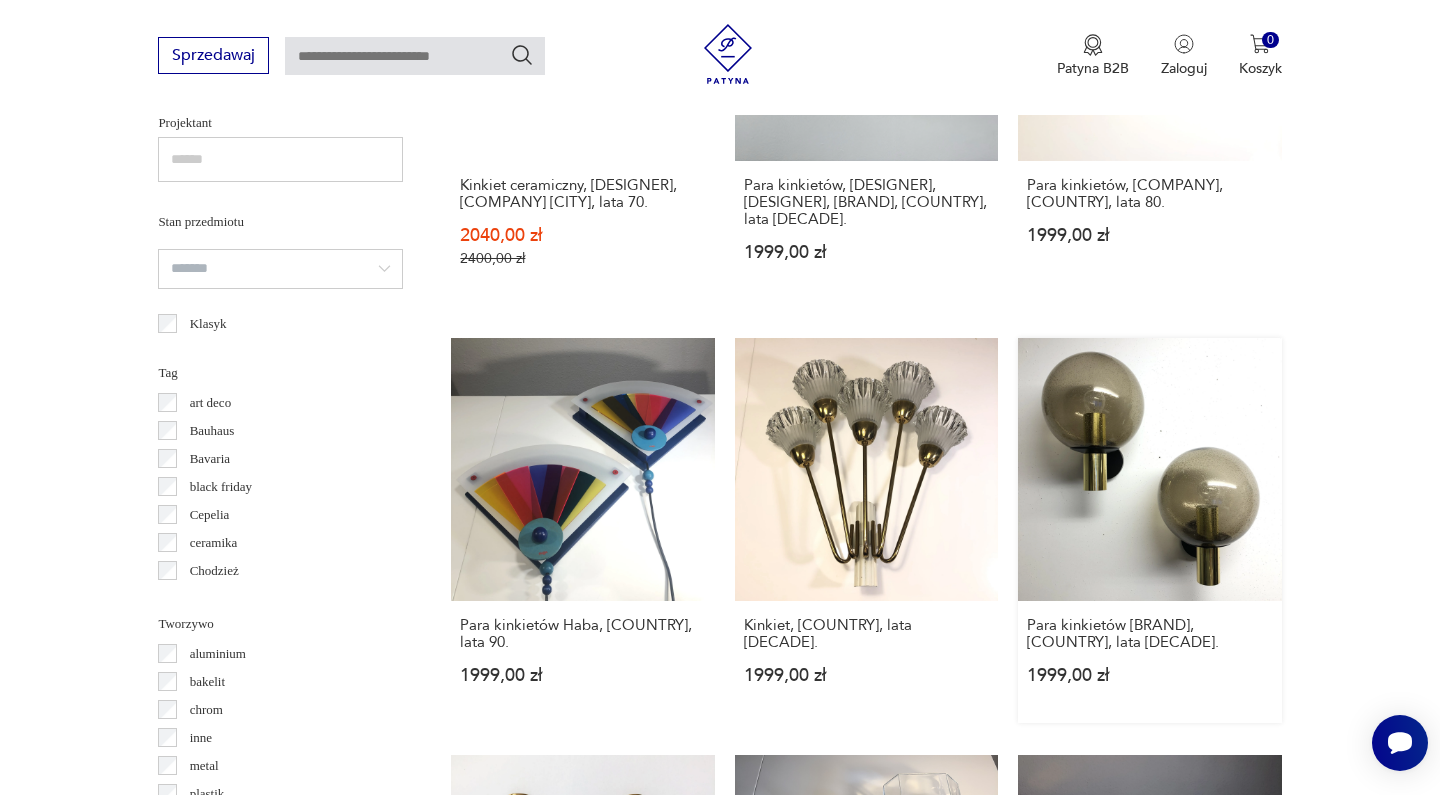 click on "Para kinkietów Glashutte Limburg, Niemcy, lata 70. 1999,00 zł" at bounding box center [1149, 530] 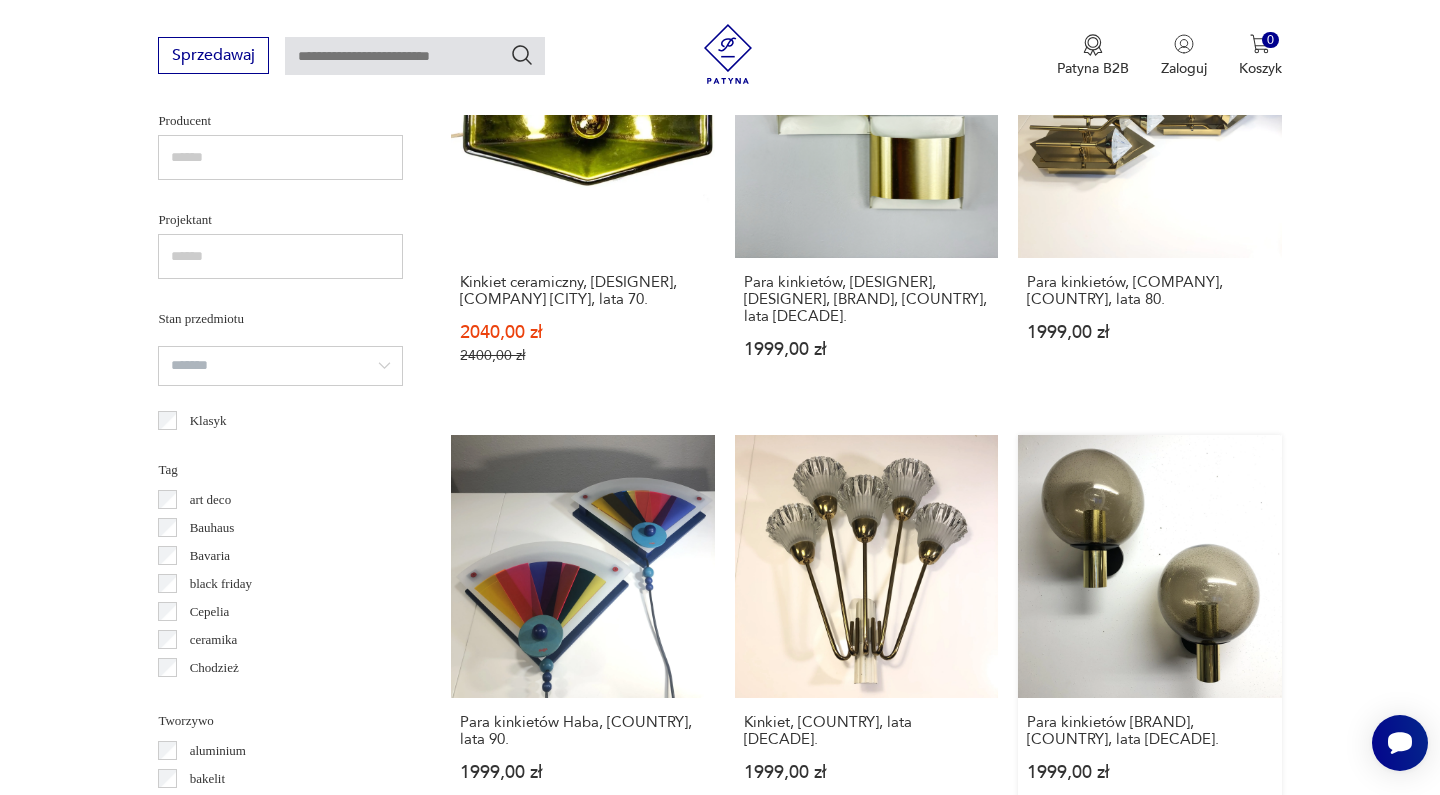 scroll, scrollTop: 256, scrollLeft: 0, axis: vertical 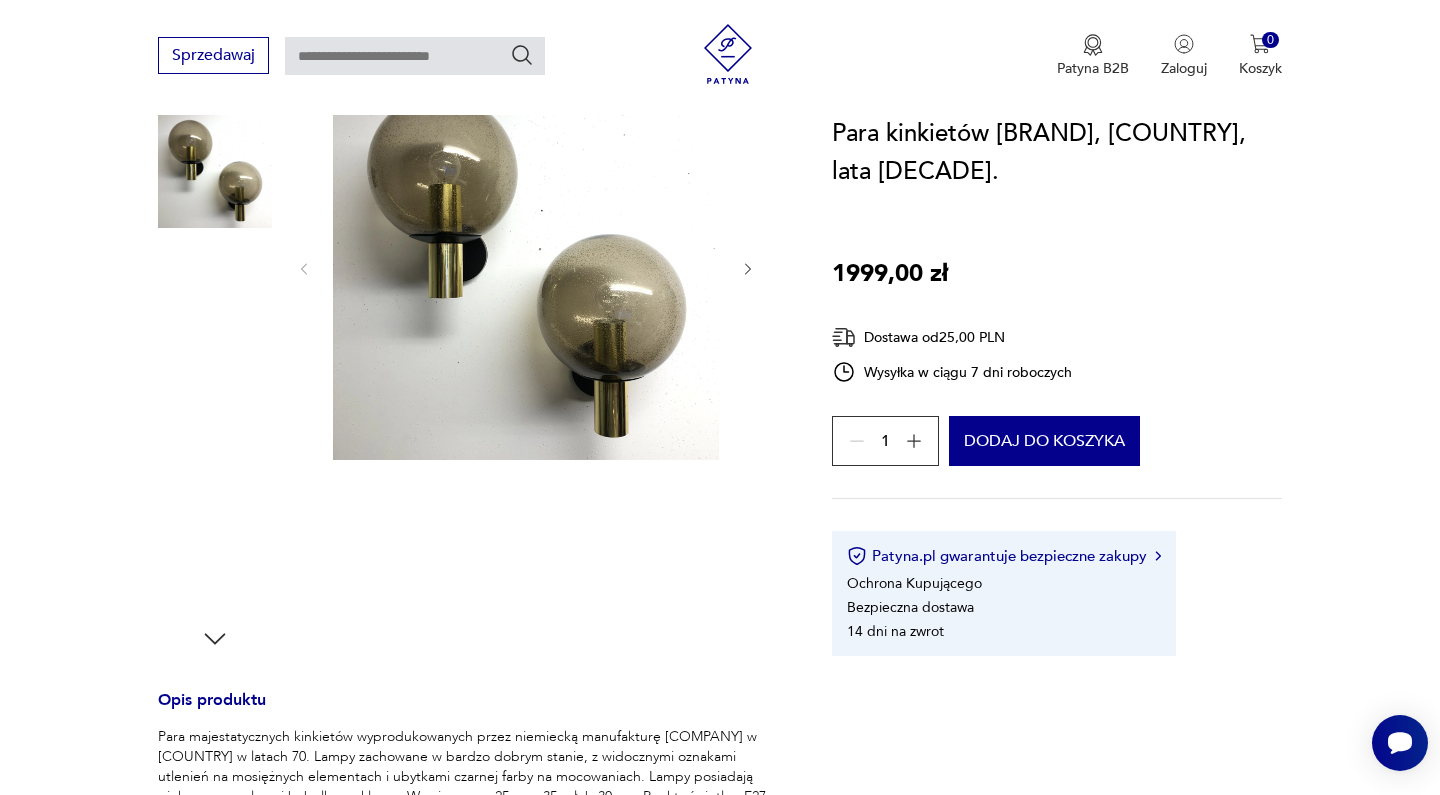 click at bounding box center (0, 0) 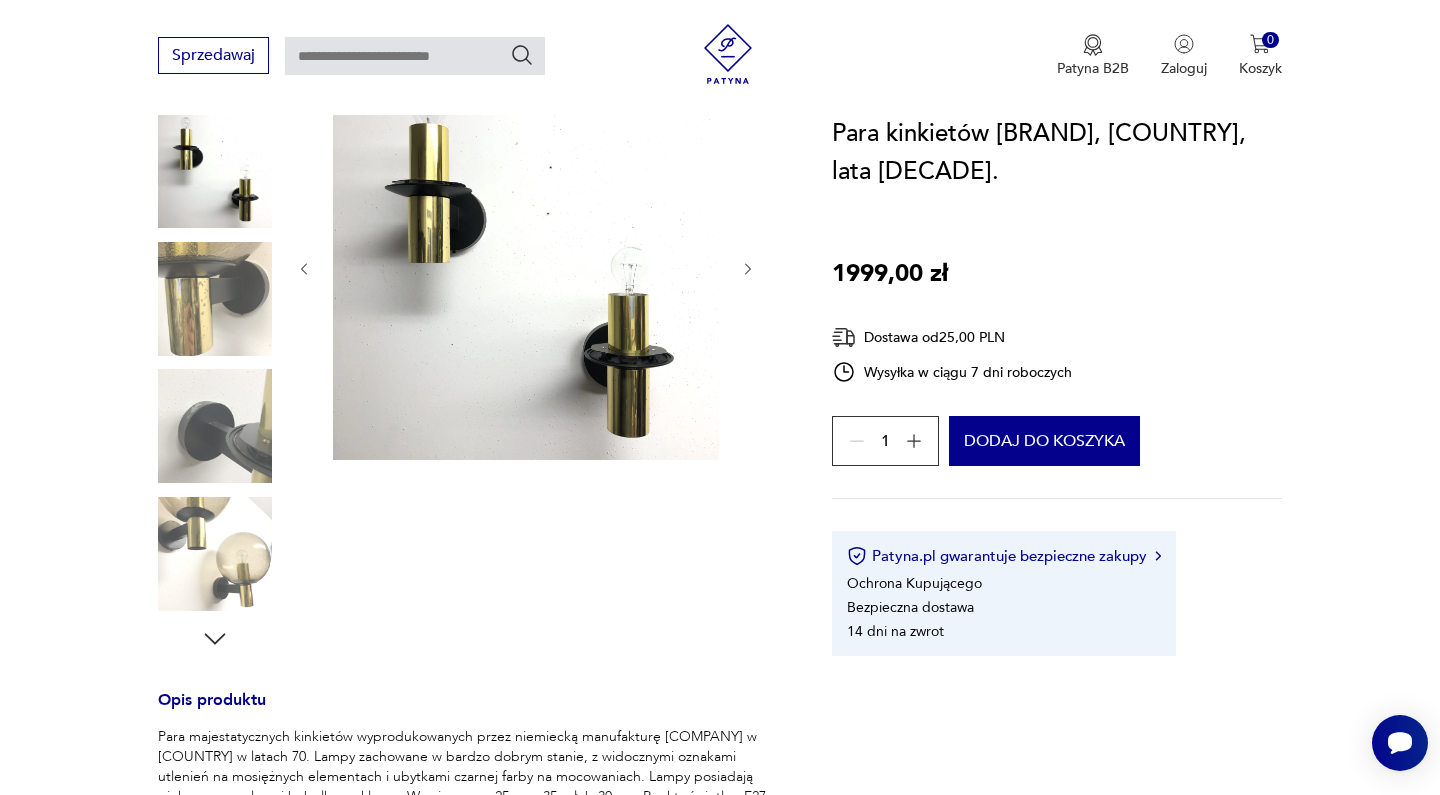click at bounding box center [0, 0] 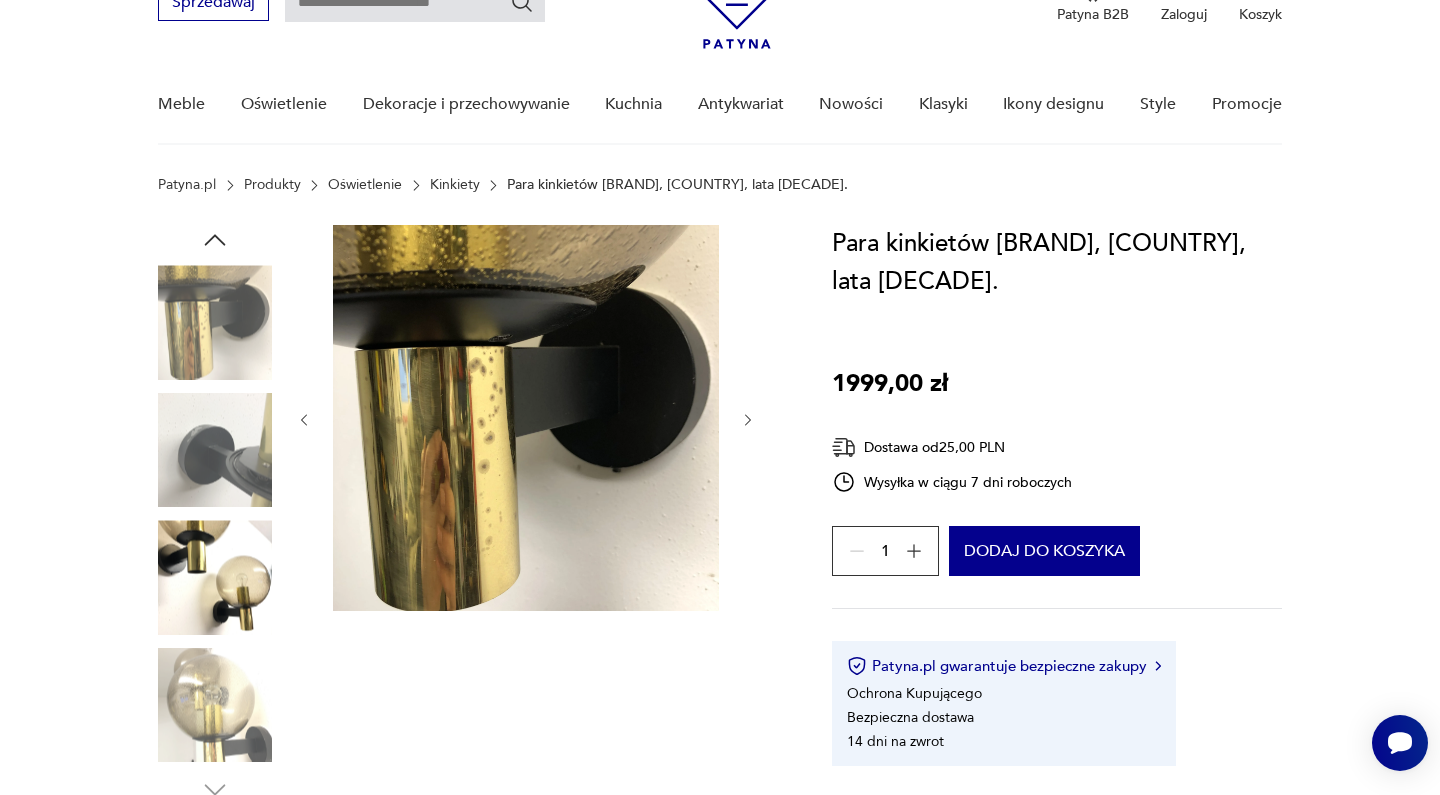 scroll, scrollTop: 105, scrollLeft: 0, axis: vertical 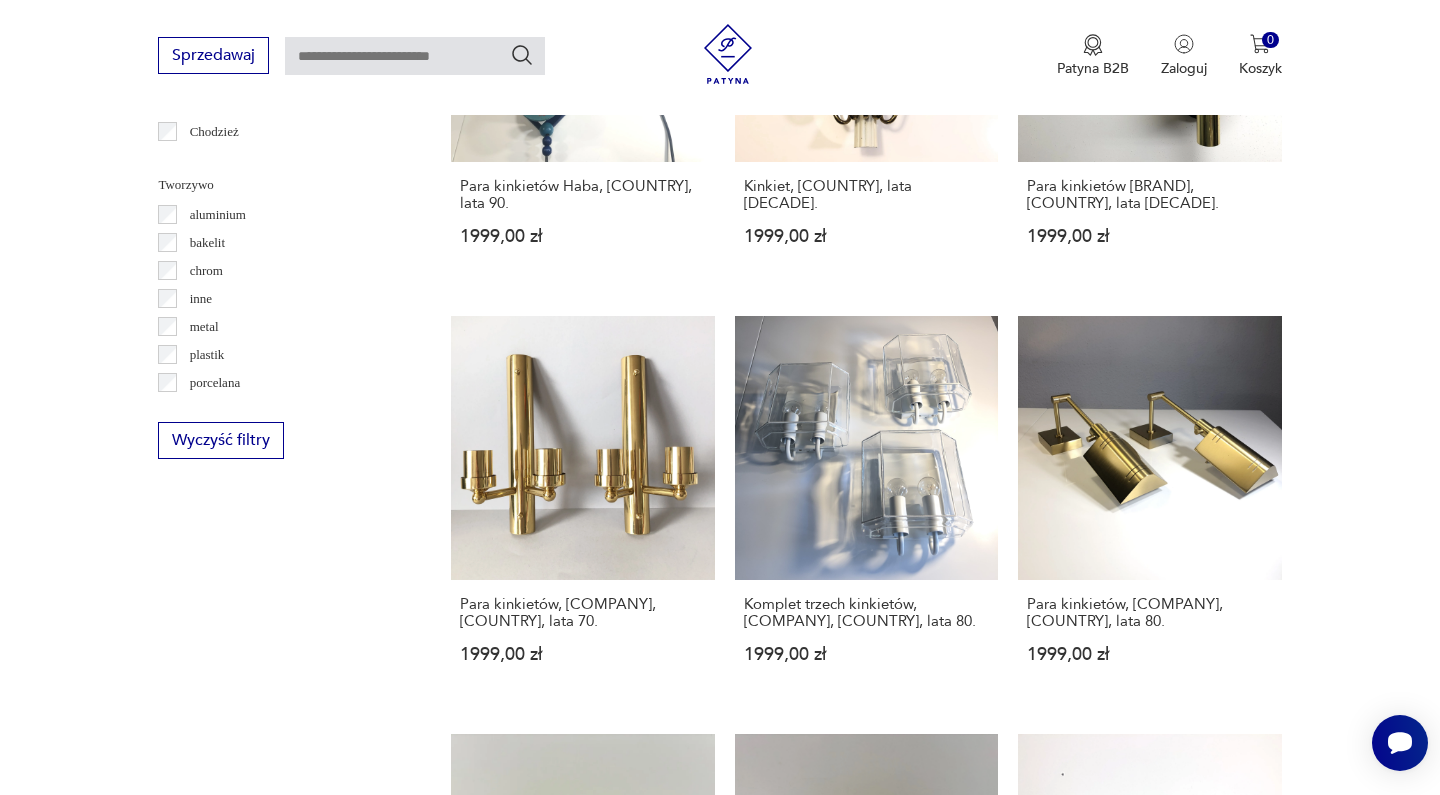 click on "7" at bounding box center (1050, 1624) 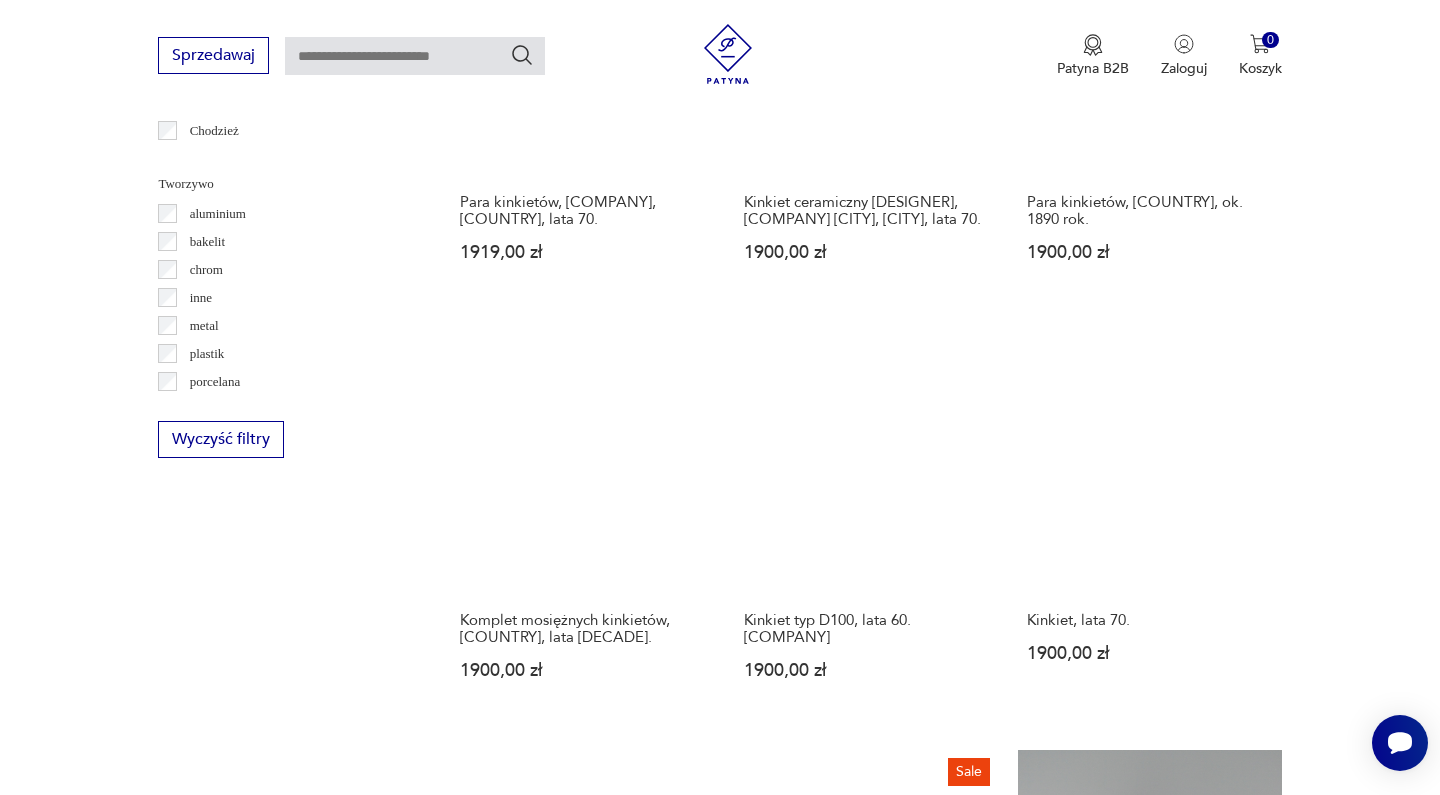 scroll, scrollTop: 1830, scrollLeft: 0, axis: vertical 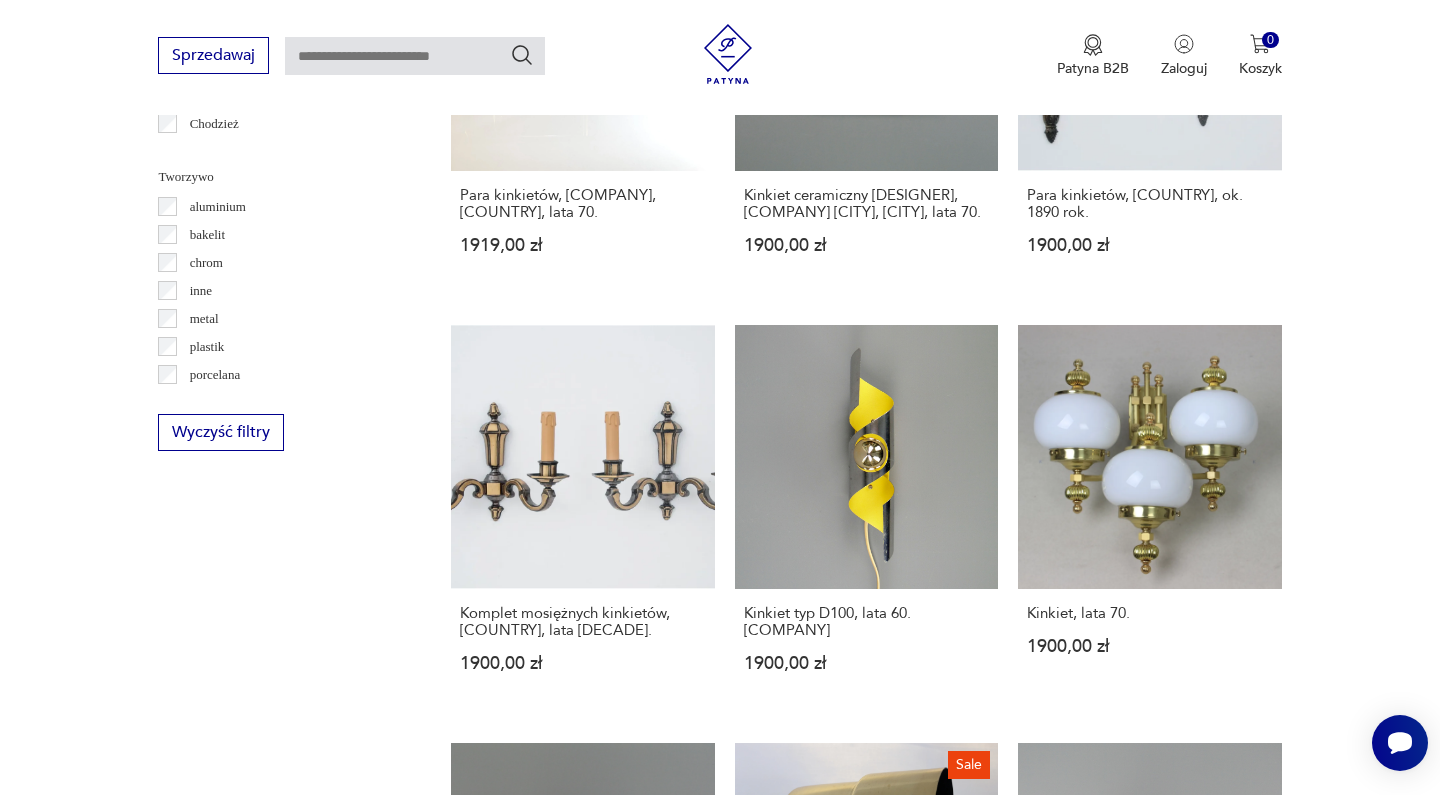 click on "8" at bounding box center (1050, 1673) 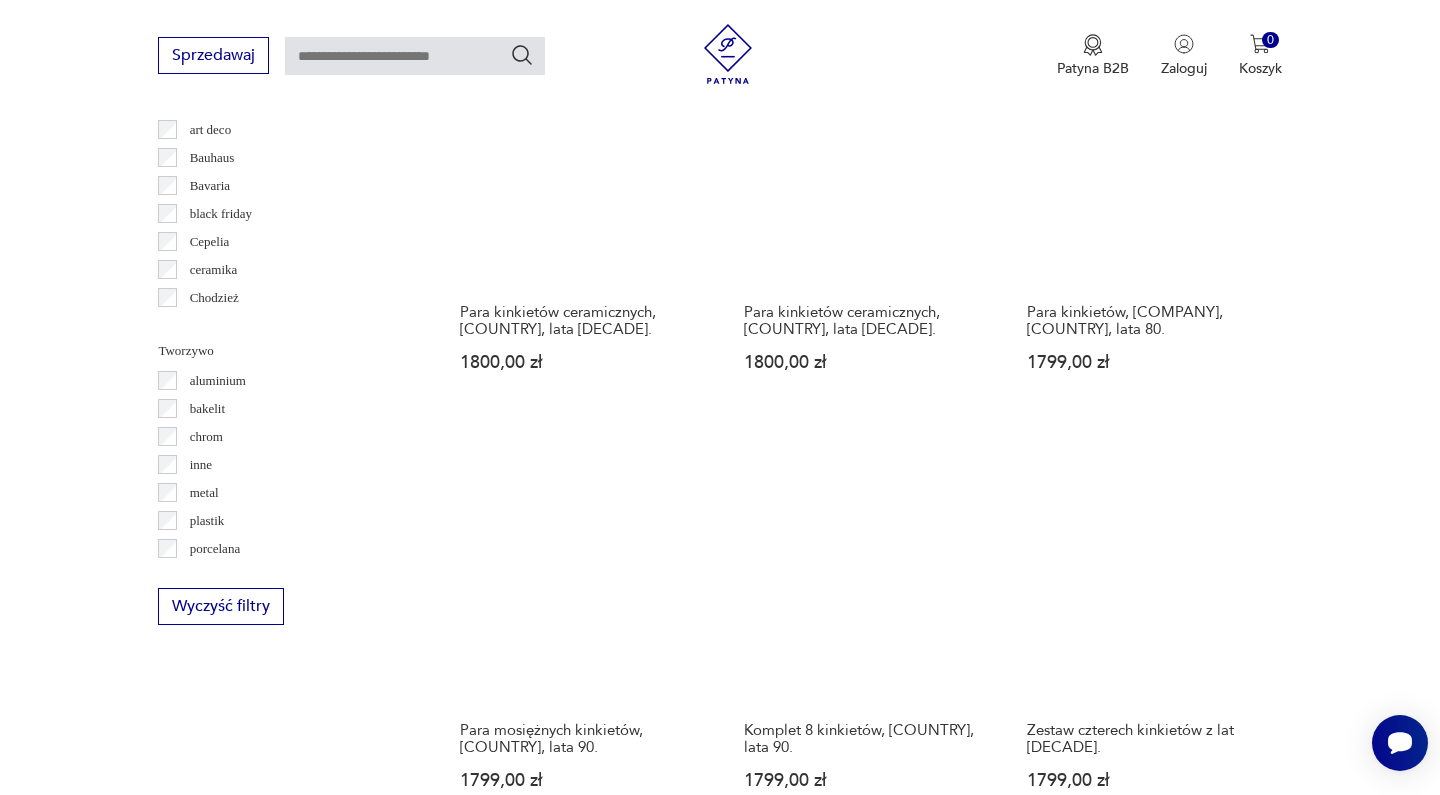 scroll, scrollTop: 1654, scrollLeft: 0, axis: vertical 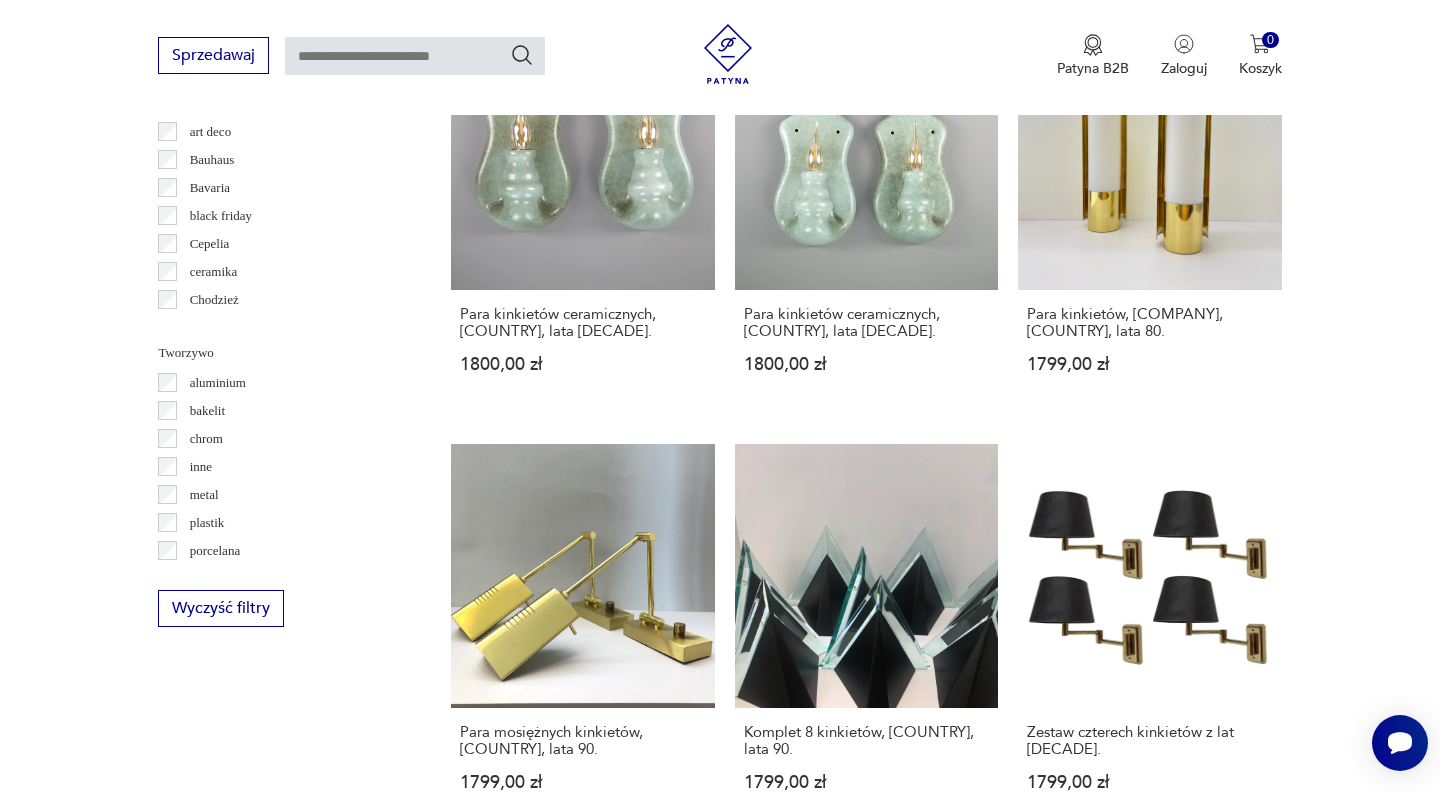 click on "9" at bounding box center [1050, 1769] 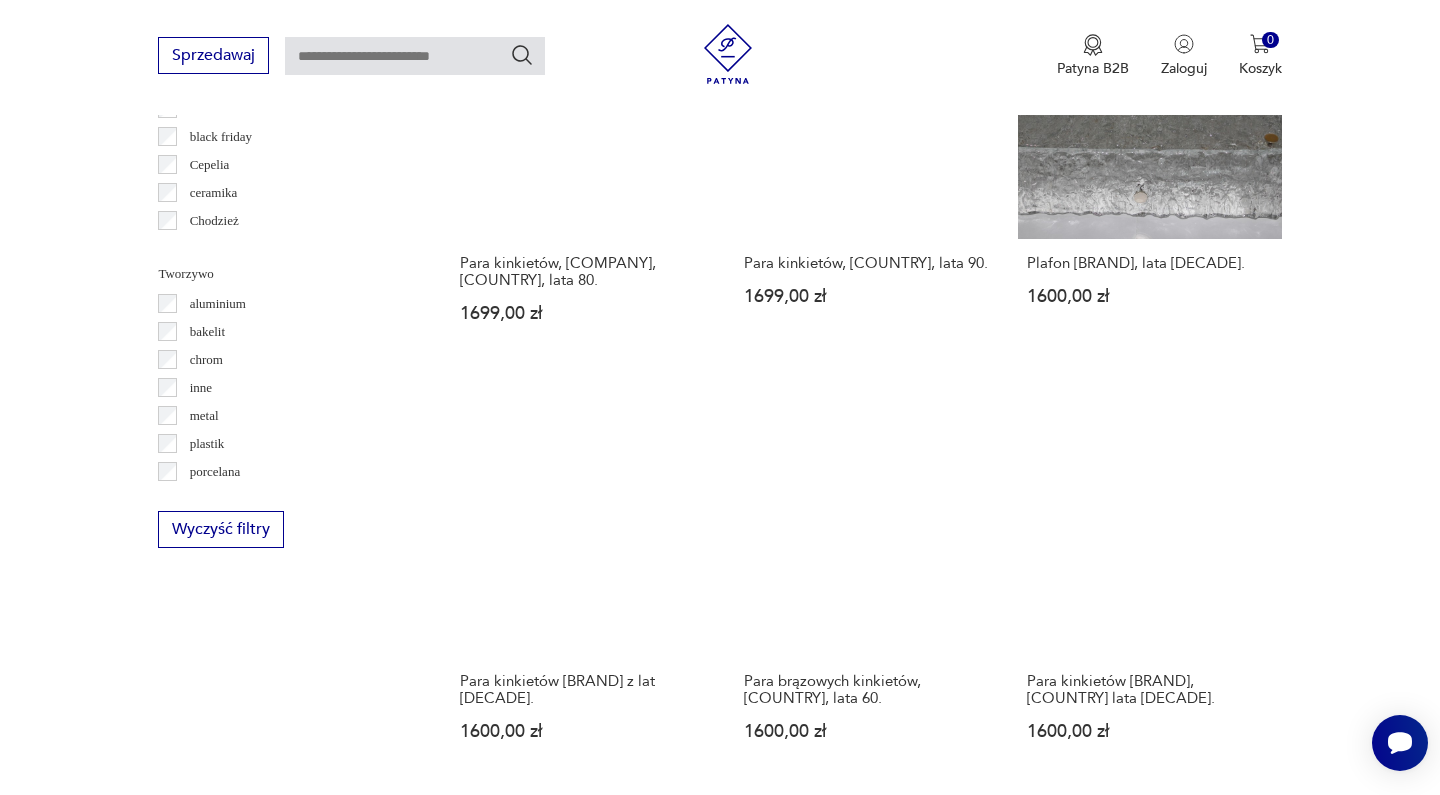 scroll, scrollTop: 1755, scrollLeft: 0, axis: vertical 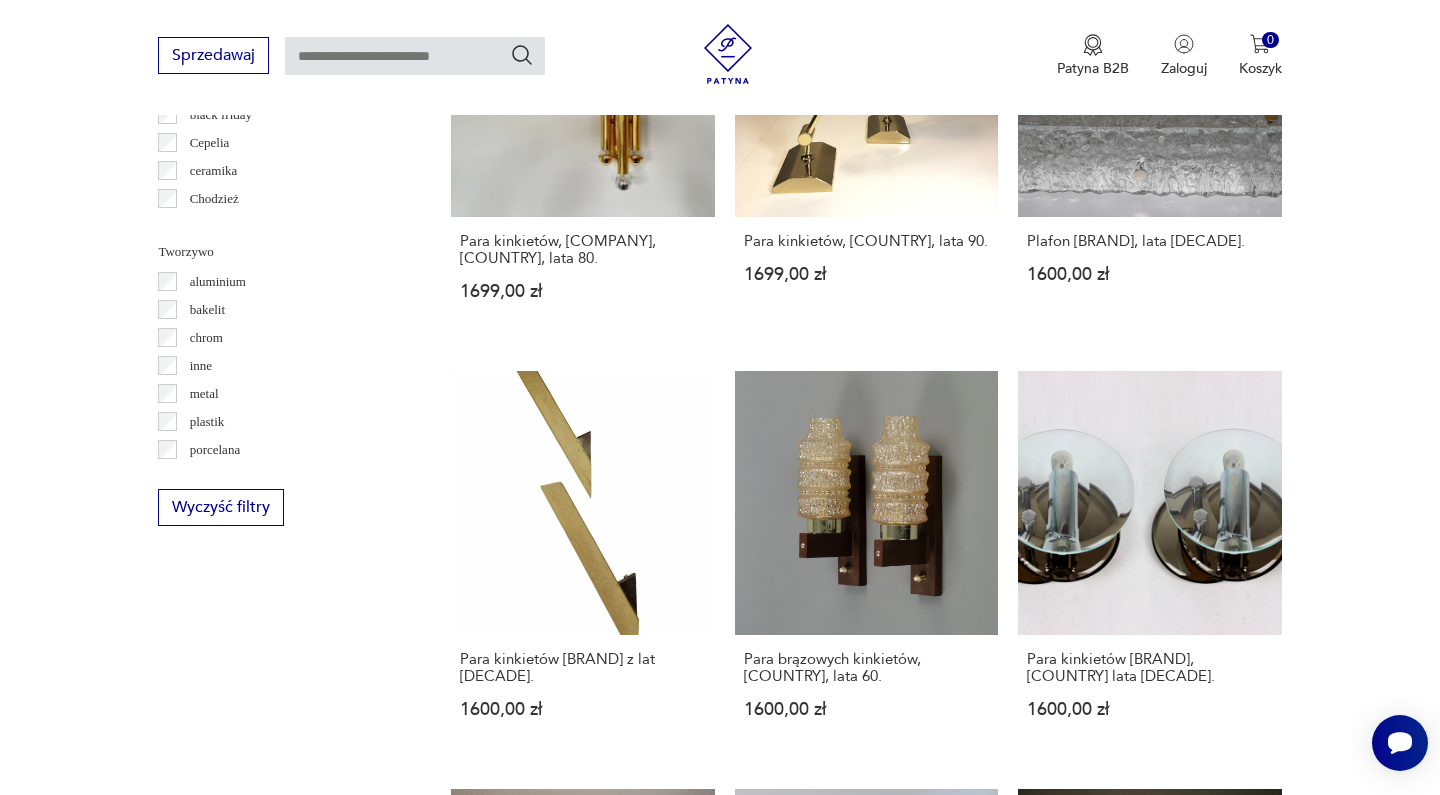 click on "10" at bounding box center [1050, 1679] 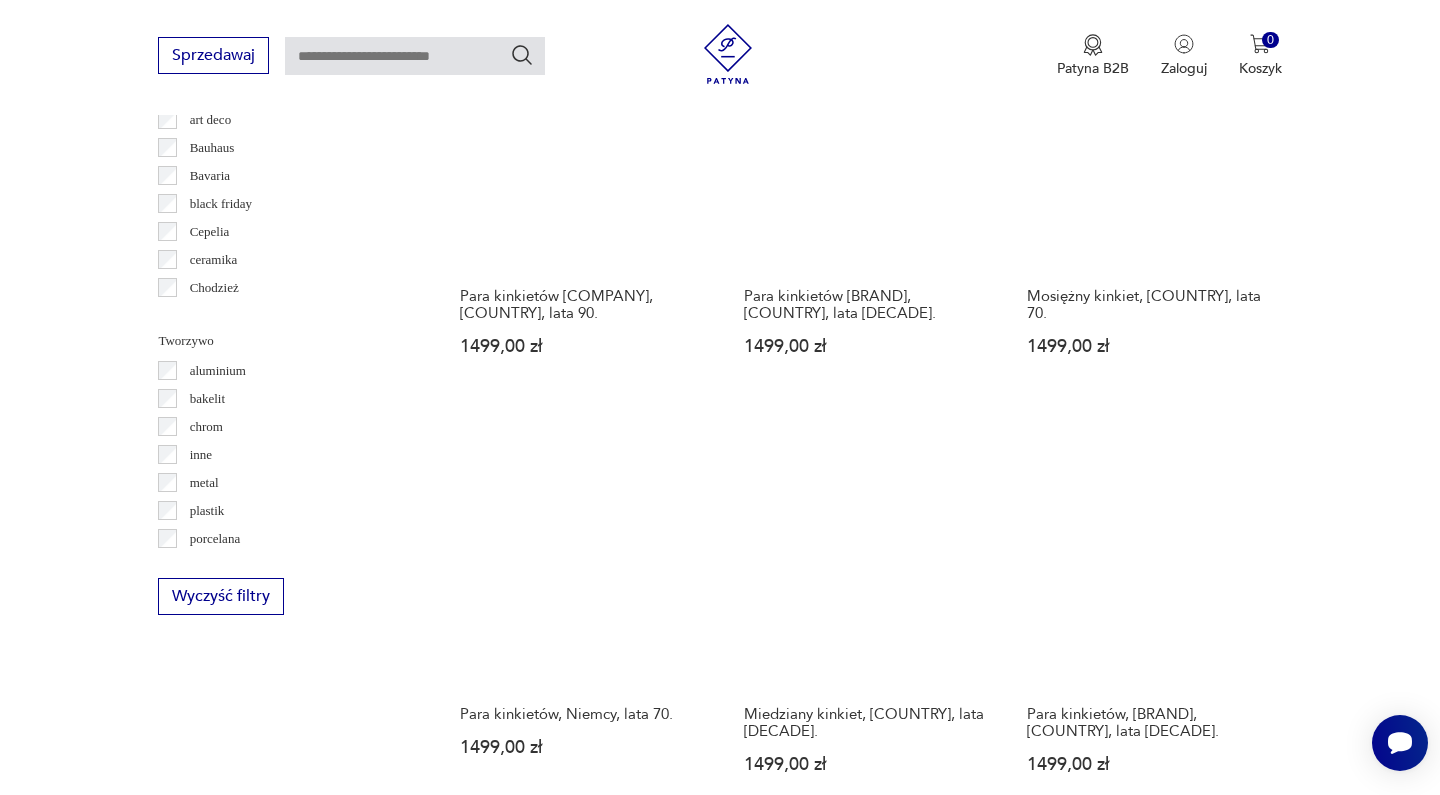 scroll, scrollTop: 1665, scrollLeft: 0, axis: vertical 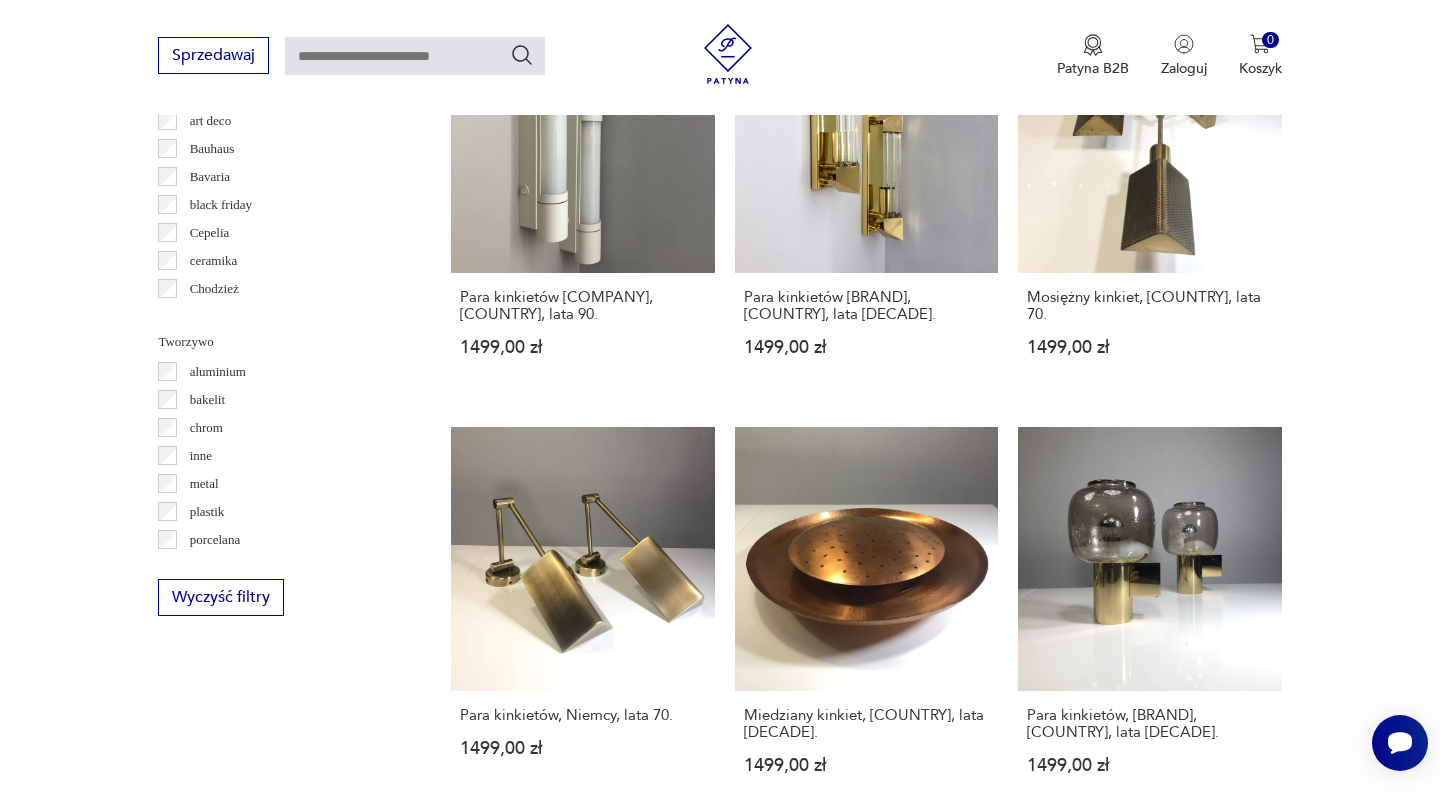 click on "11" at bounding box center [1050, 1735] 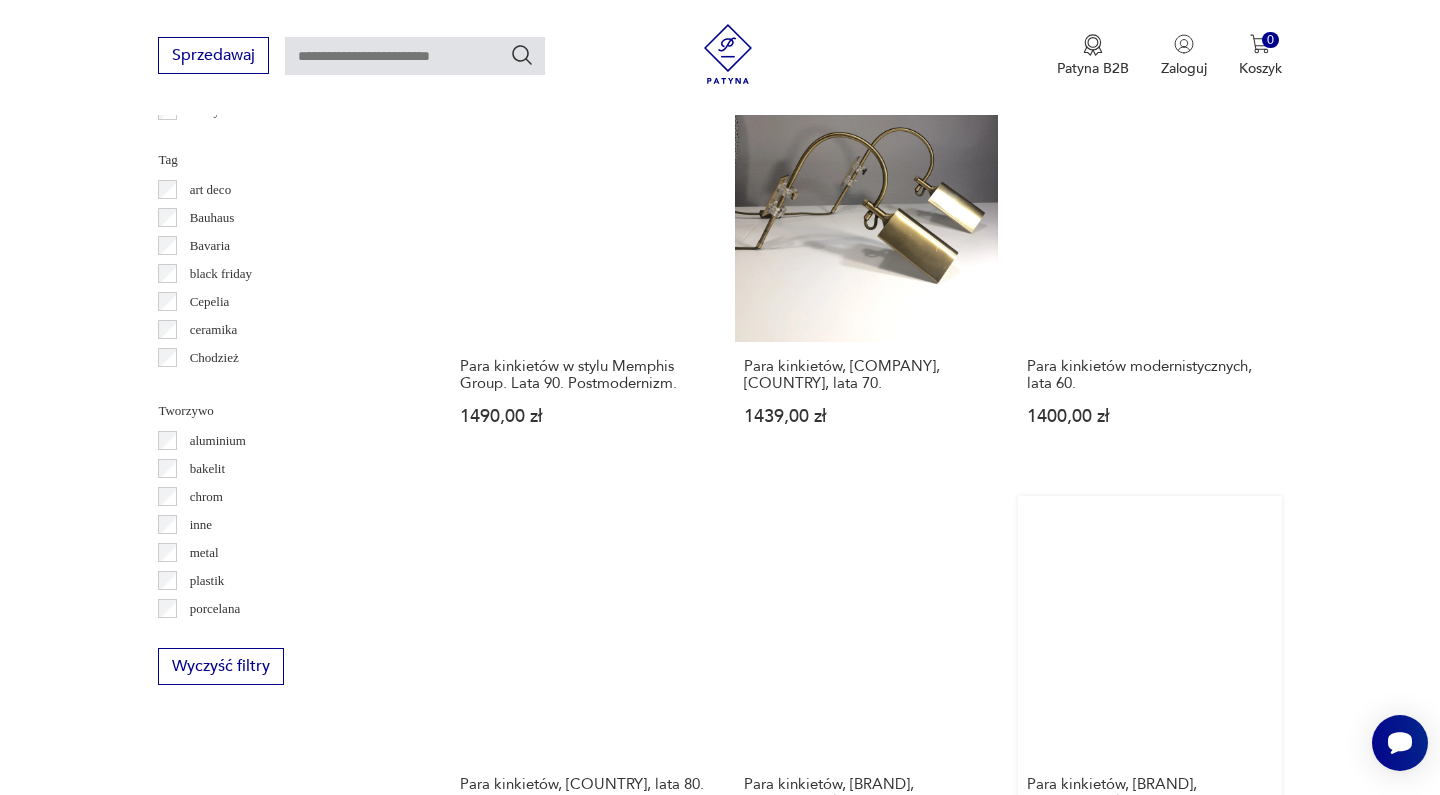 scroll, scrollTop: 1601, scrollLeft: 0, axis: vertical 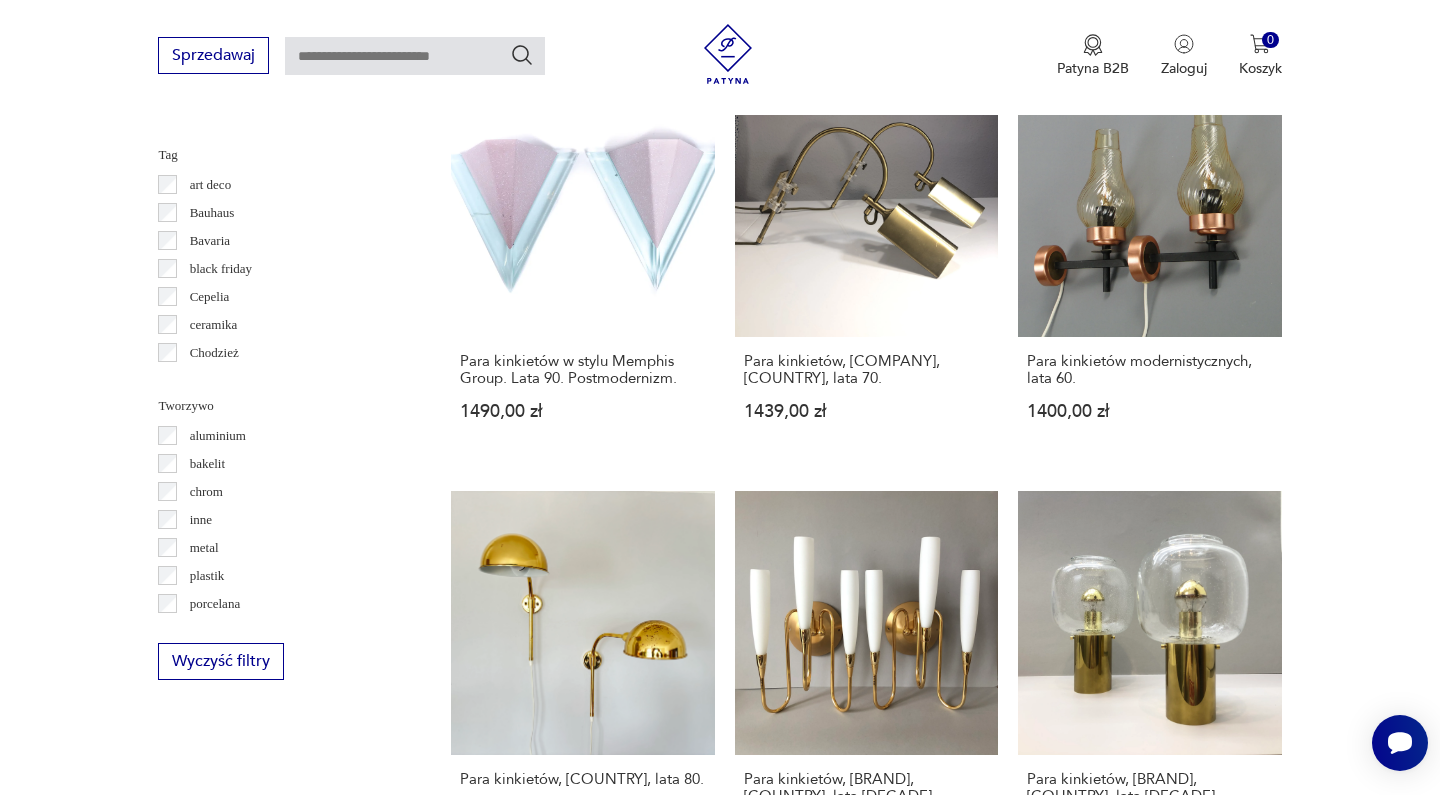 click on "12" at bounding box center [1050, 1799] 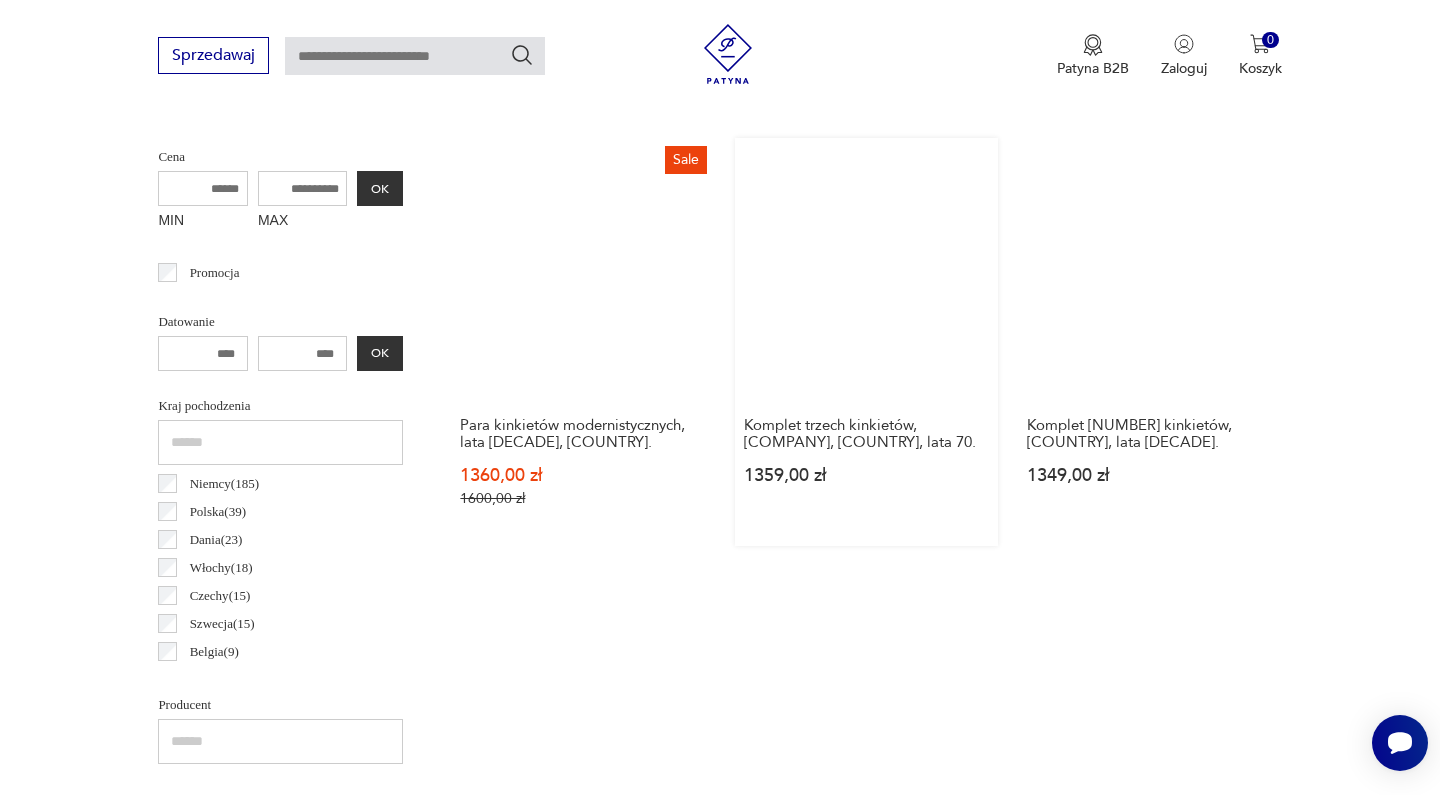 scroll, scrollTop: 912, scrollLeft: 0, axis: vertical 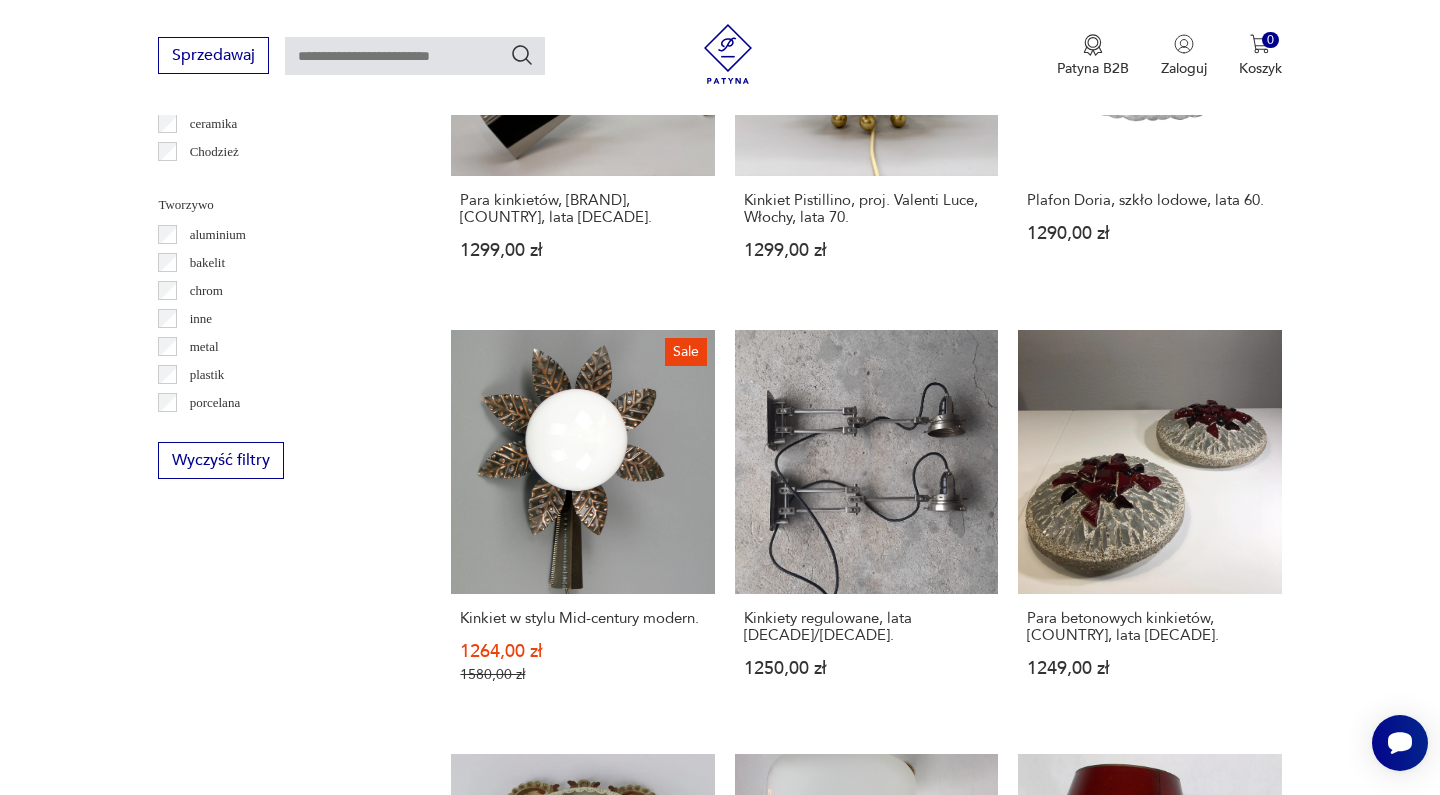 click on "13" at bounding box center [1050, 1627] 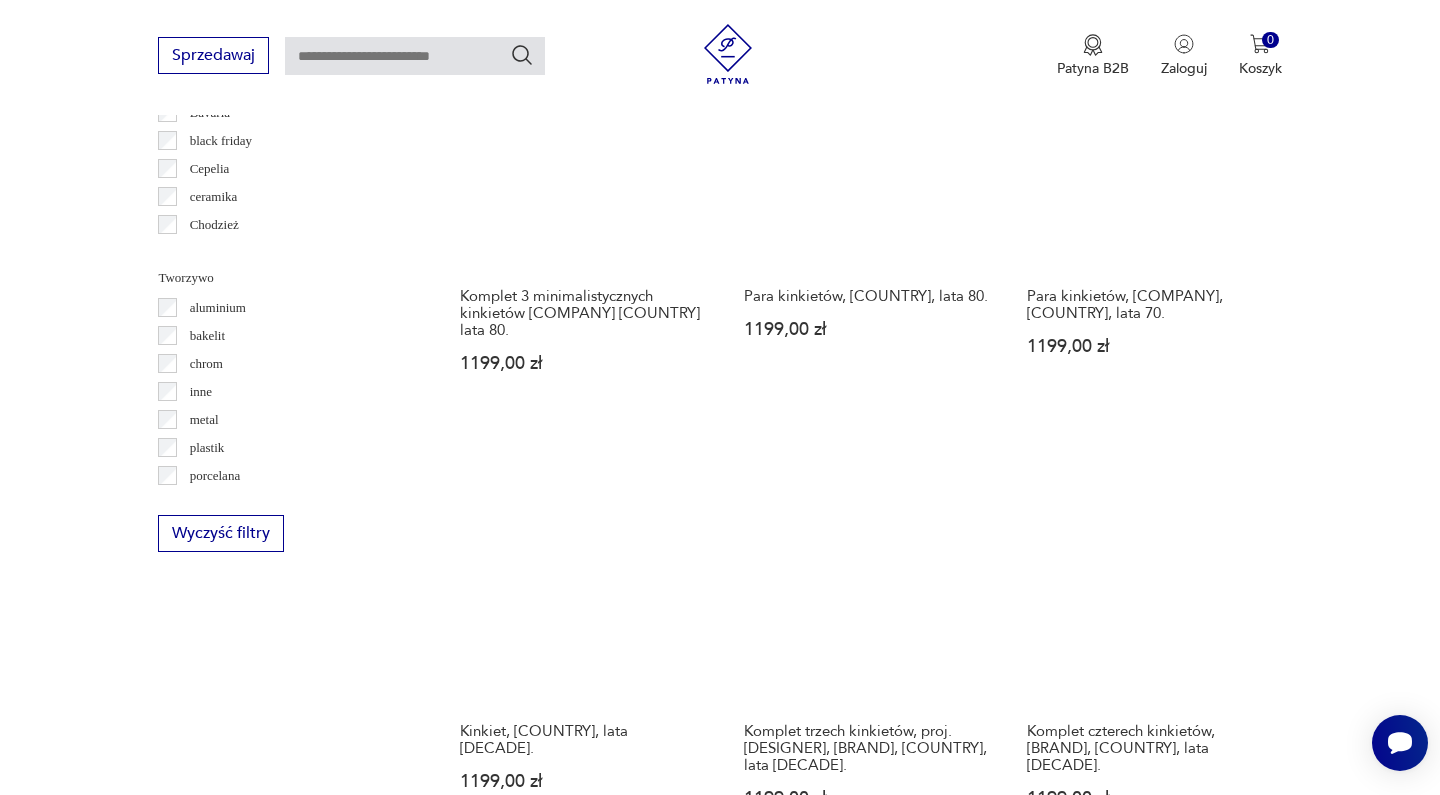 scroll, scrollTop: 1810, scrollLeft: 0, axis: vertical 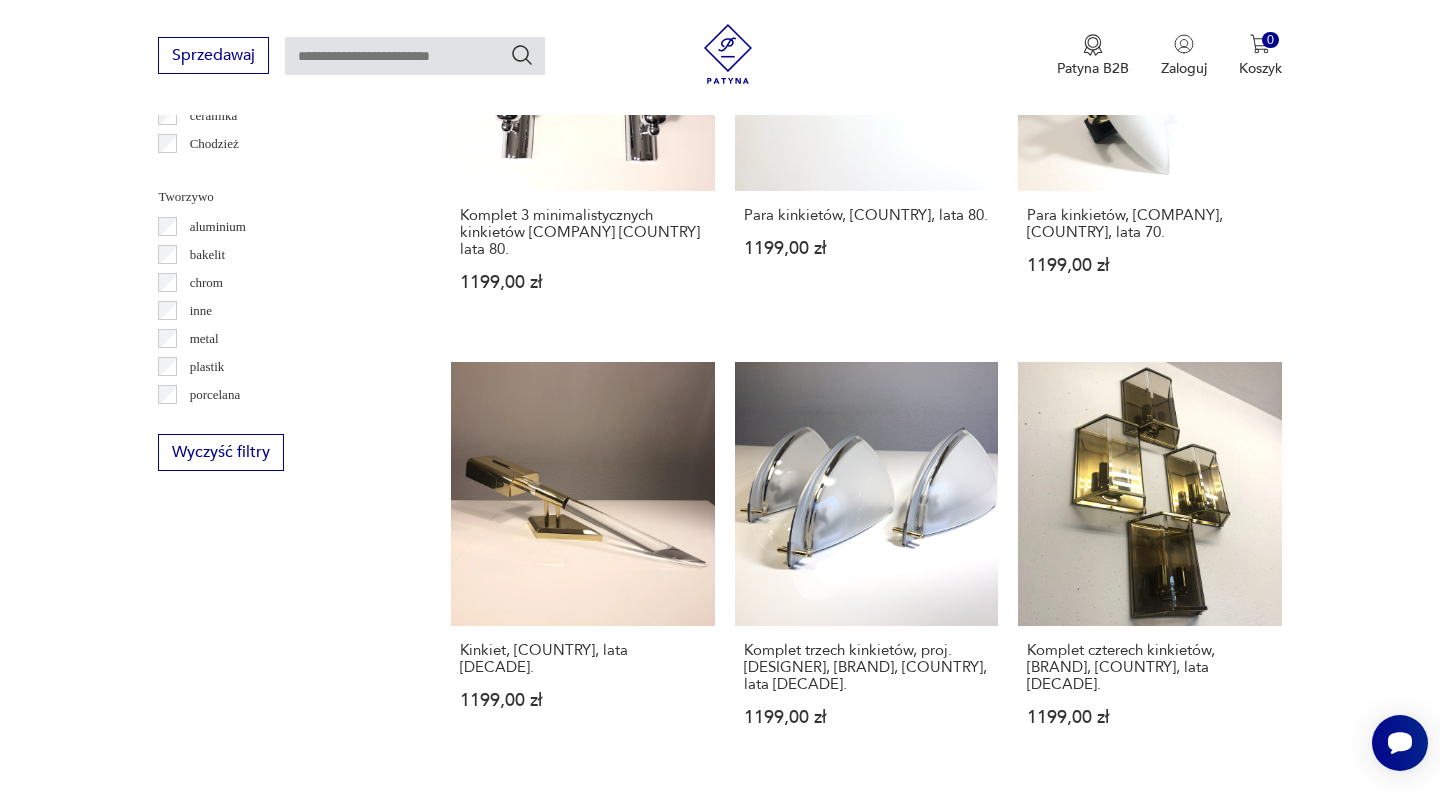 click on "14" at bounding box center [1050, 1704] 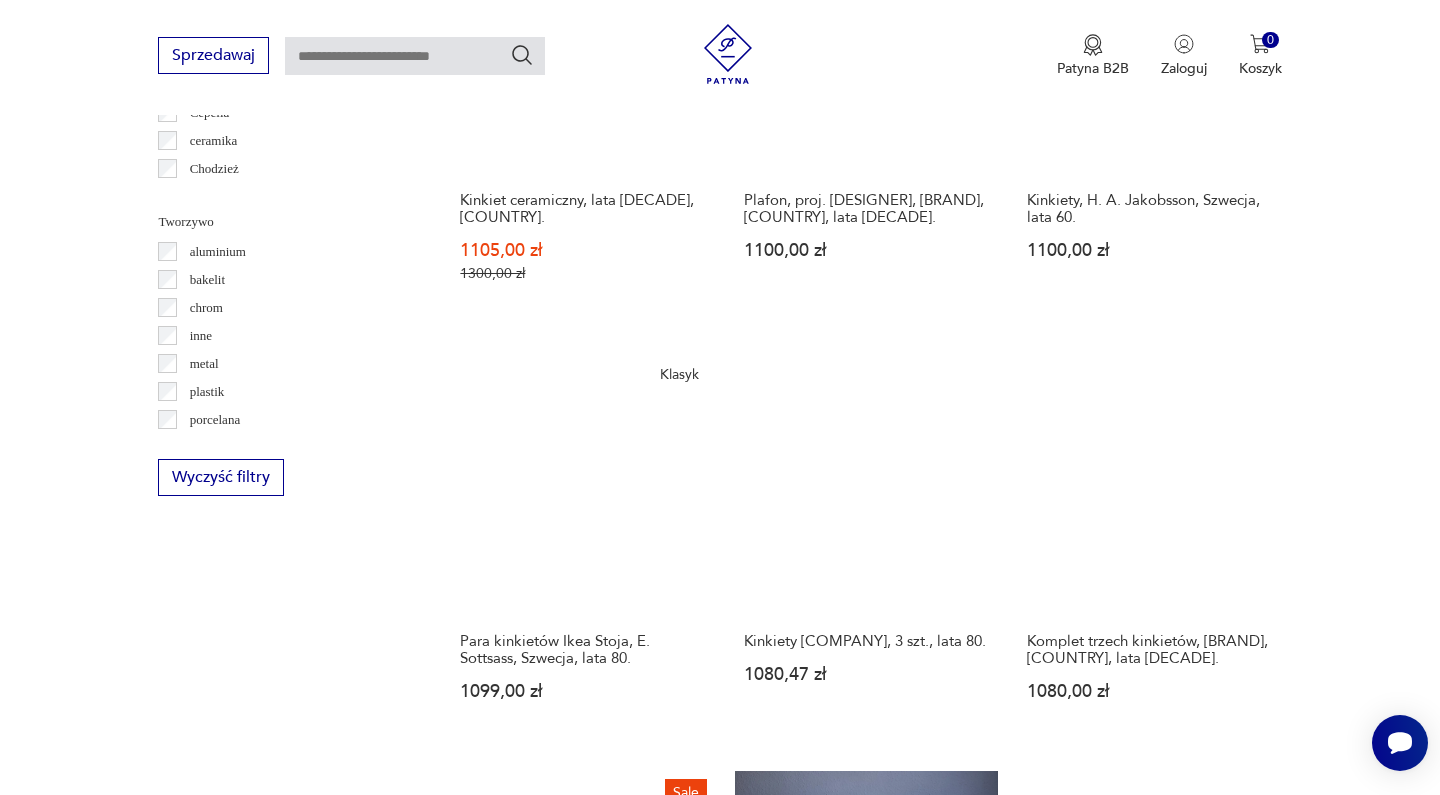 scroll, scrollTop: 1802, scrollLeft: 0, axis: vertical 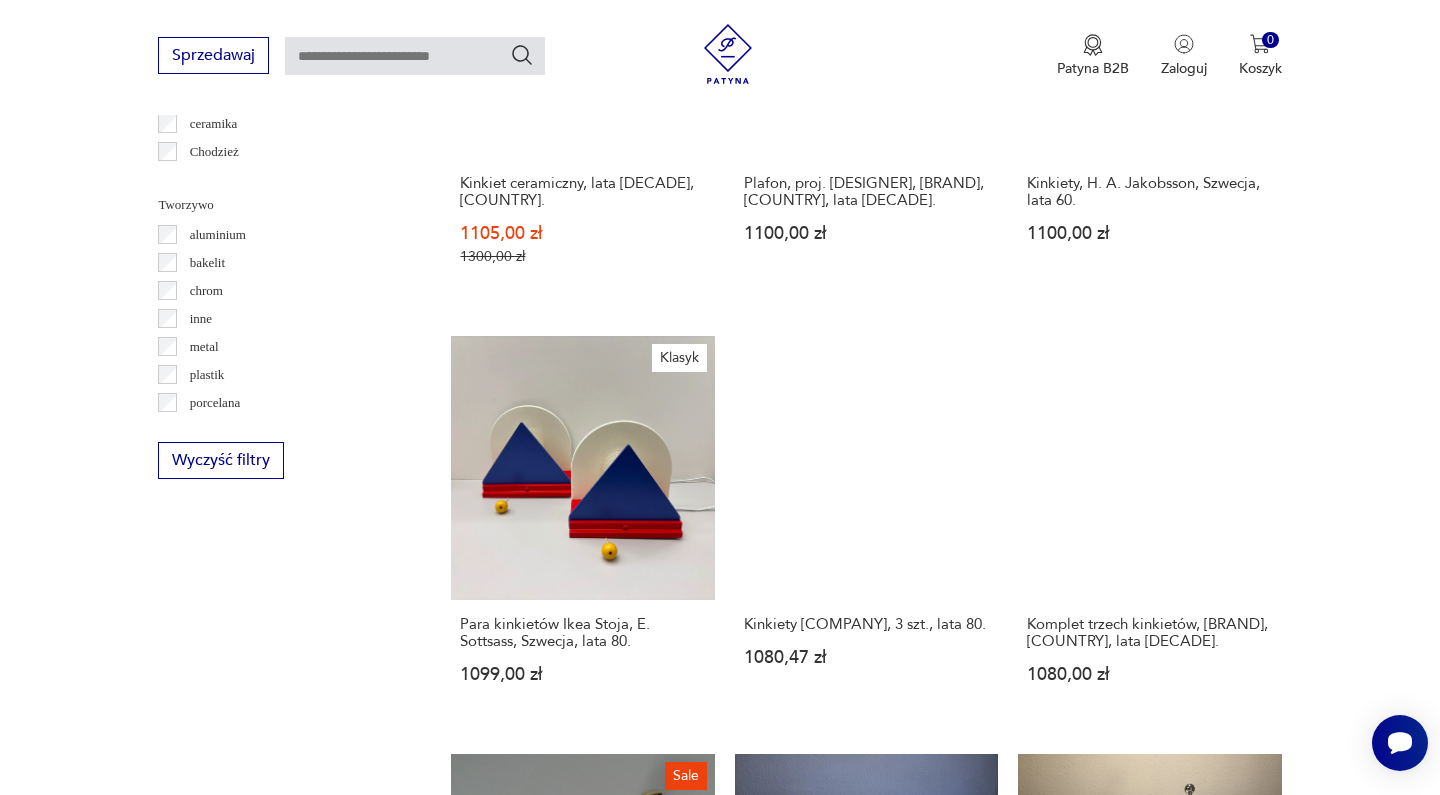 click on "15" at bounding box center [1050, 1650] 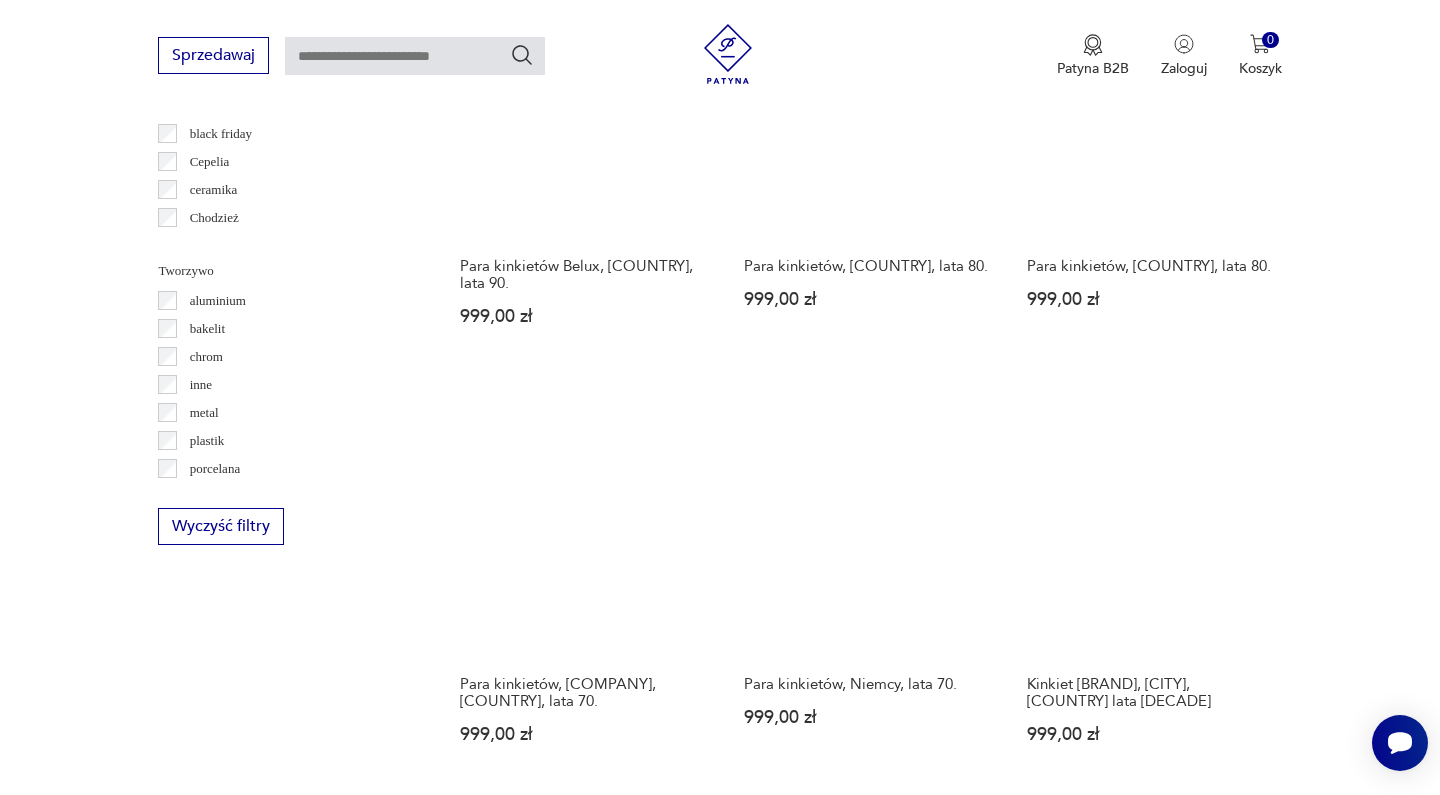 scroll, scrollTop: 1740, scrollLeft: 0, axis: vertical 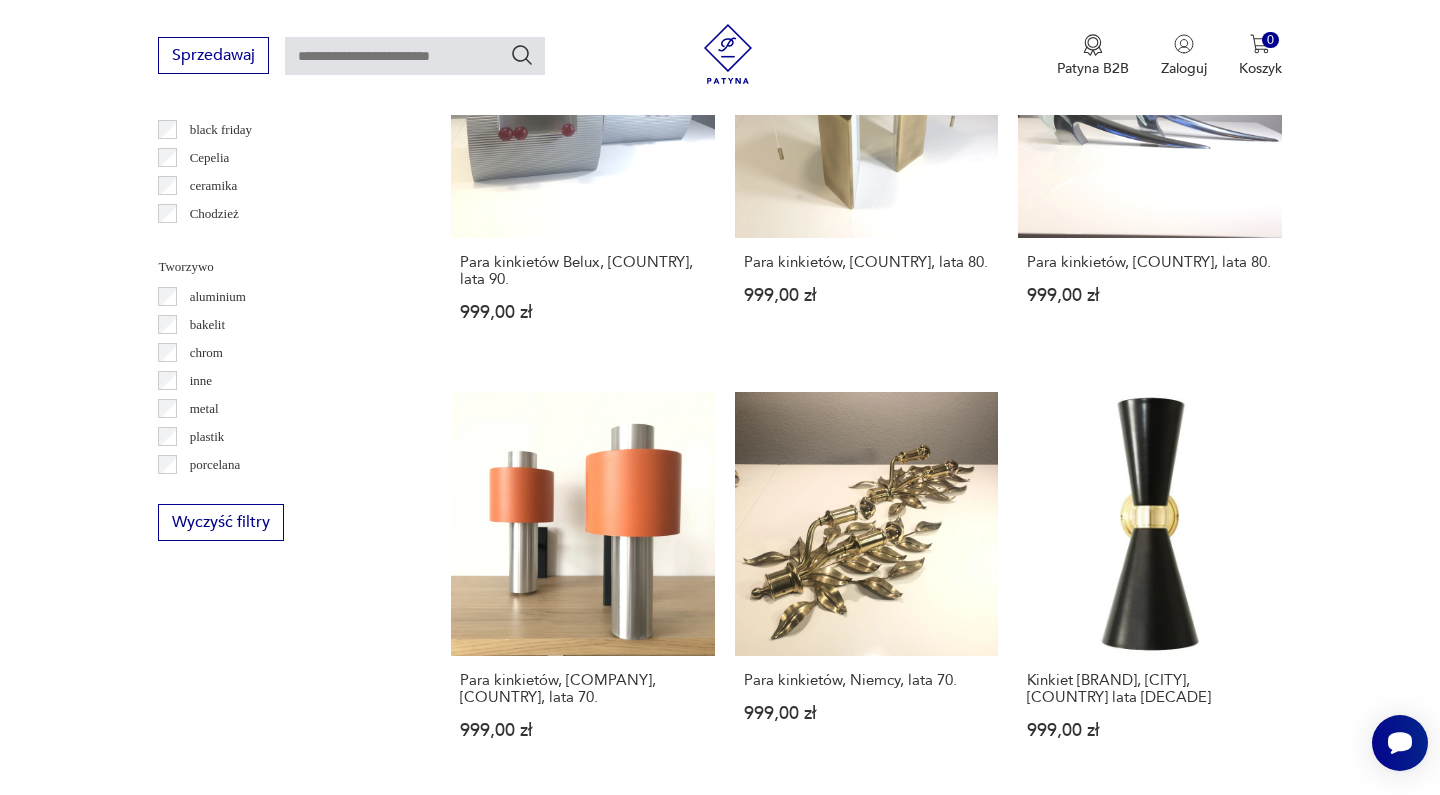 click on "16" at bounding box center (1050, 1717) 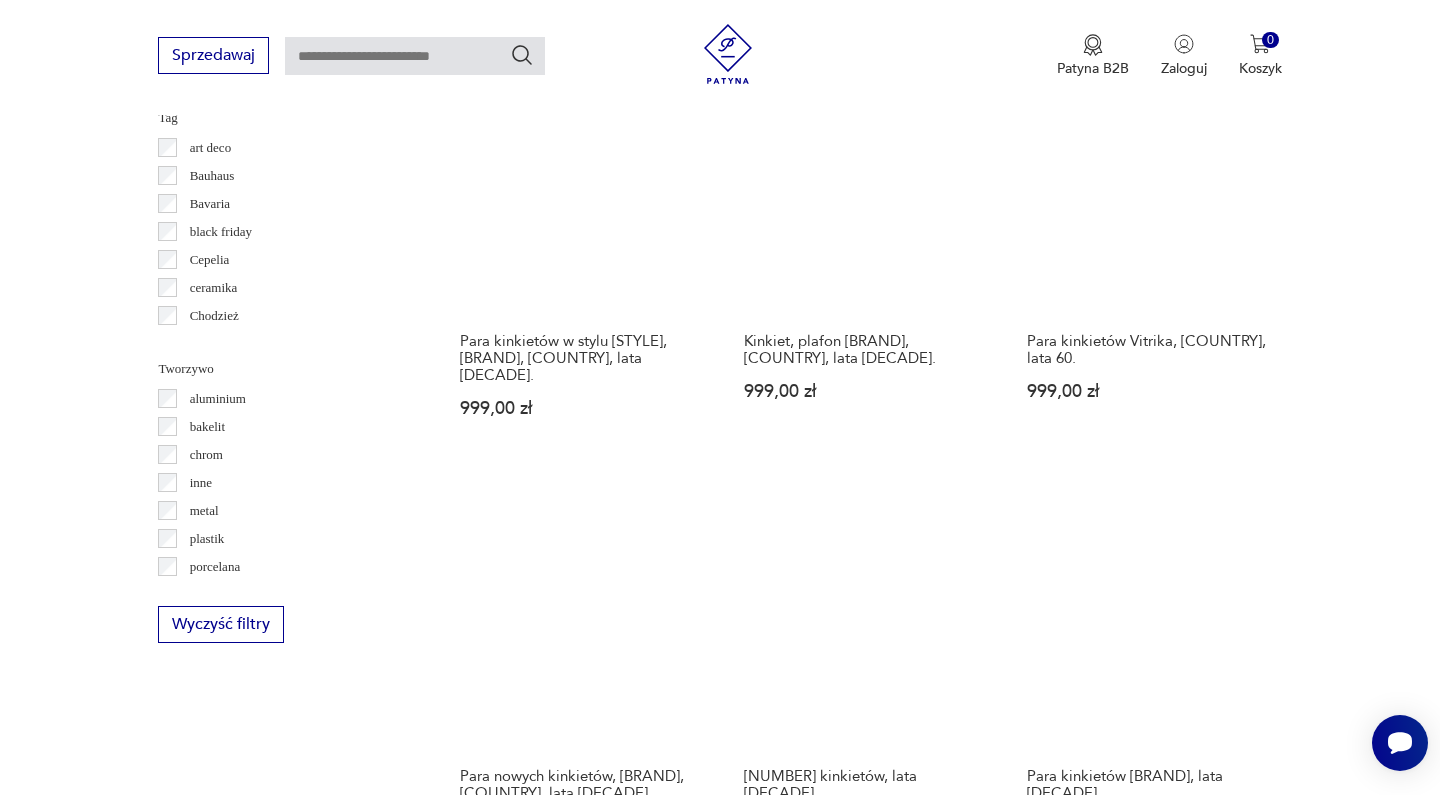 scroll, scrollTop: 1638, scrollLeft: 0, axis: vertical 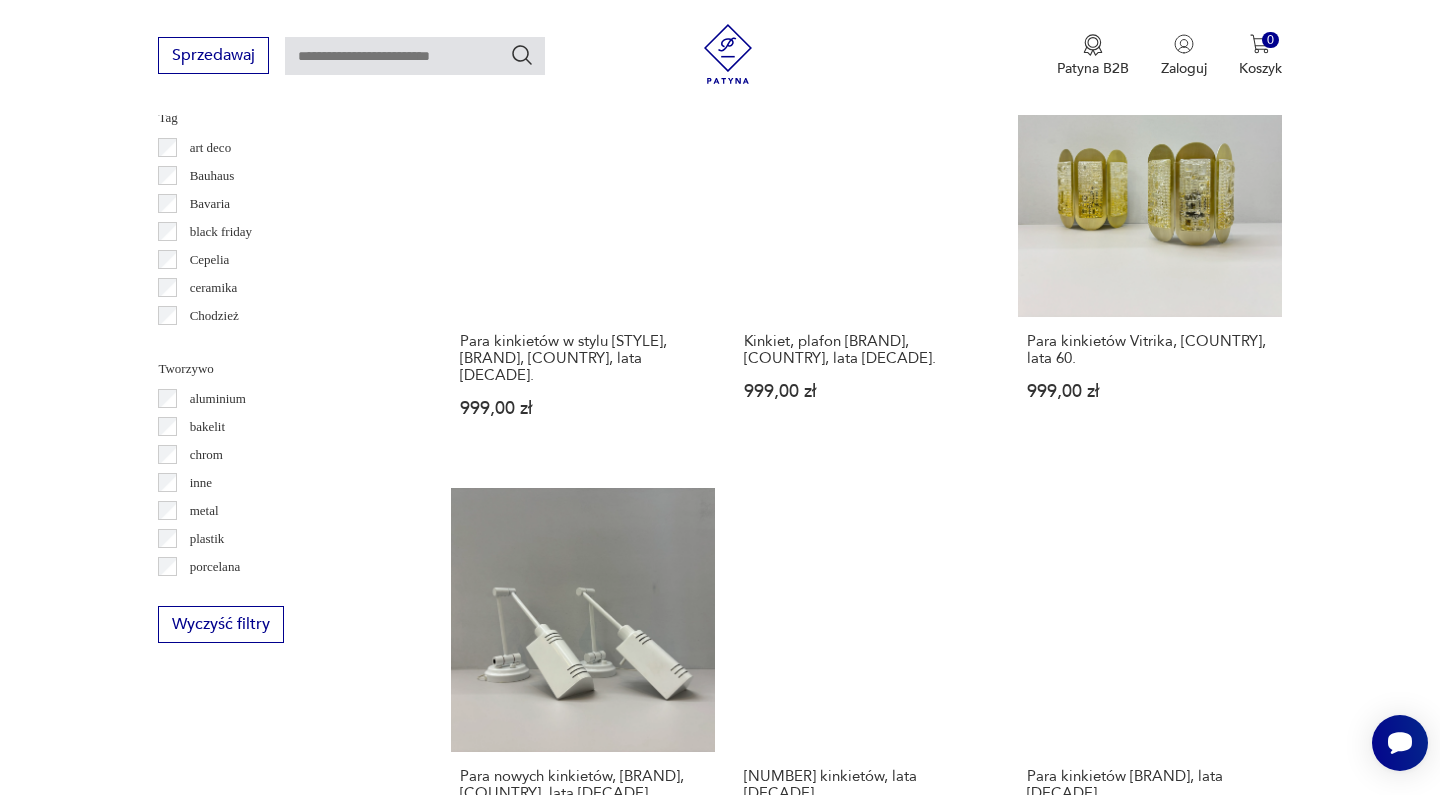 click on "17" at bounding box center (1050, 1819) 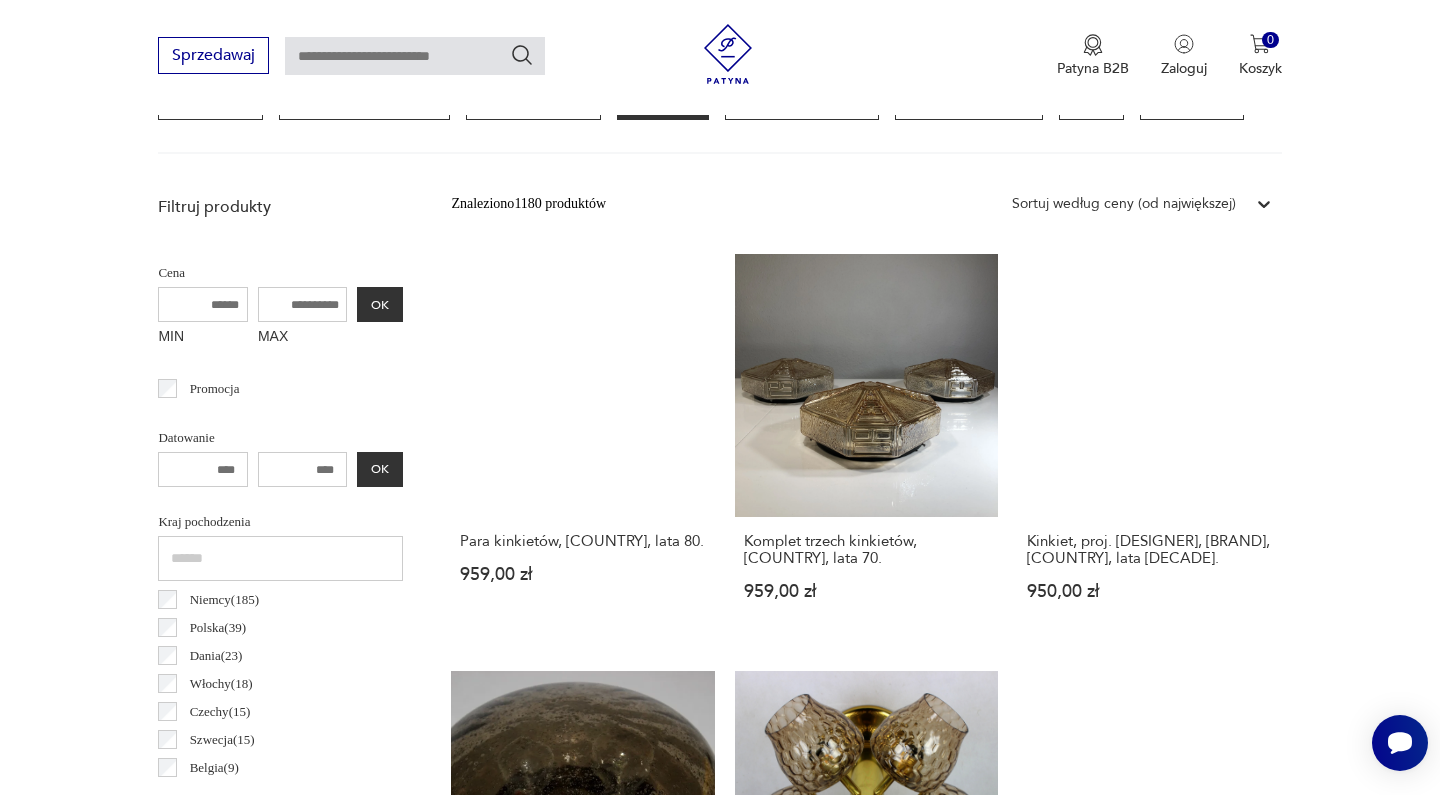scroll, scrollTop: 586, scrollLeft: 0, axis: vertical 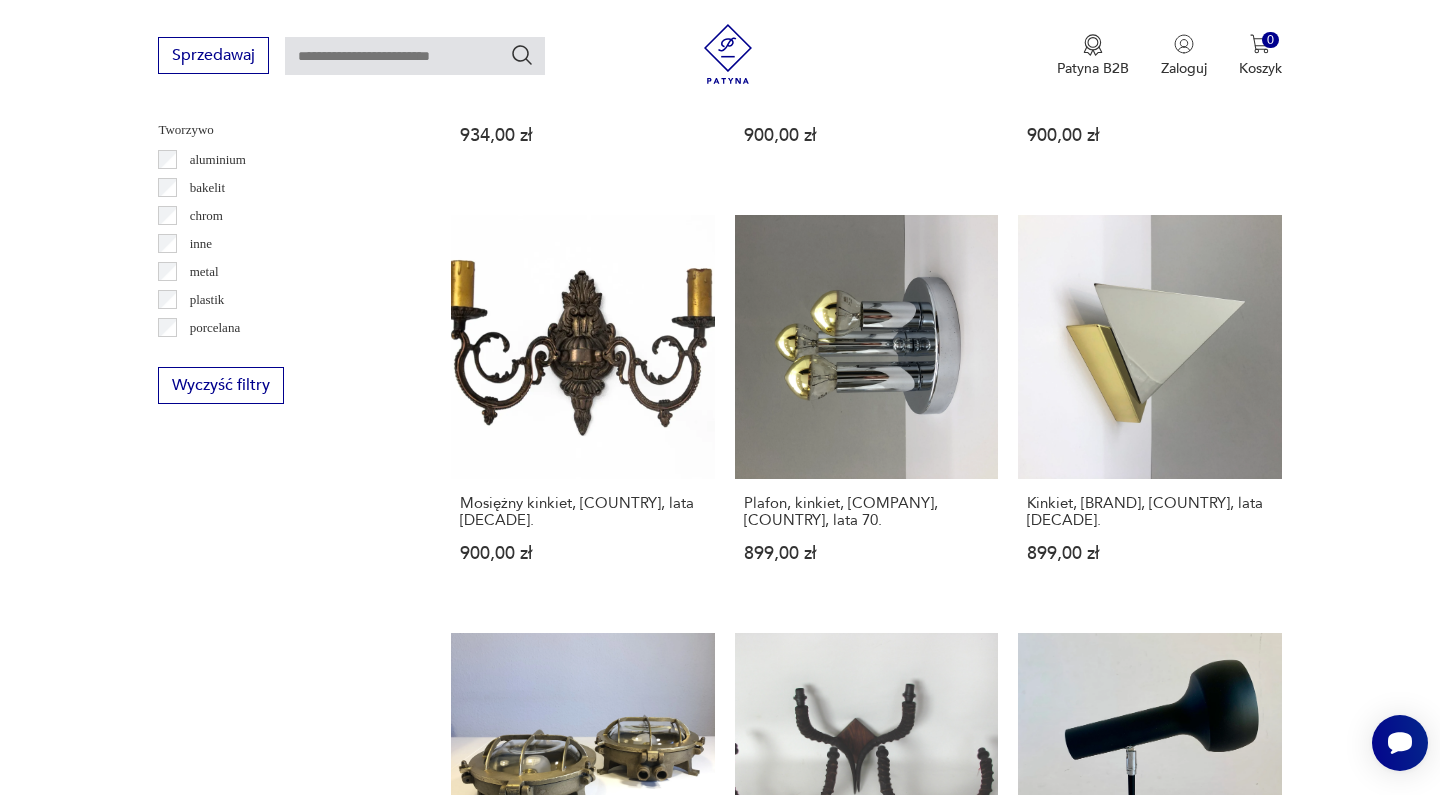 click on "18" at bounding box center [1050, 1540] 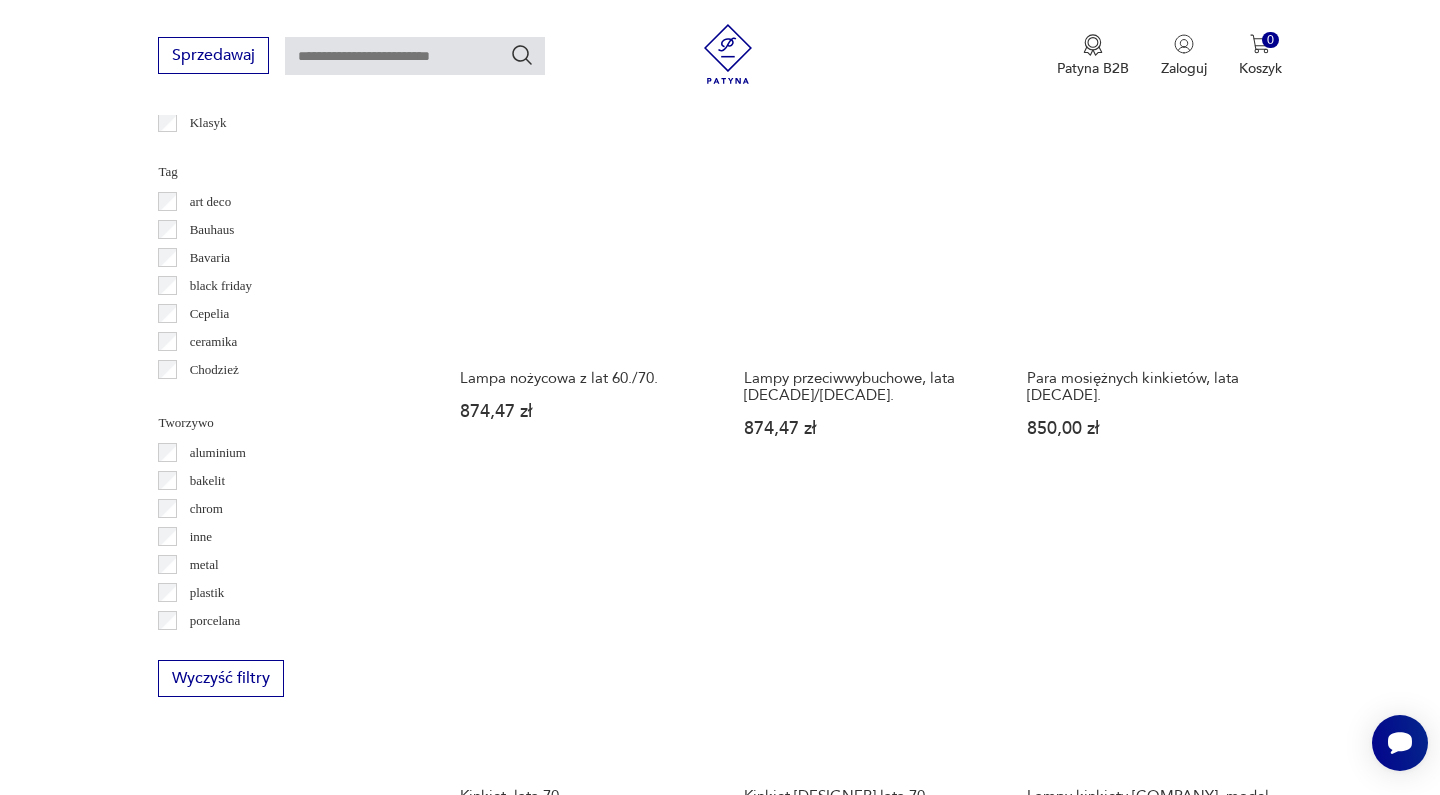 scroll, scrollTop: 1586, scrollLeft: 0, axis: vertical 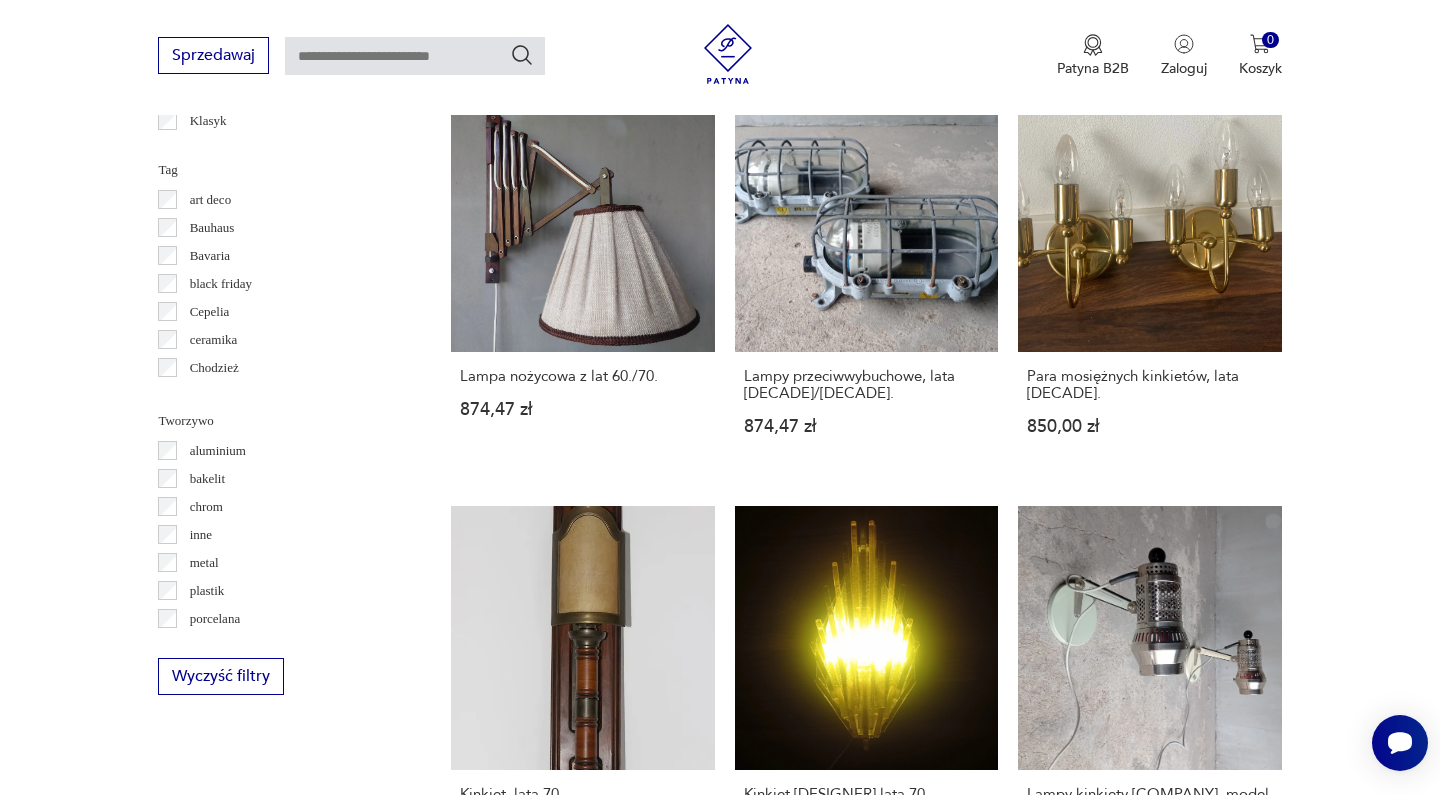 click on "Kinkiety Holtkötter, Niemcy, lata 70. 799,00 zł" at bounding box center (1149, 1116) 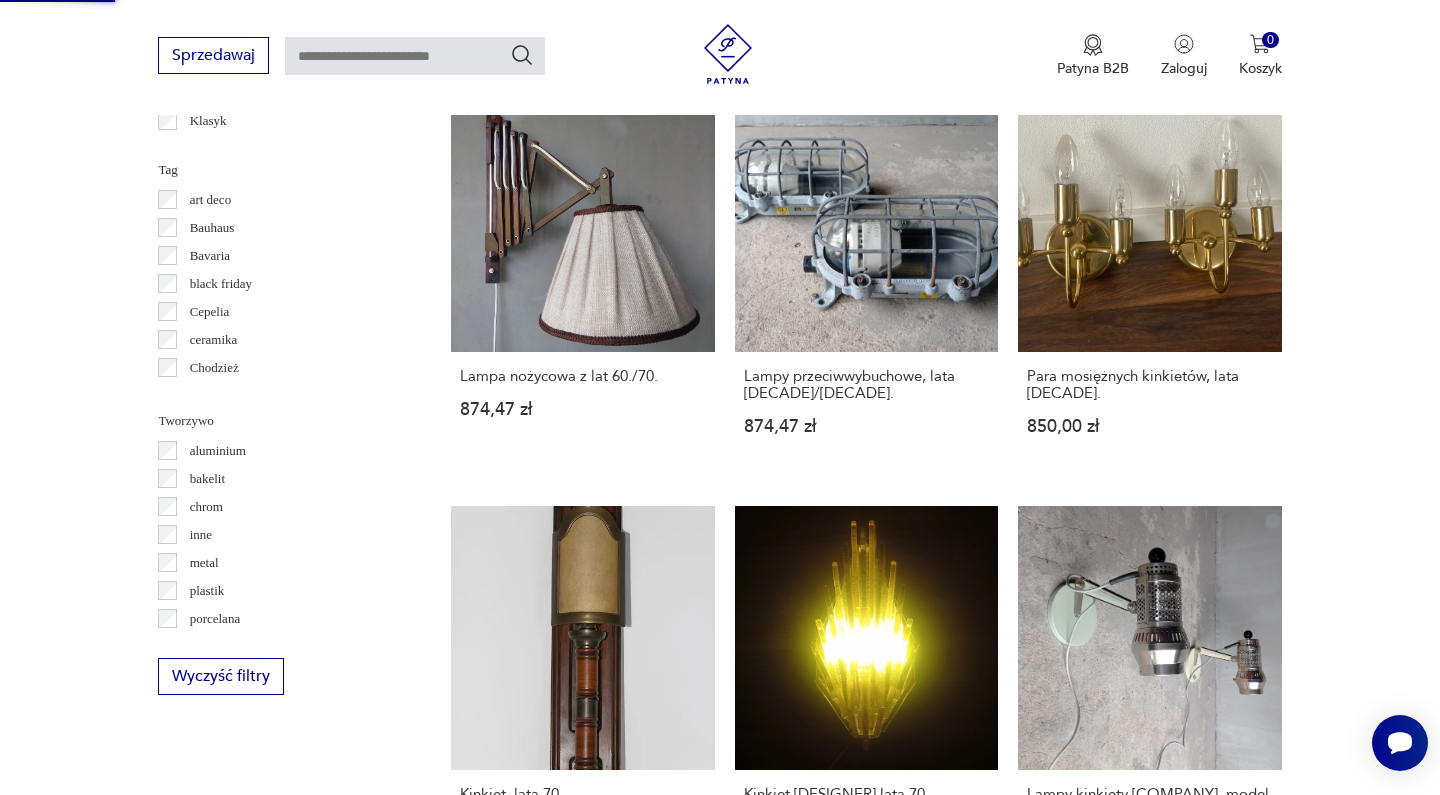 scroll, scrollTop: 256, scrollLeft: 0, axis: vertical 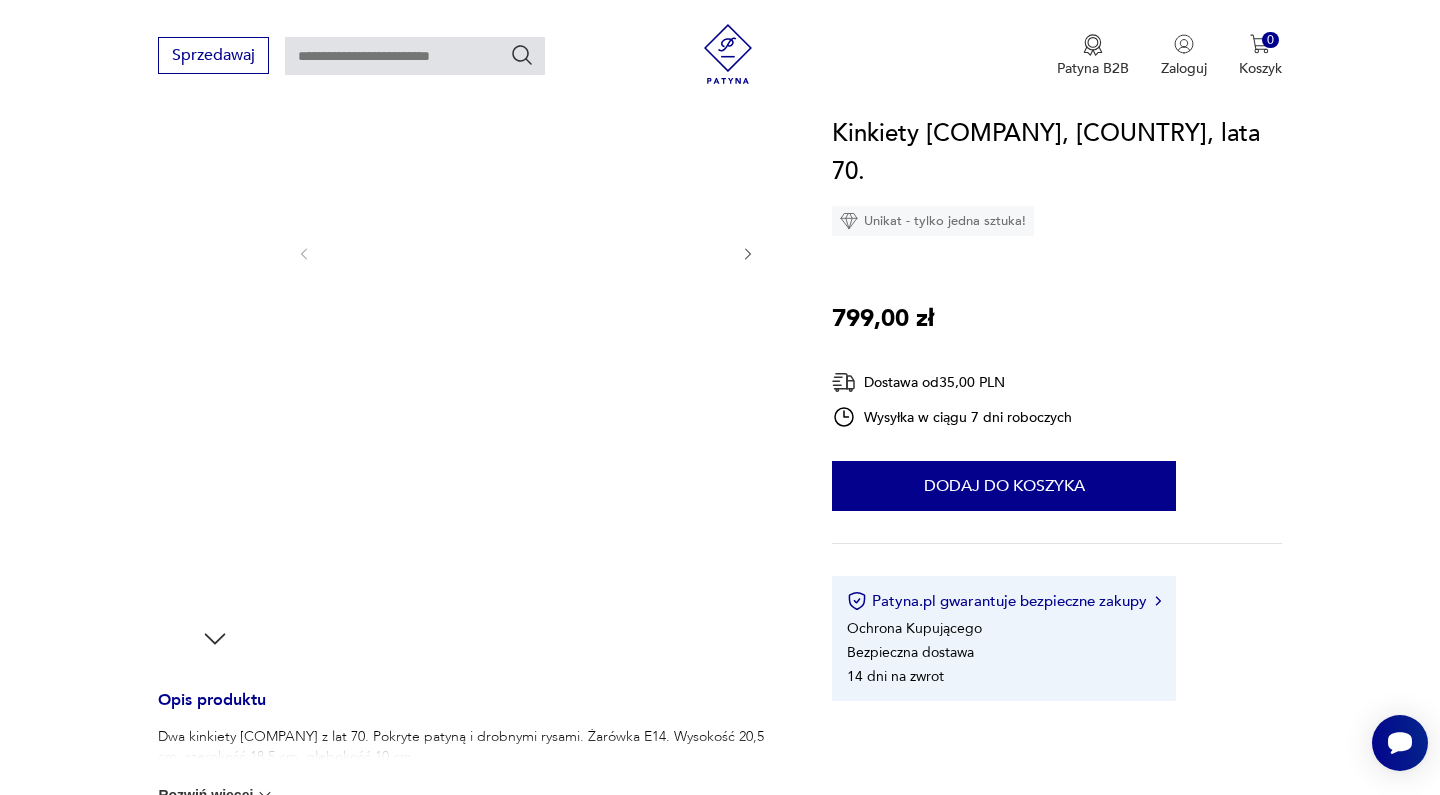click at bounding box center [0, 0] 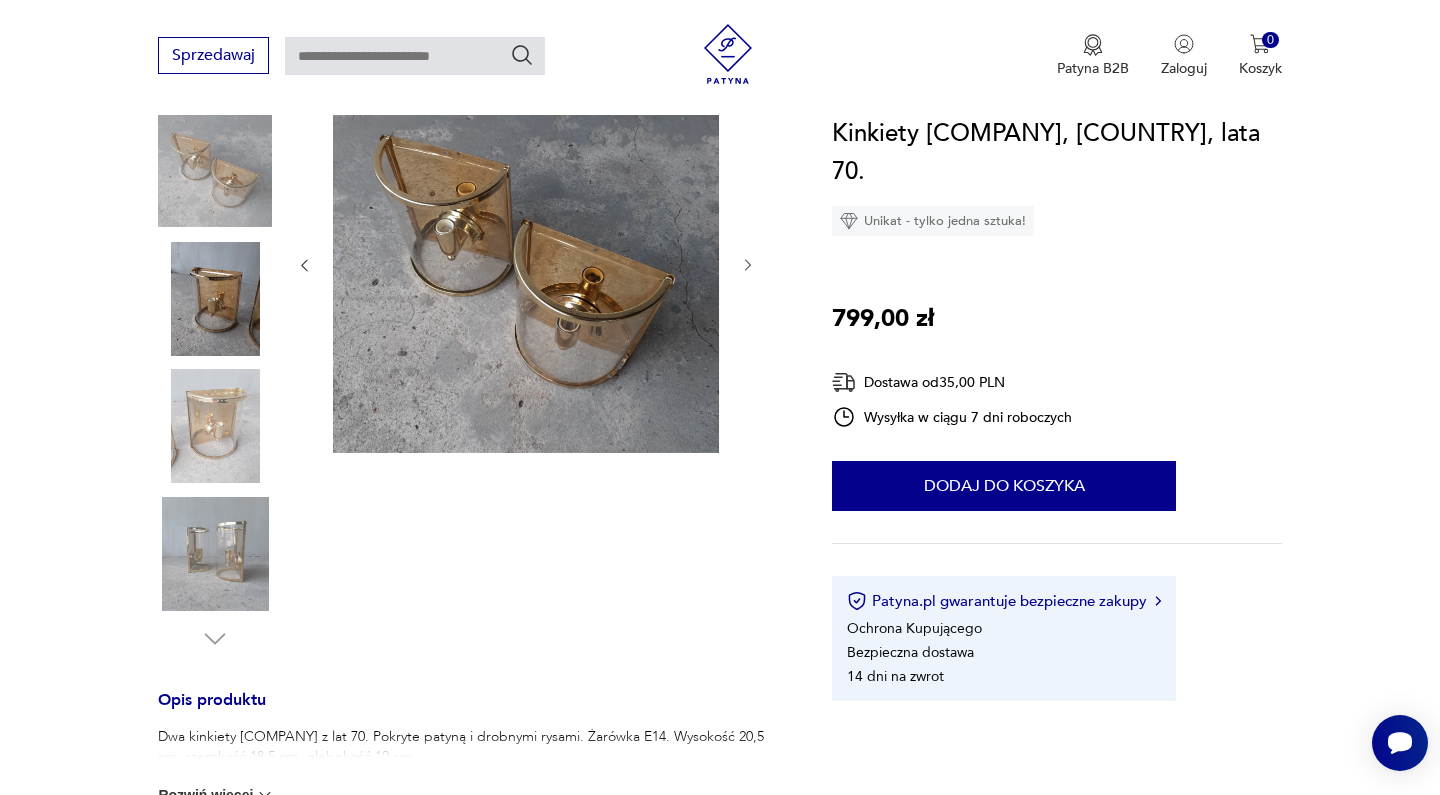 click at bounding box center [748, 265] 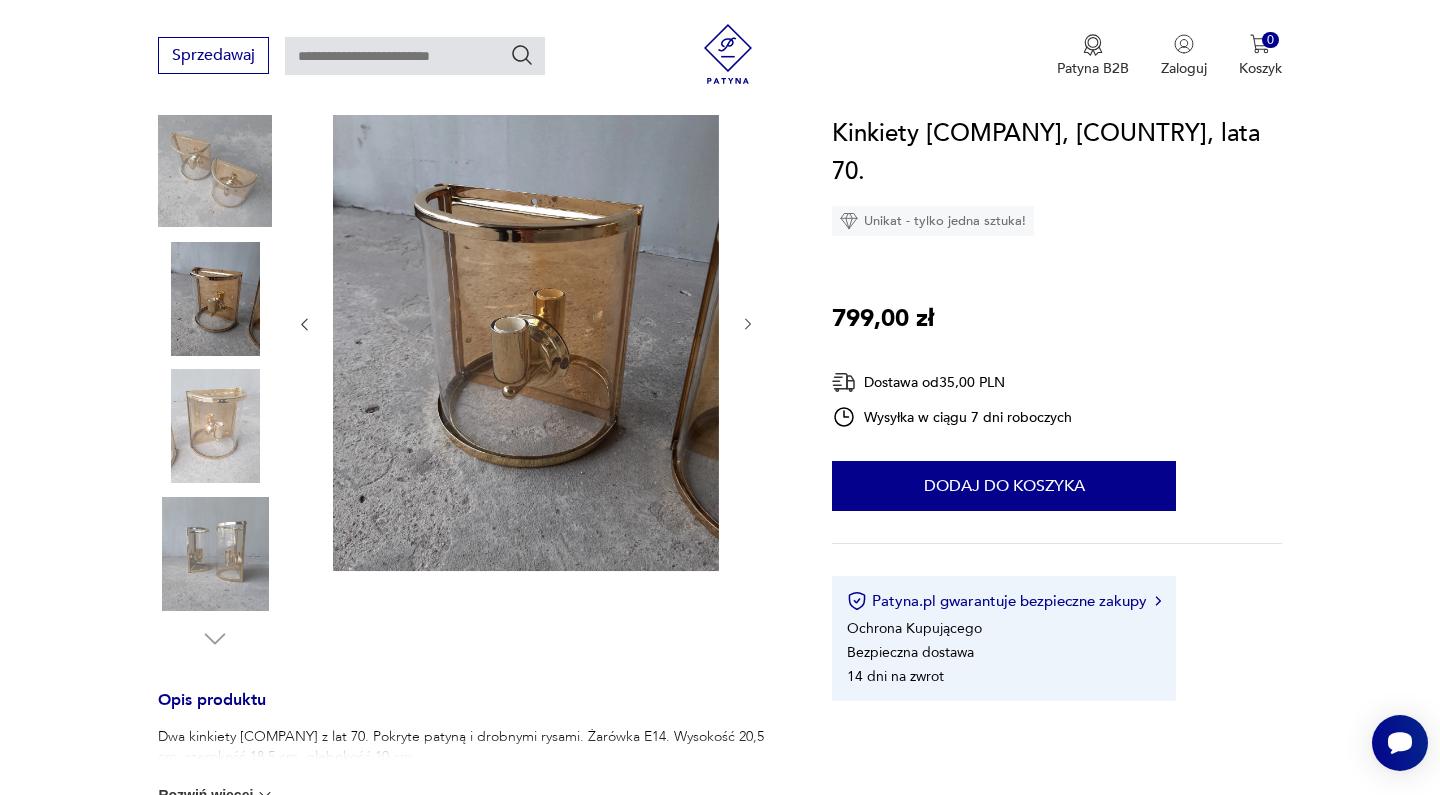 click at bounding box center (526, 324) 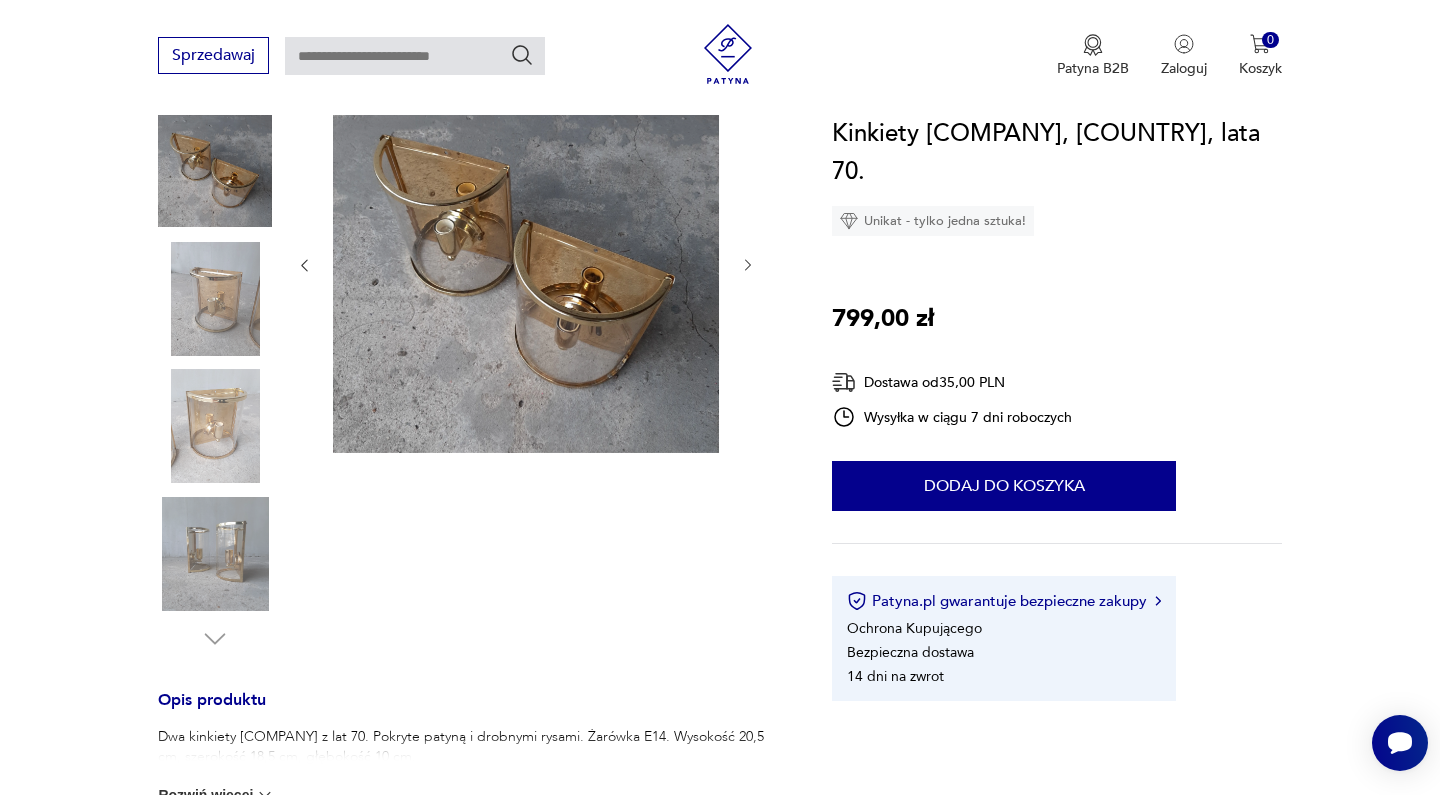 click at bounding box center [0, 0] 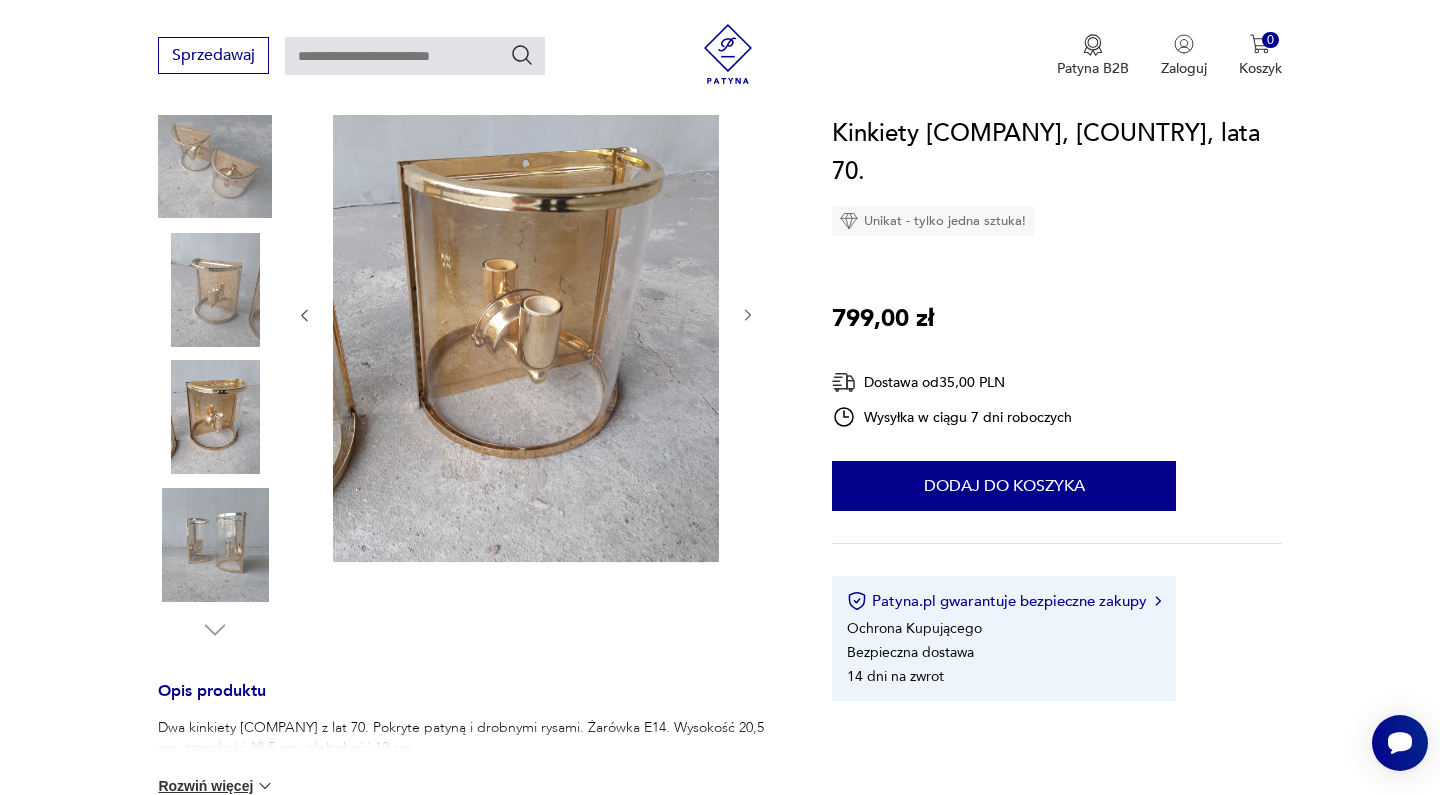 scroll, scrollTop: 266, scrollLeft: 0, axis: vertical 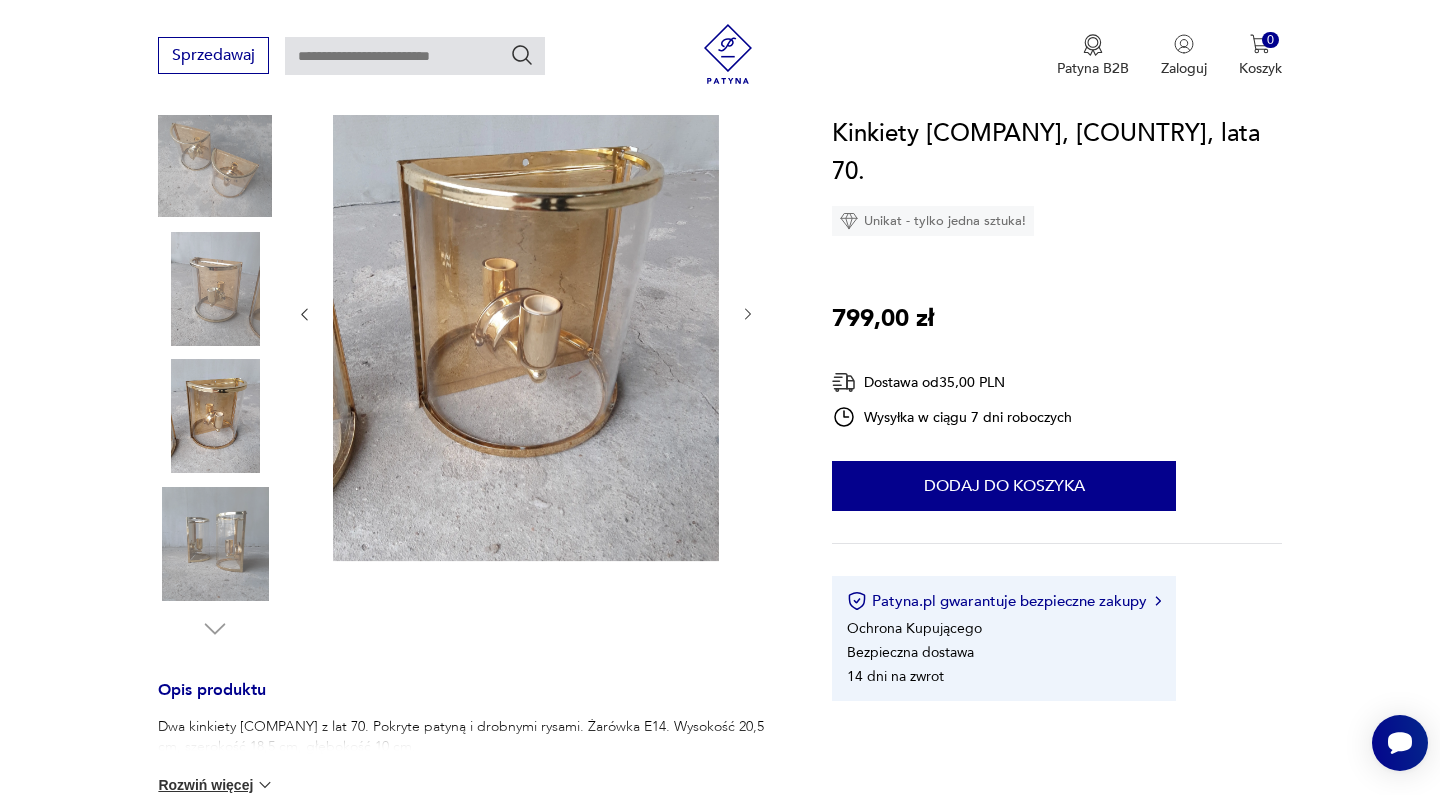 click at bounding box center (526, 314) 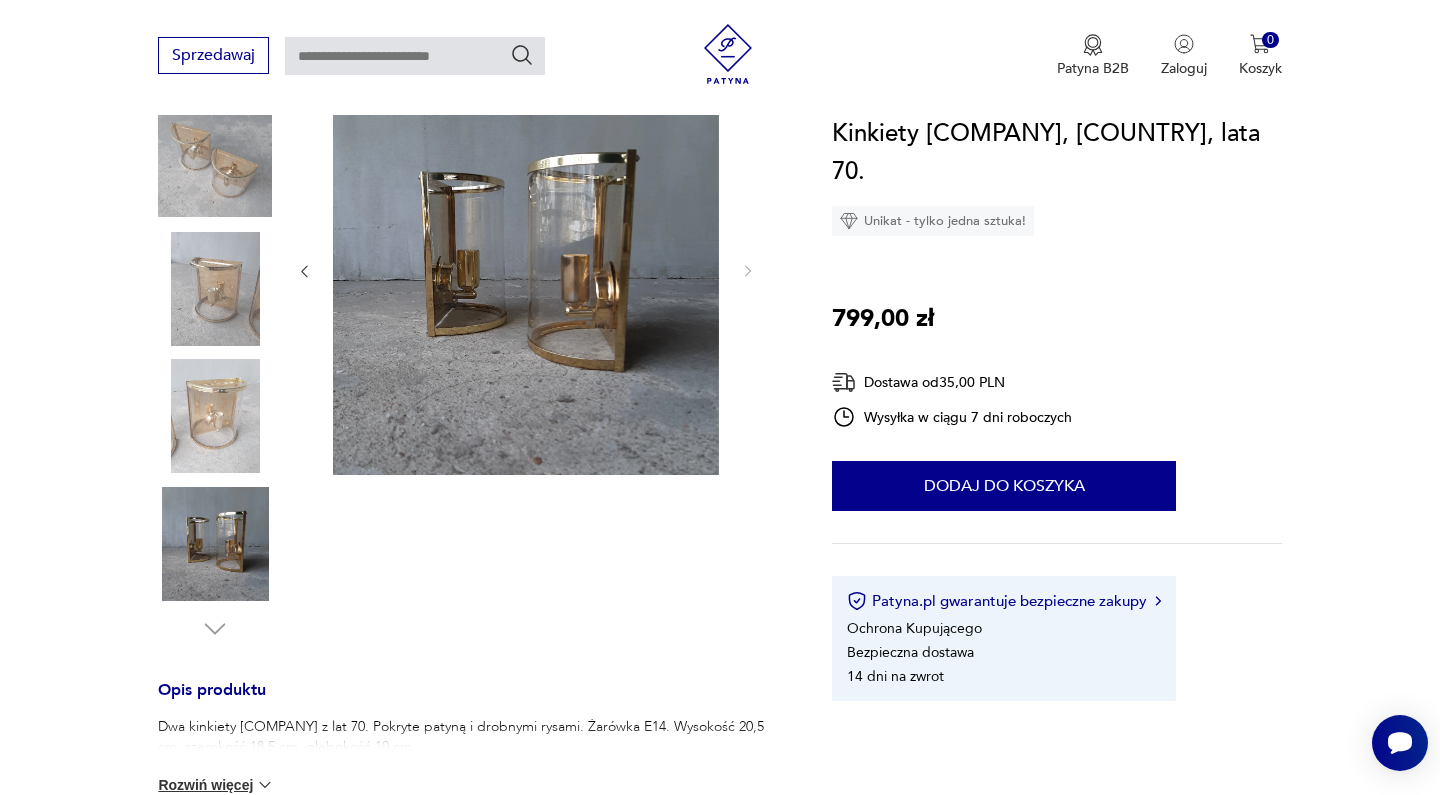 click at bounding box center [526, 271] 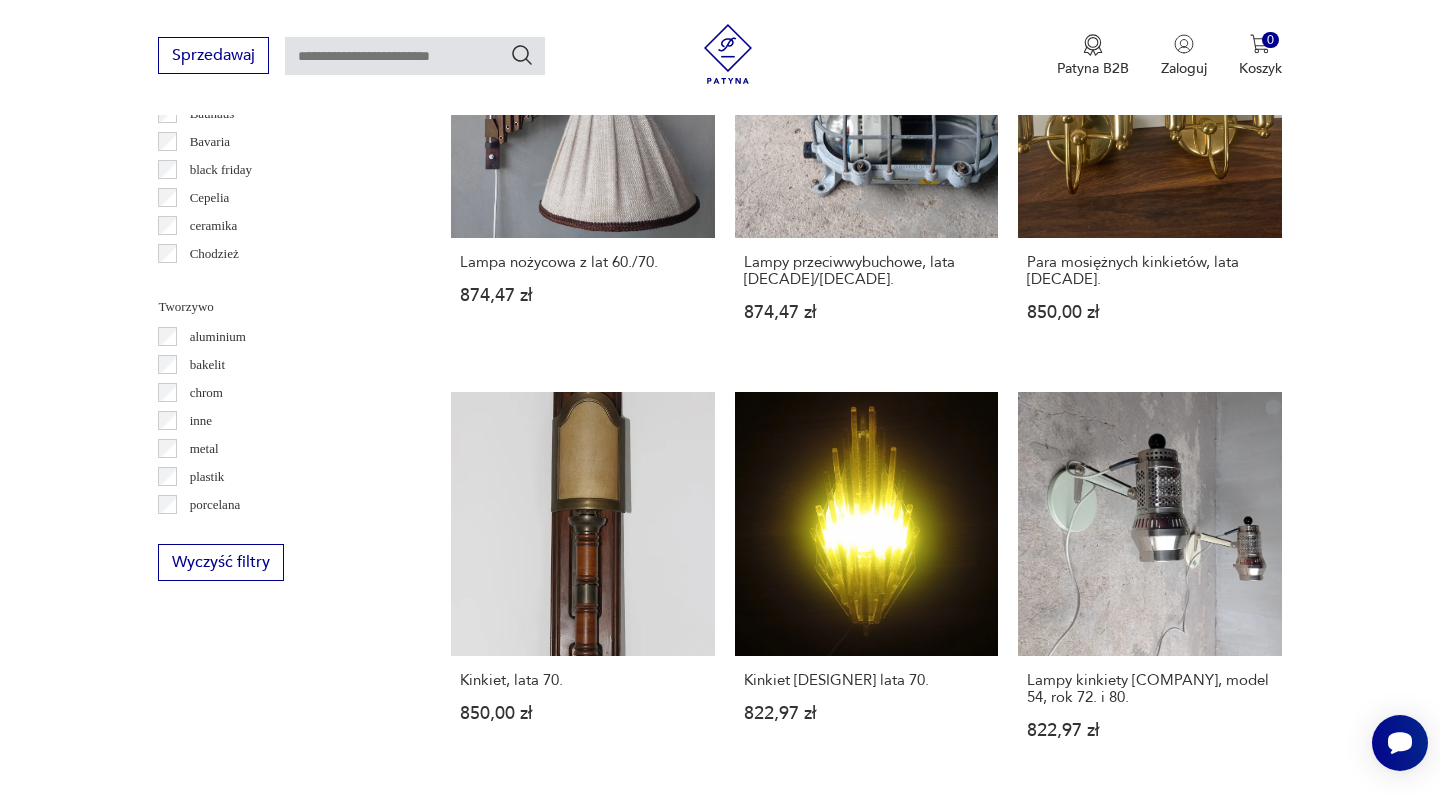 scroll, scrollTop: 1736, scrollLeft: 0, axis: vertical 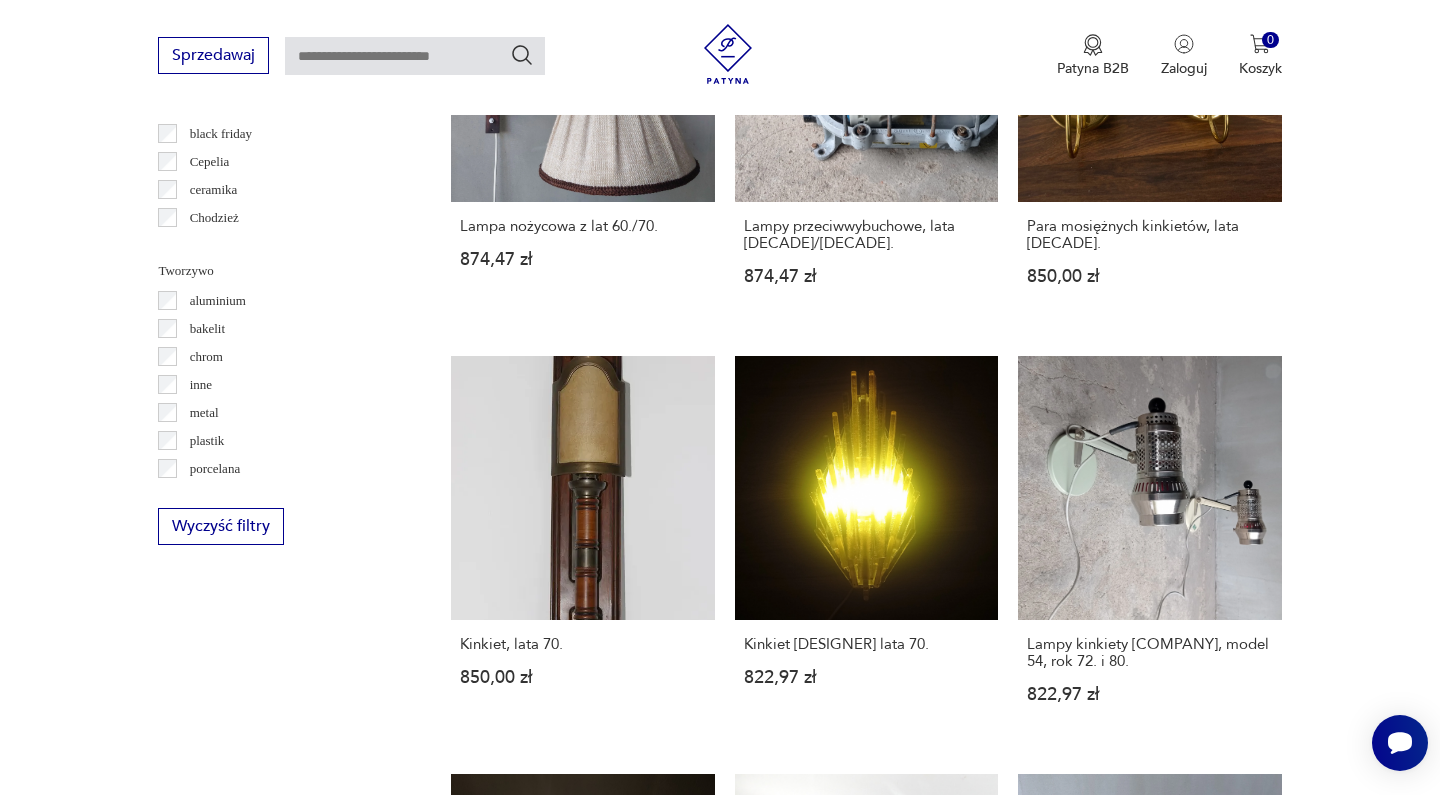 click on "19" at bounding box center [1050, 1681] 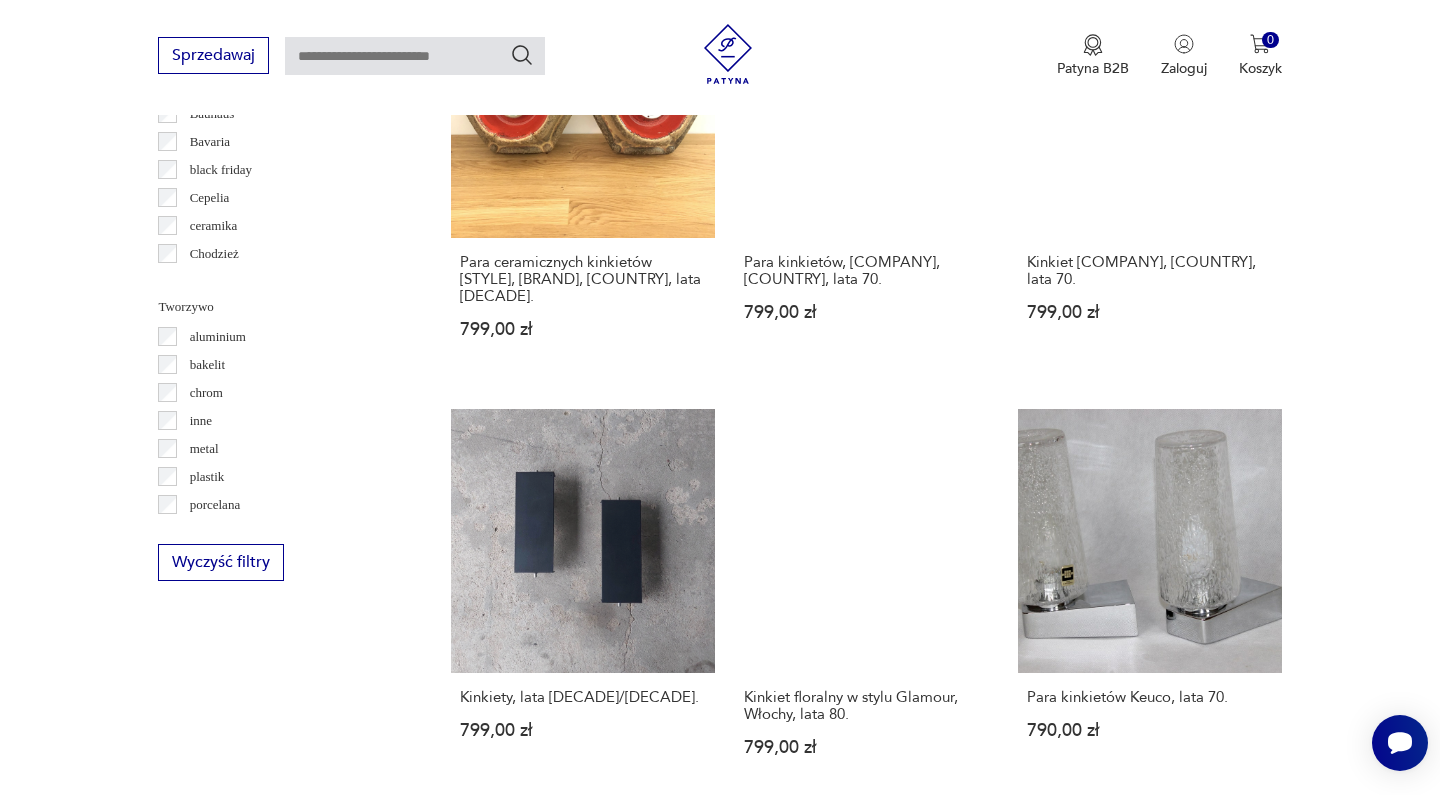 scroll, scrollTop: 1717, scrollLeft: 0, axis: vertical 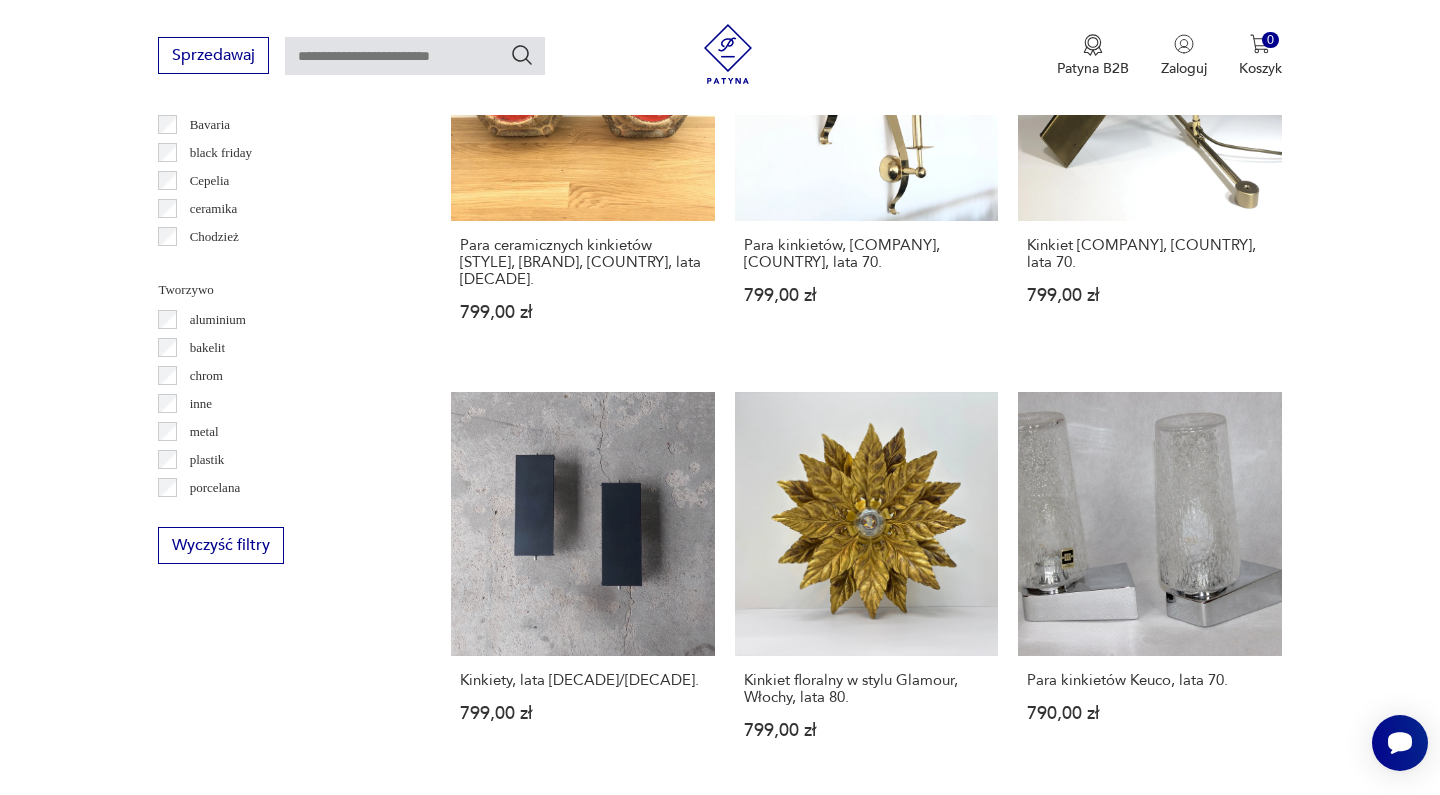 click on "20" at bounding box center [1050, 1700] 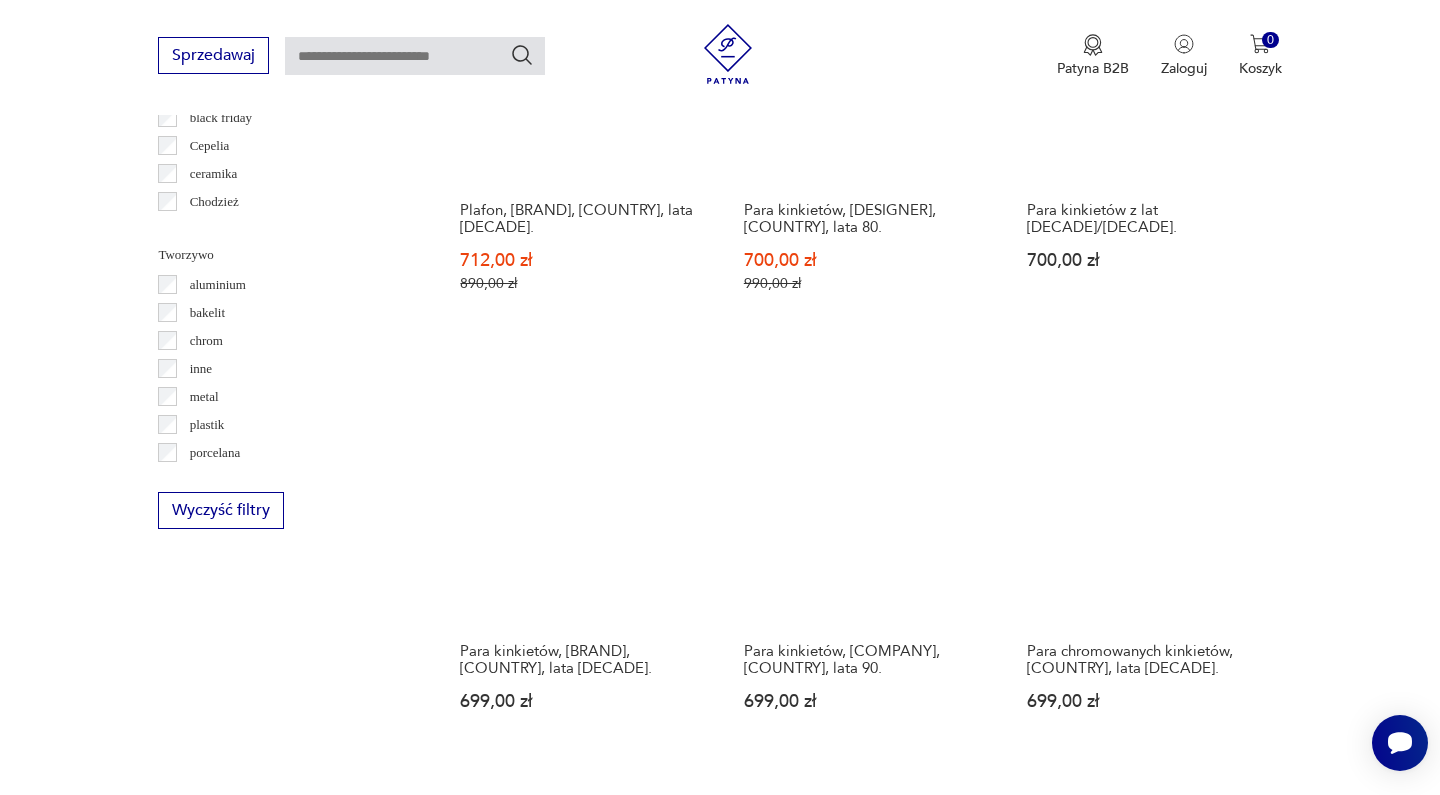 scroll, scrollTop: 1765, scrollLeft: 0, axis: vertical 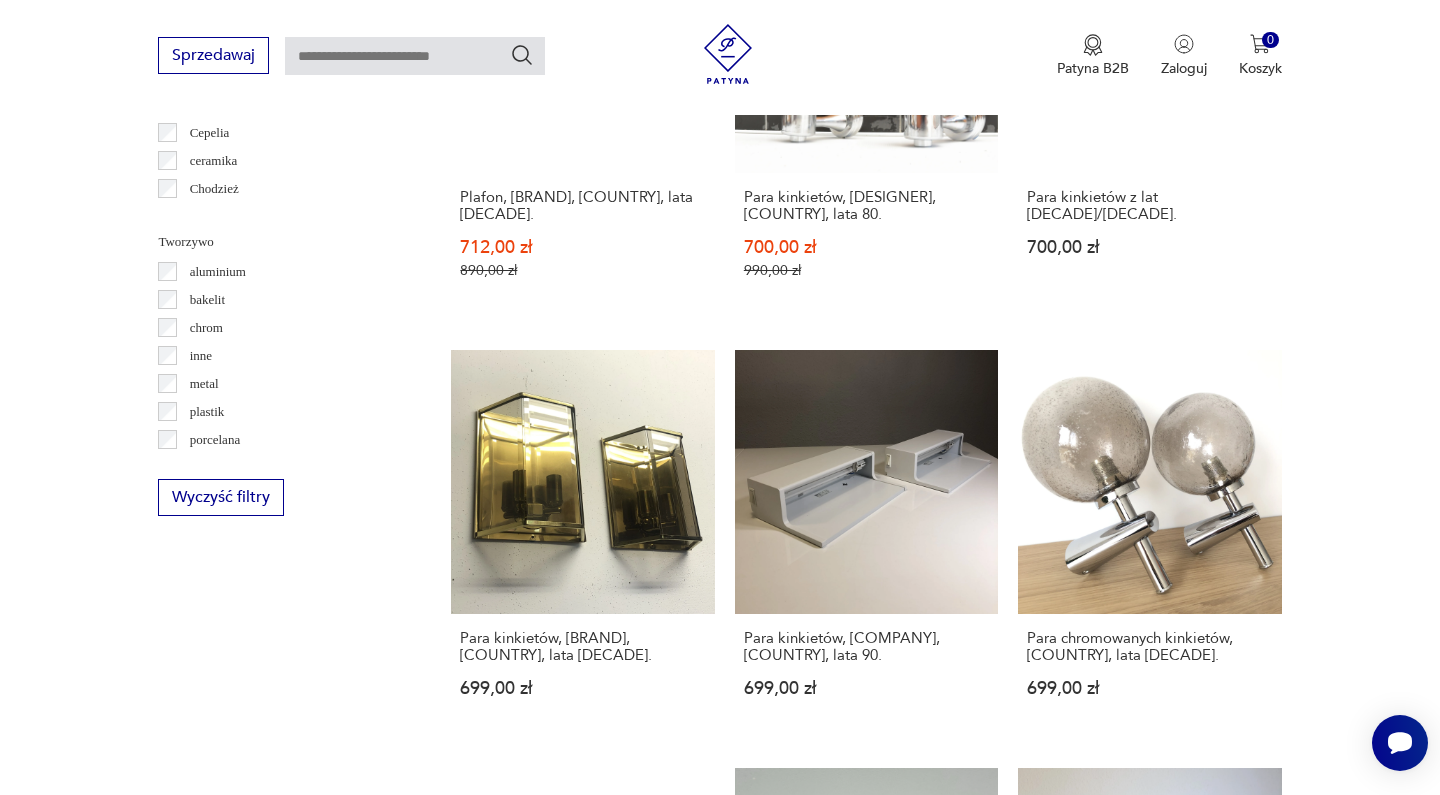 click on "21" at bounding box center (1050, 1641) 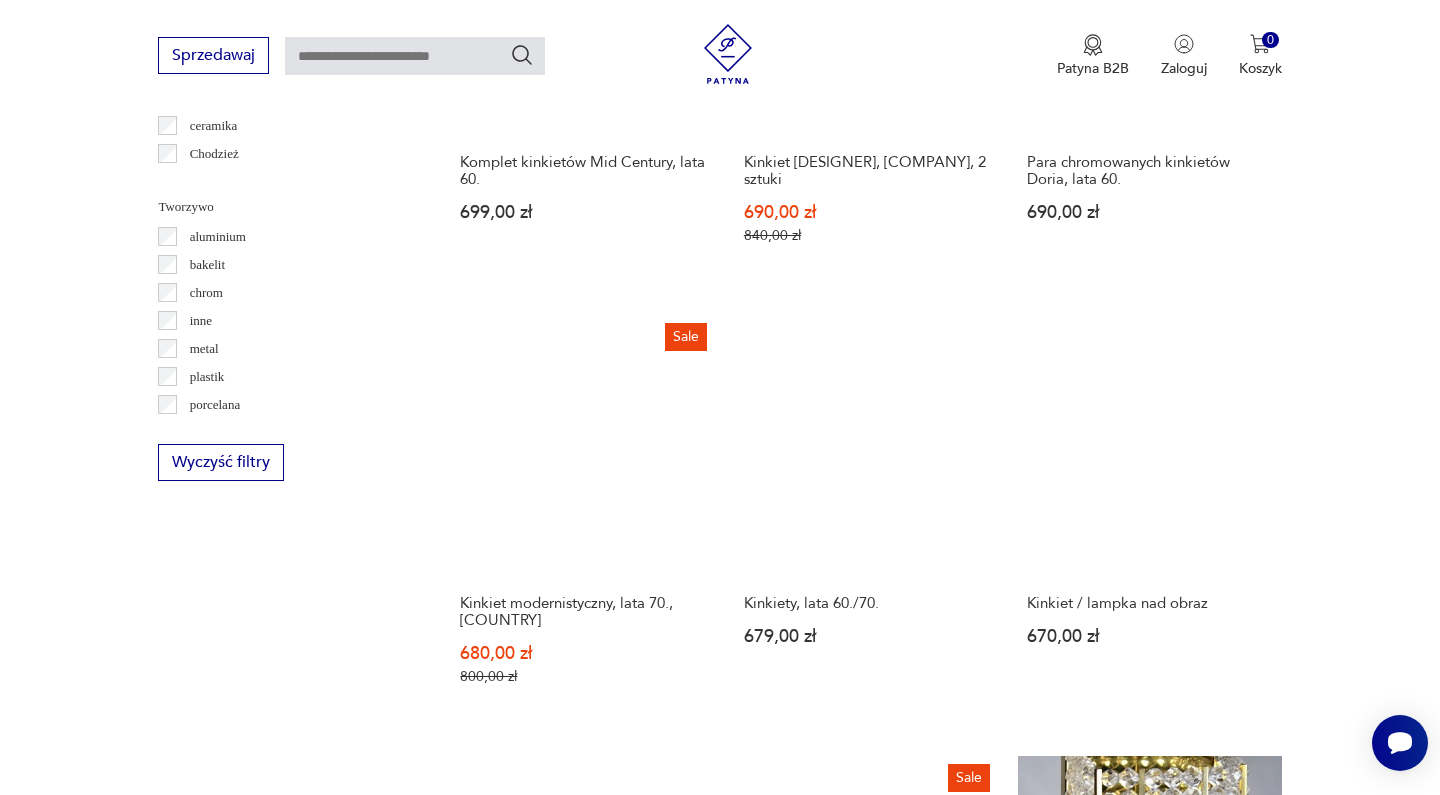 scroll, scrollTop: 1820, scrollLeft: 0, axis: vertical 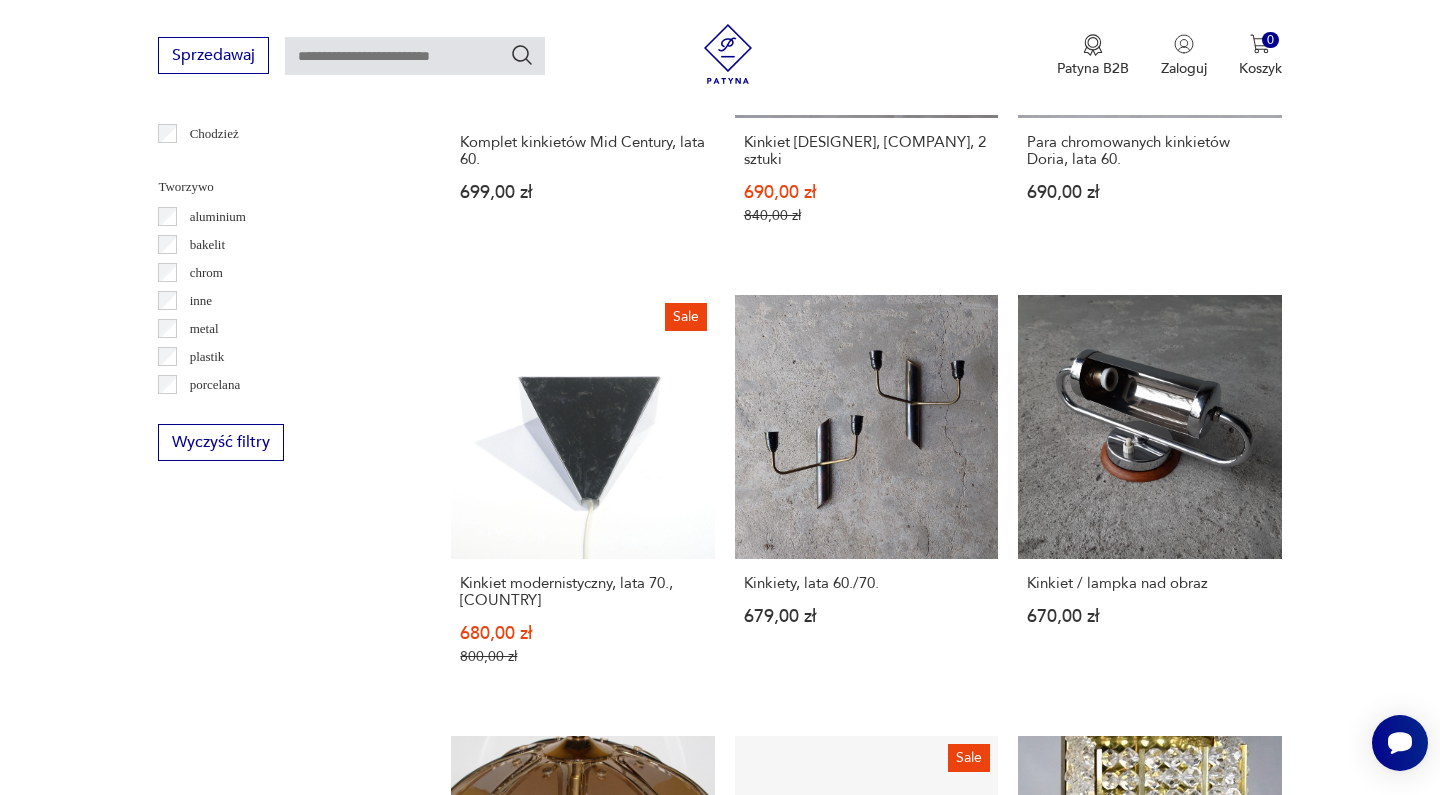 click on "22" at bounding box center [1050, 1632] 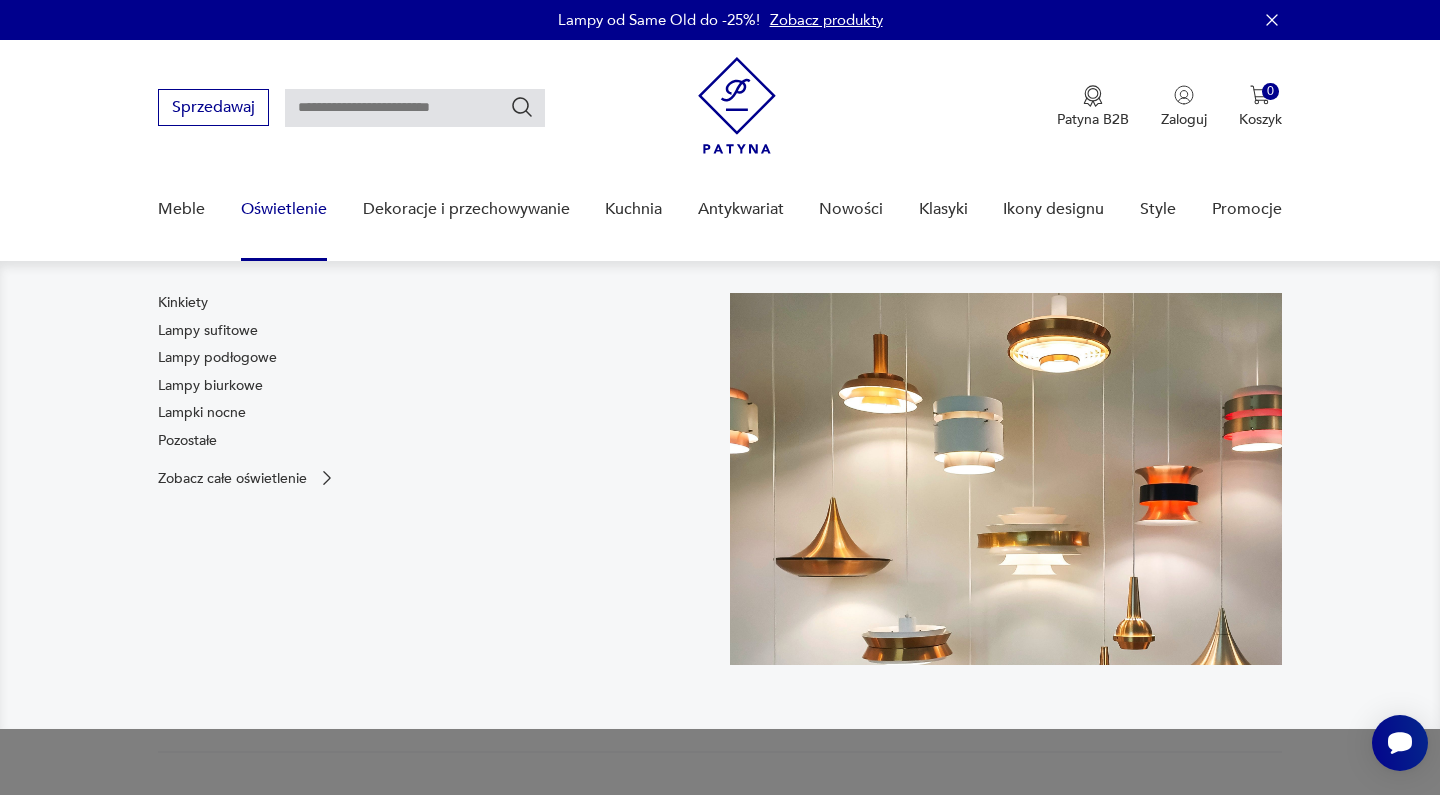 scroll, scrollTop: 0, scrollLeft: 0, axis: both 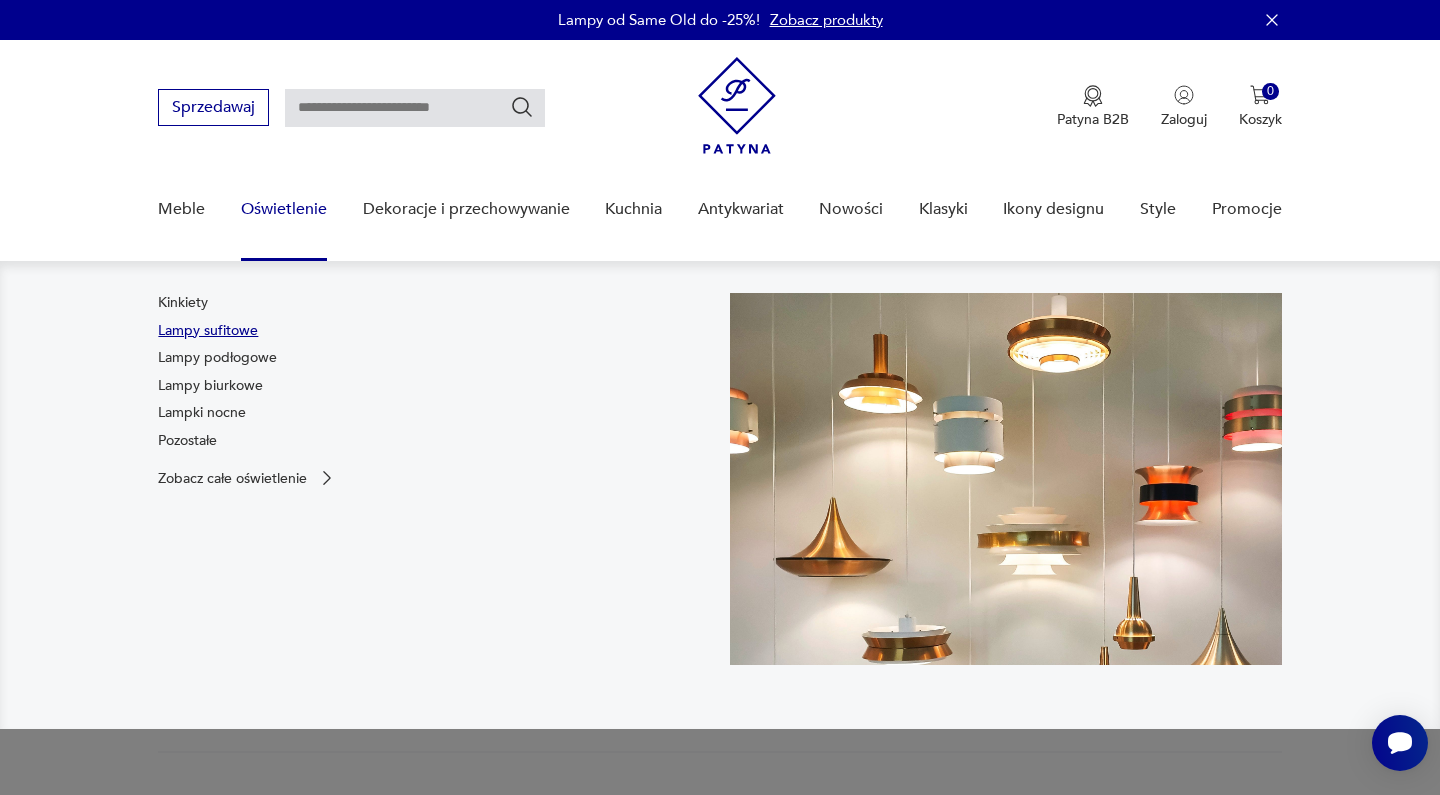 click on "Lampy sufitowe" at bounding box center [208, 331] 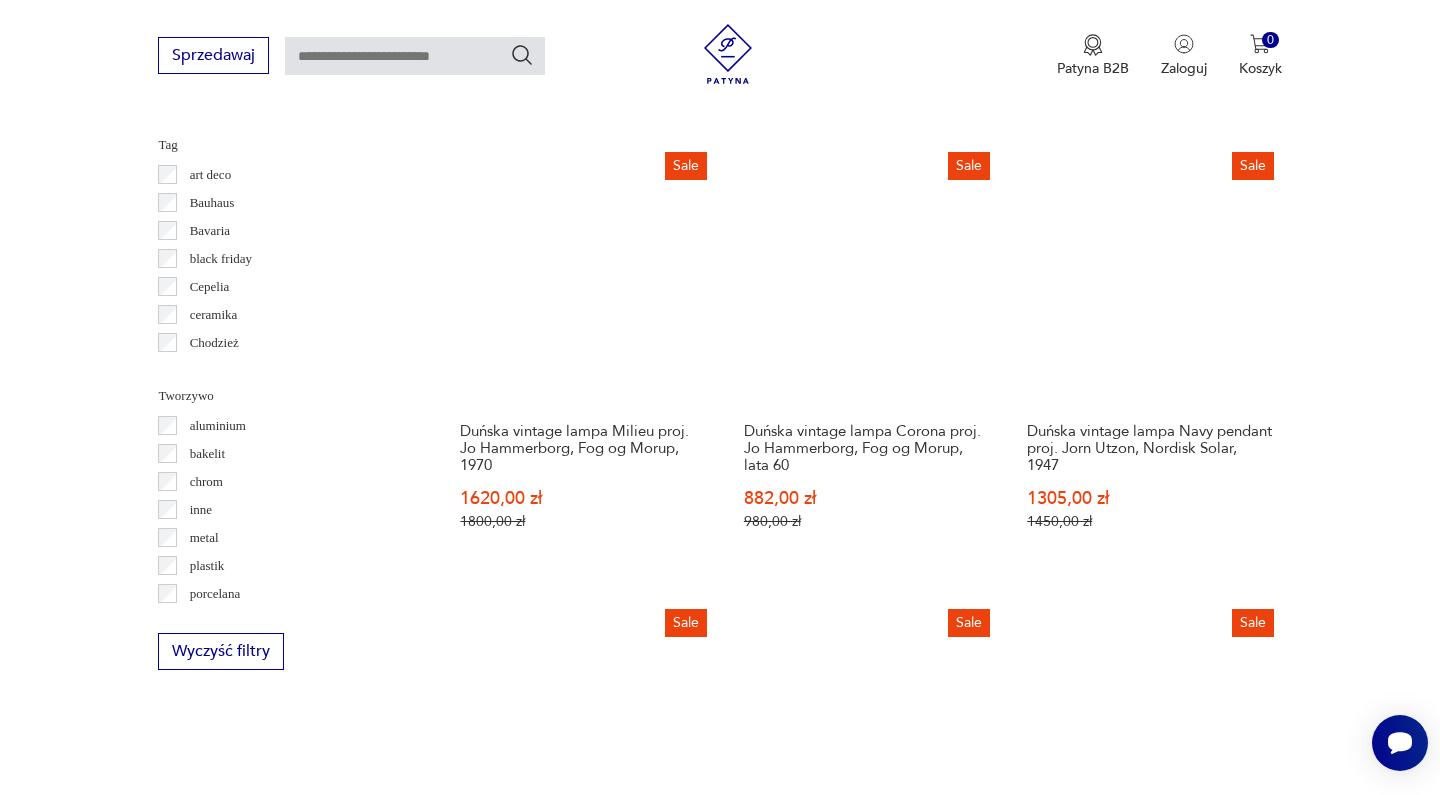 scroll, scrollTop: 1846, scrollLeft: 0, axis: vertical 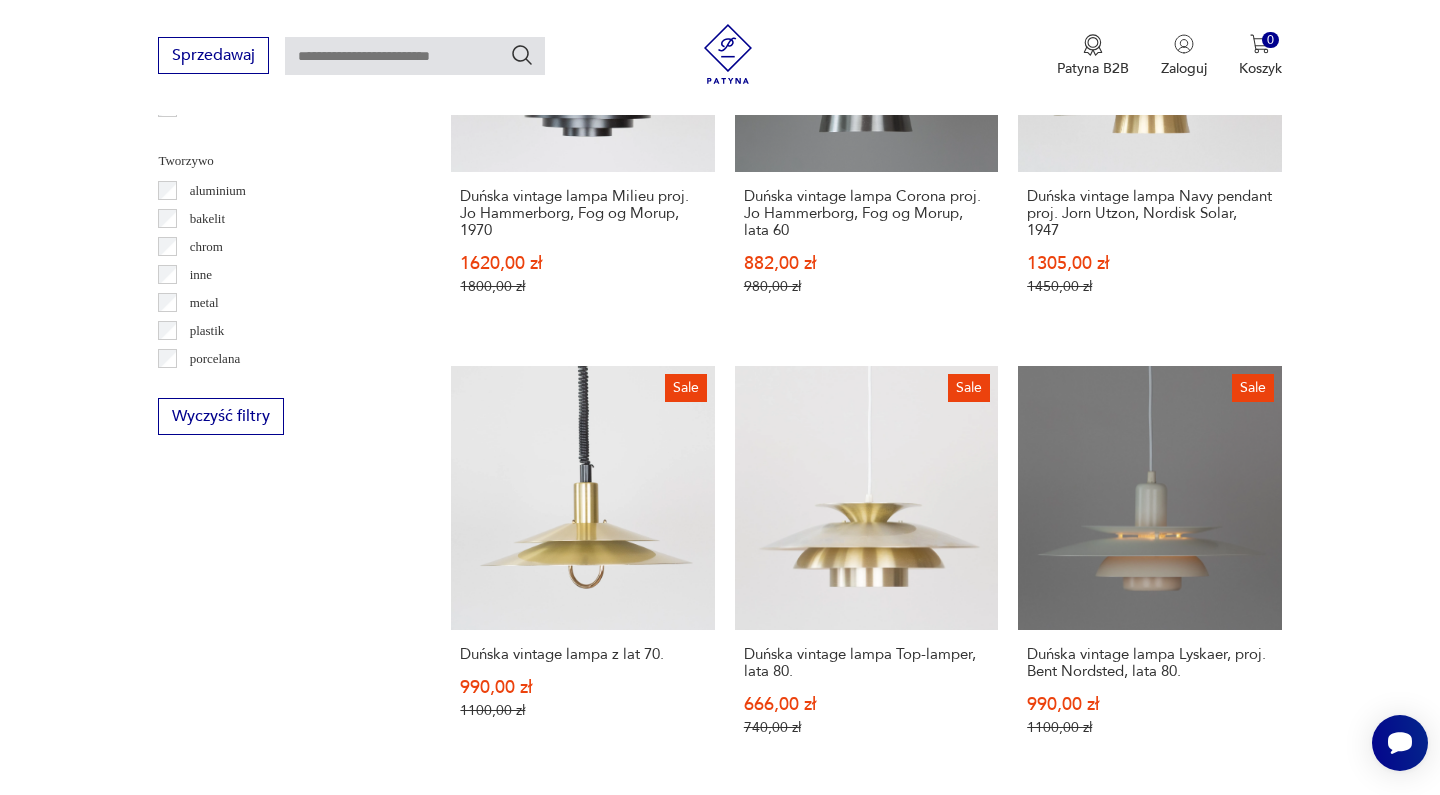 click on "2" at bounding box center (866, 1777) 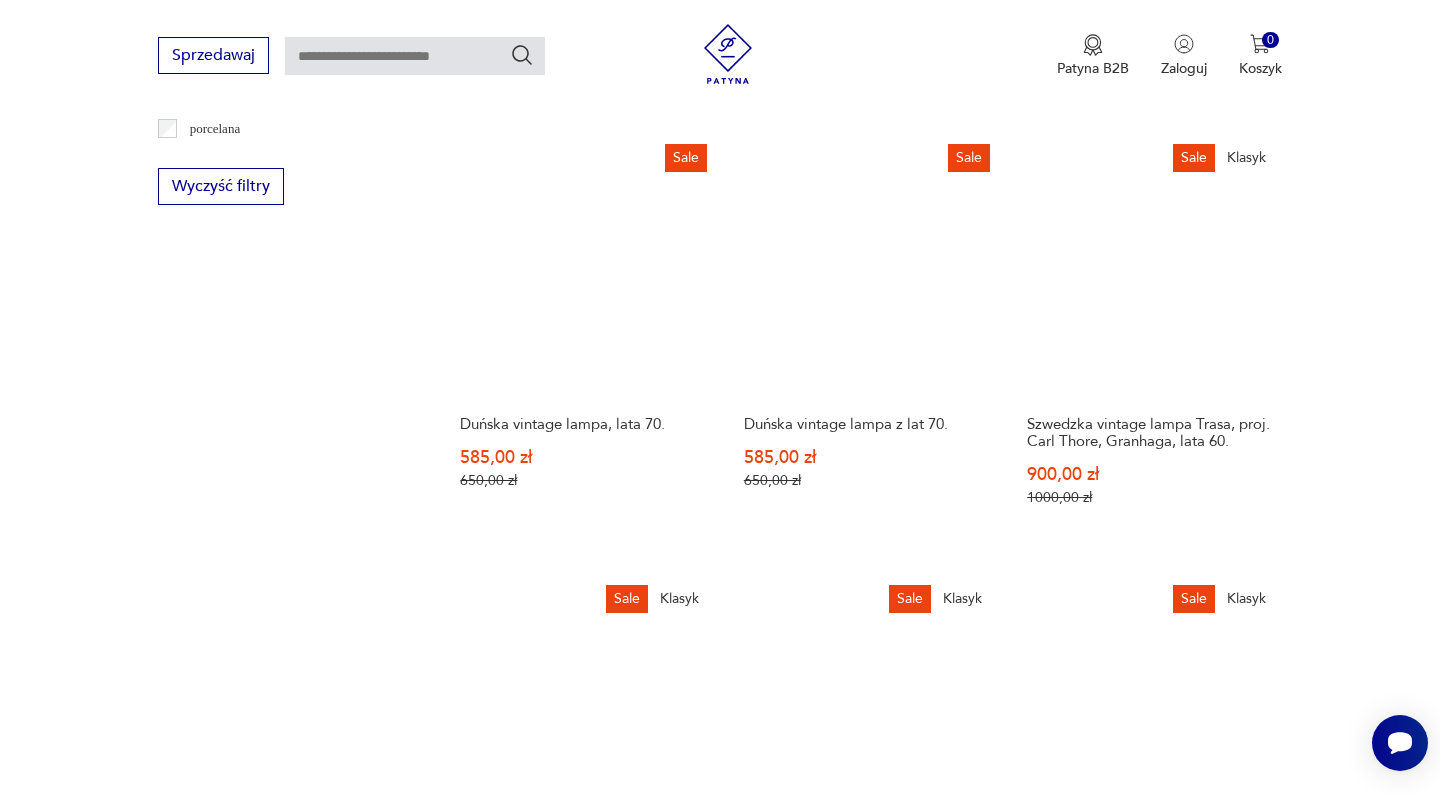 scroll, scrollTop: 2118, scrollLeft: 0, axis: vertical 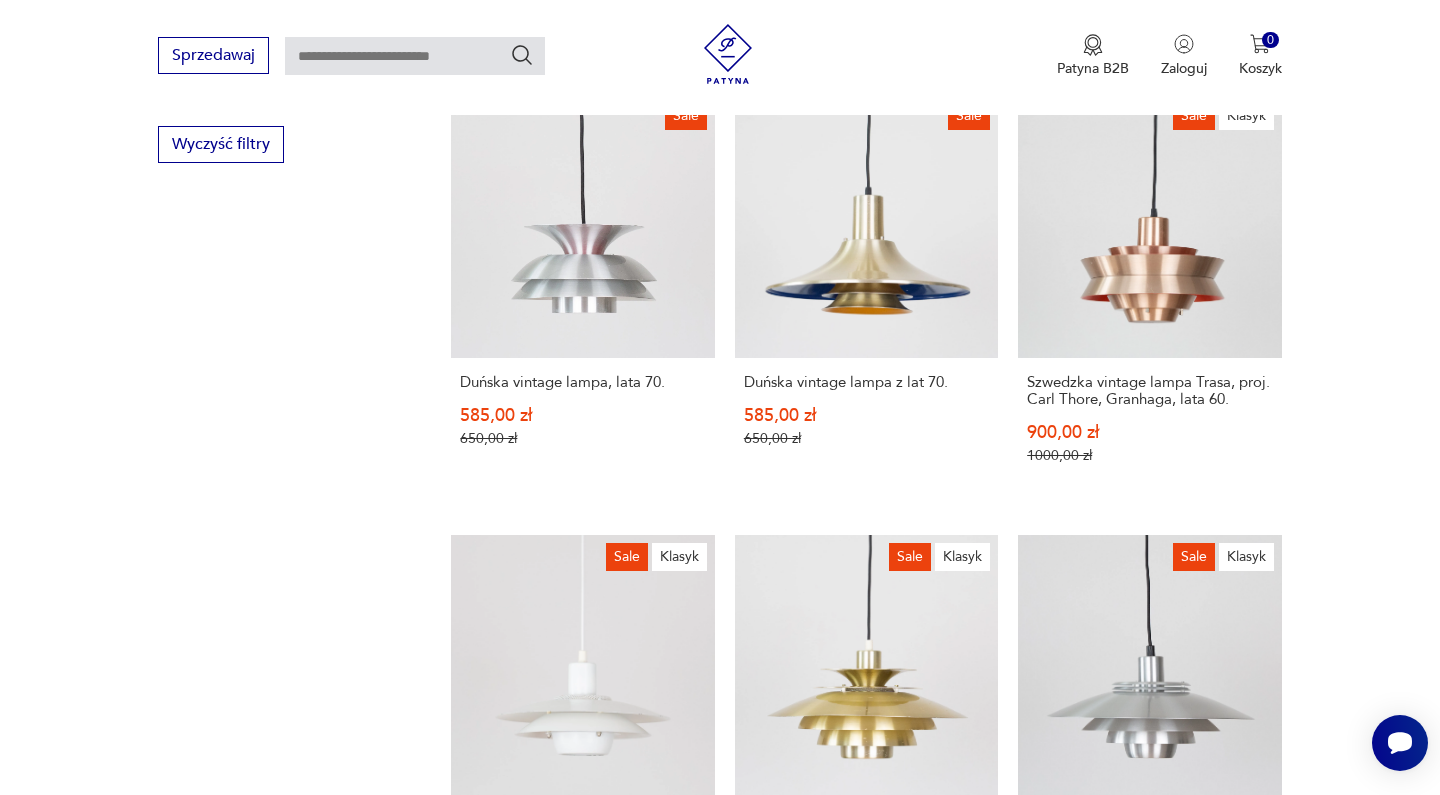 click on "3" at bounding box center (912, 1471) 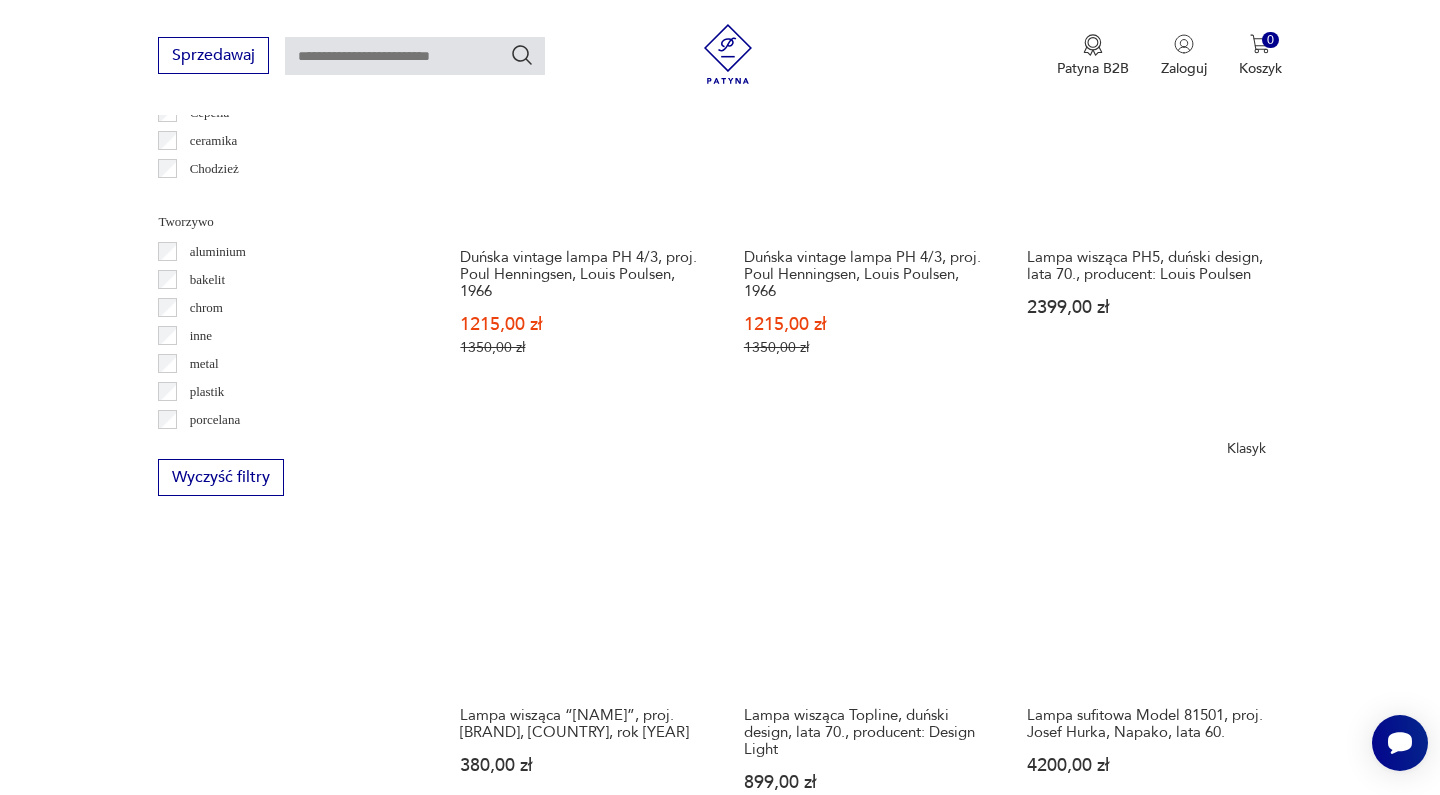 scroll, scrollTop: 1811, scrollLeft: 0, axis: vertical 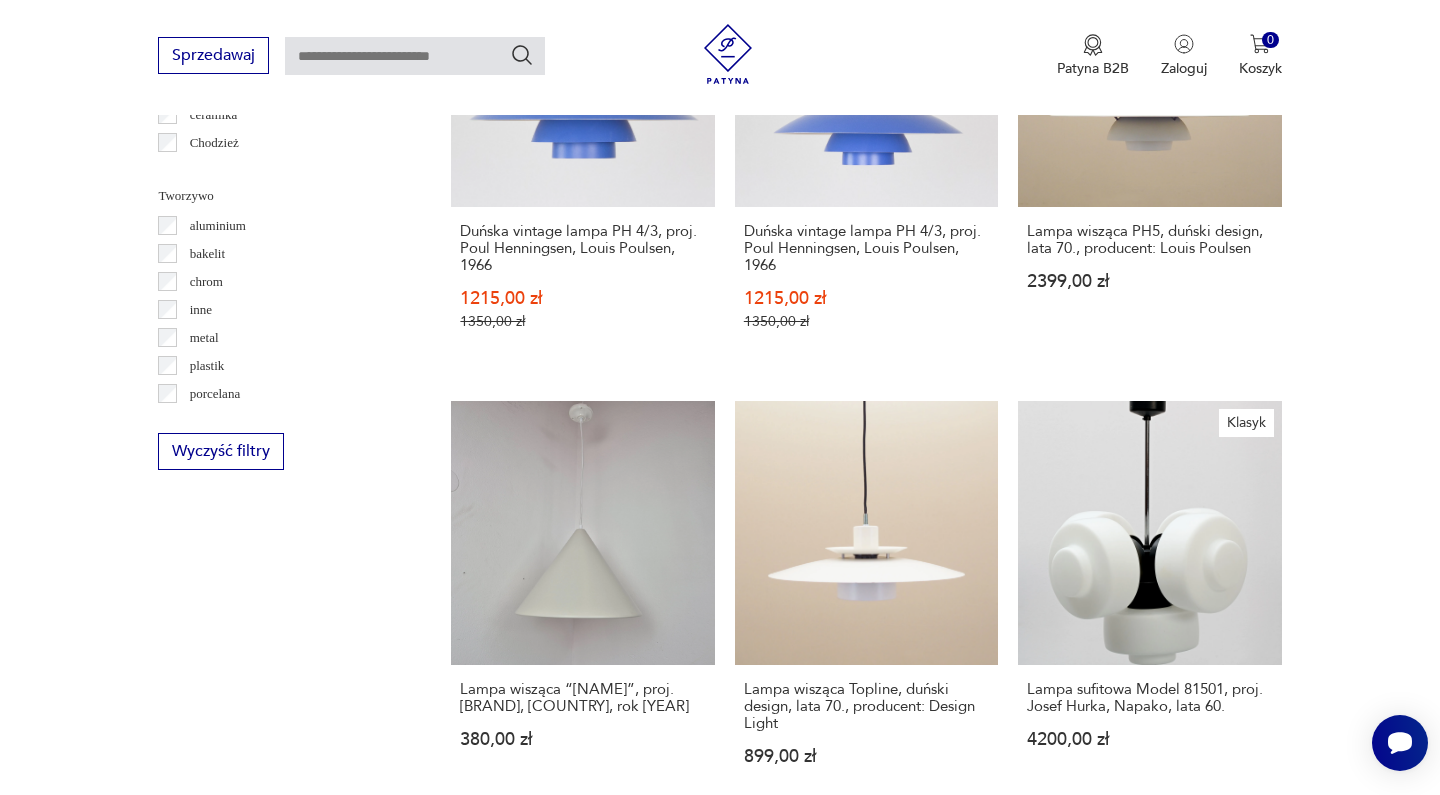 click on "4" at bounding box center (958, 1789) 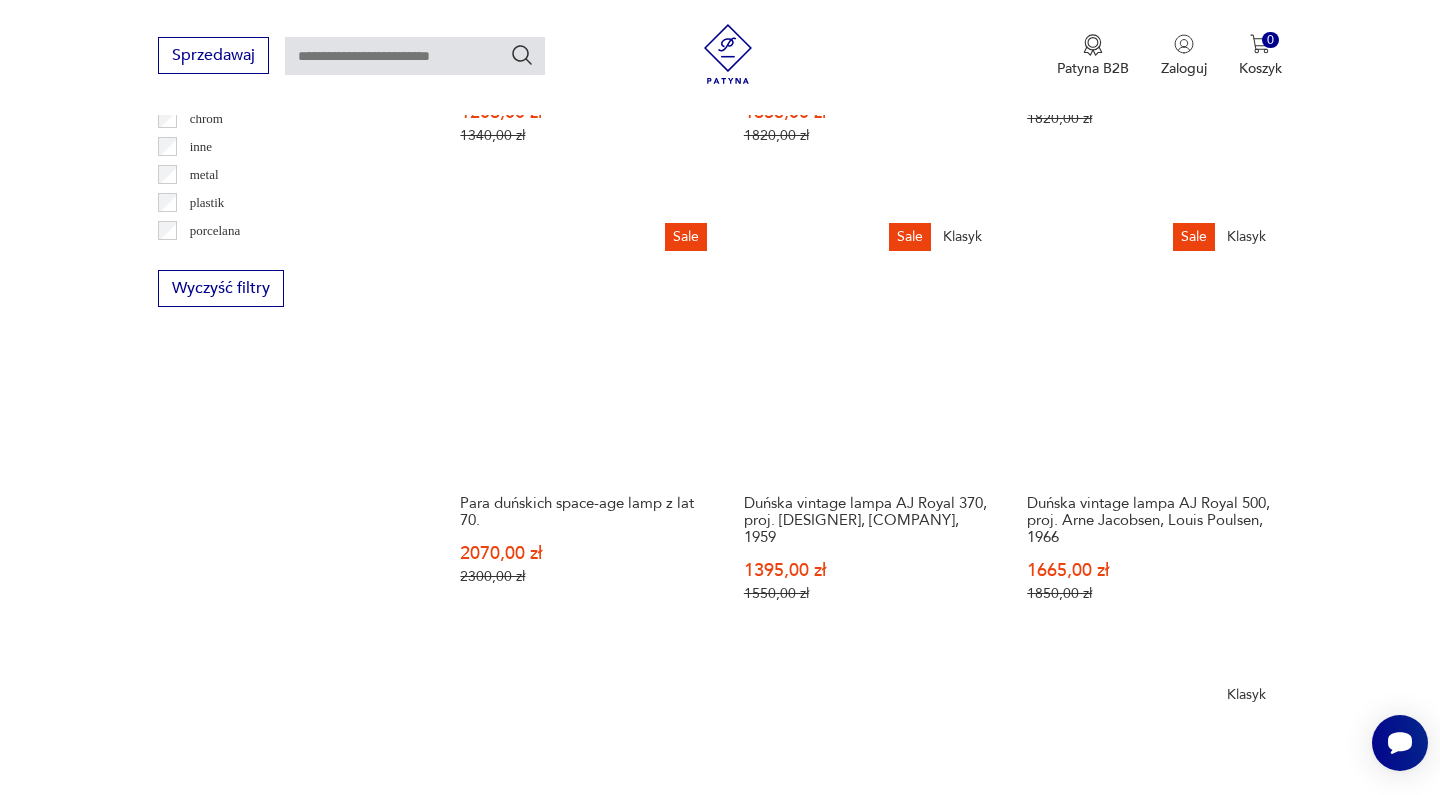 scroll, scrollTop: 2000, scrollLeft: 0, axis: vertical 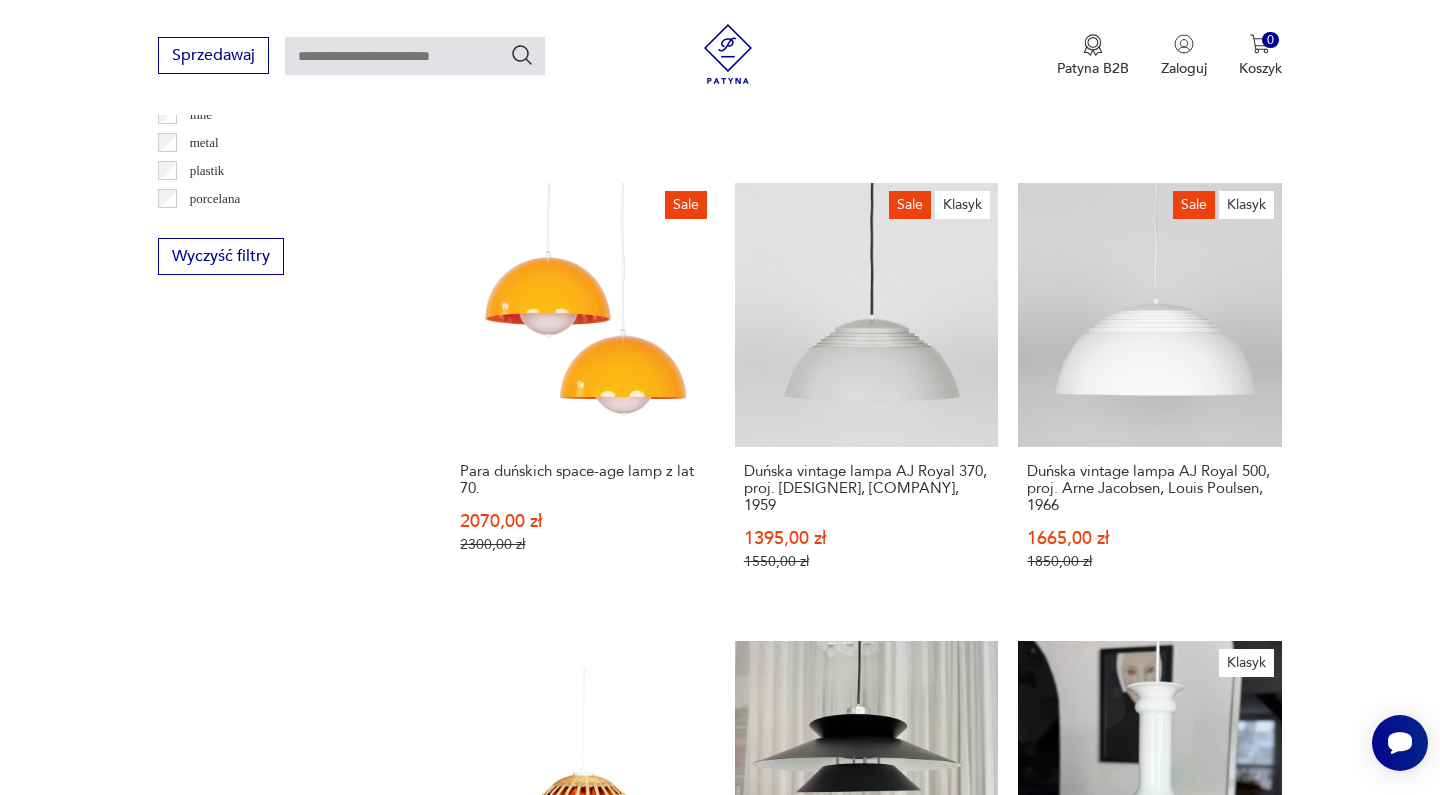 click on "5" at bounding box center (1004, 1531) 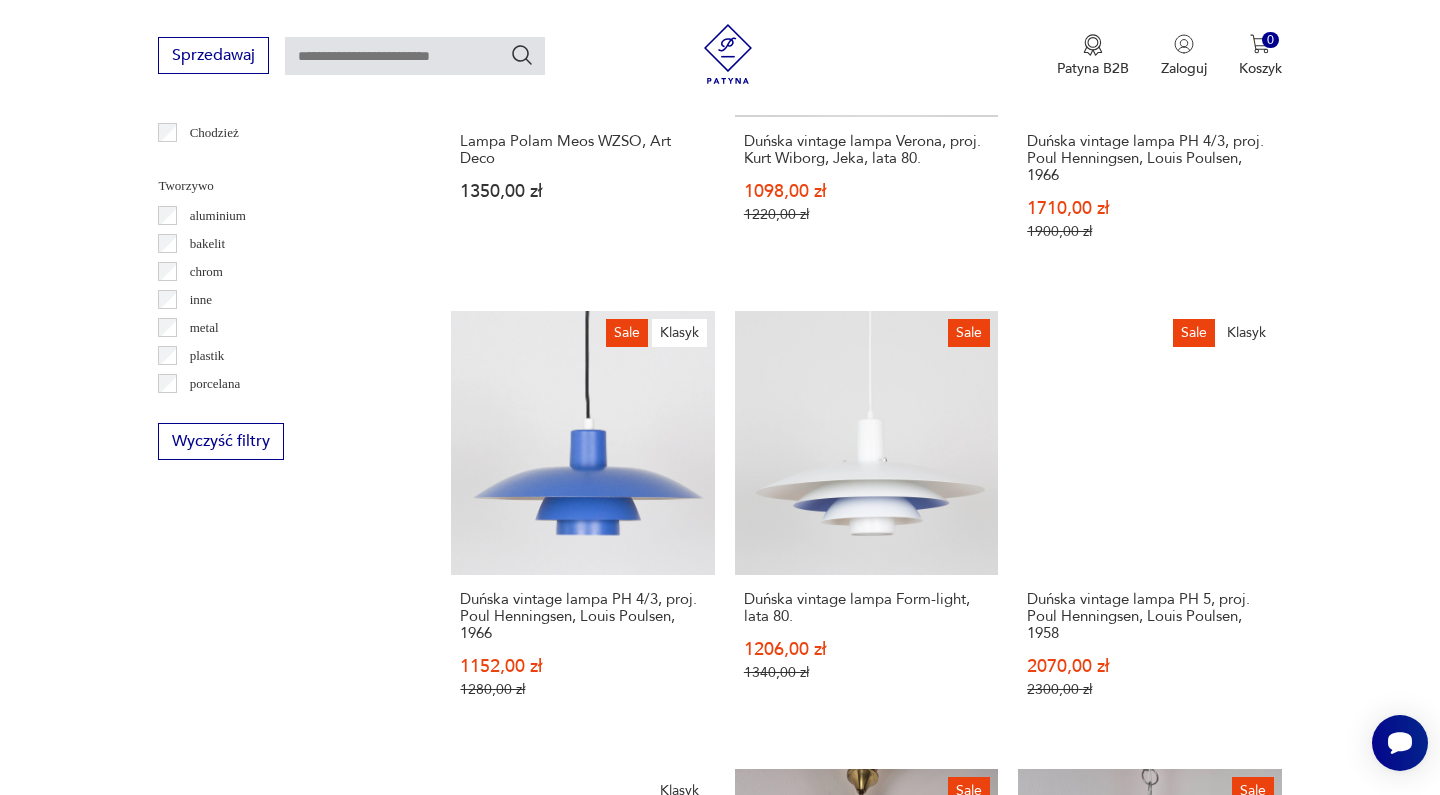 scroll, scrollTop: 1985, scrollLeft: 0, axis: vertical 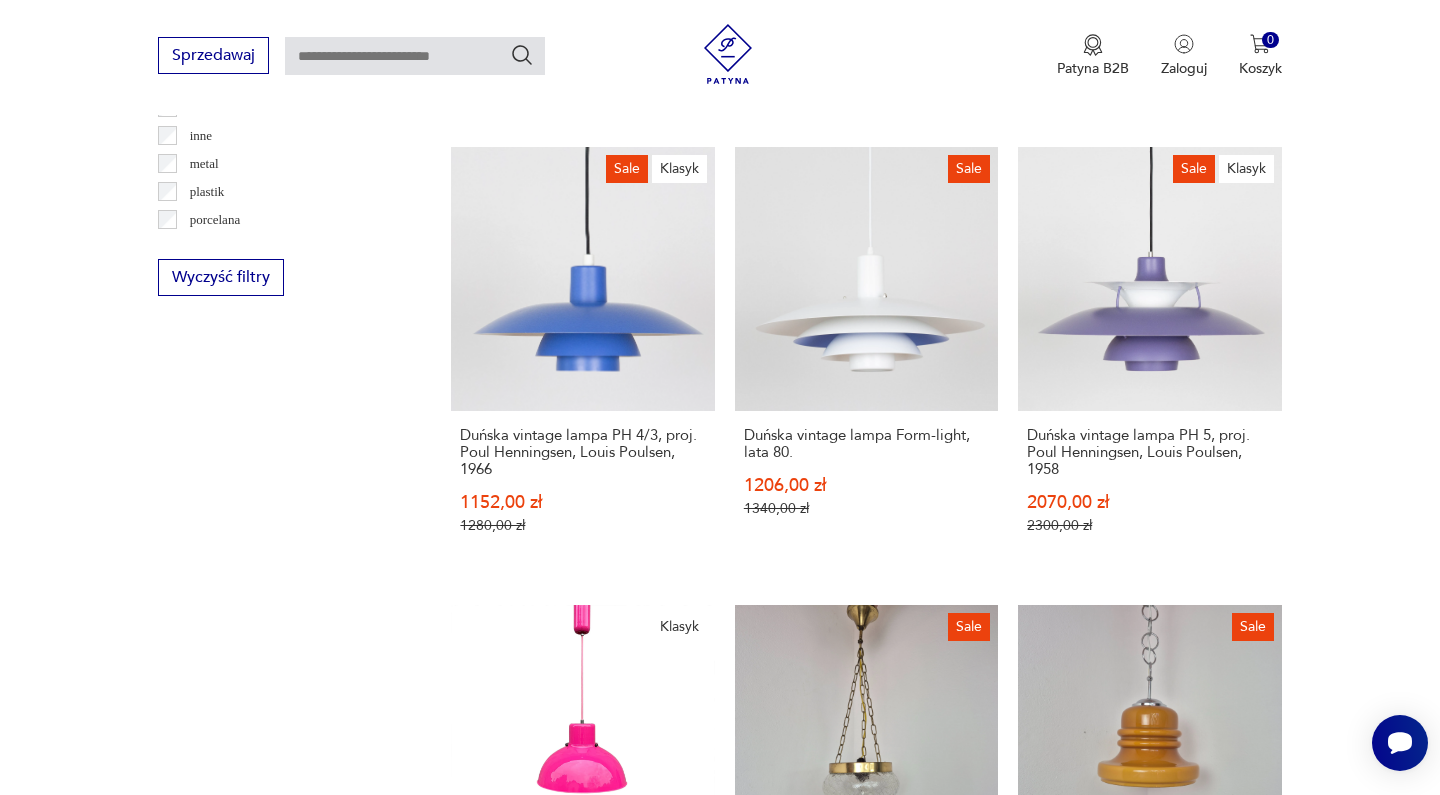 click on "6" at bounding box center (1050, 1541) 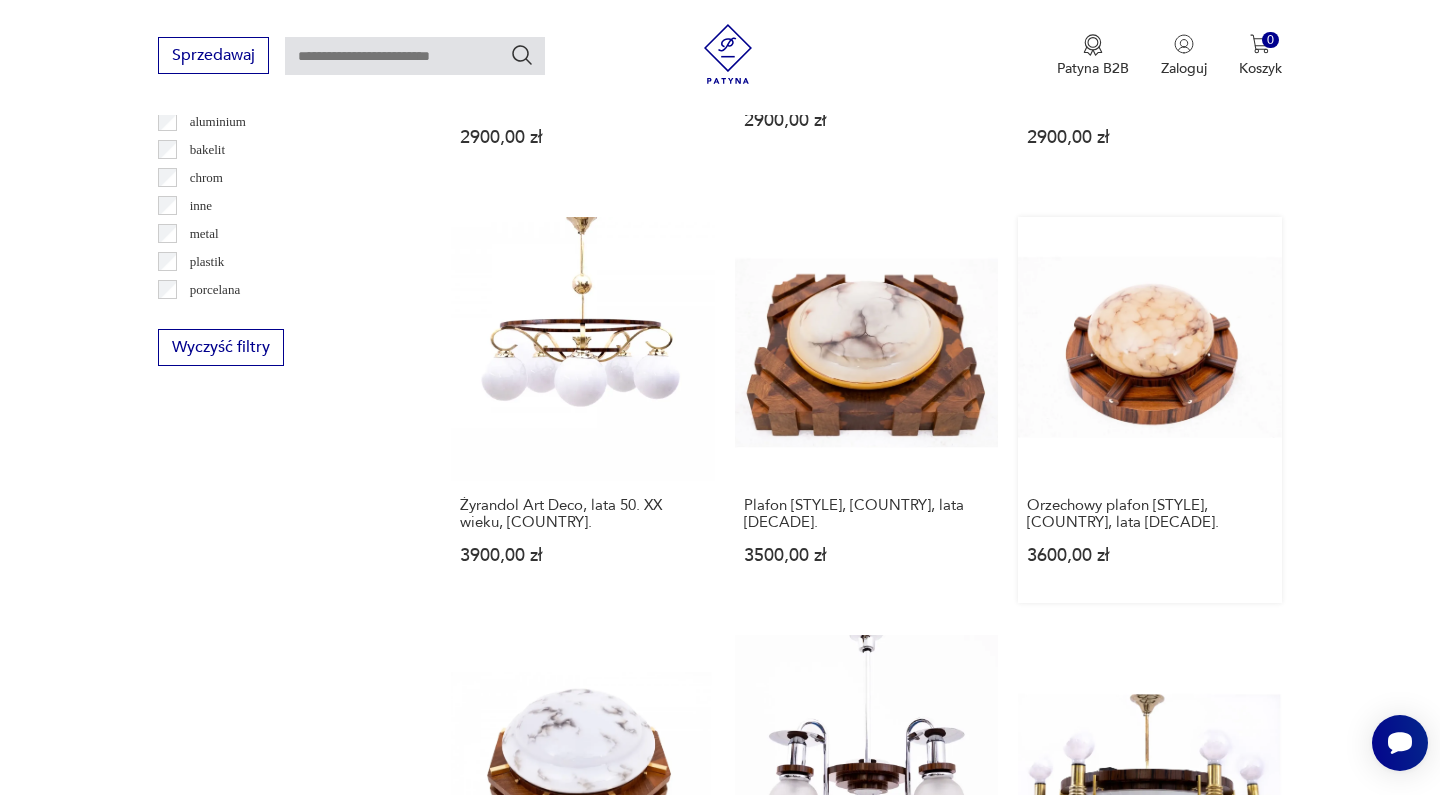 scroll, scrollTop: 1914, scrollLeft: 0, axis: vertical 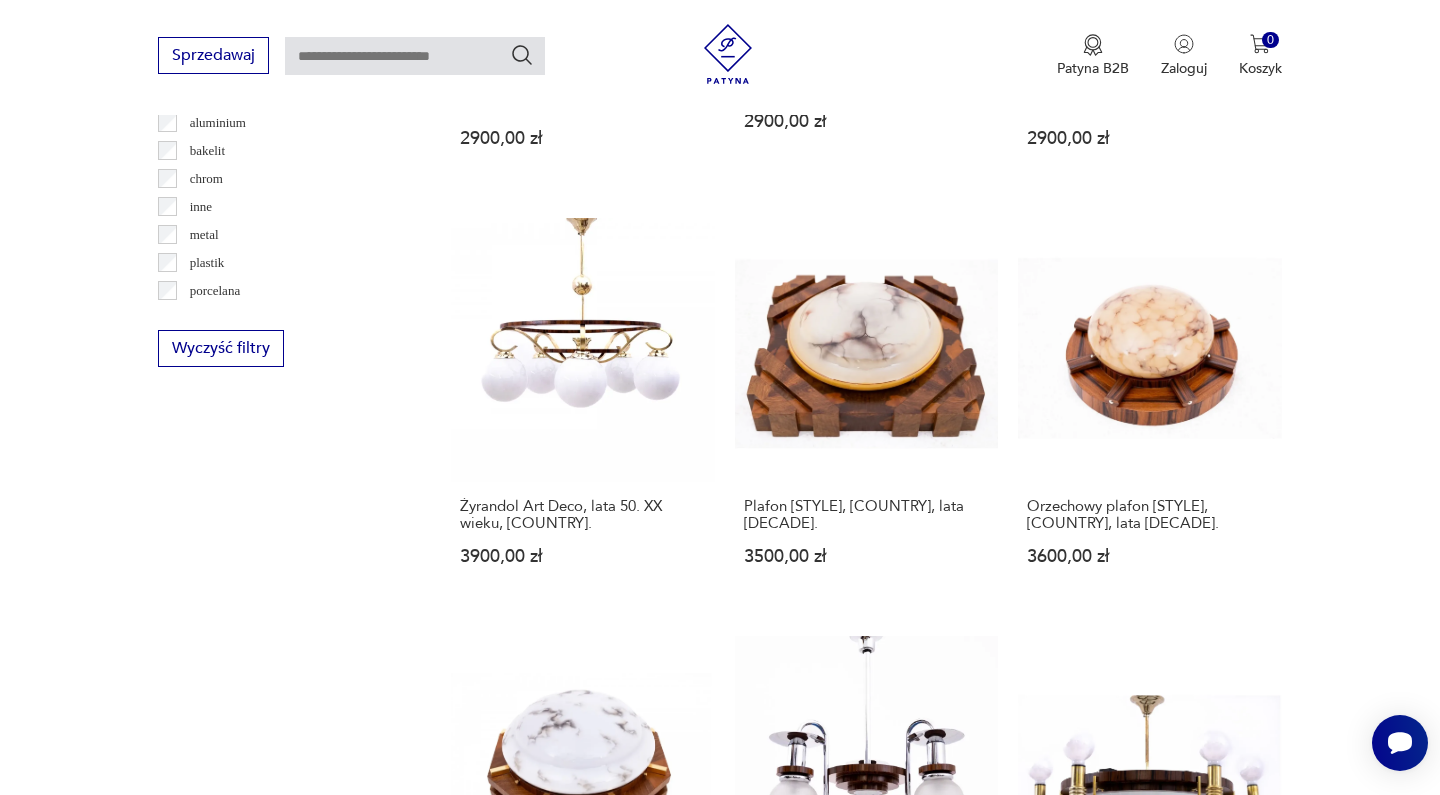click on "7" at bounding box center [1050, 1566] 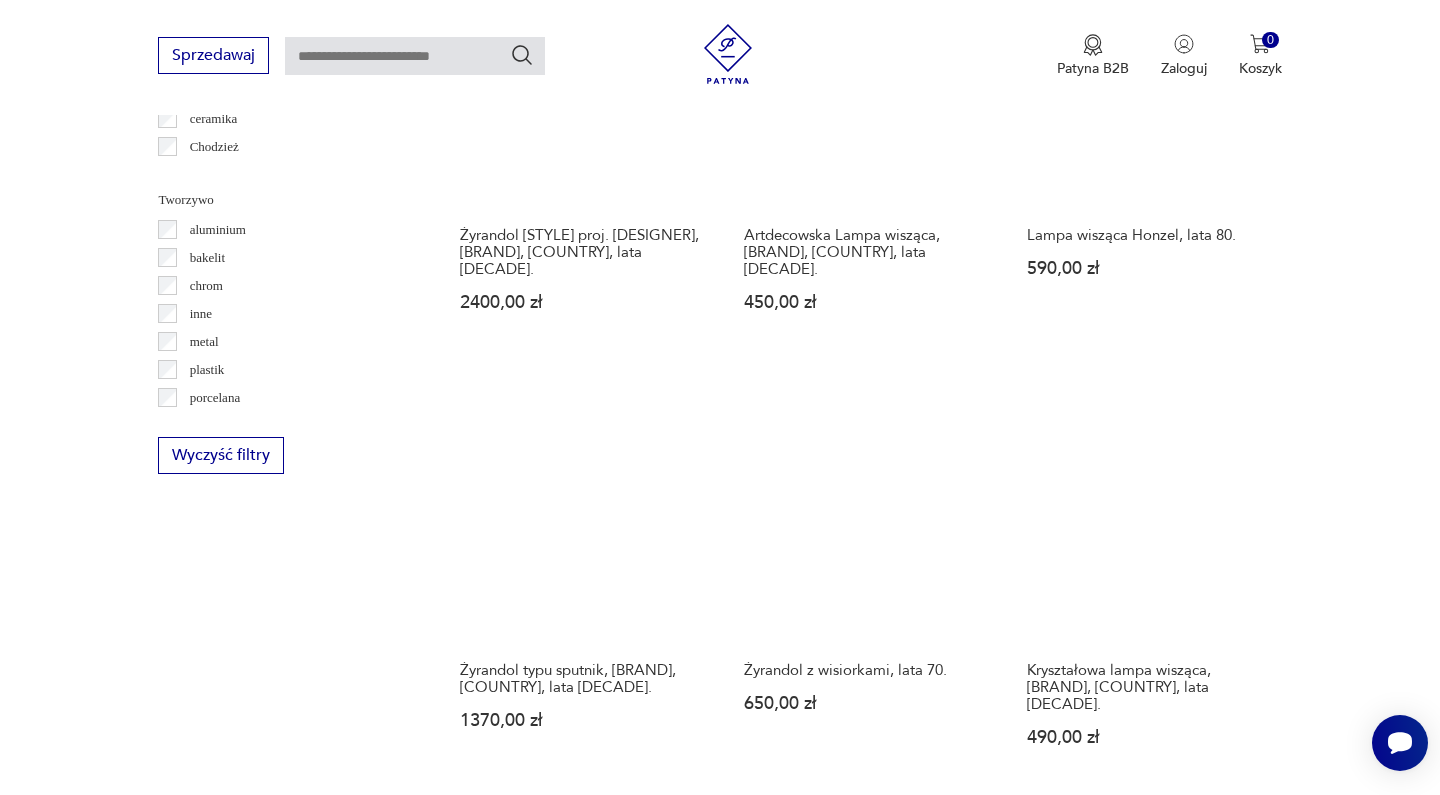 scroll, scrollTop: 1837, scrollLeft: 0, axis: vertical 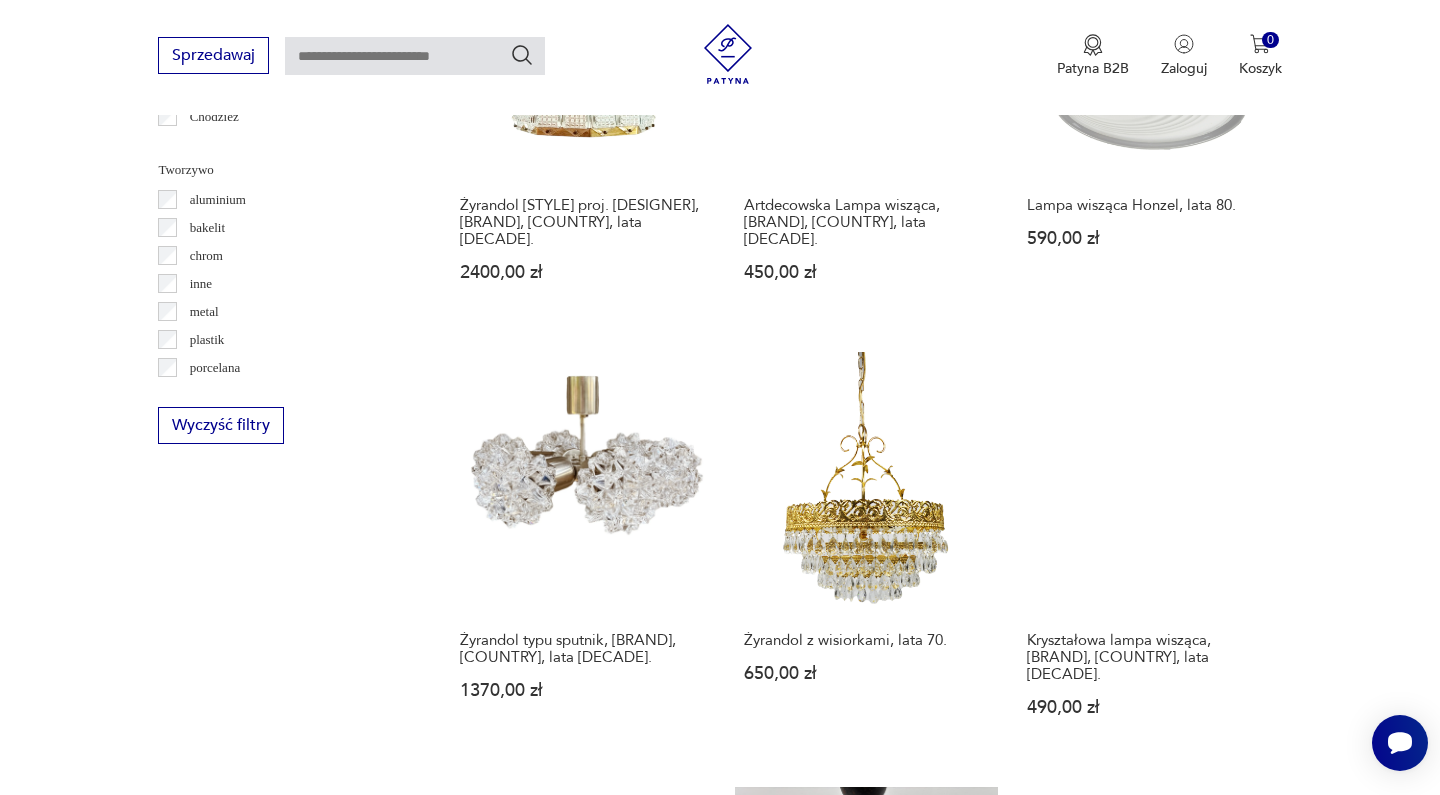 click on "8" at bounding box center (1050, 1677) 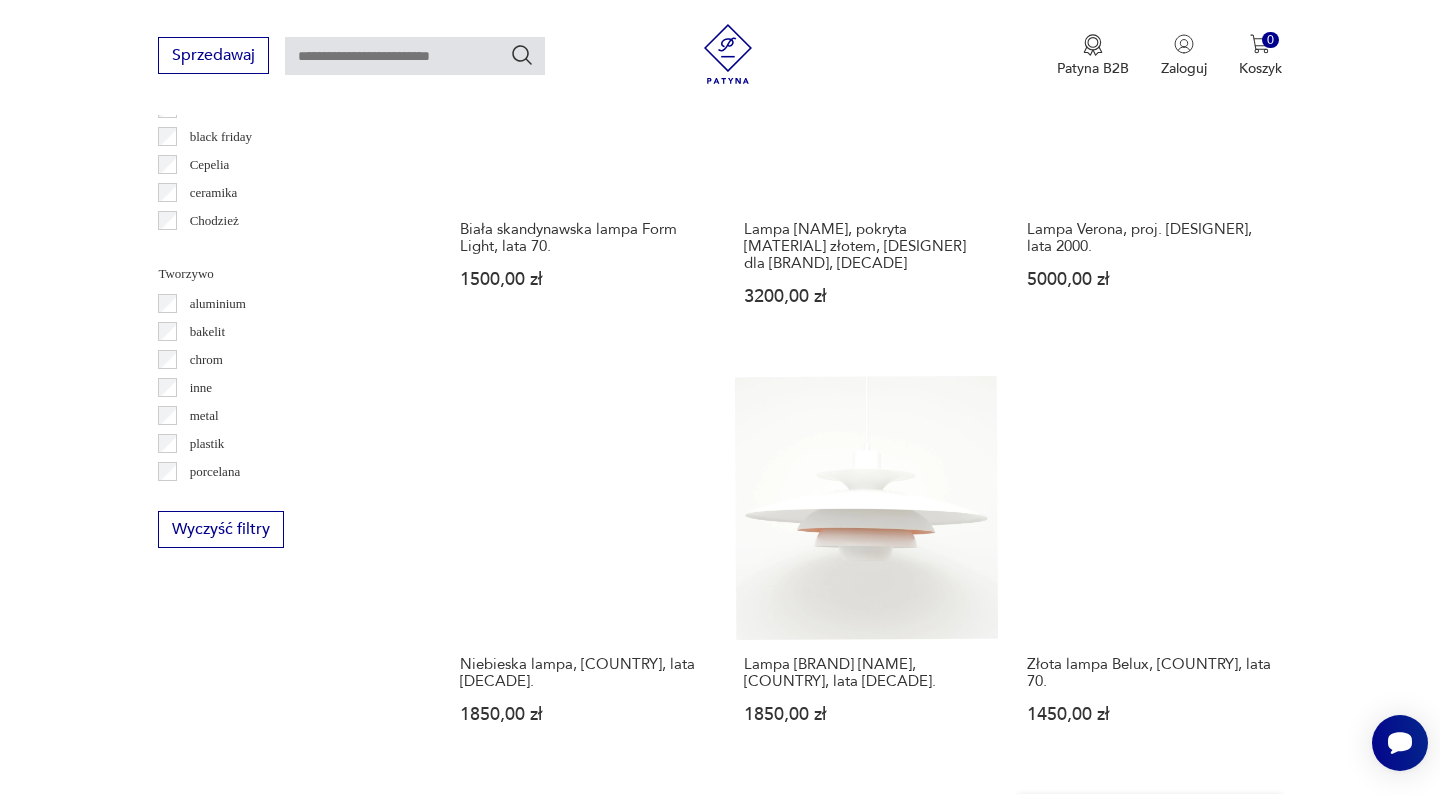 scroll, scrollTop: 1735, scrollLeft: 0, axis: vertical 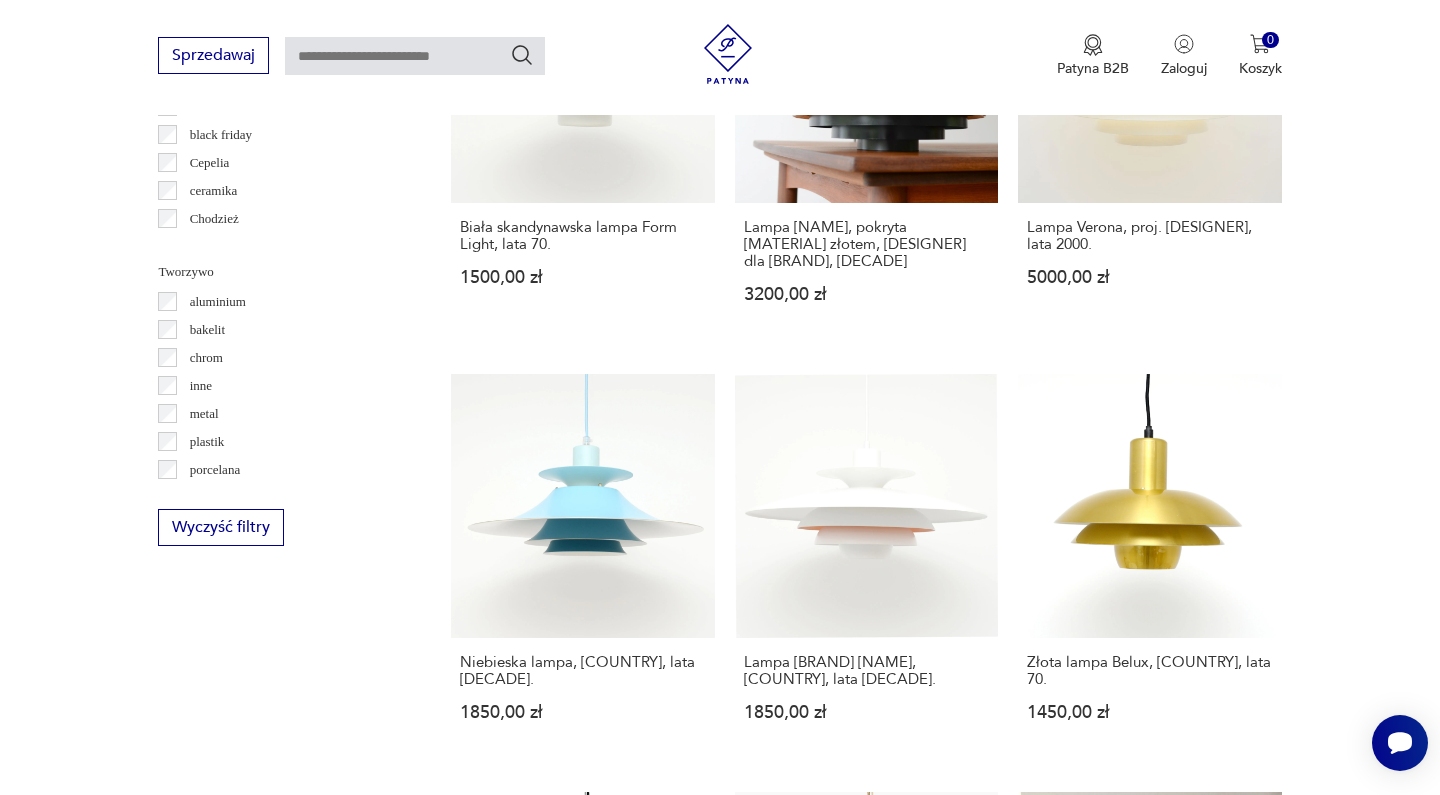 click on "9" at bounding box center (1050, 1716) 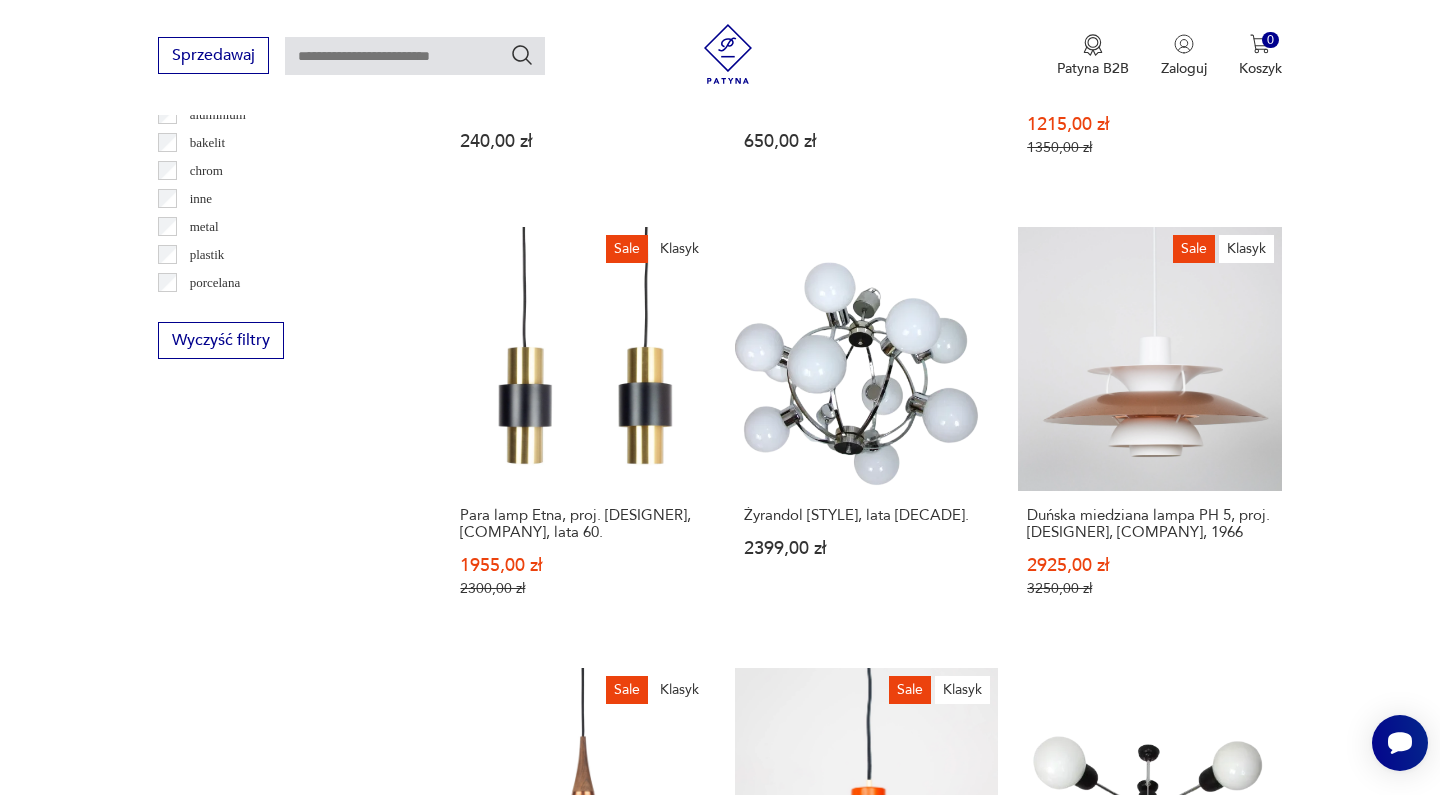 scroll, scrollTop: 1923, scrollLeft: 0, axis: vertical 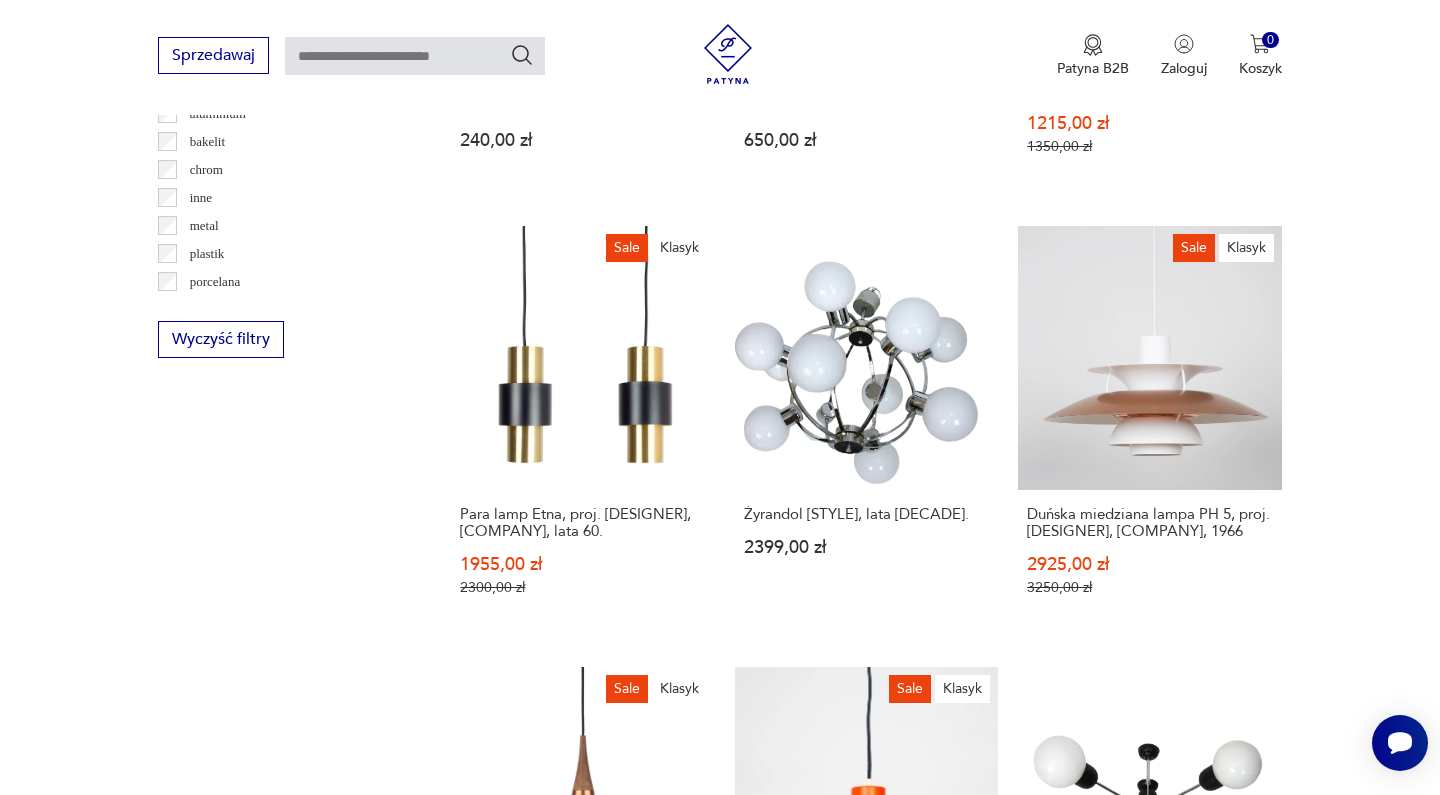 click on "10" at bounding box center [1050, 1597] 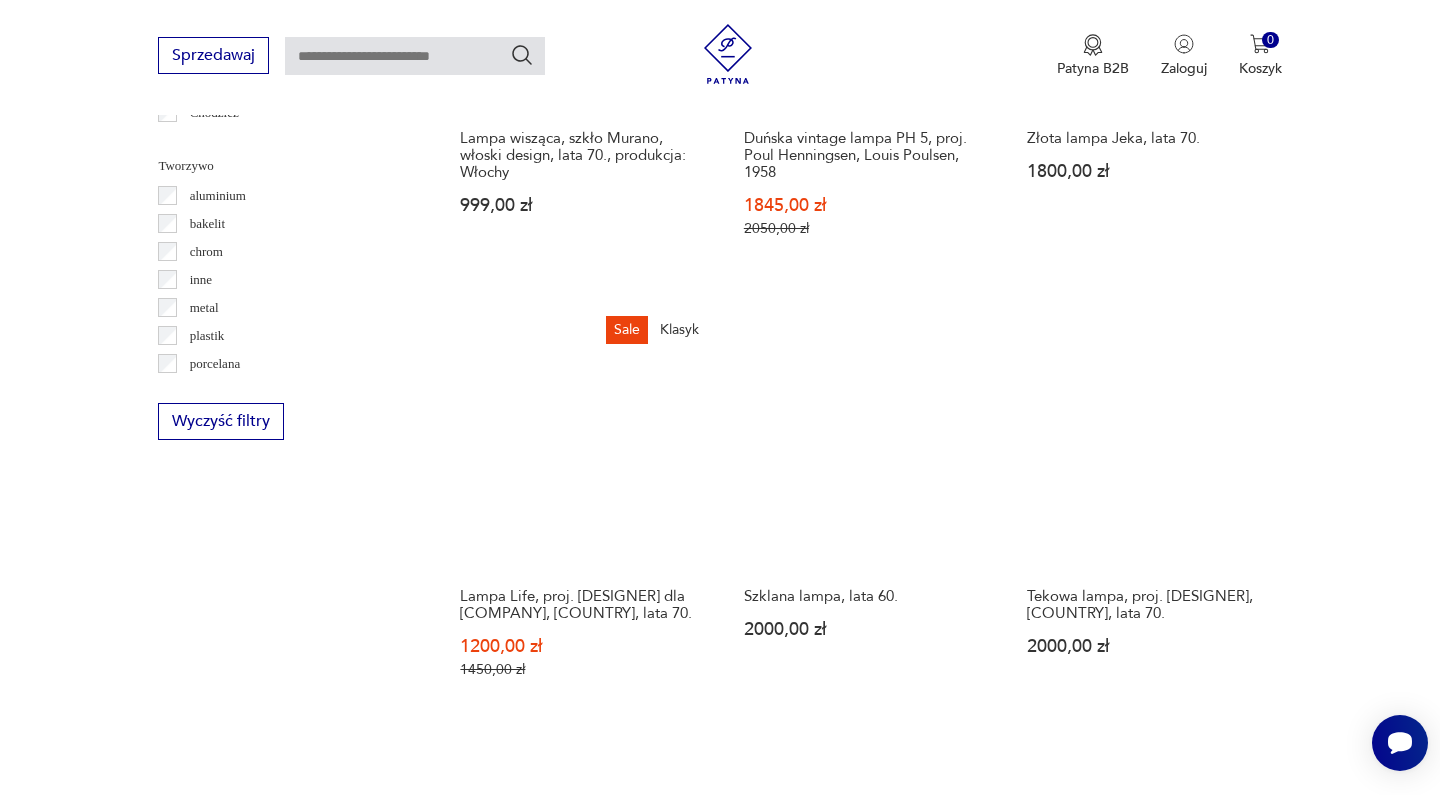 scroll, scrollTop: 1842, scrollLeft: 0, axis: vertical 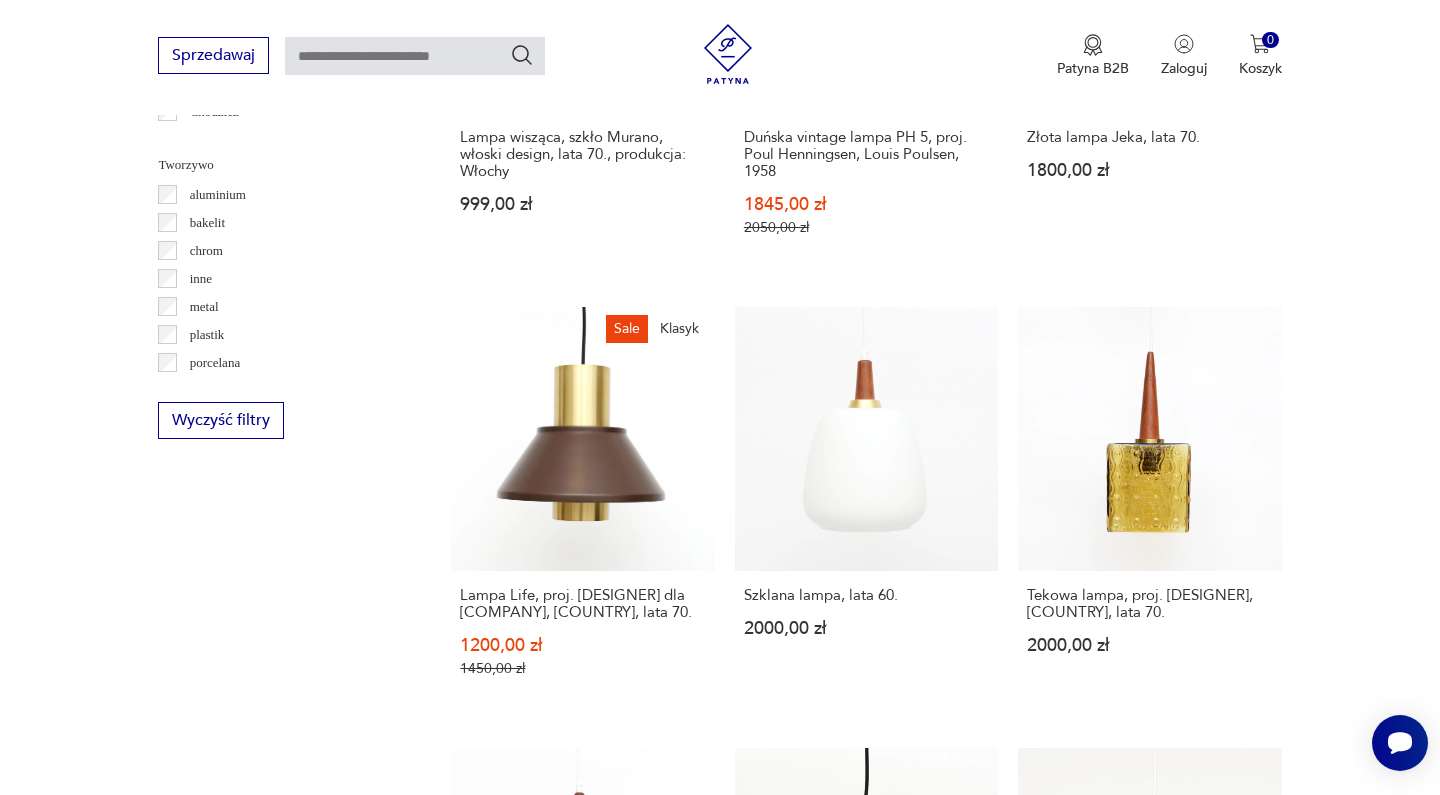 click on "11" at bounding box center (1050, 1621) 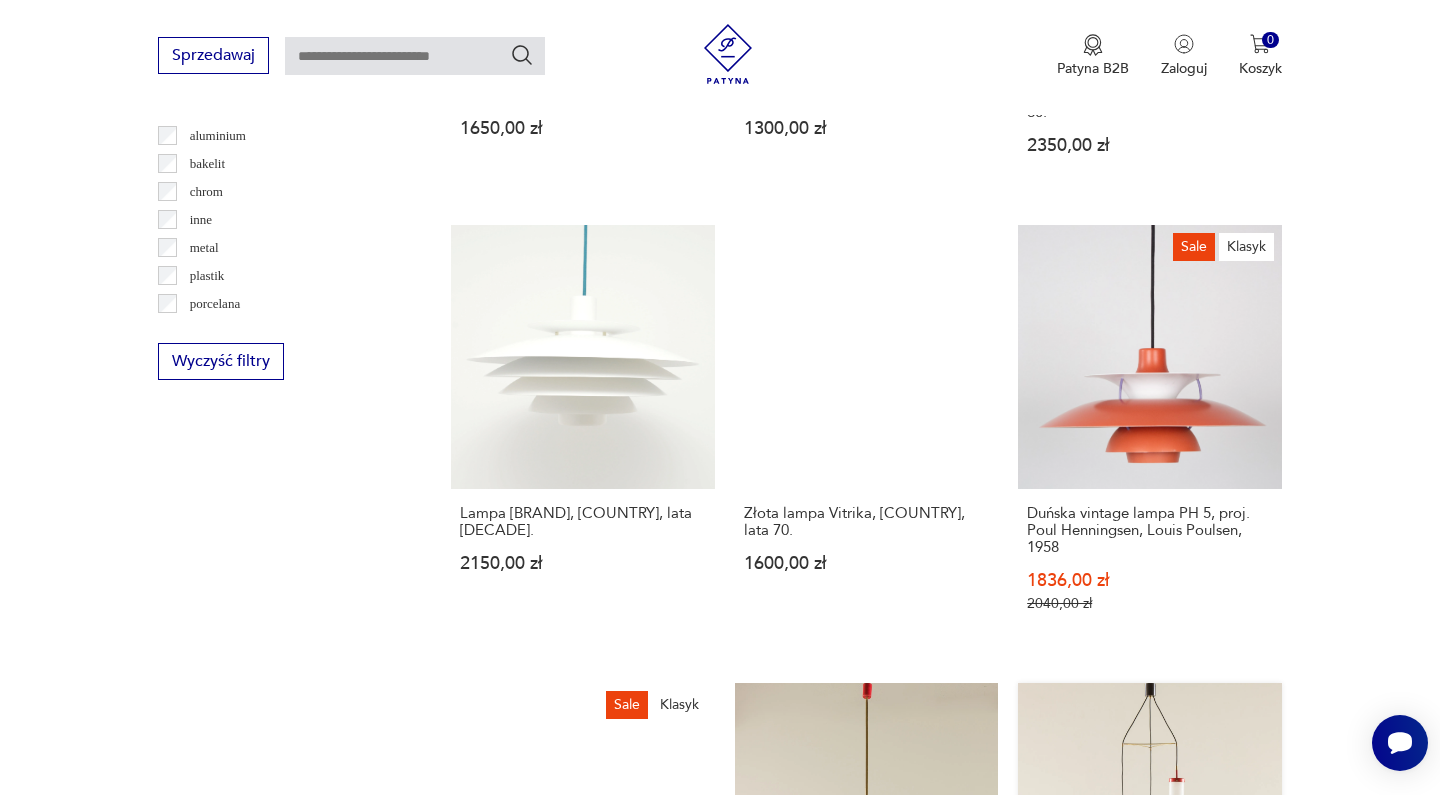 scroll, scrollTop: 1928, scrollLeft: 0, axis: vertical 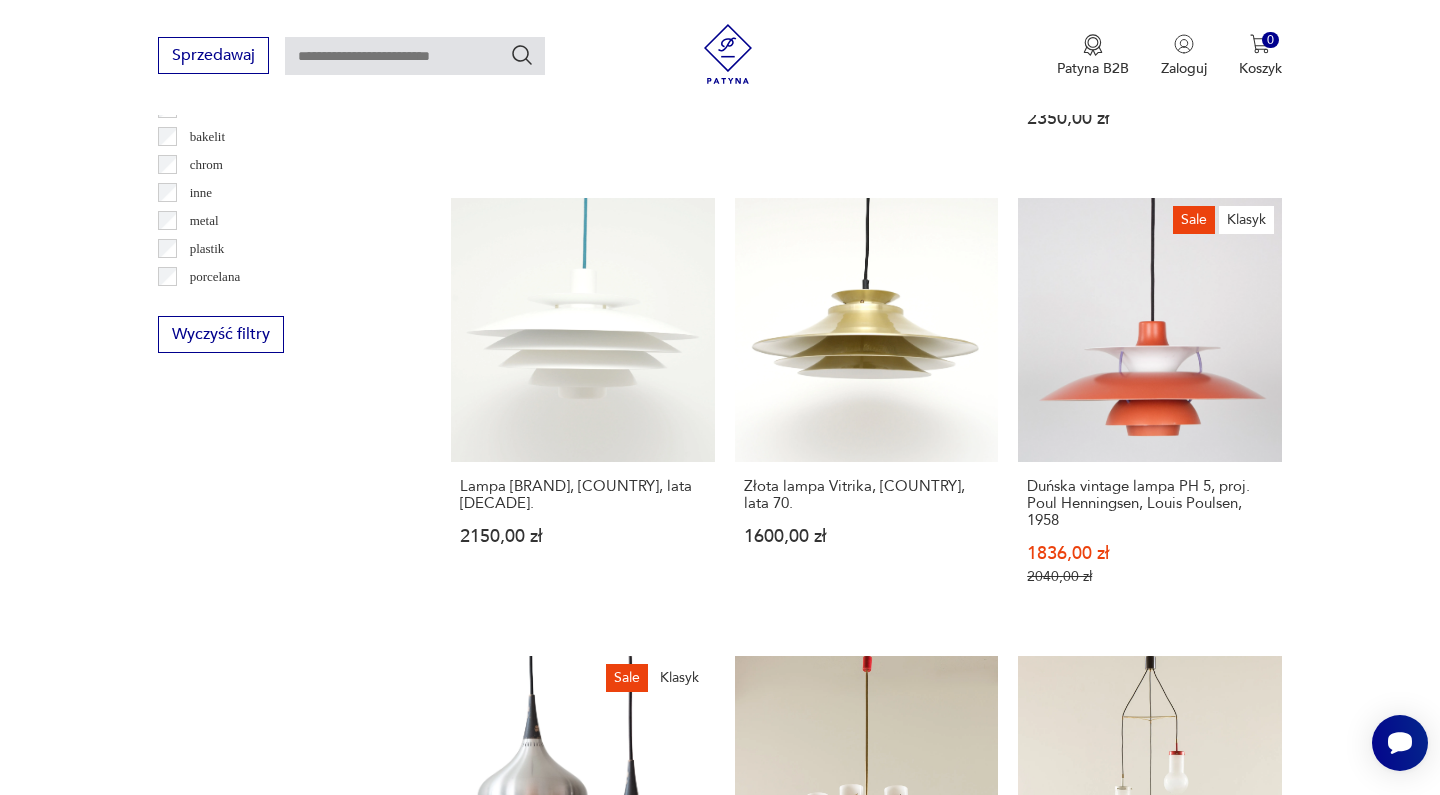 click on "12" at bounding box center (1050, 1586) 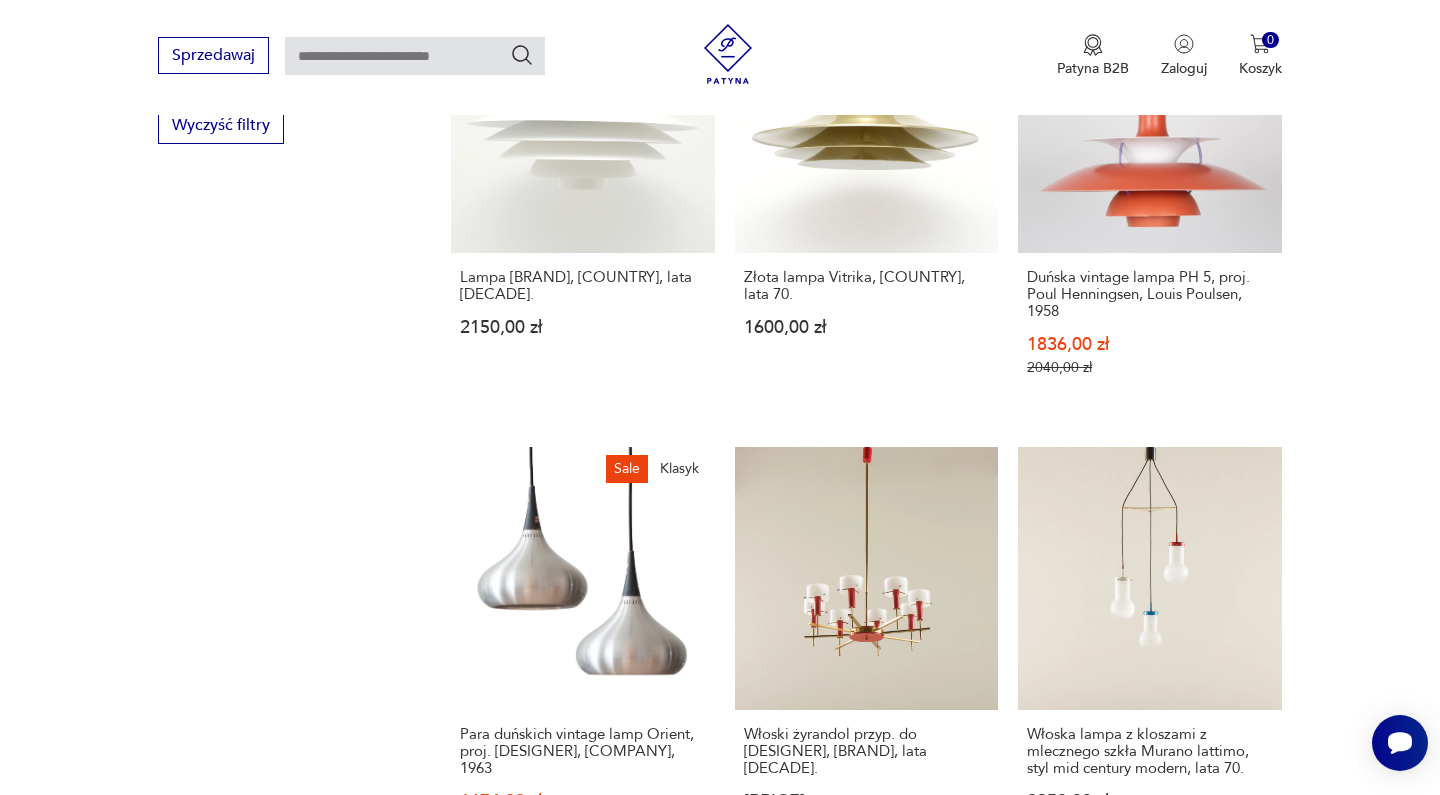 scroll, scrollTop: 2106, scrollLeft: 0, axis: vertical 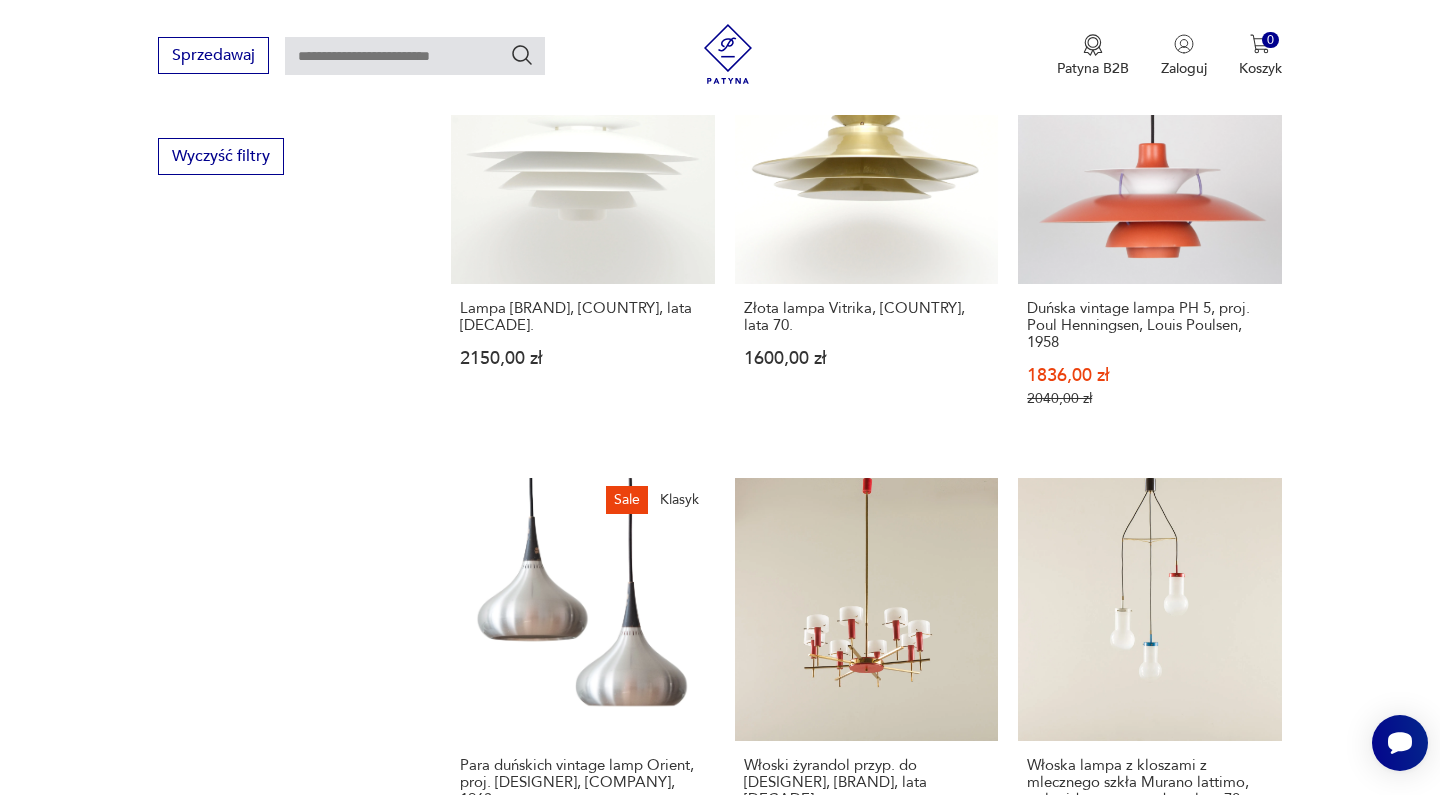 click on "16" at bounding box center [1050, 1408] 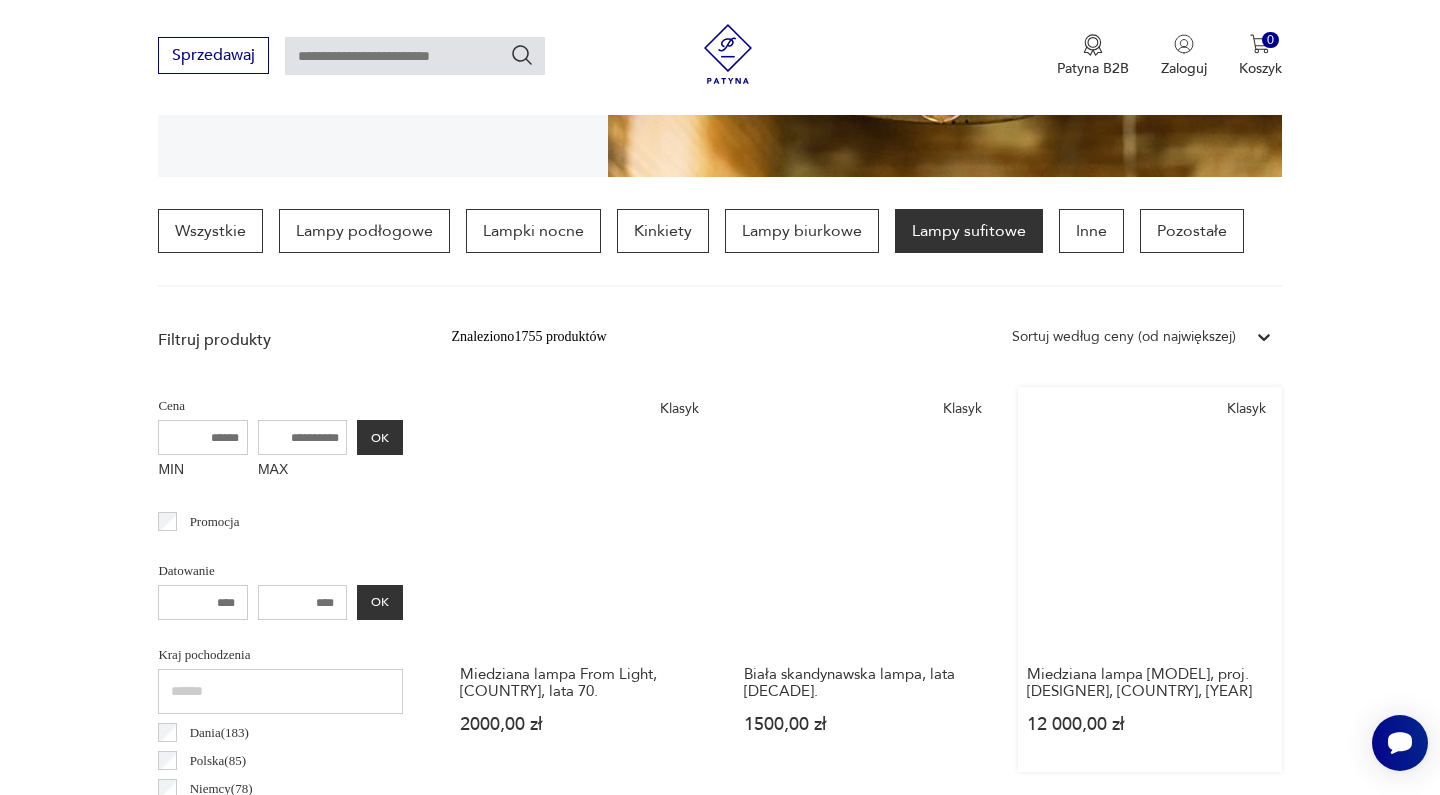 scroll, scrollTop: 443, scrollLeft: 0, axis: vertical 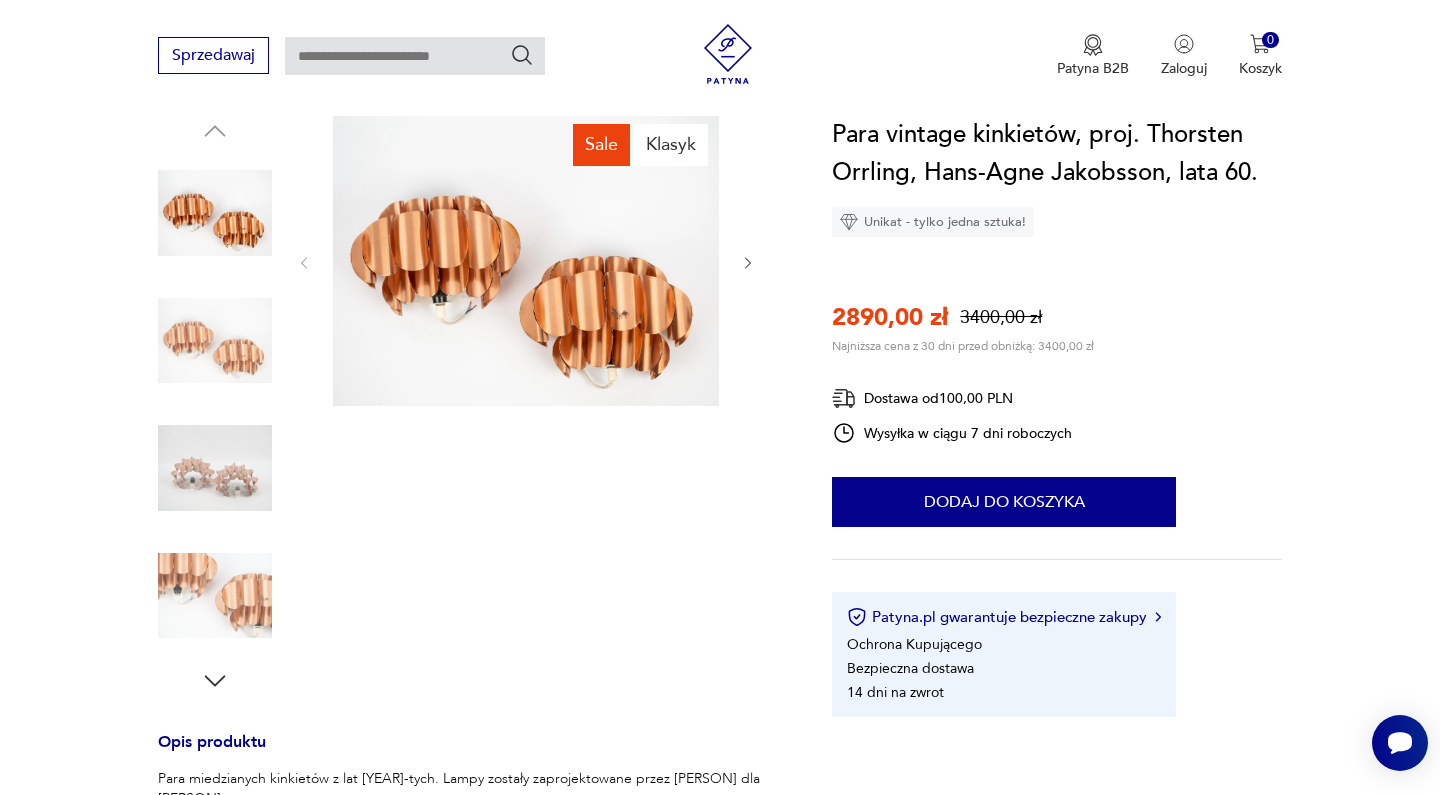 click at bounding box center [748, 263] 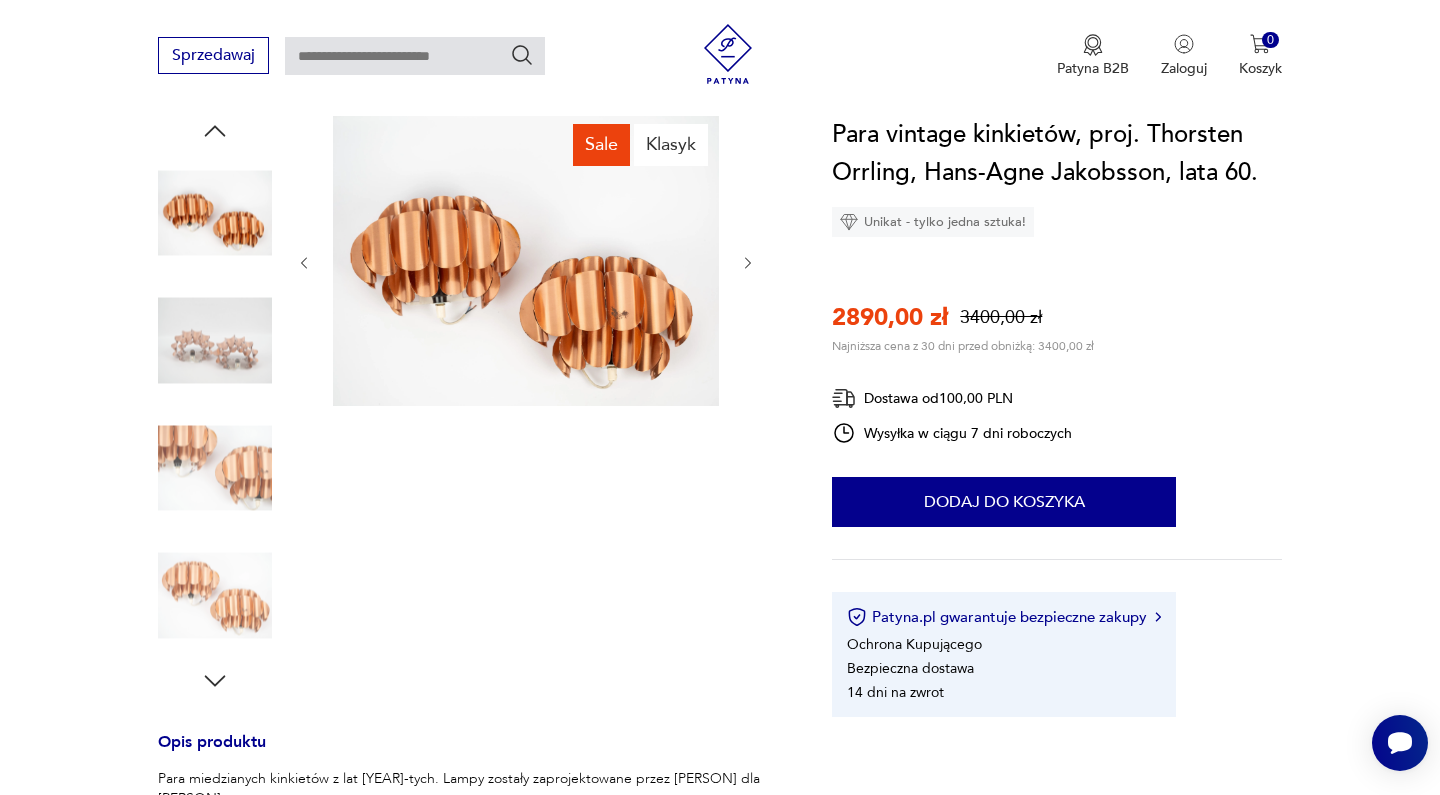 click at bounding box center (748, 263) 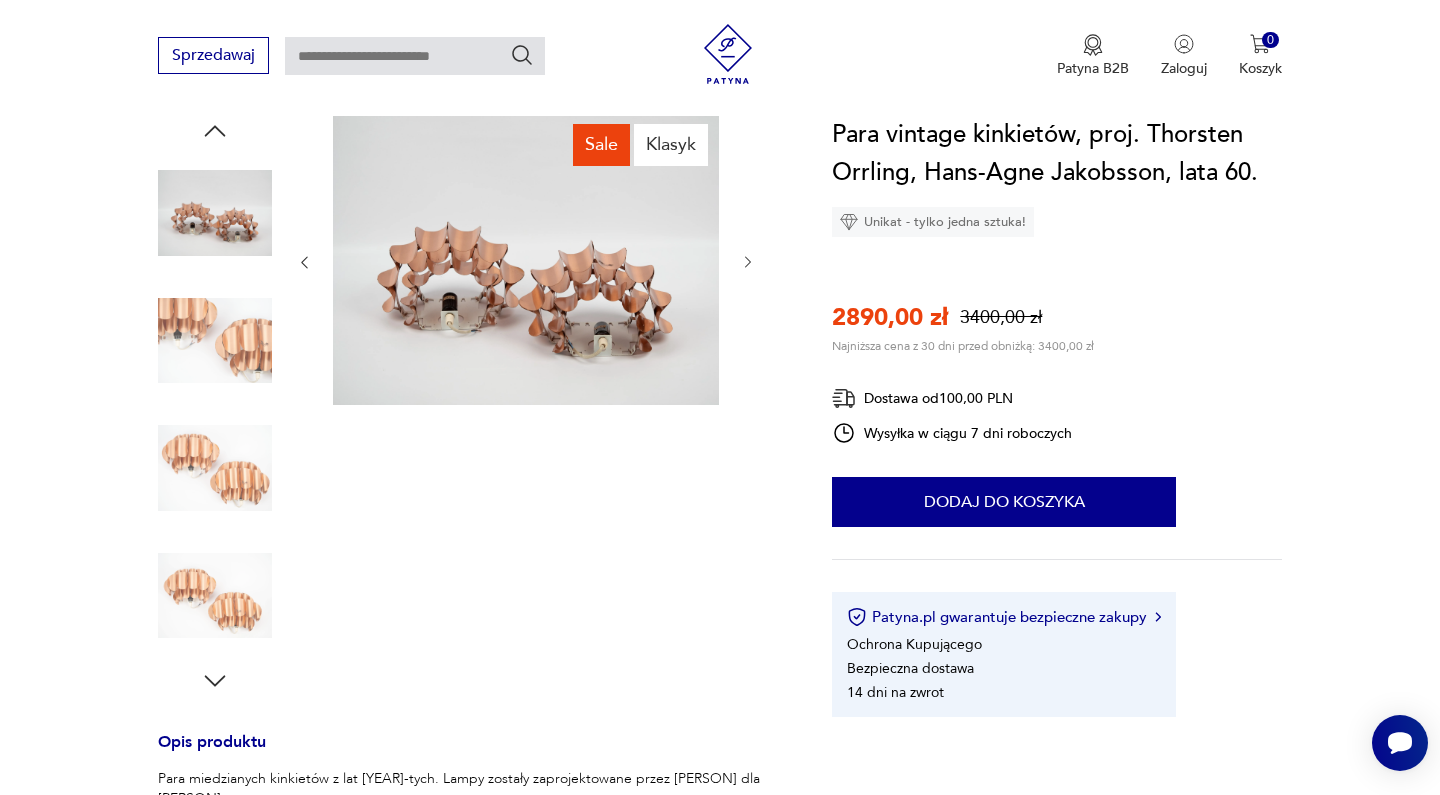 click at bounding box center (748, 262) 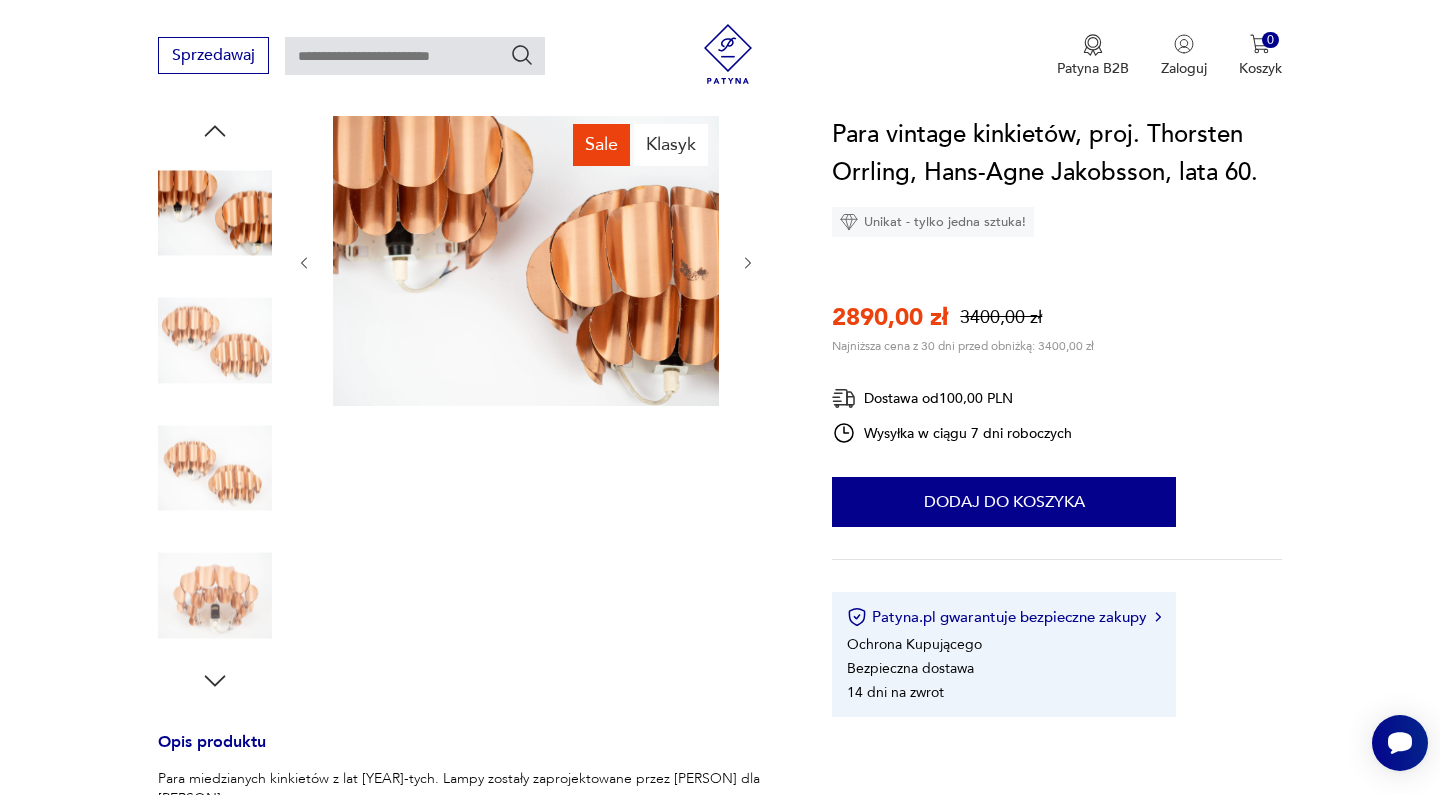 click at bounding box center [748, 263] 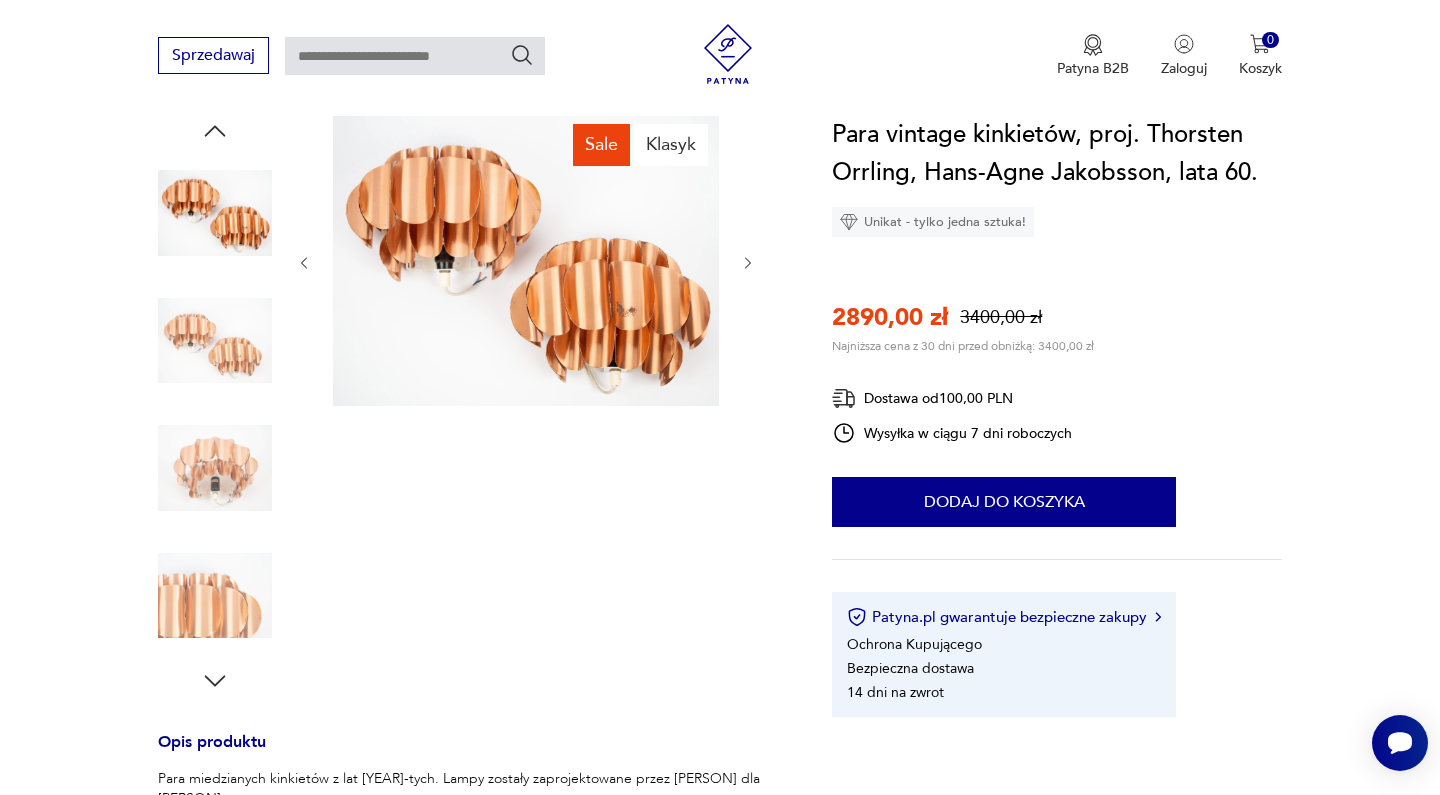click at bounding box center (748, 263) 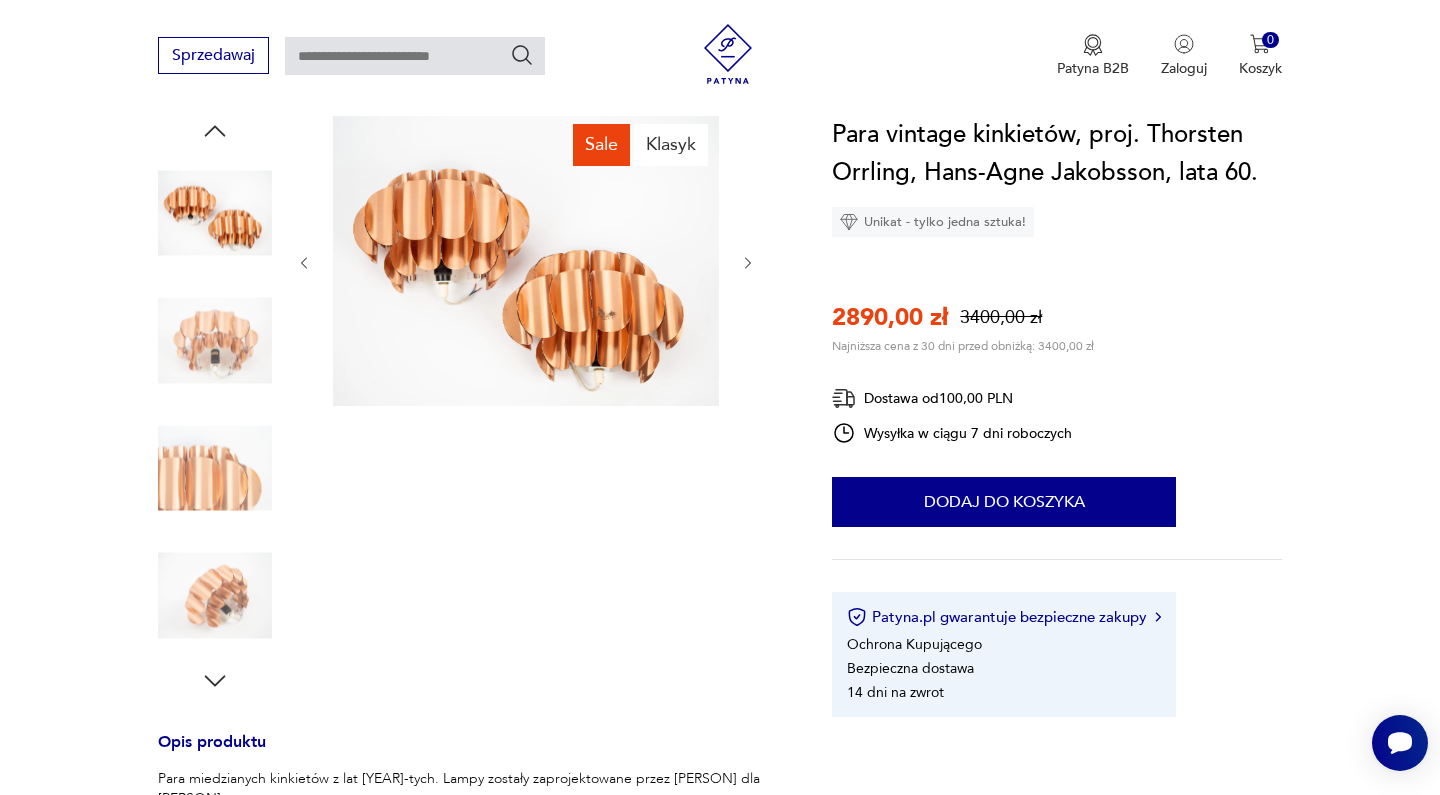 click at bounding box center (748, 263) 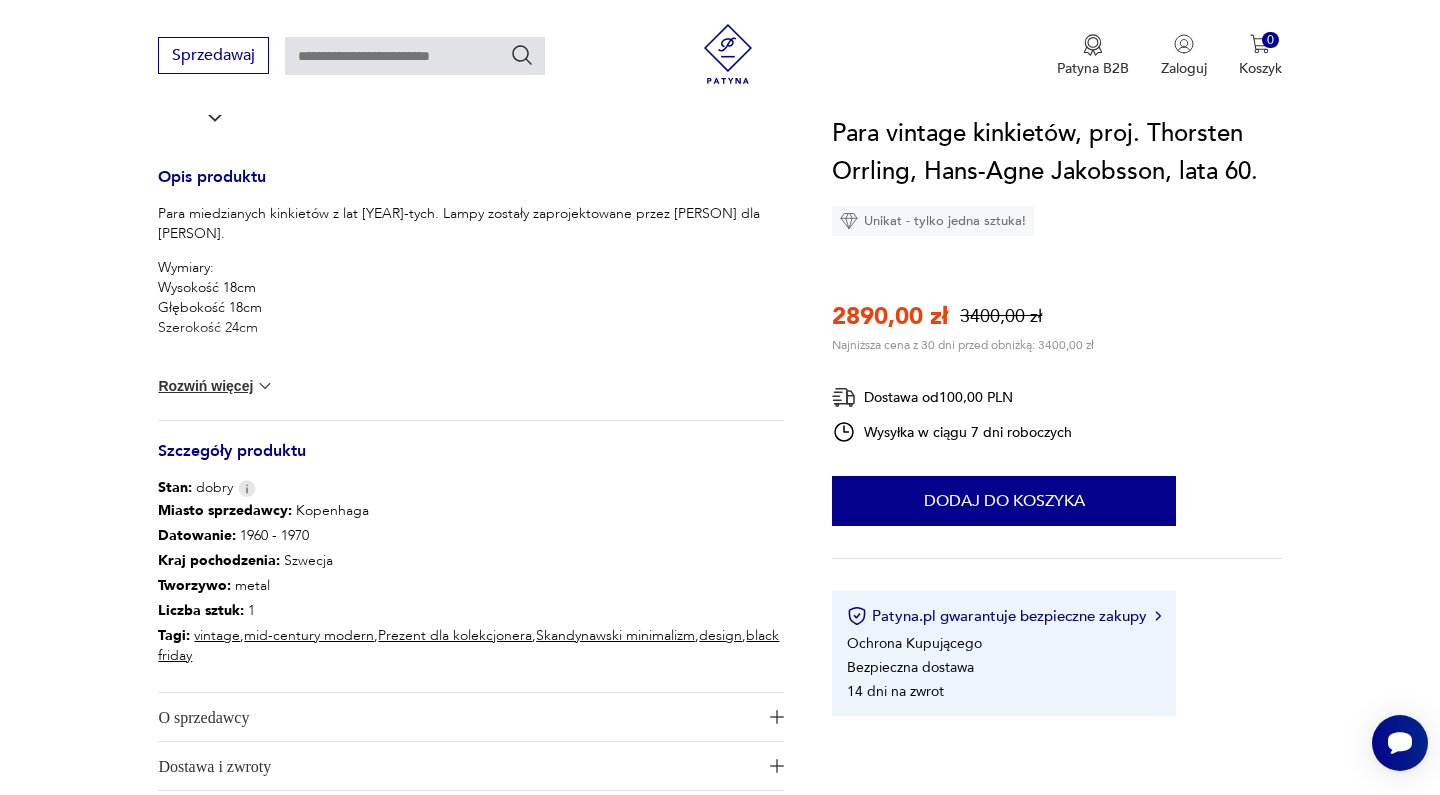 scroll, scrollTop: 773, scrollLeft: 0, axis: vertical 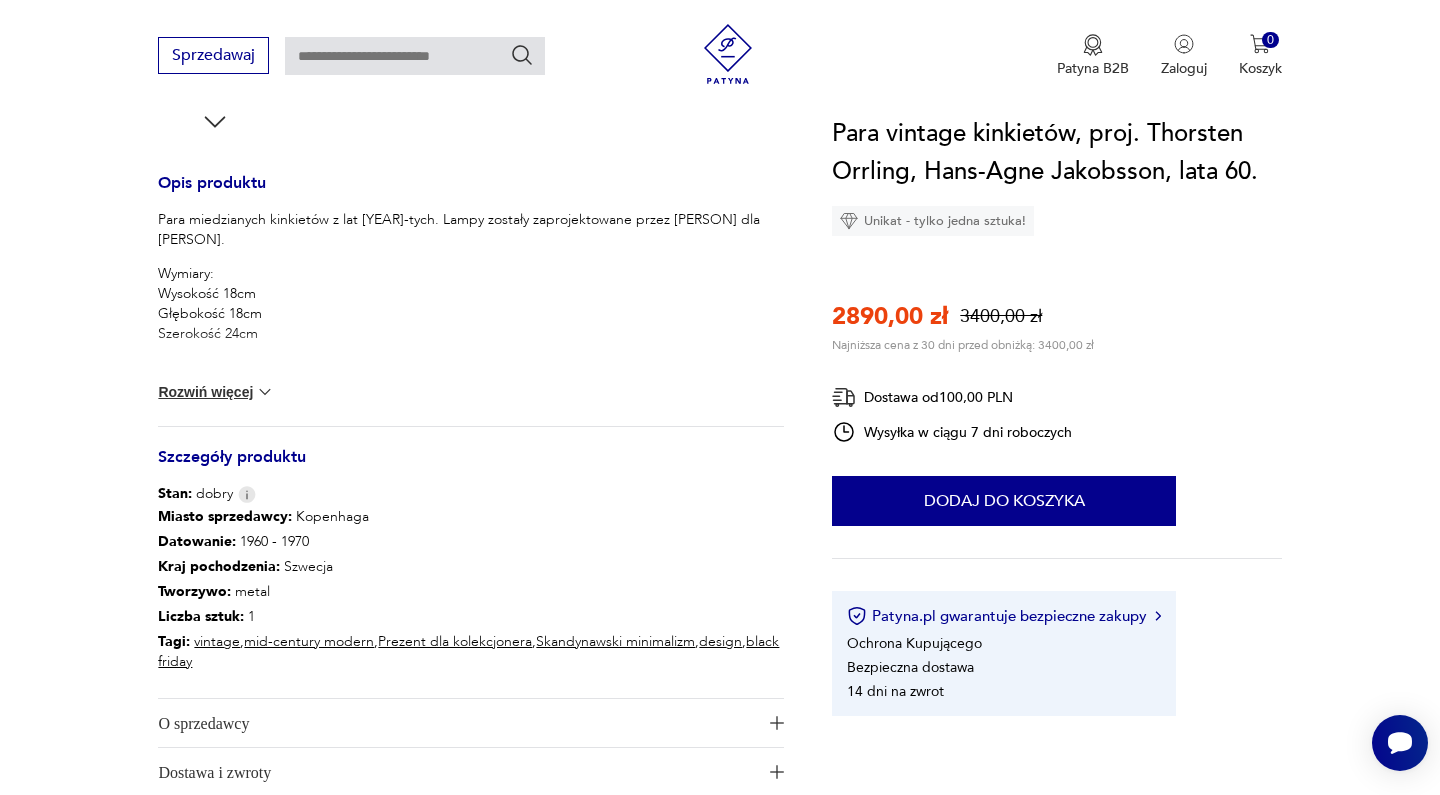 click on "Rozwiń więcej" at bounding box center [216, 392] 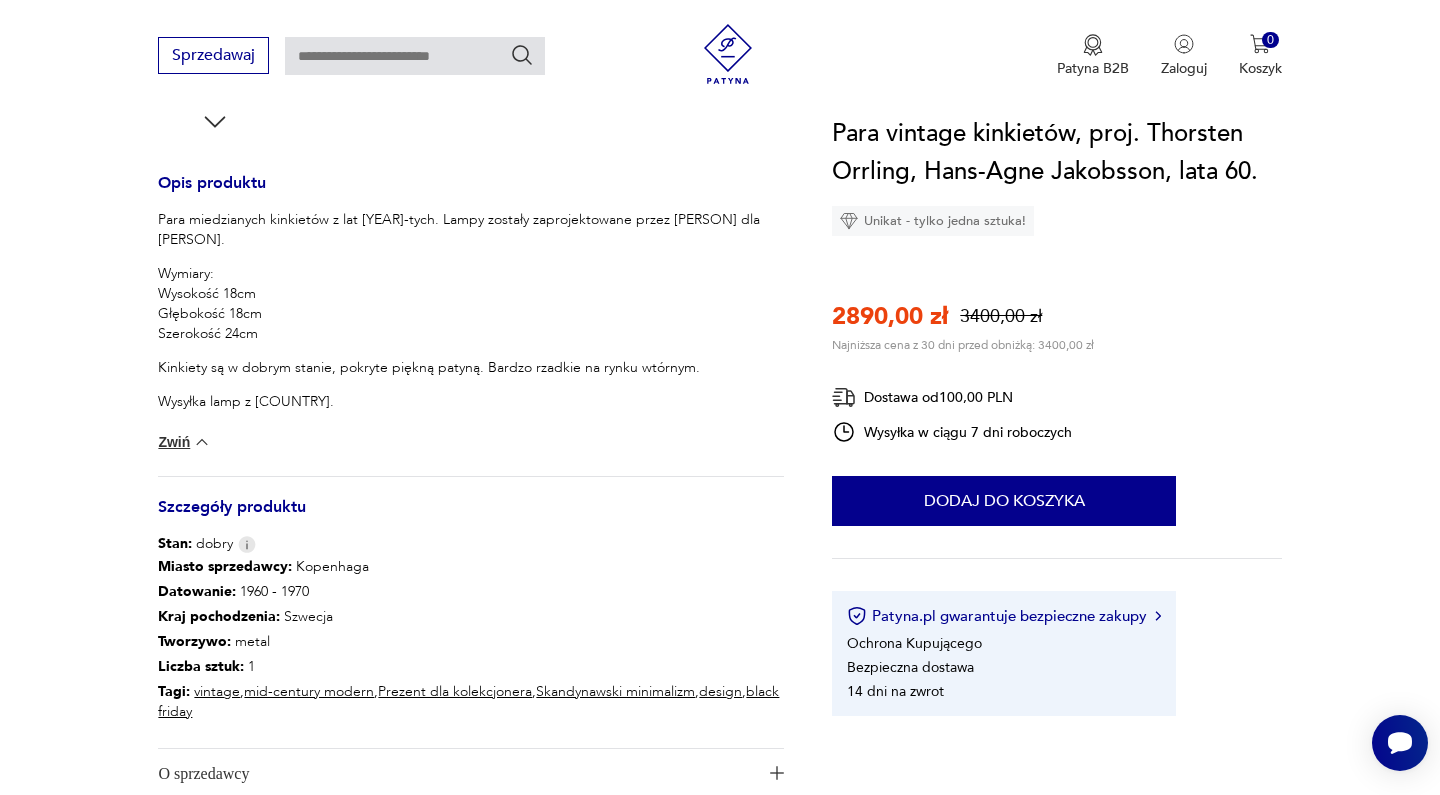 click on "Kinkiety są w dobrym stanie, pokryte piękną patyną. Bardzo rzadkie na rynku wtórnym." at bounding box center [471, 368] 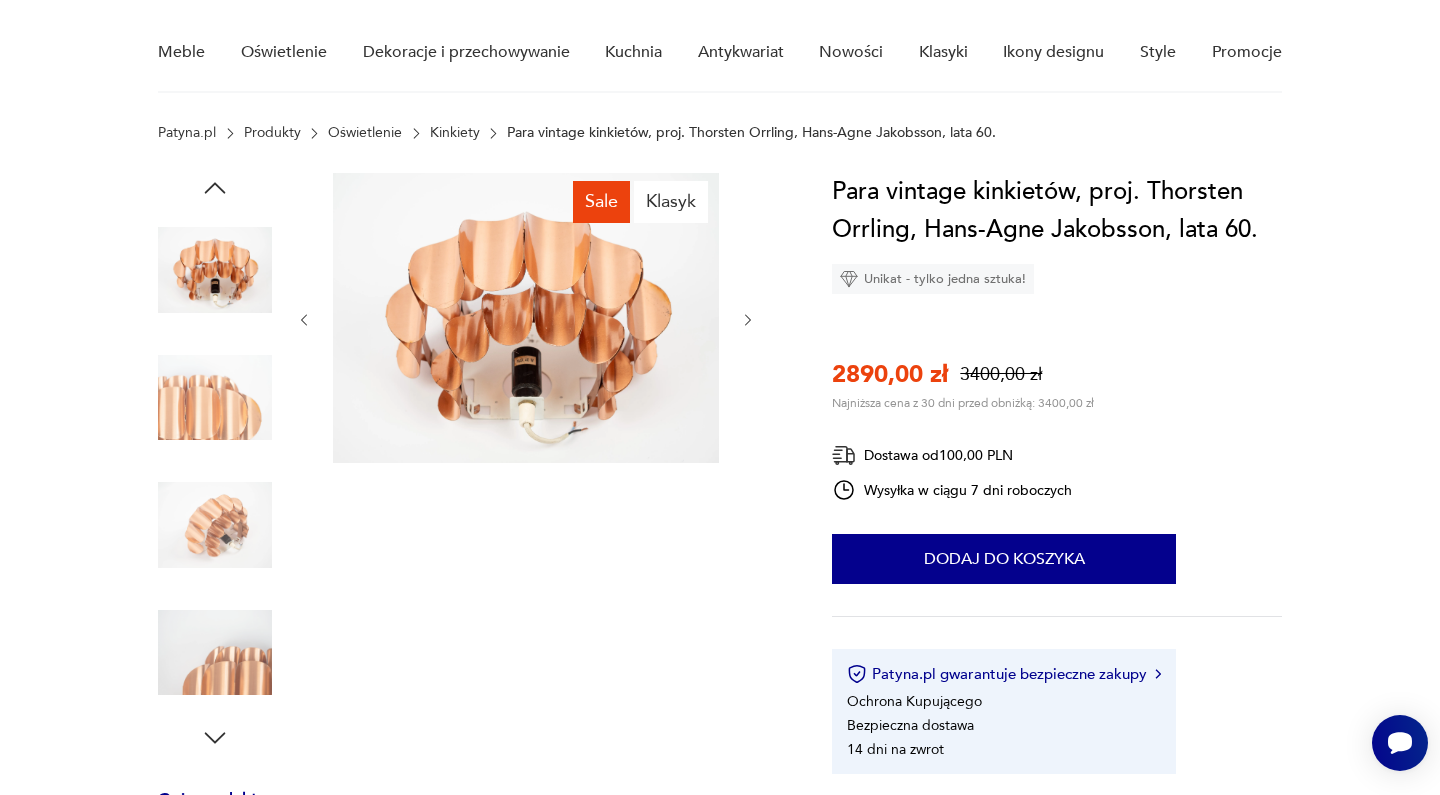 scroll, scrollTop: 150, scrollLeft: 0, axis: vertical 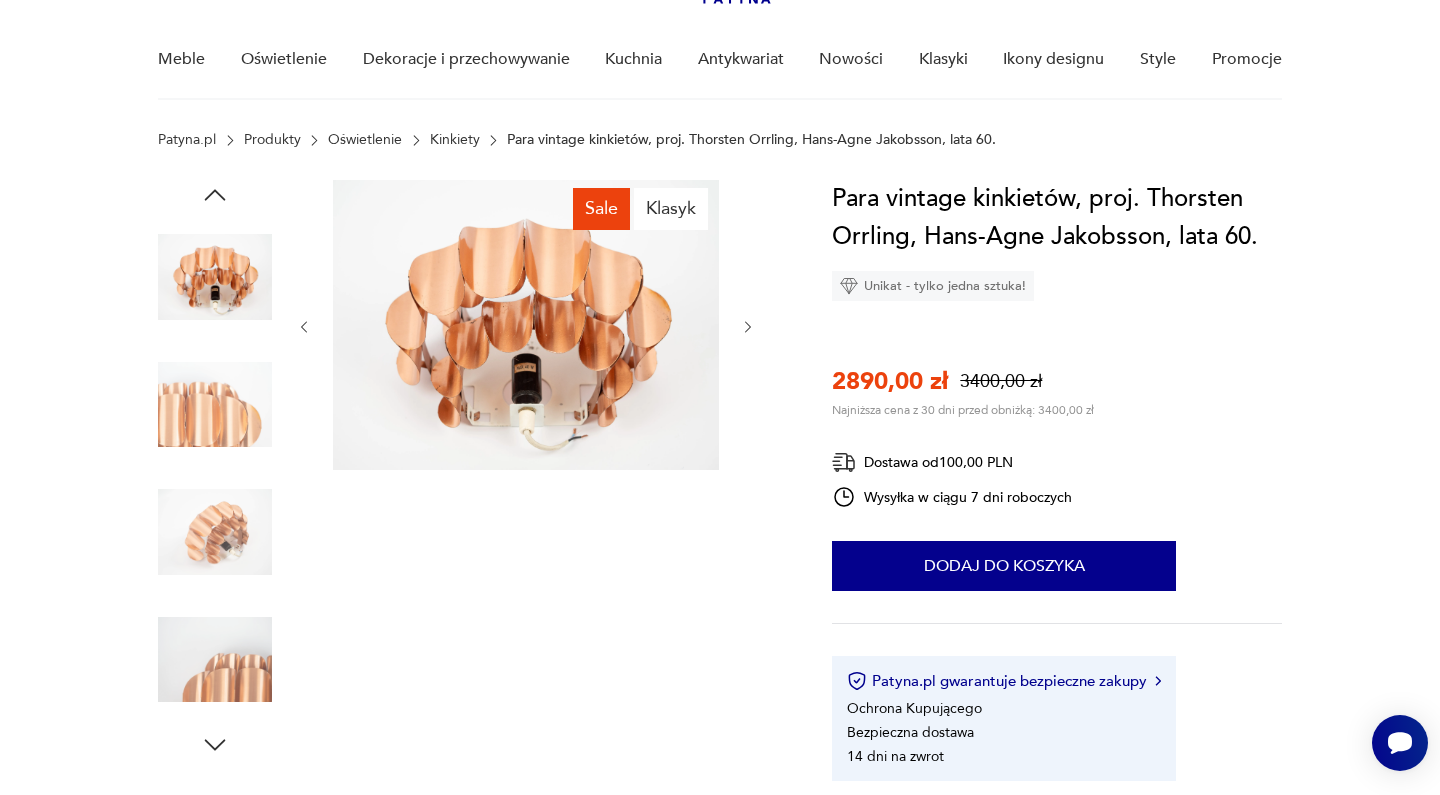 click at bounding box center (748, 327) 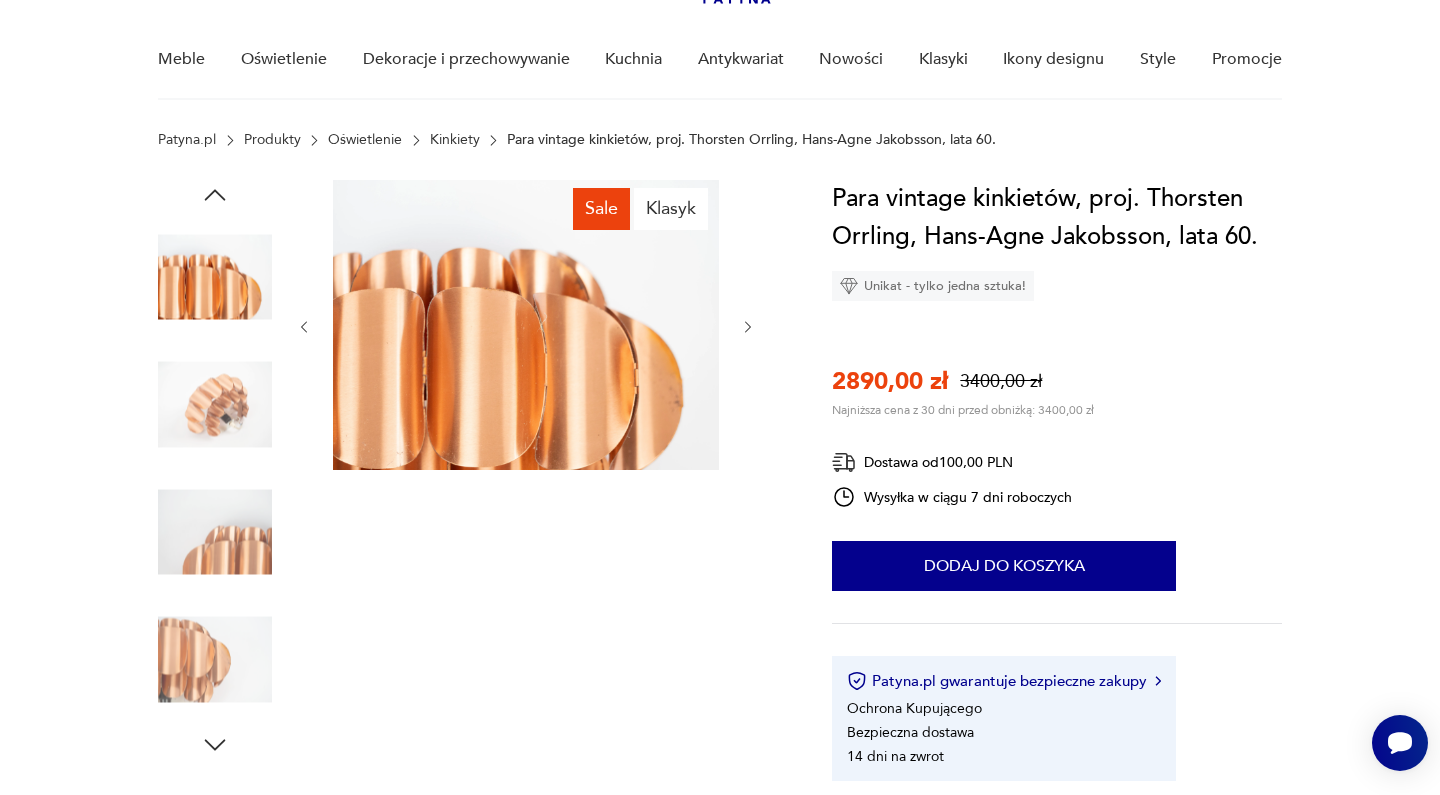 click at bounding box center [748, 327] 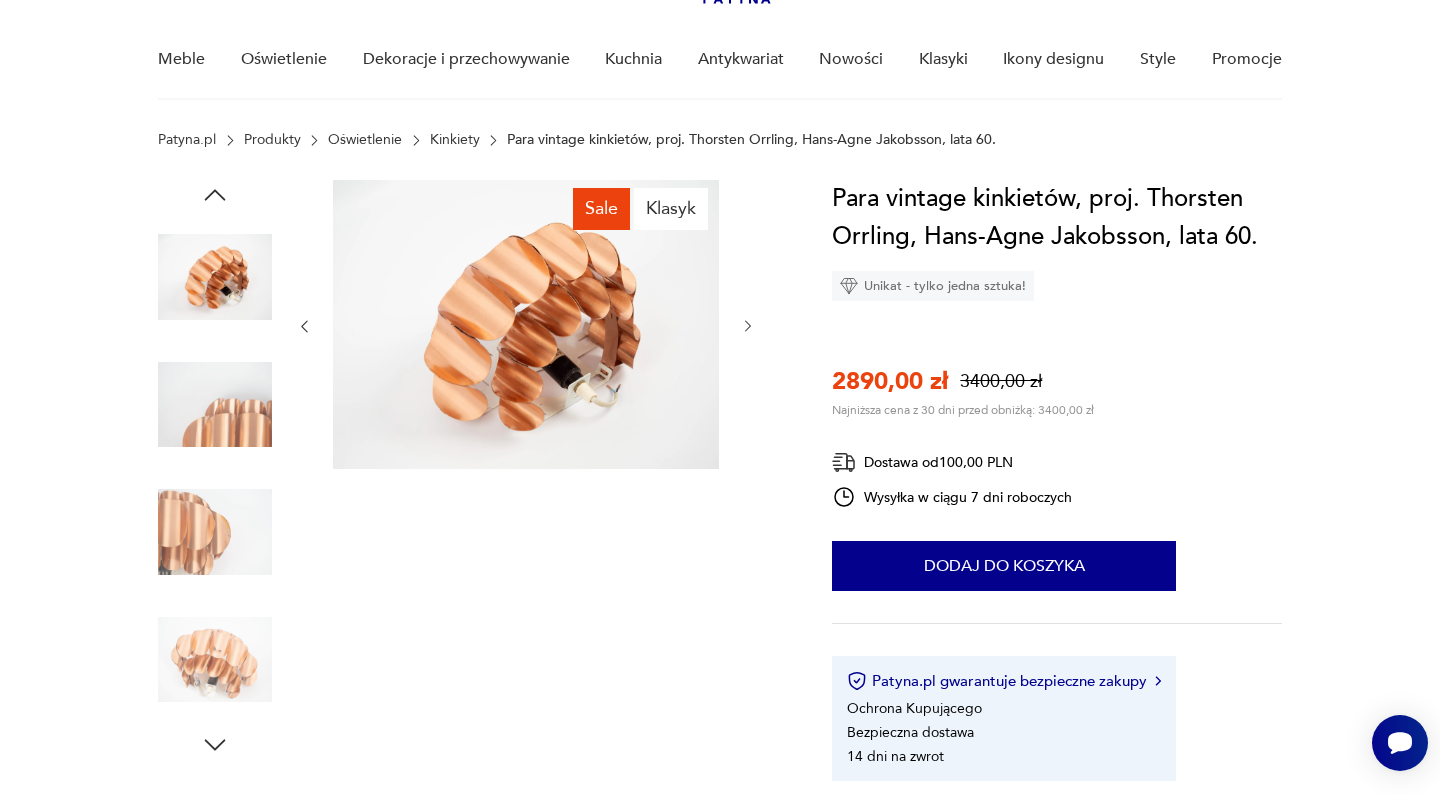 click at bounding box center (748, 326) 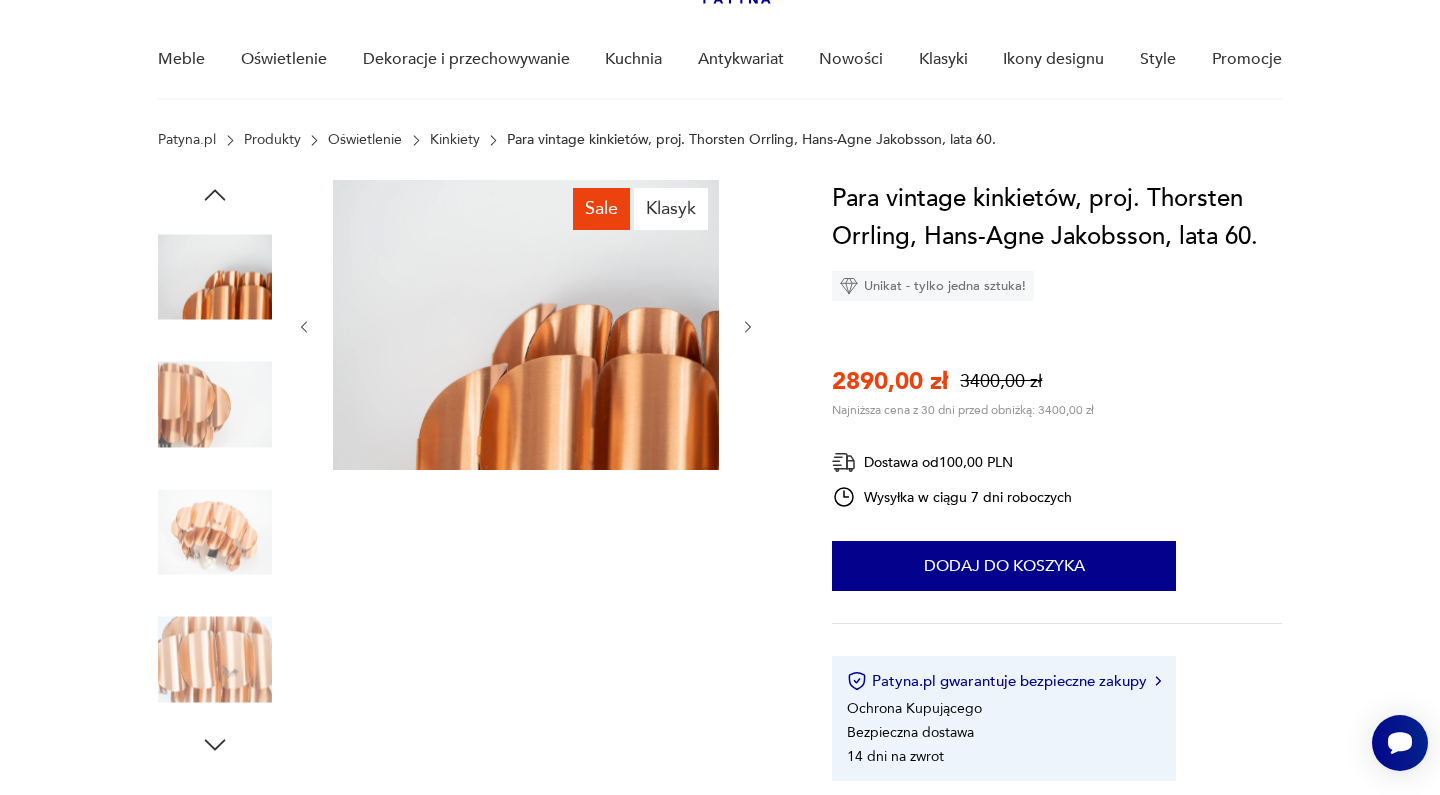 click at bounding box center [748, 327] 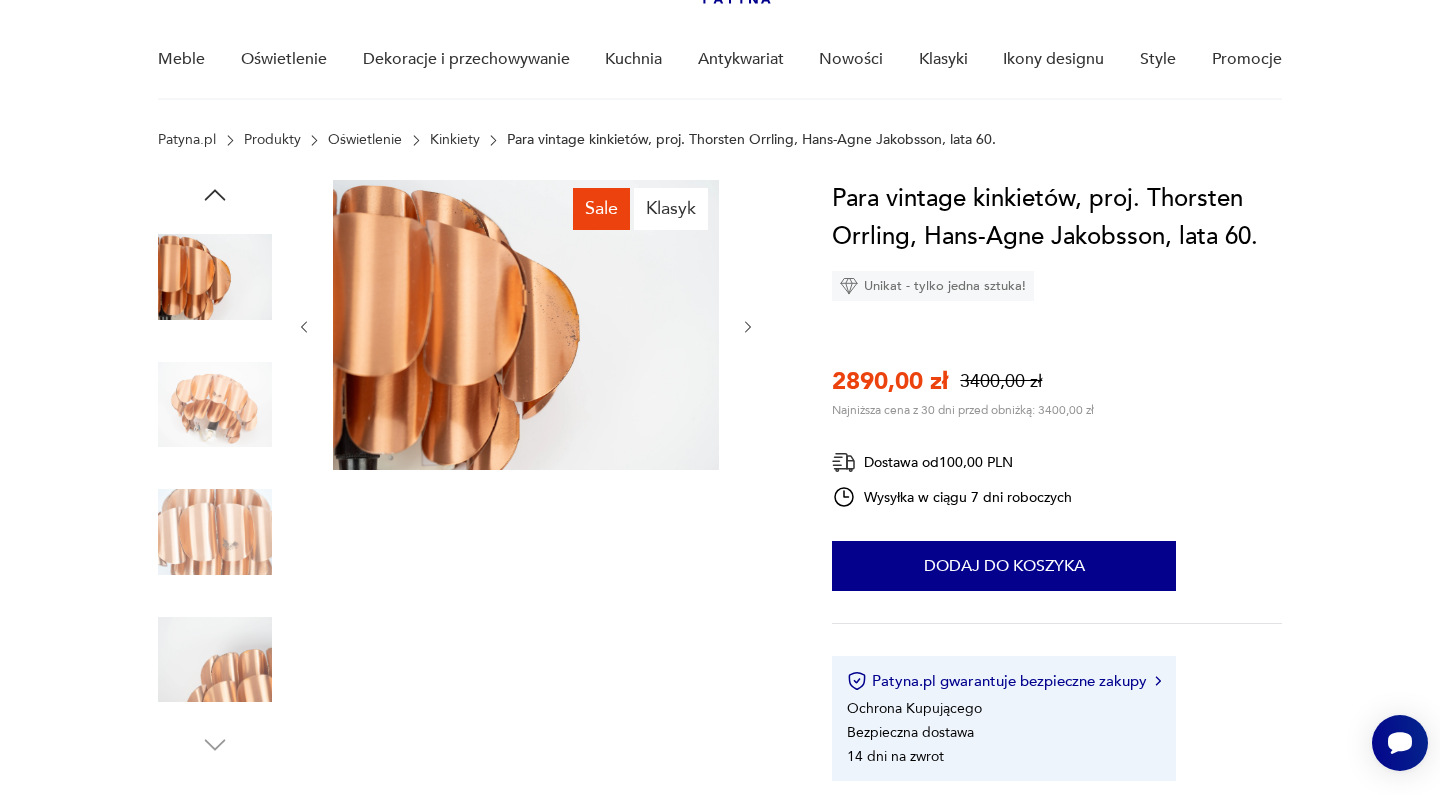 click at bounding box center [748, 327] 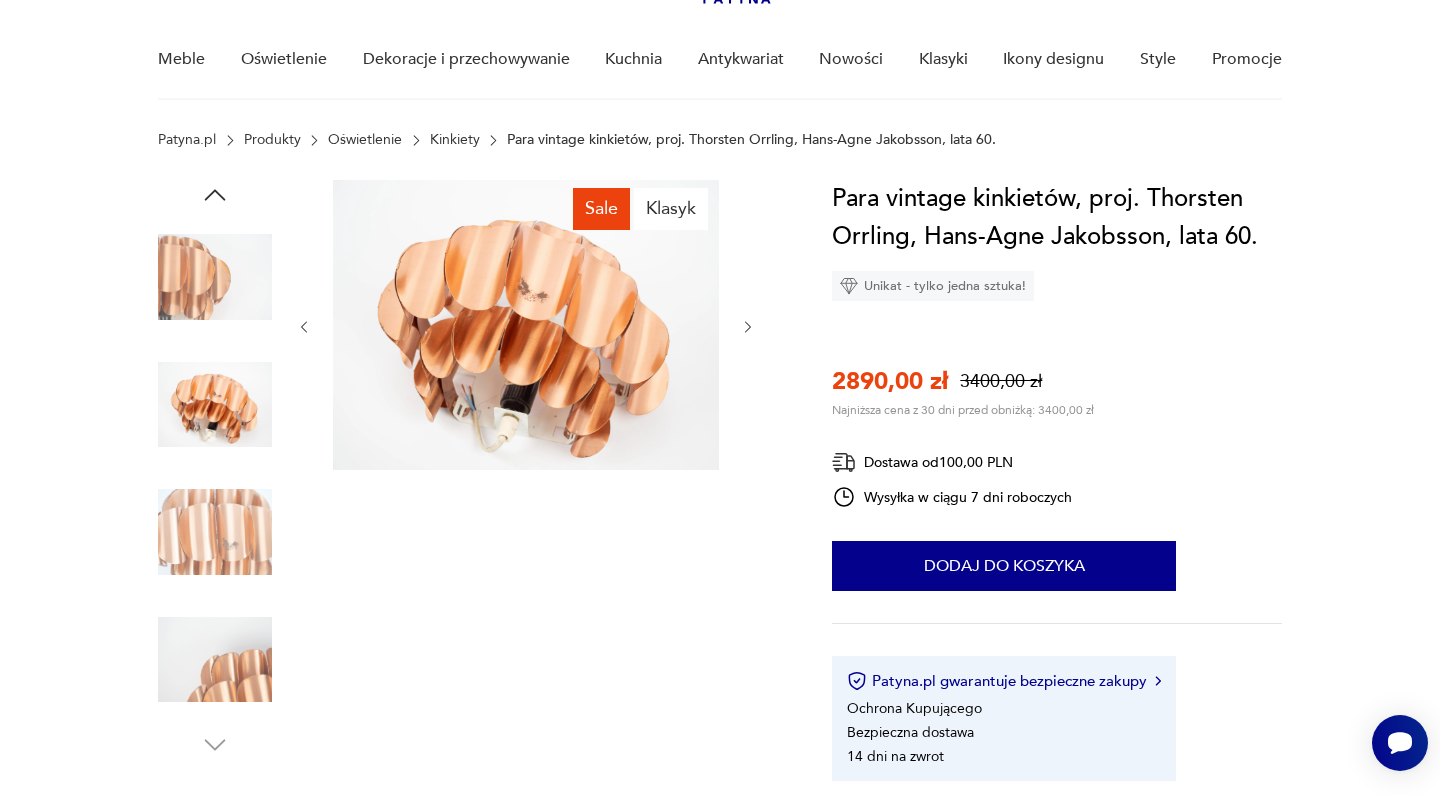 click at bounding box center [526, 325] 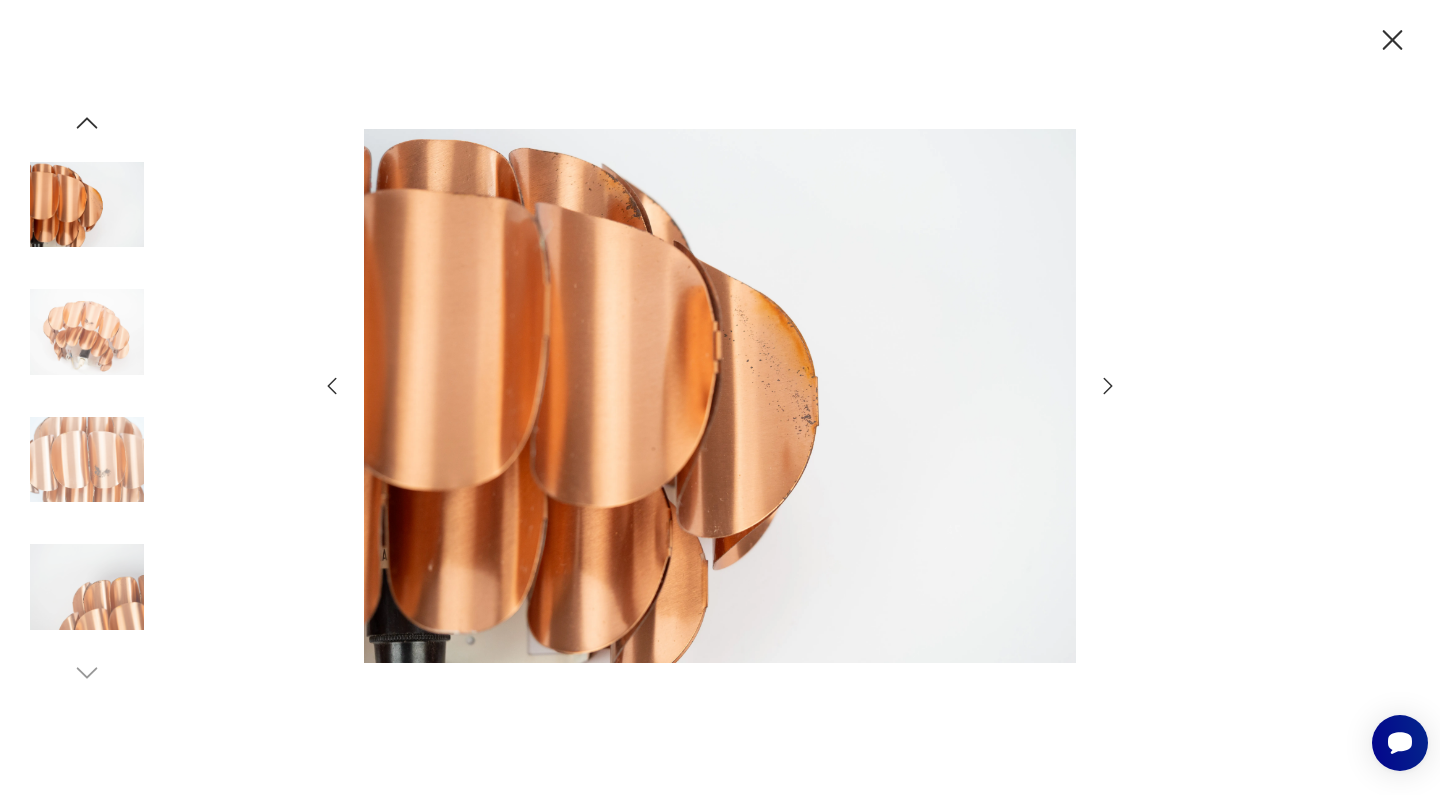 click at bounding box center (332, 386) 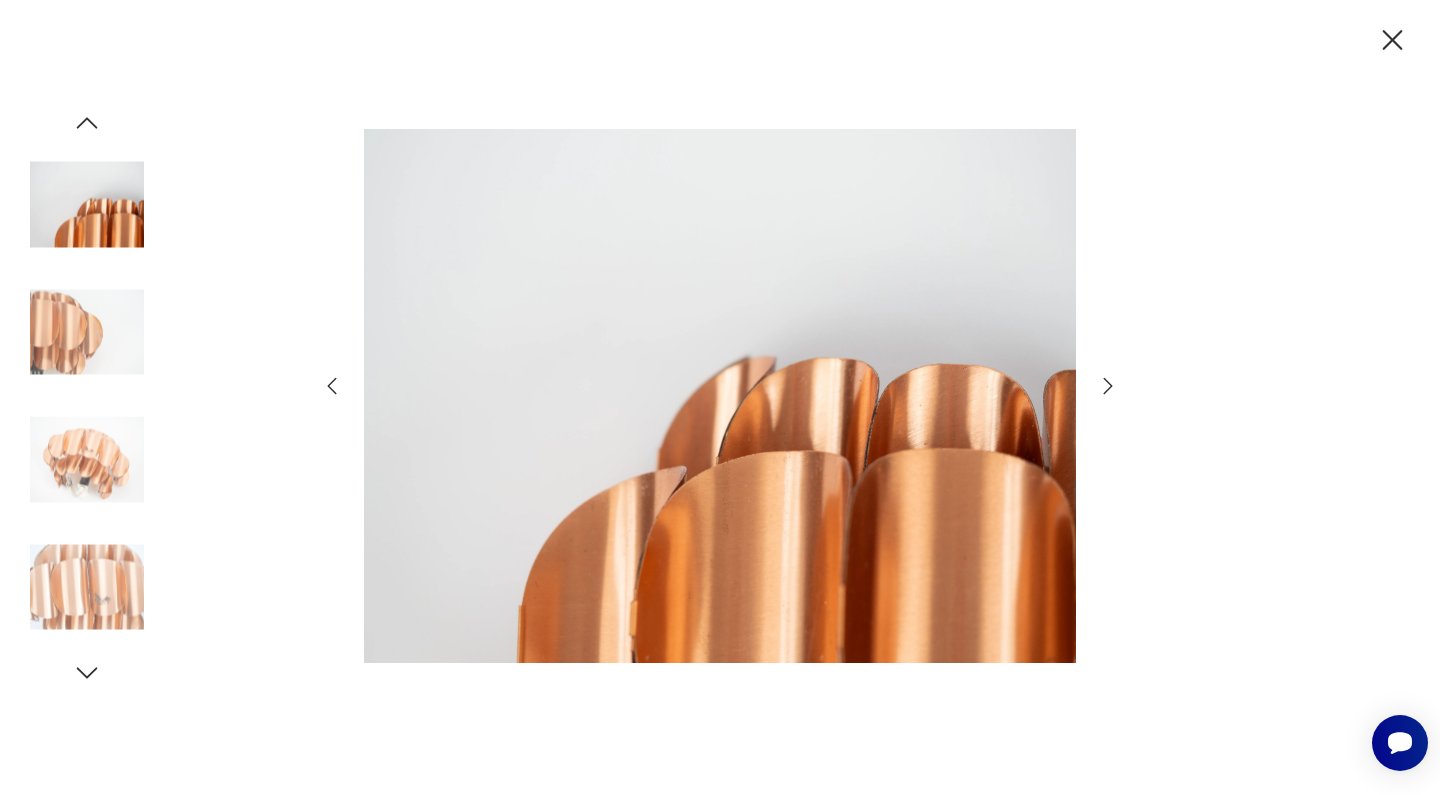 click at bounding box center (332, 386) 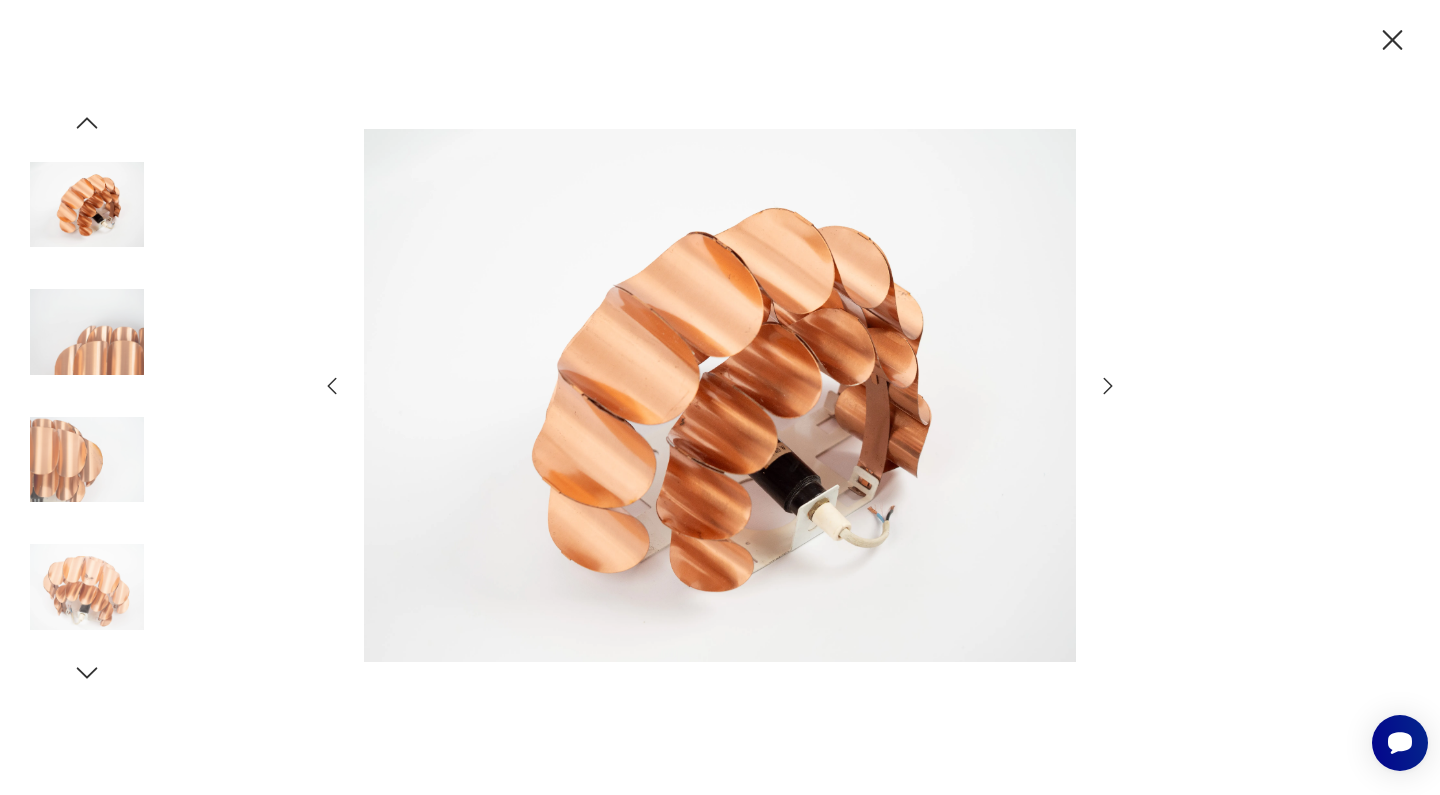 click at bounding box center (332, 386) 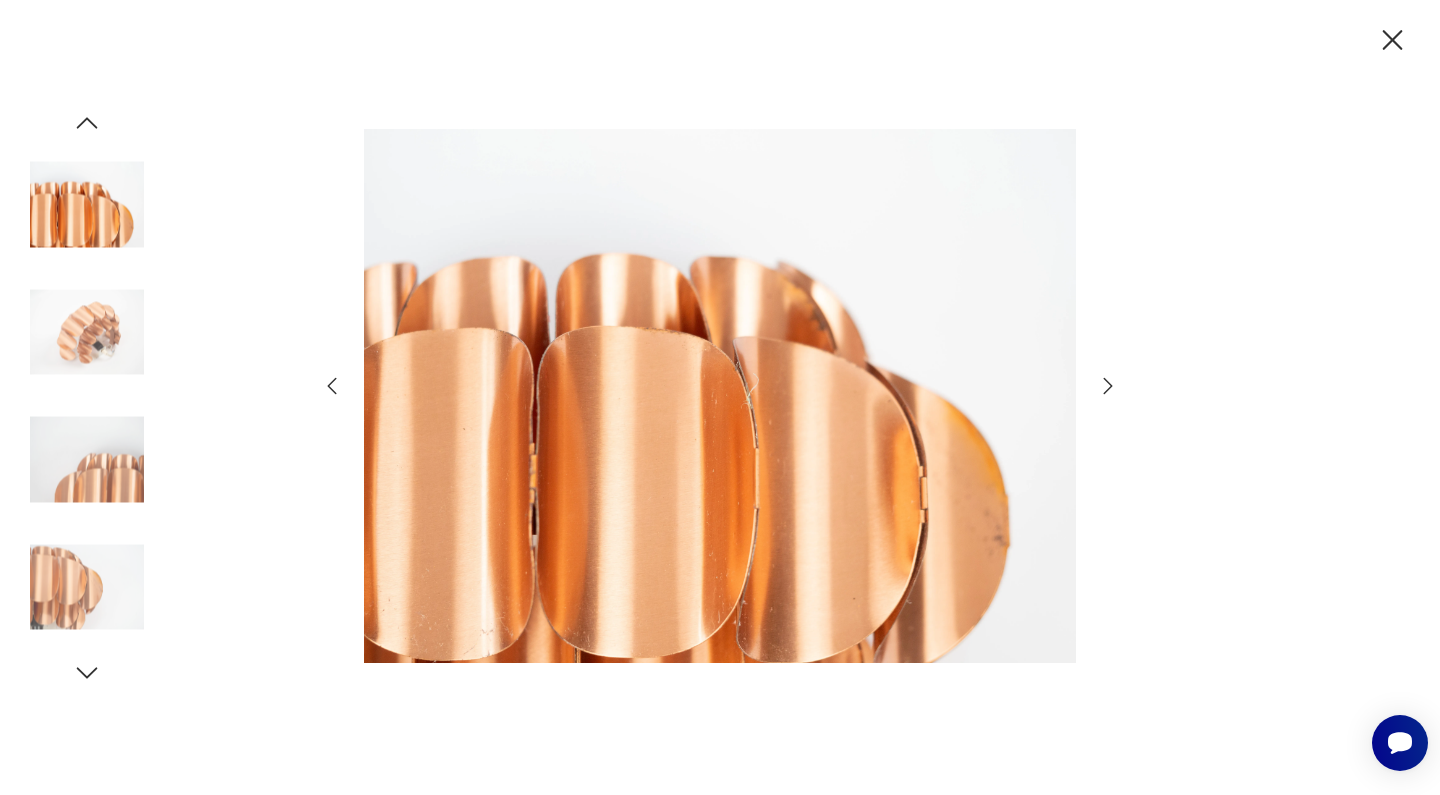click at bounding box center [1392, 40] 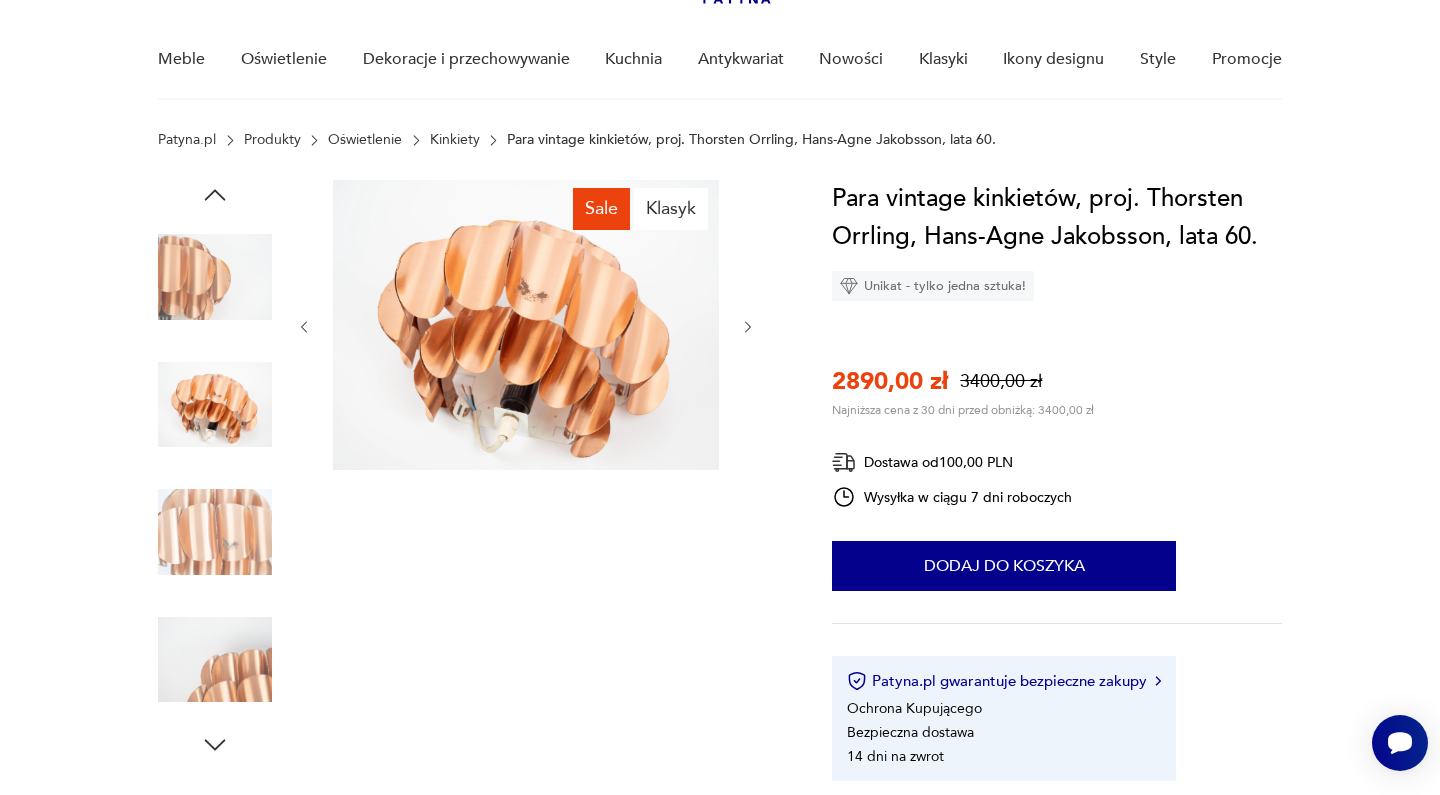 click at bounding box center (748, 327) 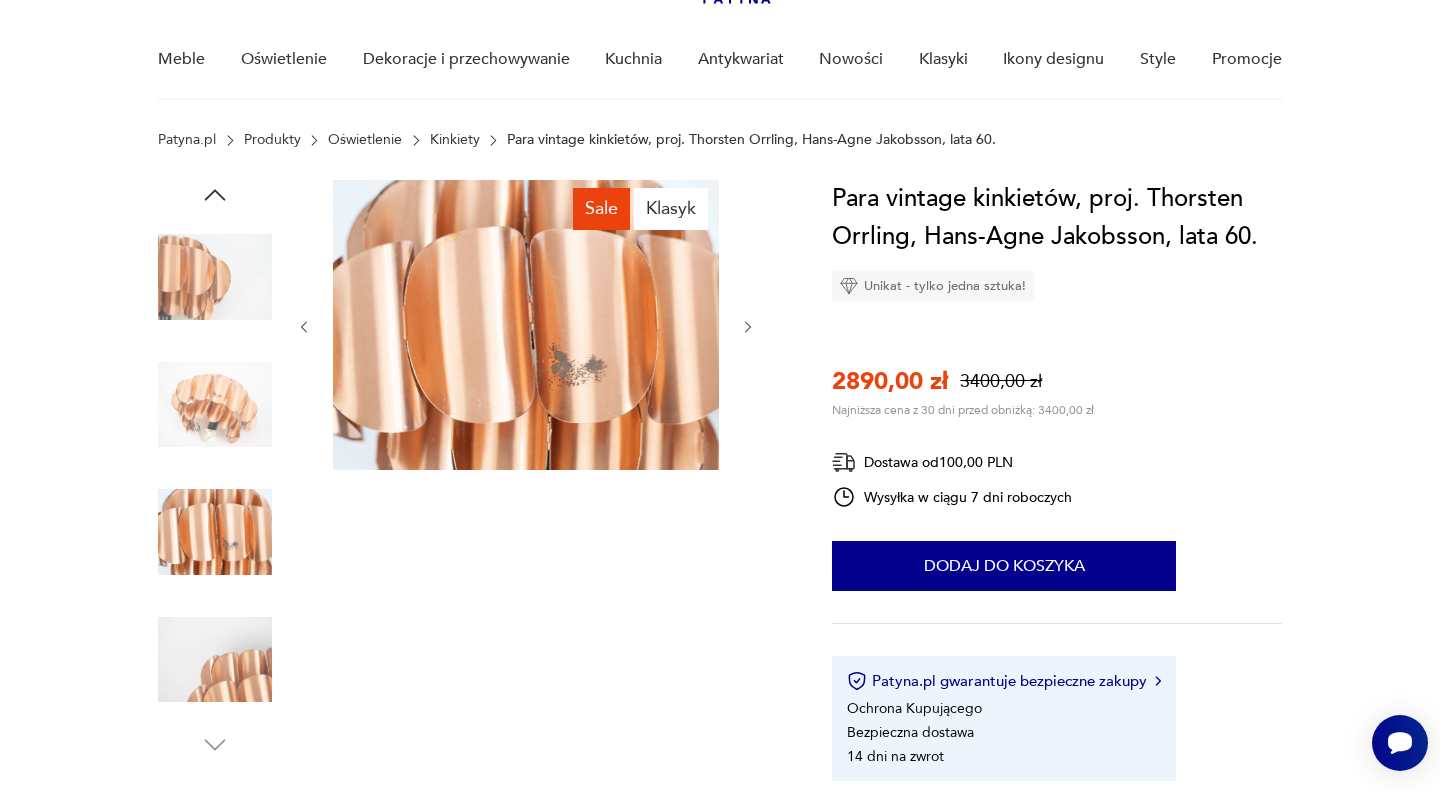 click at bounding box center (748, 327) 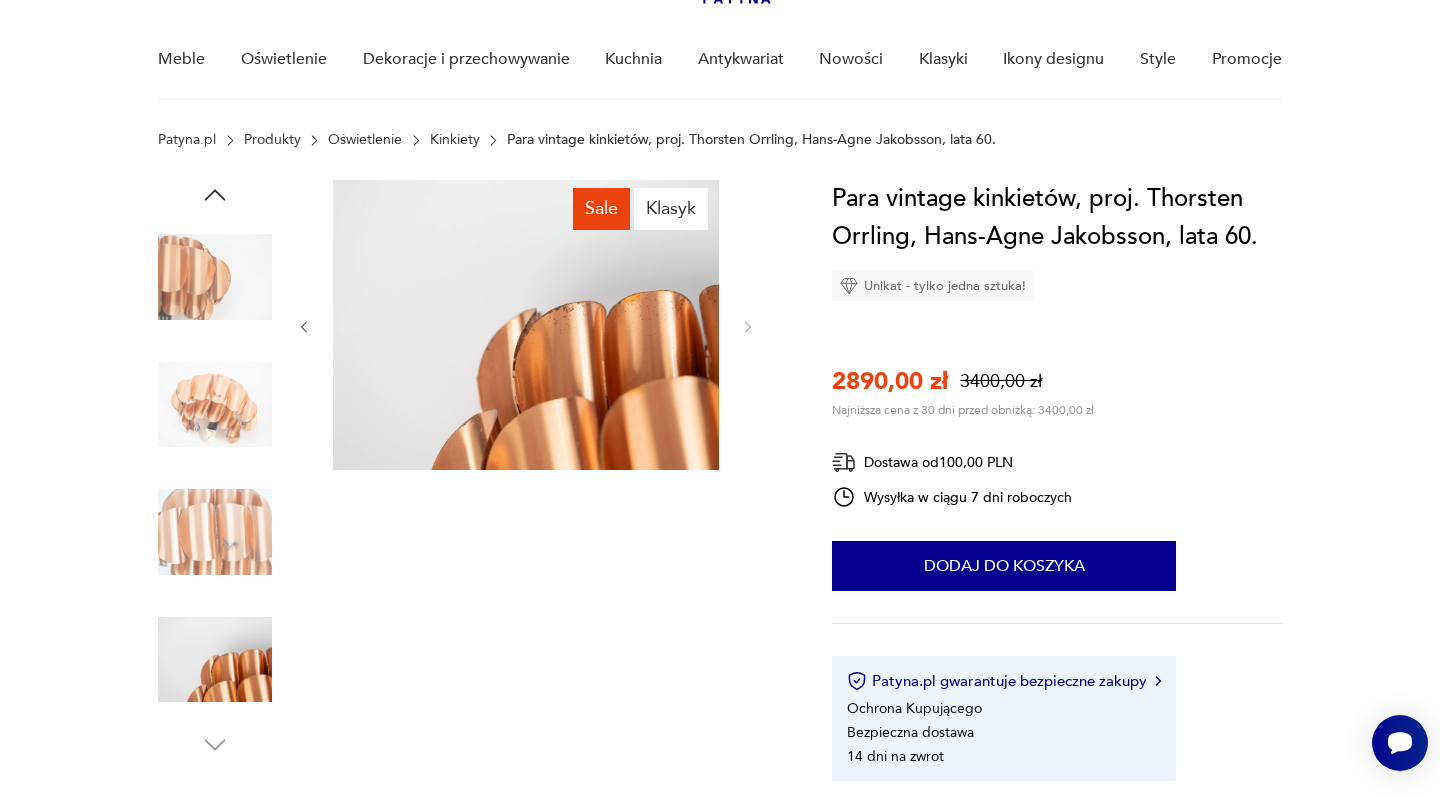 click at bounding box center (0, 0) 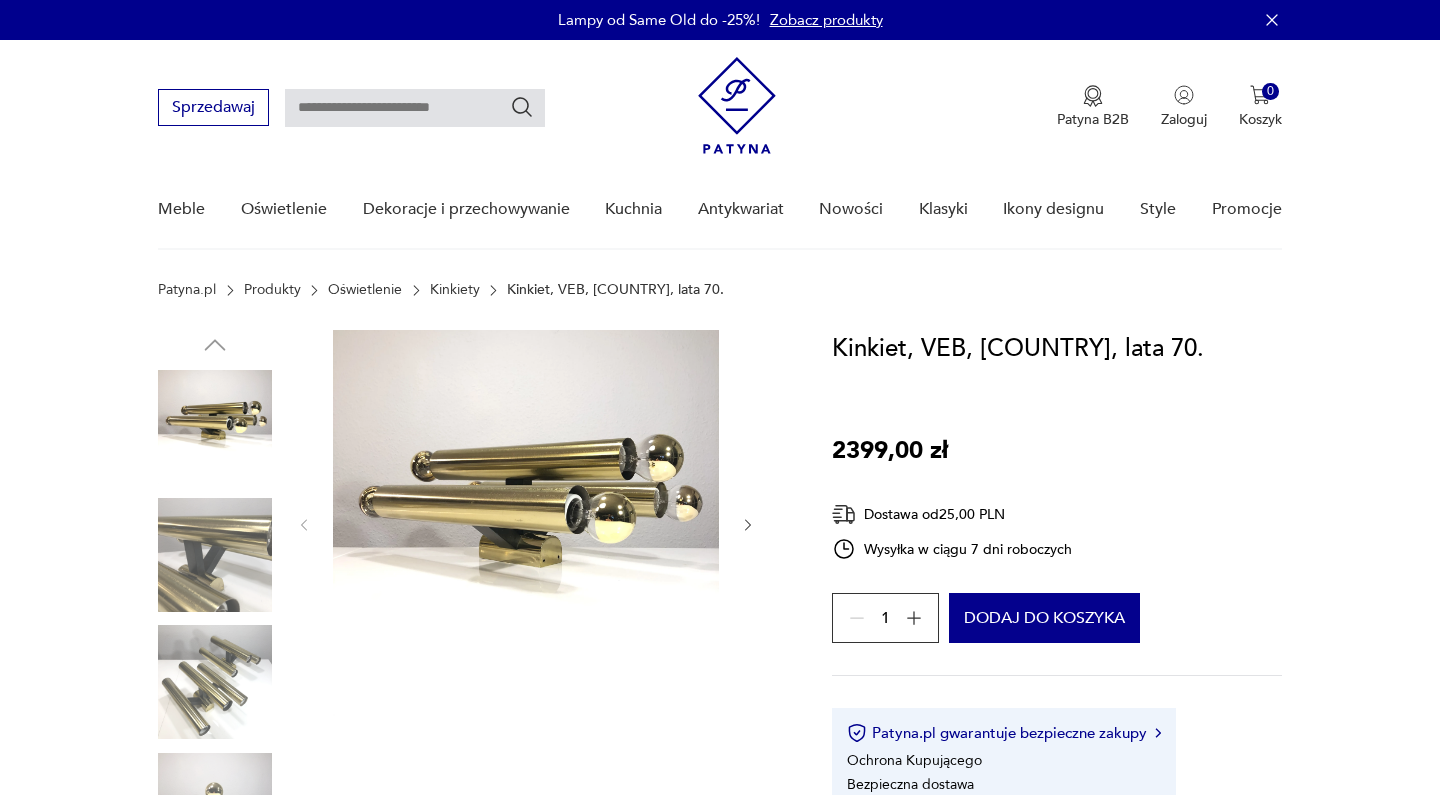 scroll, scrollTop: 0, scrollLeft: 0, axis: both 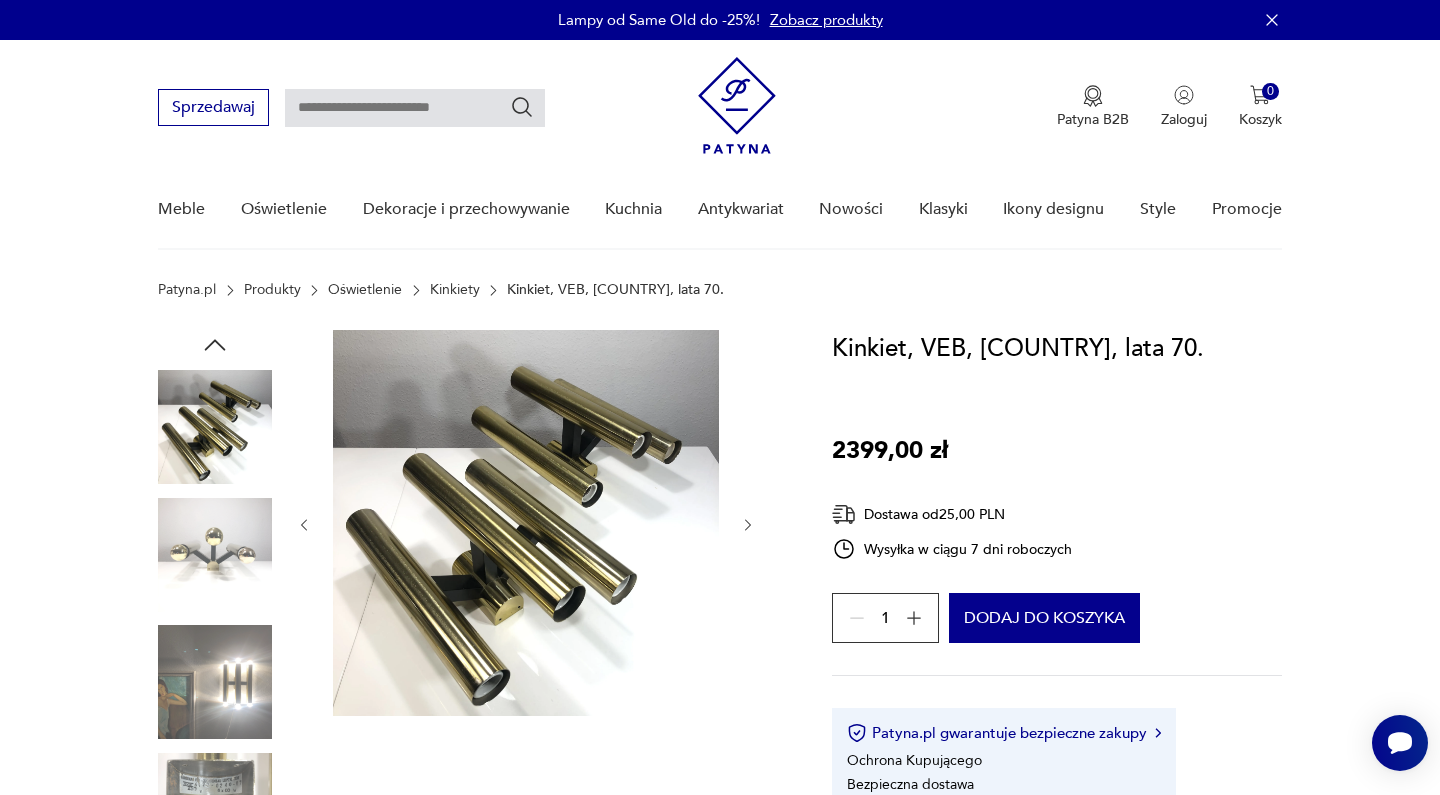 click at bounding box center [215, 555] 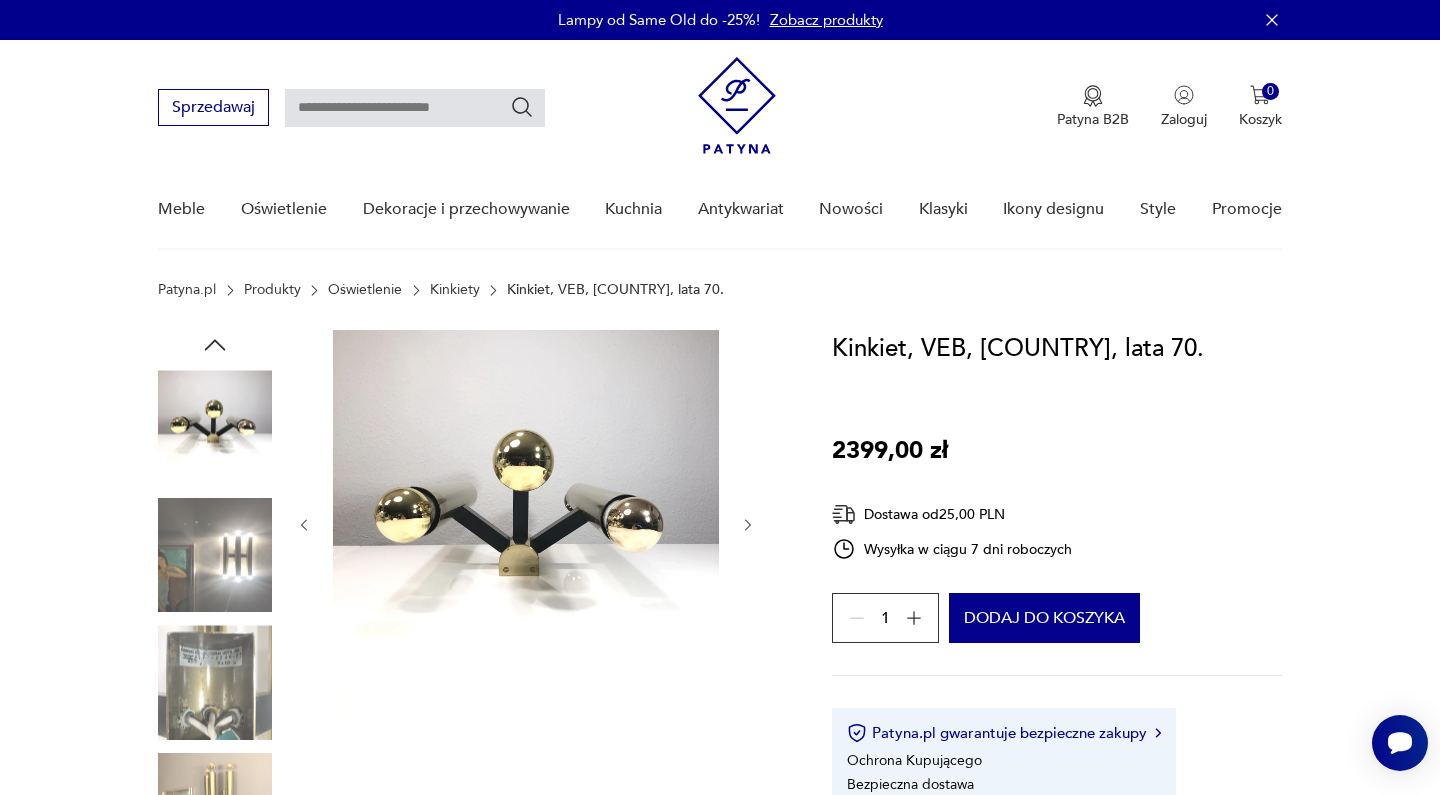 click at bounding box center (215, 427) 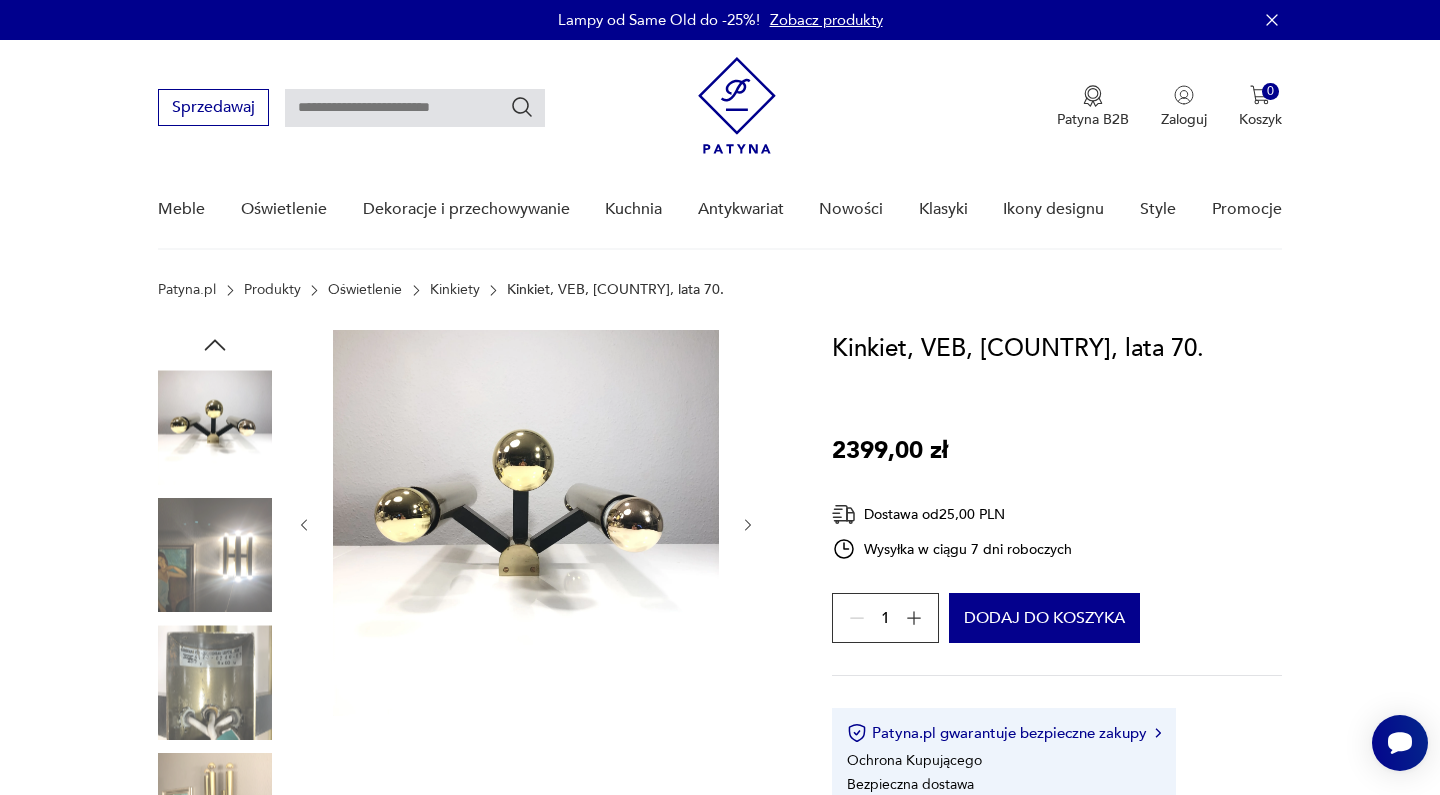 click at bounding box center [0, 0] 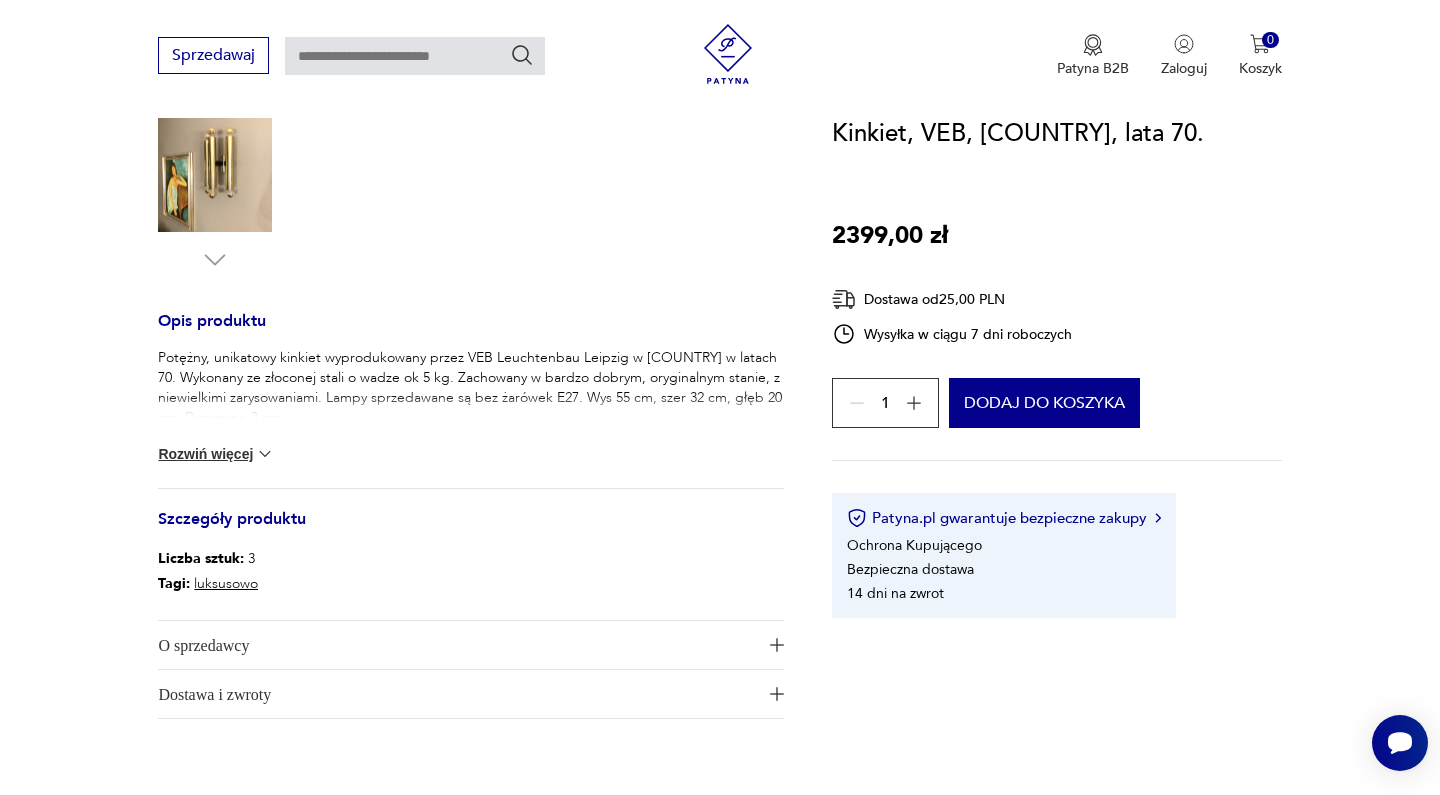 scroll, scrollTop: 654, scrollLeft: 0, axis: vertical 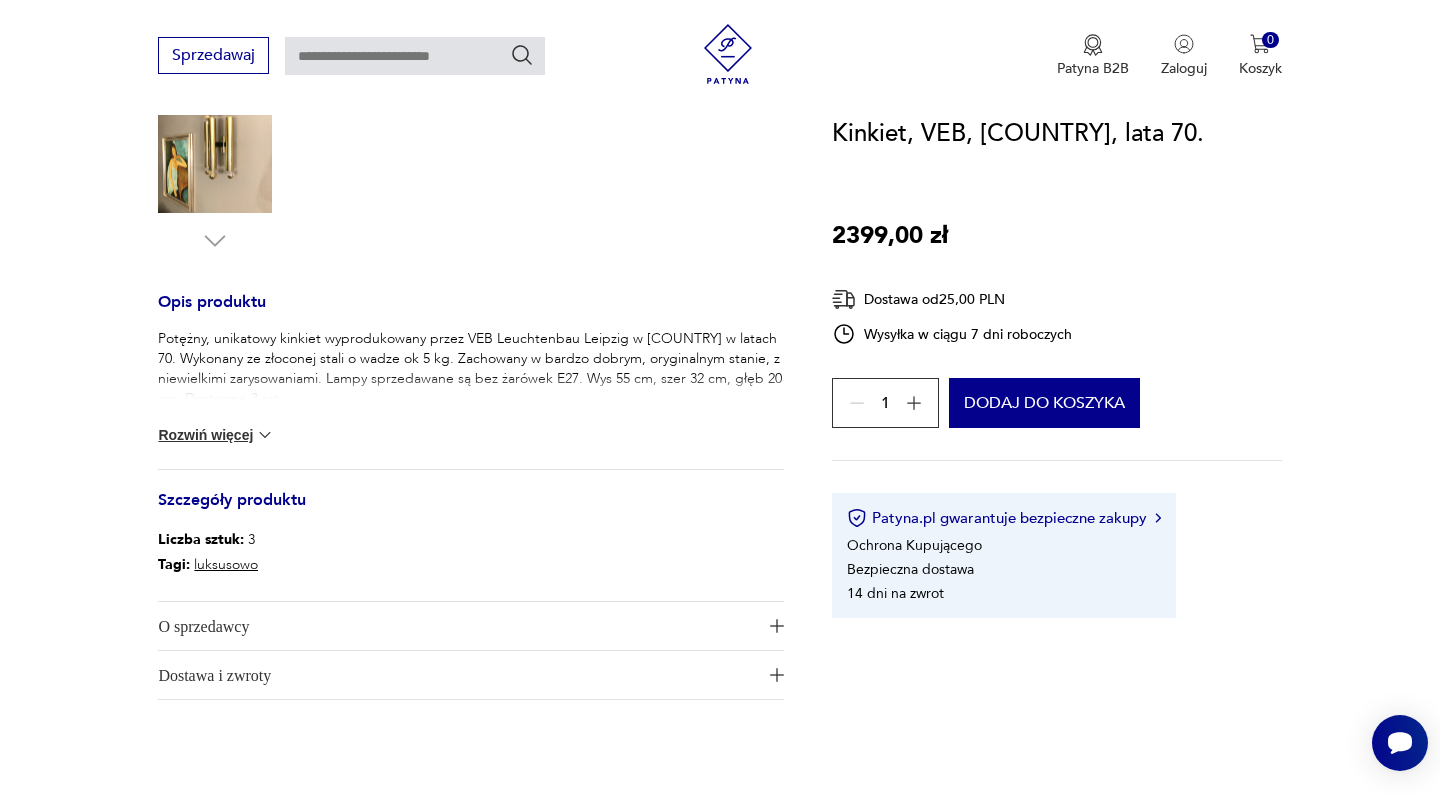 click on "Potężny, unikatowy kinkiet wyprodukowany przez VEB Leuchtenbau Leipzig w Niemczech w latach 70. Wykonany ze złoconej stali o wadze ok 5 kg. Zachowany w bardzo dobrym, oryginalnym stanie, z niewielkimi zarysowaniami. Lampy sprzedawane są bez żarówek E27. Wys 55 cm, szer 32 cm, głęb 20 cm. Dostępne 3 szt." at bounding box center (471, 369) 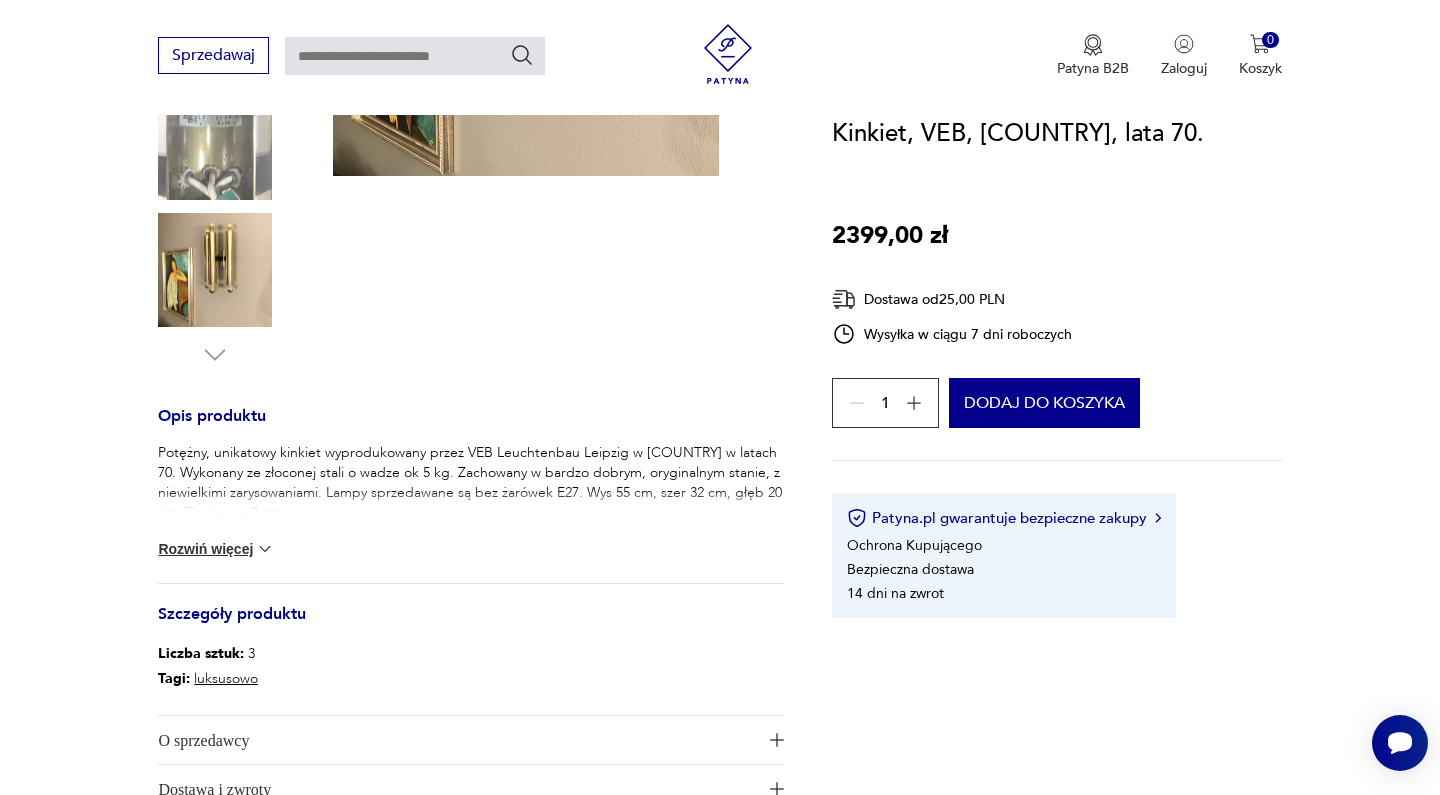 scroll, scrollTop: 0, scrollLeft: 0, axis: both 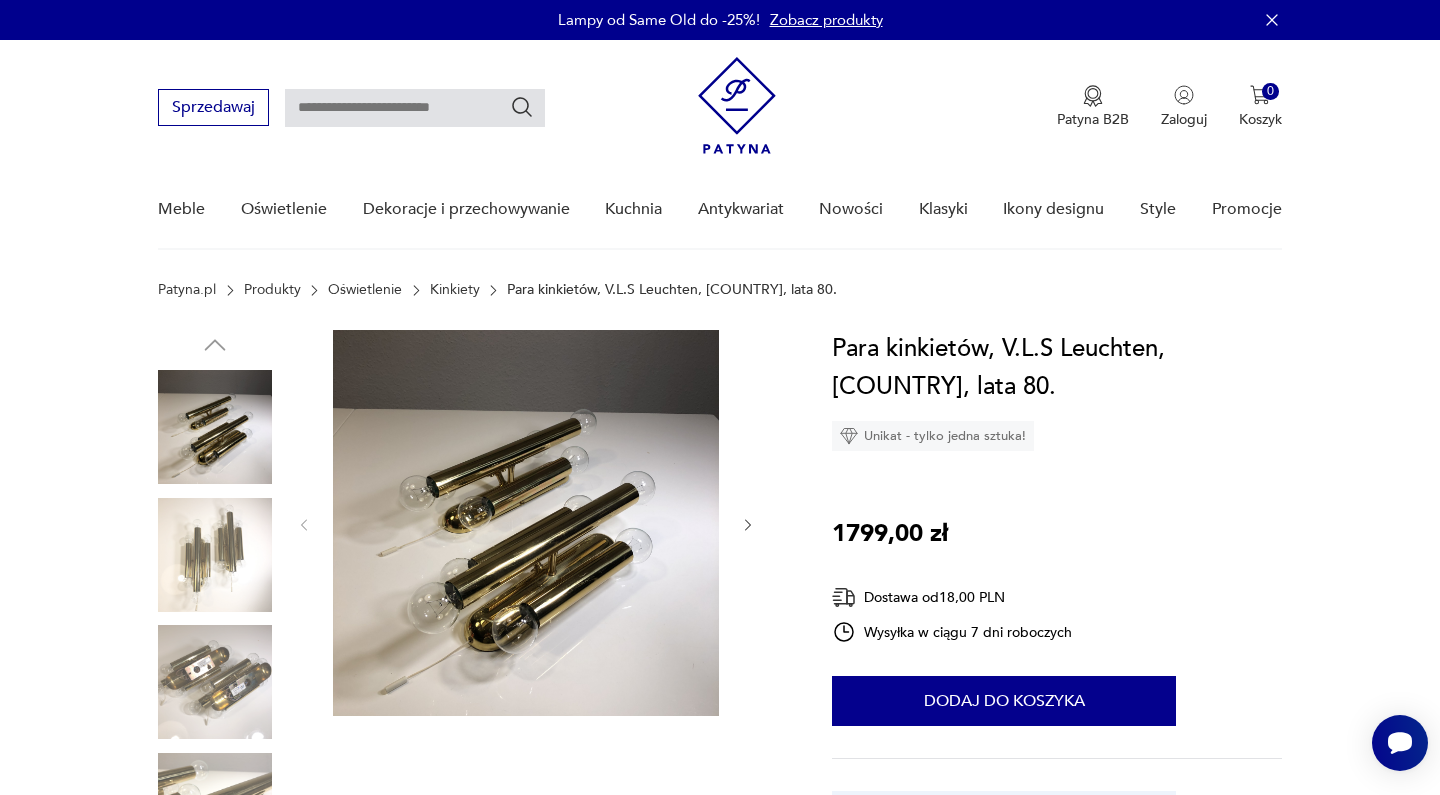 click at bounding box center [748, 525] 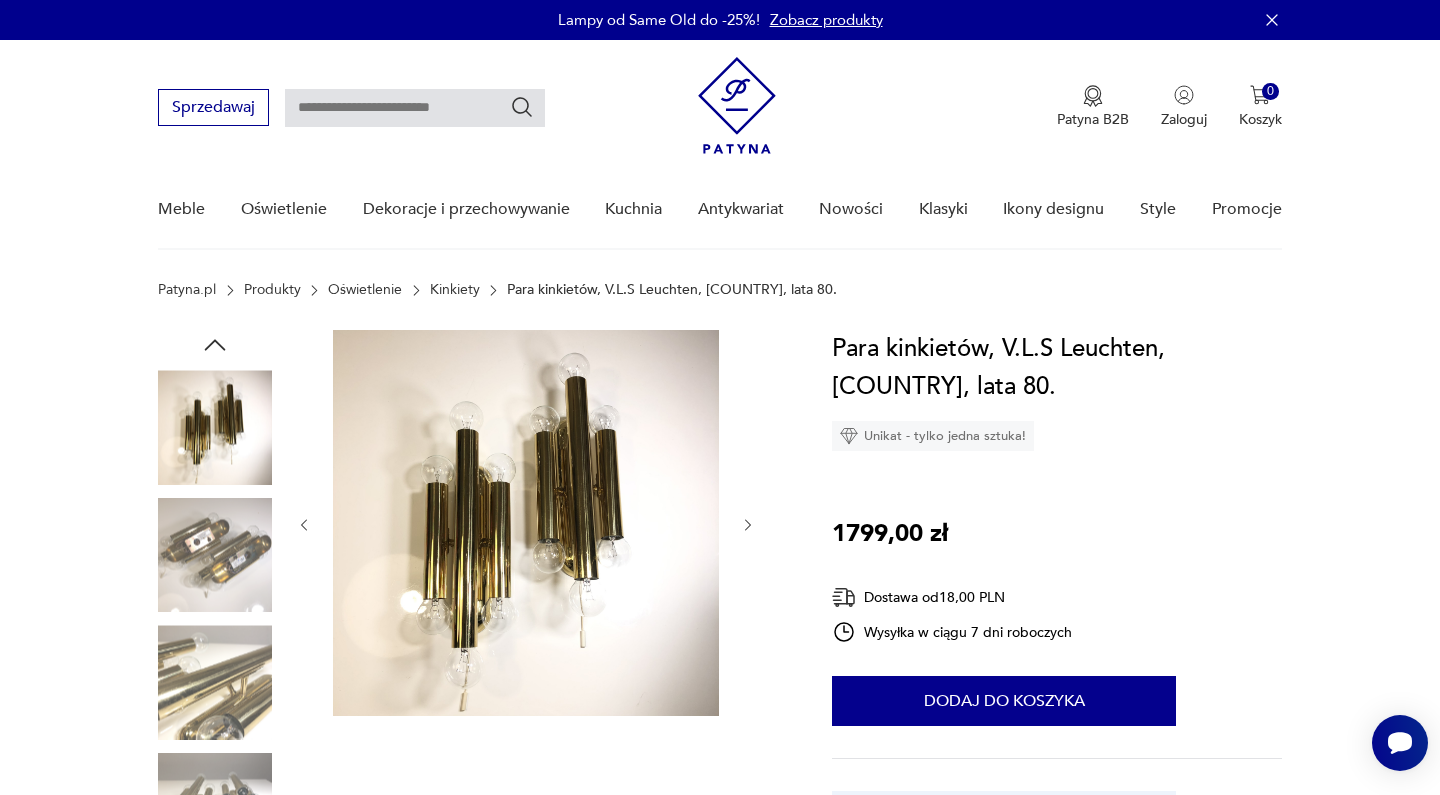 click at bounding box center (748, 525) 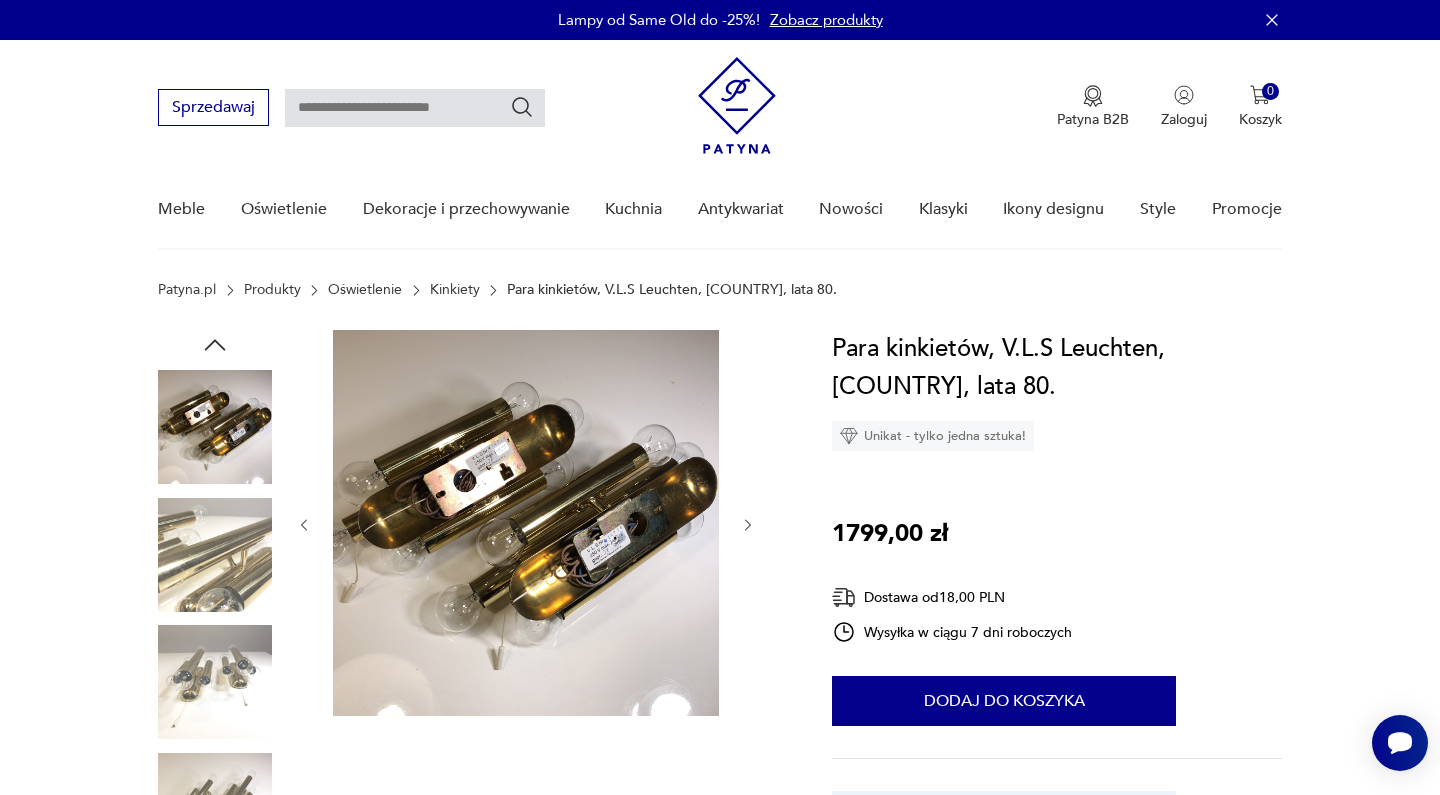 click at bounding box center (748, 525) 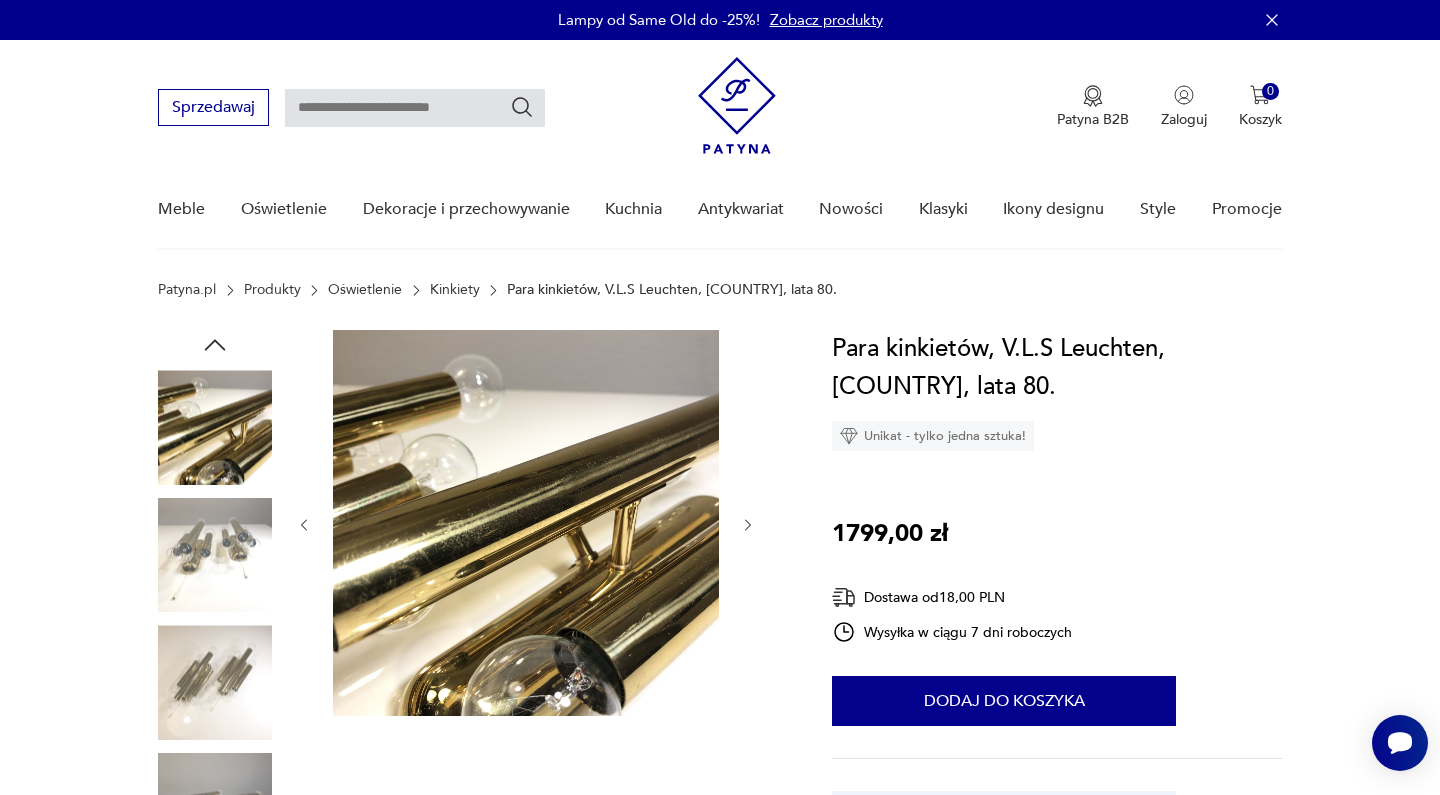 click at bounding box center (748, 525) 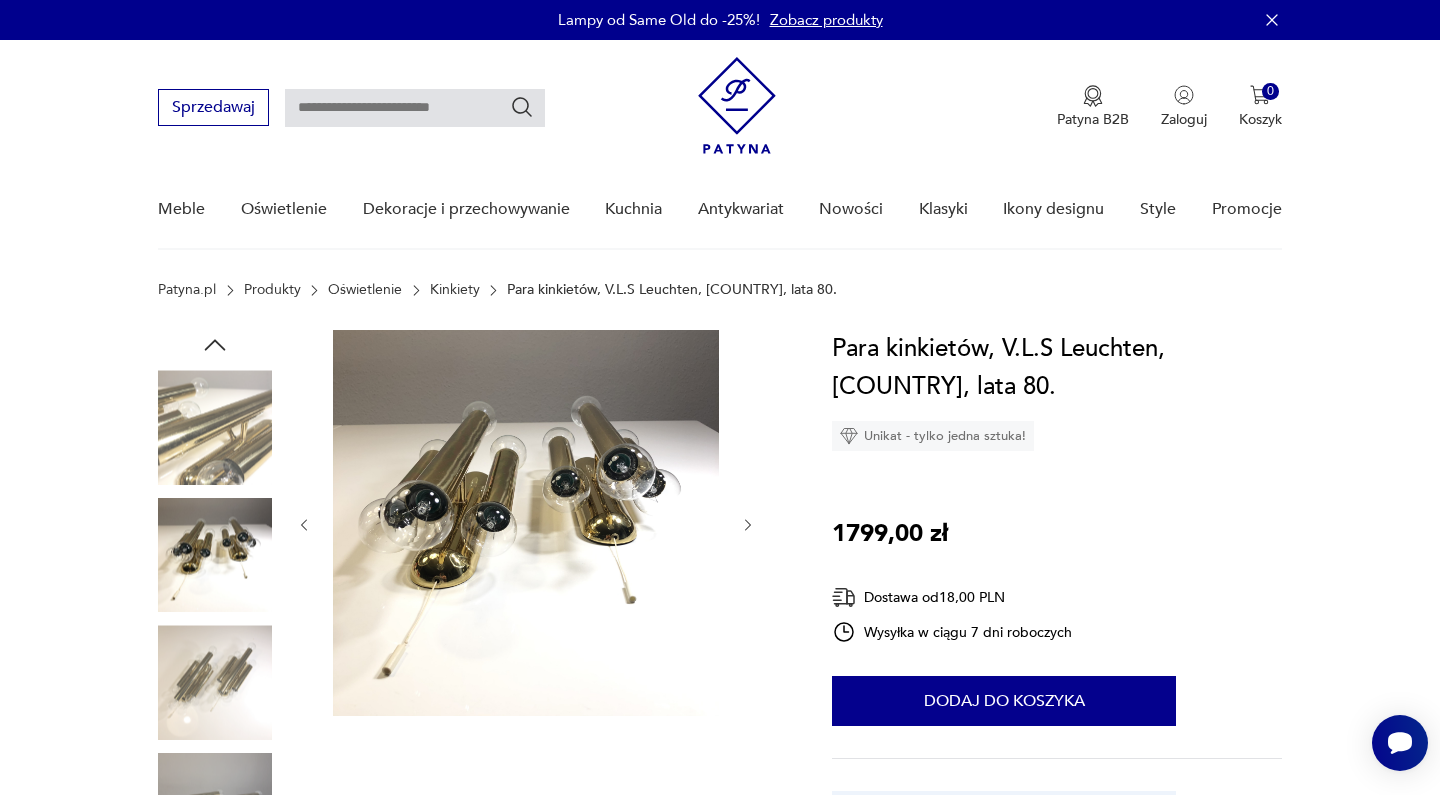 click at bounding box center (748, 525) 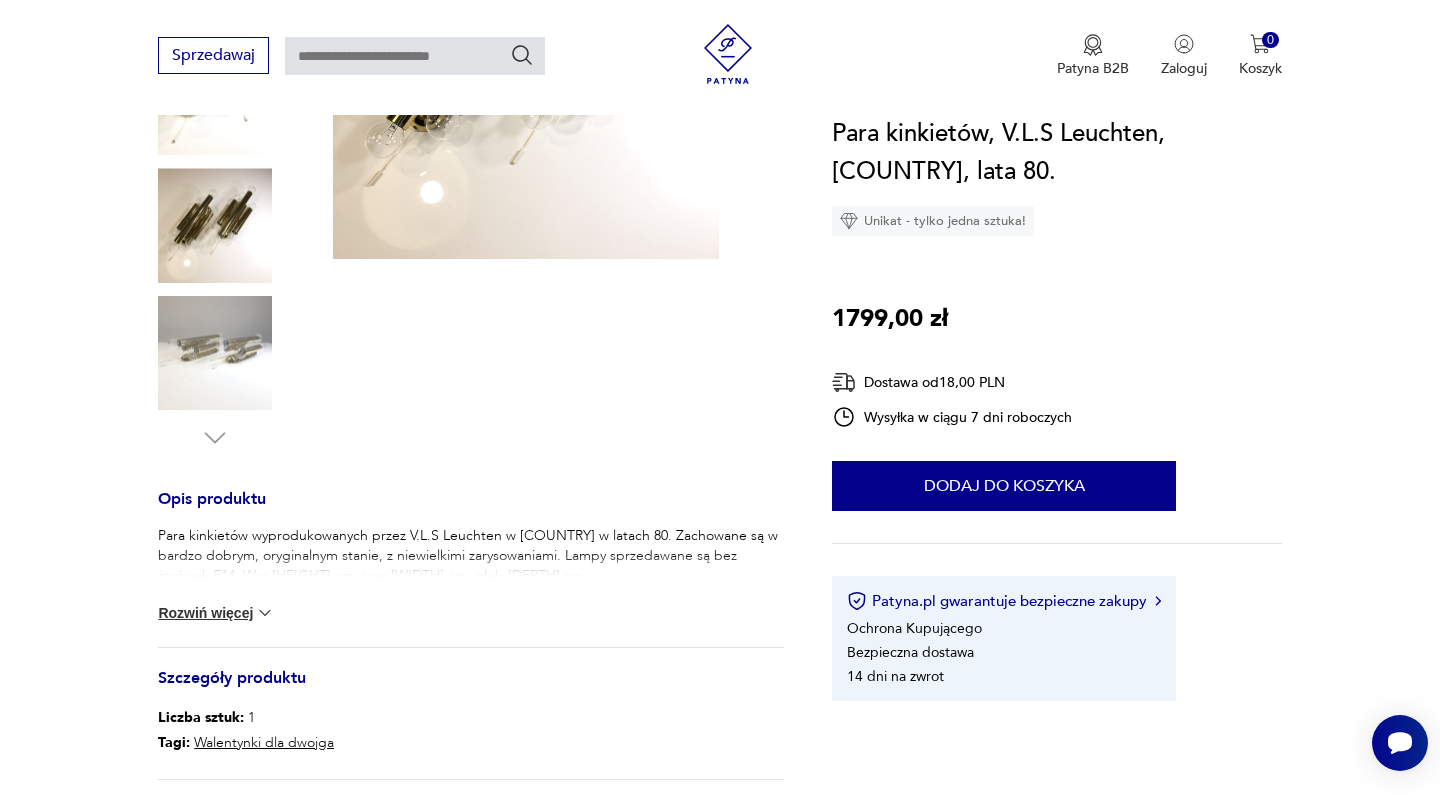 scroll, scrollTop: 470, scrollLeft: 0, axis: vertical 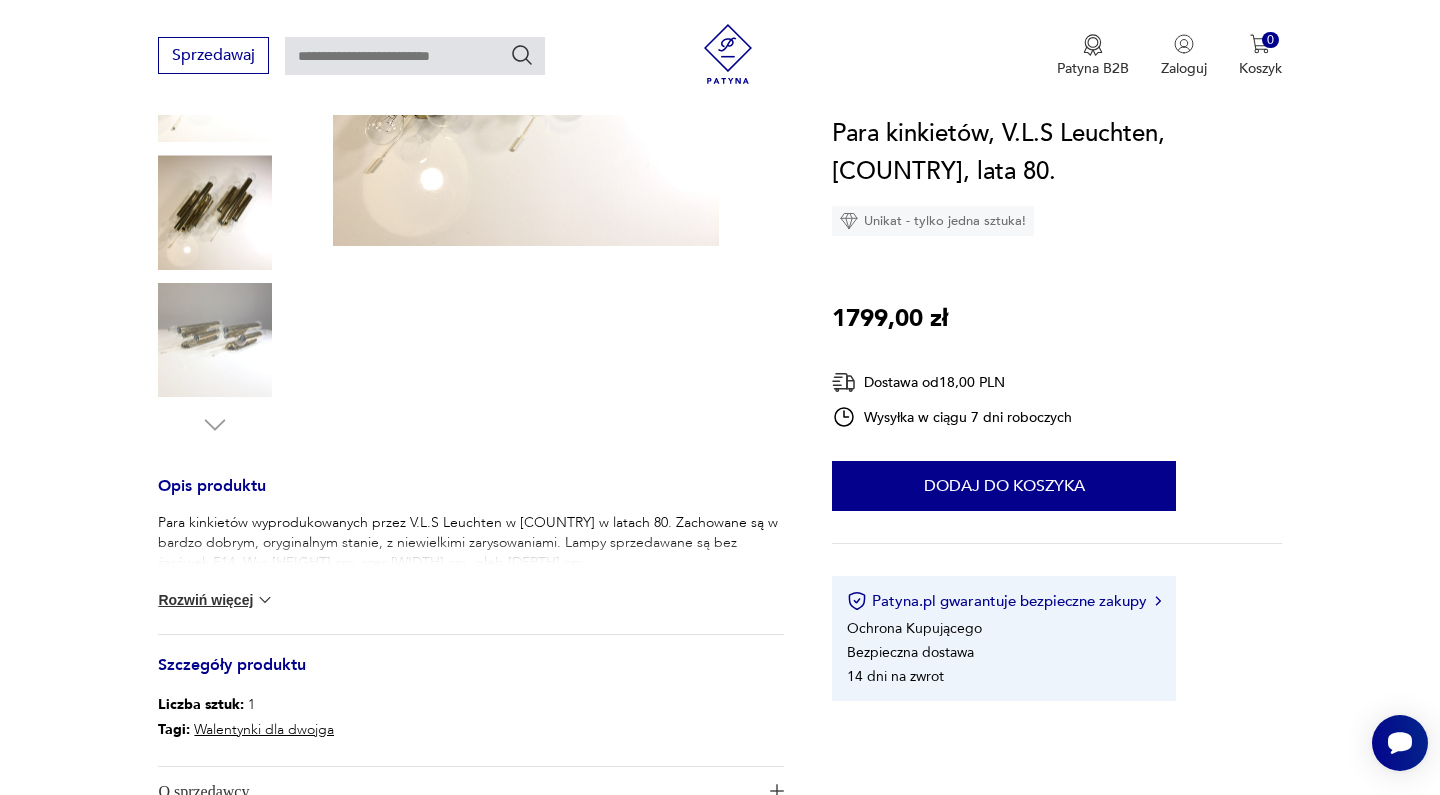 click on "Rozwiń więcej" at bounding box center (216, 600) 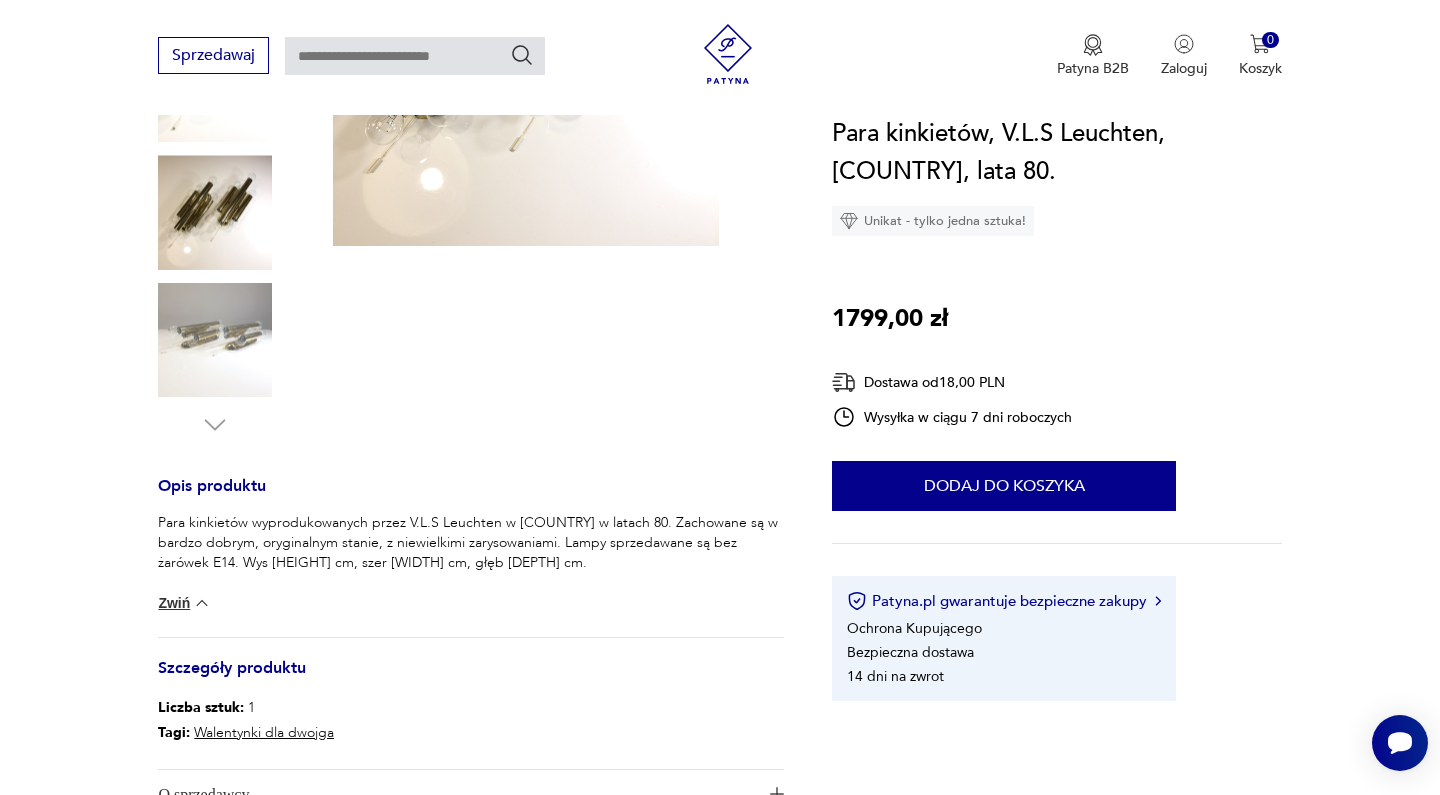click at bounding box center (0, 0) 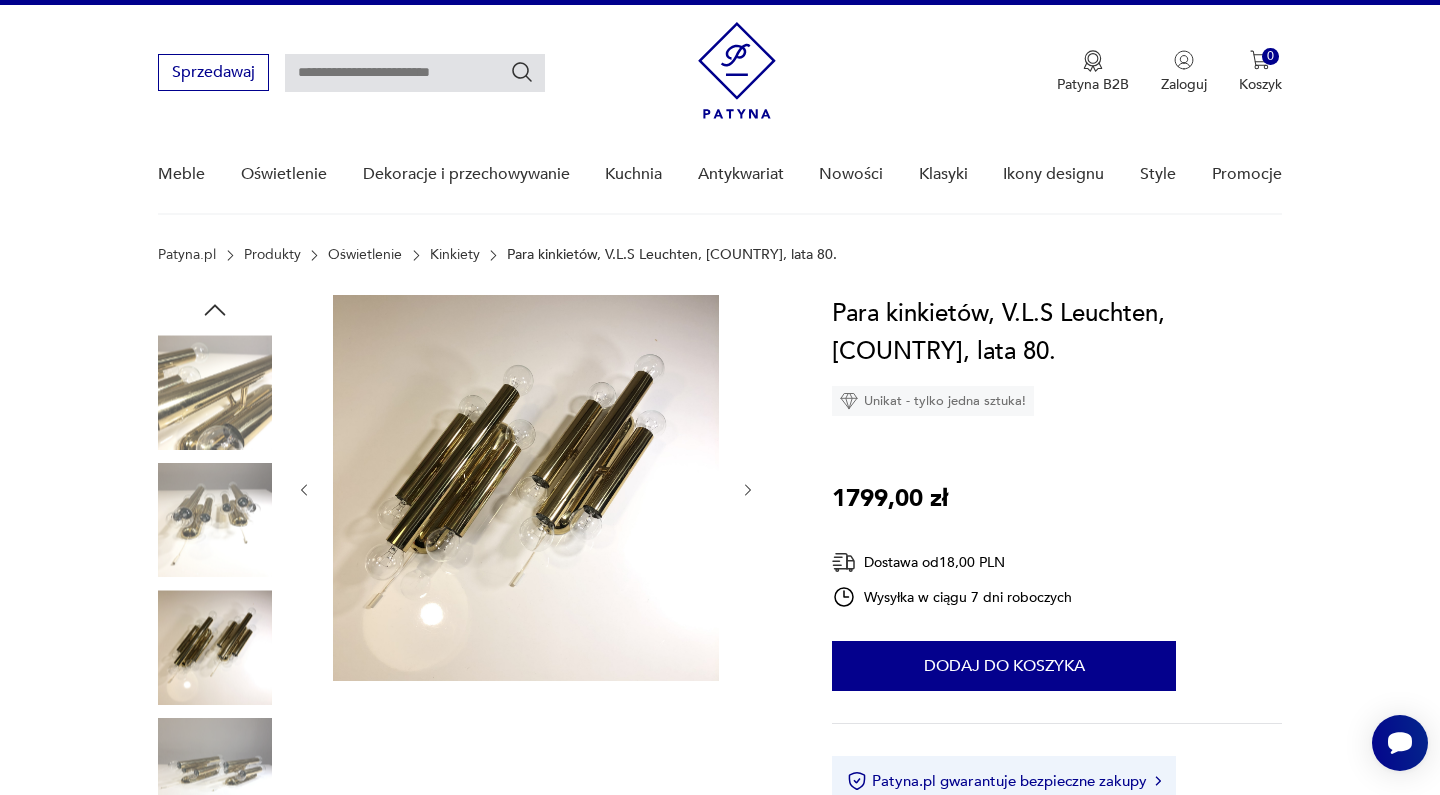 scroll, scrollTop: 37, scrollLeft: 0, axis: vertical 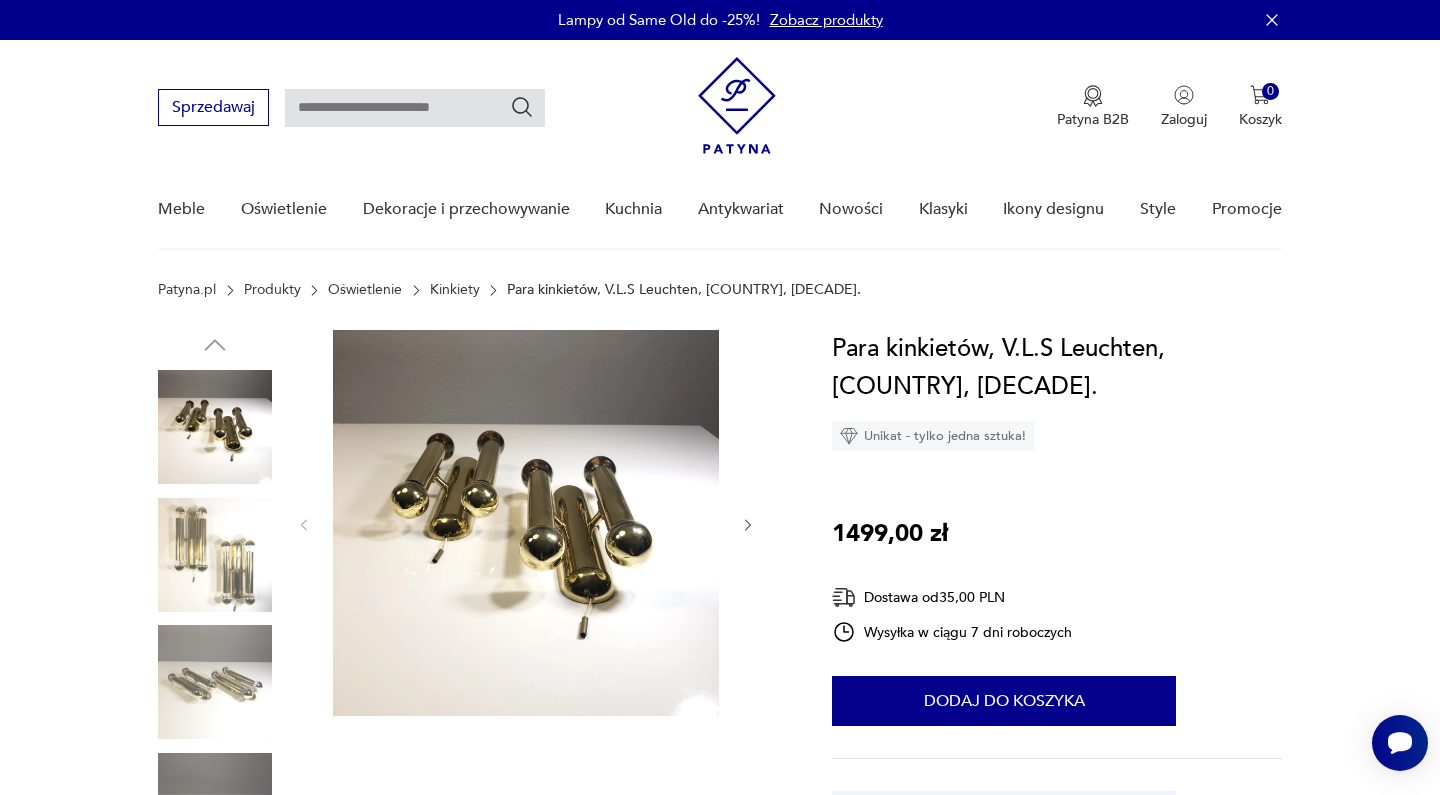 click at bounding box center (748, 525) 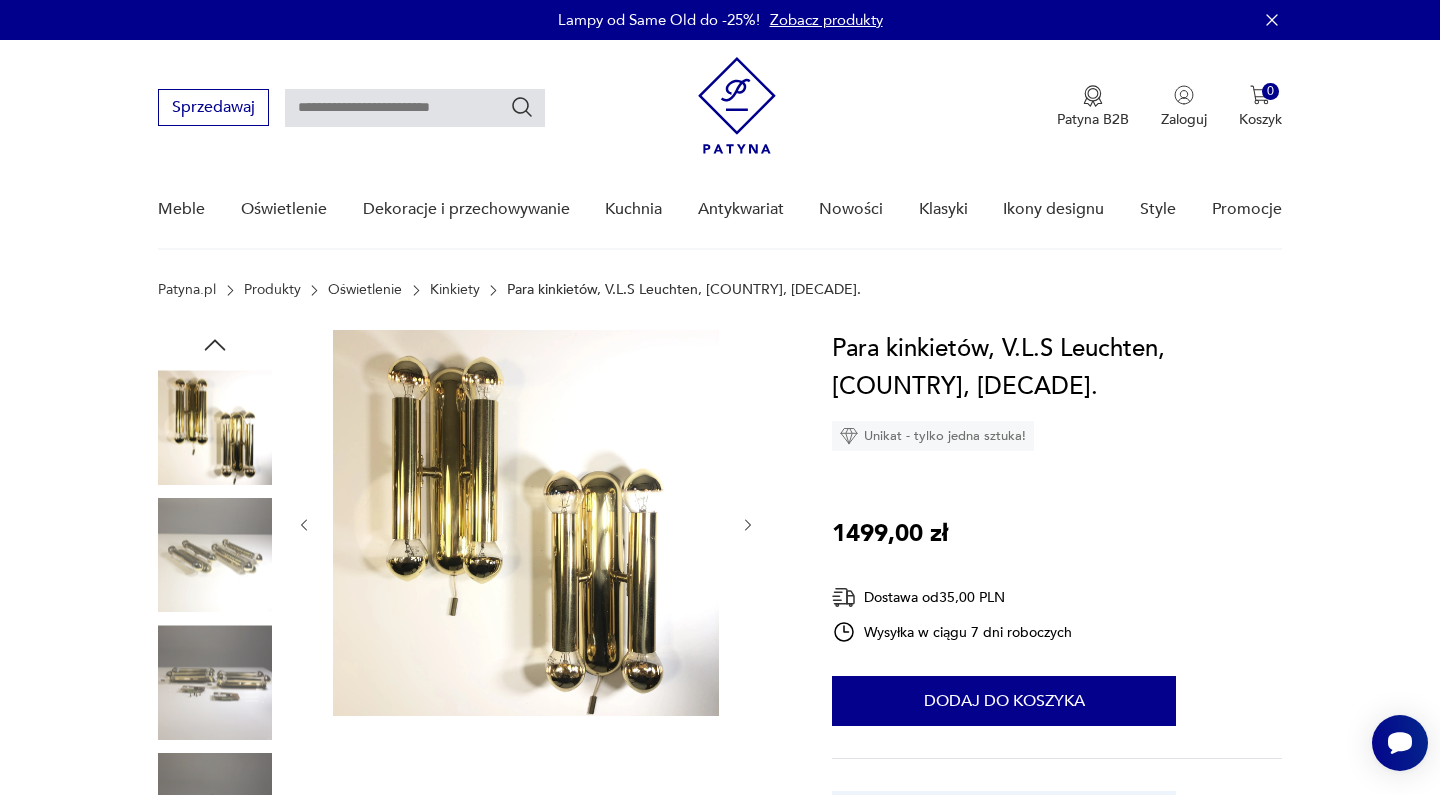 click at bounding box center (748, 525) 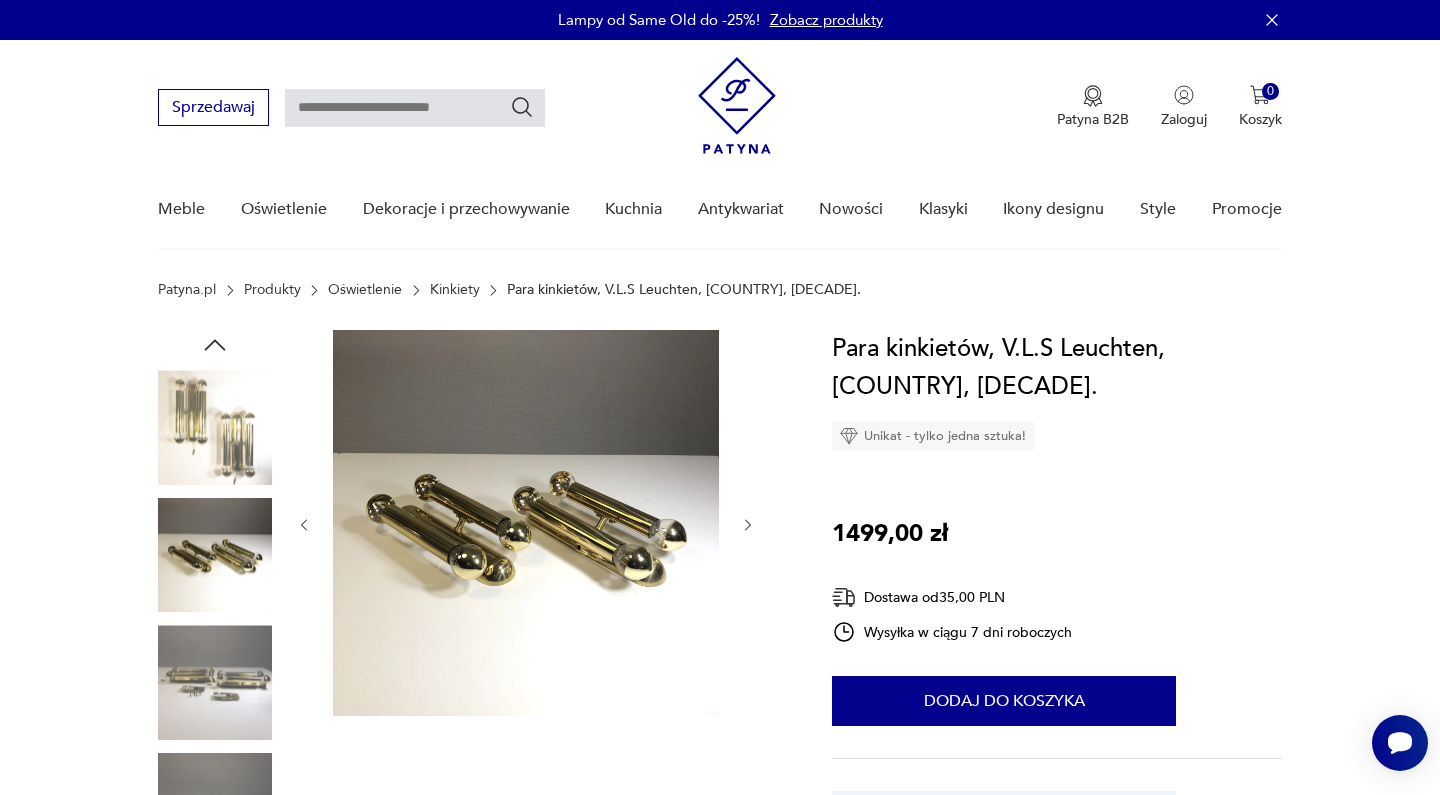 click at bounding box center (748, 525) 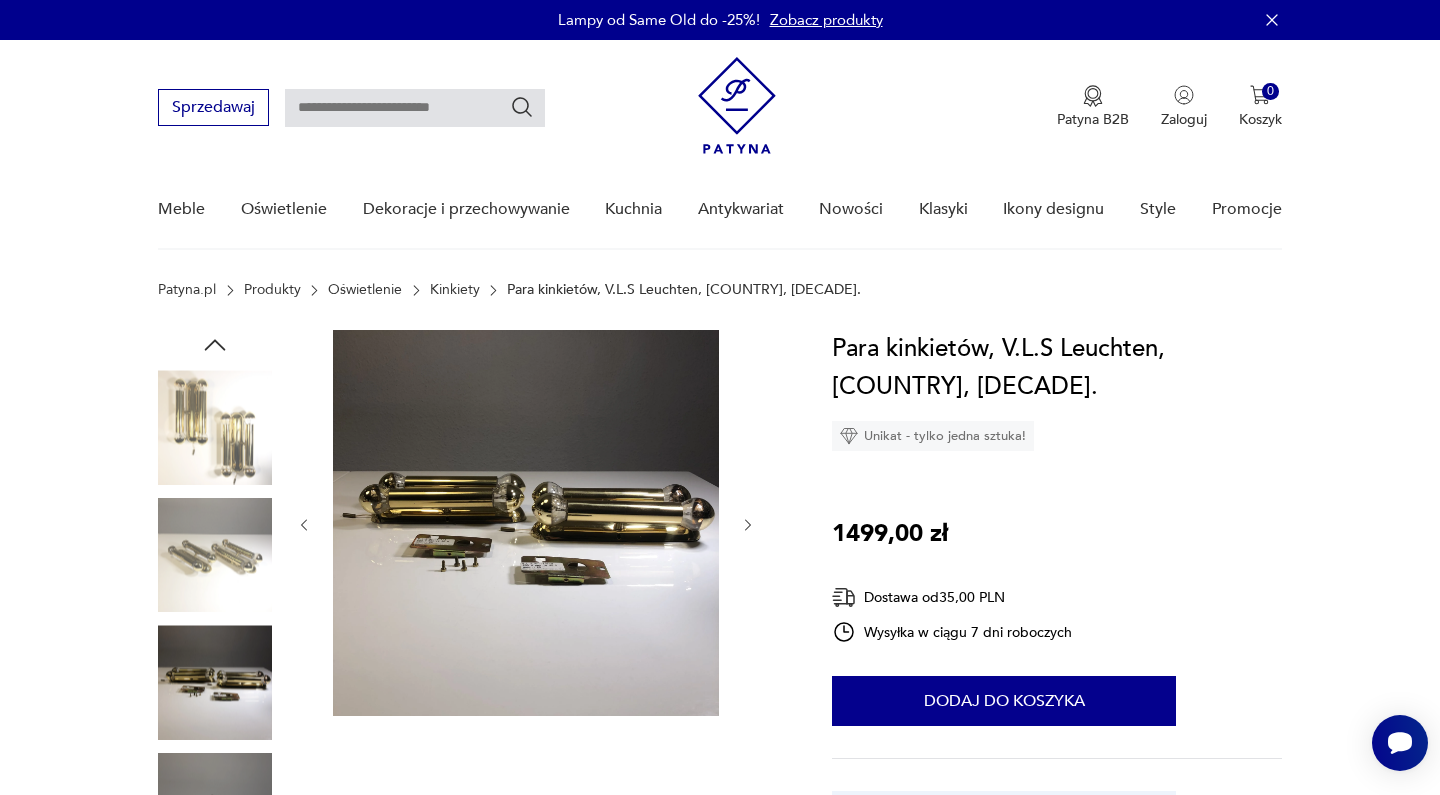 click at bounding box center [748, 525] 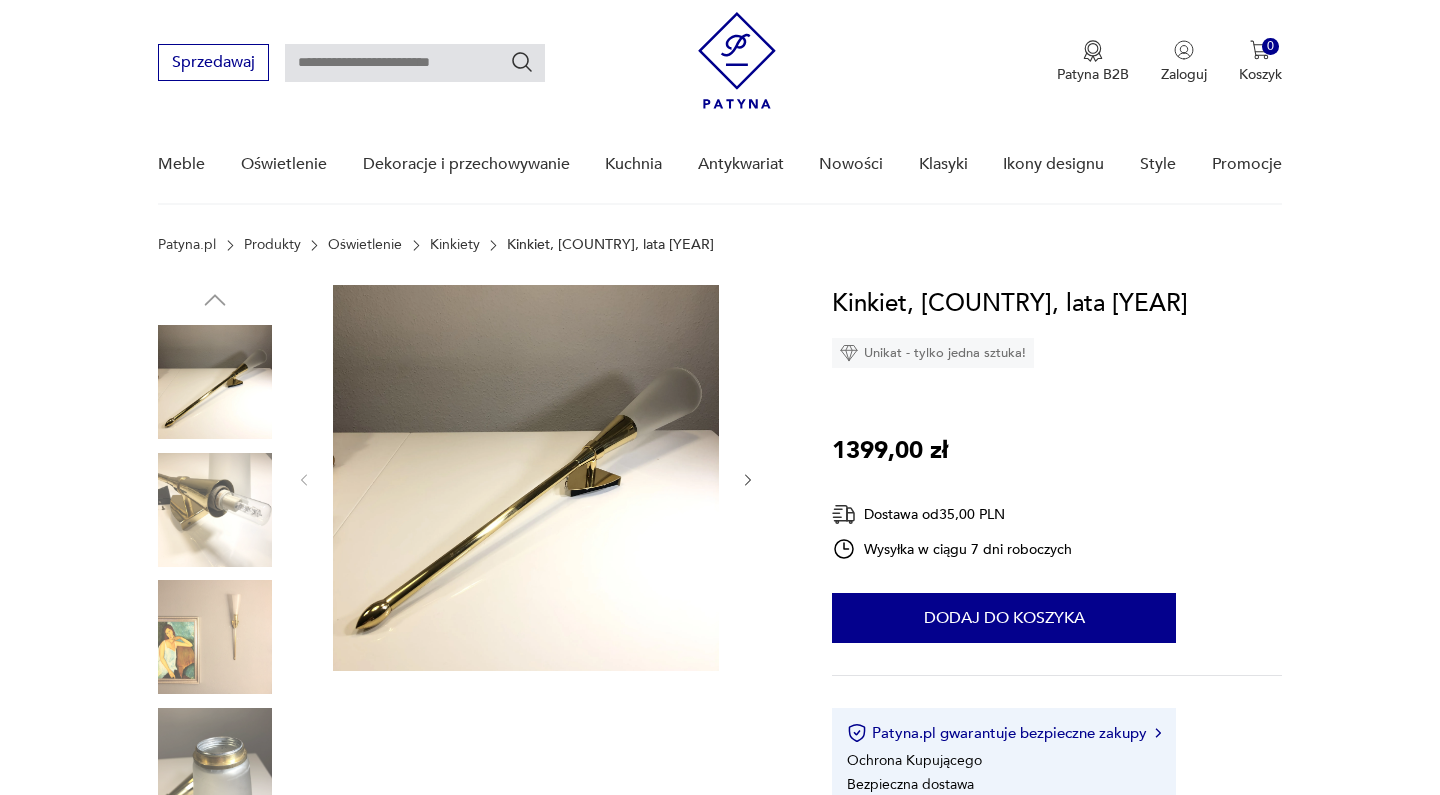 click at bounding box center (748, 480) 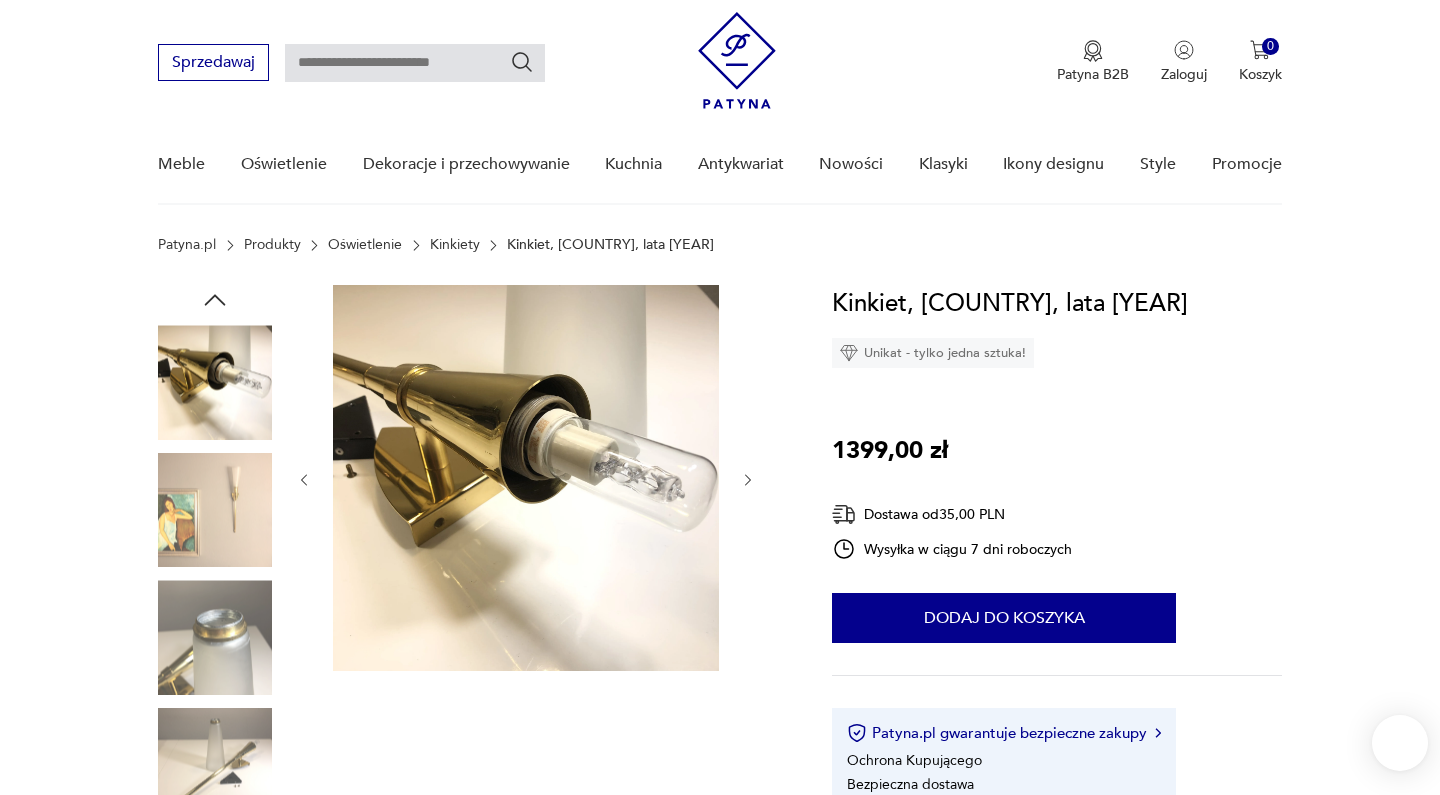 scroll, scrollTop: 0, scrollLeft: 0, axis: both 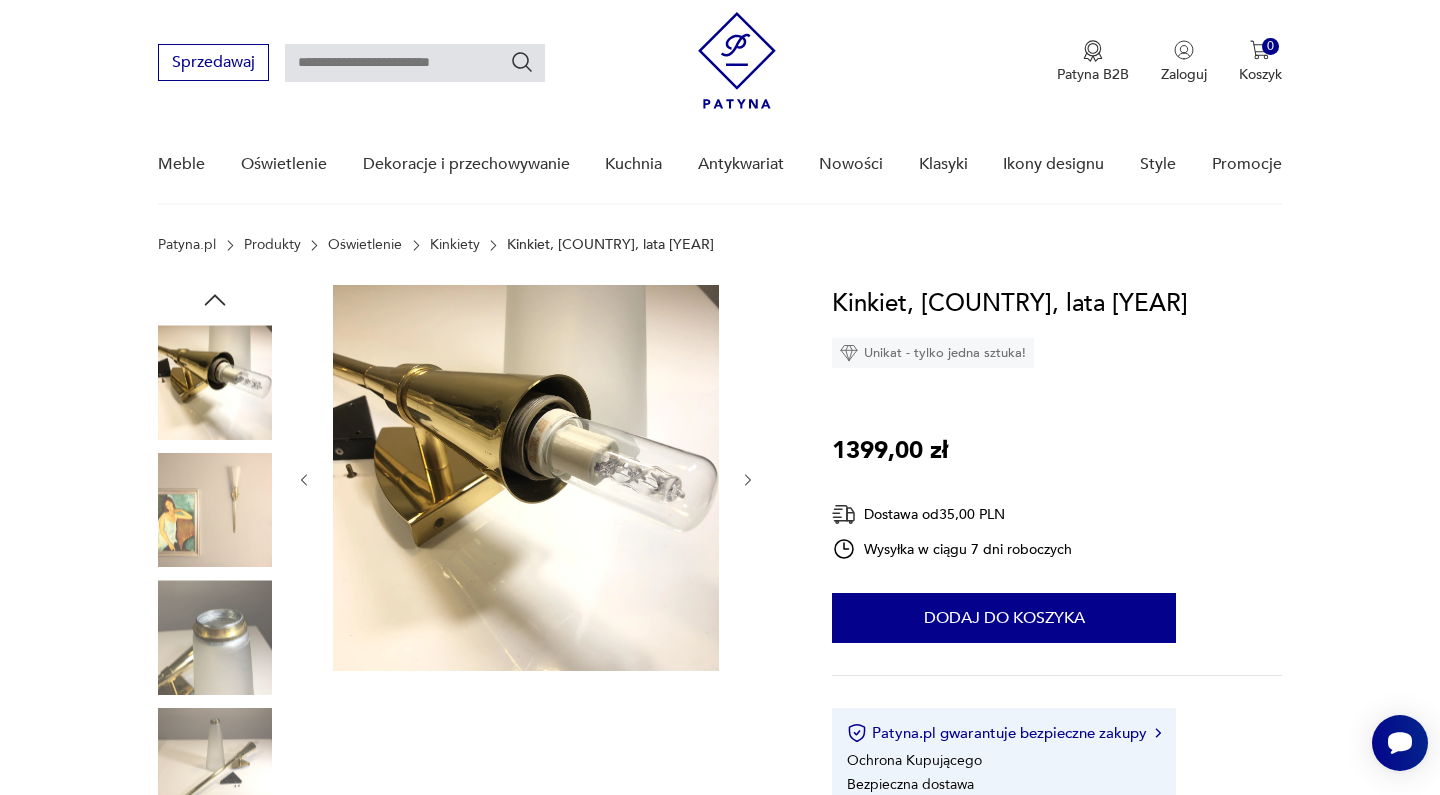 click at bounding box center [748, 480] 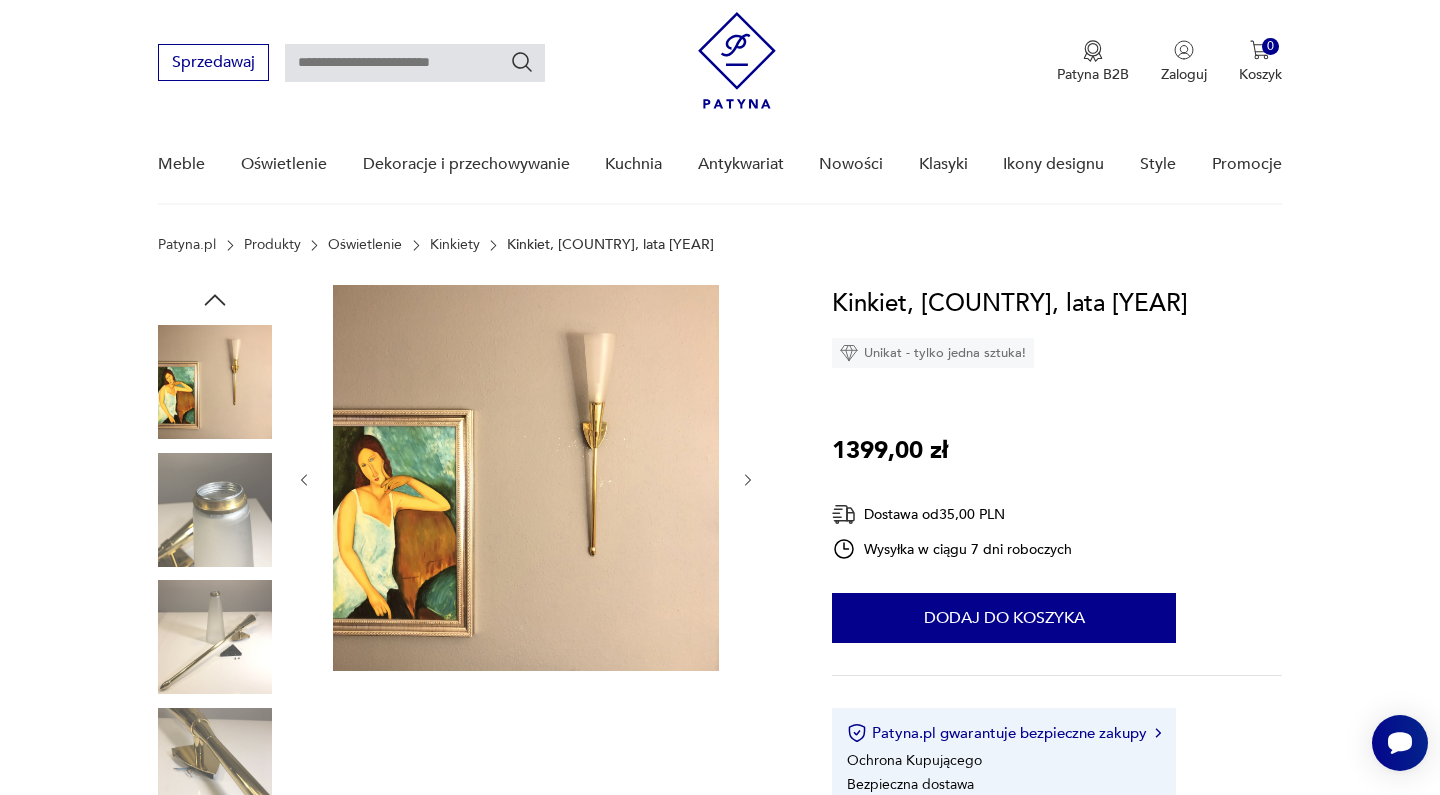 click at bounding box center [748, 480] 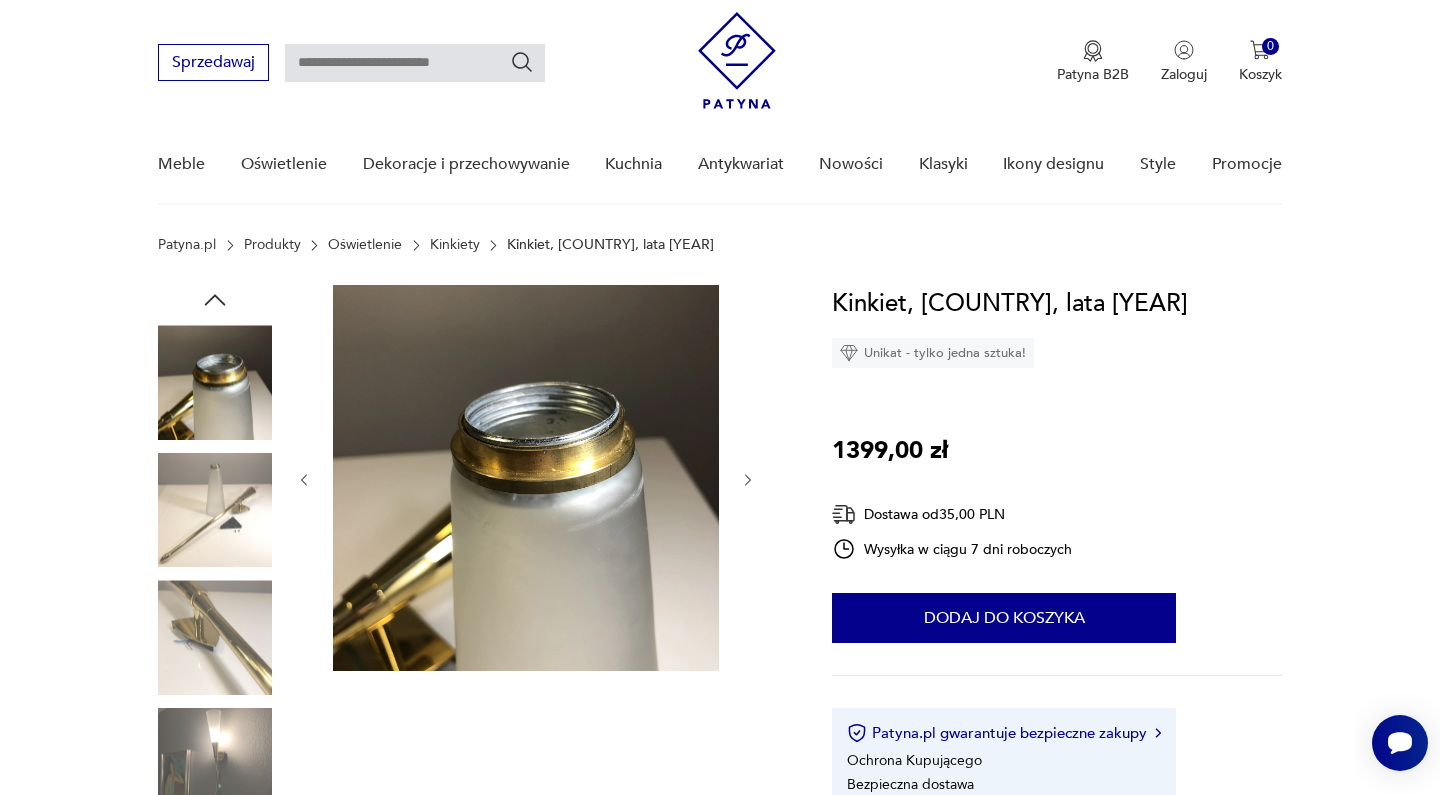 click at bounding box center (748, 480) 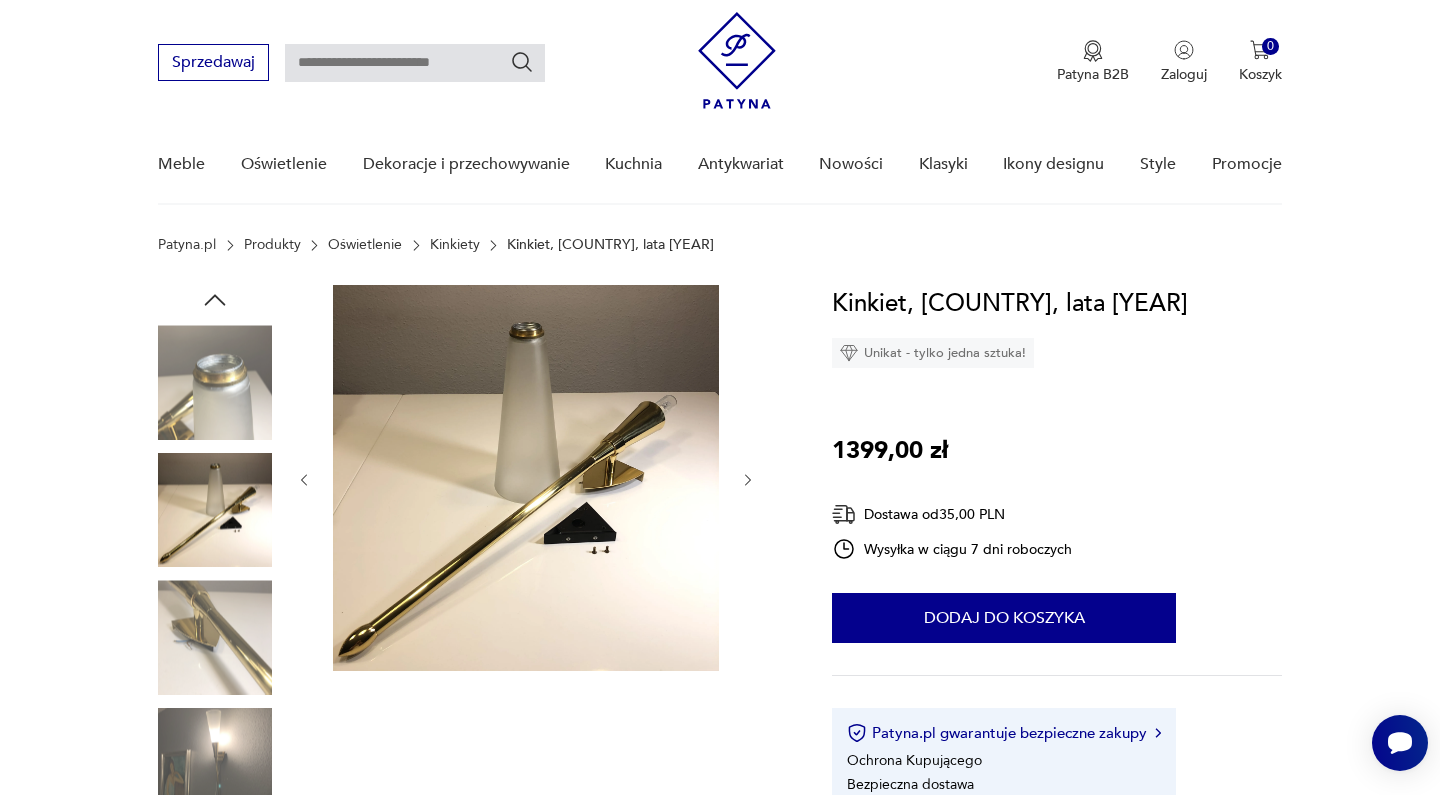 click at bounding box center [748, 480] 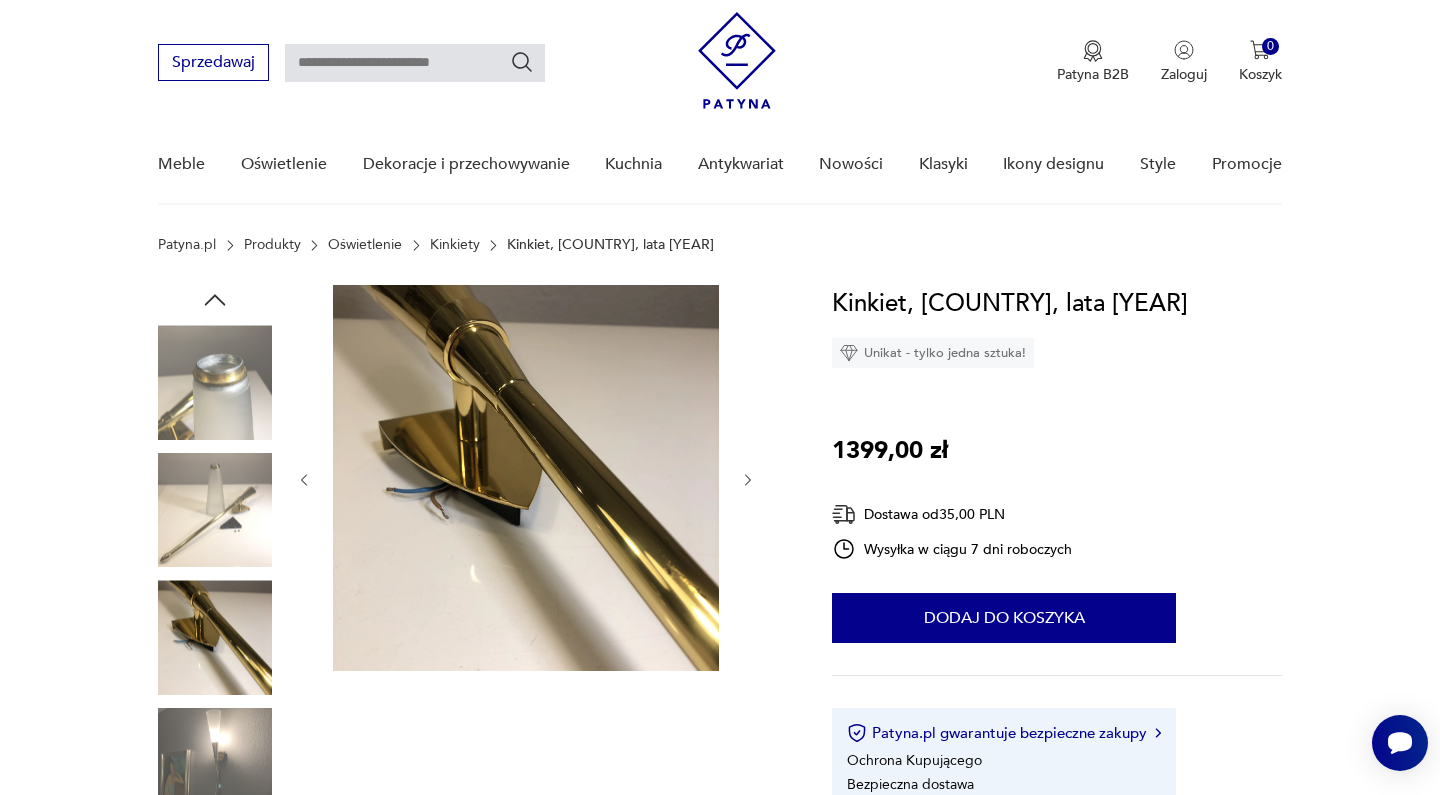 click at bounding box center [748, 480] 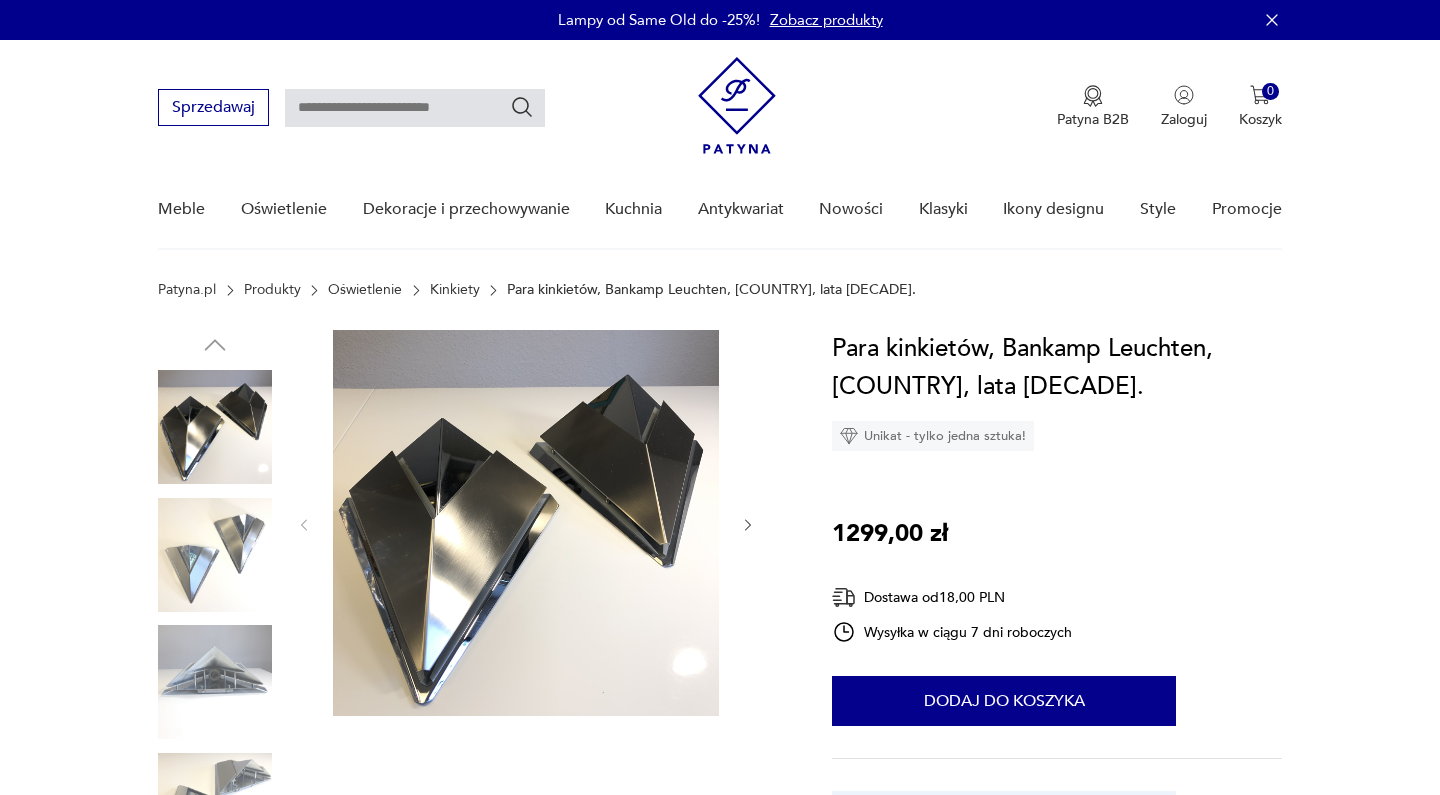 scroll, scrollTop: 0, scrollLeft: 0, axis: both 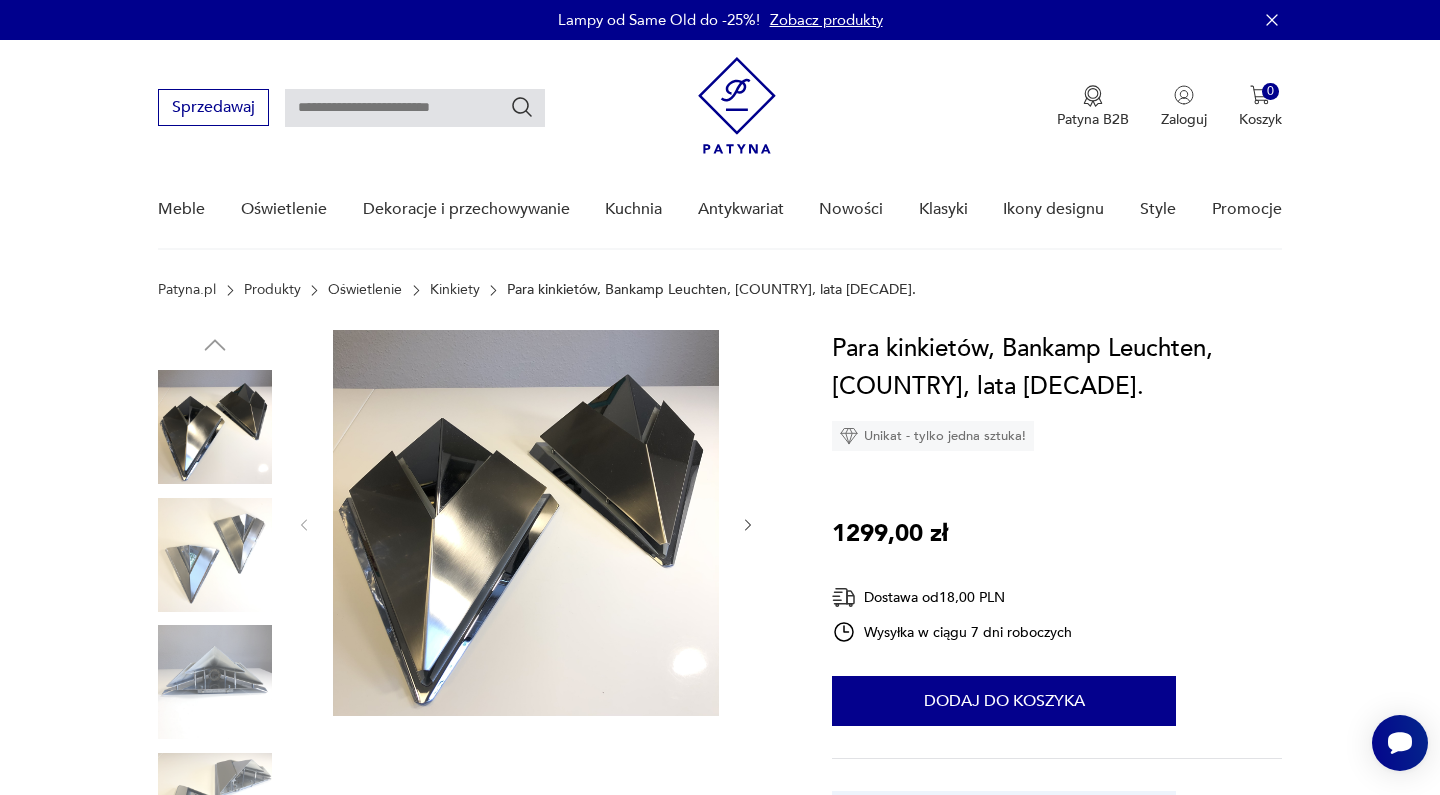 click at bounding box center [215, 555] 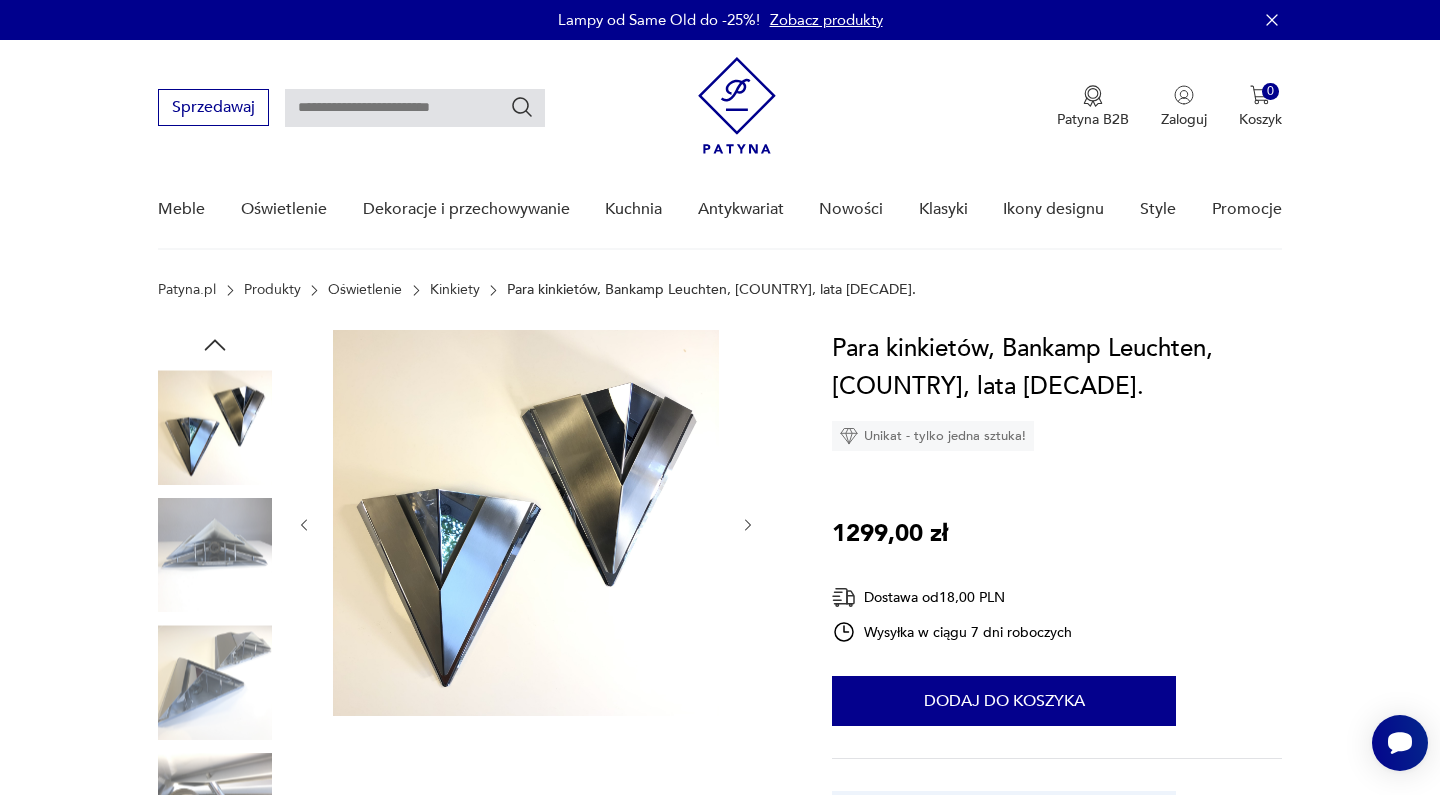 click at bounding box center [748, 525] 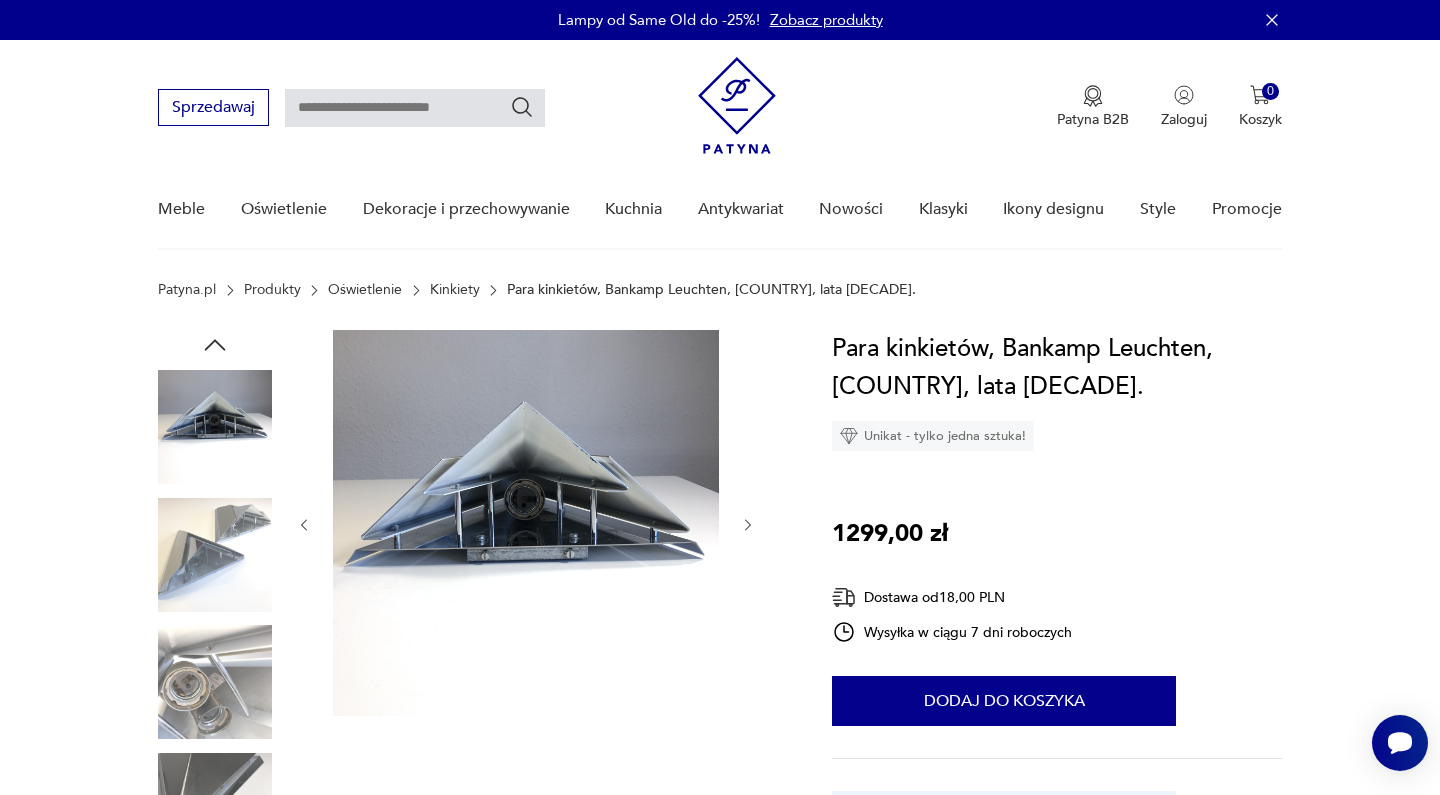 click at bounding box center (748, 525) 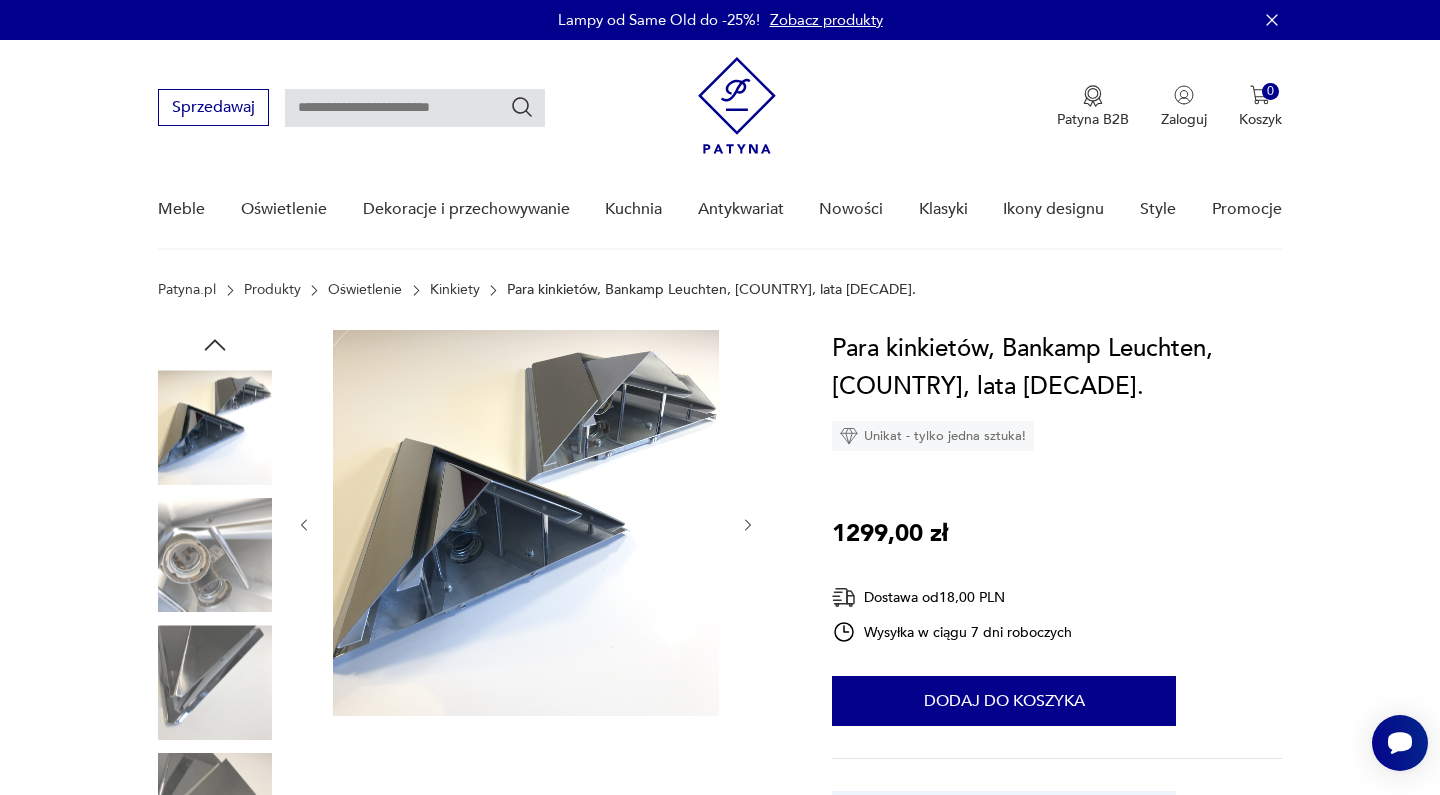 click at bounding box center [748, 525] 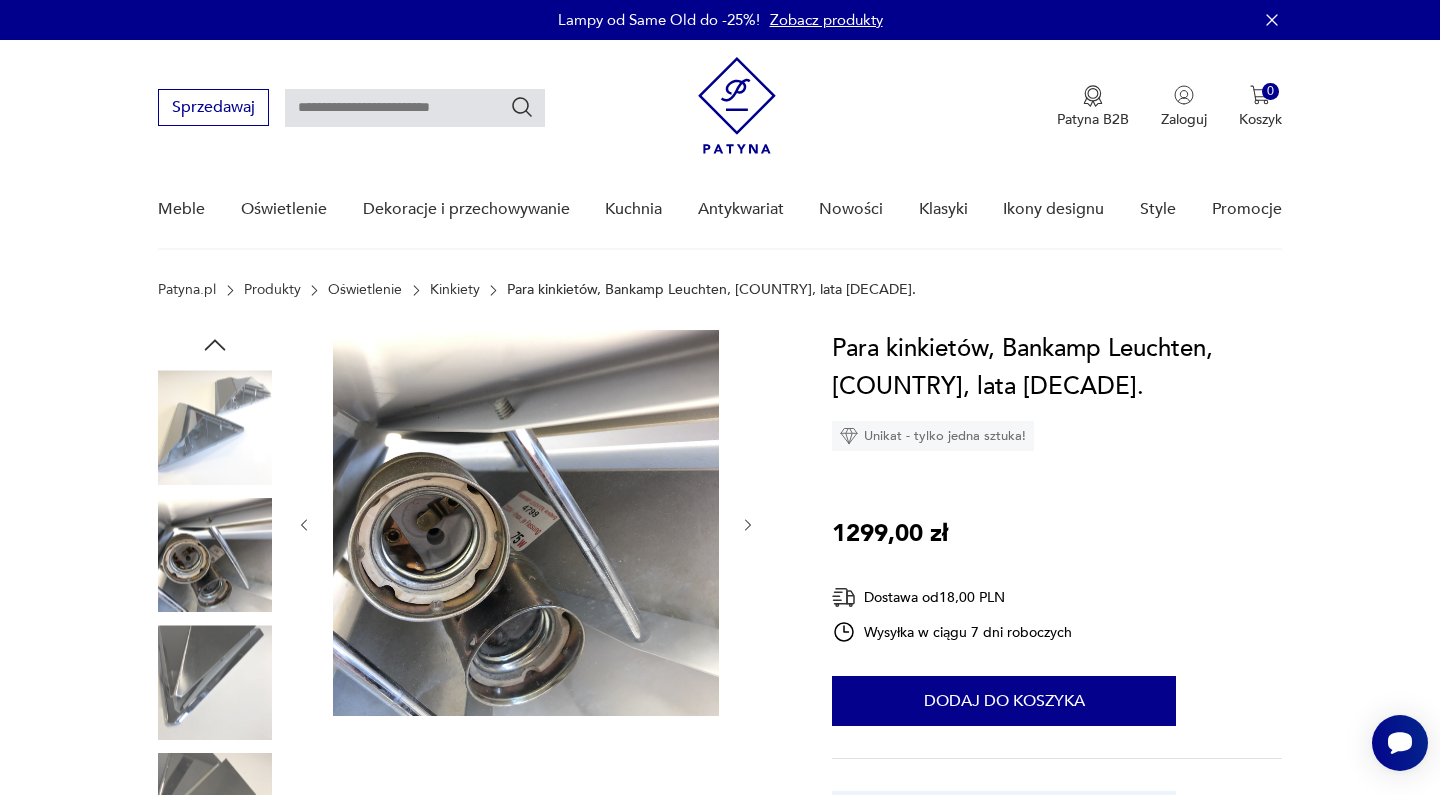 click at bounding box center (748, 525) 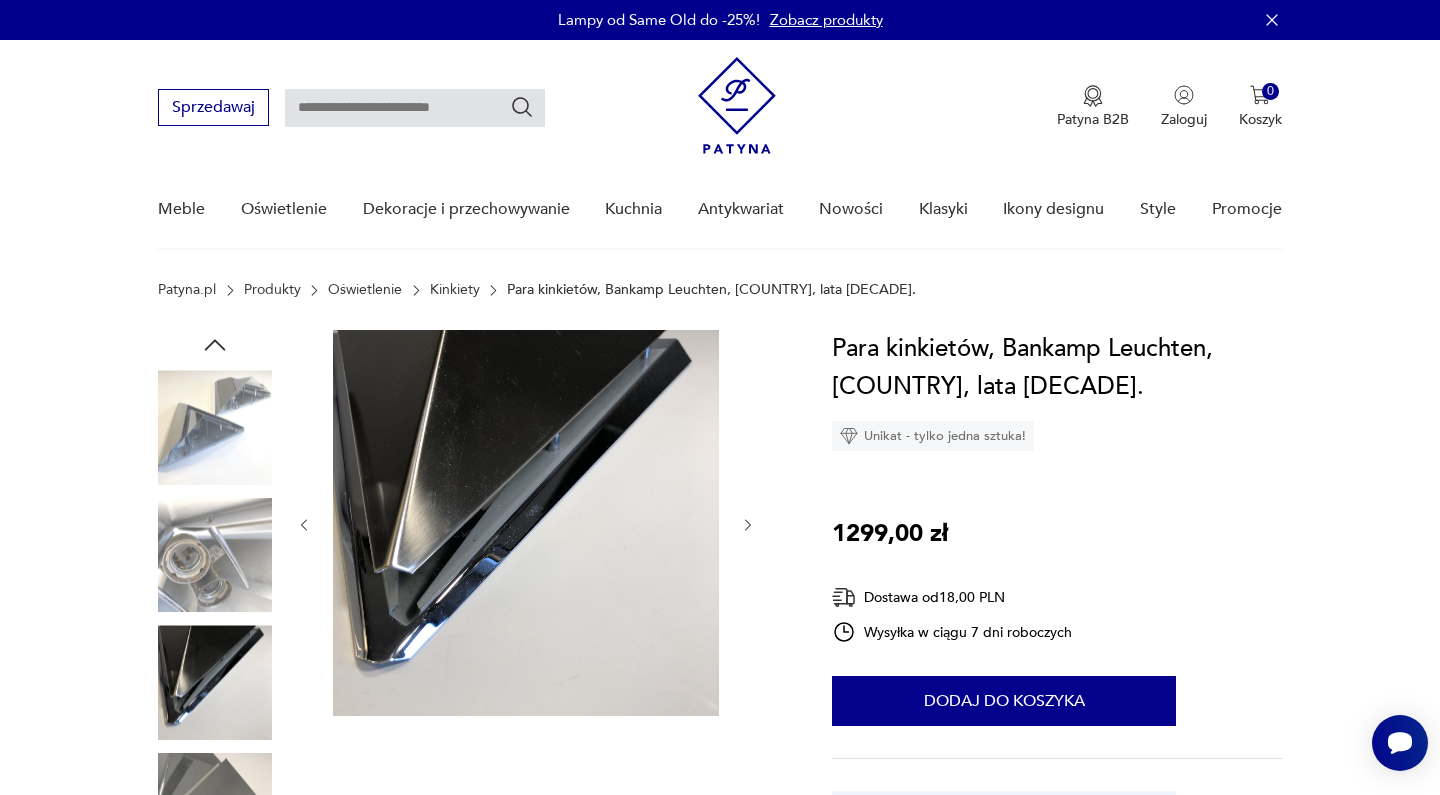 click at bounding box center (748, 525) 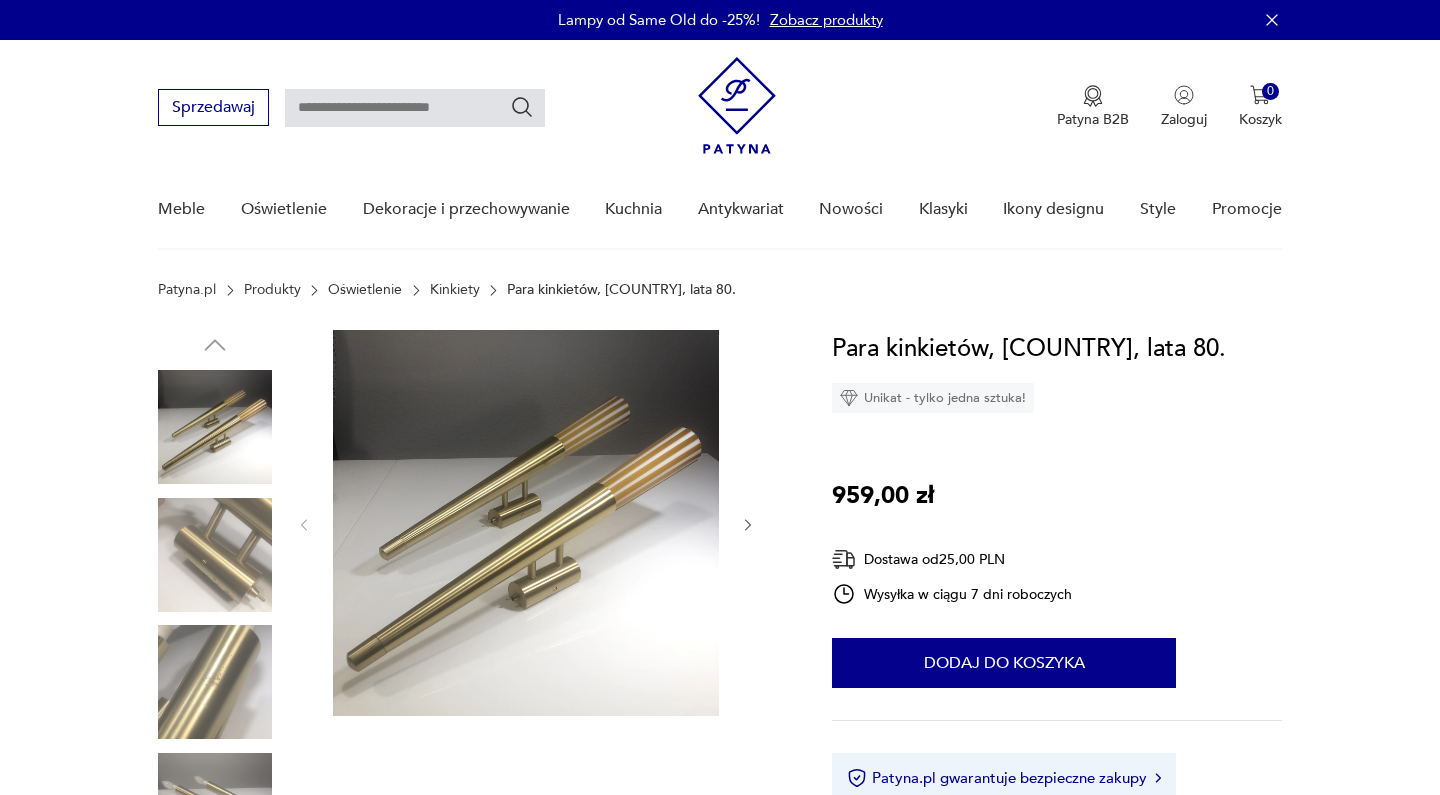 click at bounding box center (215, 555) 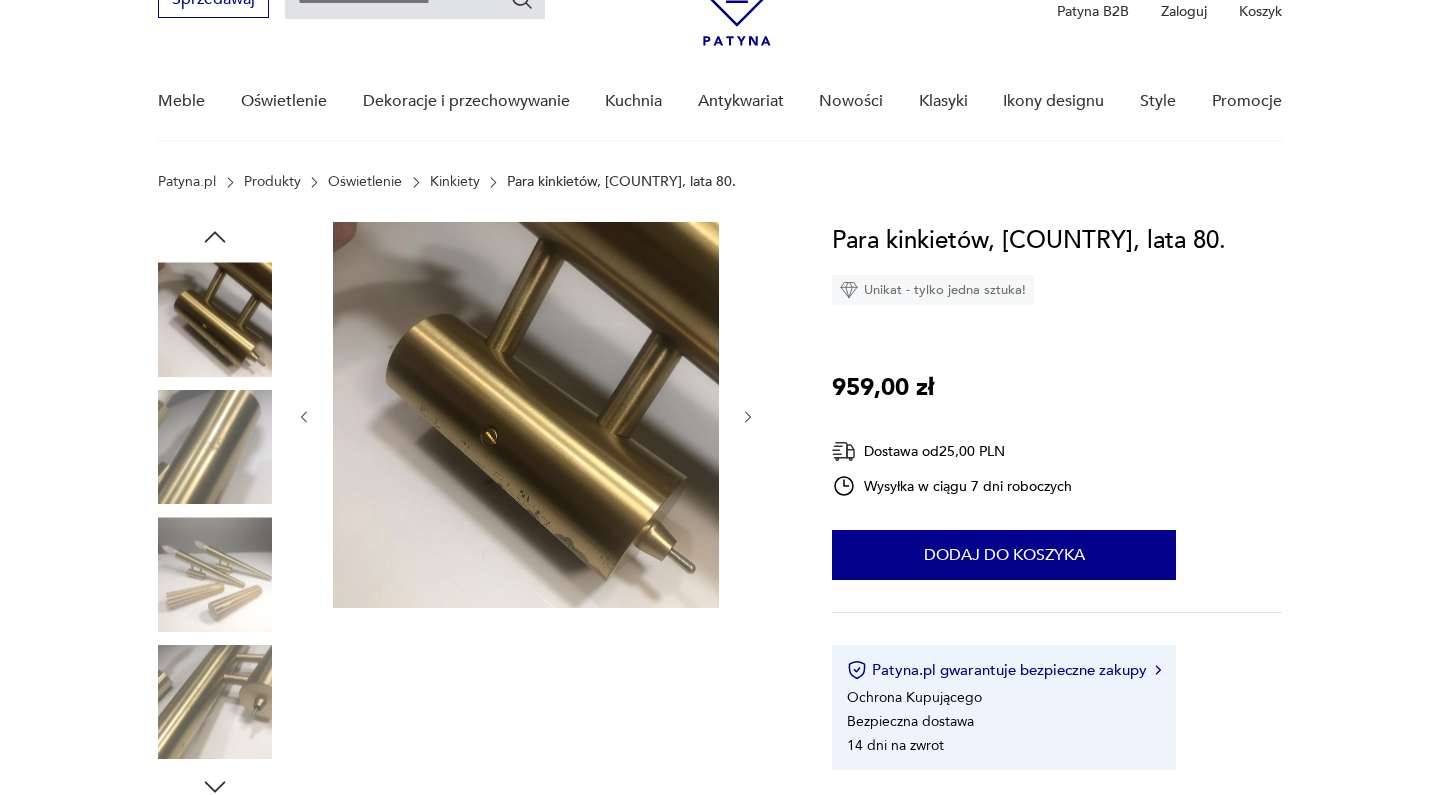 scroll, scrollTop: 108, scrollLeft: 0, axis: vertical 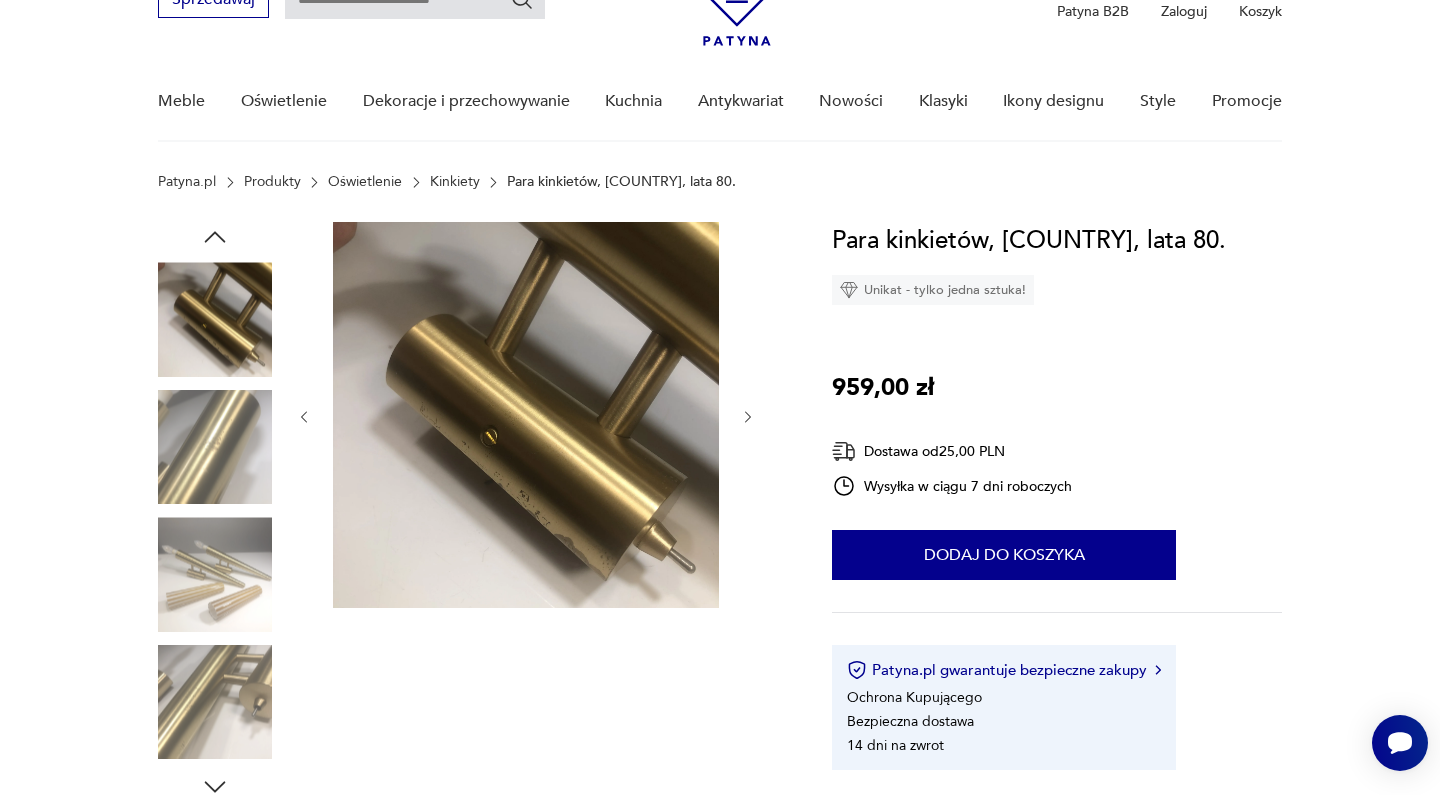 click at bounding box center [748, 417] 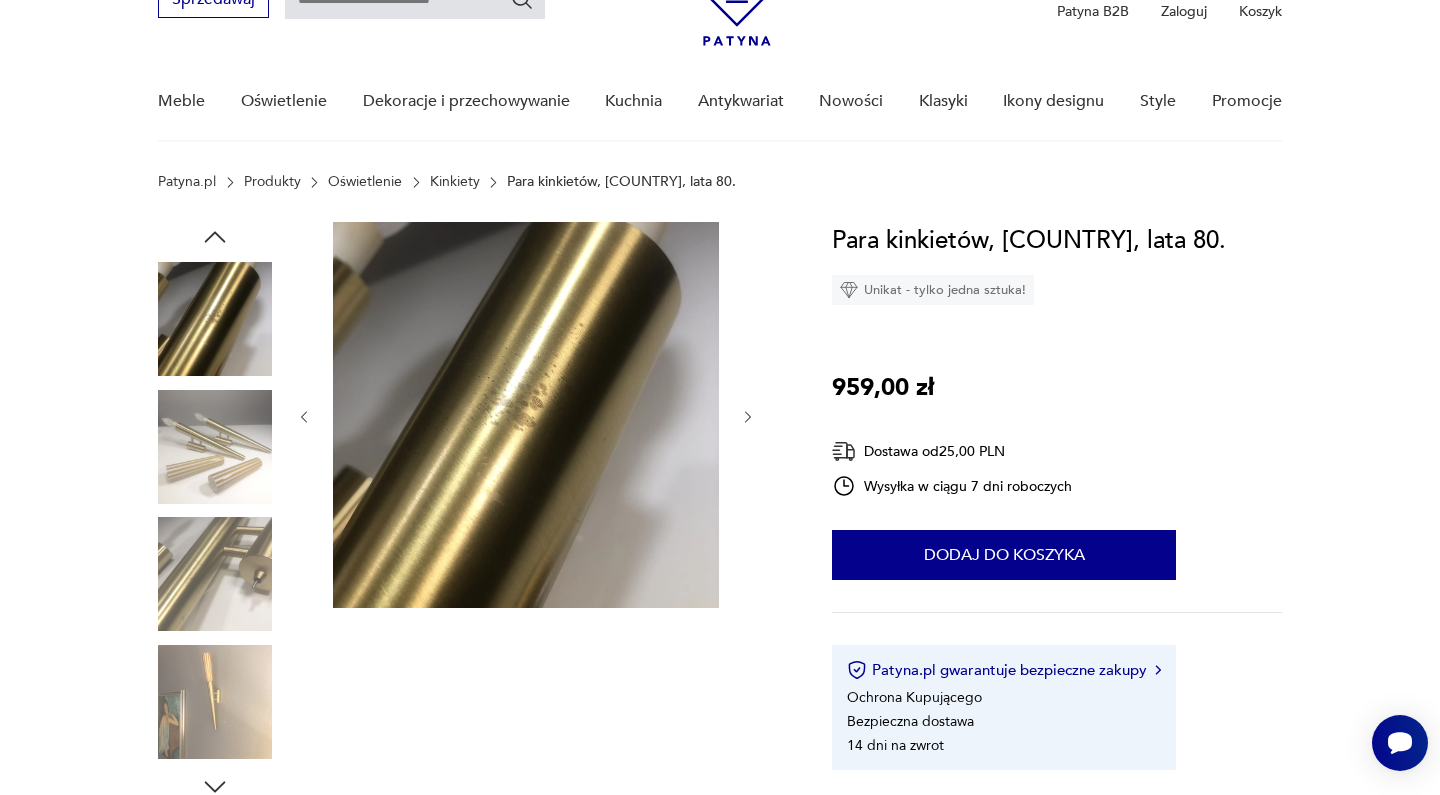 click at bounding box center [748, 417] 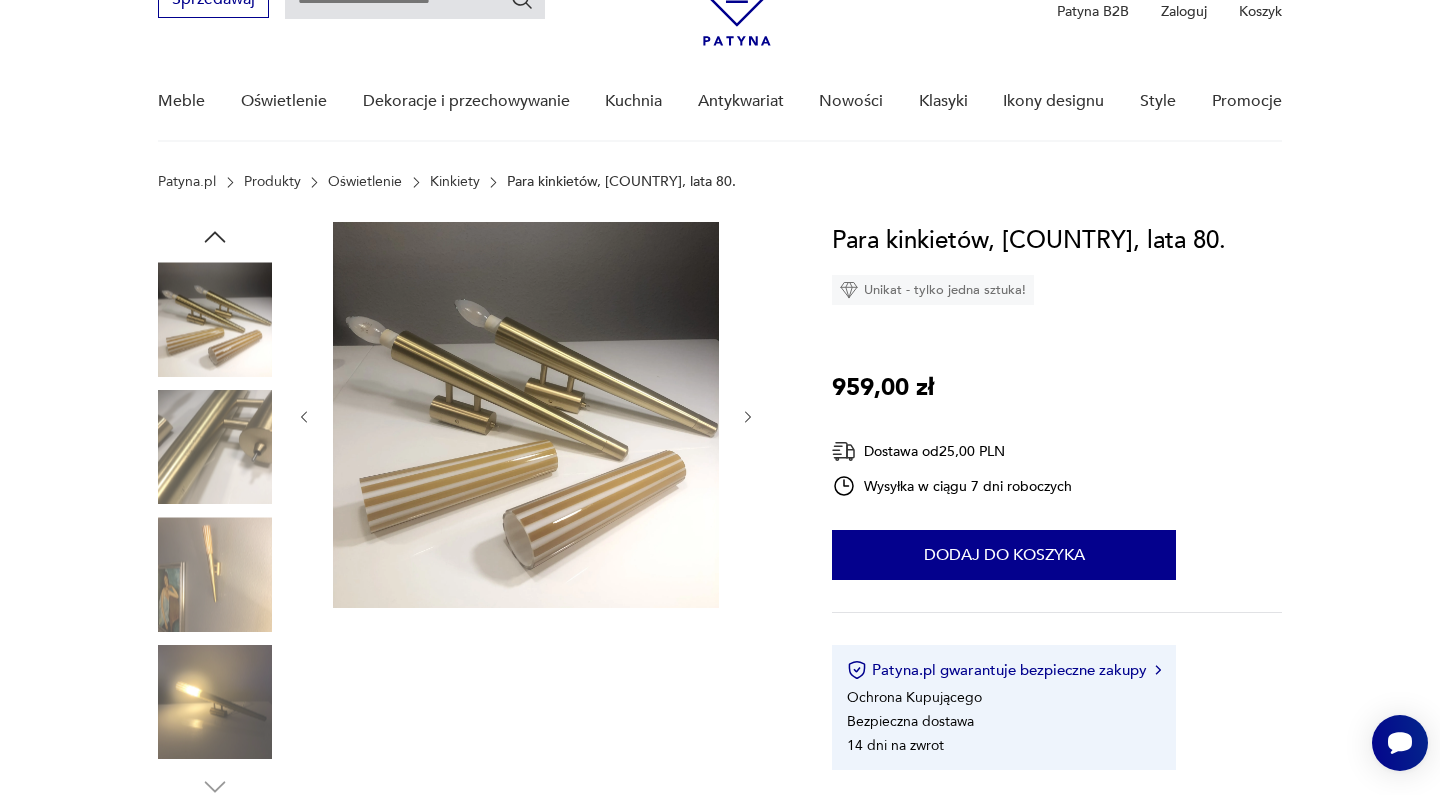 click at bounding box center [748, 417] 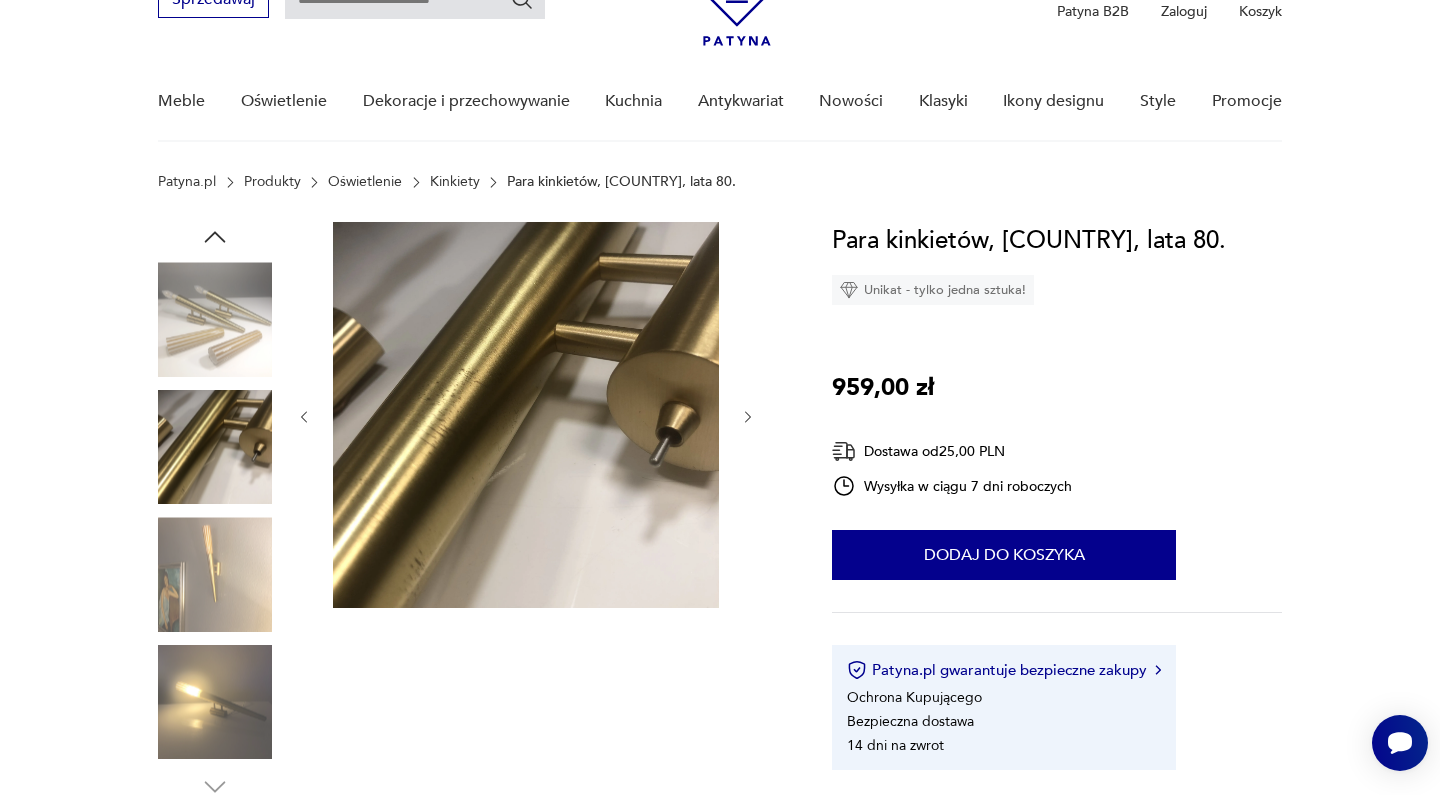 click at bounding box center (748, 417) 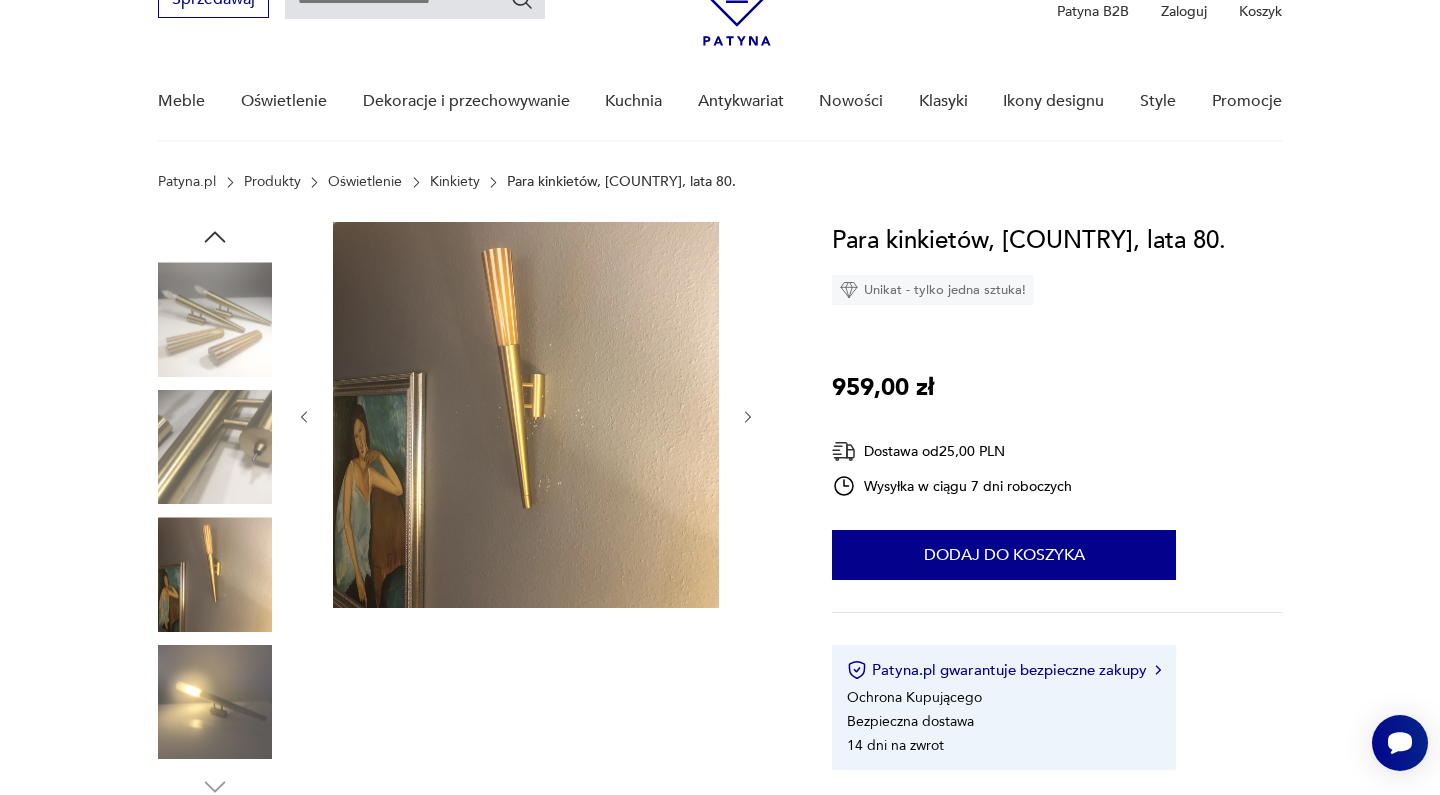 click at bounding box center (748, 417) 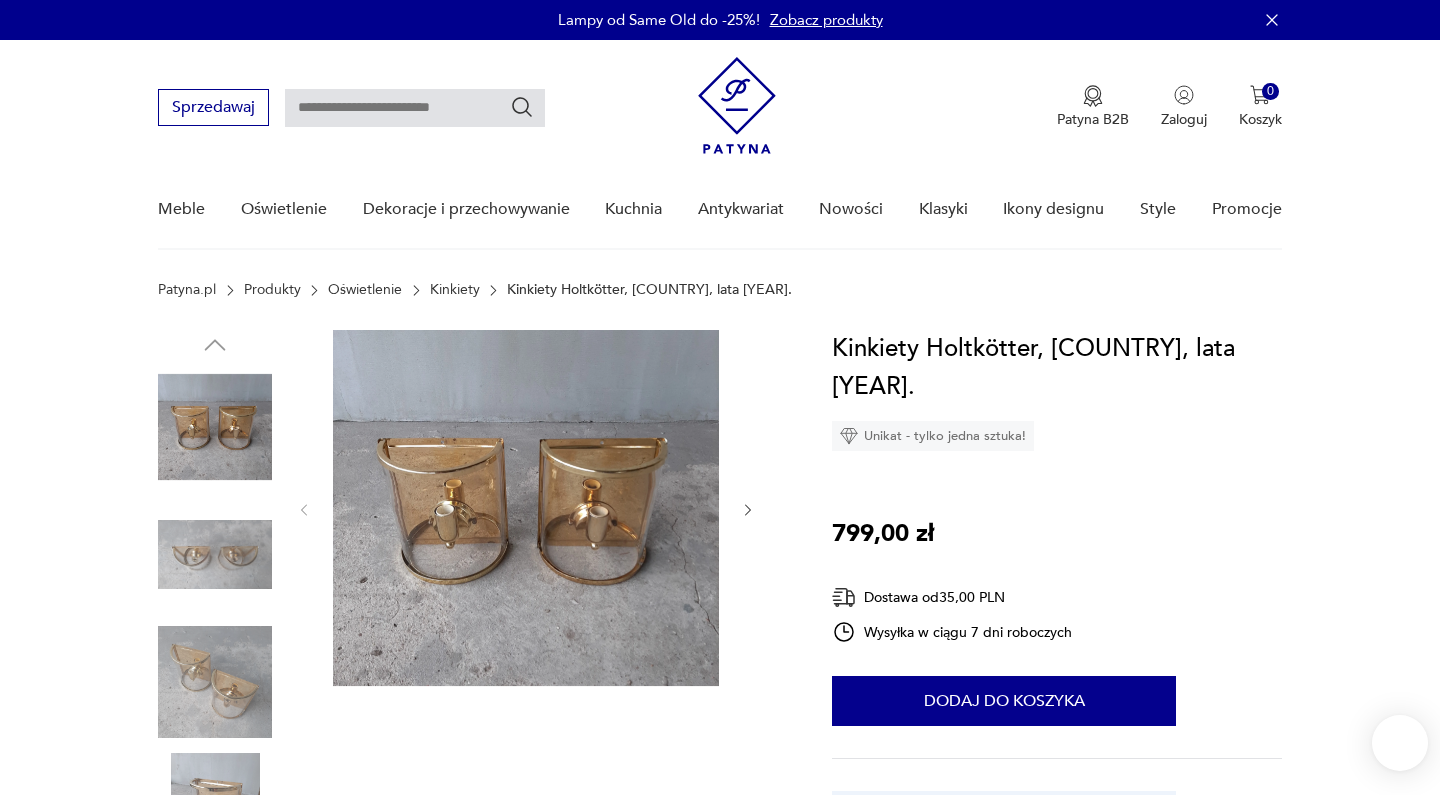 scroll, scrollTop: 0, scrollLeft: 0, axis: both 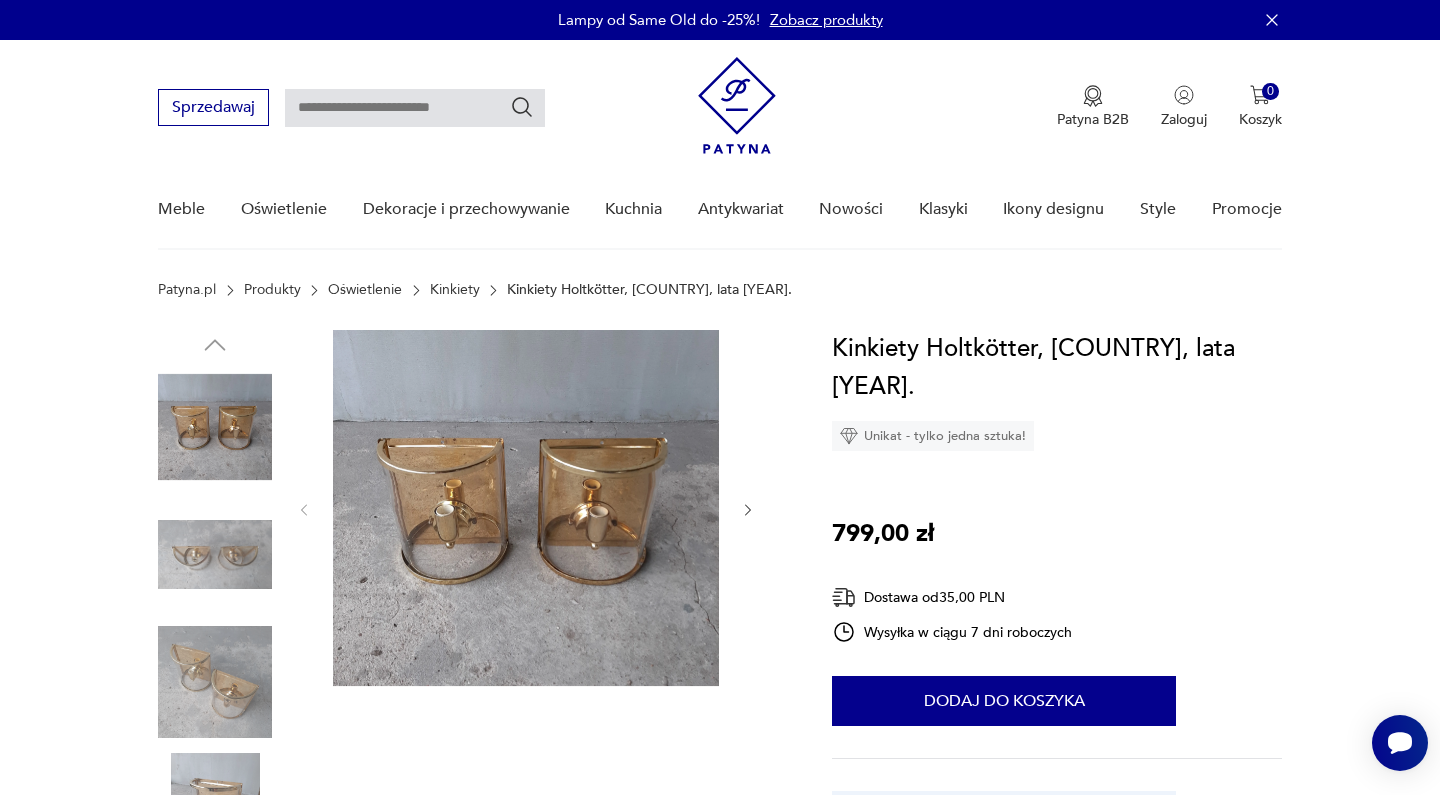 click at bounding box center (526, 510) 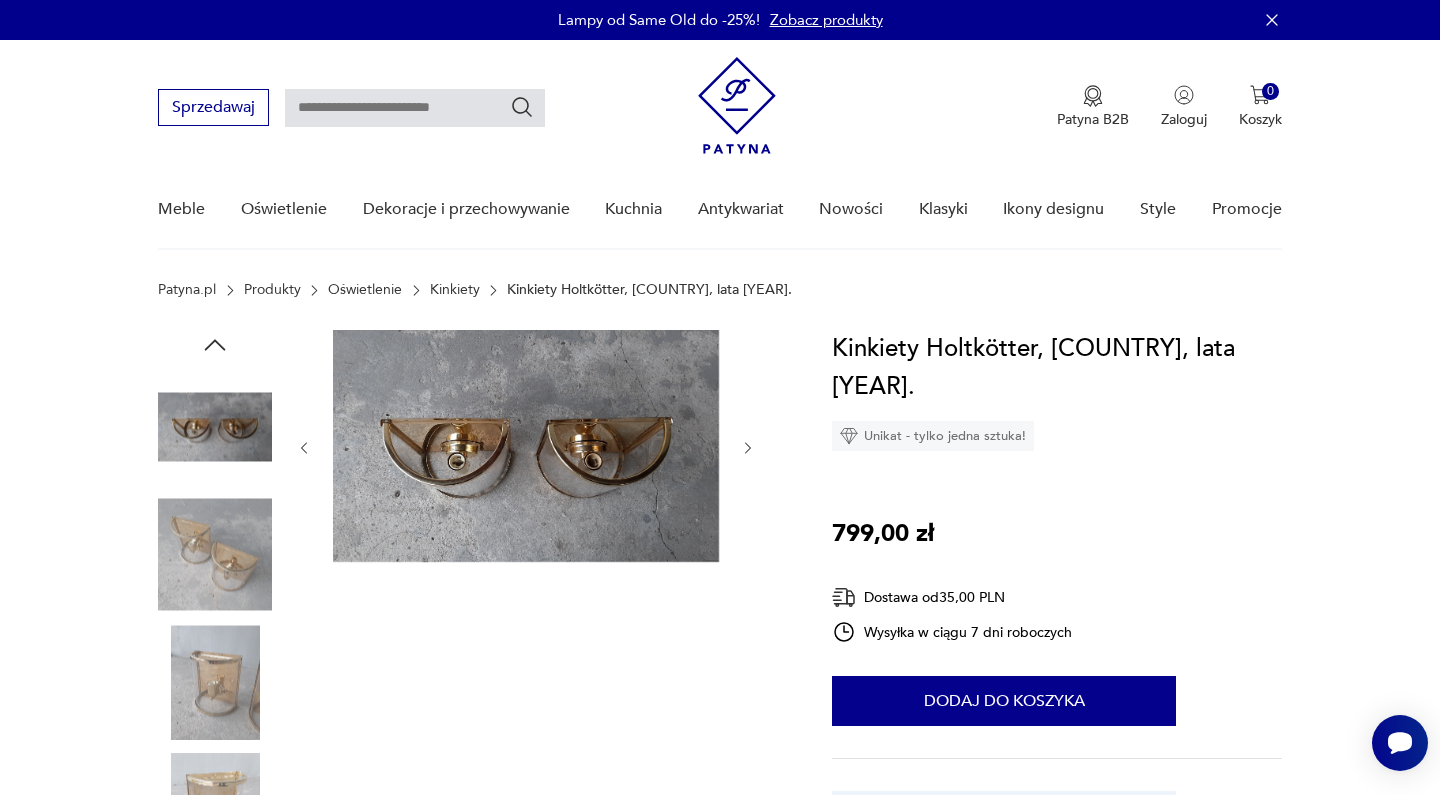 click at bounding box center (526, 448) 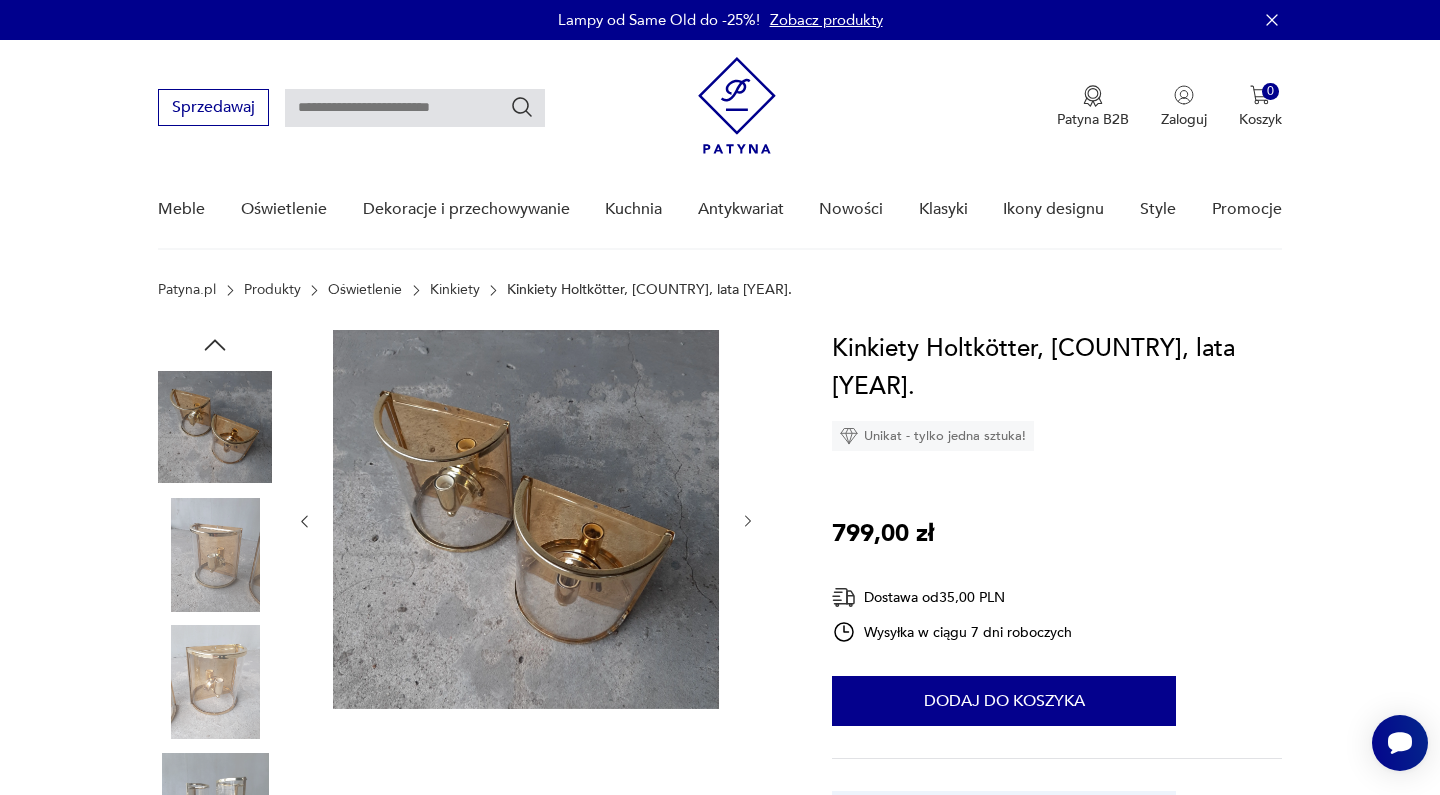 click at bounding box center [748, 521] 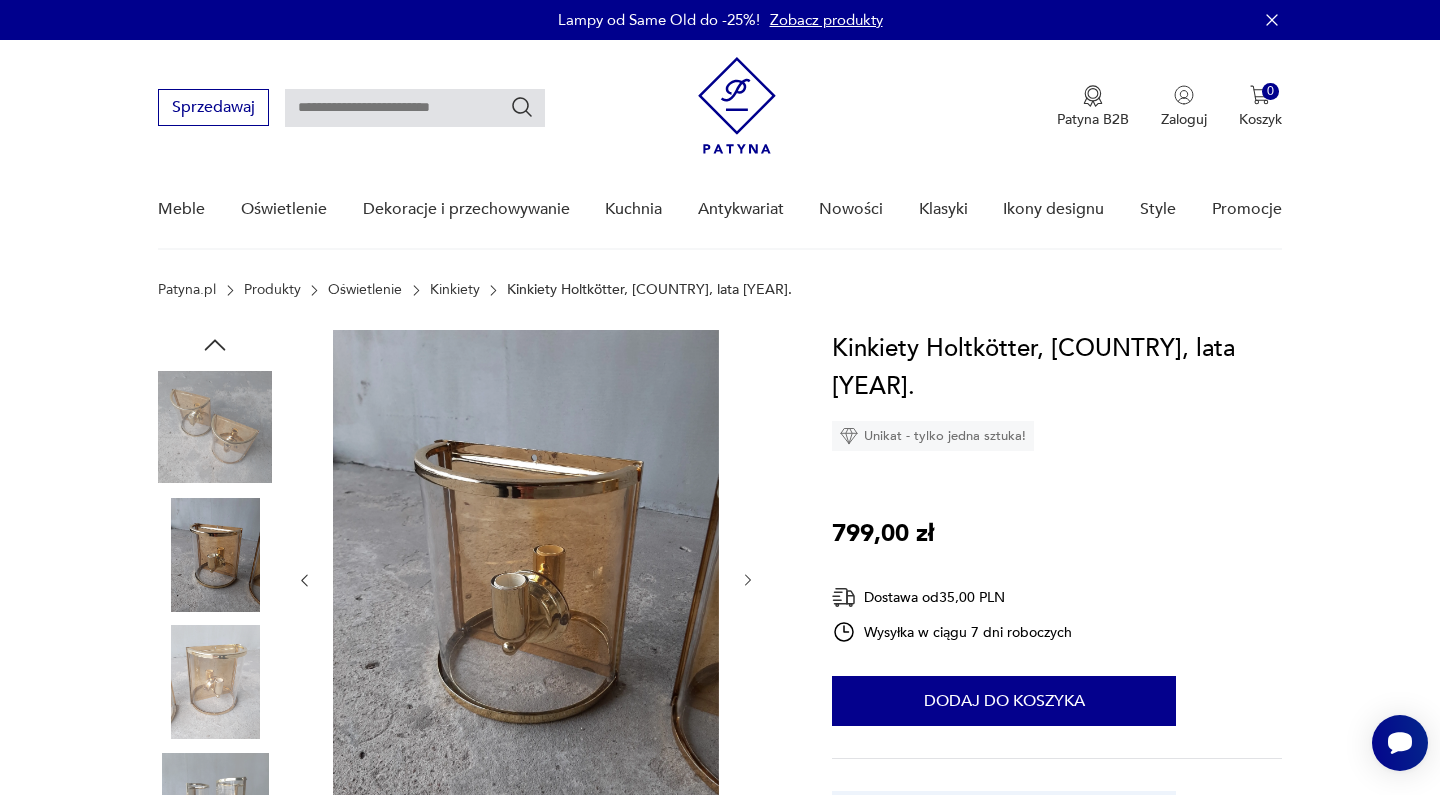 click at bounding box center (526, 580) 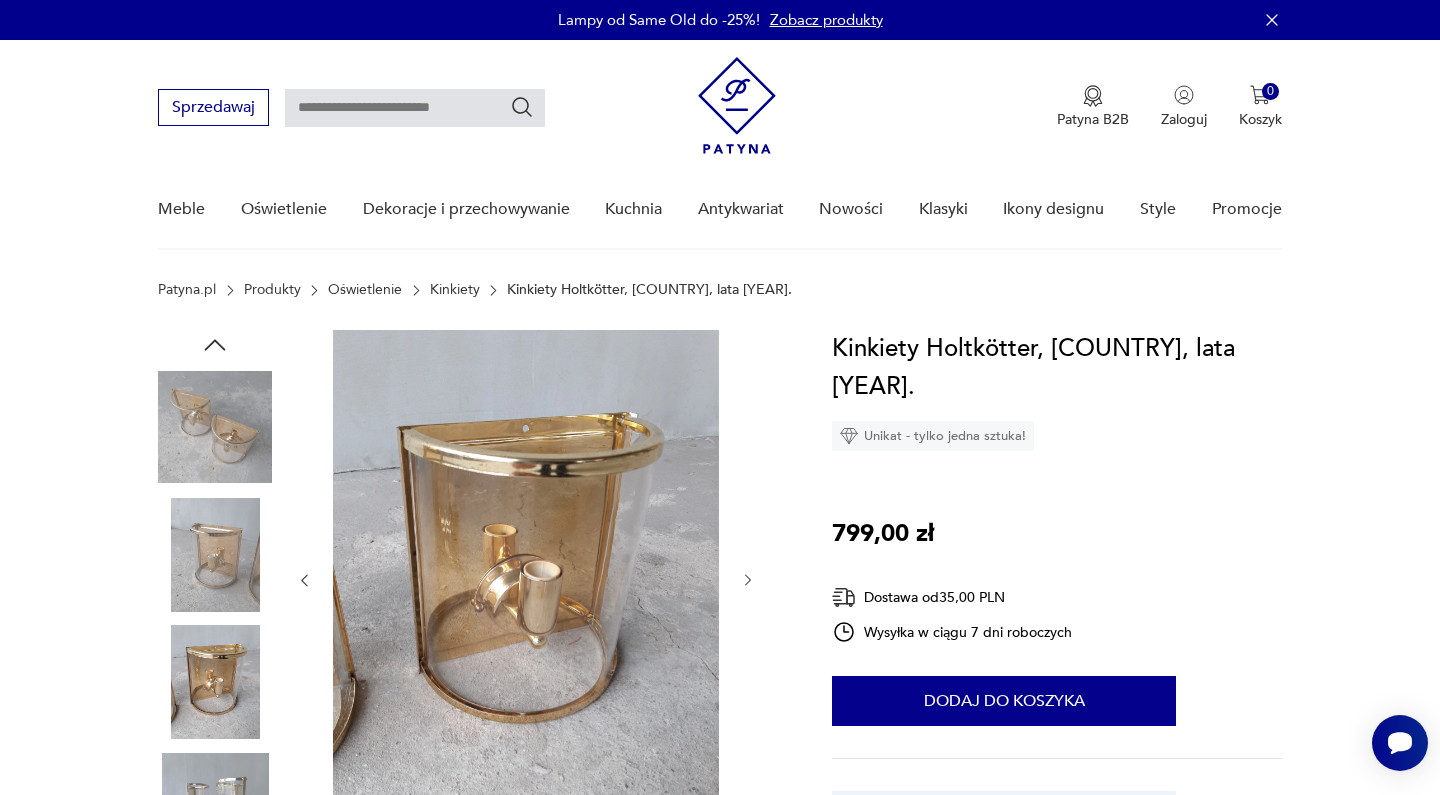 click at bounding box center [748, 581] 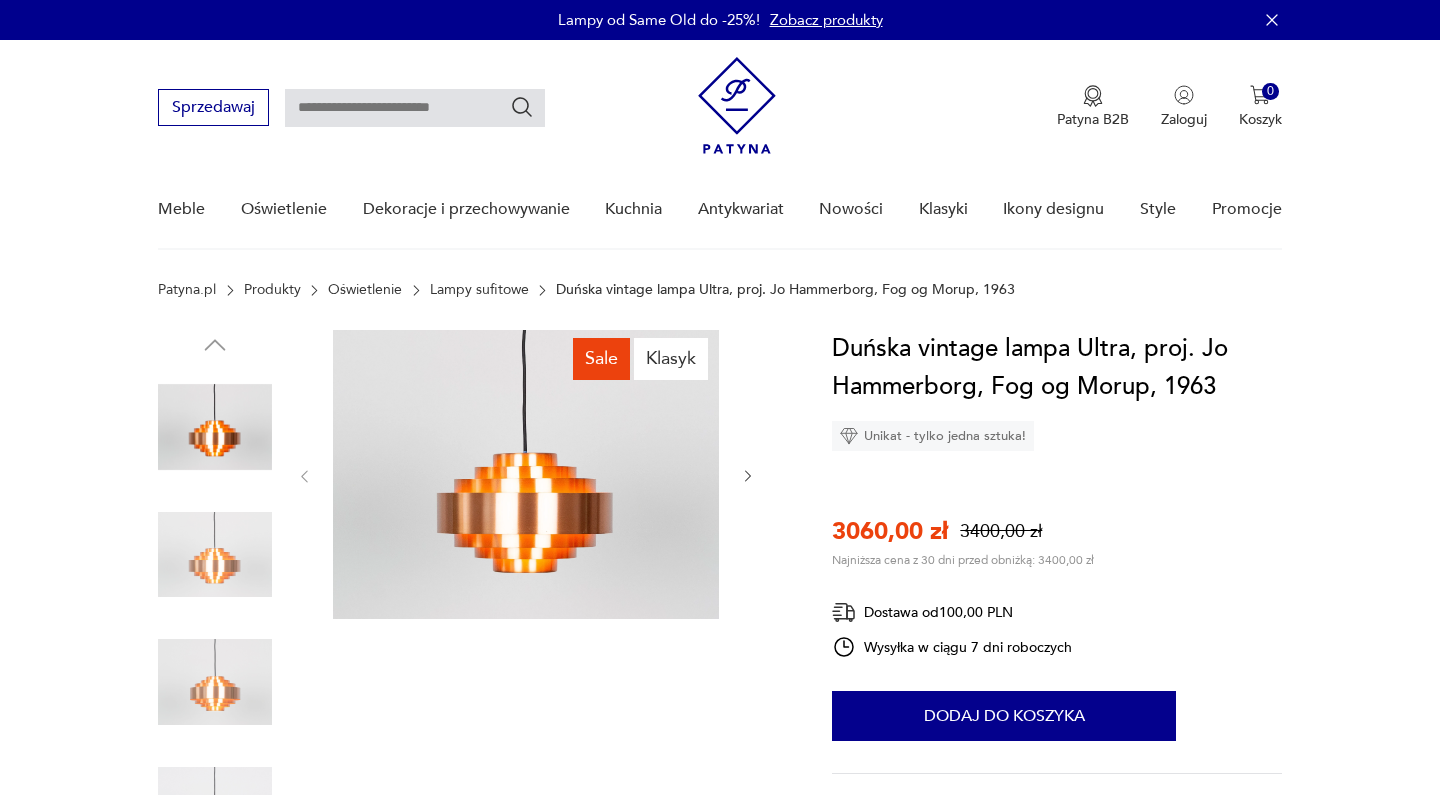 scroll, scrollTop: 0, scrollLeft: 0, axis: both 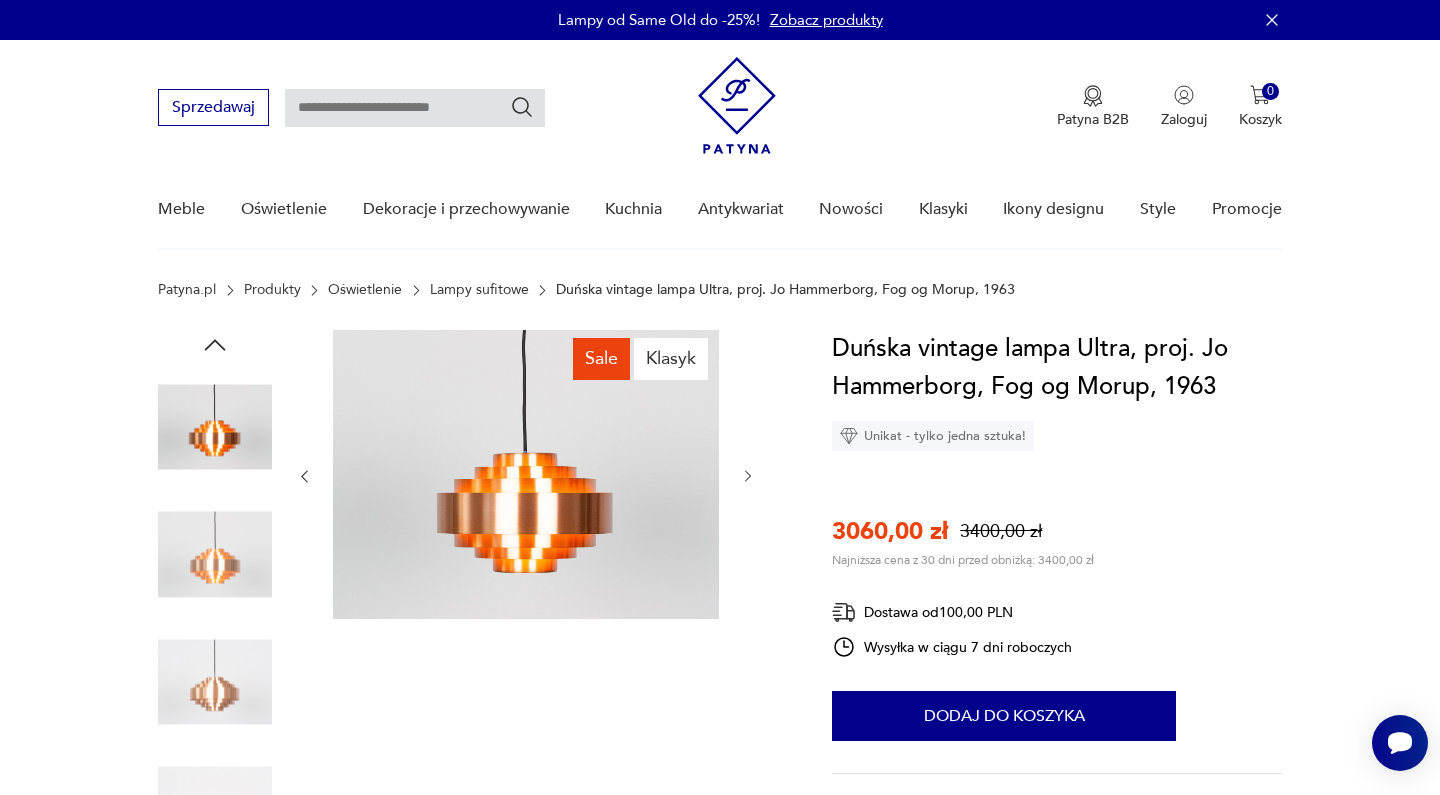 click at bounding box center [748, 476] 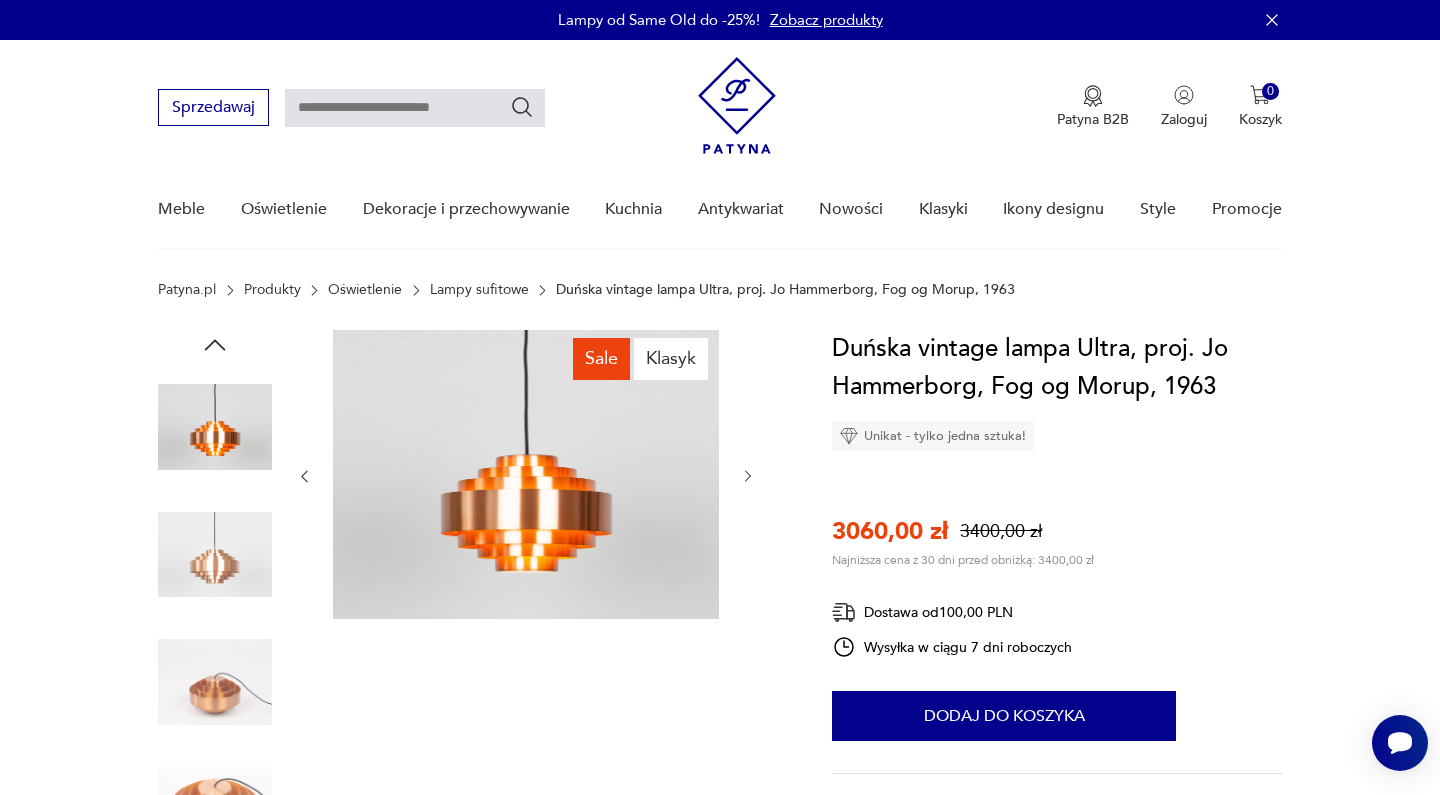 click at bounding box center (748, 476) 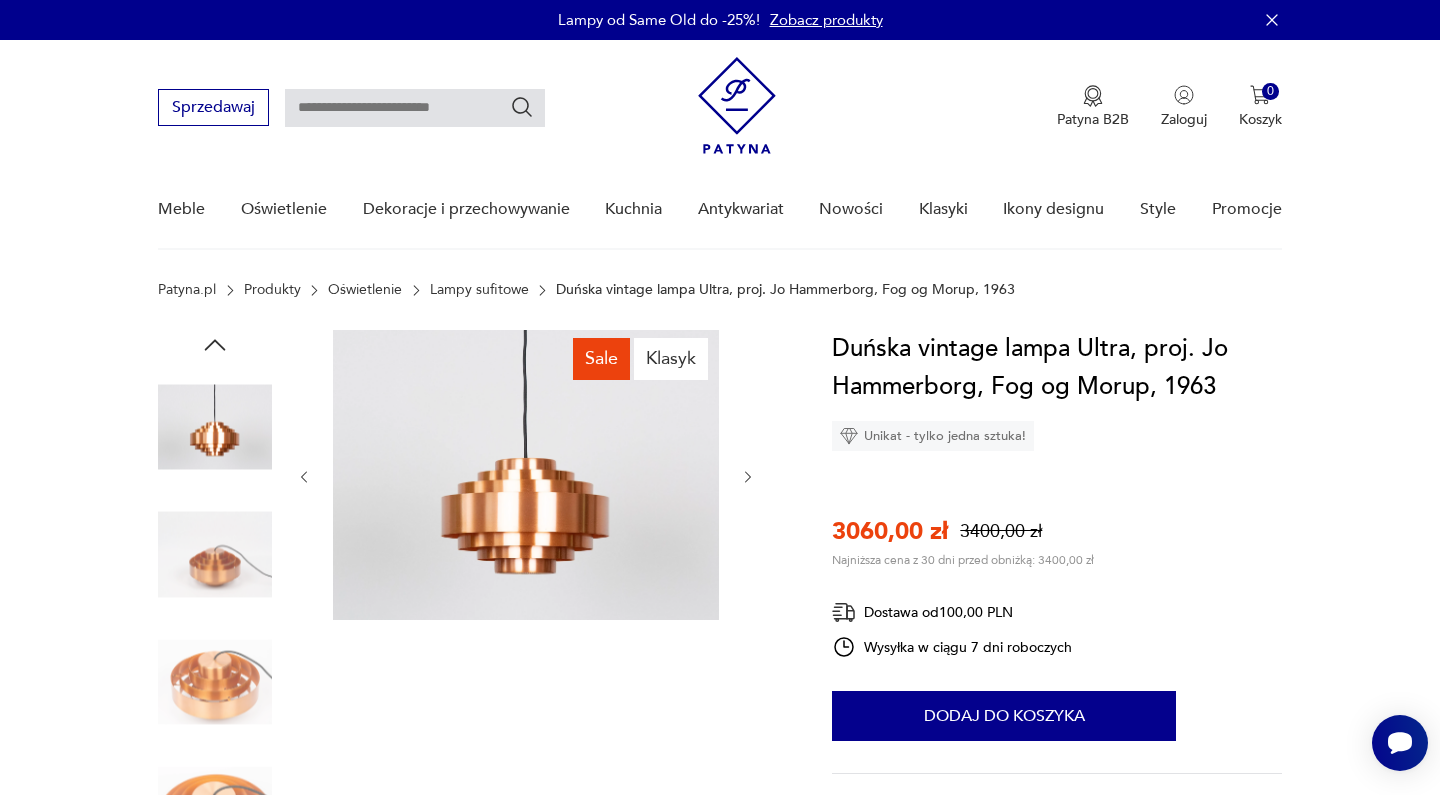 click at bounding box center [748, 477] 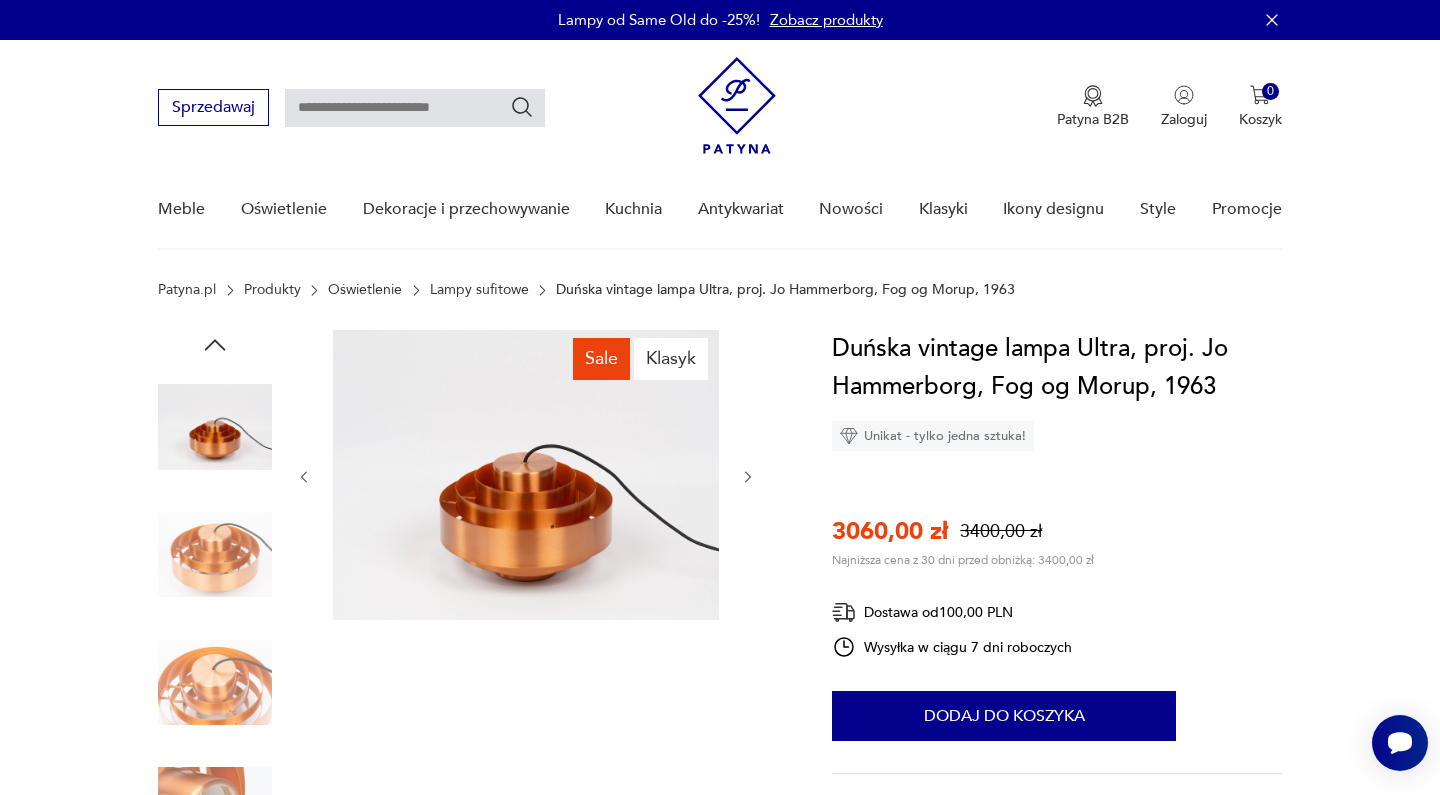 click at bounding box center (748, 477) 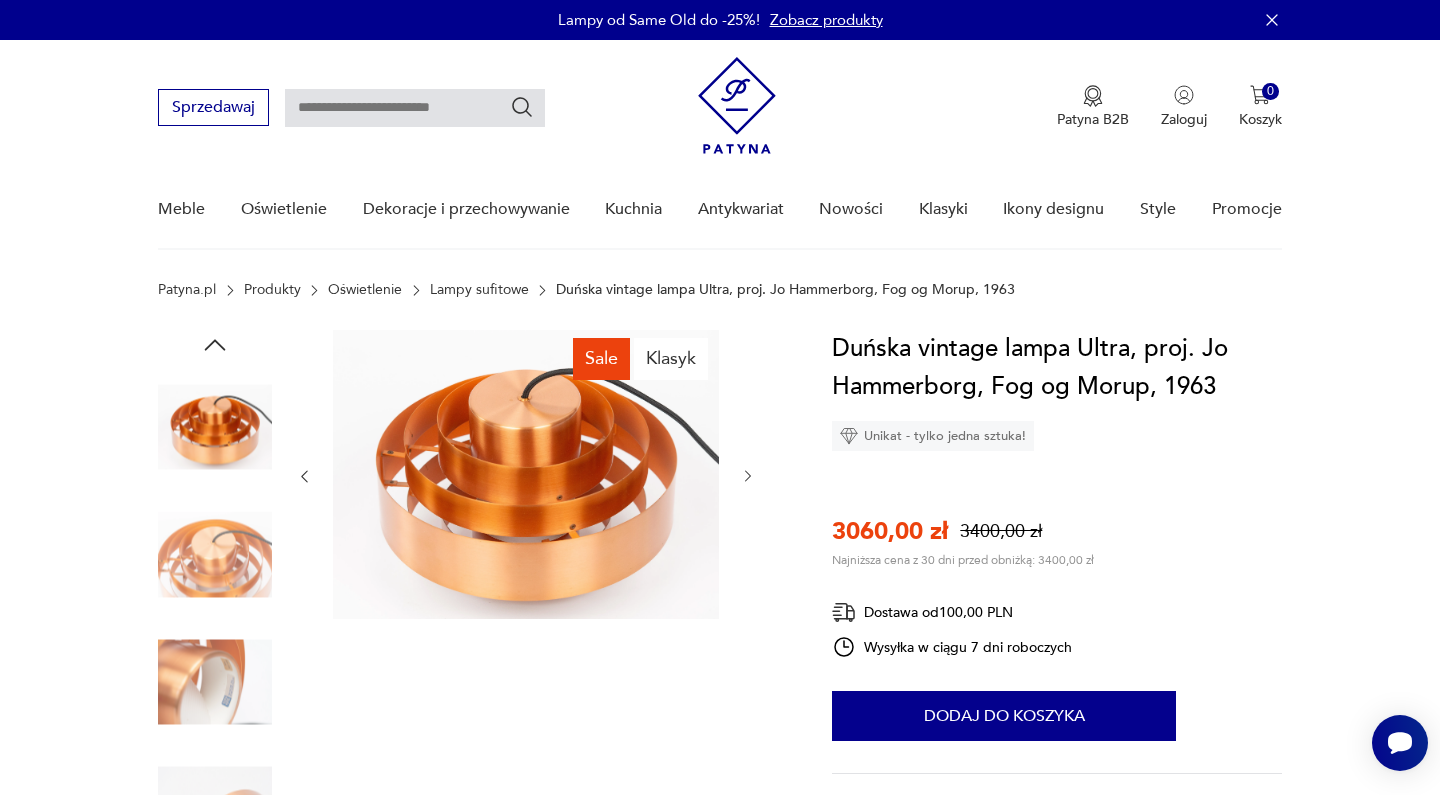 click at bounding box center [748, 476] 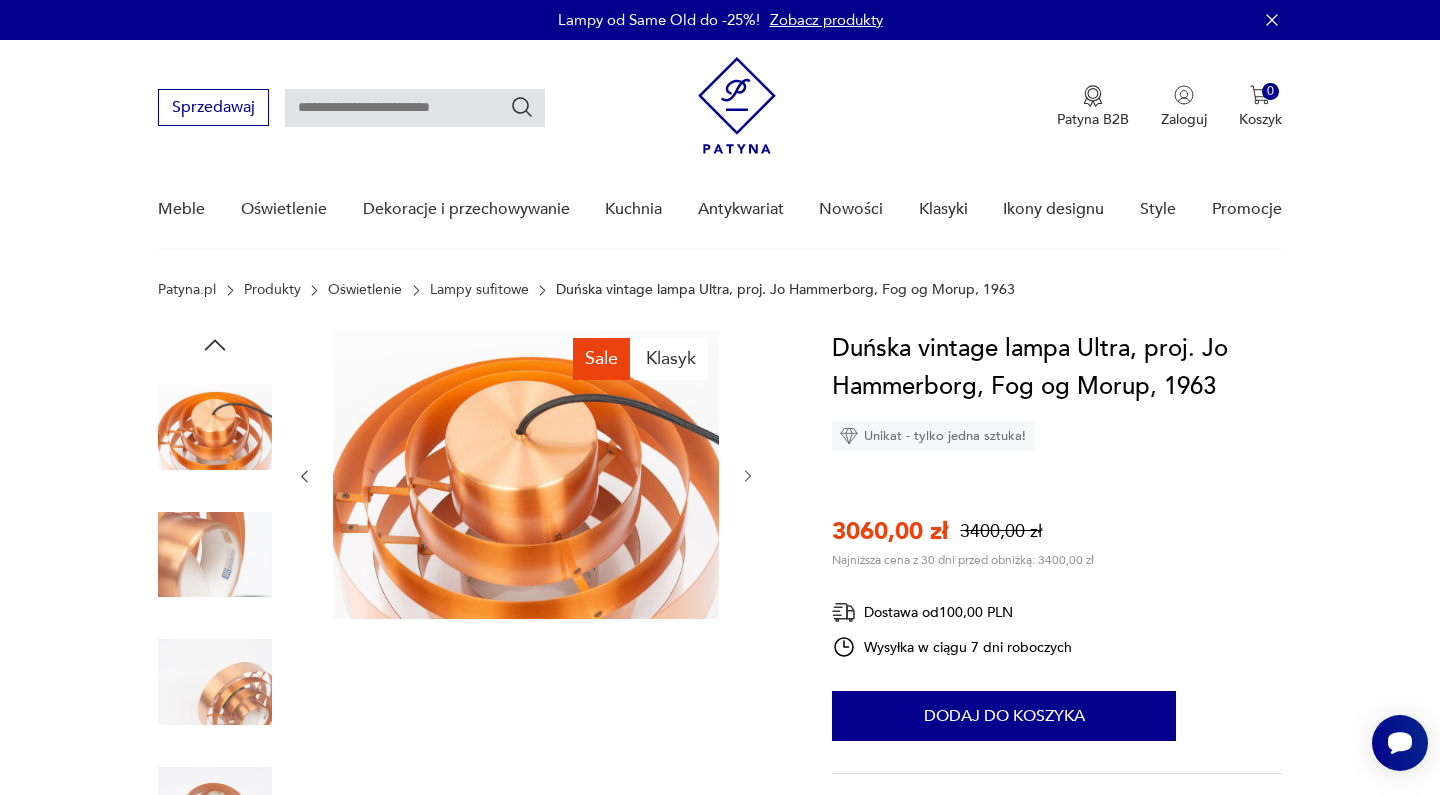 click at bounding box center (748, 476) 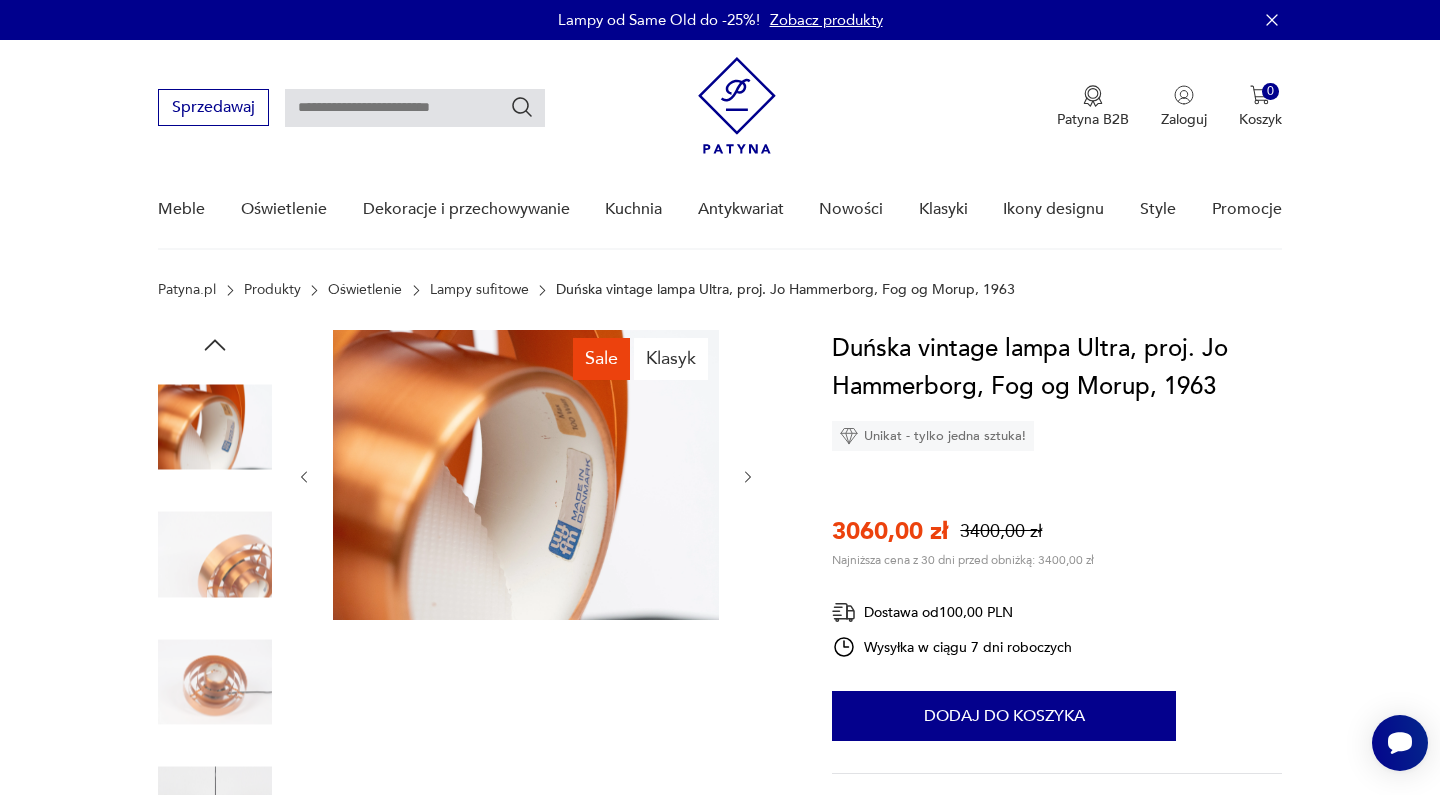 click at bounding box center (748, 477) 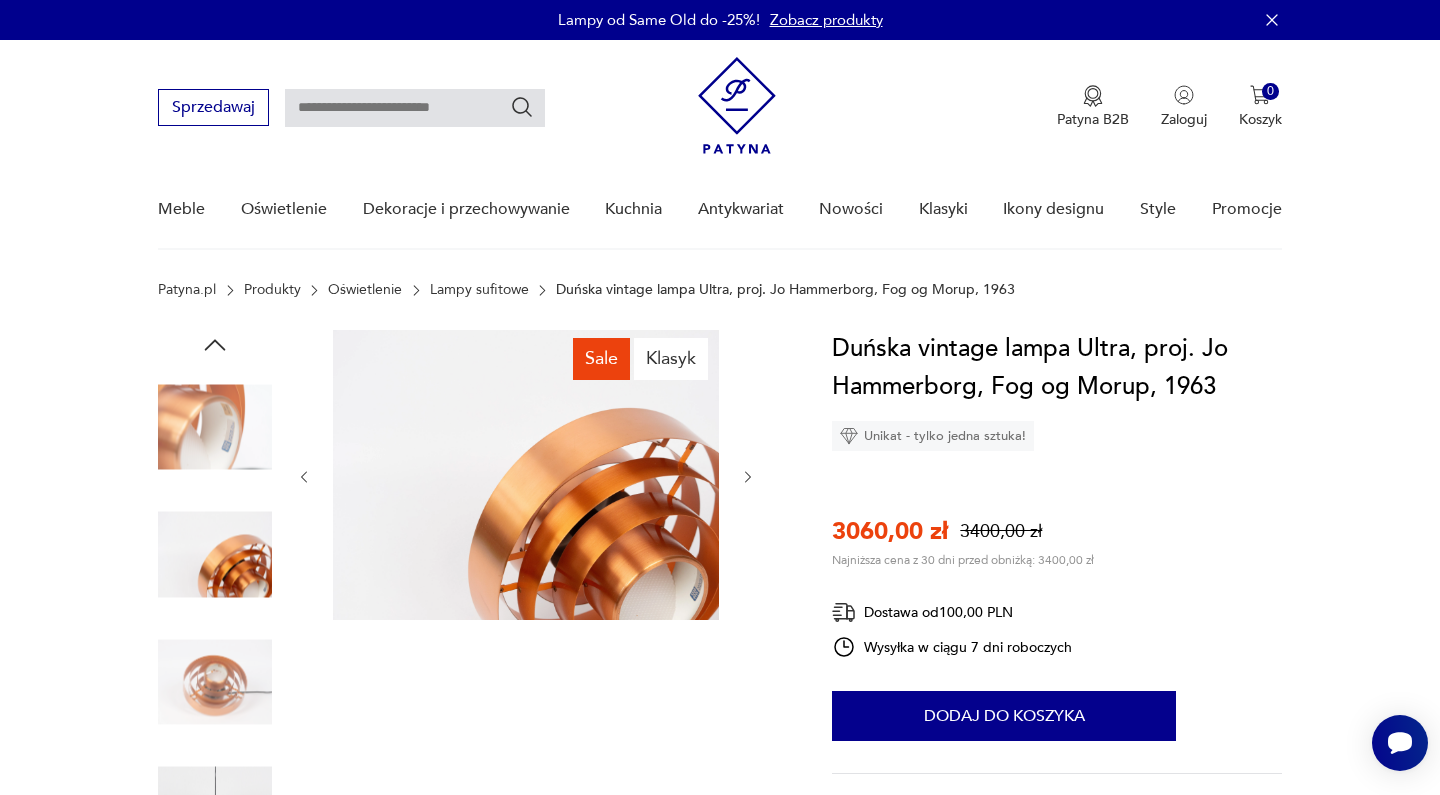 click at bounding box center (748, 477) 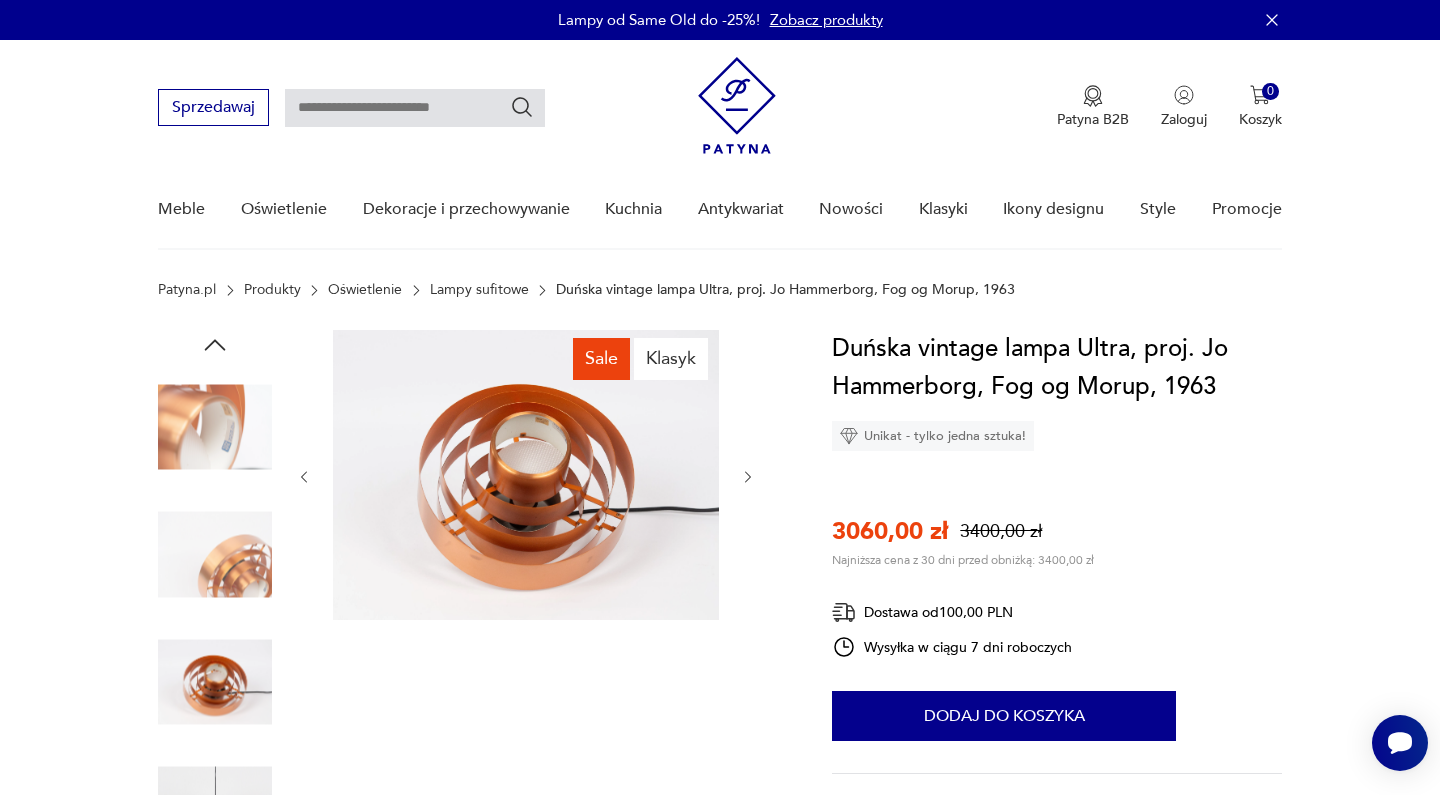 click at bounding box center (748, 477) 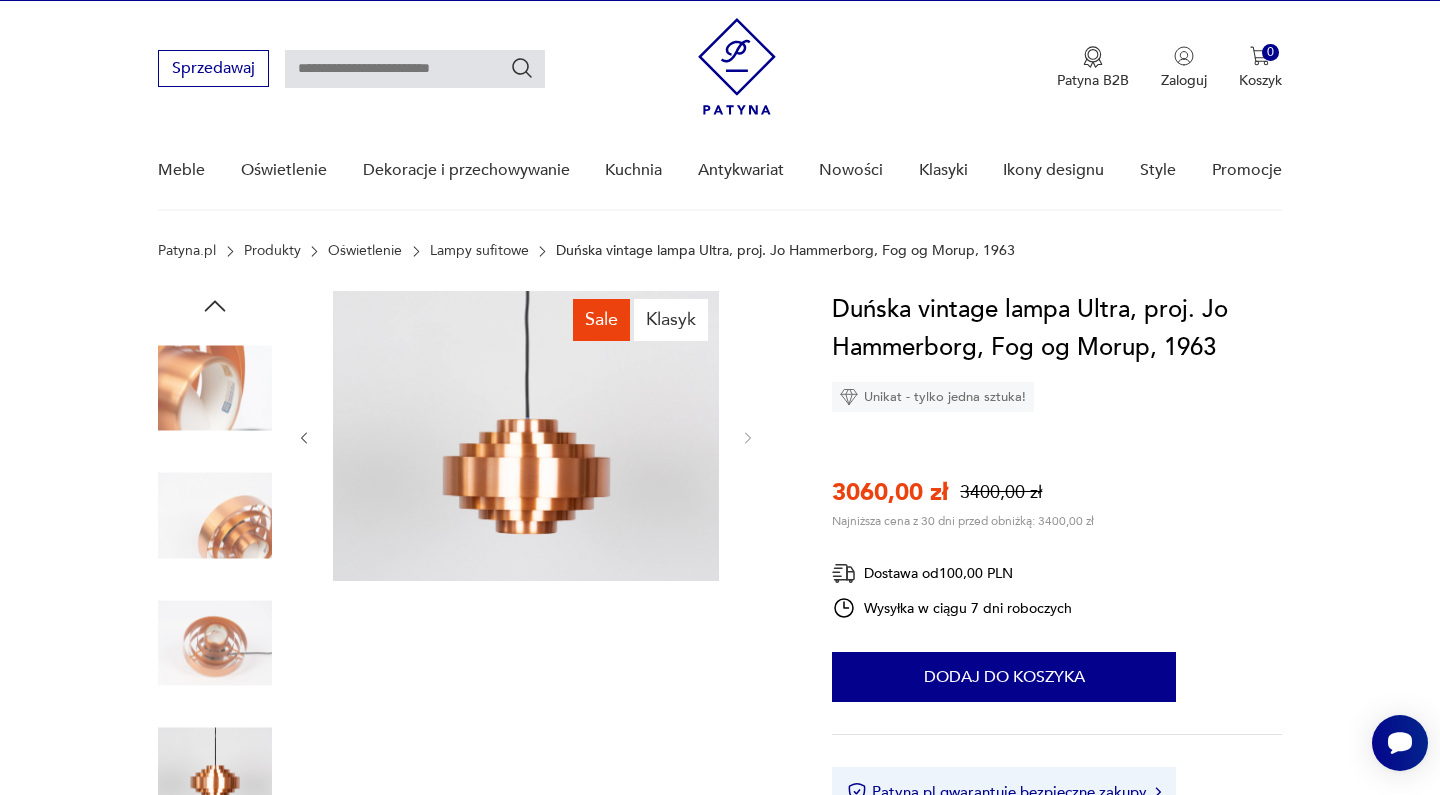 scroll, scrollTop: 41, scrollLeft: 0, axis: vertical 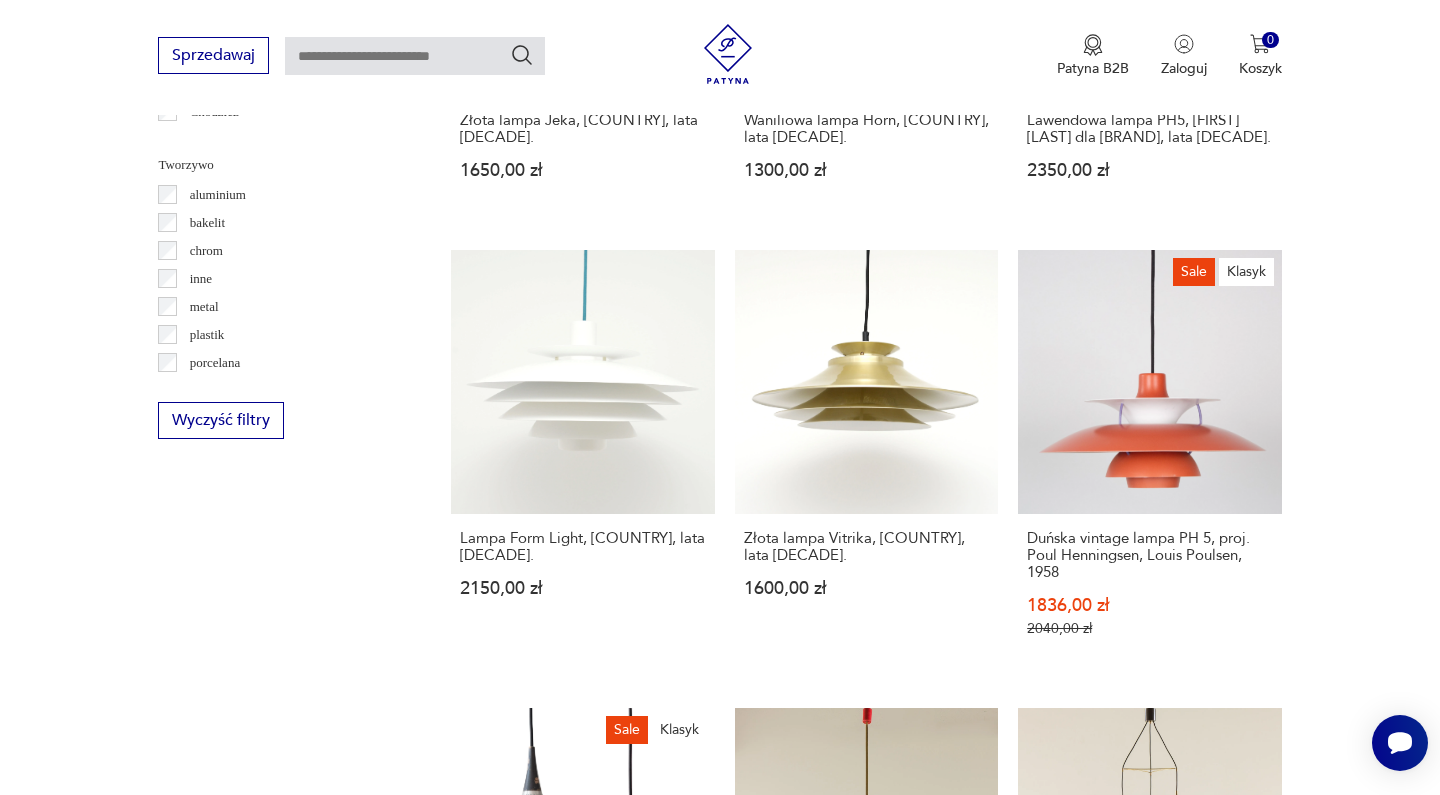 click on "12" at bounding box center [1050, 1638] 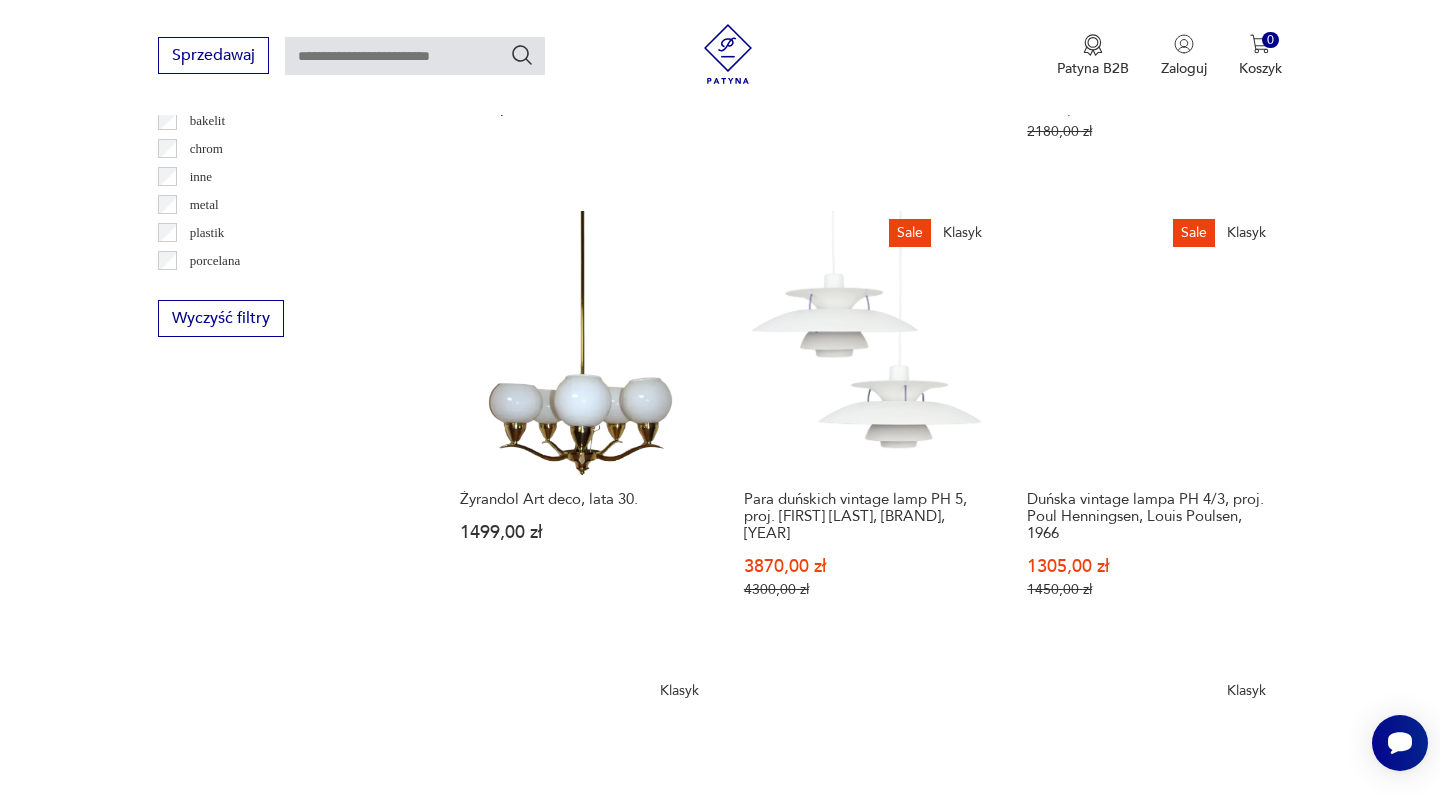 scroll, scrollTop: 1946, scrollLeft: 0, axis: vertical 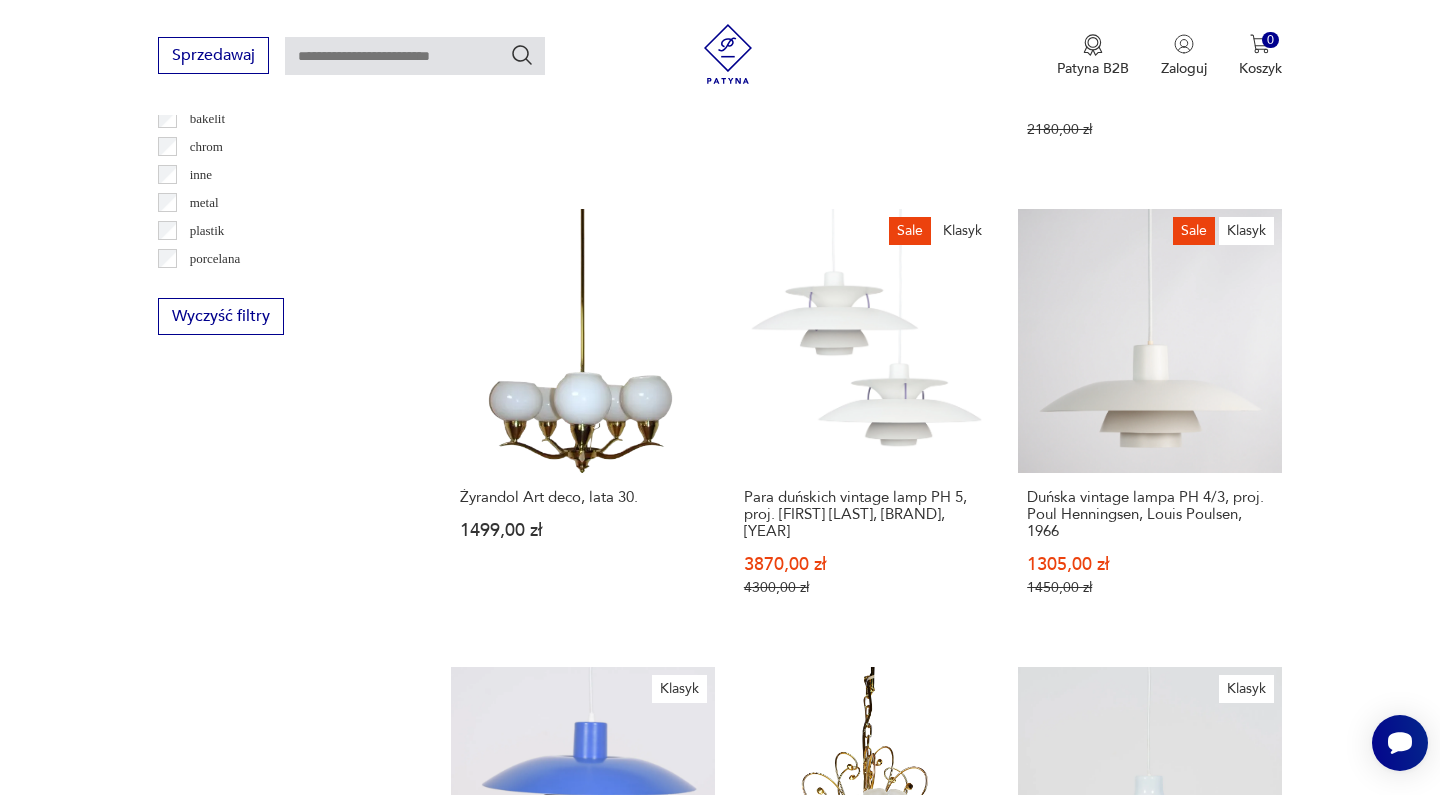 click on "13" at bounding box center [1050, 1591] 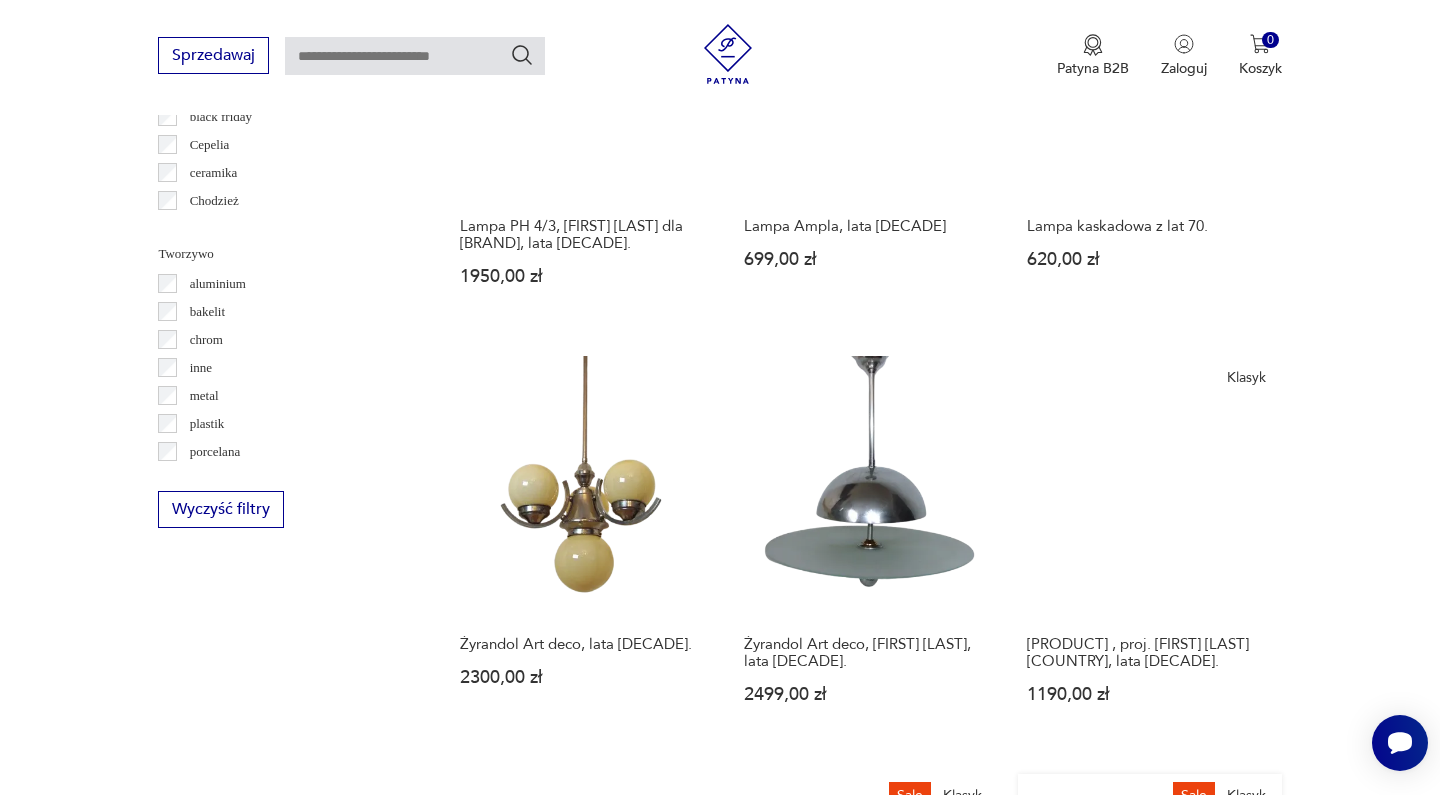 scroll, scrollTop: 1757, scrollLeft: 0, axis: vertical 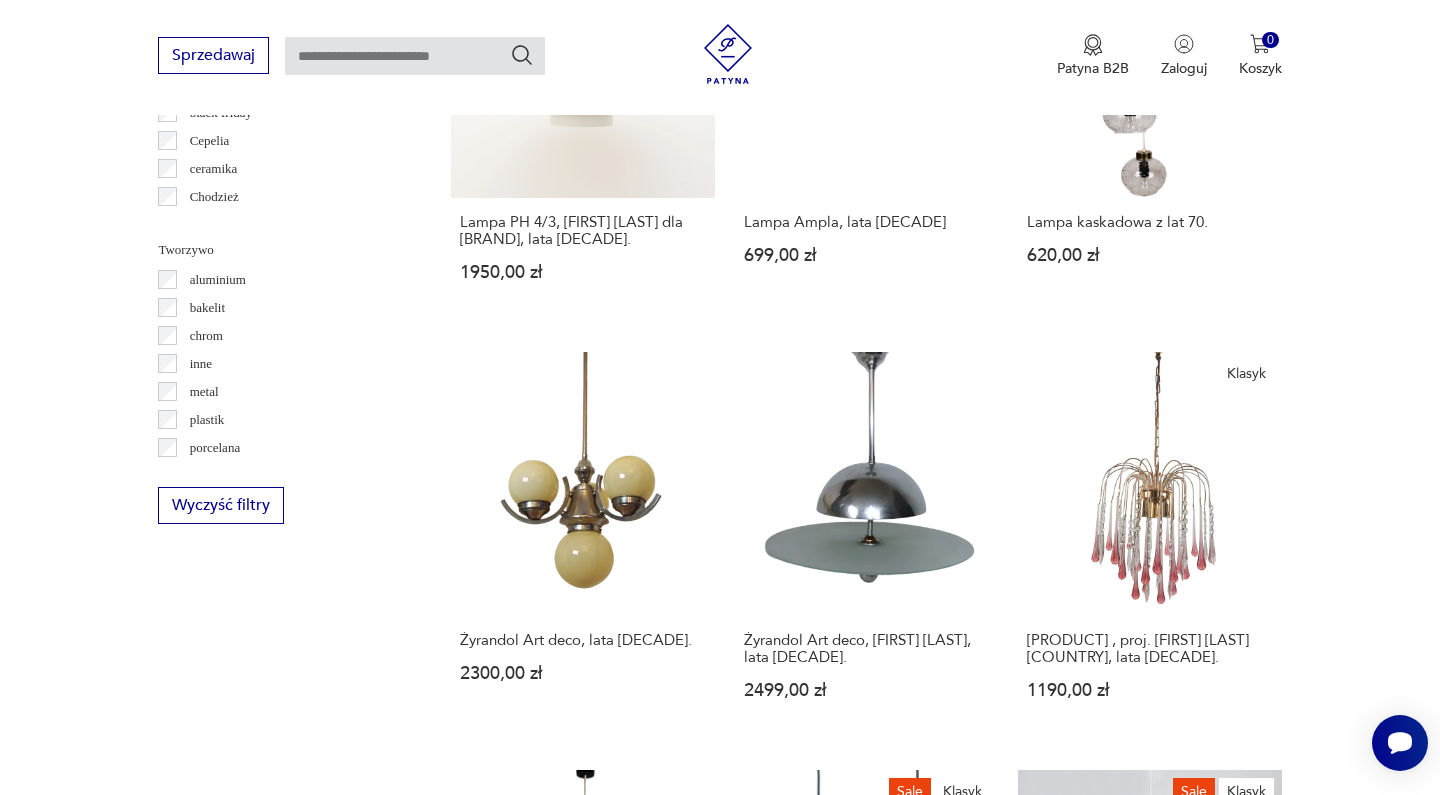 click on "14" at bounding box center [1050, 1683] 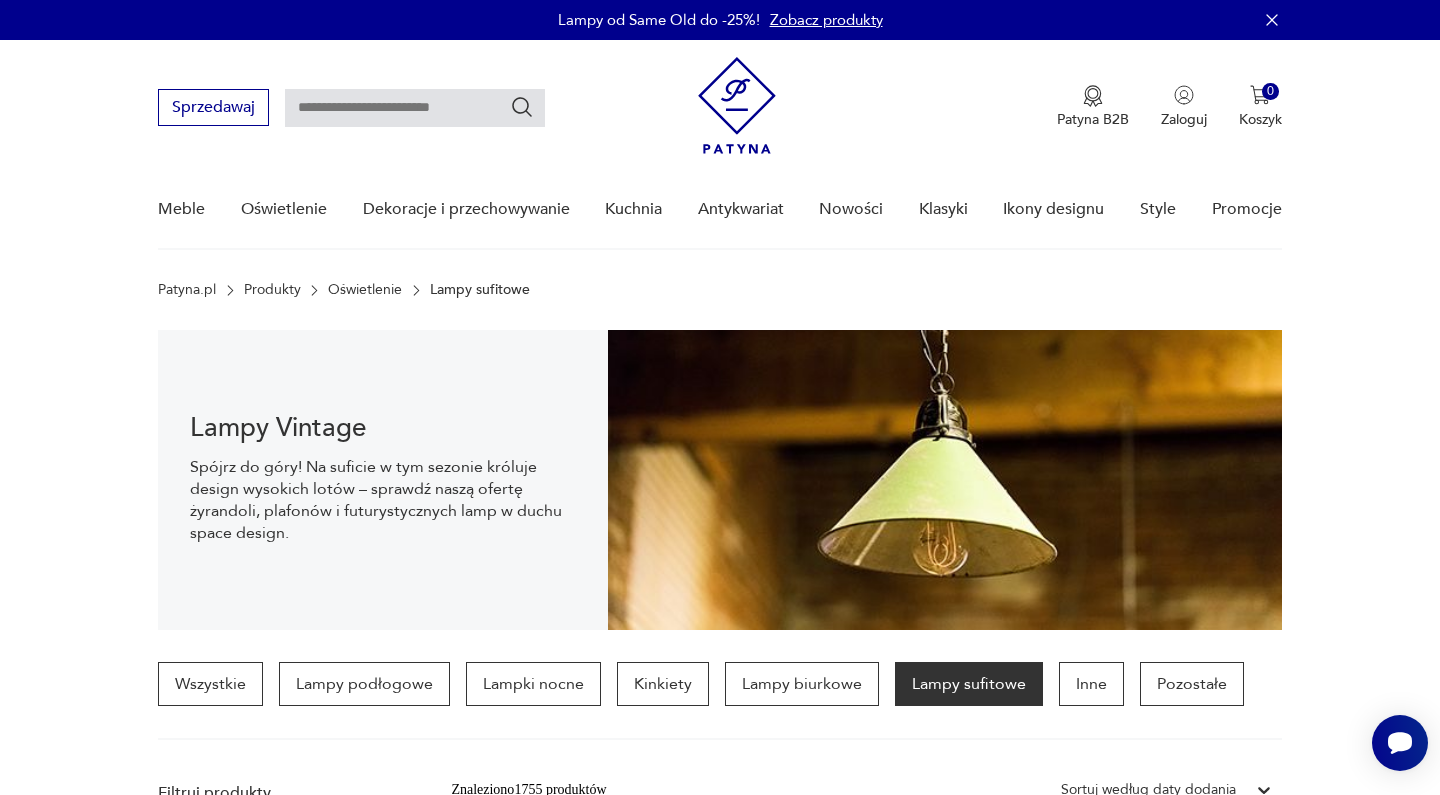 scroll, scrollTop: 0, scrollLeft: 0, axis: both 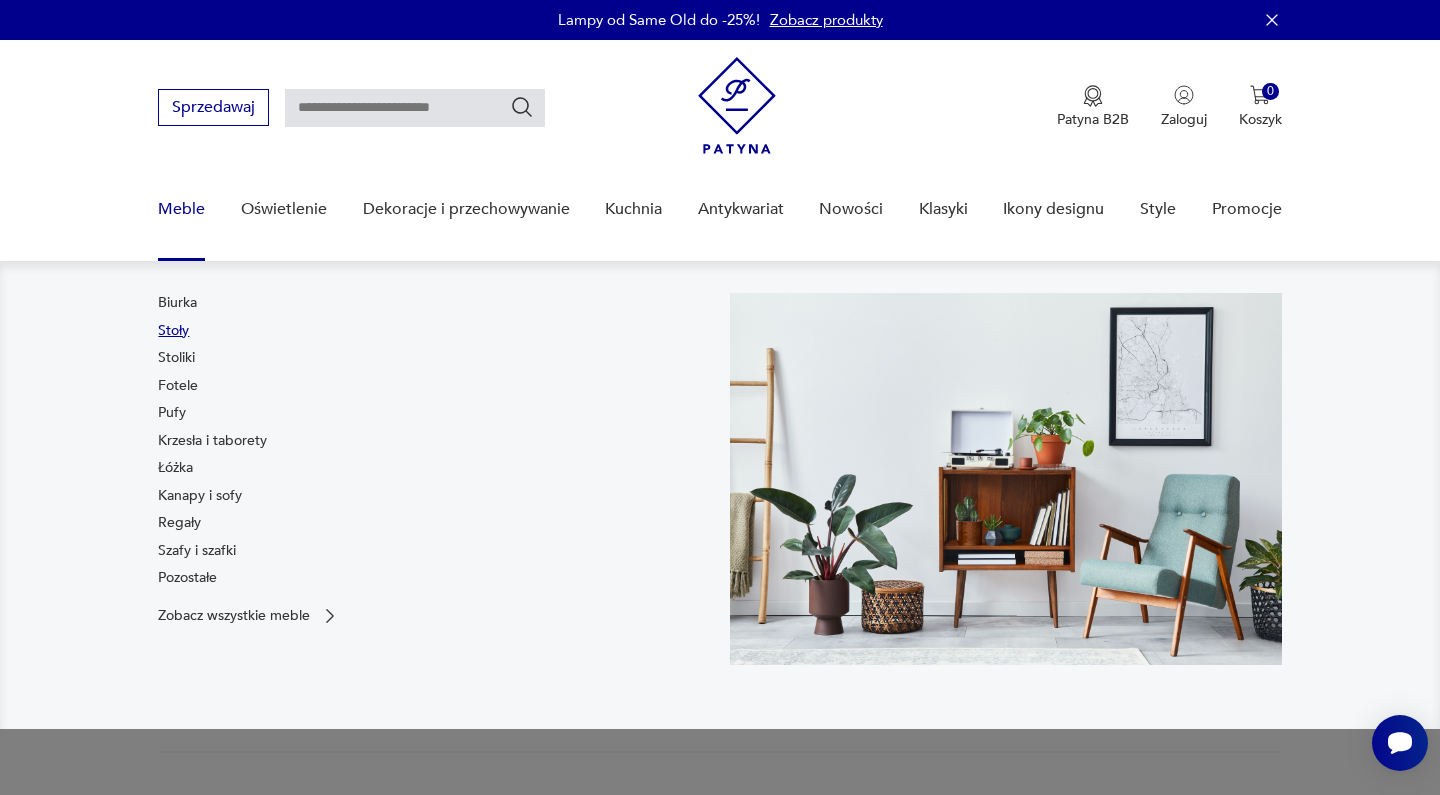 click on "Stoły" at bounding box center [173, 331] 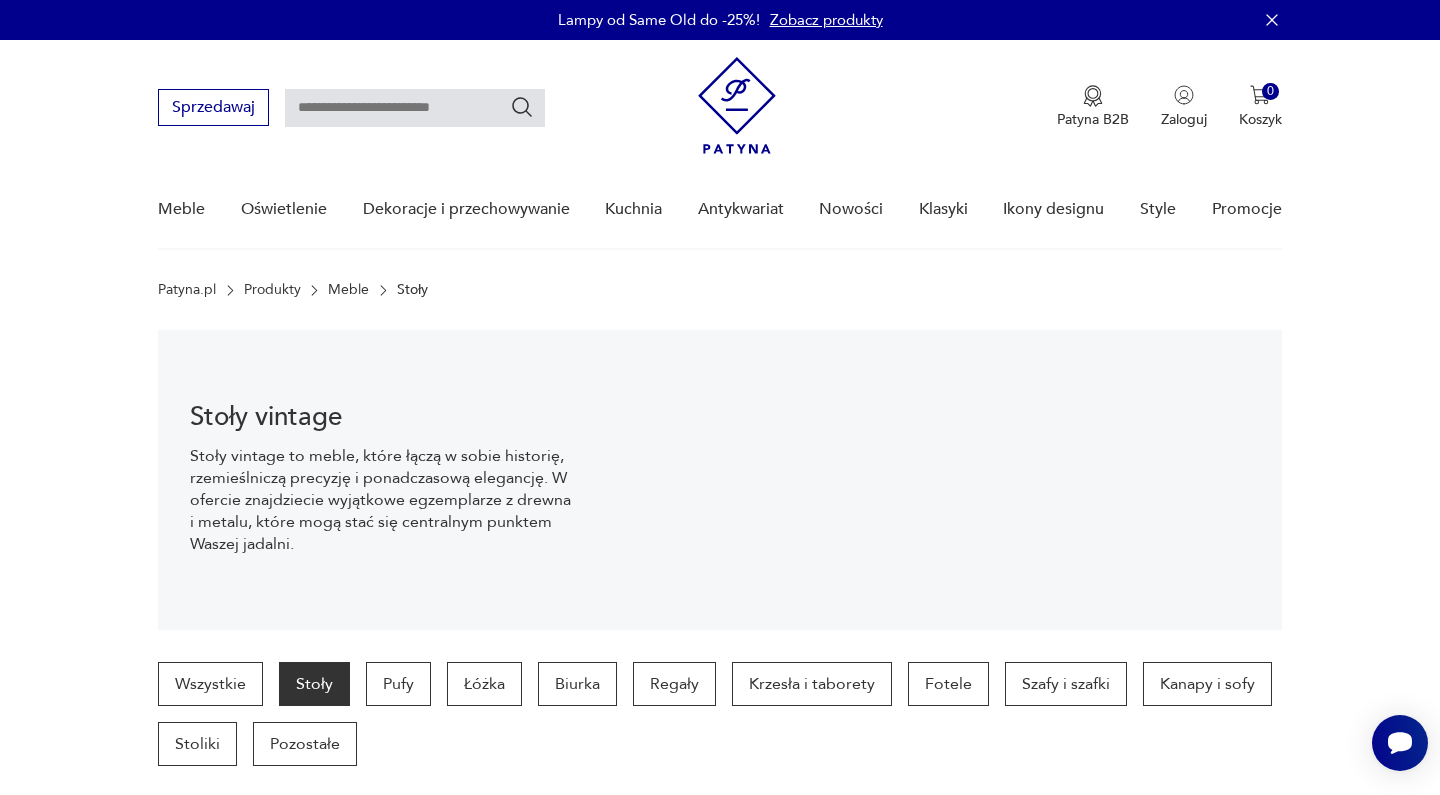 scroll, scrollTop: 0, scrollLeft: 0, axis: both 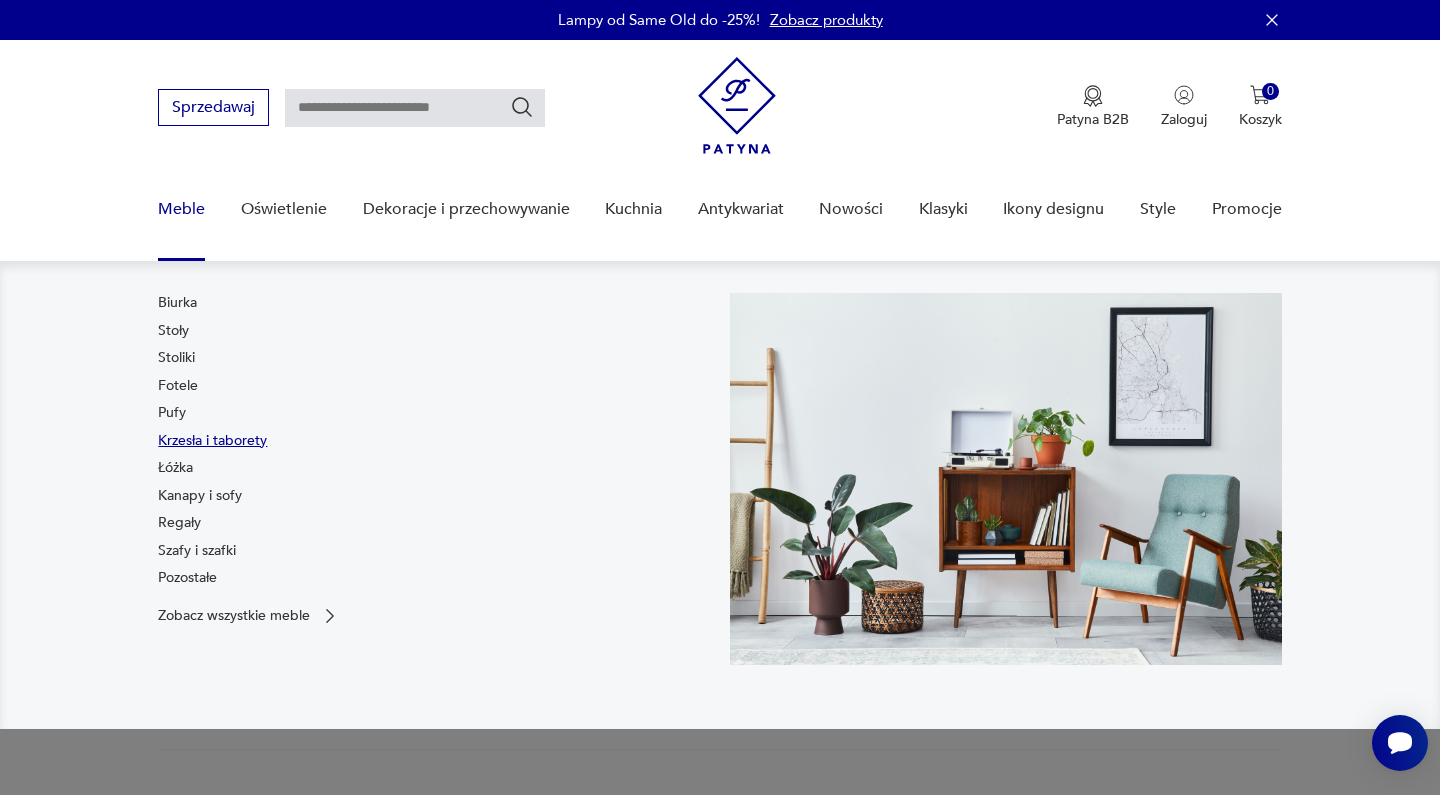 click on "Krzesła i taborety" at bounding box center (212, 441) 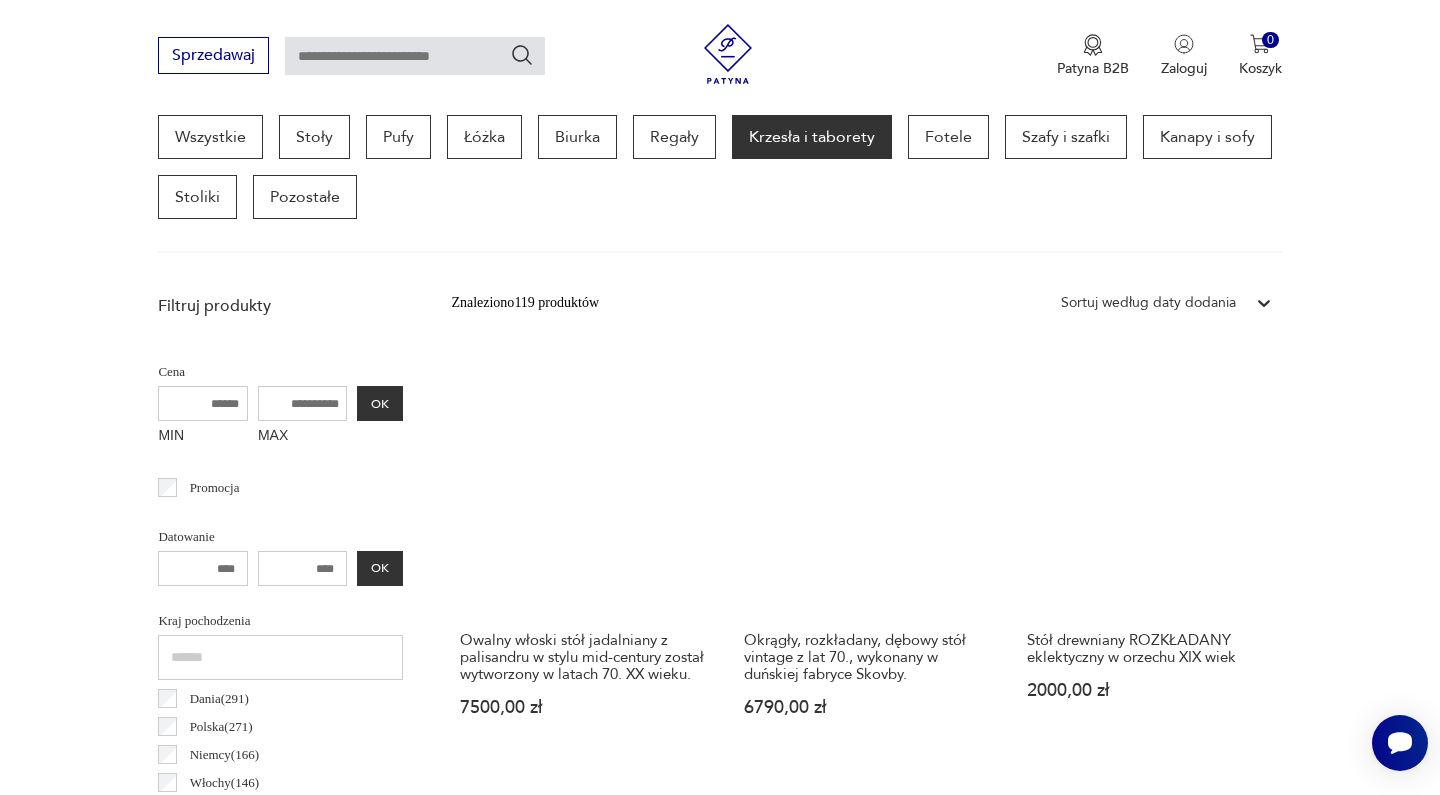 scroll, scrollTop: 547, scrollLeft: 0, axis: vertical 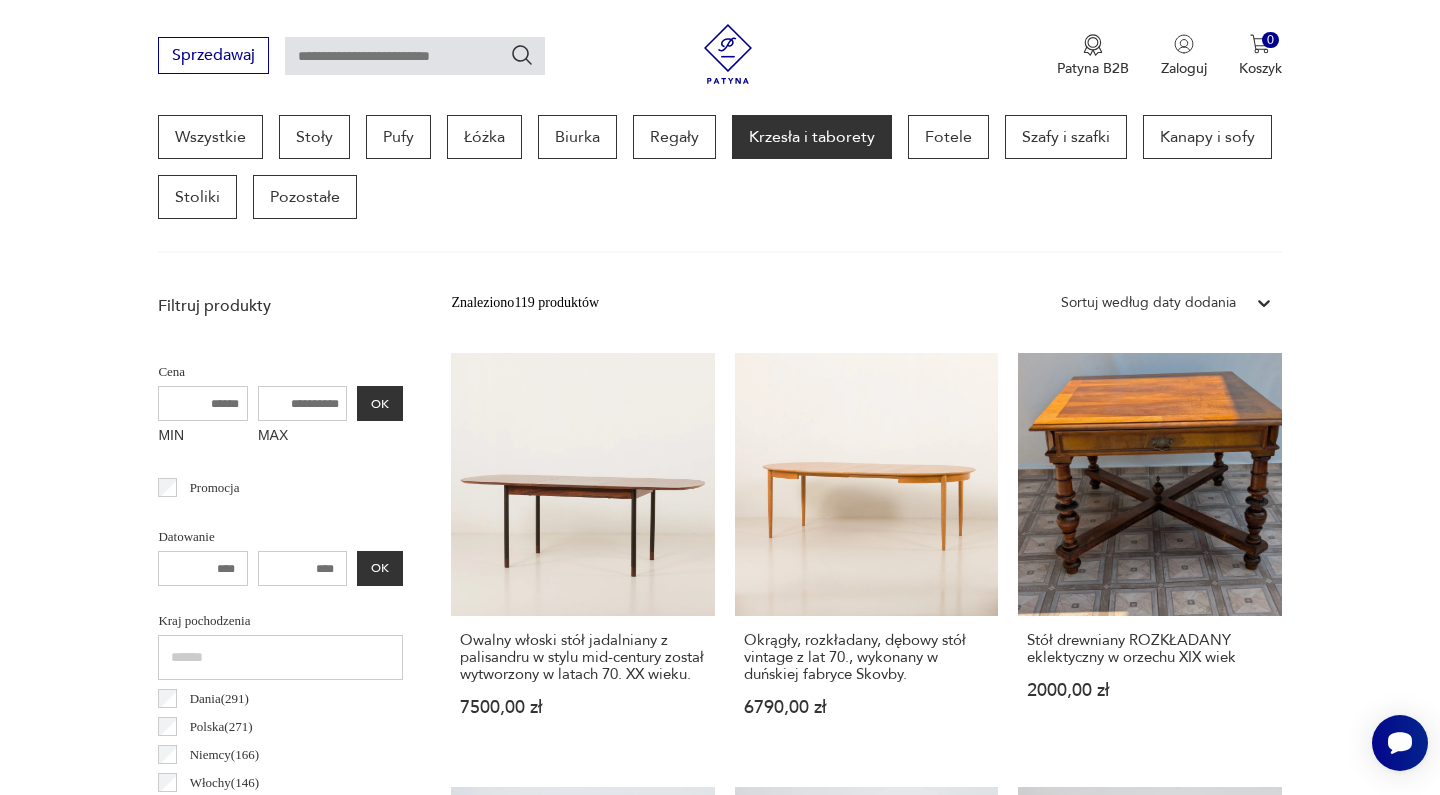 click on "Filtruj produkty Cena MIN MAX OK Promocja Datowanie OK Kraj pochodzenia Dania  ( 291 ) Polska  ( 271 ) Niemcy  ( 166 ) Włochy  ( 146 ) Wielka Brytania  ( 39 ) Szwecja  ( 28 ) Holandia  ( 23 ) Czechy  ( 21 ) Producent Projektant Typ biurowe bujane do salonu inne kuchenne ogrodowe składane taboret Stan przedmiotu Klasyk Kolor Tag art deco Bauhaus Bavaria black friday Cepelia ceramika Chodzież Ćmielów Rodzaj nóżek inne obrotowe proste płozy zwężane Podłokietnik Regulowane Tworzywo chrom drewno inne metal rafia rattan skóra tkanina tworzywo sztuczne wiklina Liczba sztuk 1 2 3 4 5 6 powyżej 6 Wyczyść filtry Znaleziono  119   produktów Filtruj Sortuj według daty dodania Sortuj według daty dodania Owalny włoski stół jadalniany z palisandru w stylu mid-century został wytworzony w latach 70. [YEAR] wieku. 7500,00 zł Okrągły, rozkładany, dębowy stół vintage z lat 70., wykonany w [COUNTRY] fabryce Skovby. 6790,00 zł Stół drewniany ROZKŁADANY eklektyczny w orzechu  XIX wiek 2000,00 zł 1 2" at bounding box center (720, 1656) 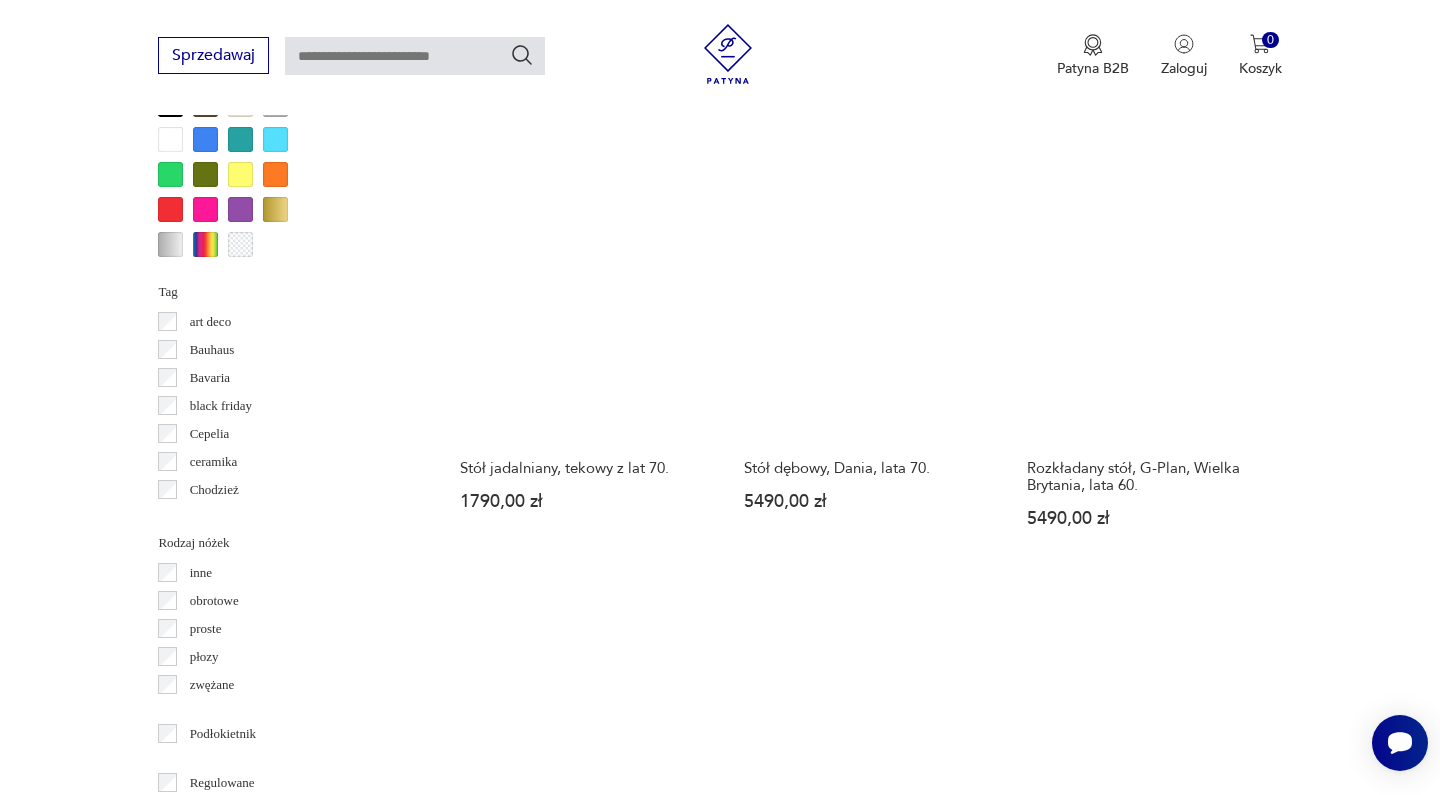 scroll, scrollTop: 1992, scrollLeft: 0, axis: vertical 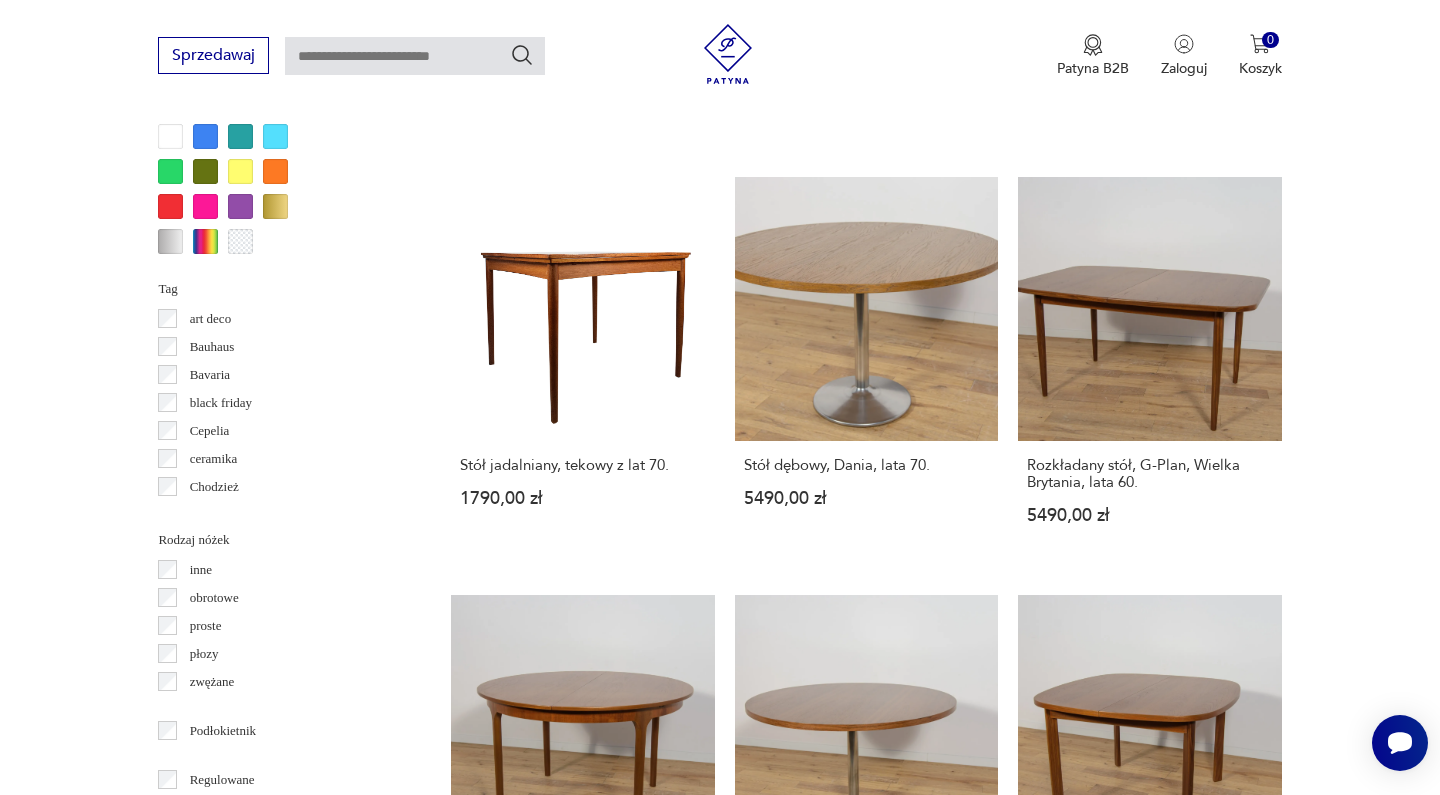 click on "2" at bounding box center (896, 1468) 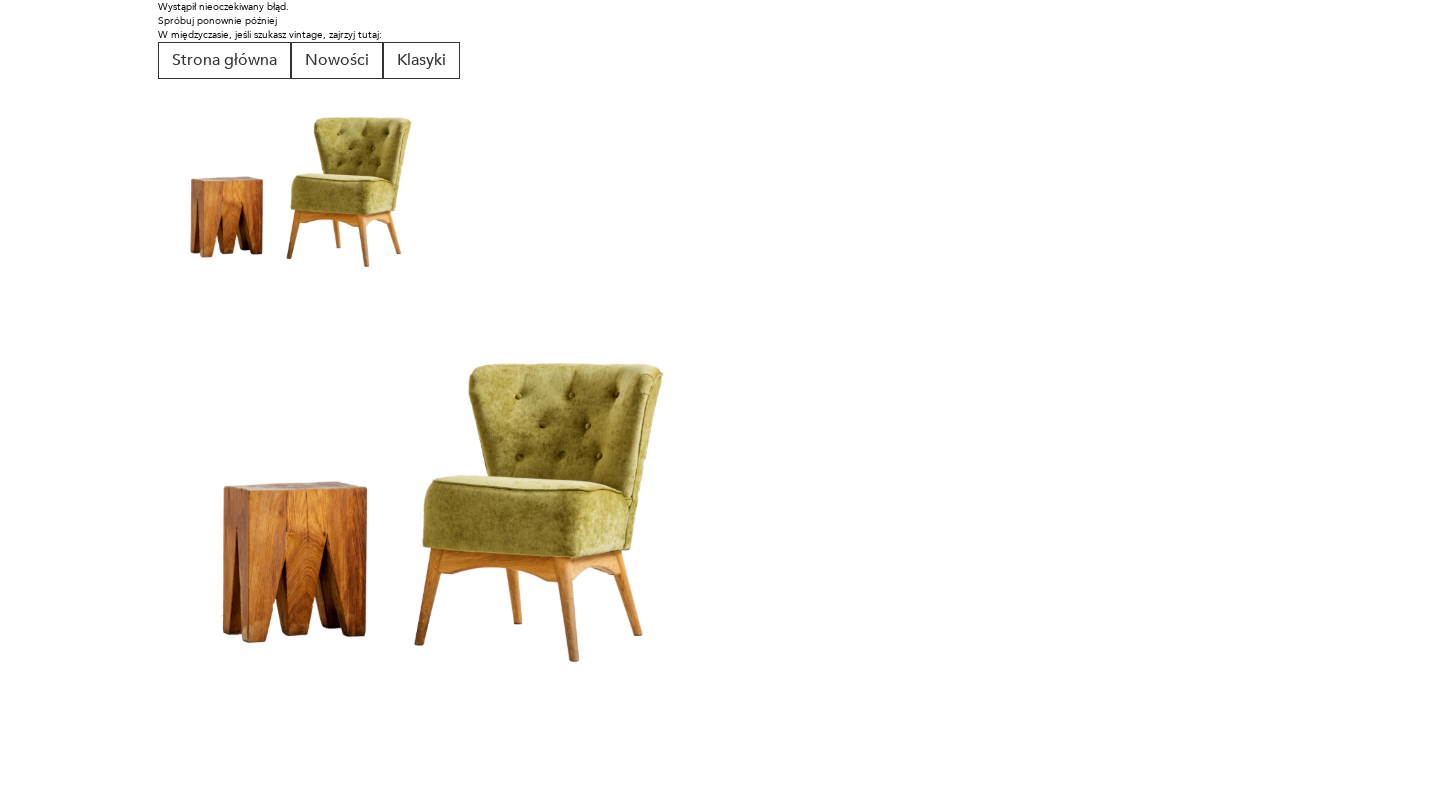 scroll, scrollTop: 0, scrollLeft: 0, axis: both 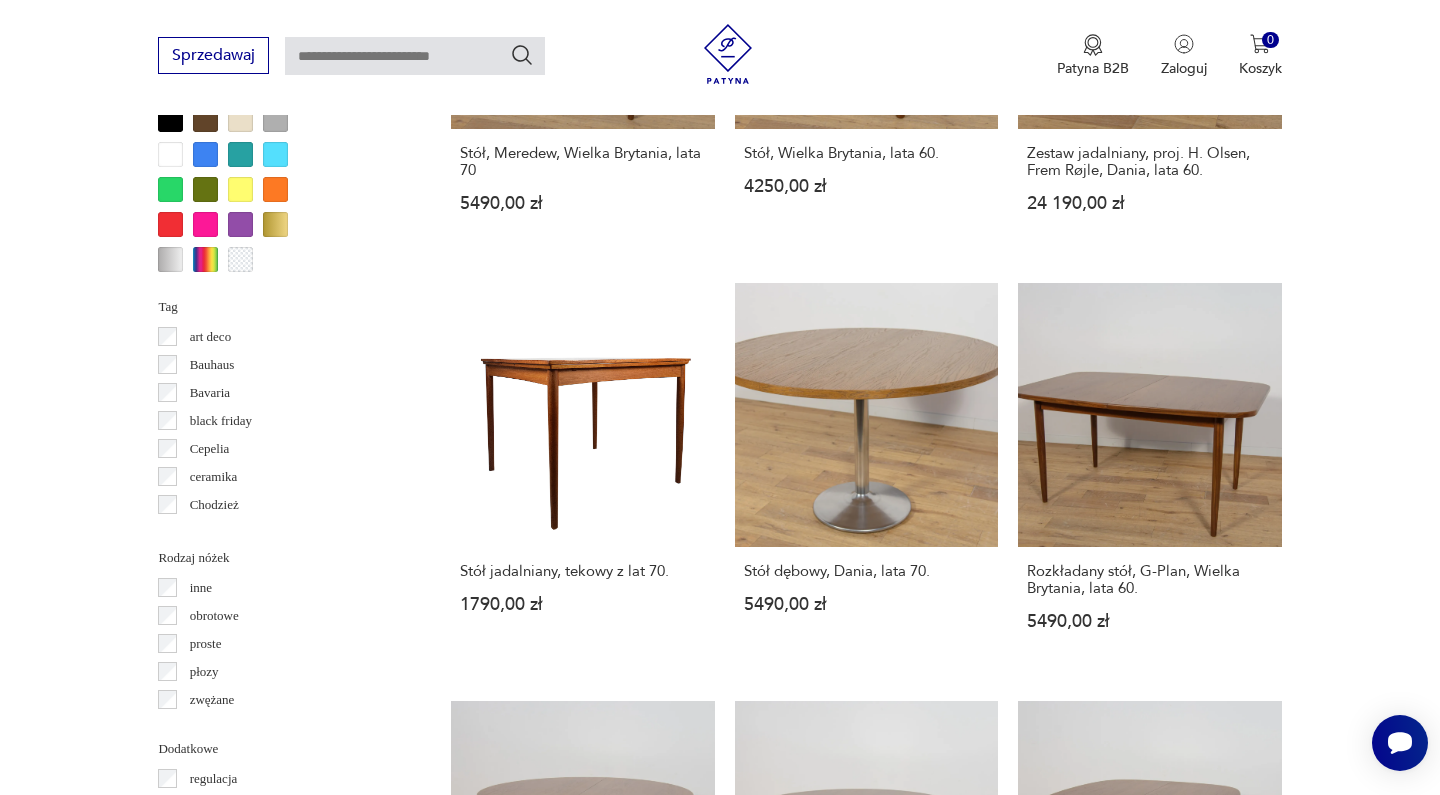 click on "2" at bounding box center [896, 1574] 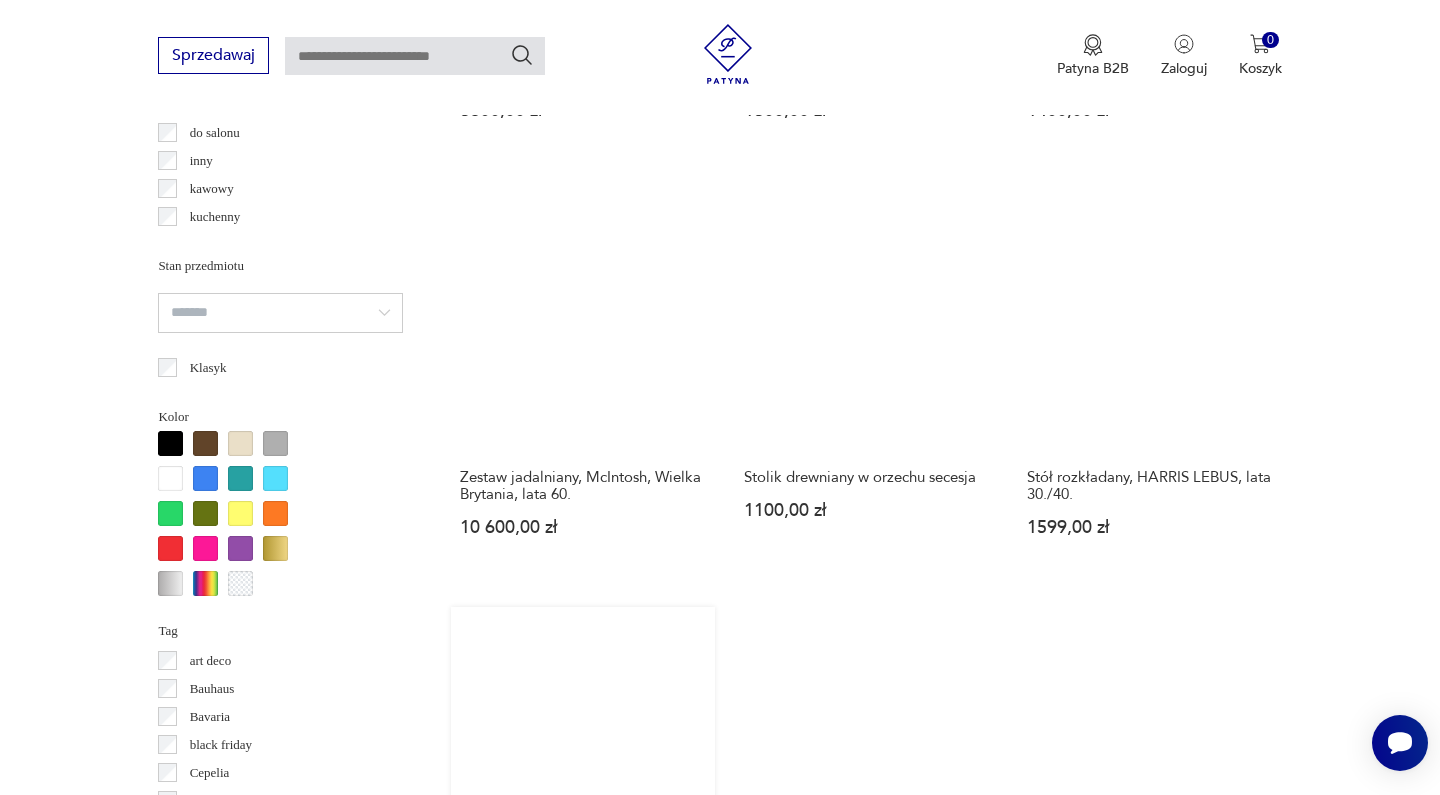 scroll, scrollTop: 1549, scrollLeft: 0, axis: vertical 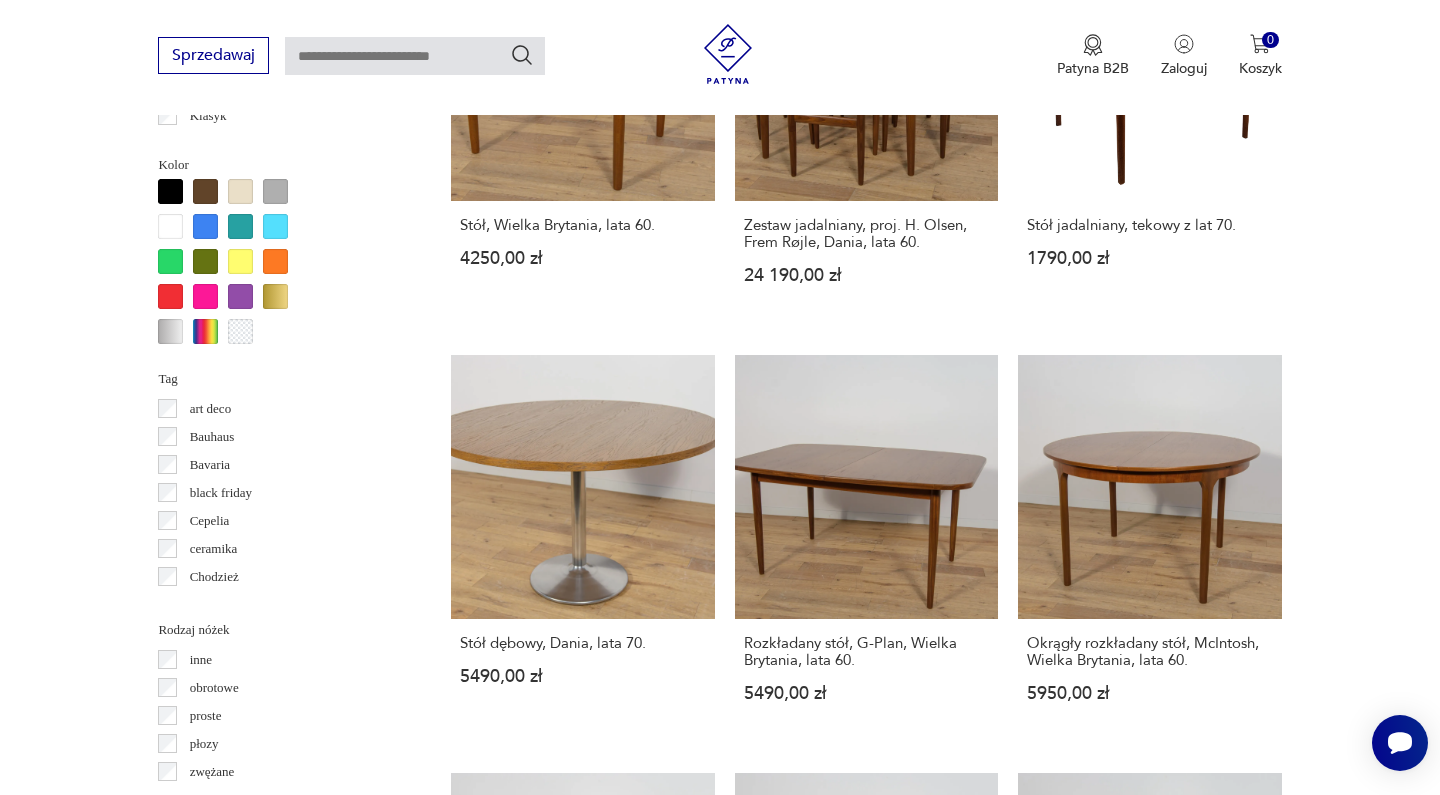 click on "2" at bounding box center [988, 1663] 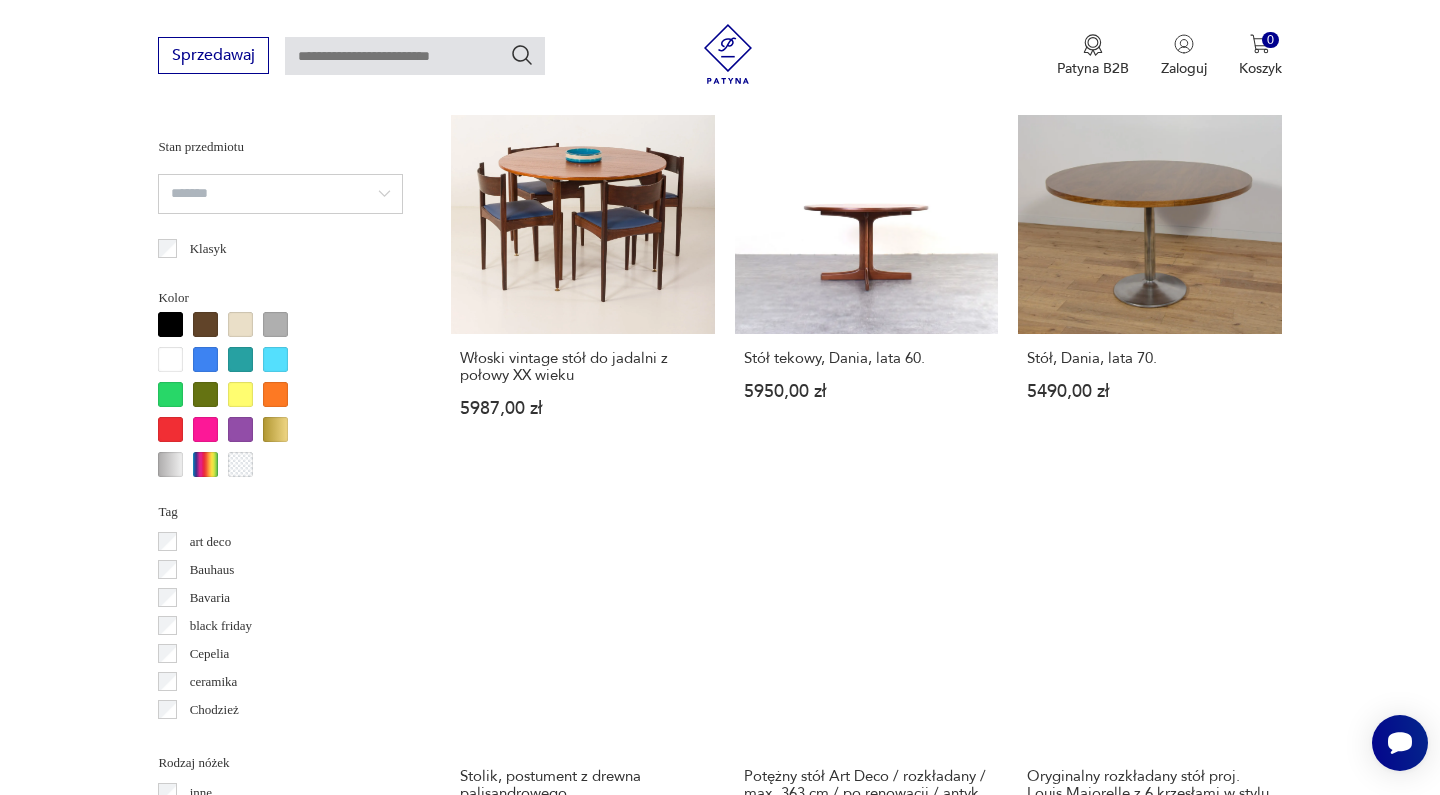 scroll, scrollTop: 1769, scrollLeft: 0, axis: vertical 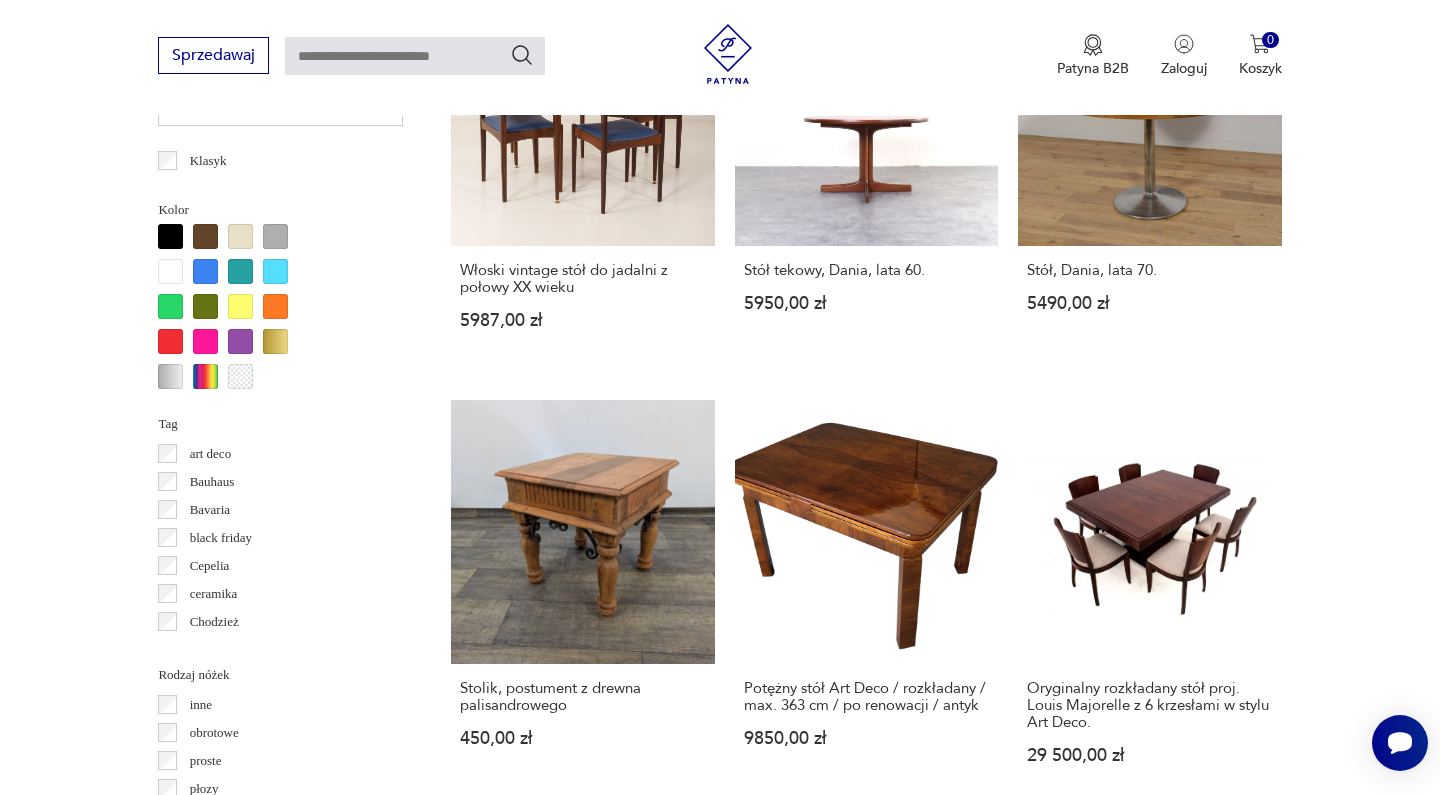 click on "3" at bounding box center (1034, 1725) 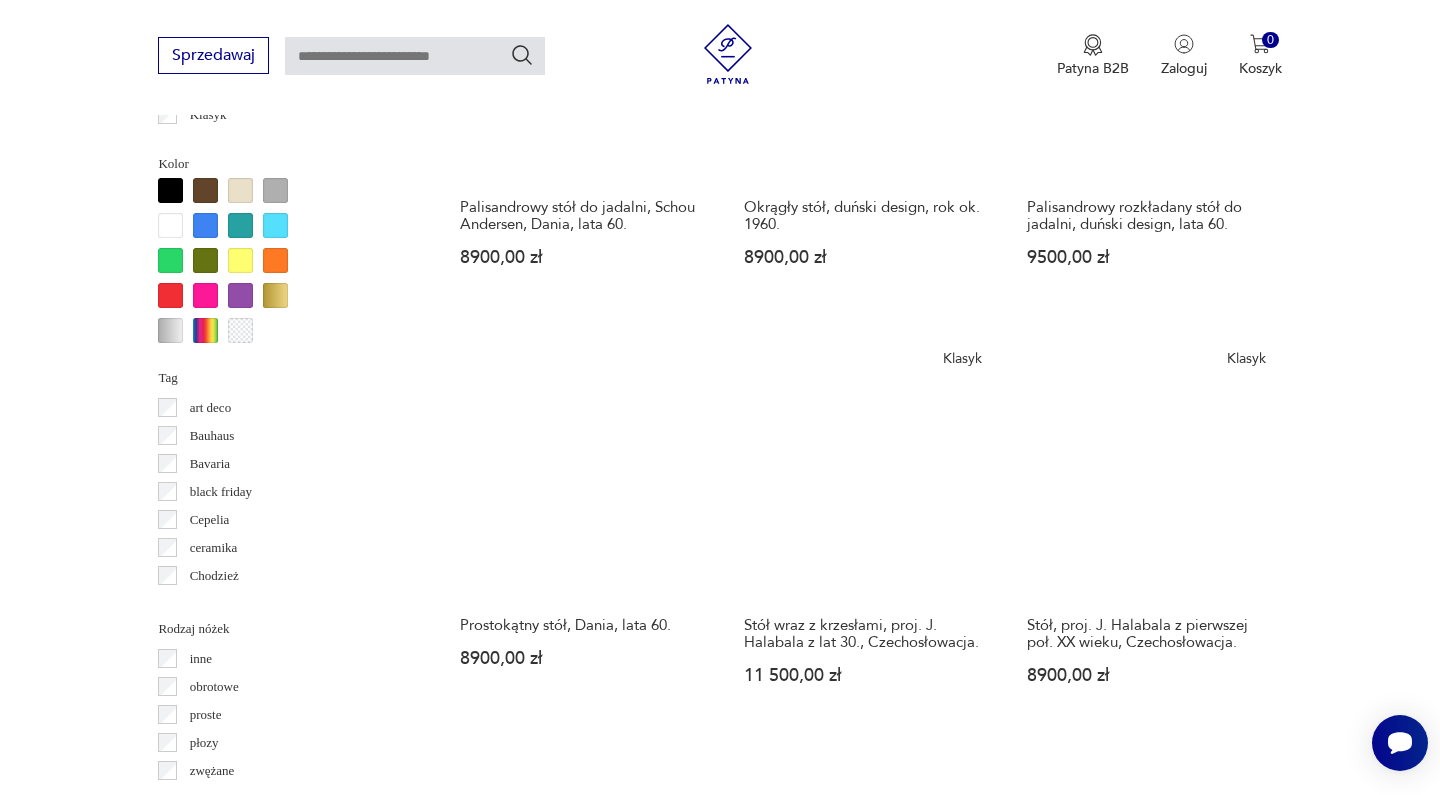 scroll, scrollTop: 1827, scrollLeft: 0, axis: vertical 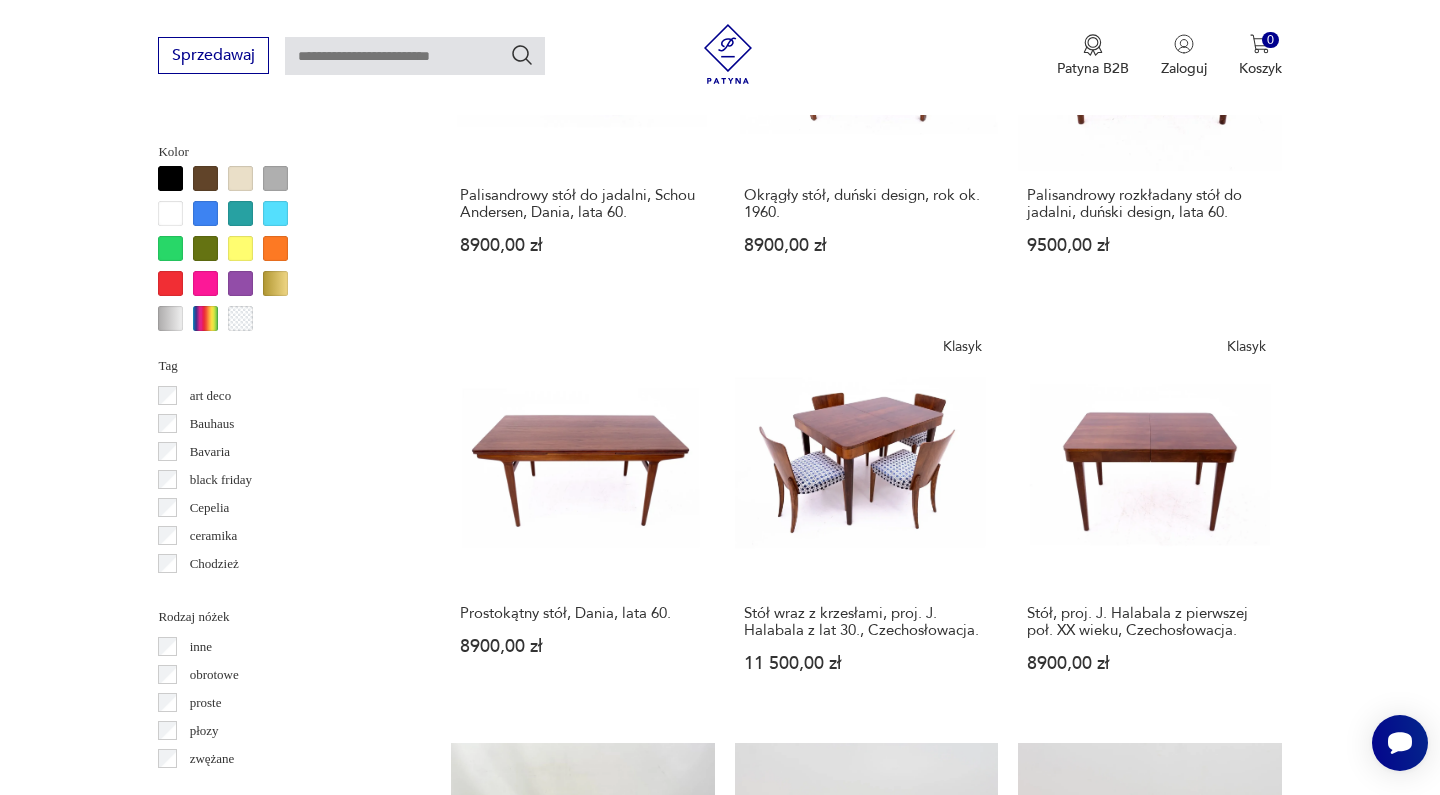 click on "4" at bounding box center (1080, 1633) 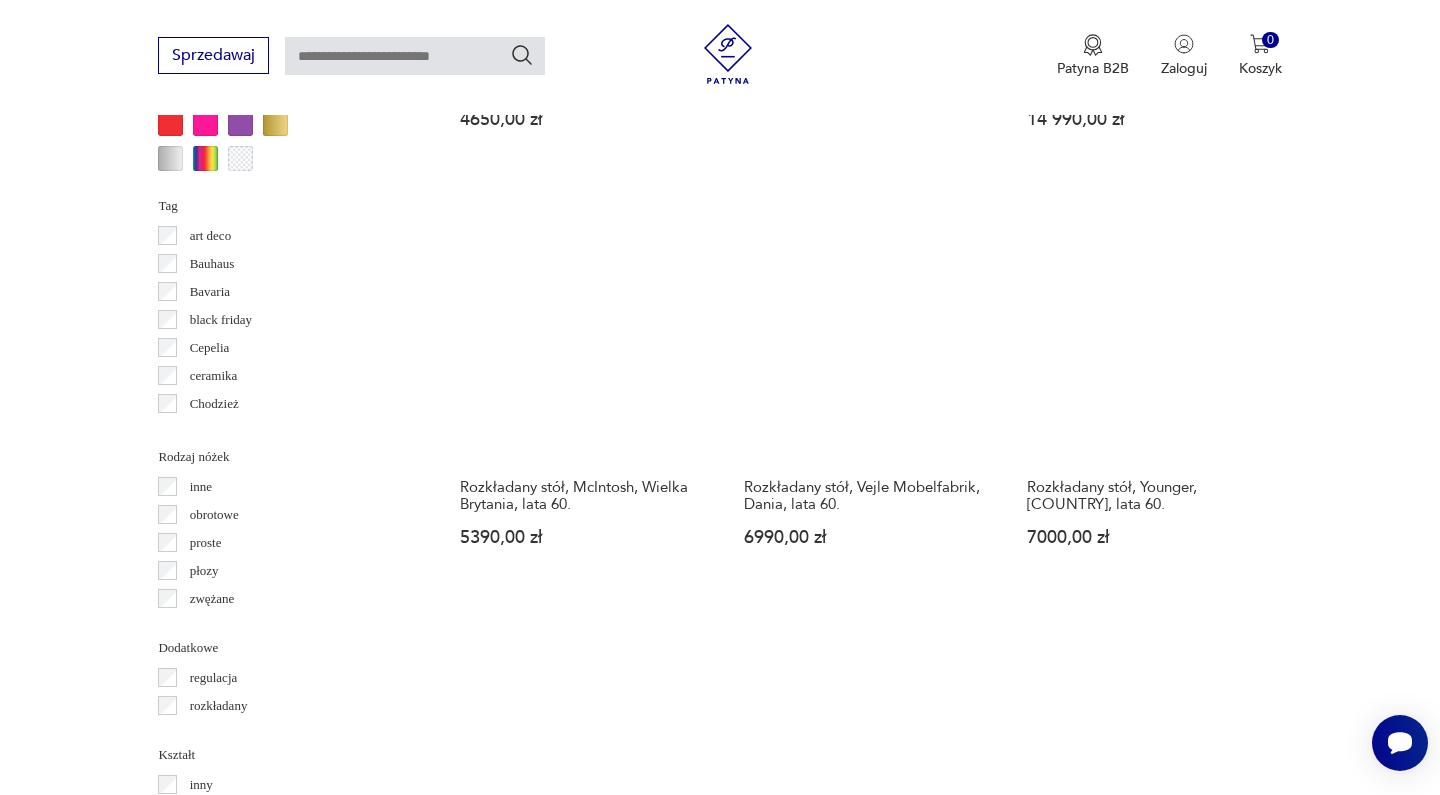 scroll, scrollTop: 1998, scrollLeft: 0, axis: vertical 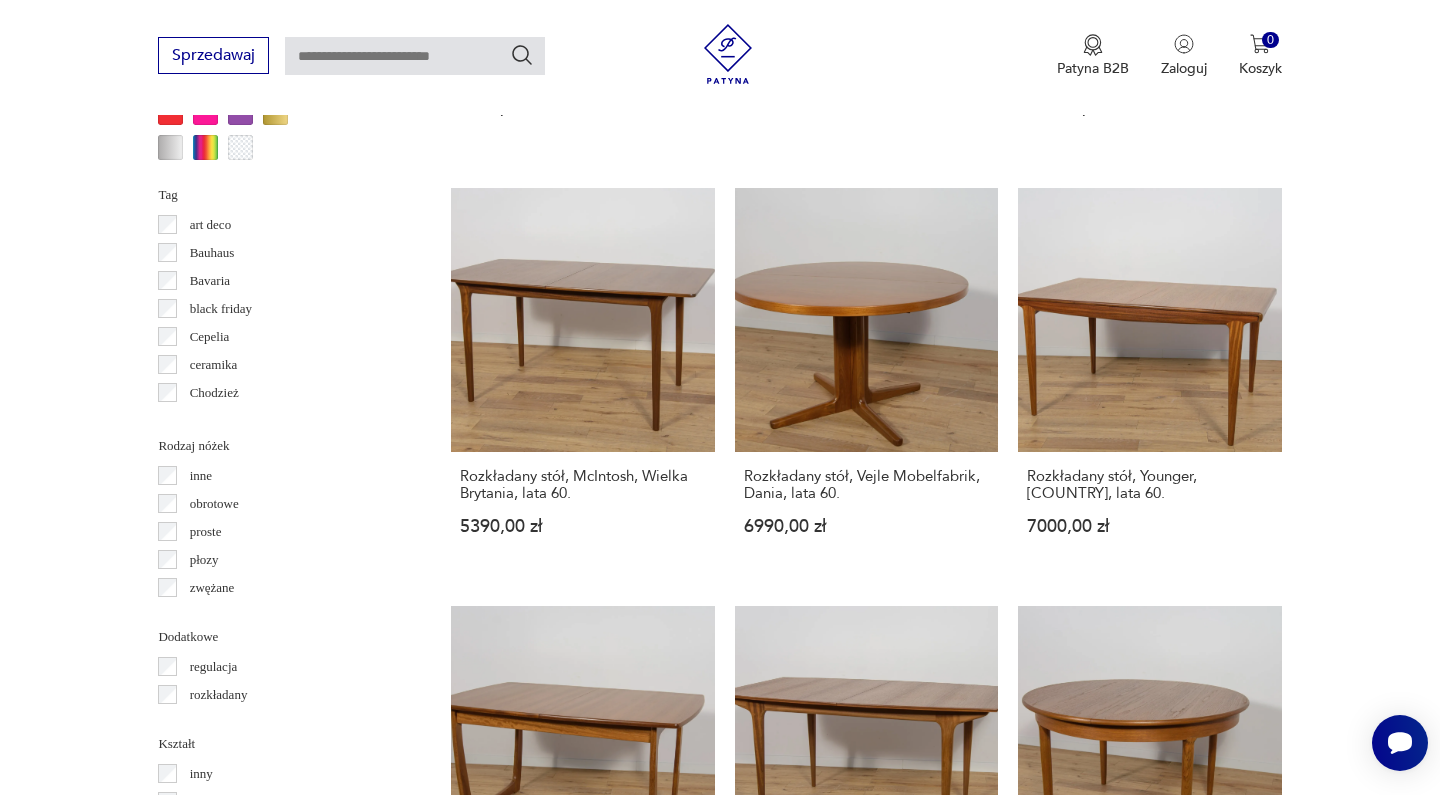 click on "5" at bounding box center (1126, 1496) 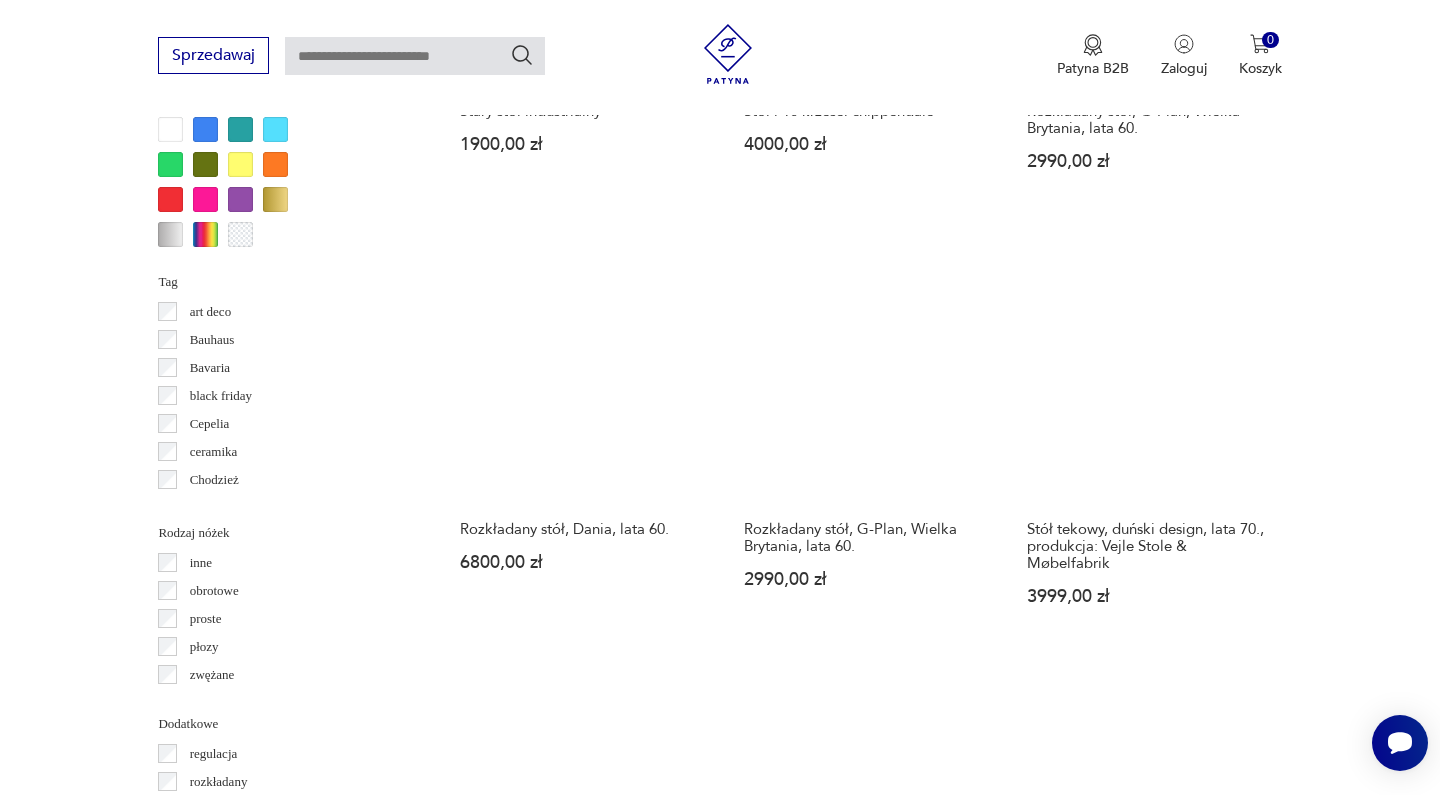 scroll, scrollTop: 1910, scrollLeft: 0, axis: vertical 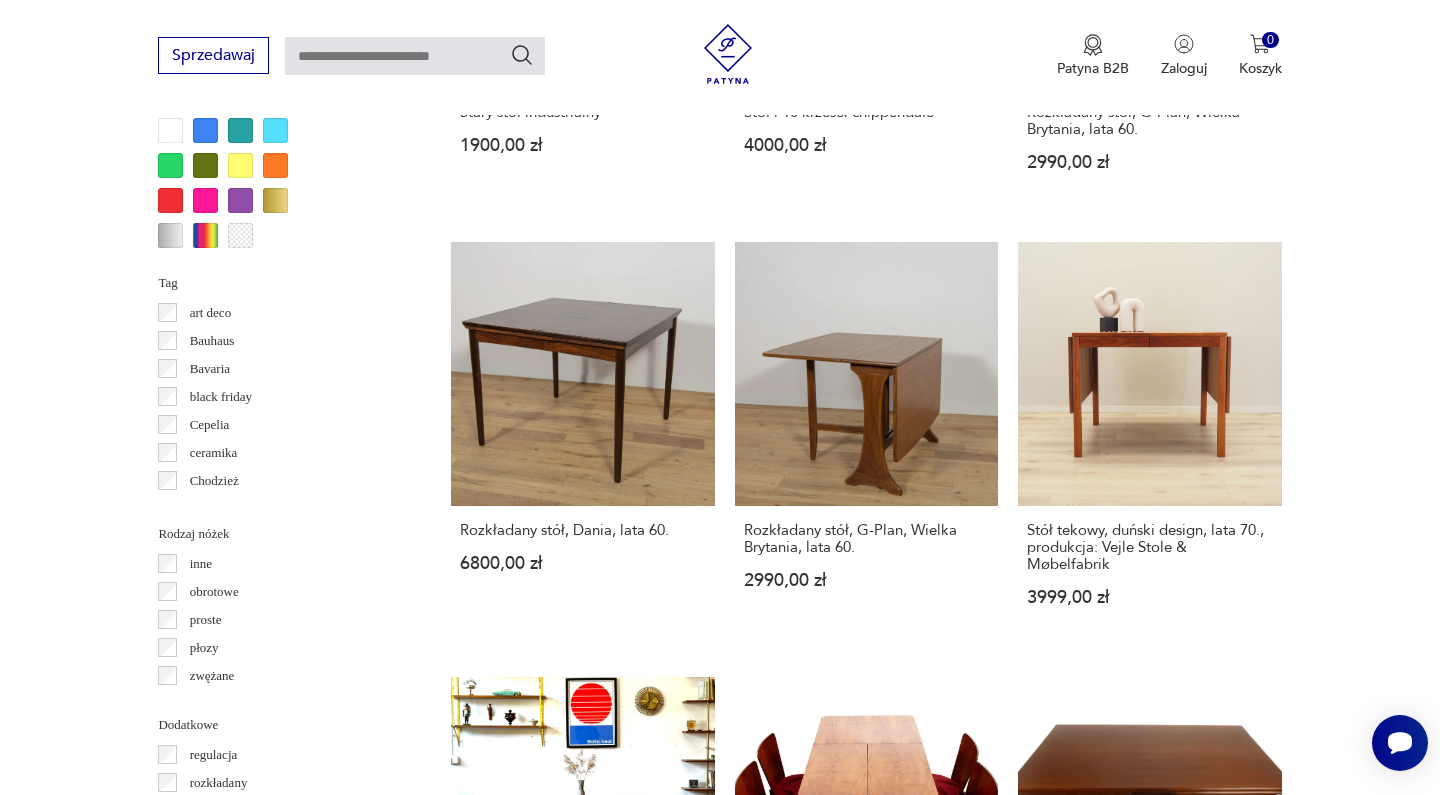 click on "6" at bounding box center [1172, 1584] 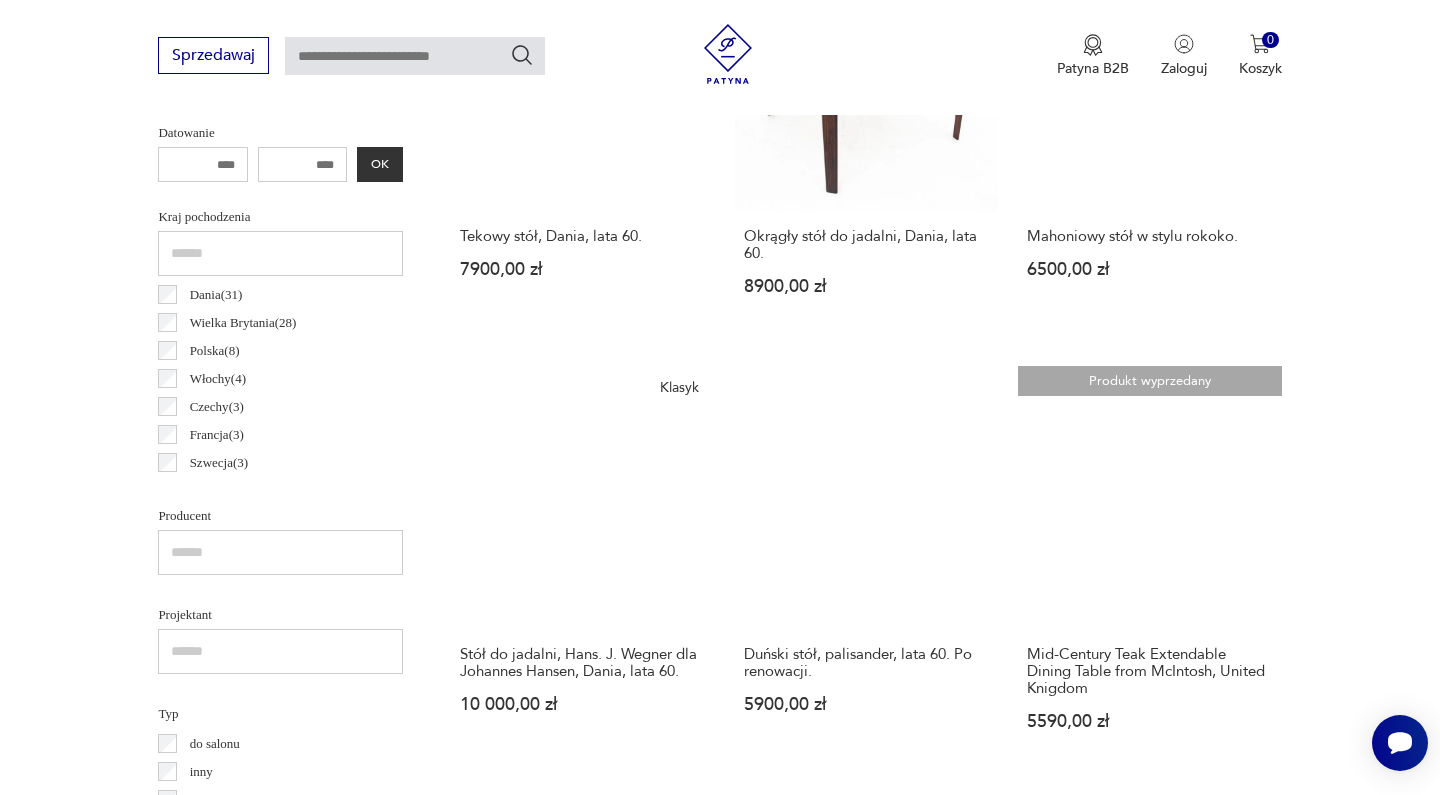 scroll, scrollTop: 952, scrollLeft: 0, axis: vertical 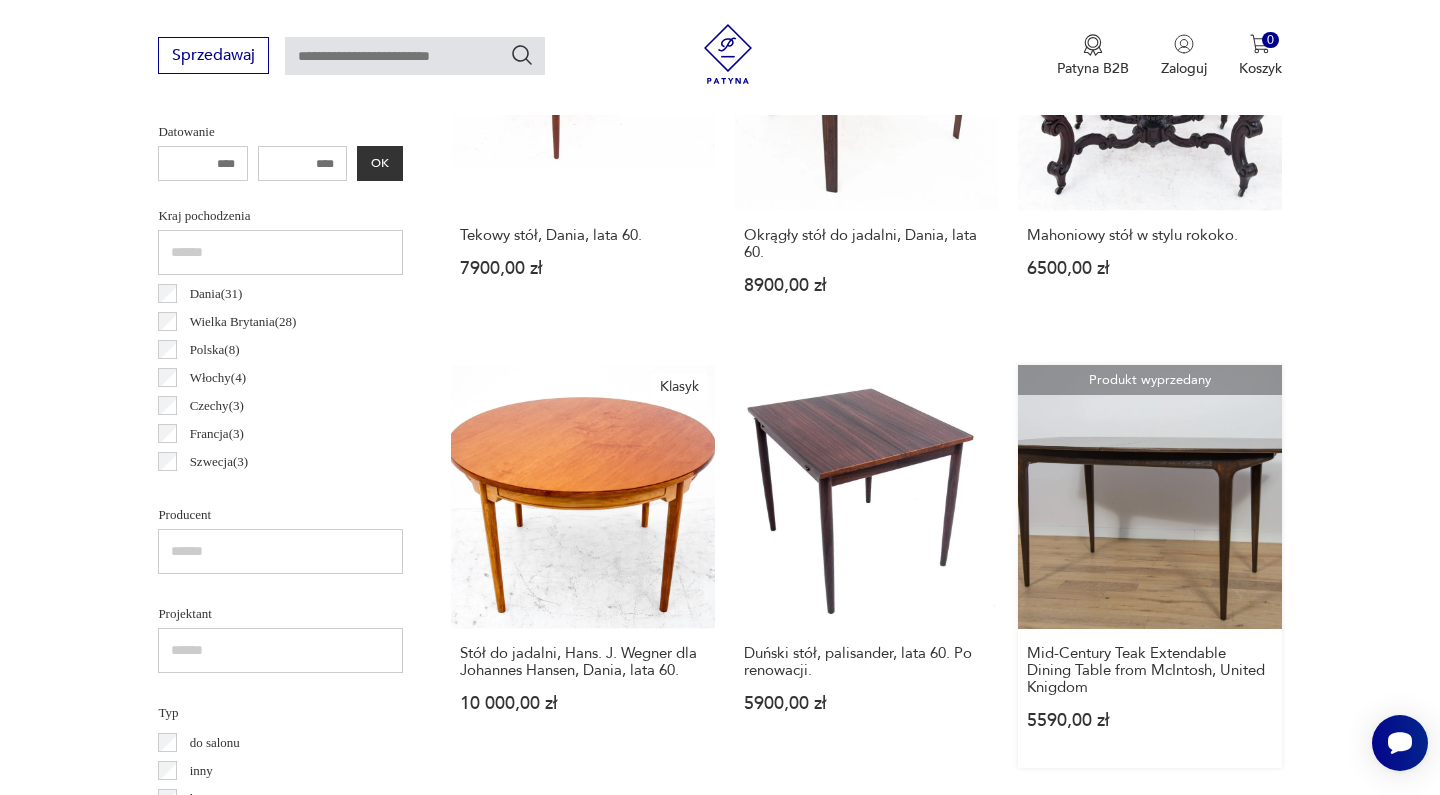 click on "Produkt wyprzedany Mid-Century Teak Extendable Dining Table from McIntosh, United Knigdom 5590,00 zł" at bounding box center [1149, 566] 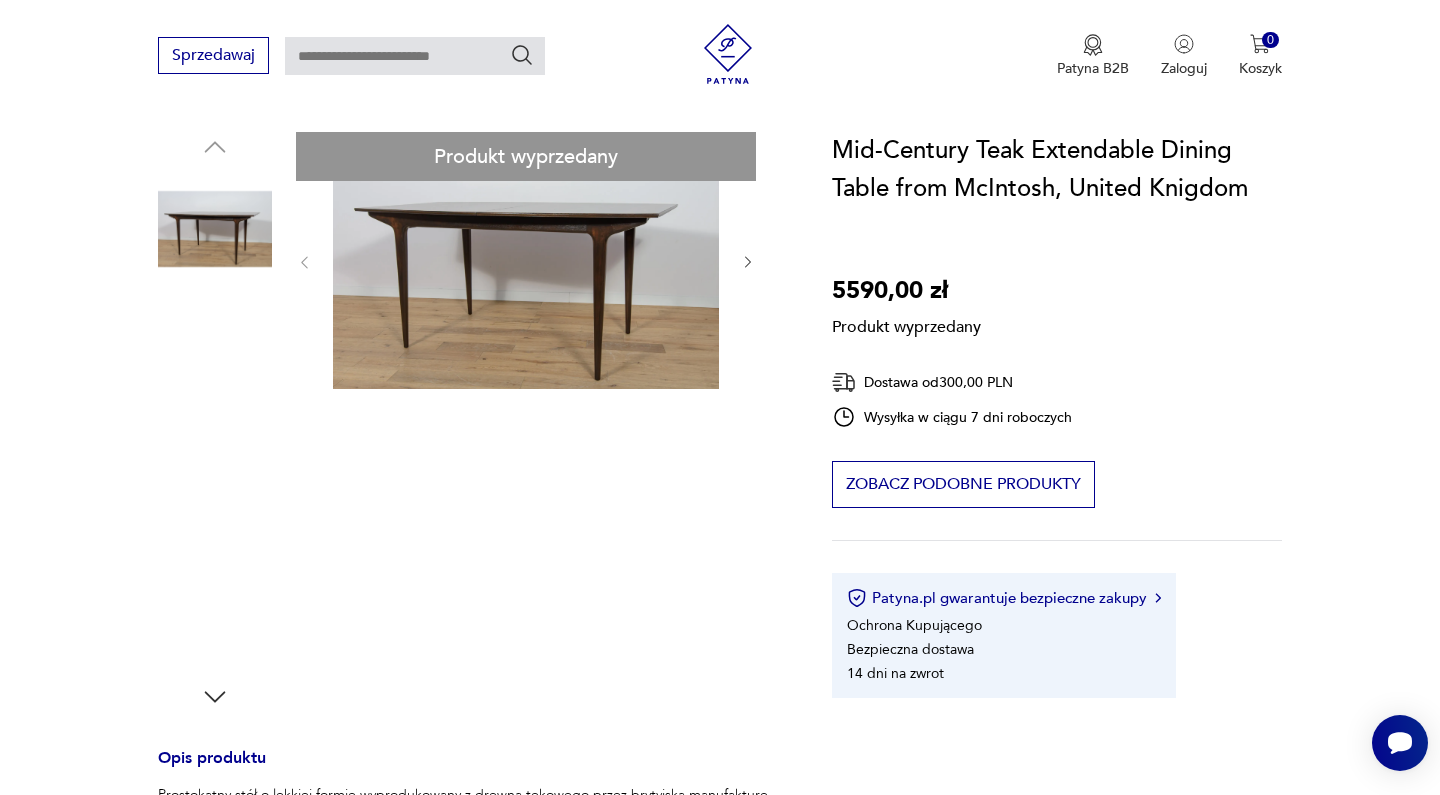 scroll, scrollTop: 193, scrollLeft: 0, axis: vertical 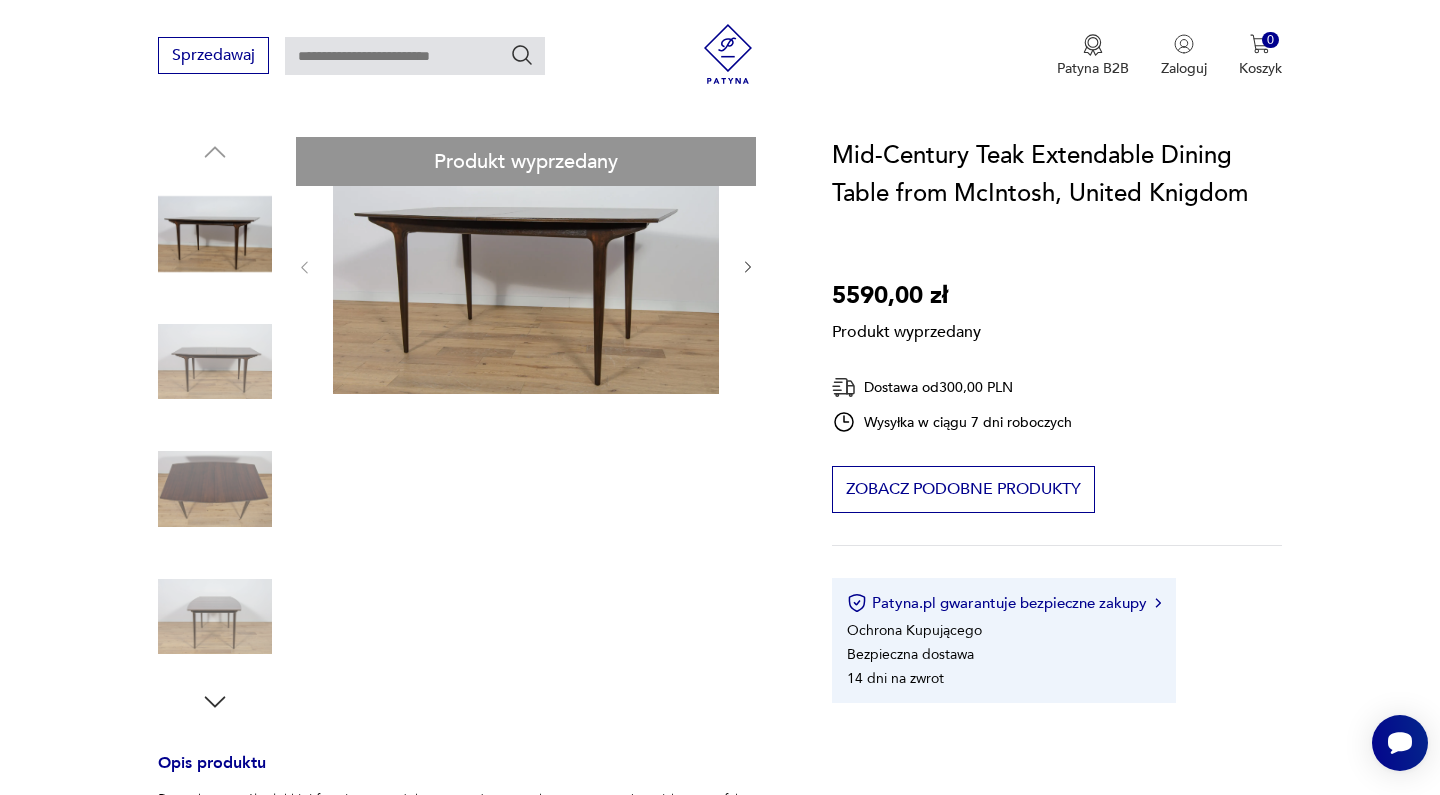 click on "Produkt wyprzedany Opis produktu Prostokątny stół o lekkiej formie wyprodukowany z drewna tekowego przez brytyjską manufakturę McIntosh w latach 60. Stół poddany gruntownej renowacji, oczyszczony ze starej powłoki, barwiony bejcą palisandrową, wykończony mocnym półmatowym lakierem. Stół jest sygnowany.
Wymiary dodatkowe: stół po rozłożeniu: 197 cm Rozwiń więcej Szczegóły produktu Stan:   odnowiony Wysokość :   75 Kolor:   brązowy Typ :   do salonu Datowanie :   1960 Kolory :   brown Kraj pochodzenia :   Wielka Brytania Kształt :   prostokątny Tworzywo :   drewno, teak Producent :   A.H. McIntosh Dodatkowe :   rozkładany Wysokość :   75 Rozkładany :   Tak Szerokość :   153 Głębokość :   91 Tagi:   vintage ,  mid-century modern ,  lata 60. Rozwiń więcej O sprzedawcy Renovator Zweryfikowany sprzedawca Od 6 lat z Patyną Dostawa i zwroty Dostępne formy dostawy: Odbiór osobisty   0,00 PLN Kurier   300,00 PLN Zwroty:   14 dni od momentu otrzymania przesyłki." at bounding box center [471, 741] 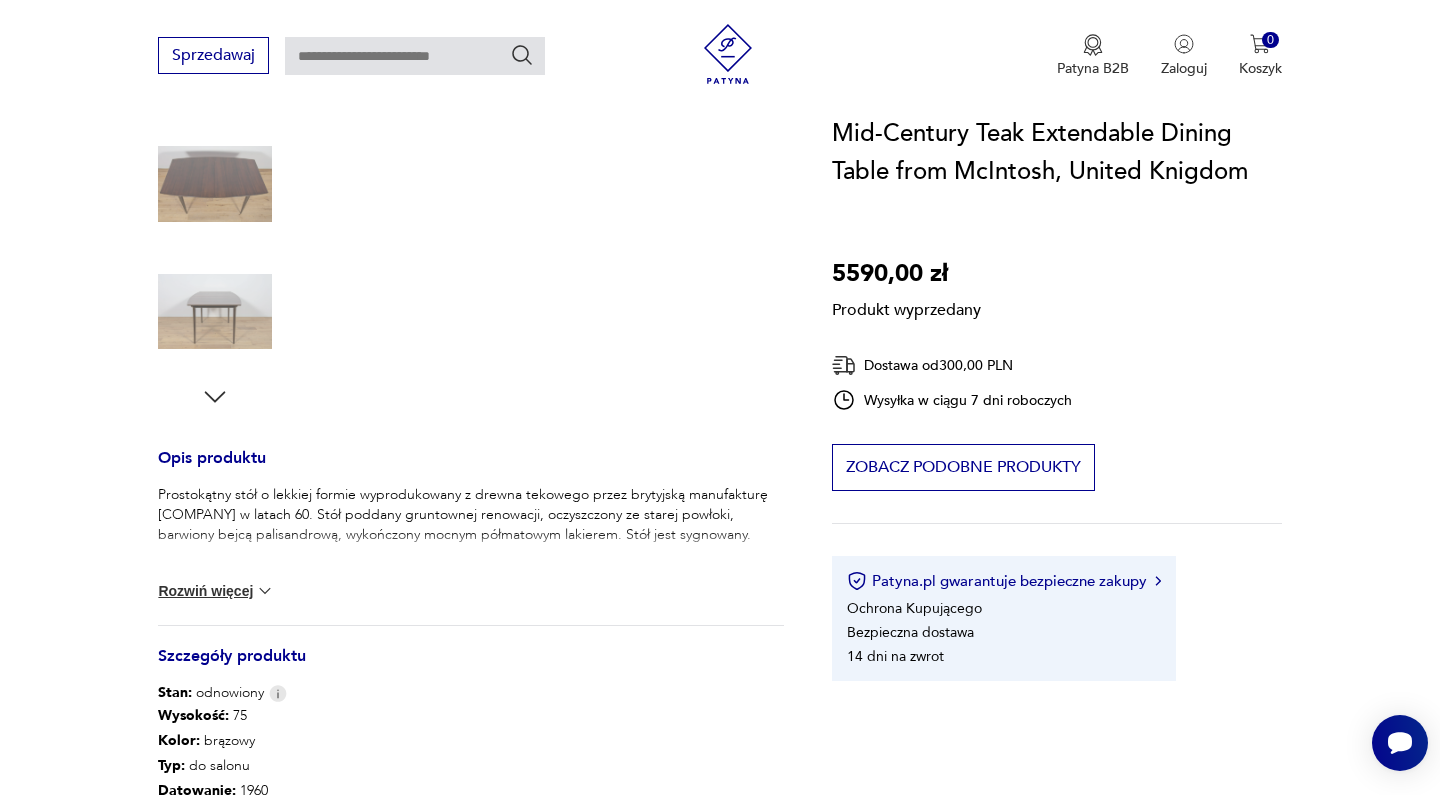 scroll, scrollTop: 479, scrollLeft: 0, axis: vertical 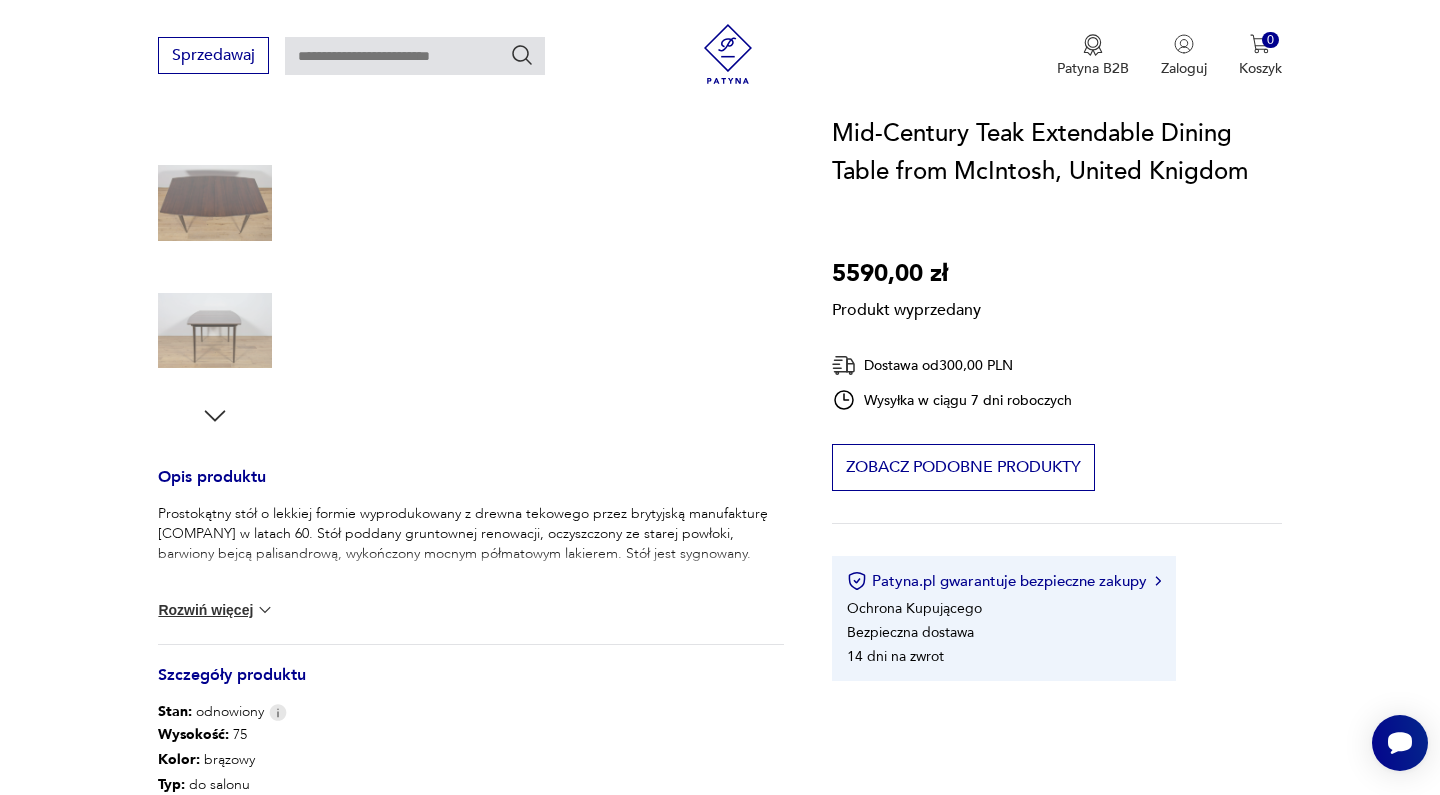 click on "Prostokątny stół o lekkiej formie wyprodukowany z drewna tekowego przez brytyjską manufakturę McIntosh w latach 60. Stół poddany gruntownej renowacji, oczyszczony ze starej powłoki, barwiony bejcą palisandrową, wykończony mocnym półmatowym lakierem. Stół jest sygnowany.
Wymiary dodatkowe: stół po rozłożeniu: 197 cm" at bounding box center (471, 551) 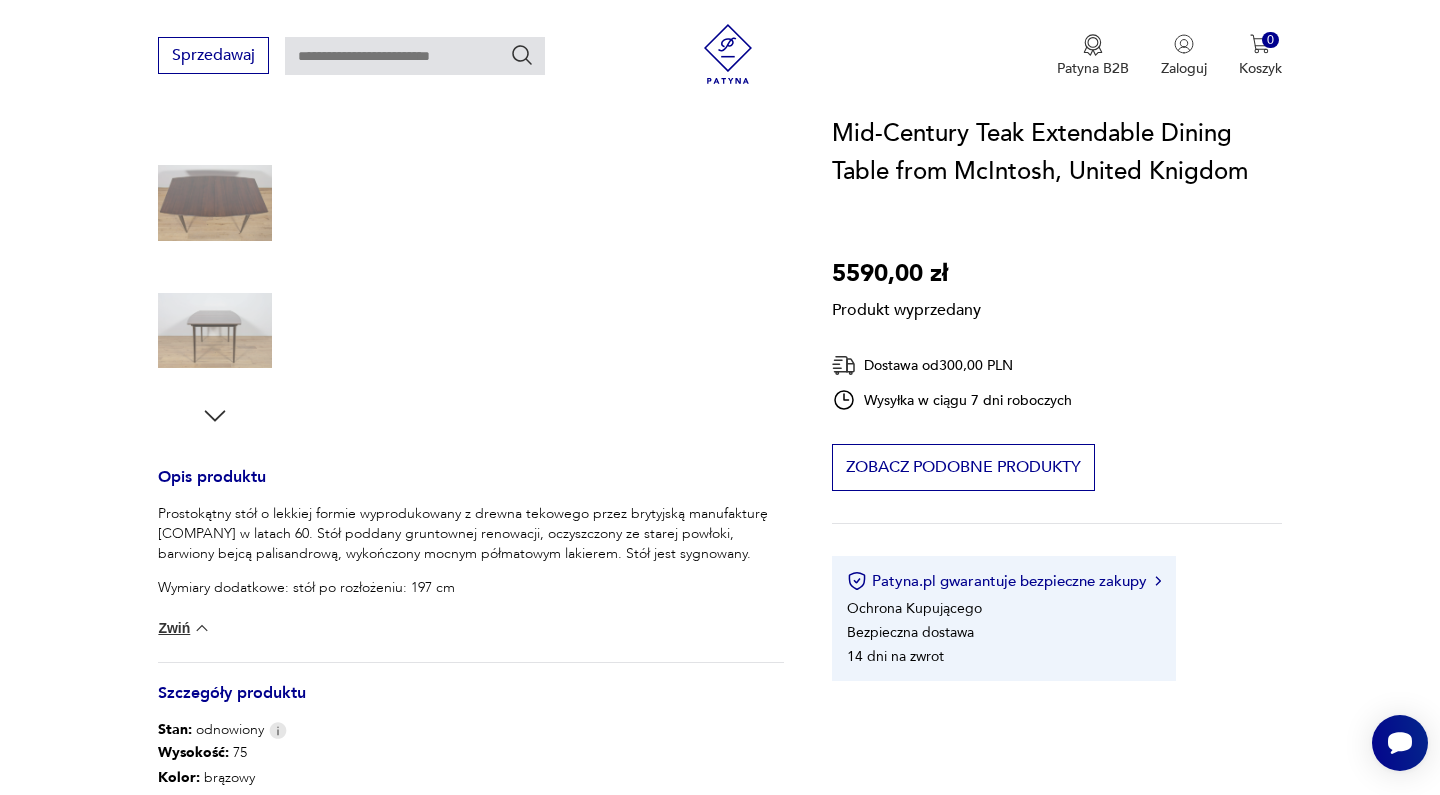 click on "Produkt wyprzedany Opis produktu Prostokątny stół o lekkiej formie wyprodukowany z drewna tekowego przez brytyjską manufakturę McIntosh w latach 60. Stół poddany gruntownej renowacji, oczyszczony ze starej powłoki, barwiony bejcą palisandrową, wykończony mocnym półmatowym lakierem. Stół jest sygnowany.
Wymiary dodatkowe: stół po rozłożeniu: 197 cm Zwiń Szczegóły produktu Stan:   odnowiony Wysokość :   75 Kolor:   brązowy Typ :   do salonu Datowanie :   1960 Kolory :   brown Kraj pochodzenia :   Wielka Brytania Kształt :   prostokątny Tworzywo :   drewno, teak Producent :   A.H. McIntosh Dodatkowe :   rozkładany Wysokość :   75 Rozkładany :   Tak Szerokość :   153 Głębokość :   91 Tagi:   vintage ,  mid-century modern ,  lata 60. Rozwiń więcej O sprzedawcy Renovator Zweryfikowany sprzedawca Od 6 lat z Patyną Dostawa i zwroty Dostępne formy dostawy: Odbiór osobisty   0,00 PLN Kurier   300,00 PLN Zwroty:   14 dni od momentu otrzymania przesyłki." at bounding box center (471, 464) 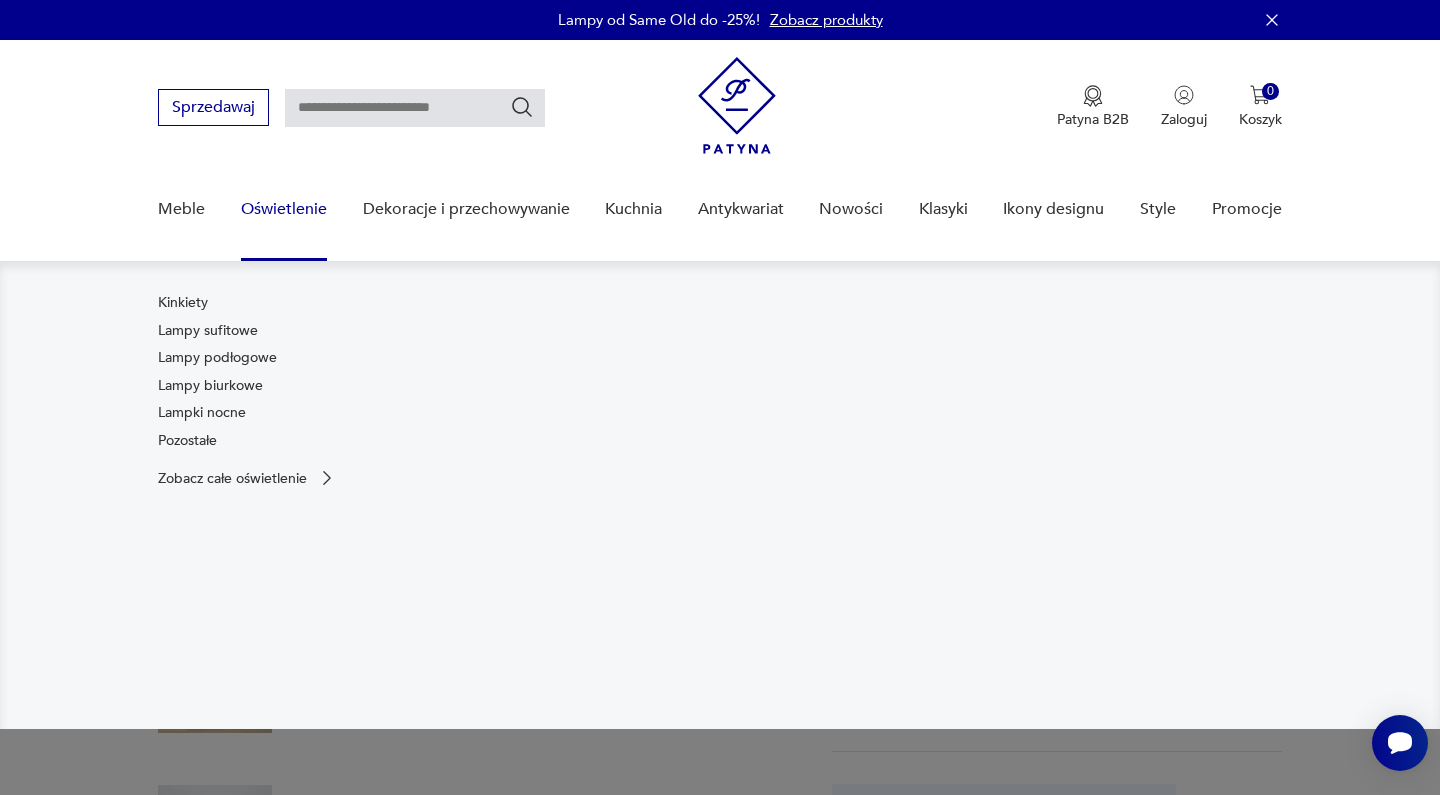 scroll, scrollTop: 0, scrollLeft: 0, axis: both 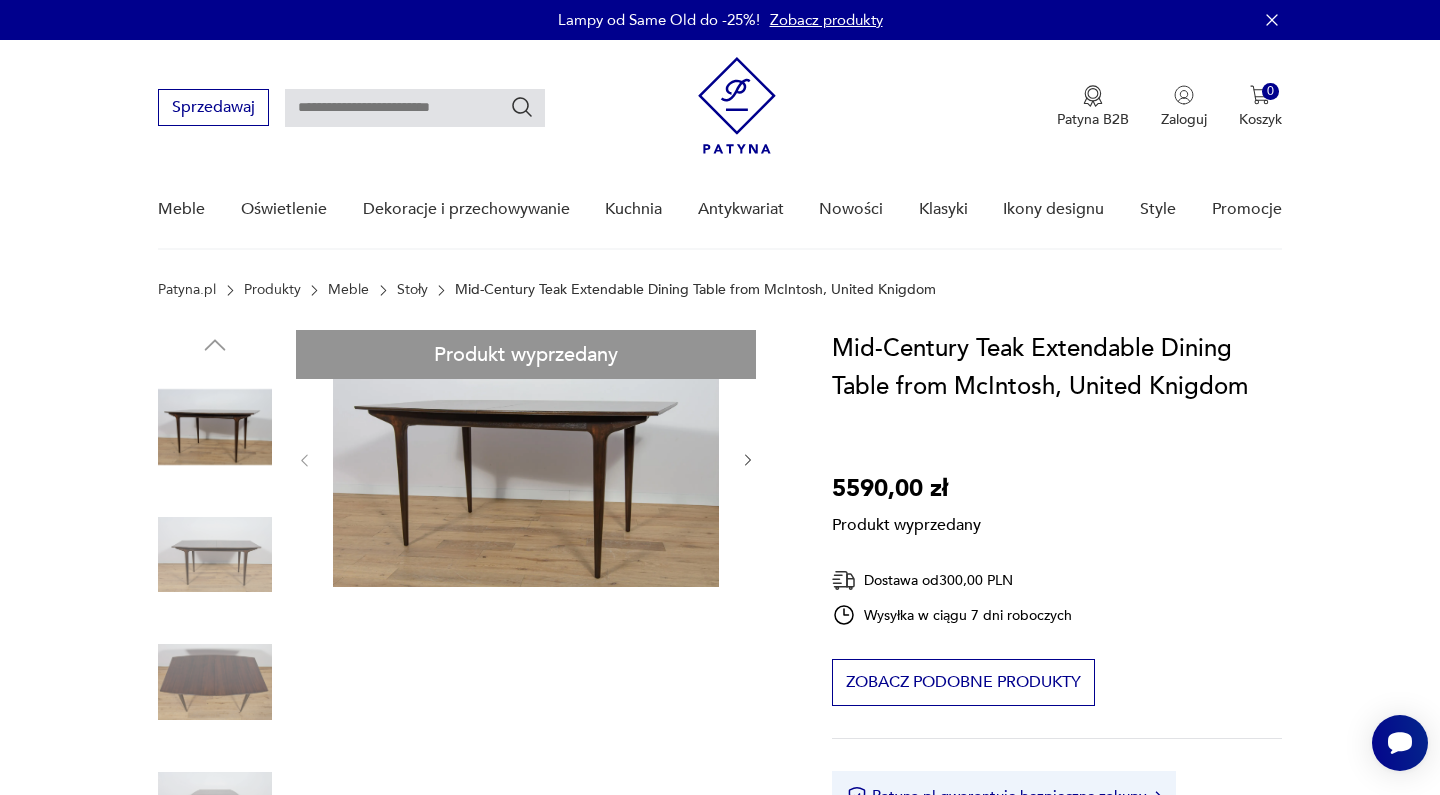 click on "Produkt wyprzedany Opis produktu Prostokątny stół o lekkiej formie wyprodukowany z drewna tekowego przez brytyjską manufakturę McIntosh w latach 60. Stół poddany gruntownej renowacji, oczyszczony ze starej powłoki, barwiony bejcą palisandrową, wykończony mocnym półmatowym lakierem. Stół jest sygnowany.
Wymiary dodatkowe: stół po rozłożeniu: 197 cm Zwiń Szczegóły produktu Stan:   odnowiony Wysokość :   75 Kolor:   brązowy Typ :   do salonu Datowanie :   1960 Kolory :   brown Kraj pochodzenia :   Wielka Brytania Kształt :   prostokątny Tworzywo :   drewno, teak Producent :   A.H. McIntosh Dodatkowe :   rozkładany Wysokość :   75 Rozkładany :   Tak Szerokość :   153 Głębokość :   91 Tagi:   vintage ,  mid-century modern ,  lata 60. Rozwiń więcej O sprzedawcy Renovator Zweryfikowany sprzedawca Od 6 lat z Patyną Dostawa i zwroty Dostępne formy dostawy: Odbiór osobisty   0,00 PLN Kurier   300,00 PLN Zwroty:   14 dni od momentu otrzymania przesyłki." at bounding box center (471, 943) 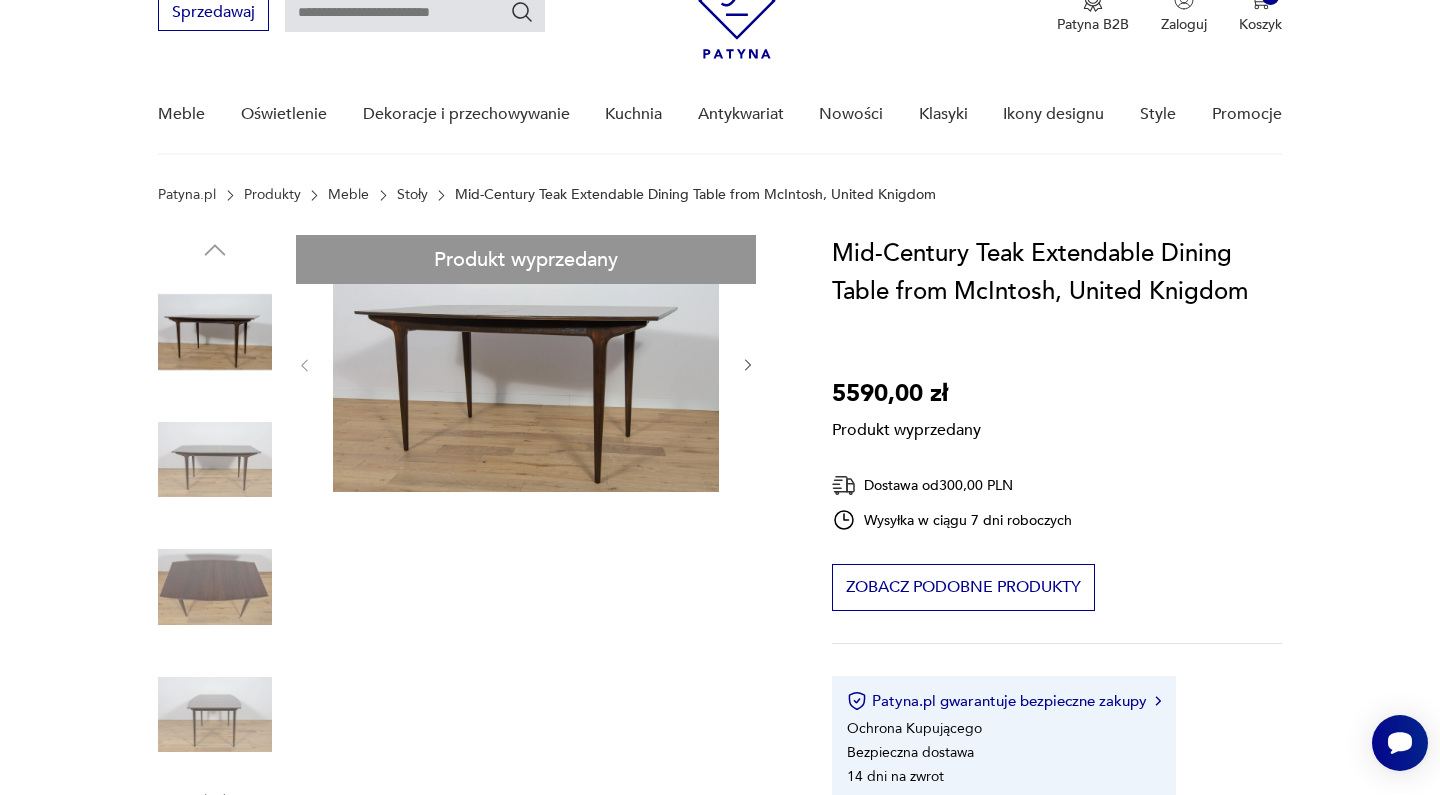 scroll, scrollTop: 131, scrollLeft: 0, axis: vertical 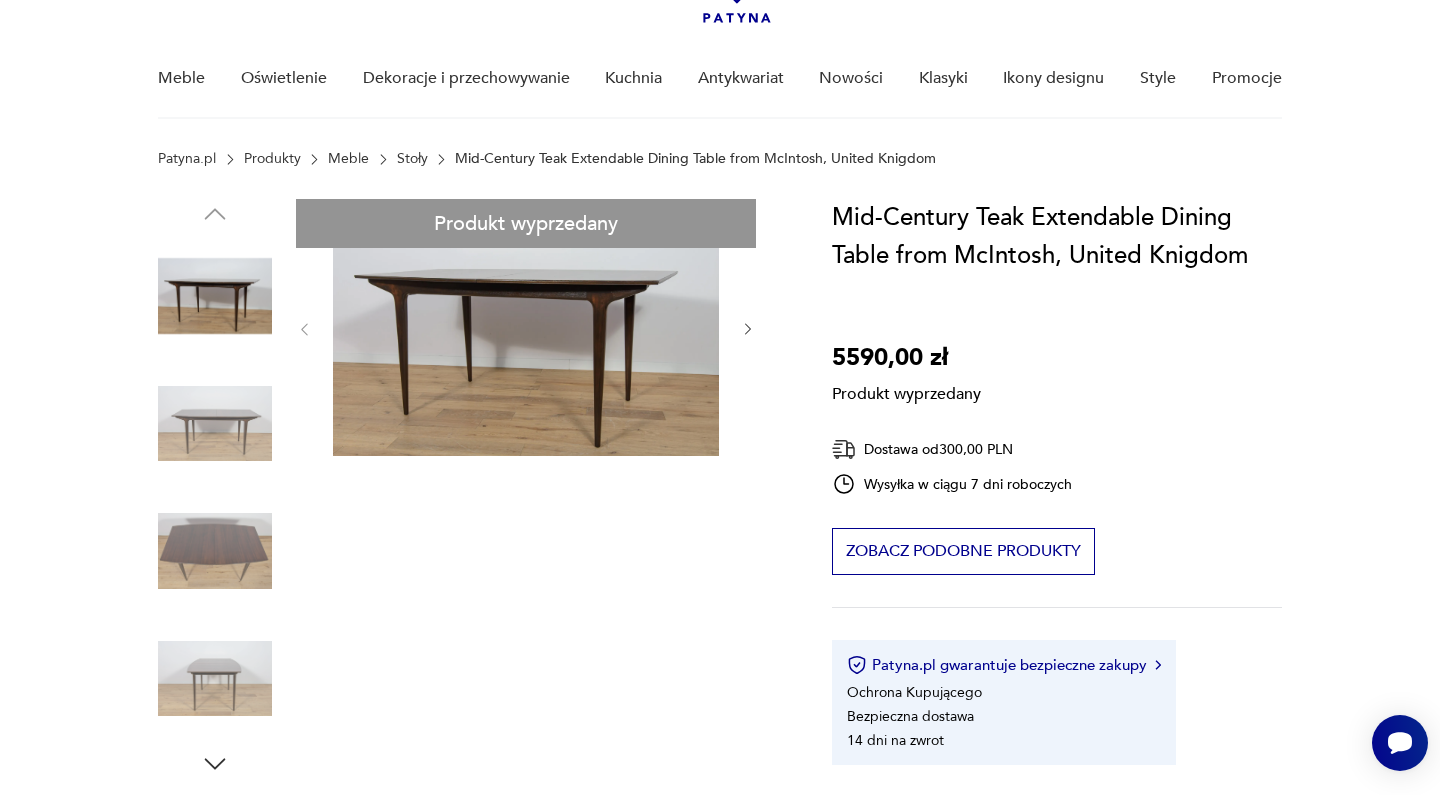 click on "Produkt wyprzedany Opis produktu Prostokątny stół o lekkiej formie wyprodukowany z drewna tekowego przez brytyjską manufakturę McIntosh w latach 60. Stół poddany gruntownej renowacji, oczyszczony ze starej powłoki, barwiony bejcą palisandrową, wykończony mocnym półmatowym lakierem. Stół jest sygnowany.
Wymiary dodatkowe: stół po rozłożeniu: 197 cm Zwiń Szczegóły produktu Stan:   odnowiony Wysokość :   75 Kolor:   brązowy Typ :   do salonu Datowanie :   1960 Kolory :   brown Kraj pochodzenia :   Wielka Brytania Kształt :   prostokątny Tworzywo :   drewno, teak Producent :   A.H. McIntosh Dodatkowe :   rozkładany Wysokość :   75 Rozkładany :   Tak Szerokość :   153 Głębokość :   91 Tagi:   vintage ,  mid-century modern ,  lata 60. Rozwiń więcej O sprzedawcy Renovator Zweryfikowany sprzedawca Od 6 lat z Patyną Dostawa i zwroty Dostępne formy dostawy: Odbiór osobisty   0,00 PLN Kurier   300,00 PLN Zwroty:   14 dni od momentu otrzymania przesyłki." at bounding box center [471, 812] 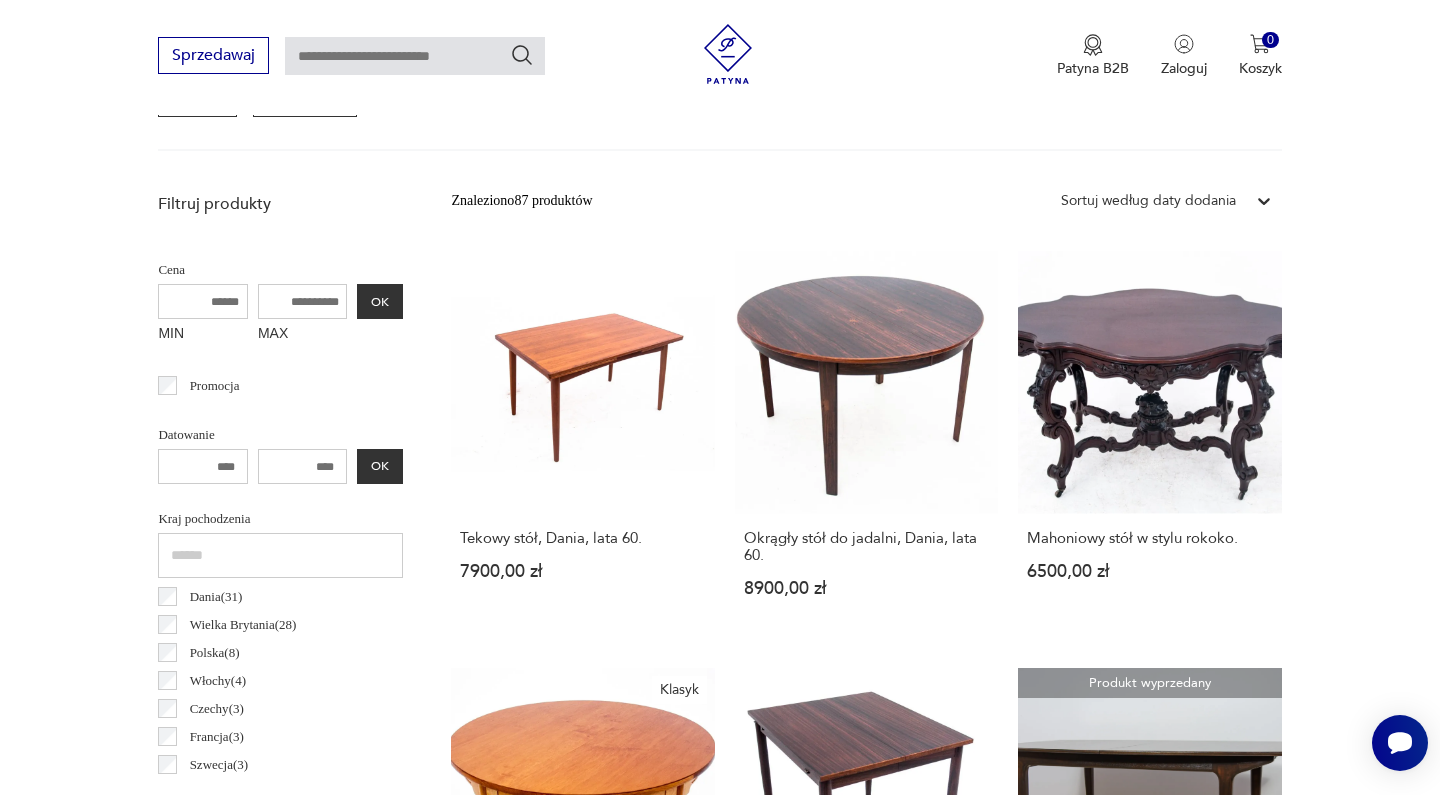 scroll, scrollTop: 659, scrollLeft: 0, axis: vertical 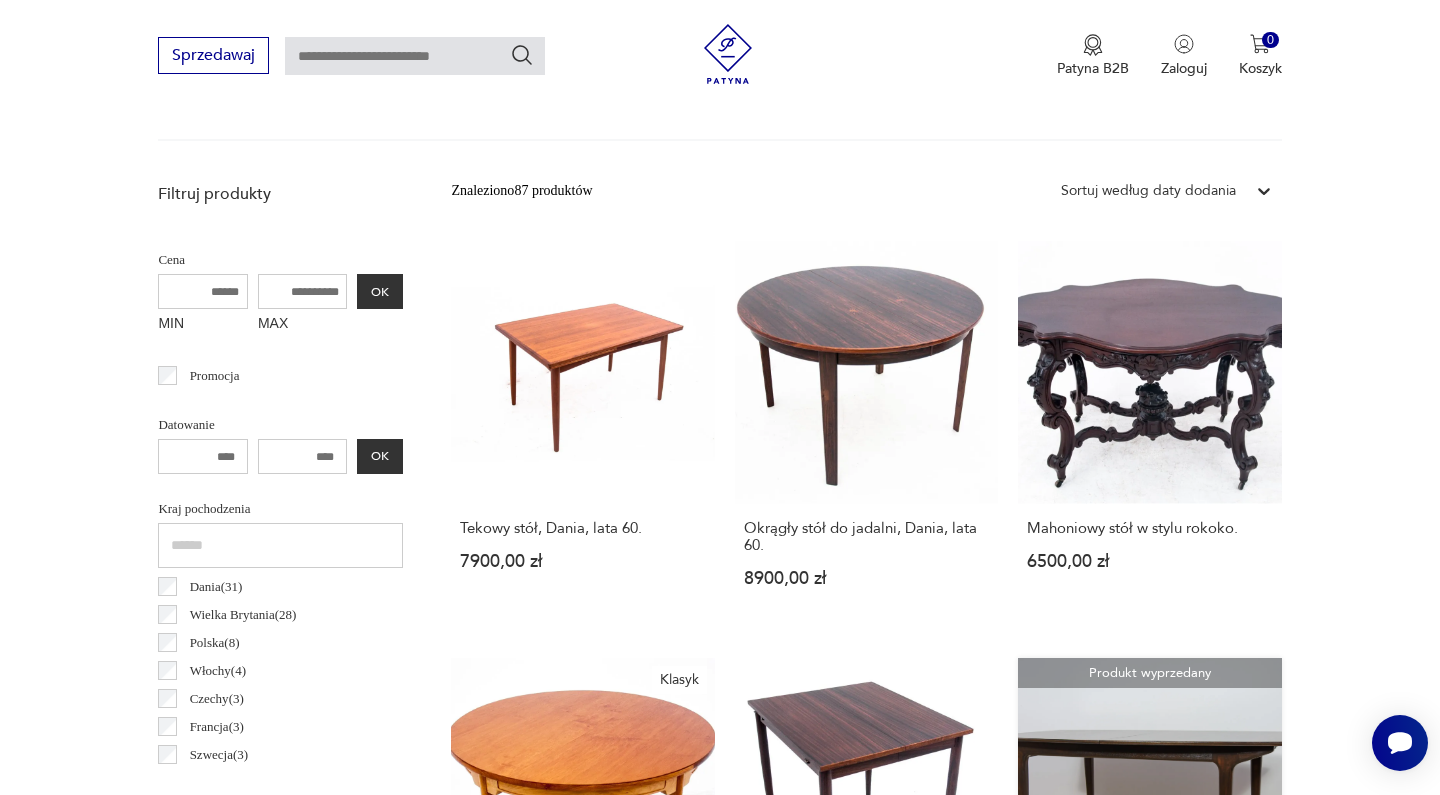 click on "Produkt wyprzedany Mid-Century Teak Extendable Dining Table from McIntosh, United Knigdom 5590,00 zł" at bounding box center [1149, 859] 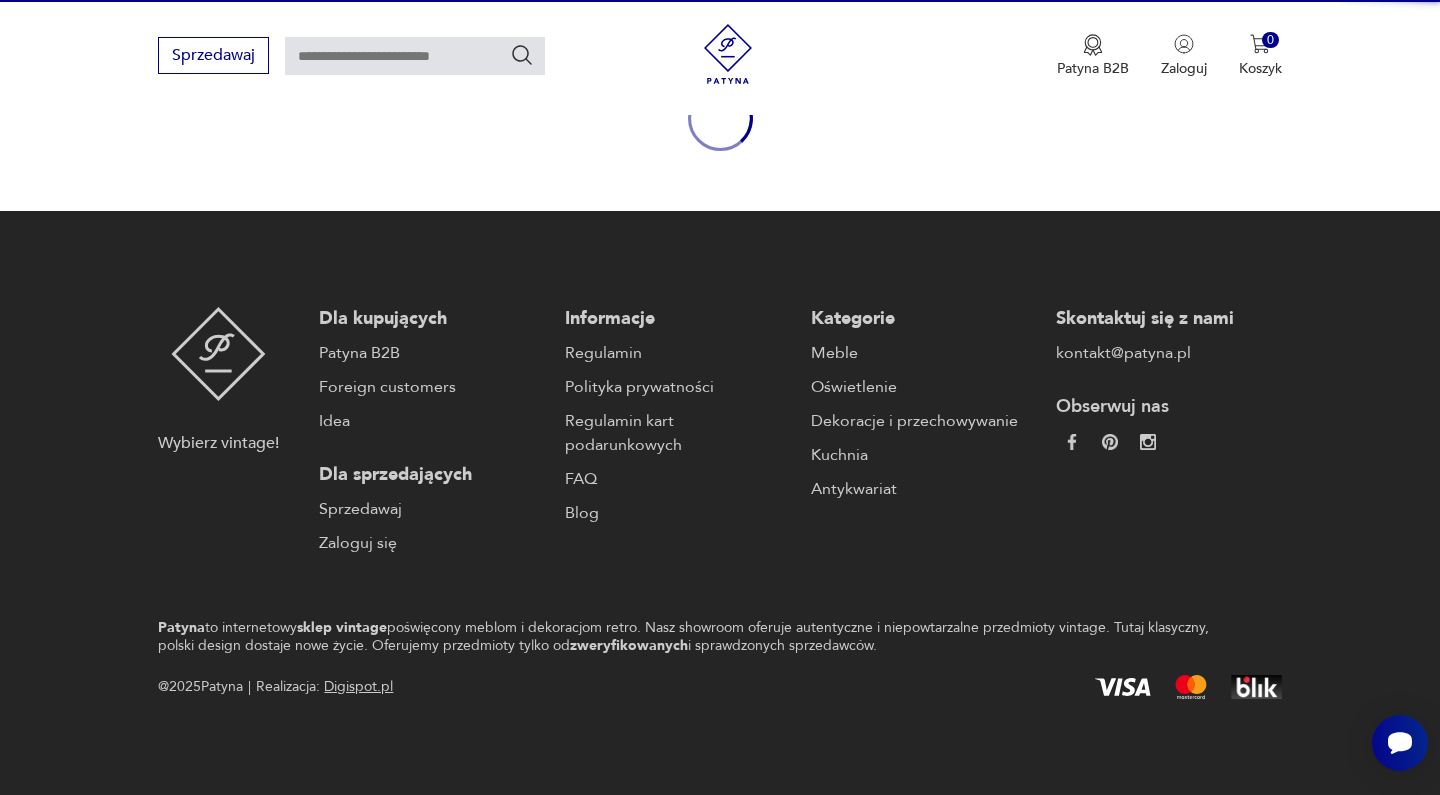 scroll, scrollTop: 256, scrollLeft: 0, axis: vertical 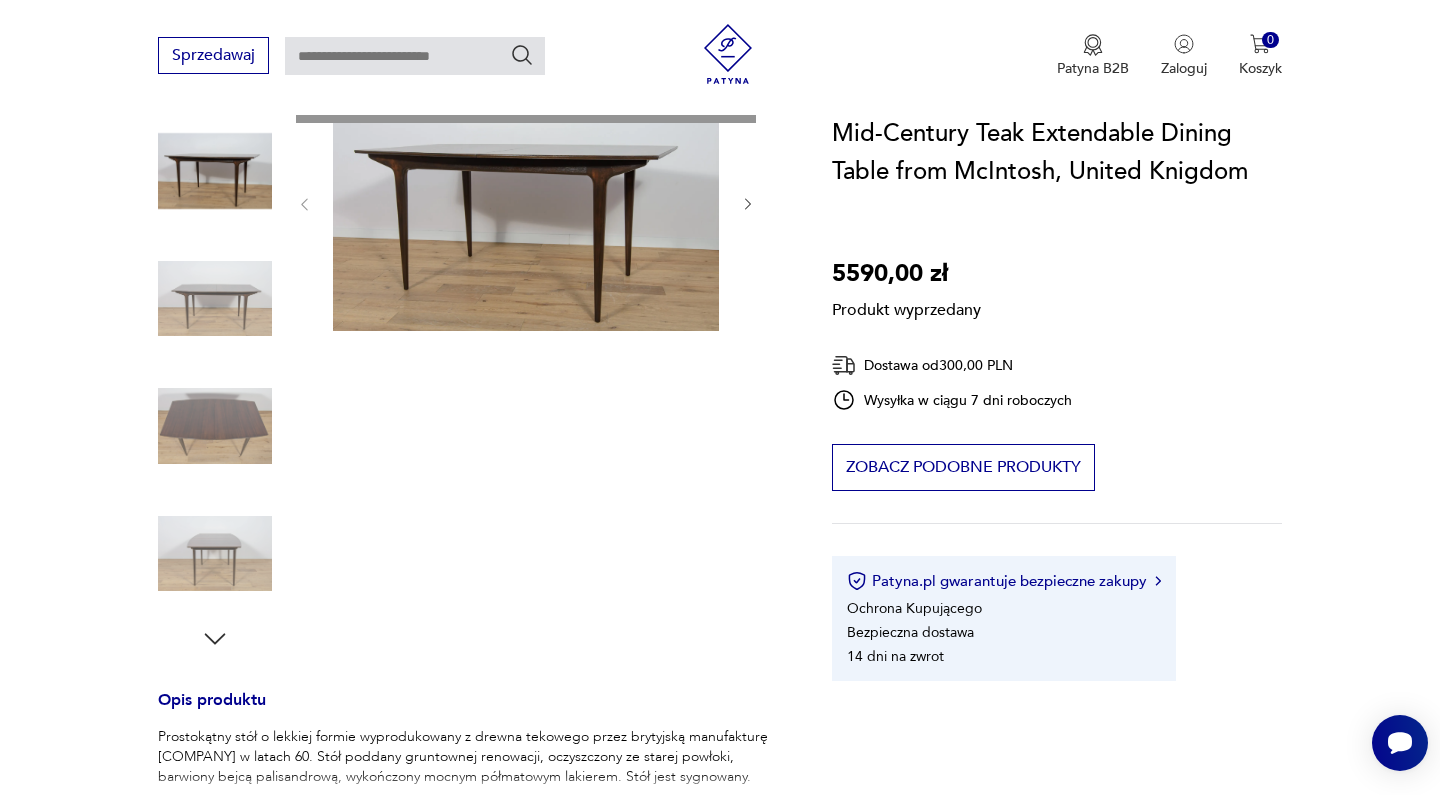 click on "Produkt wyprzedany Opis produktu Prostokątny stół o lekkiej formie wyprodukowany z drewna tekowego przez brytyjską manufakturę McIntosh w latach 60. Stół poddany gruntownej renowacji, oczyszczony ze starej powłoki, barwiony bejcą palisandrową, wykończony mocnym półmatowym lakierem. Stół jest sygnowany.
Wymiary dodatkowe: stół po rozłożeniu: 197 cm Rozwiń więcej Szczegóły produktu Stan:   odnowiony Wysokość :   75 Kolor:   brązowy Typ :   do salonu Datowanie :   1960 Kolory :   brown Kraj pochodzenia :   Wielka Brytania Kształt :   prostokątny Tworzywo :   drewno, teak Producent :   A.H. McIntosh Dodatkowe :   rozkładany Wysokość :   75 Rozkładany :   Tak Szerokość :   153 Głębokość :   91 Tagi:   vintage ,  mid-century modern ,  lata 60. Rozwiń więcej O sprzedawcy Renovator Zweryfikowany sprzedawca Od 6 lat z Patyną Dostawa i zwroty Dostępne formy dostawy: Odbiór osobisty   0,00 PLN Kurier   300,00 PLN Zwroty:   14 dni od momentu otrzymania przesyłki." at bounding box center (471, 678) 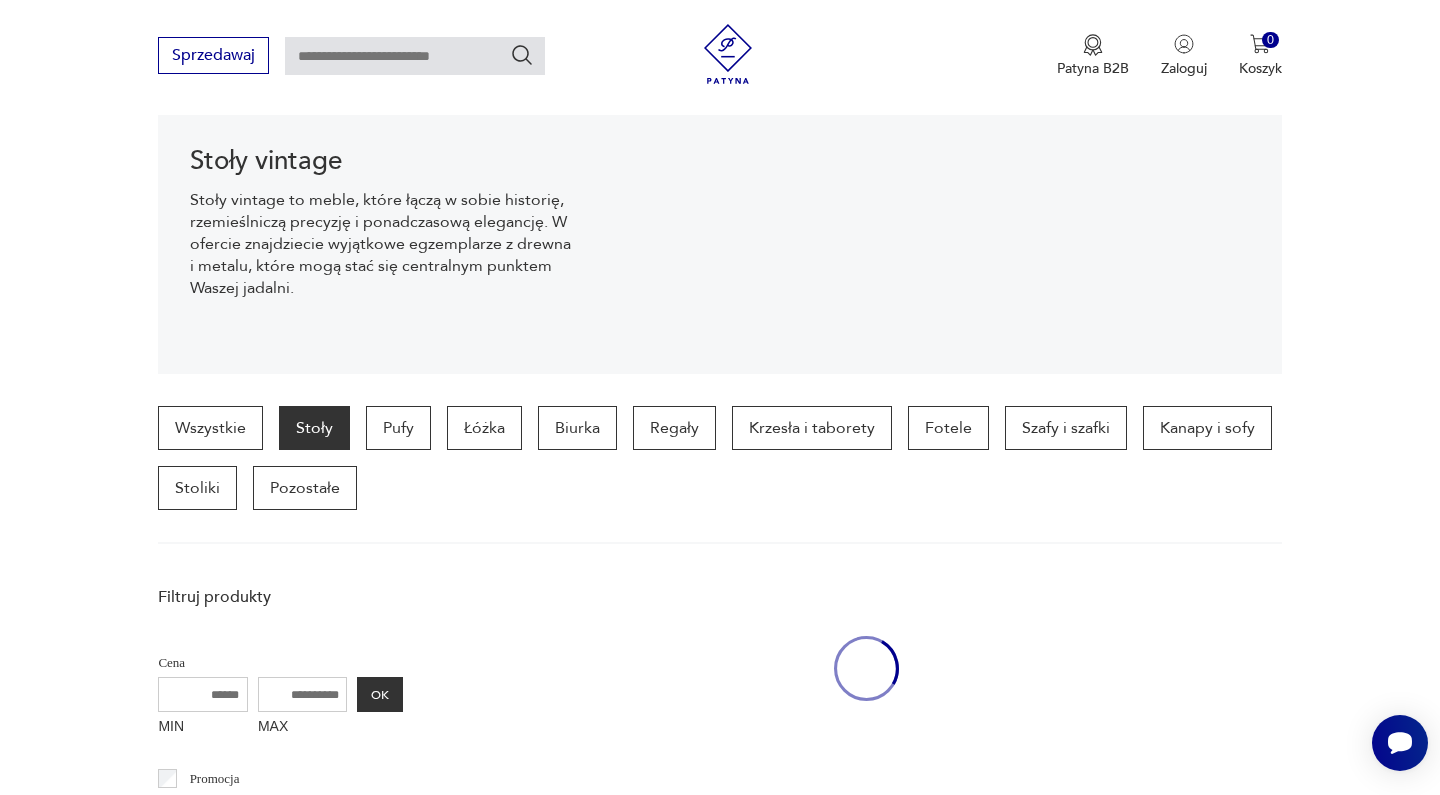 scroll, scrollTop: 457, scrollLeft: 0, axis: vertical 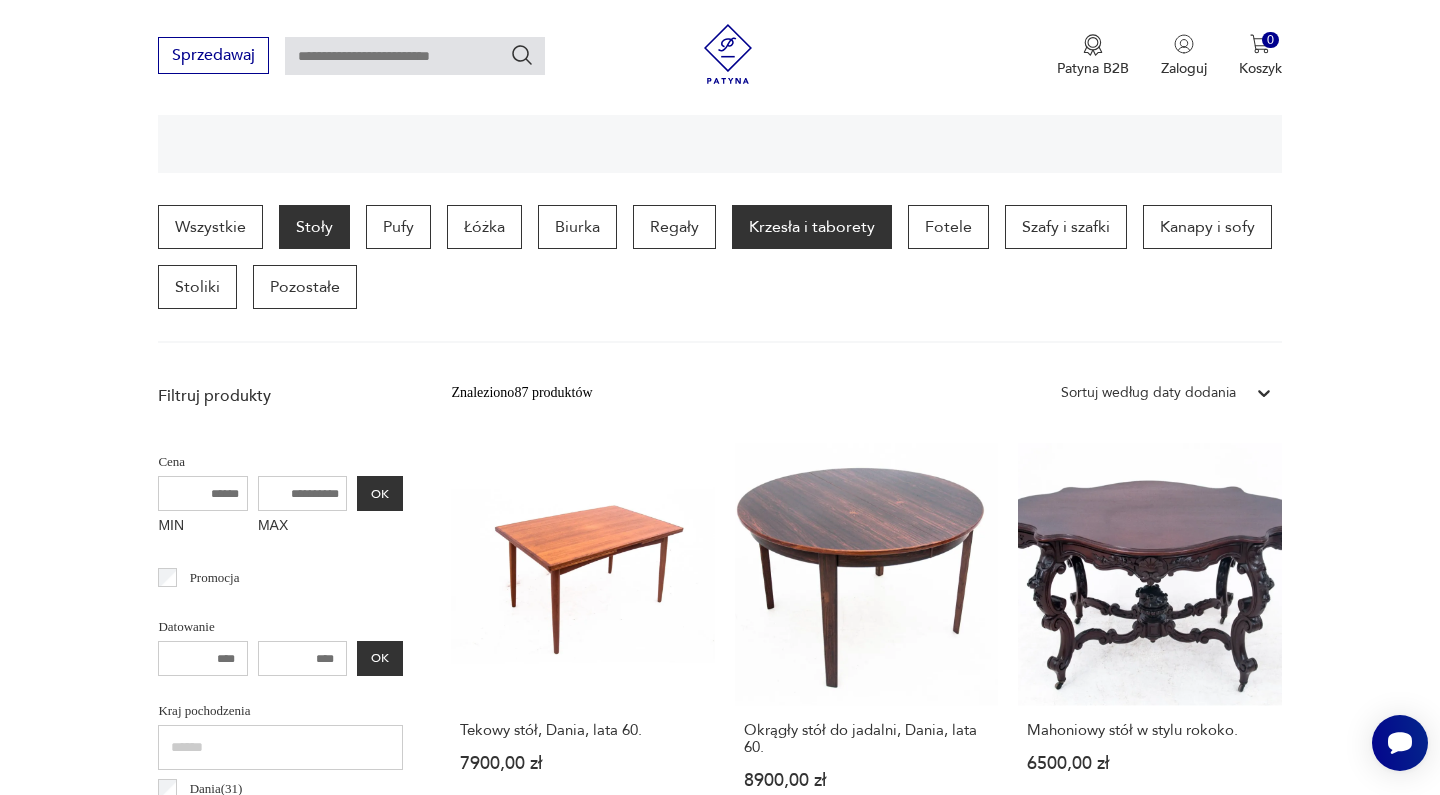 click on "Krzesła i taborety" at bounding box center (812, 227) 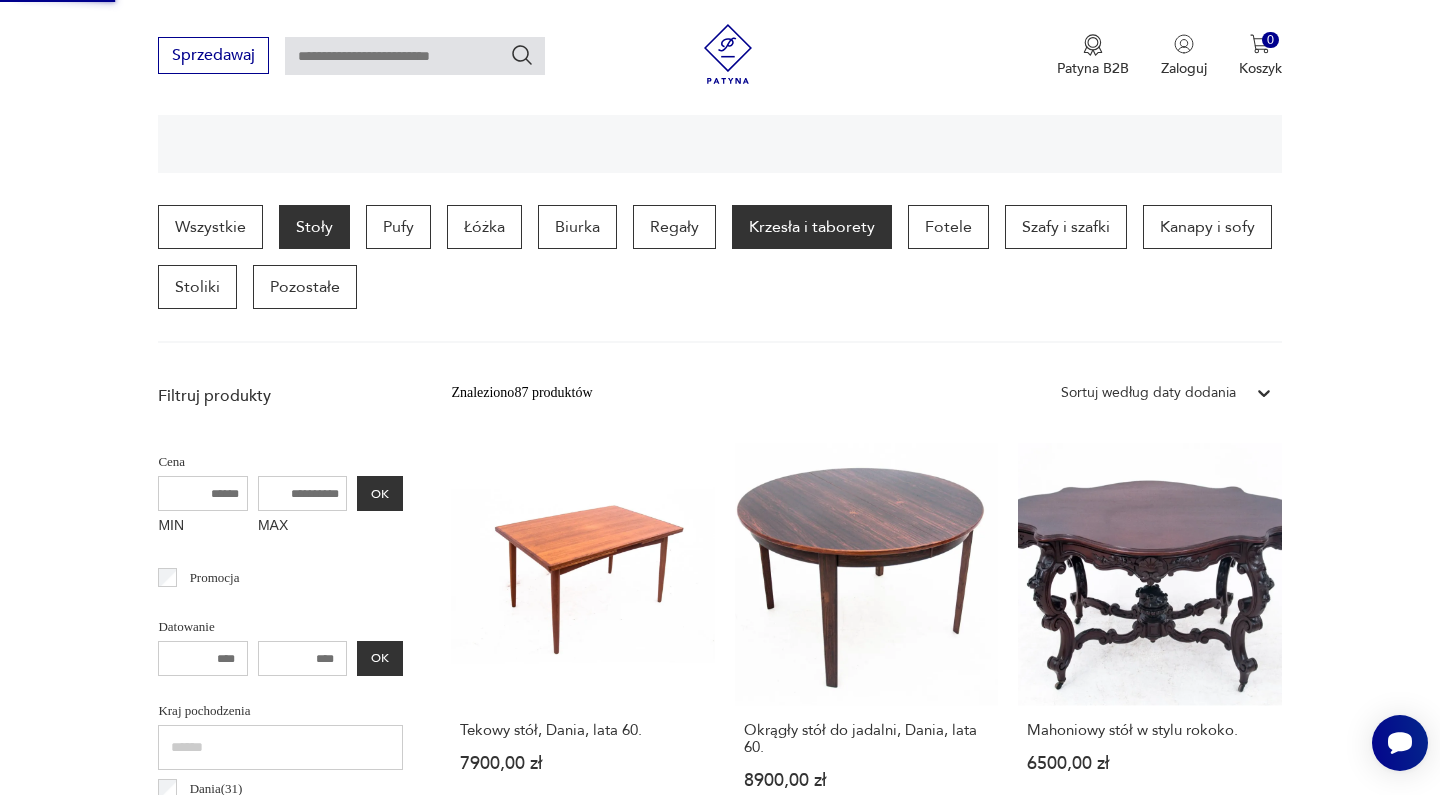 scroll, scrollTop: 532, scrollLeft: 0, axis: vertical 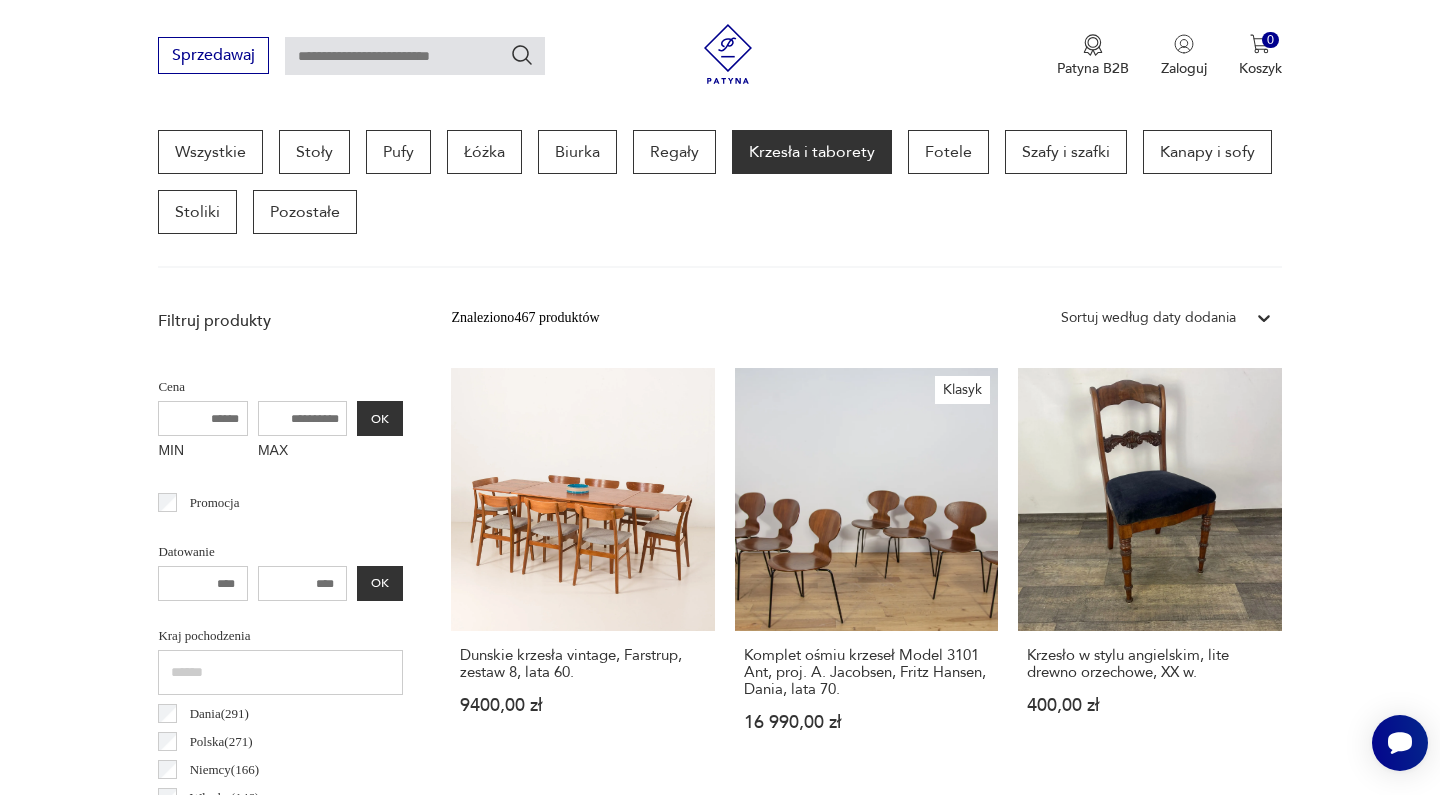 click on "Sortuj według daty dodania" at bounding box center [1148, 318] 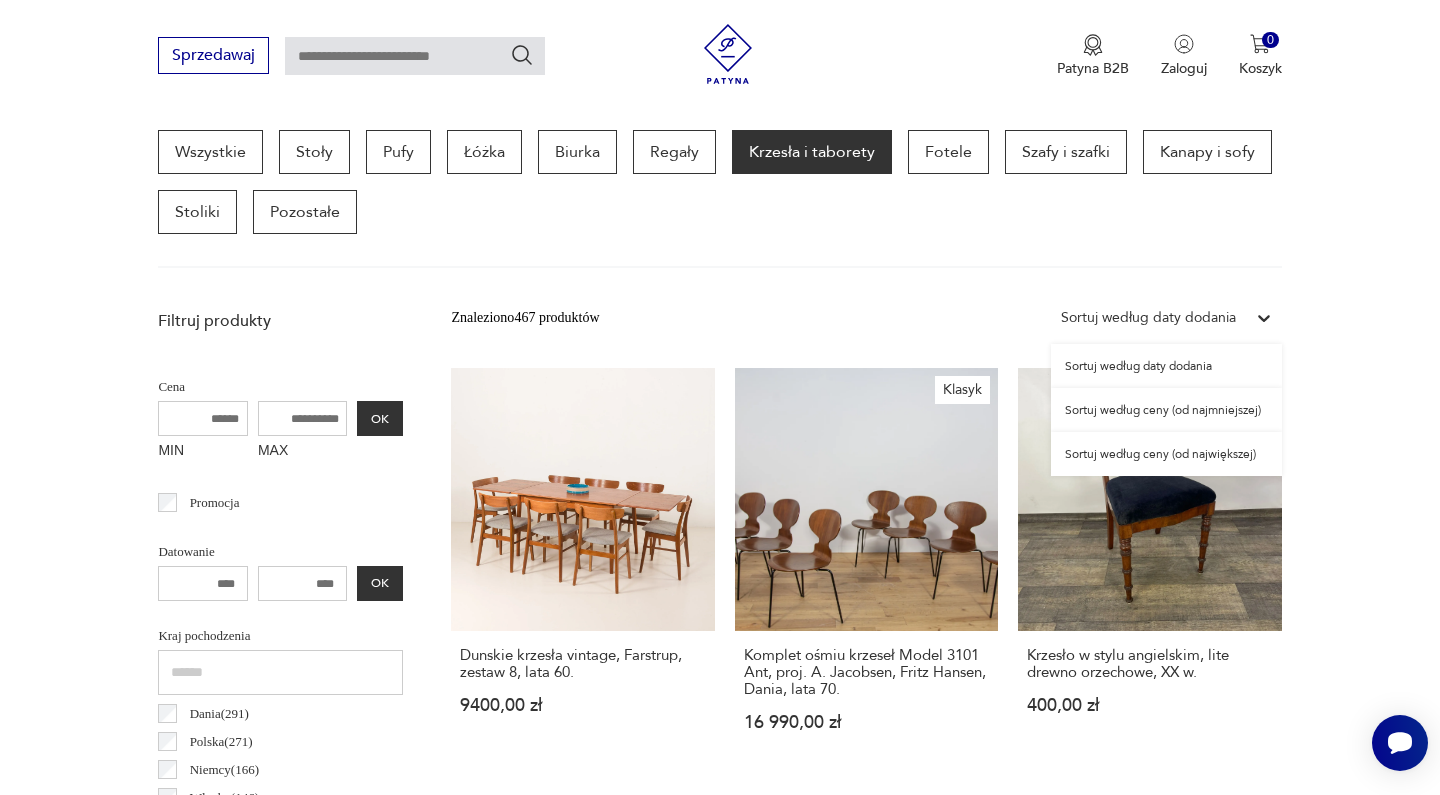 click on "Sortuj według ceny (od największej)" at bounding box center [1166, 454] 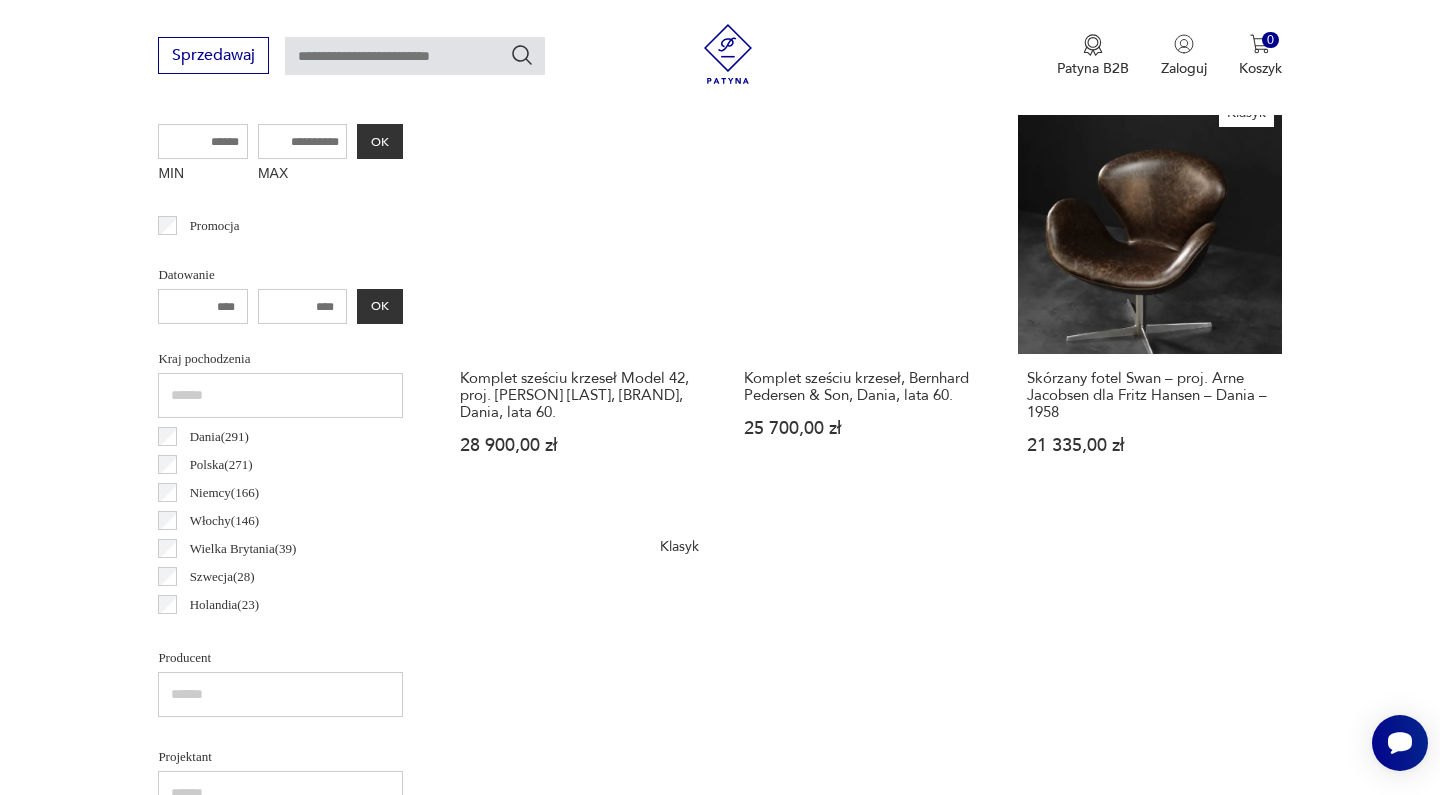 scroll, scrollTop: 804, scrollLeft: 0, axis: vertical 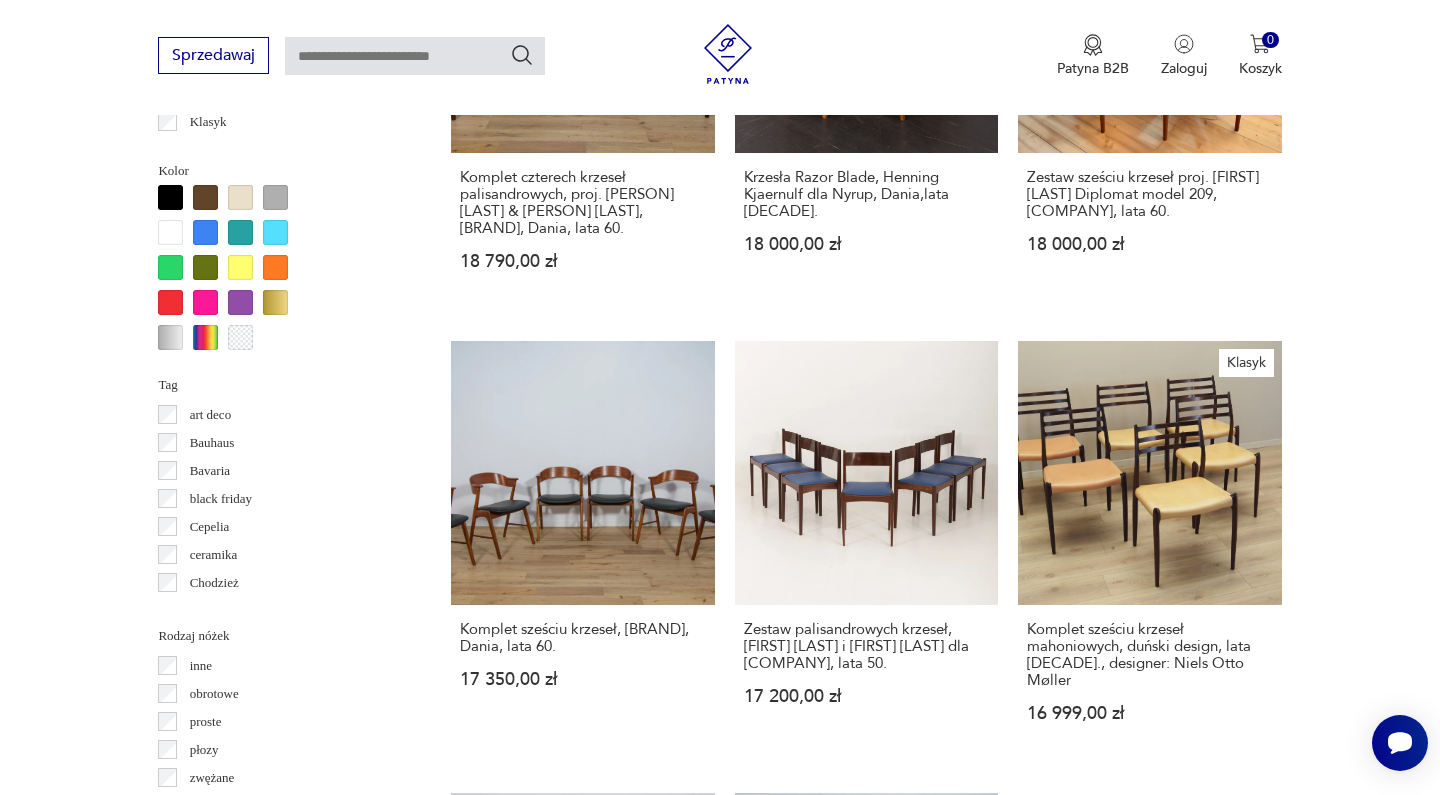 click on "2" at bounding box center [866, 1734] 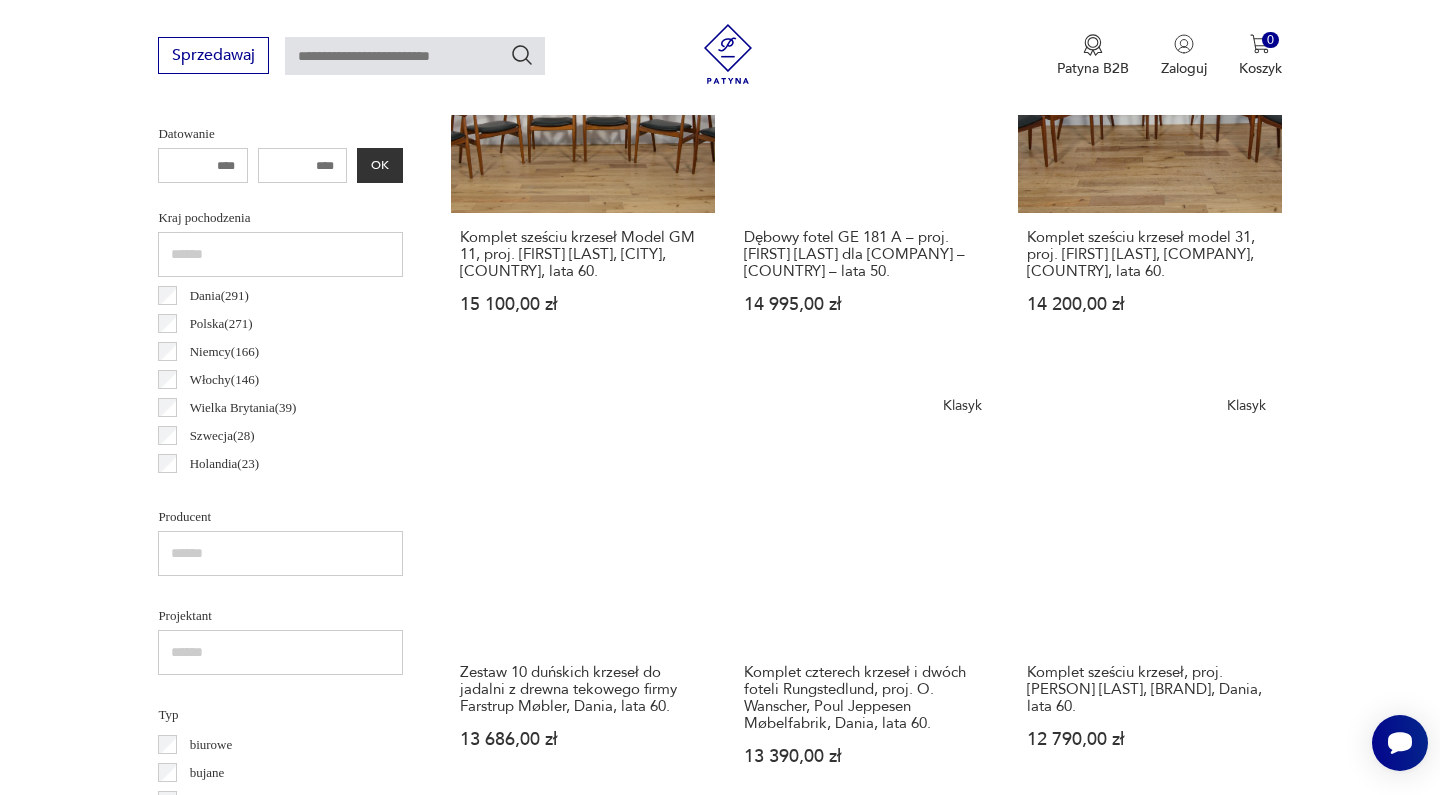 scroll, scrollTop: 950, scrollLeft: 0, axis: vertical 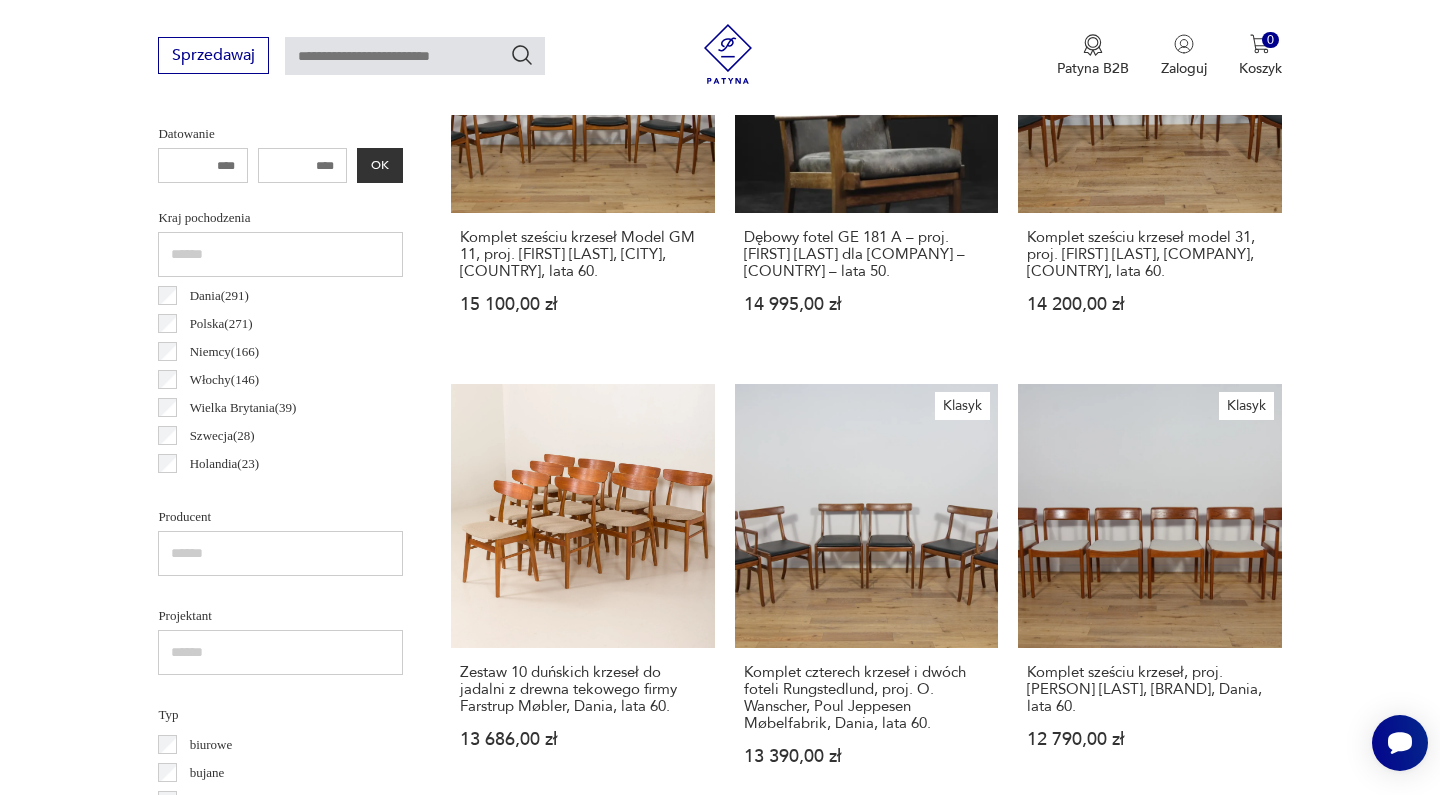 click on "Klasyk Tekowe krzesła, proj. Johannesa Andersena dla Uldum Møbelfabrik, Dania, 1960. 12 500,00 zł" at bounding box center (582, 1045) 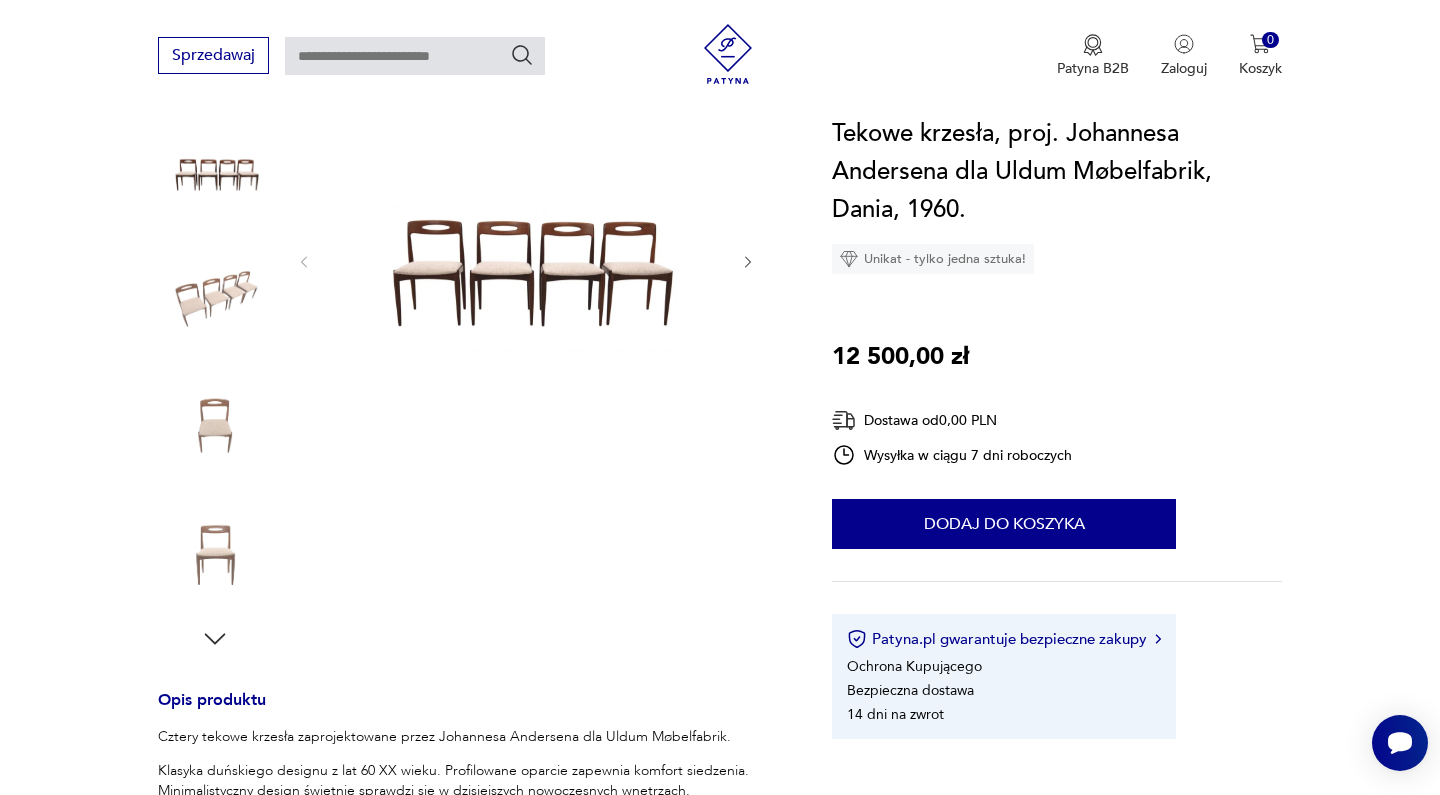 click at bounding box center (748, 262) 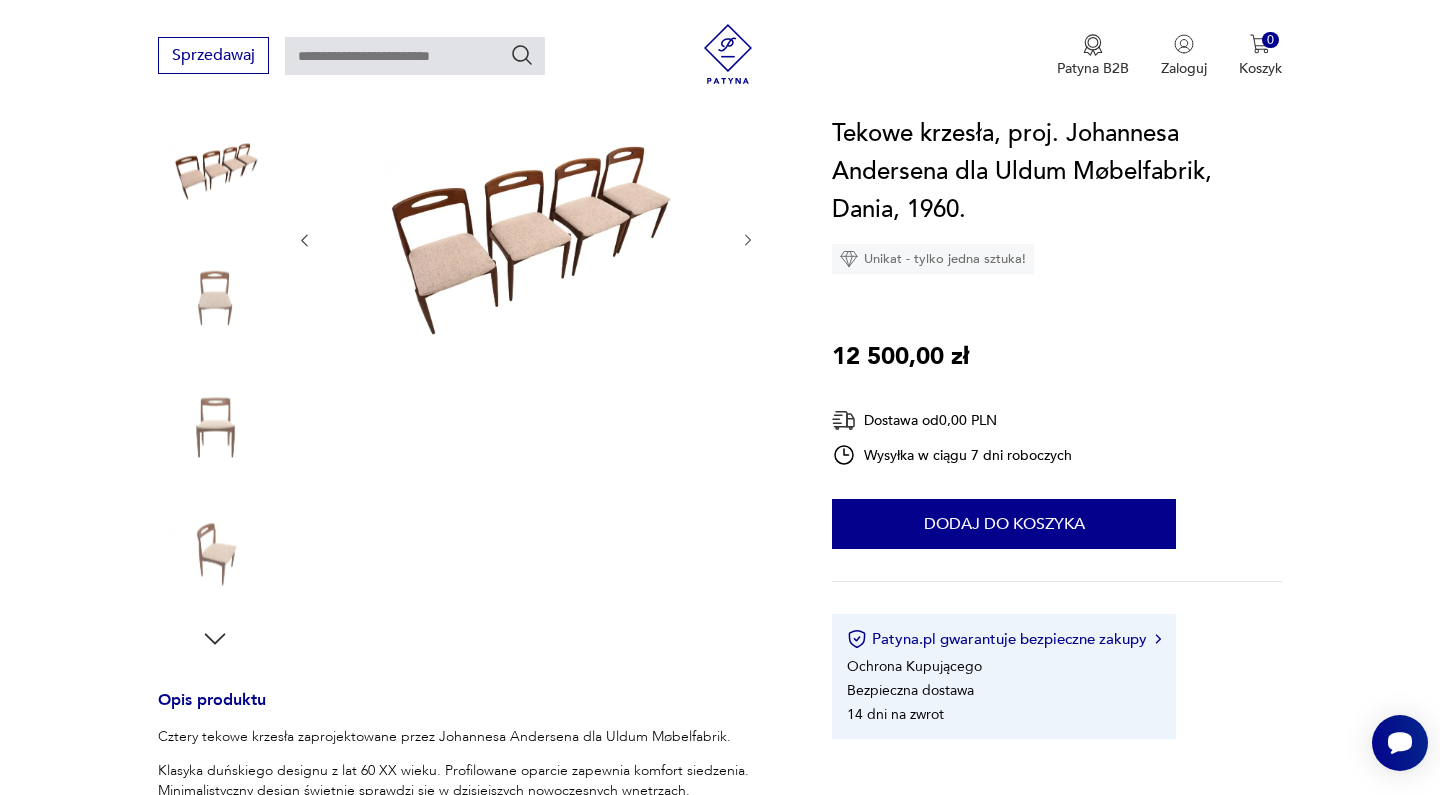 click at bounding box center [526, 240] 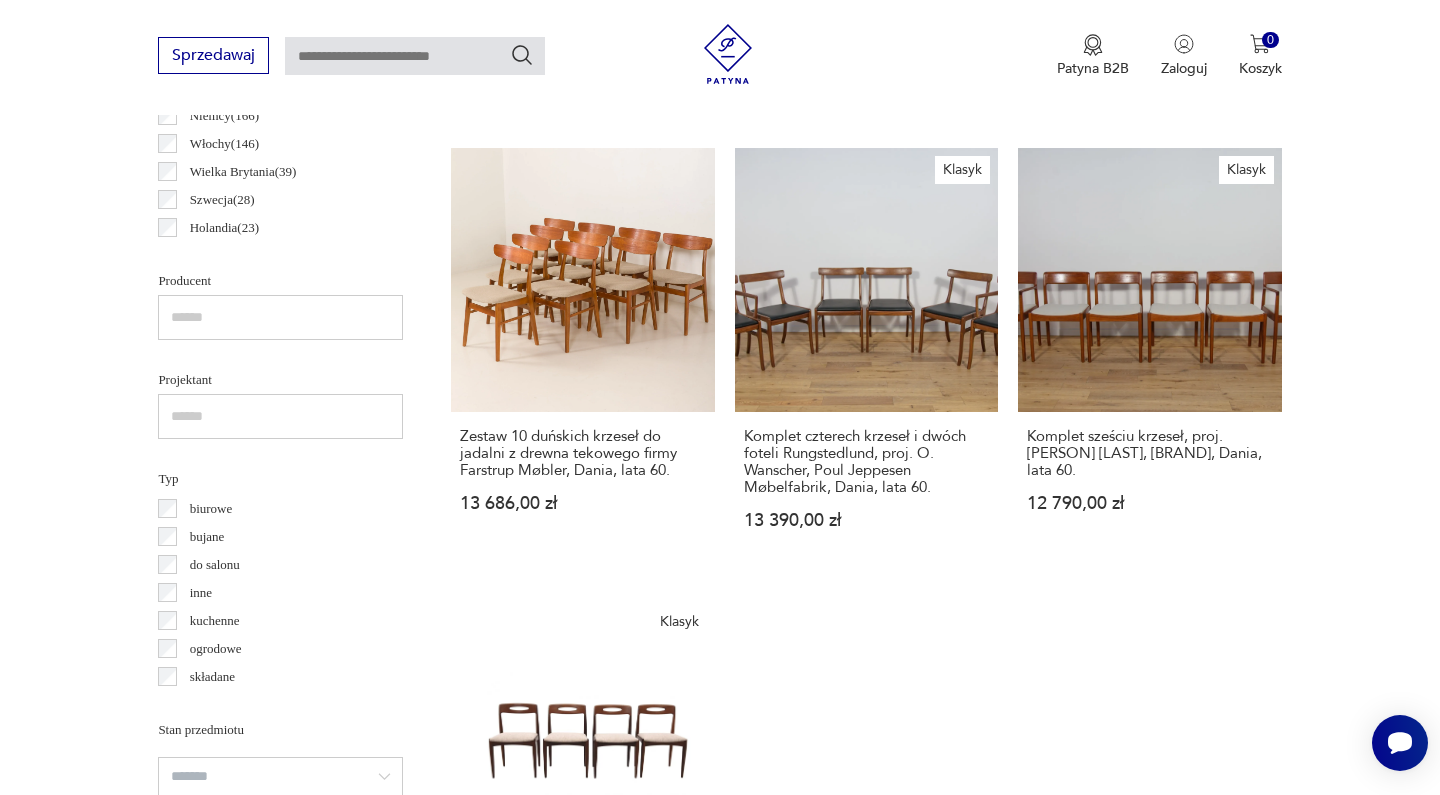 scroll, scrollTop: 1198, scrollLeft: 0, axis: vertical 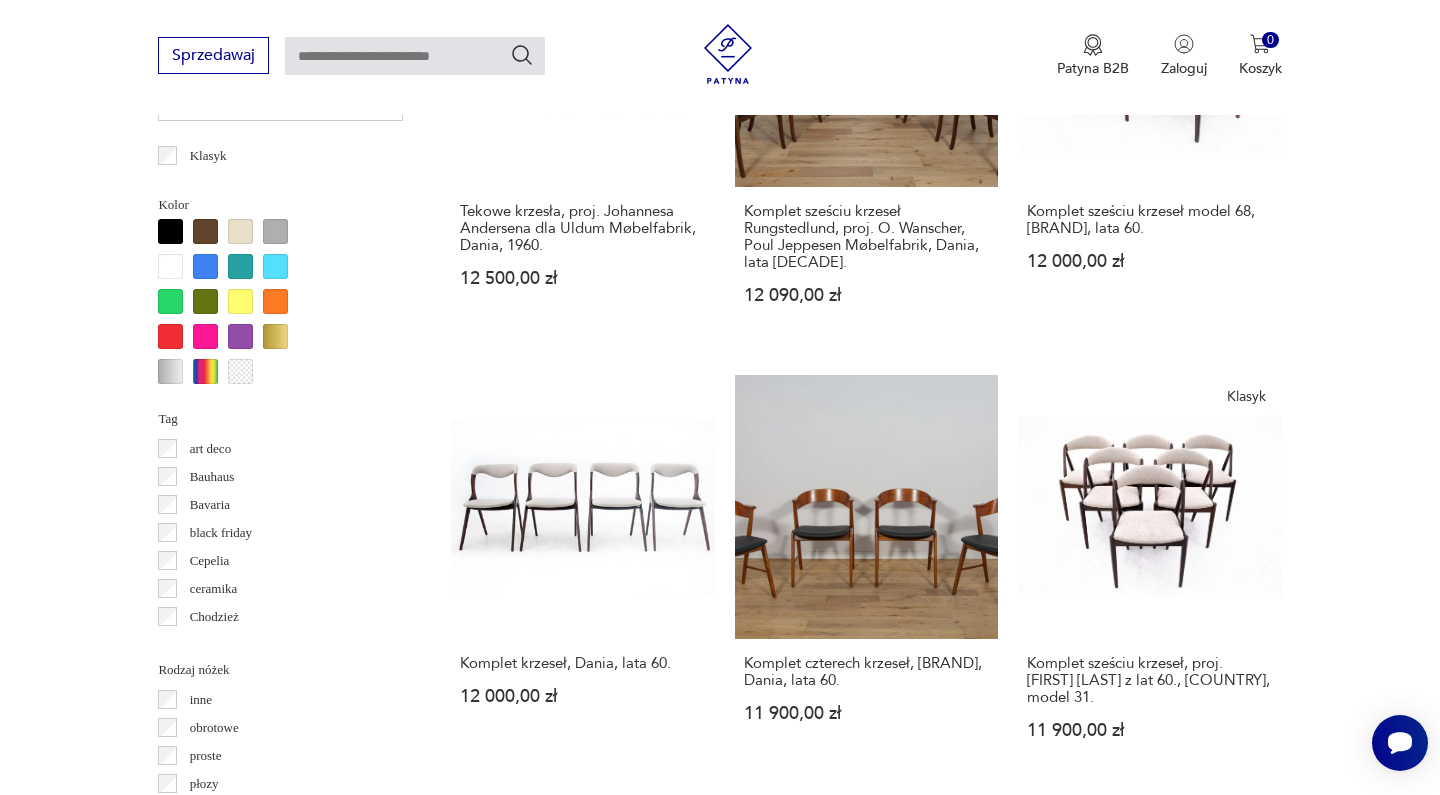 click on "3" at bounding box center (912, 1757) 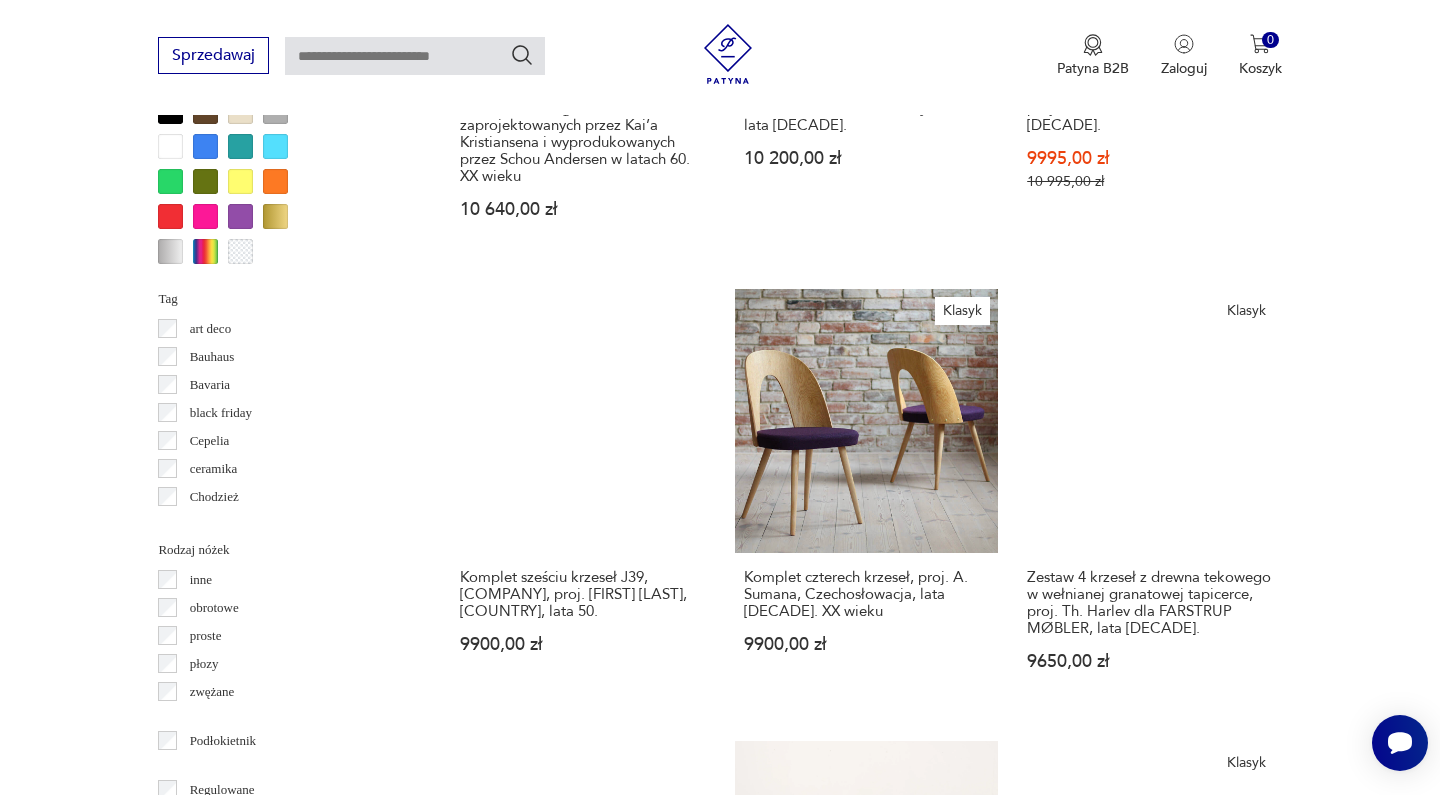 scroll, scrollTop: 1987, scrollLeft: 0, axis: vertical 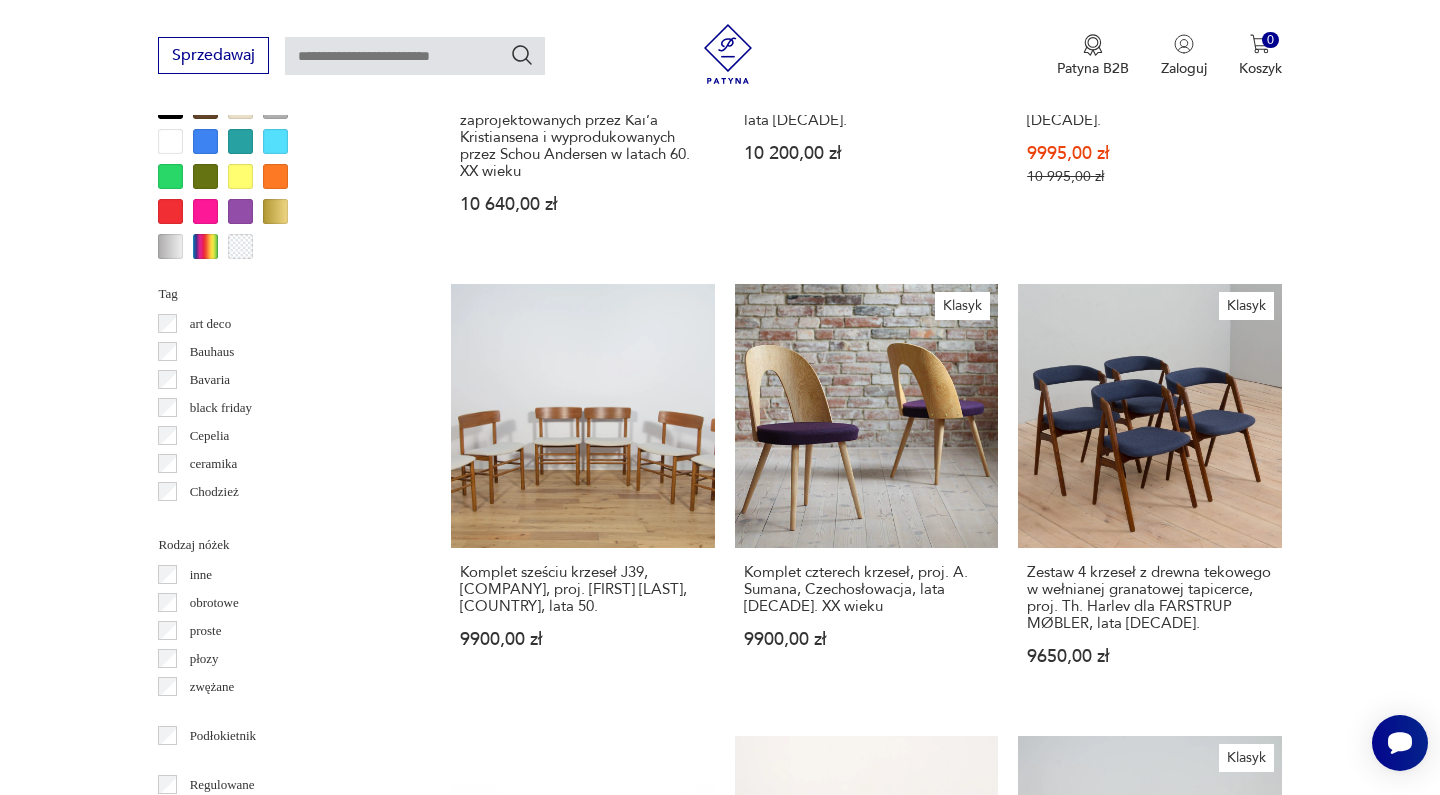 click on "4" at bounding box center (958, 1660) 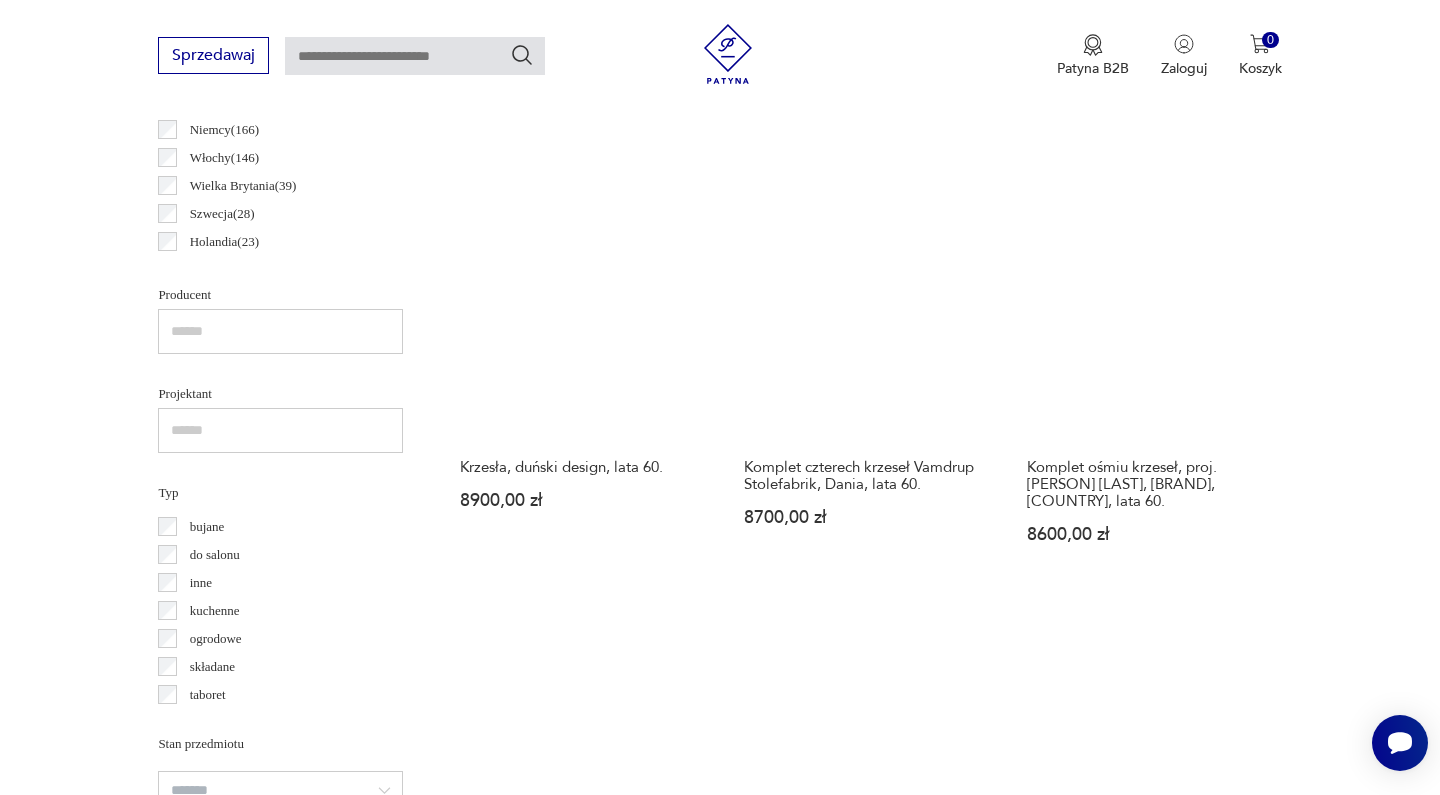 scroll, scrollTop: 1175, scrollLeft: 0, axis: vertical 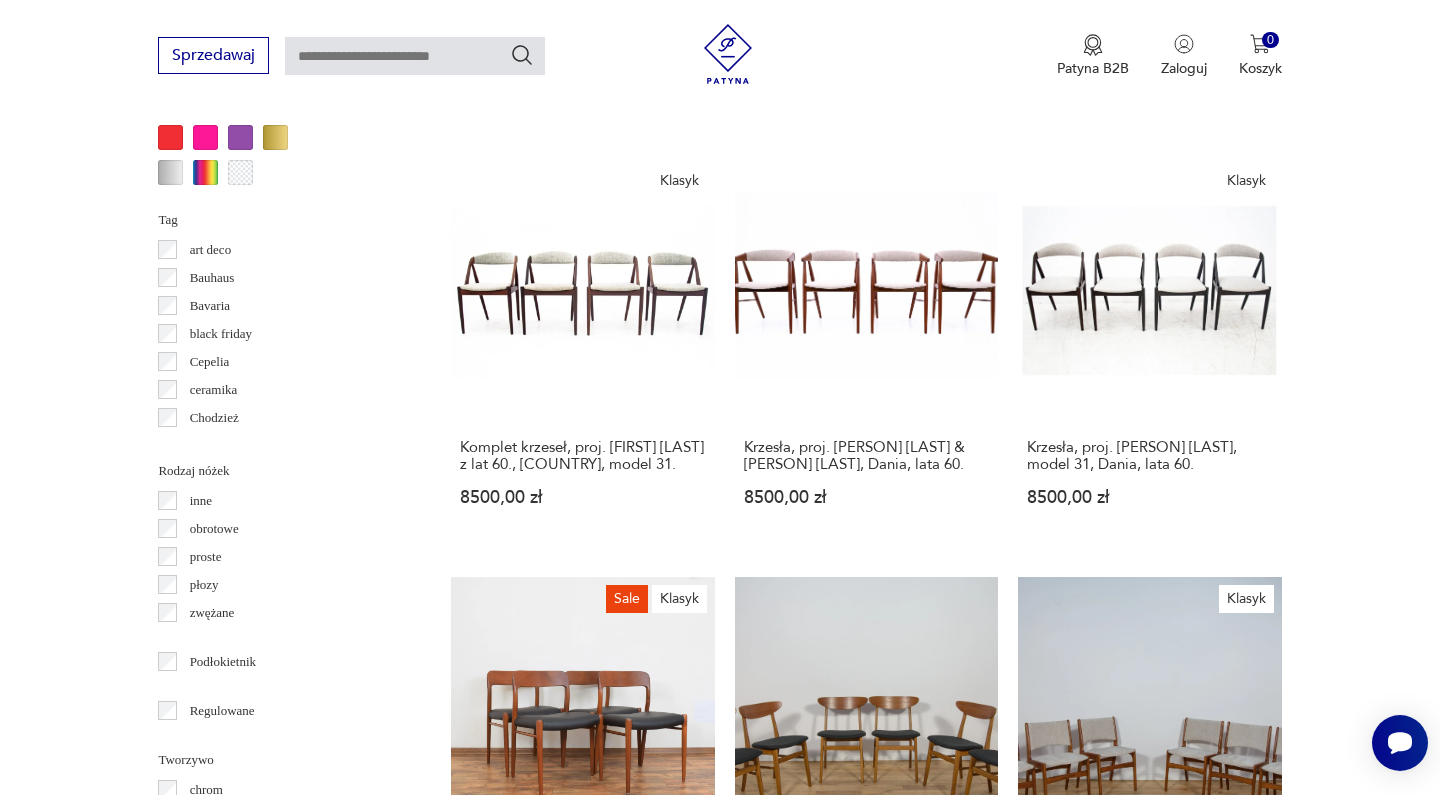 click on "5" at bounding box center (1004, 1507) 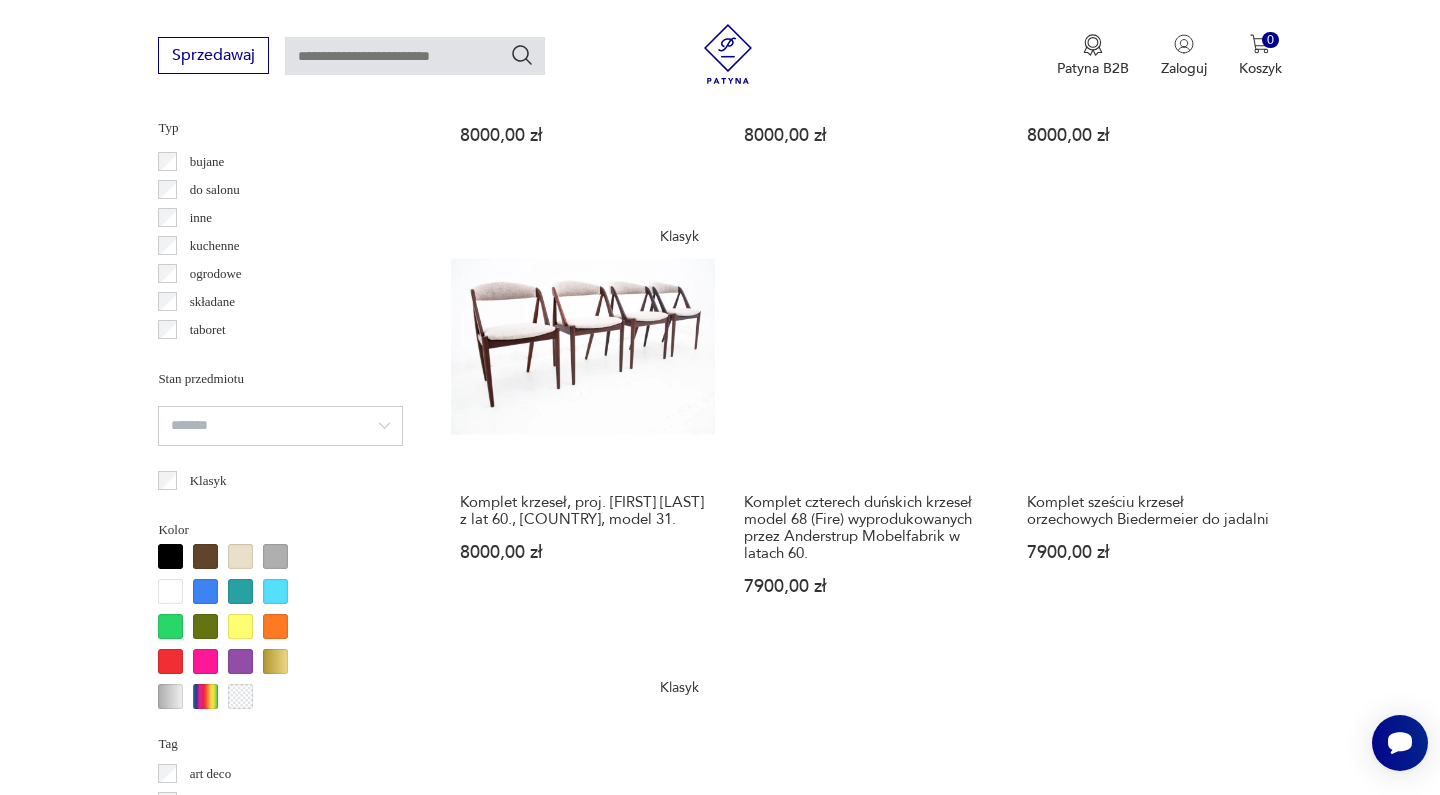 scroll, scrollTop: 1541, scrollLeft: 0, axis: vertical 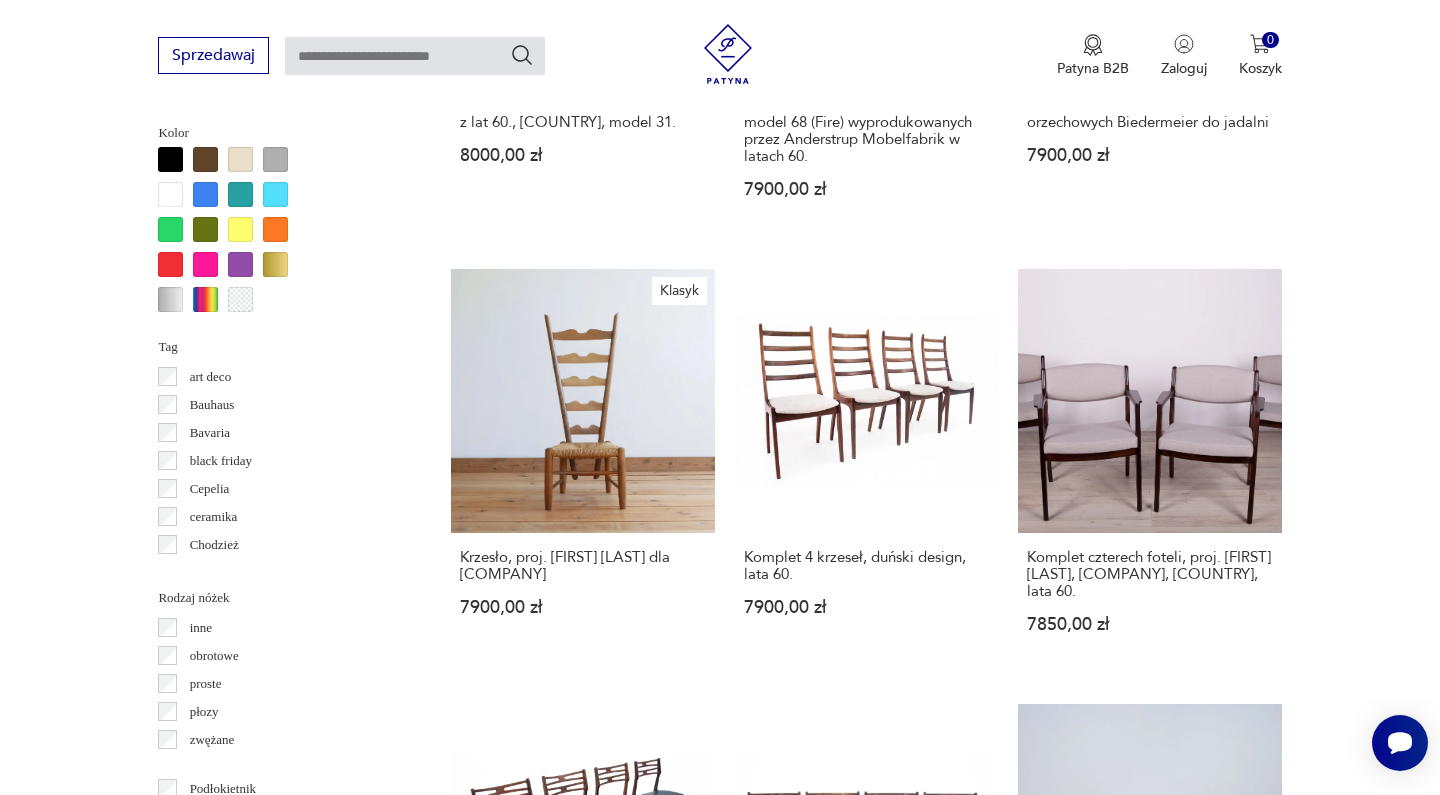 click on "6" at bounding box center [1050, 1611] 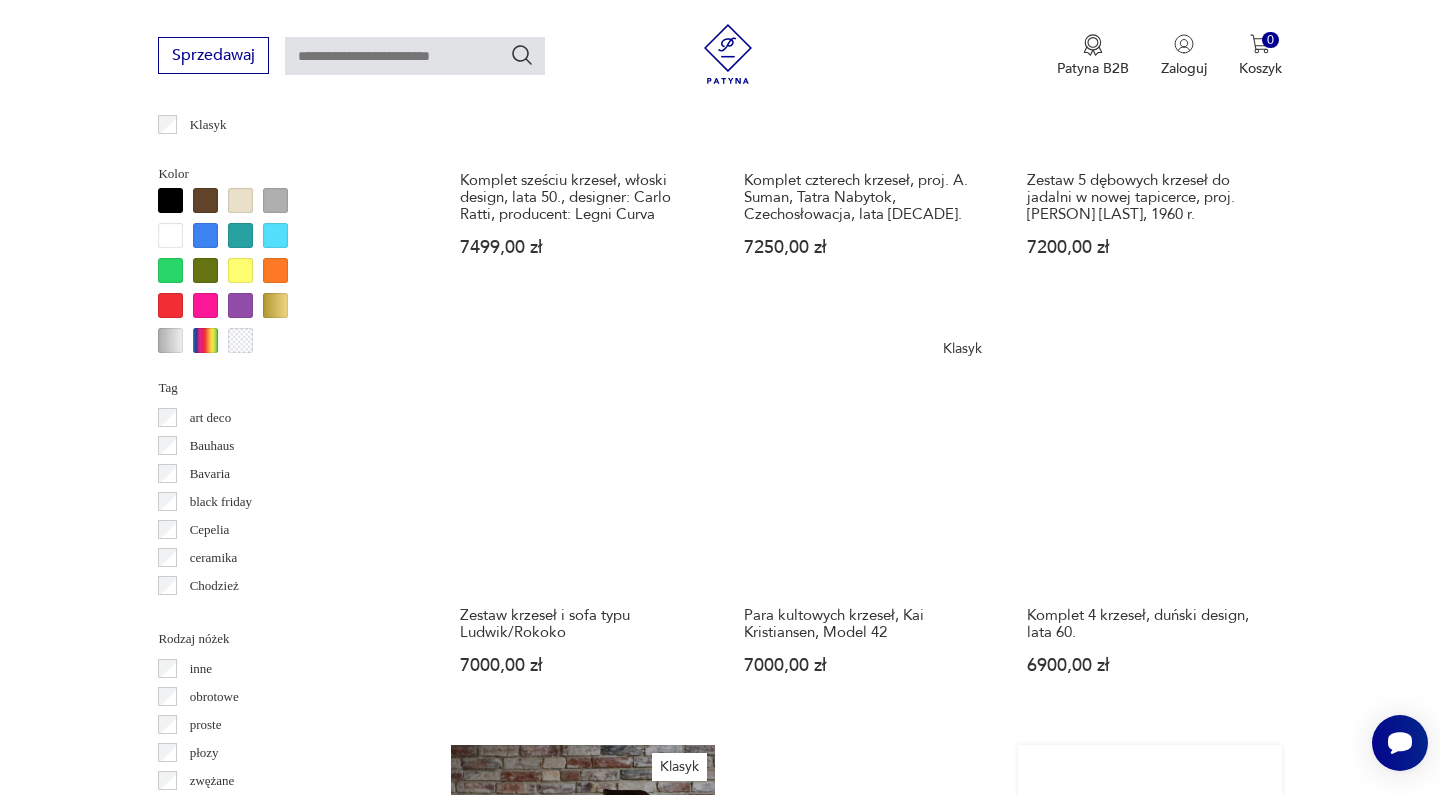 scroll, scrollTop: 1904, scrollLeft: 0, axis: vertical 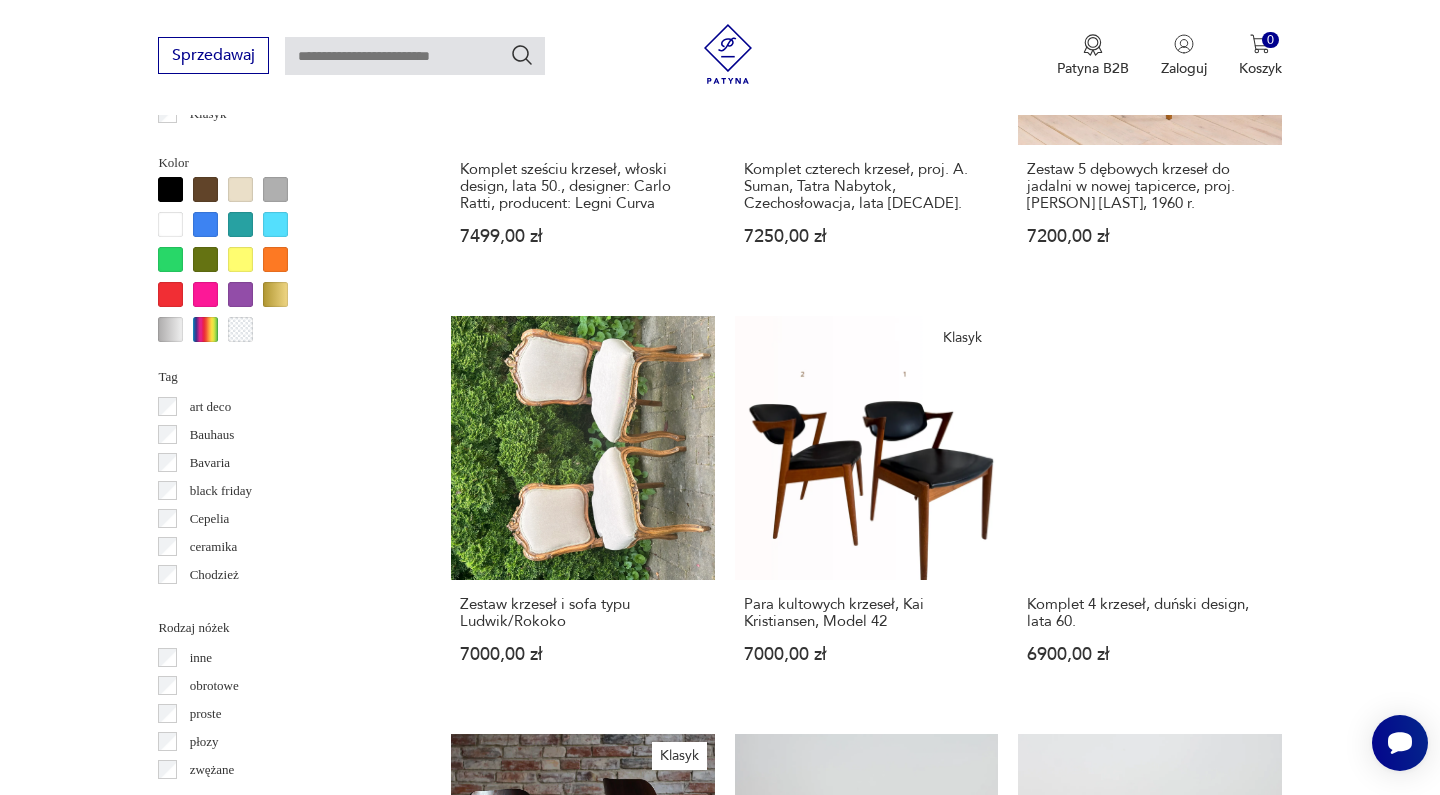 click on "7" at bounding box center [1050, 1641] 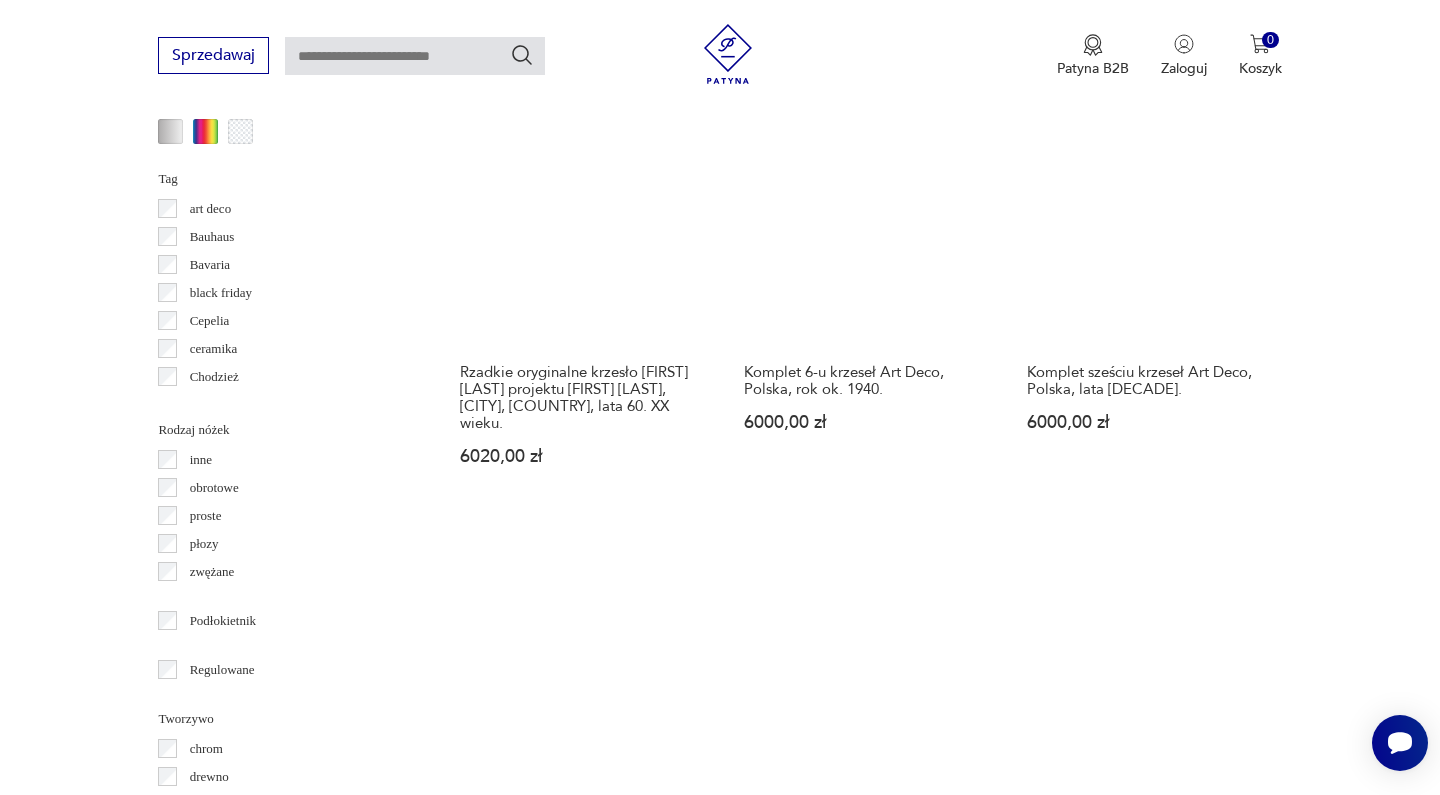 scroll, scrollTop: 2132, scrollLeft: 0, axis: vertical 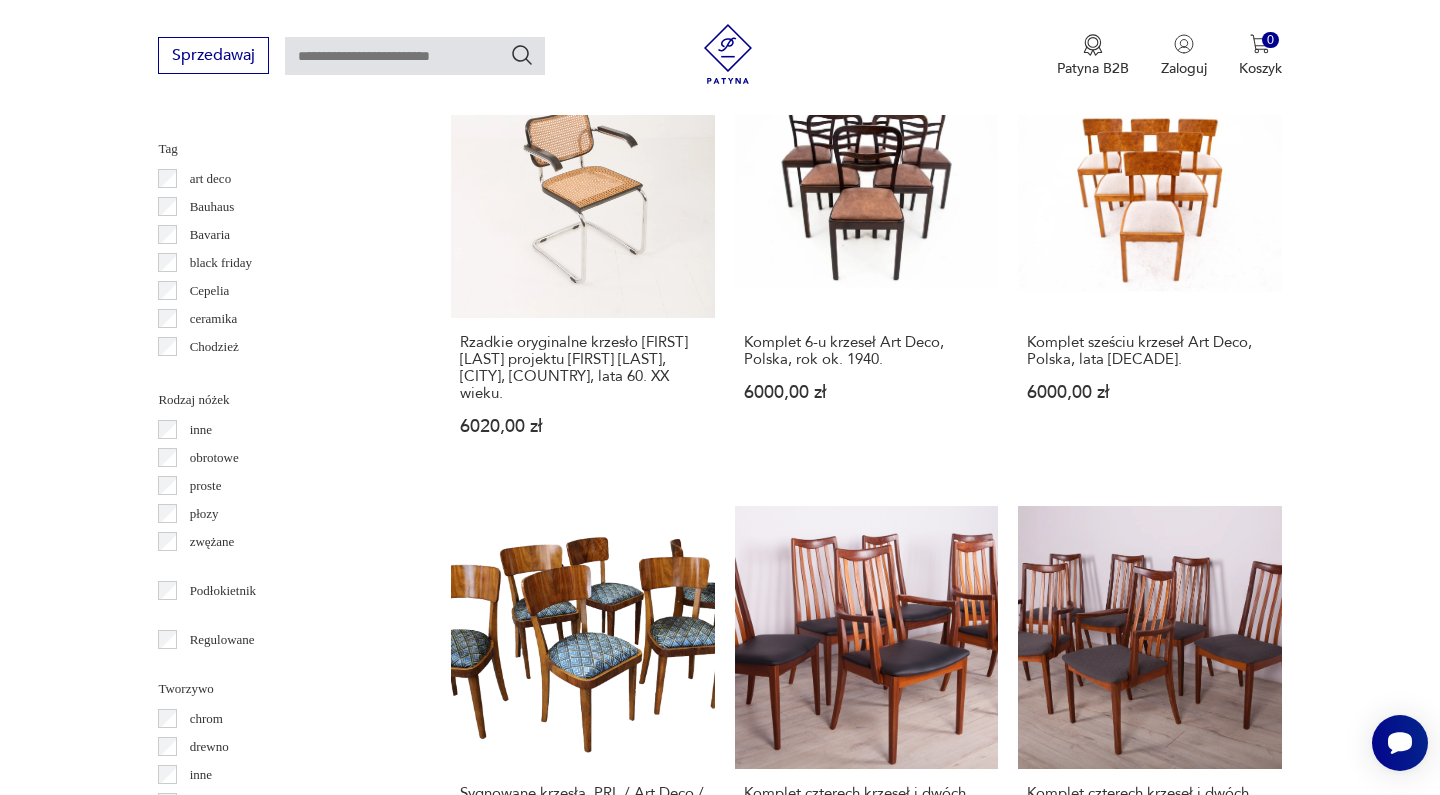 click on "8" at bounding box center [1050, 1413] 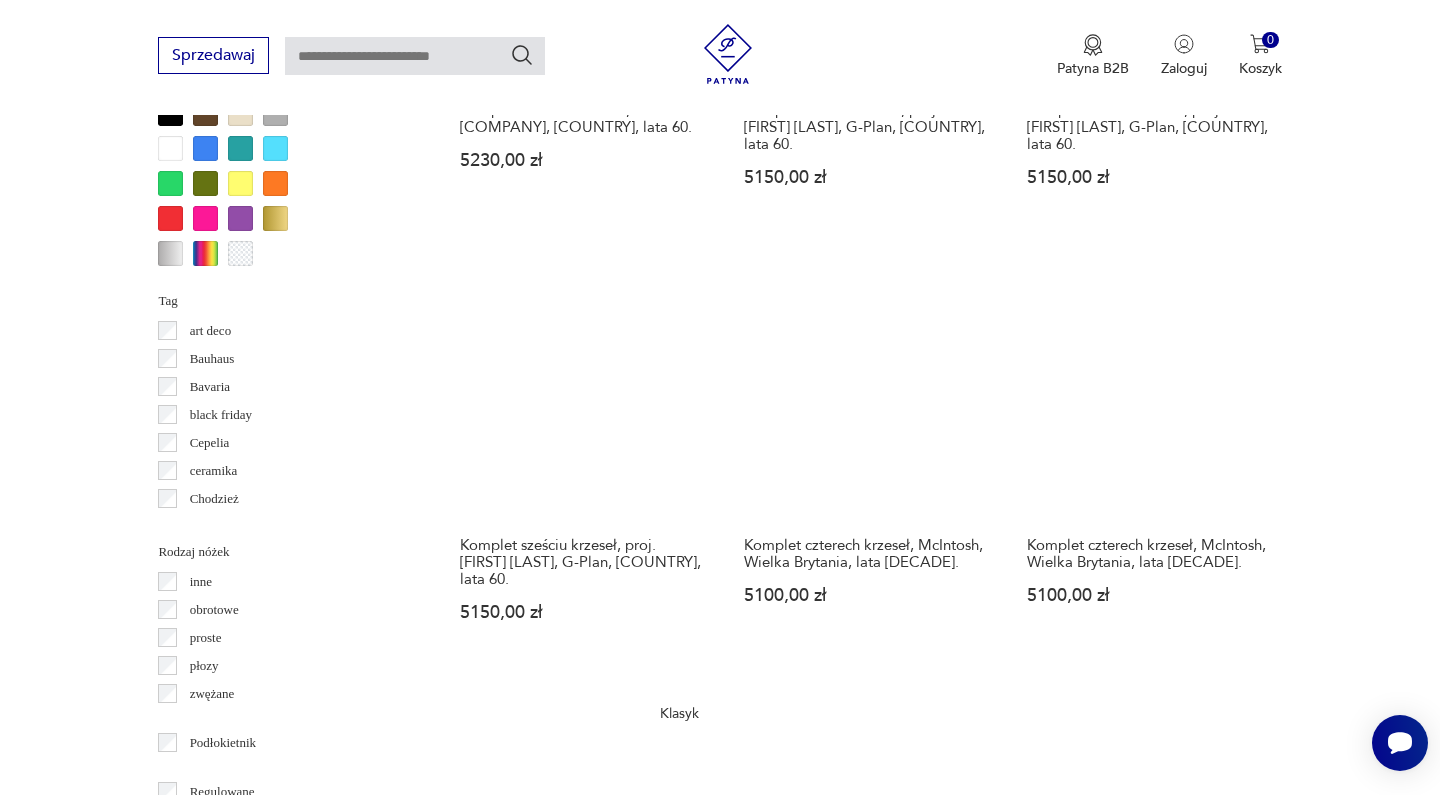 scroll, scrollTop: 1977, scrollLeft: 0, axis: vertical 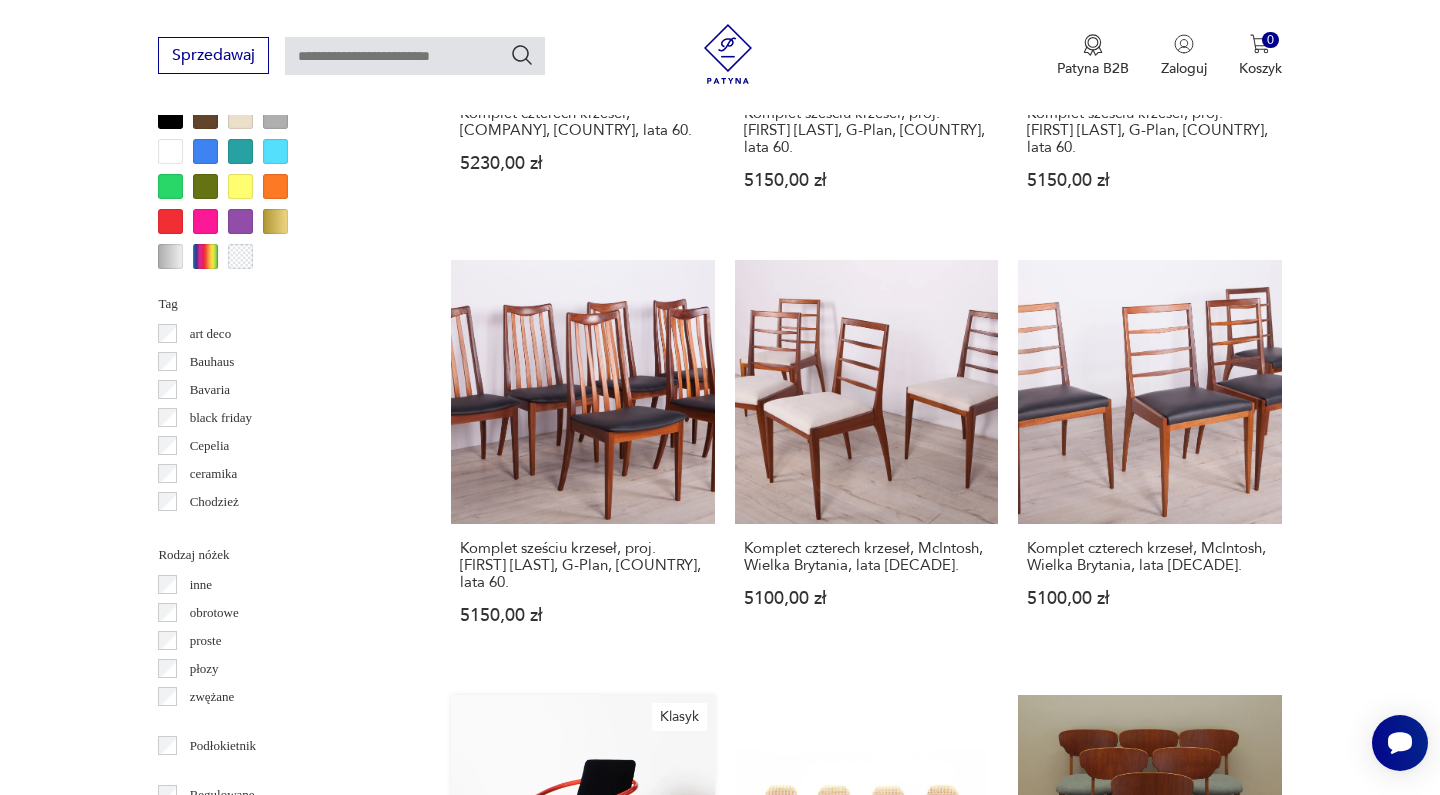 click on "Klasyk Krzesło / fotel Mandarin, proj. Ettore Sottsass, styl Memphis, Włochy, lata 80. 5000,00 zł" at bounding box center [582, 896] 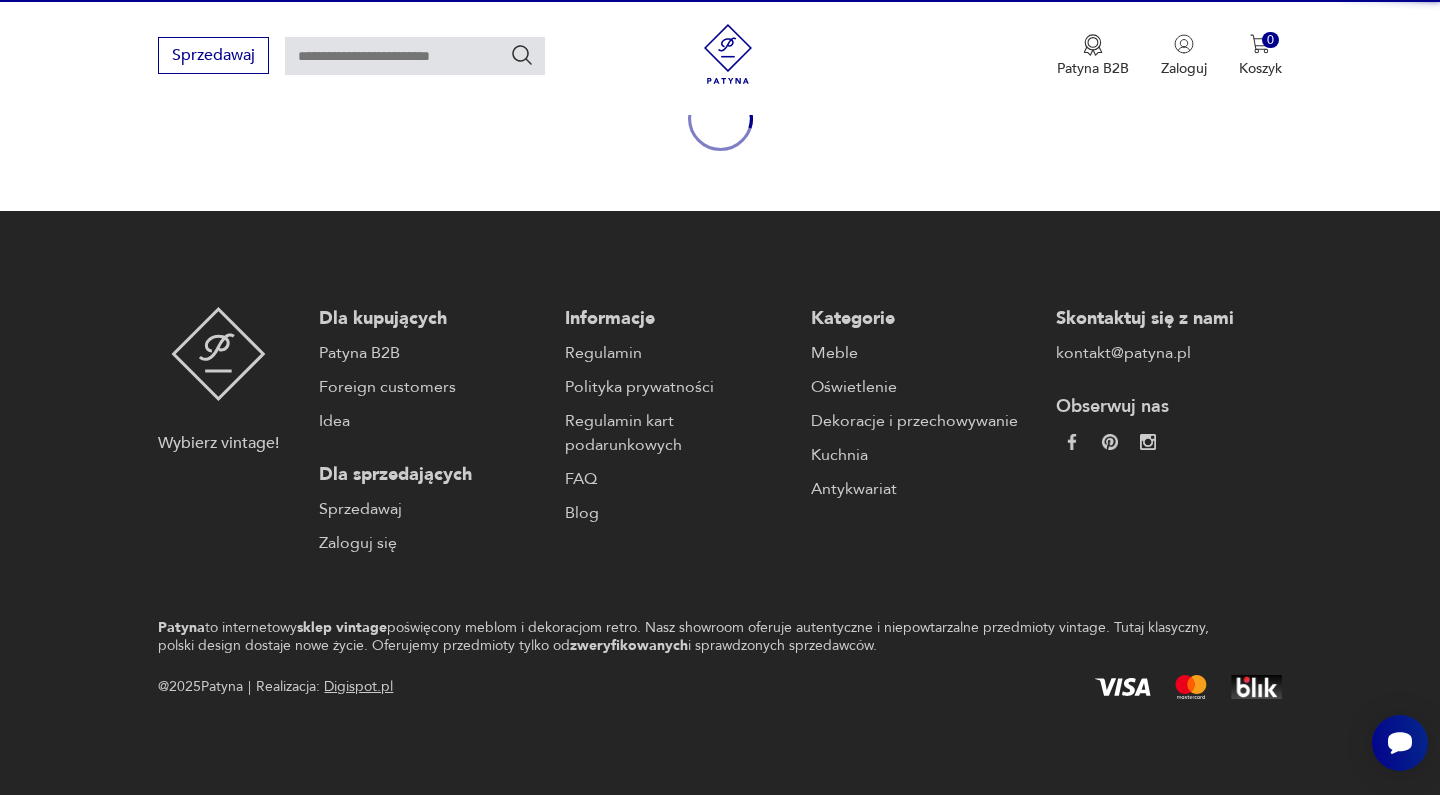 scroll, scrollTop: 256, scrollLeft: 0, axis: vertical 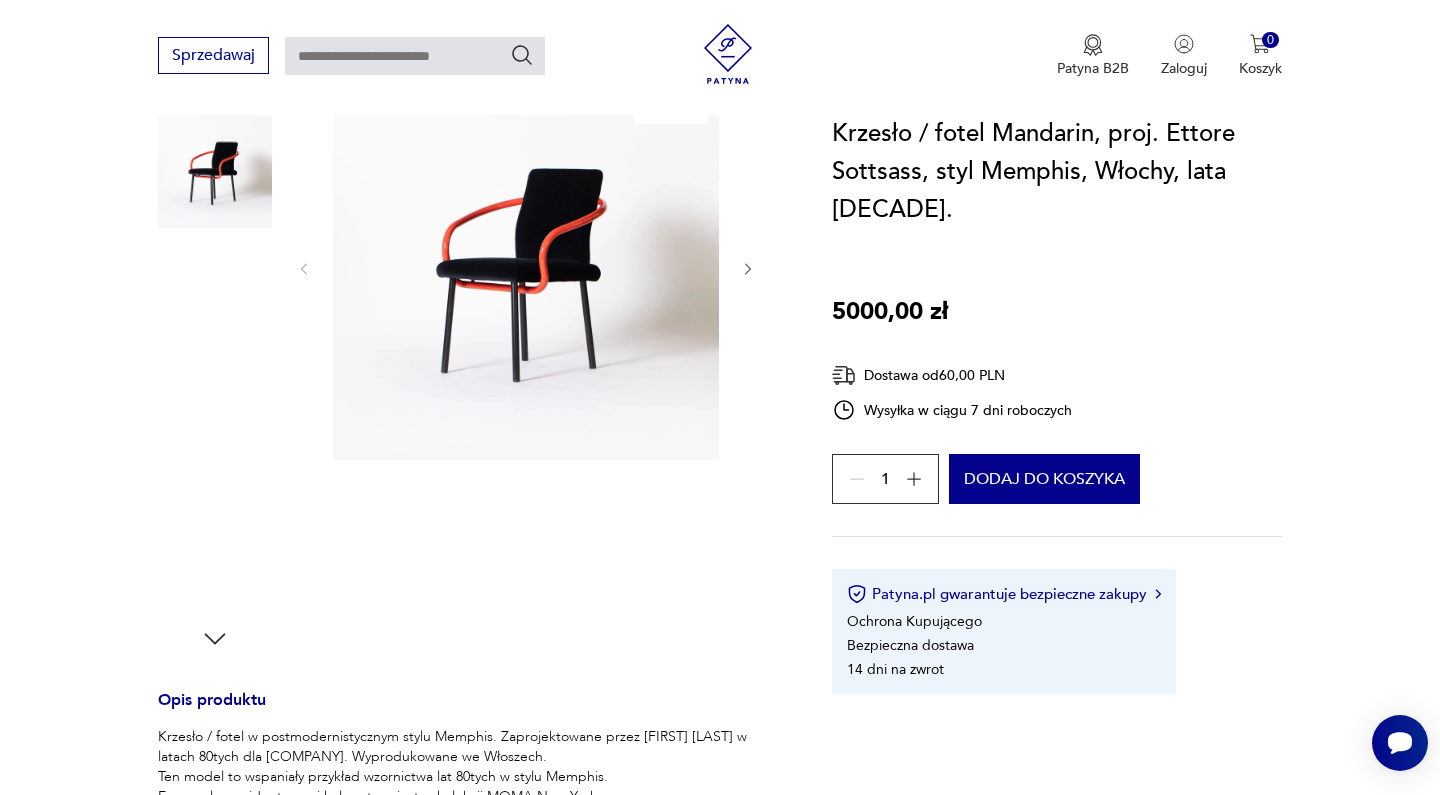 click at bounding box center (526, 267) 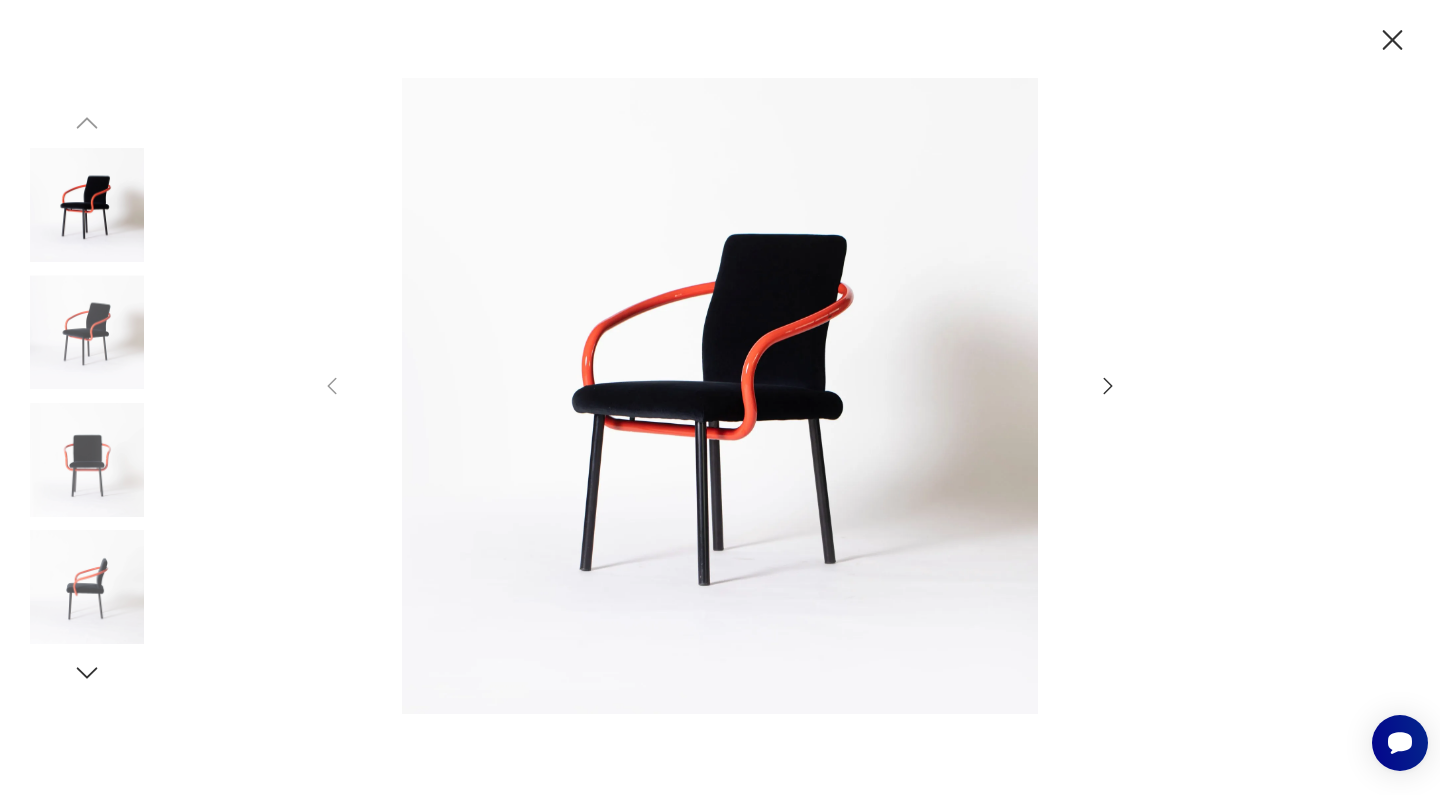 click at bounding box center [1108, 386] 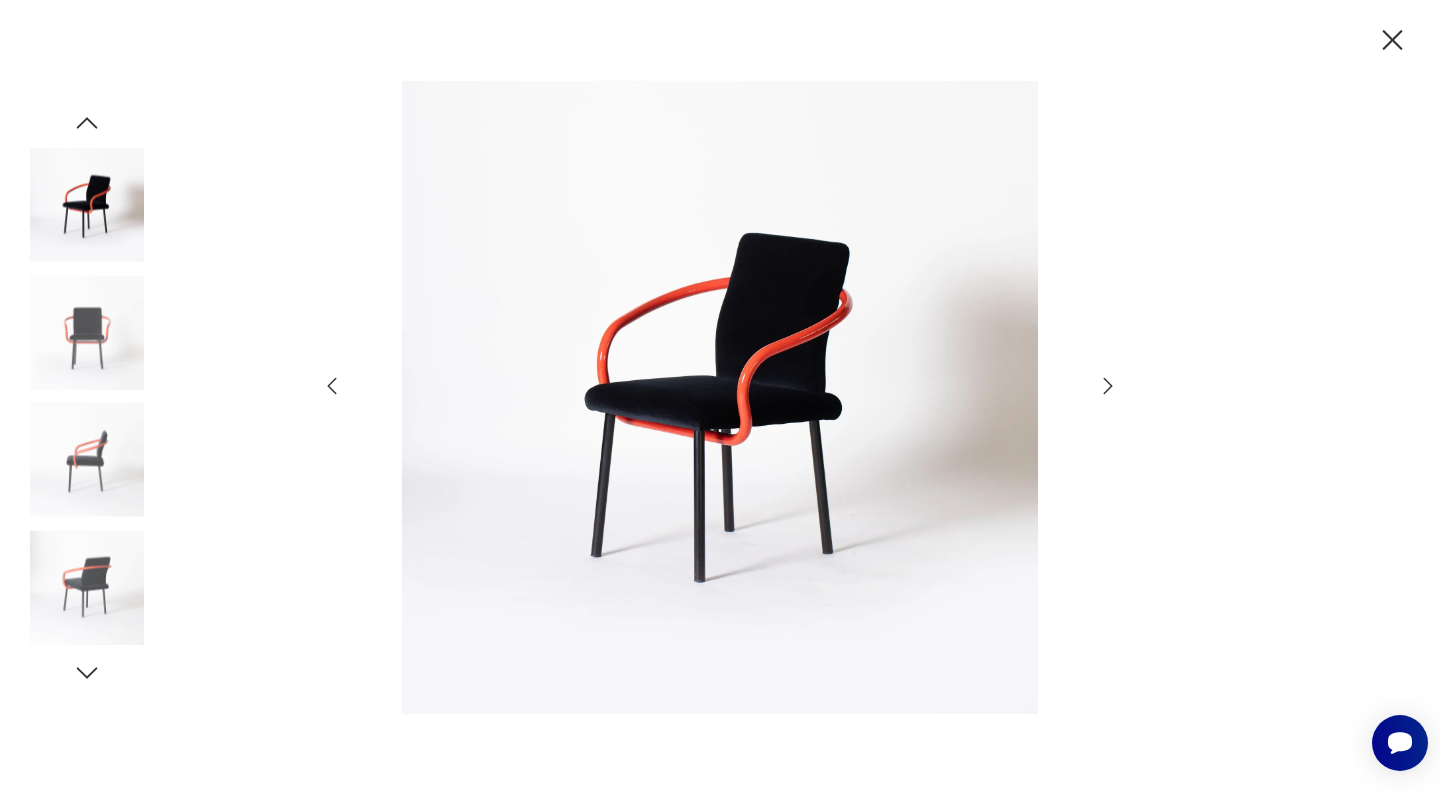 click at bounding box center [1108, 386] 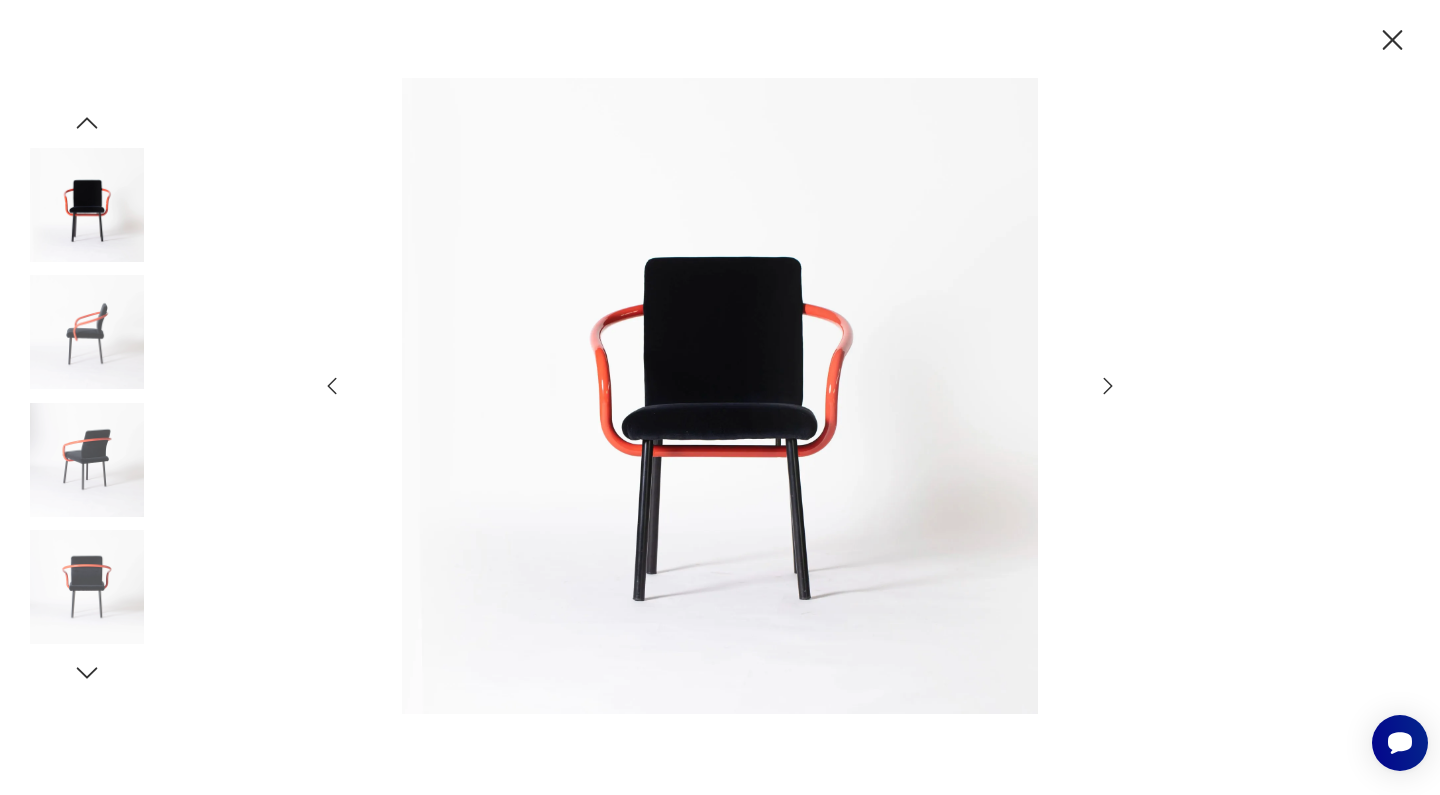 click at bounding box center [1108, 386] 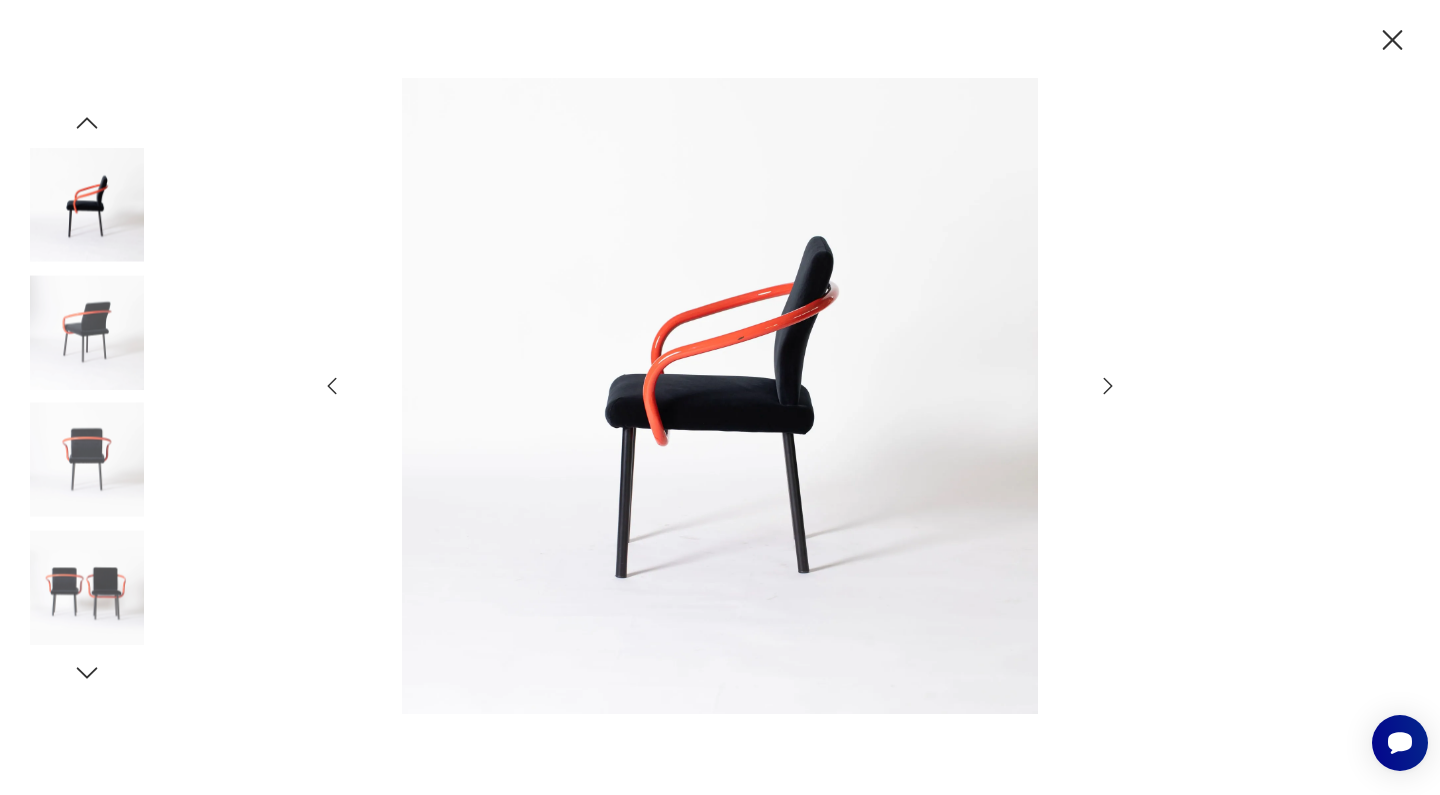 click at bounding box center (1108, 386) 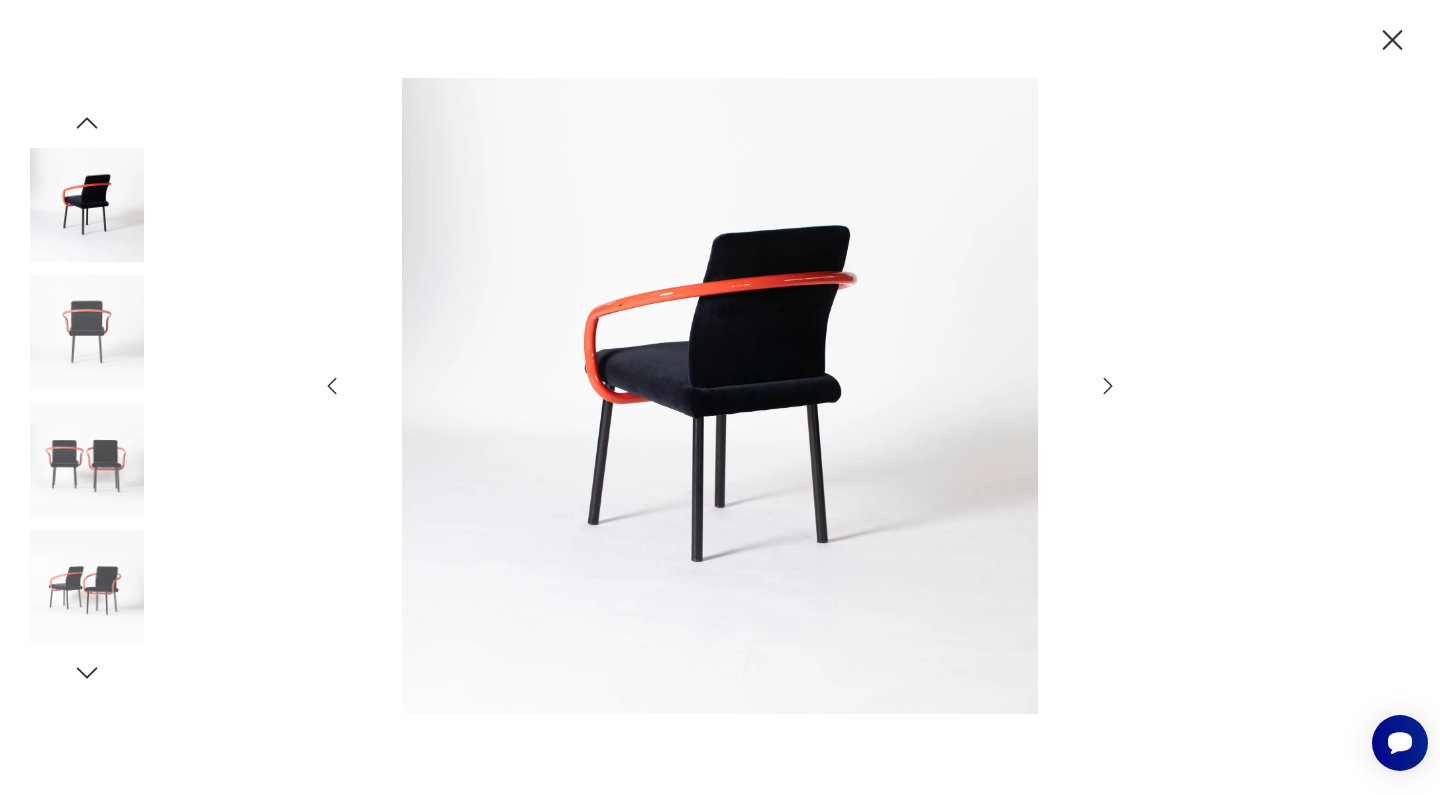 click at bounding box center [1108, 386] 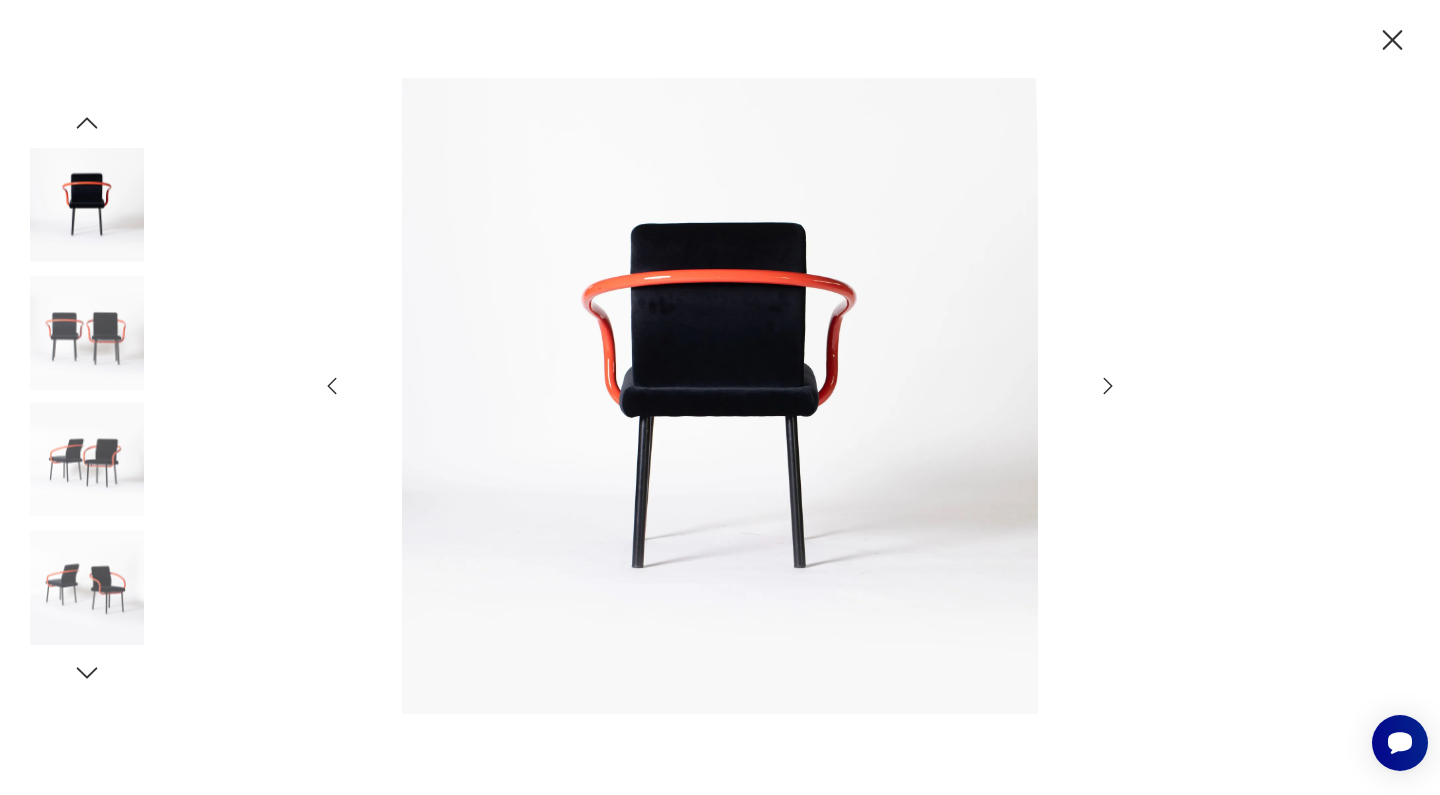 click at bounding box center [1108, 386] 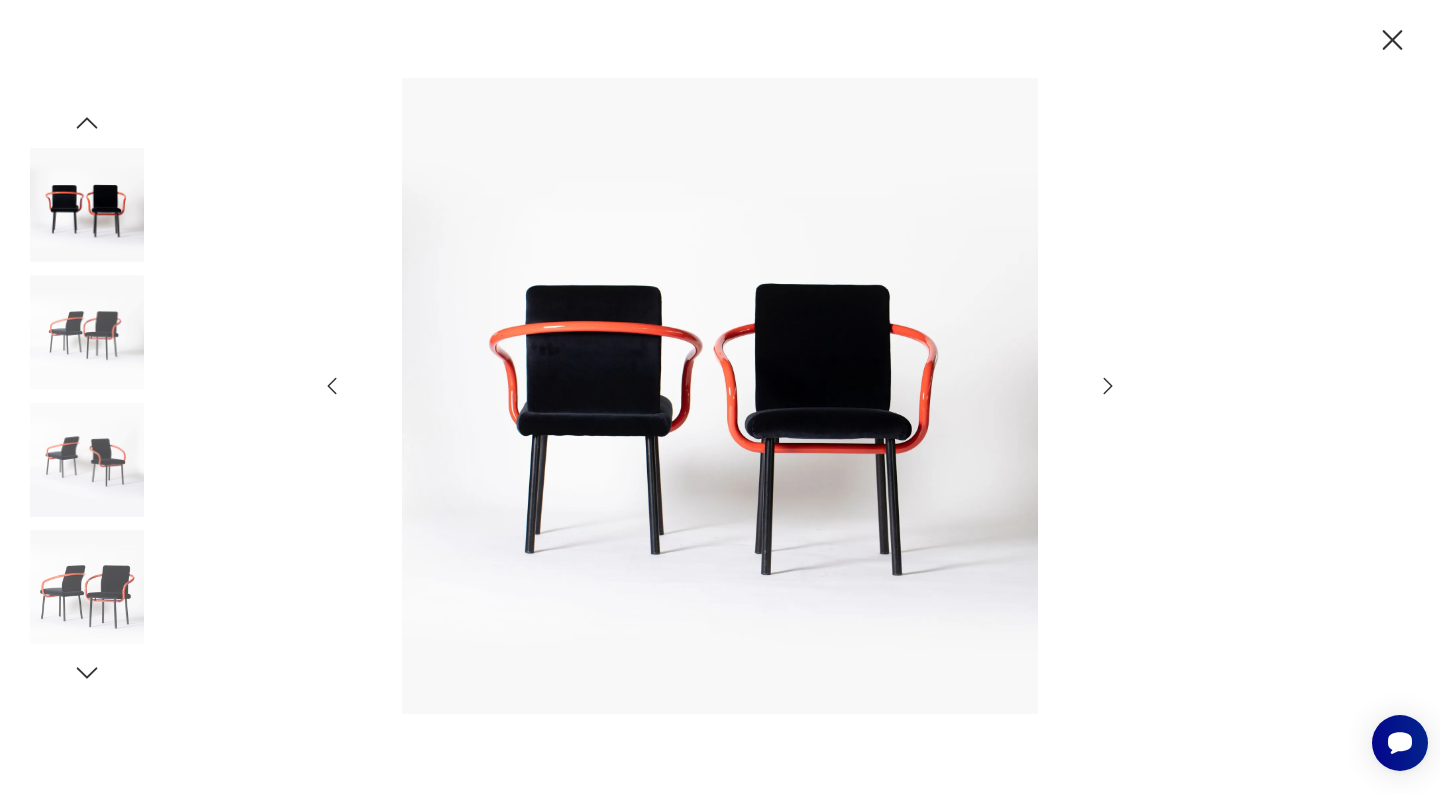 click at bounding box center (1108, 386) 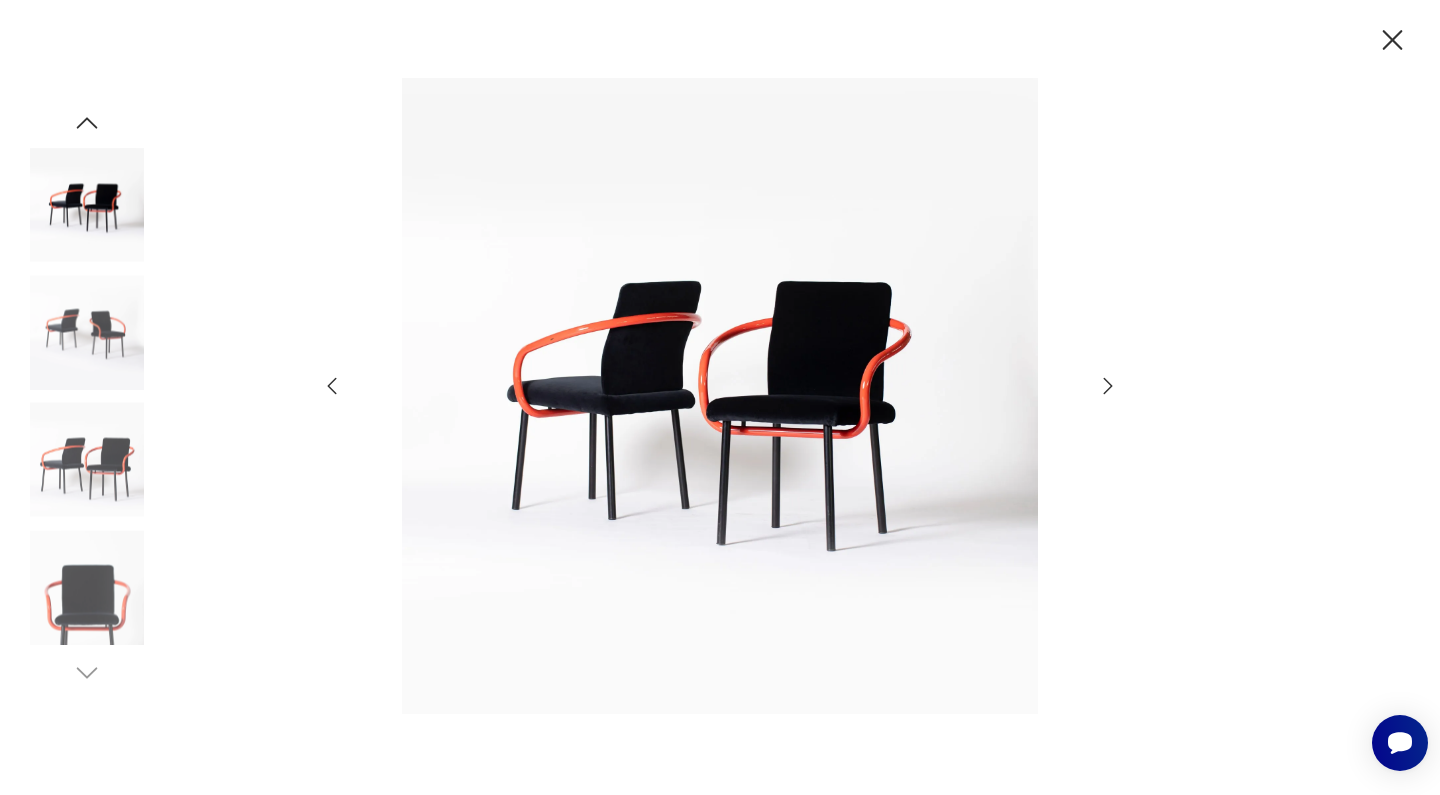 click at bounding box center (1108, 386) 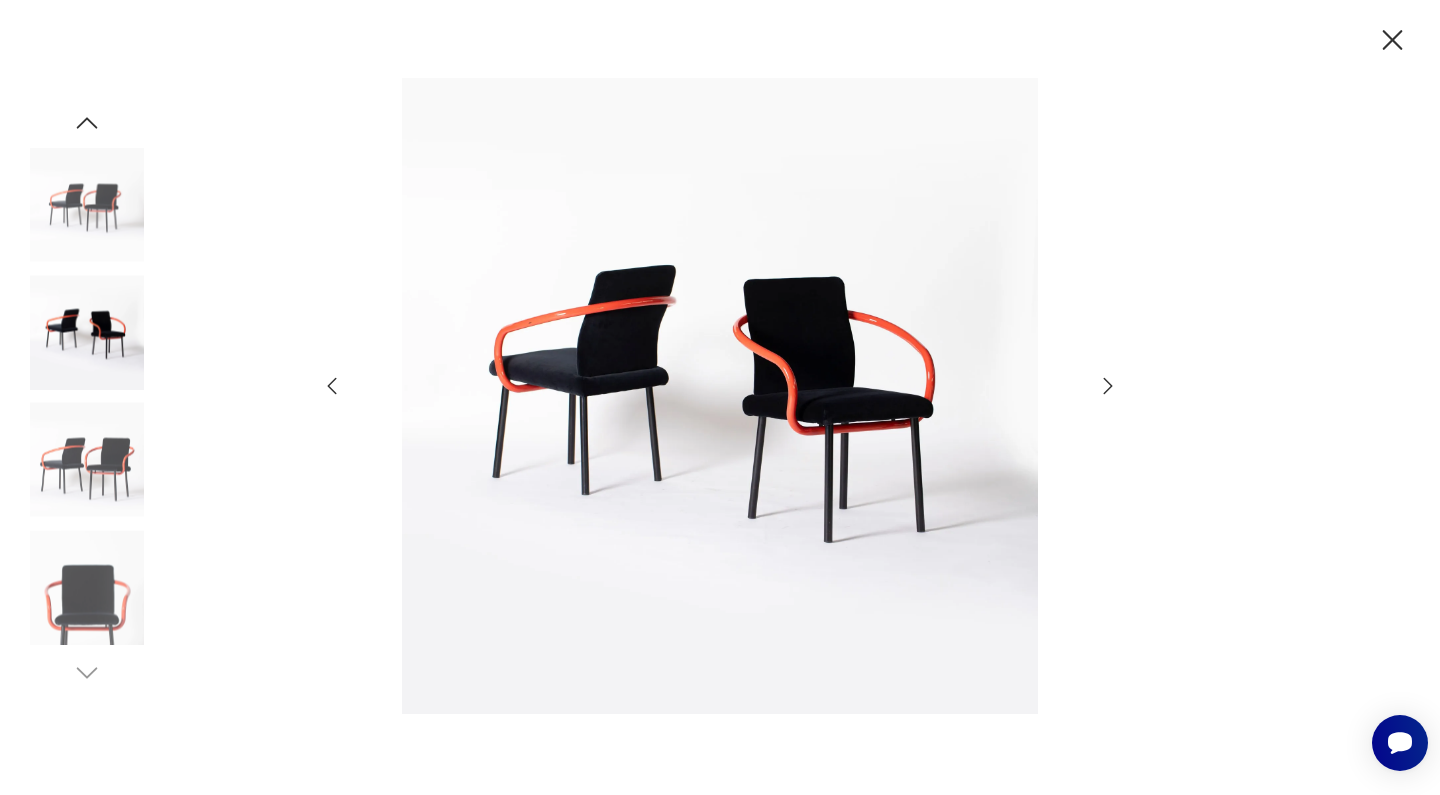 click at bounding box center (1108, 386) 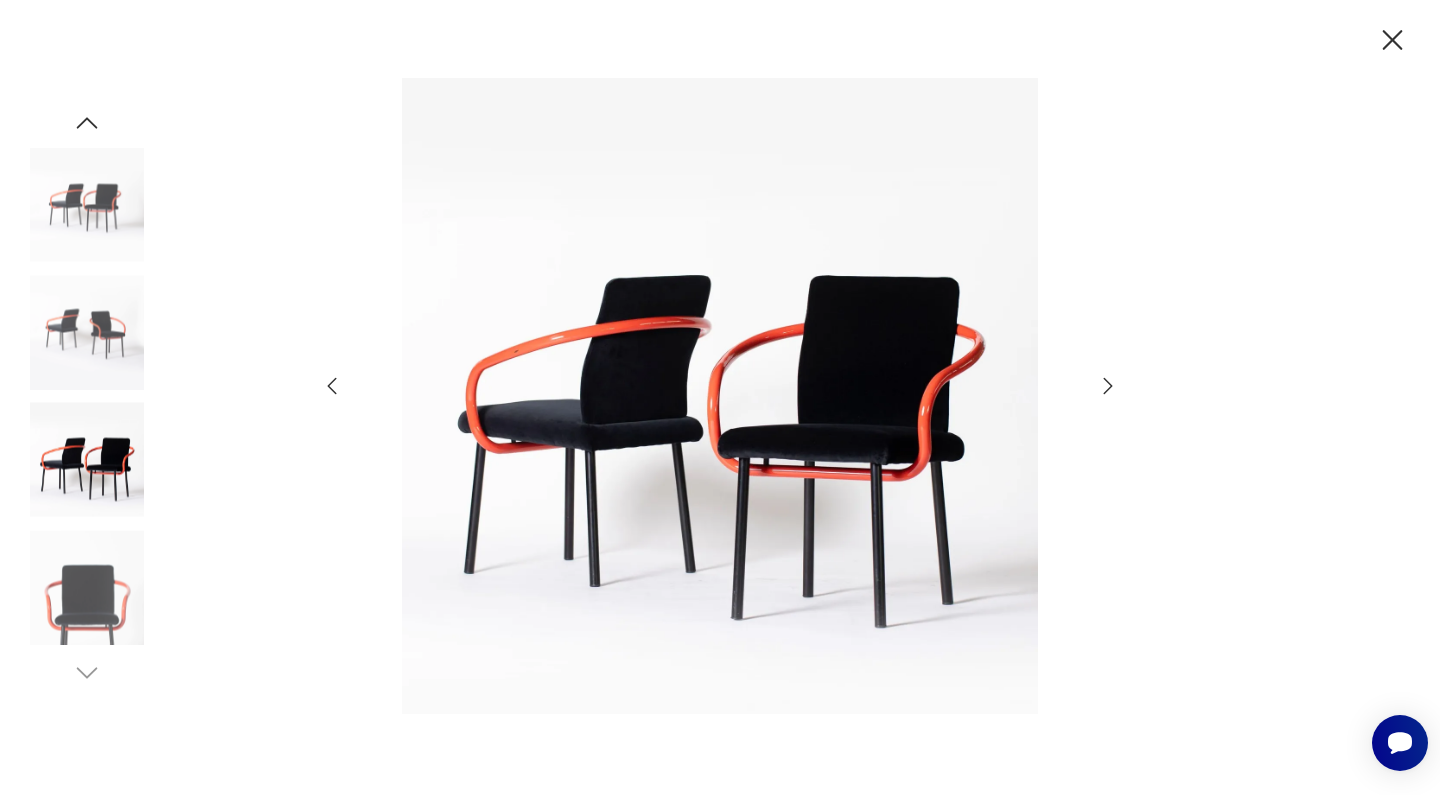 click at bounding box center [1392, 40] 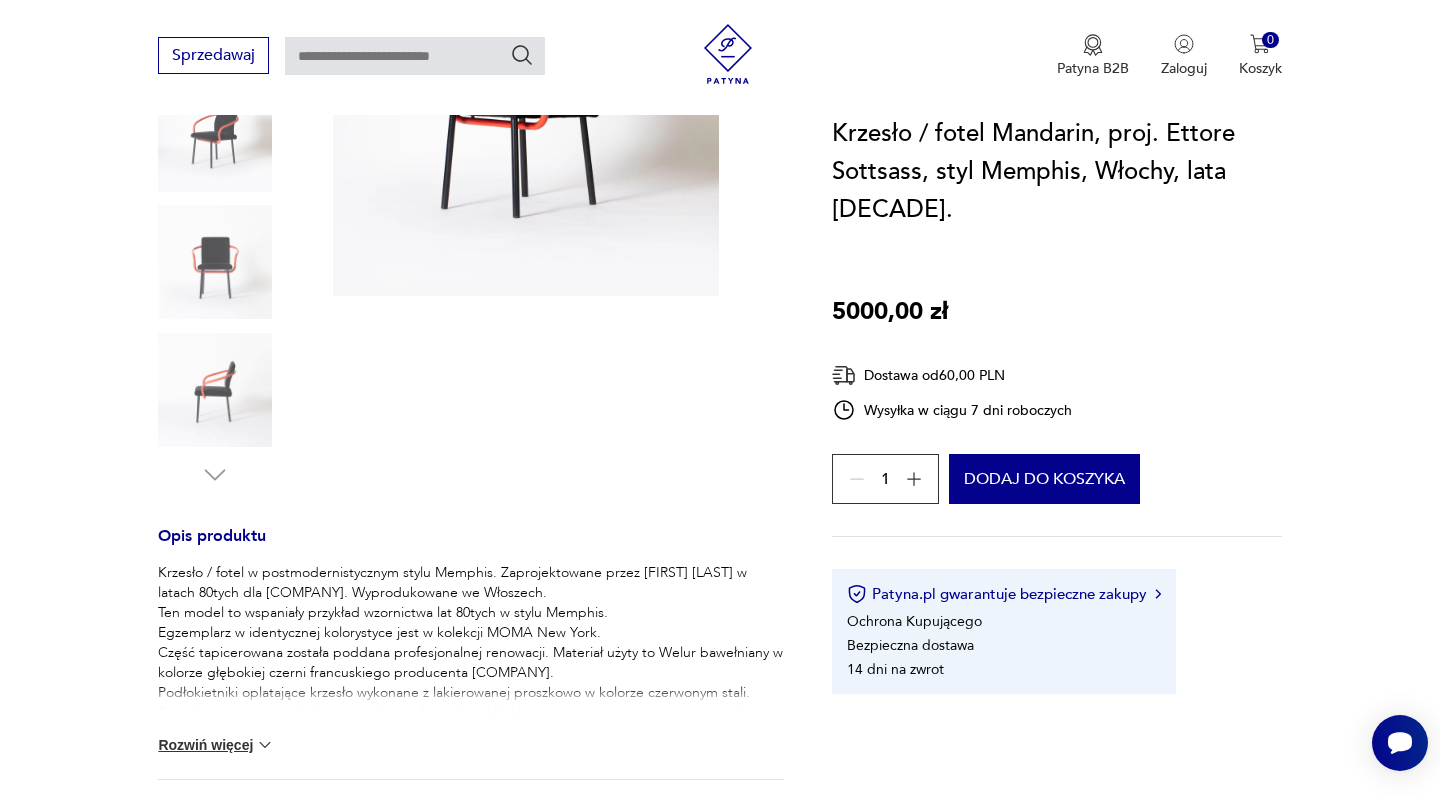 scroll, scrollTop: 438, scrollLeft: 0, axis: vertical 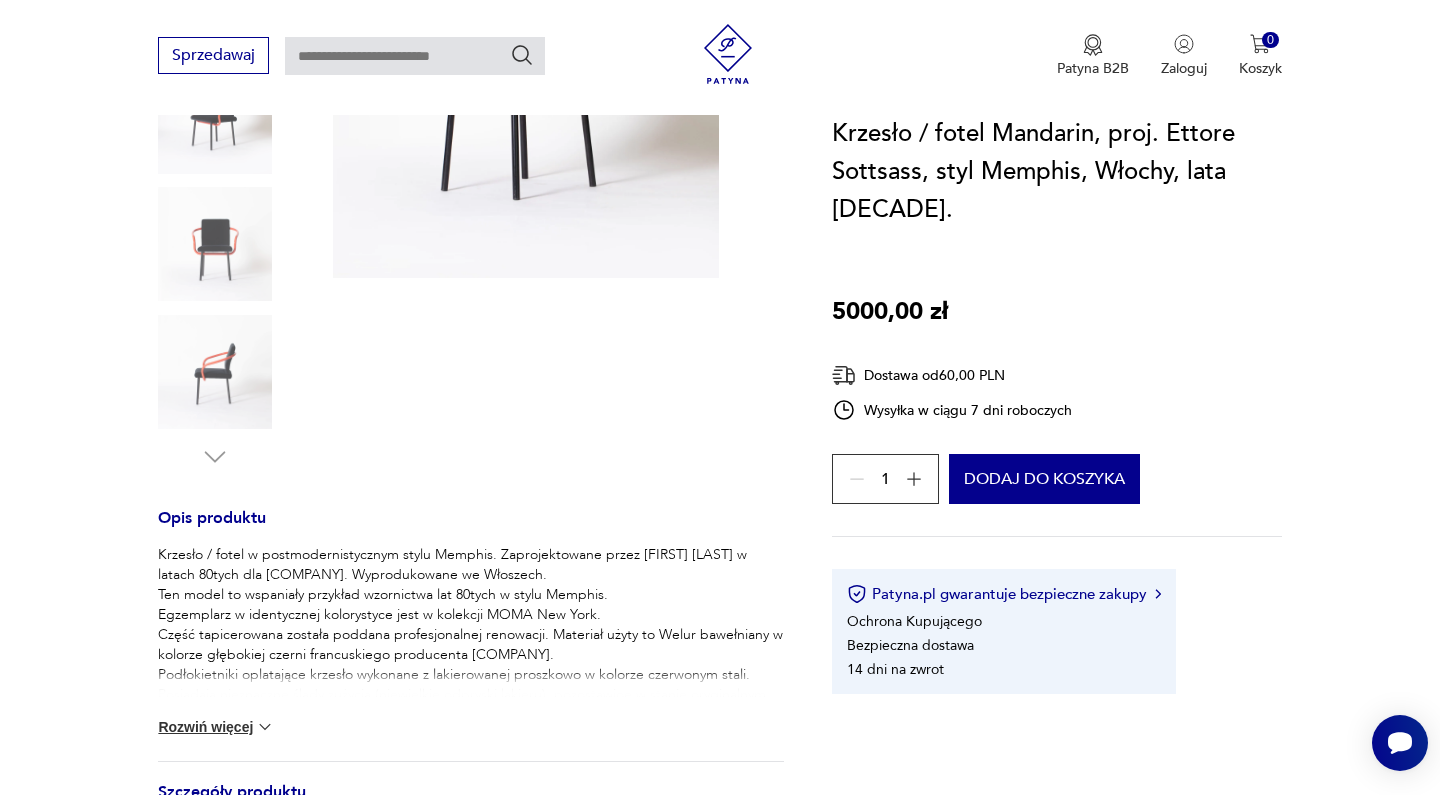 click on "Krzesło / fotel w postmodernistycznym stylu Memphis. Zaprojektowane przez Ettore Sottsass w latach 80tych dla Knoll International. Wyprodukowane we Włoszech.
Ten model to wspaniały przykład wzornictwa lat 80tych w stylu Memphis.
Egzemplarz w identycznej kolorystyce jest w kolekcji MOMA New York.
Część tapicerowana została poddana profesjonalnej renowacji. Materiał użyty to Welur bawełniany w kolorze głębokiej czerni francuskiego producenta Casamance.
Podłokietniki oplatające krzesło wykonane z lakierowanej proszkowo w kolorze czerwonym stali. Posiadają nieznaczne ślady zużycia (niewielkie odpryski lakieru), pozostawioe w stanie oryginalnym.
Dostępne 2 egzemplarze, cena za sztukę." at bounding box center (471, 635) 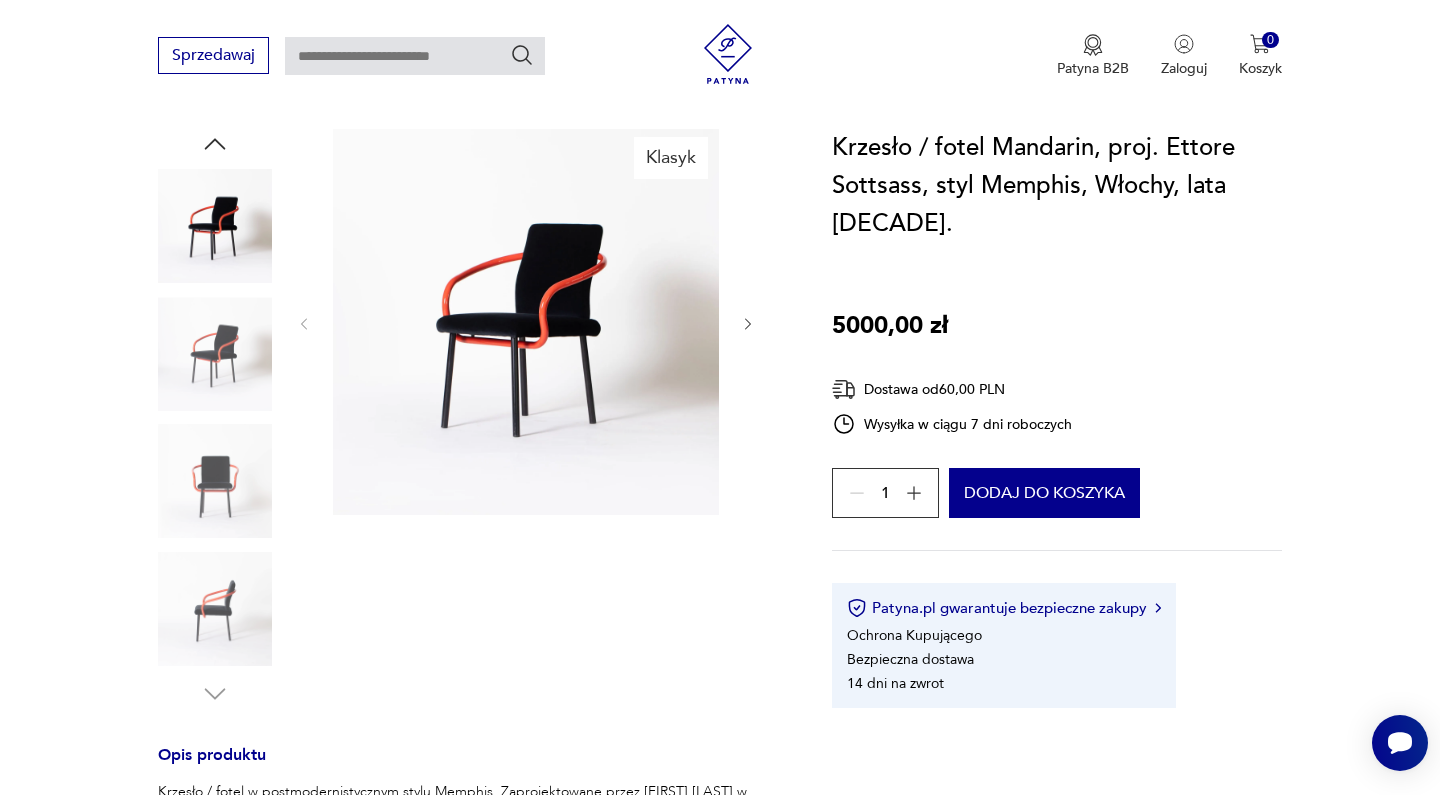 scroll, scrollTop: 201, scrollLeft: 0, axis: vertical 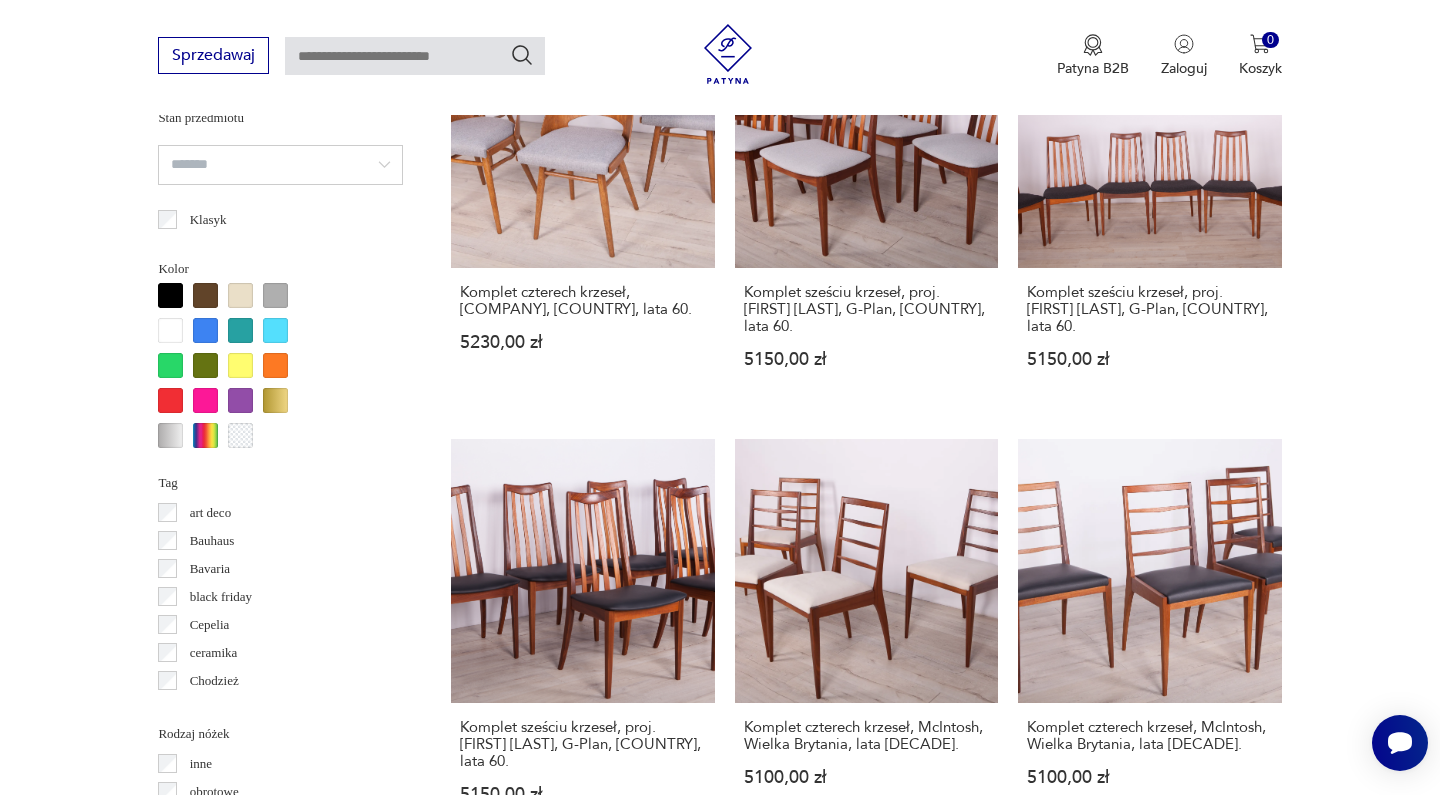 click on "9" at bounding box center (1050, 1781) 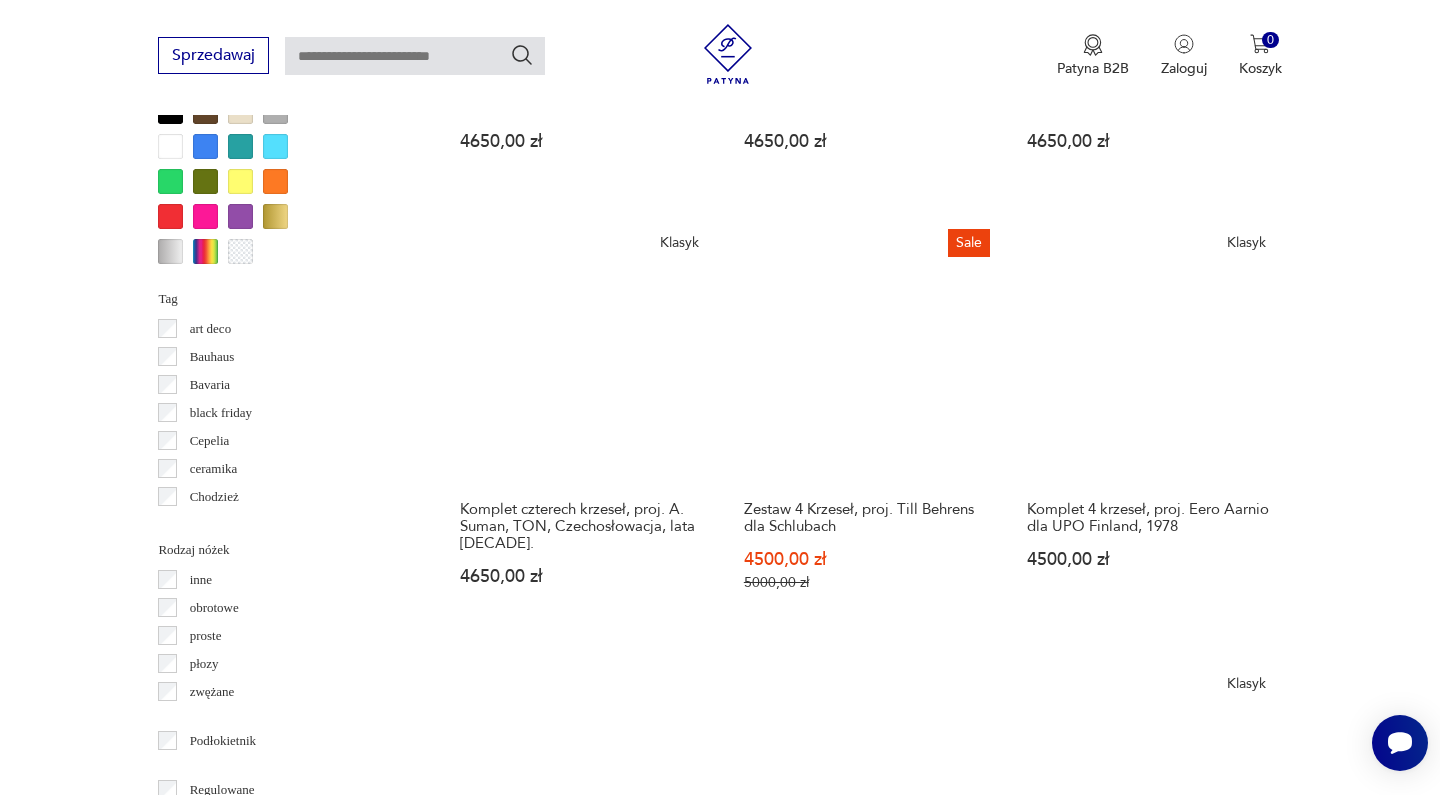 scroll, scrollTop: 1984, scrollLeft: 0, axis: vertical 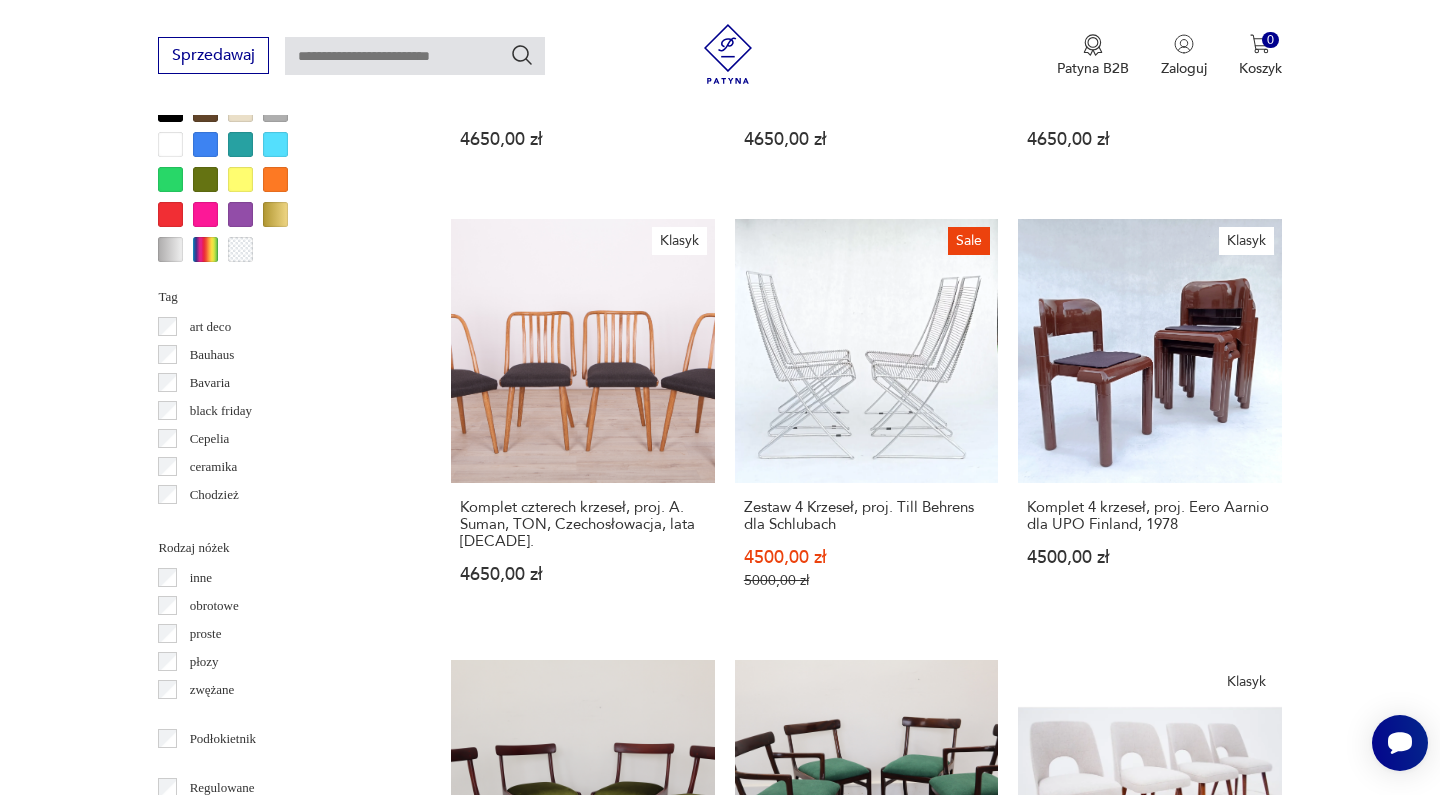 click on "10" at bounding box center [1050, 1601] 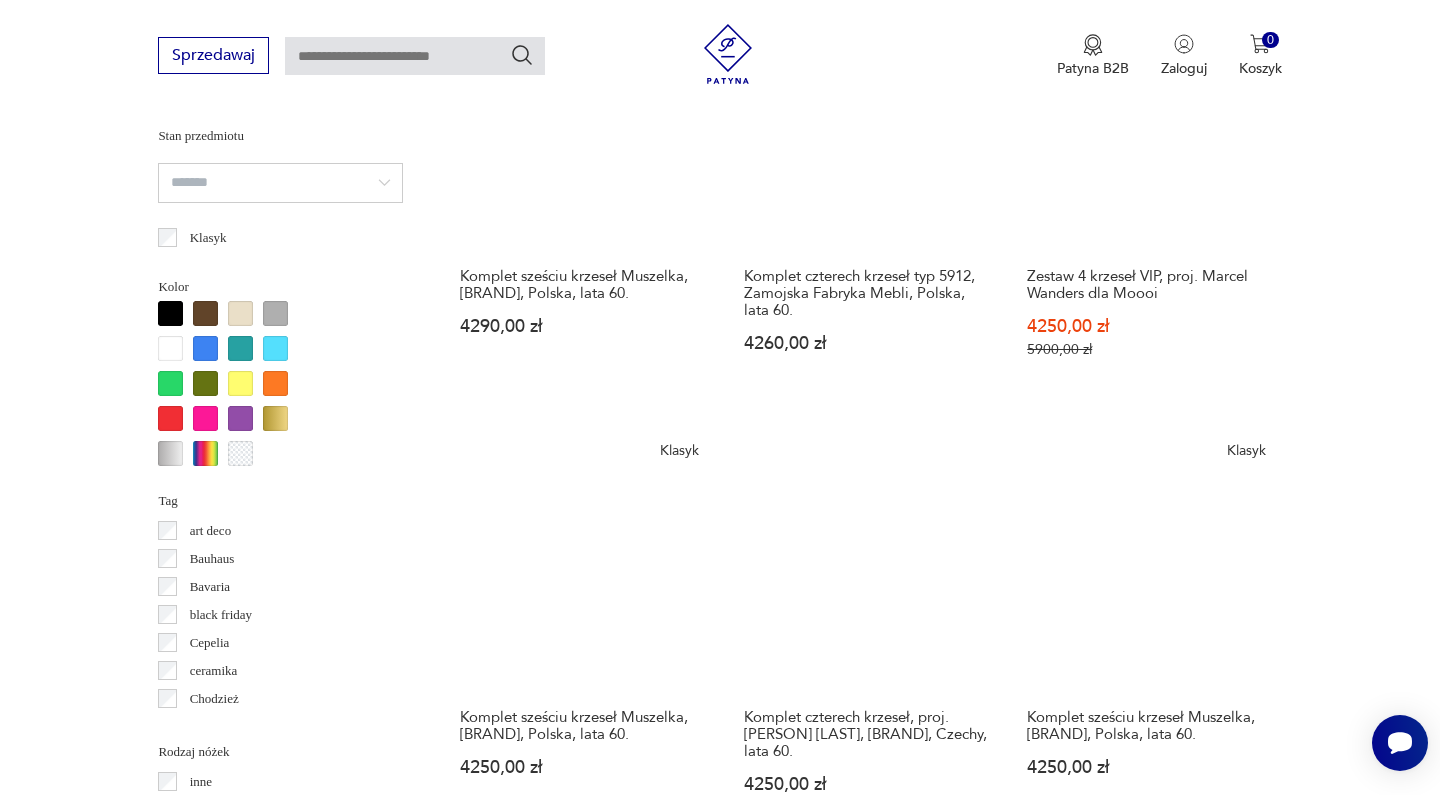 scroll, scrollTop: 1786, scrollLeft: 0, axis: vertical 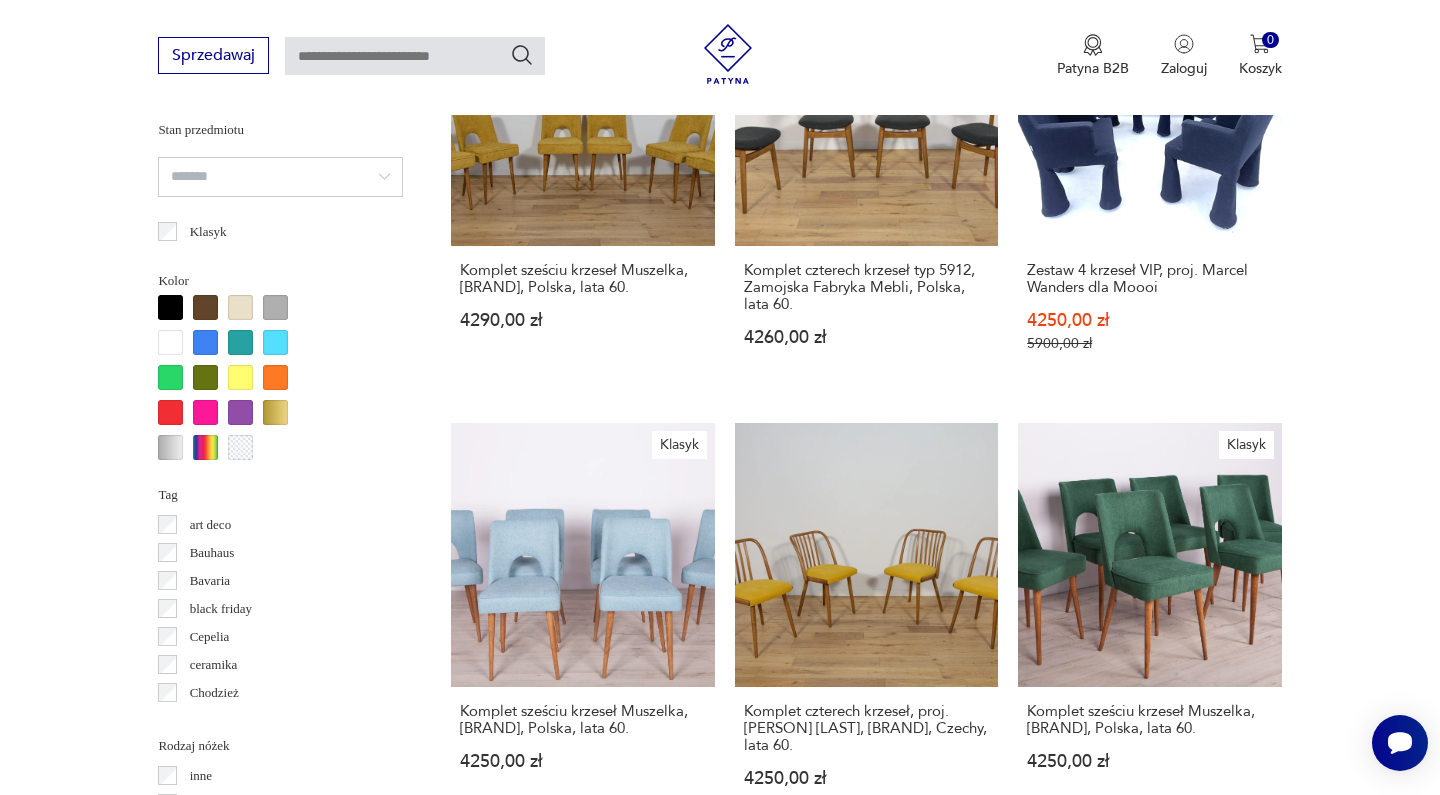 click on "11" at bounding box center [1050, 1805] 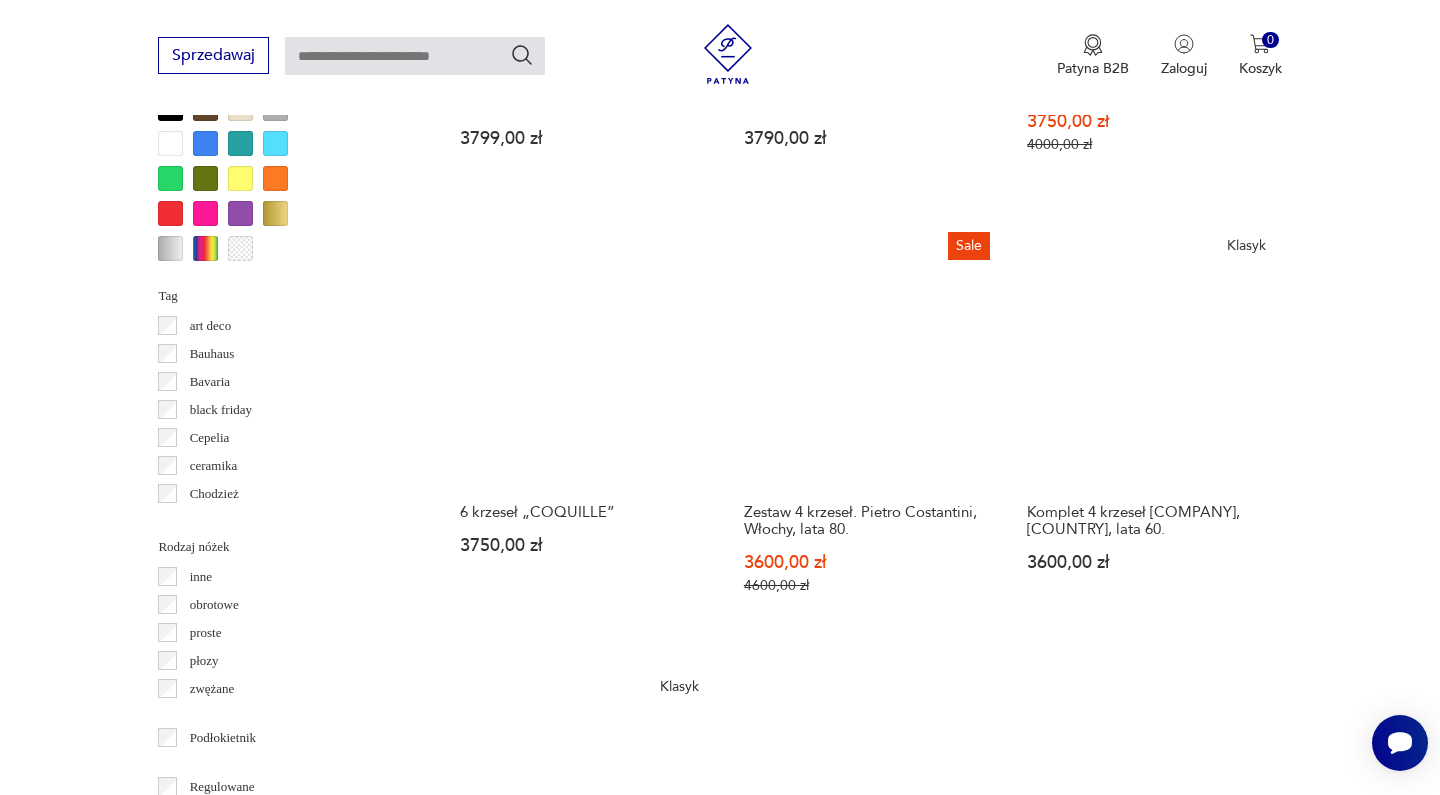 scroll, scrollTop: 1991, scrollLeft: 0, axis: vertical 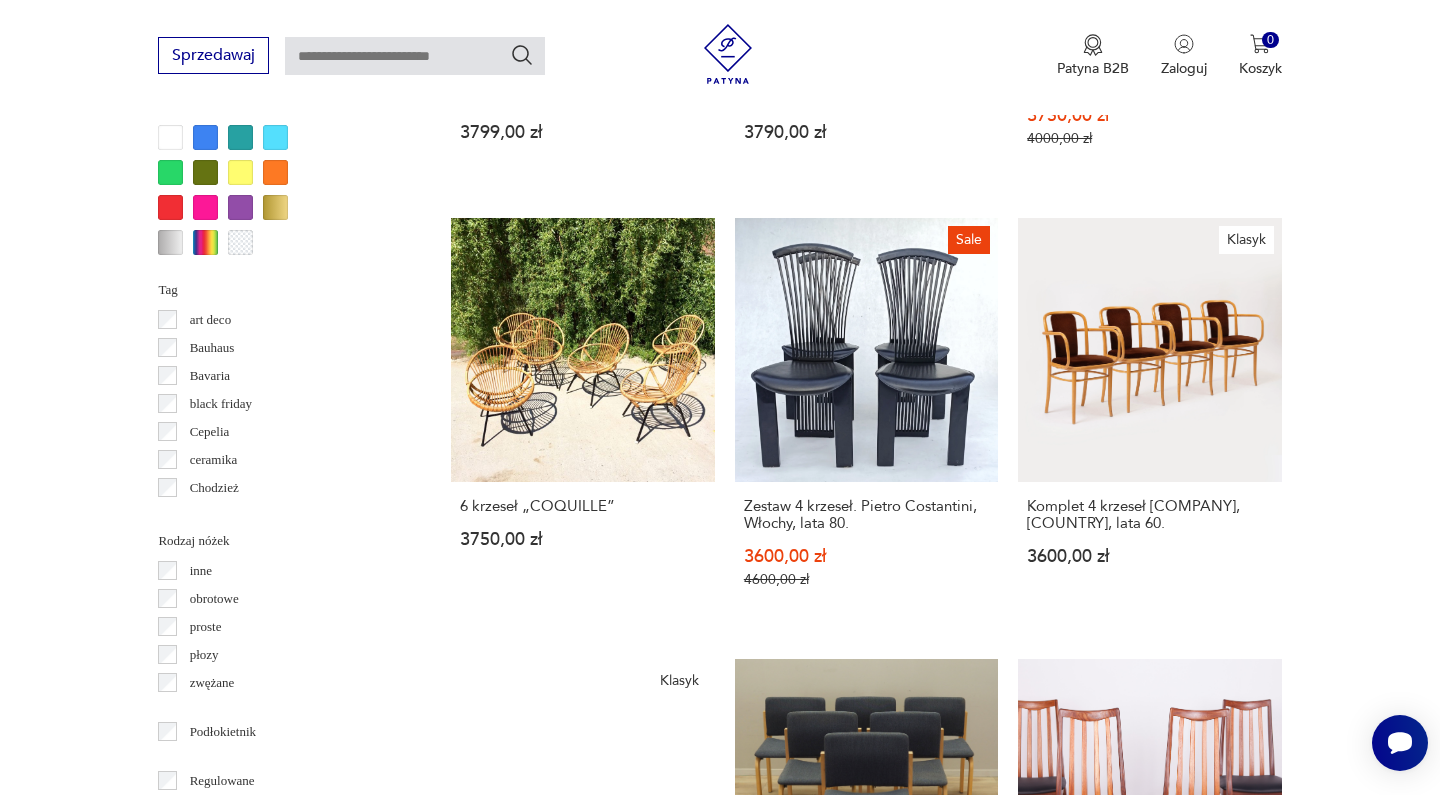 click on "12" at bounding box center (1050, 1566) 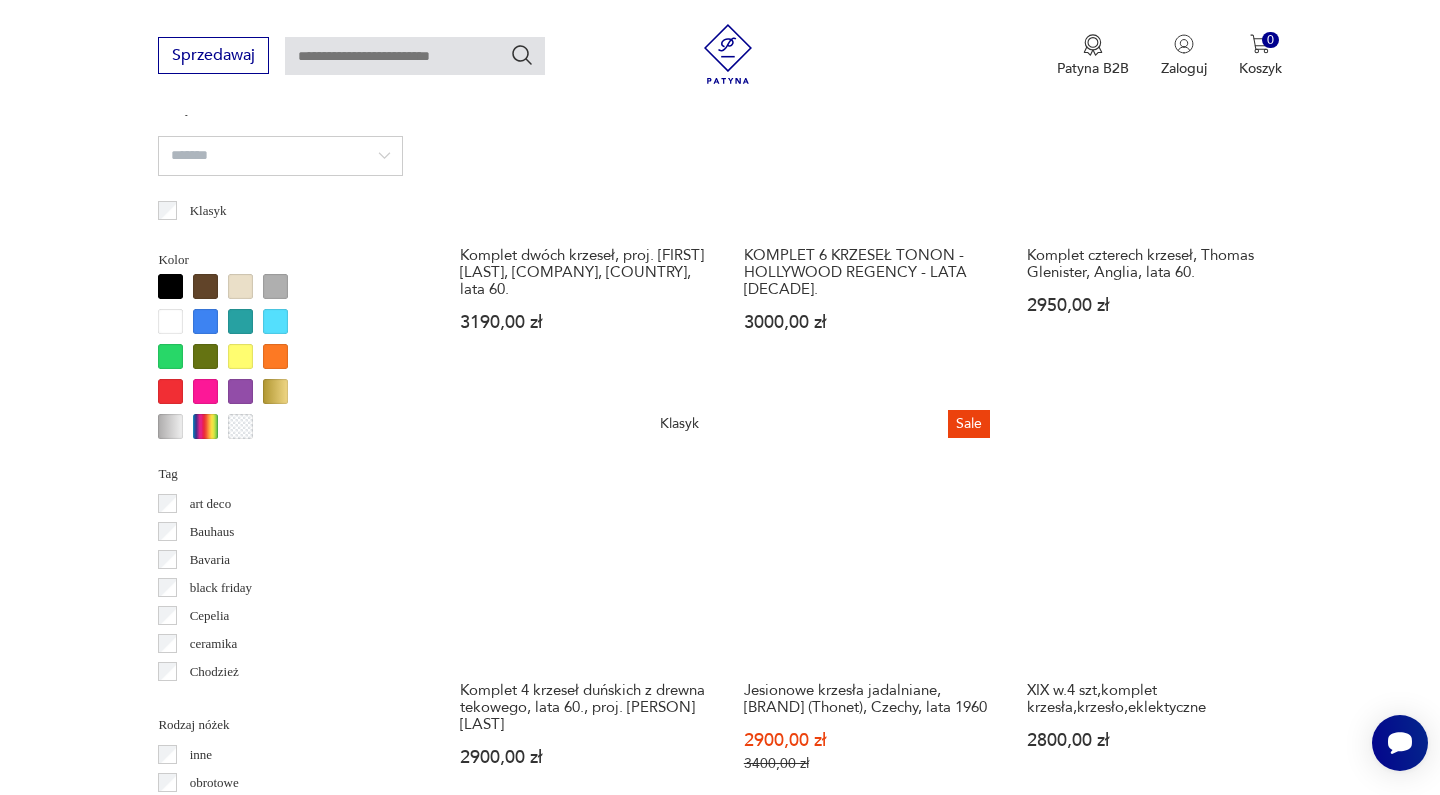 scroll, scrollTop: 1809, scrollLeft: 0, axis: vertical 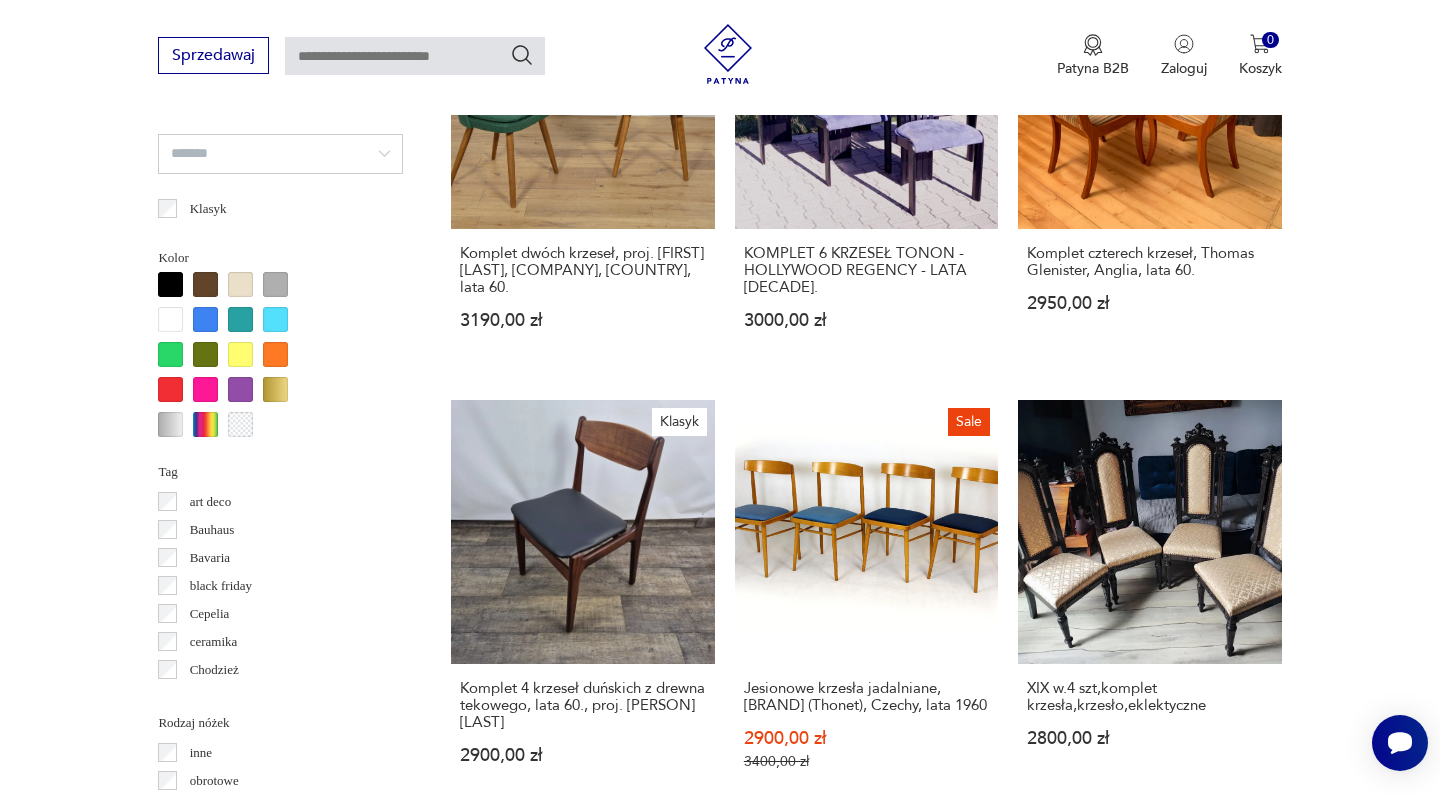 click on "13" at bounding box center (1050, 1731) 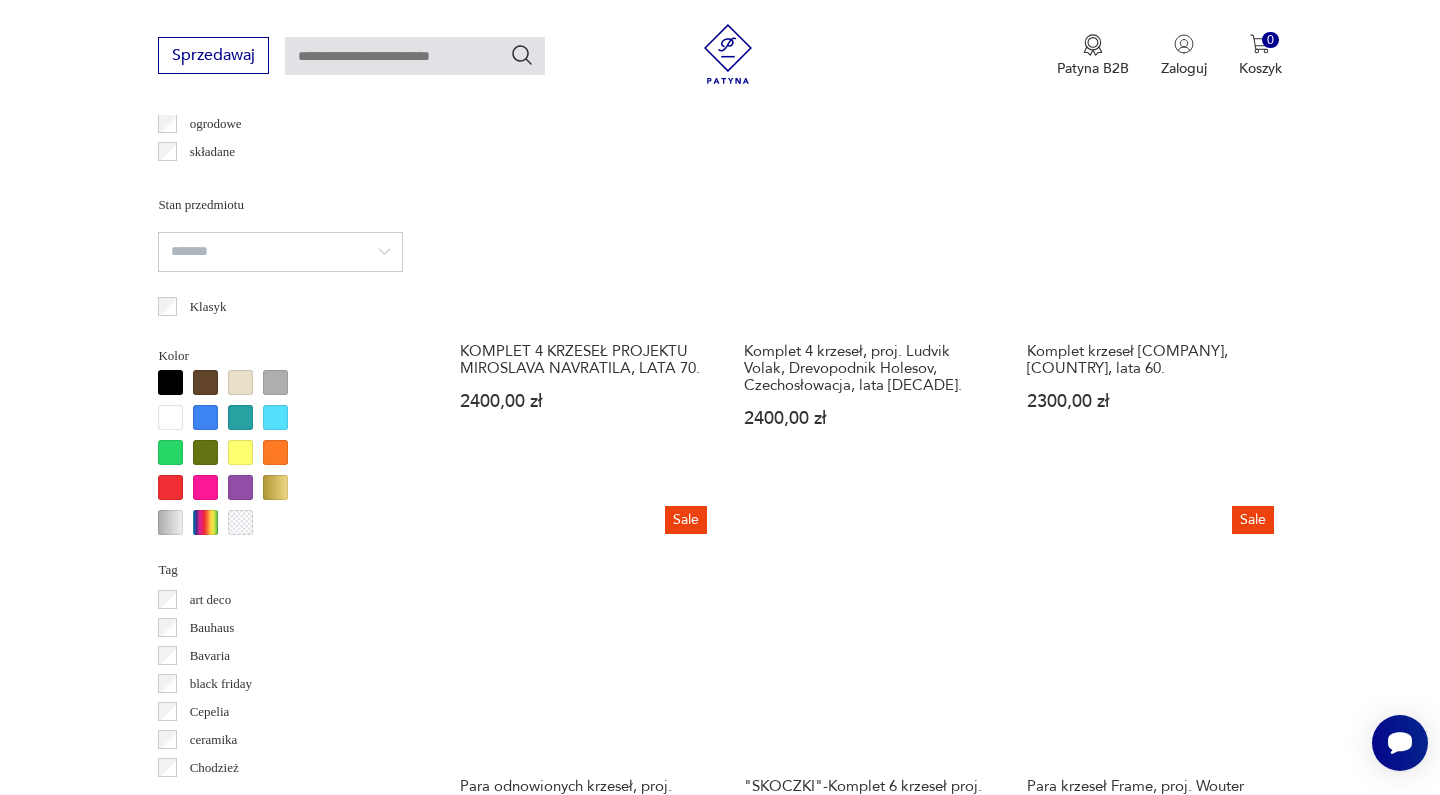 scroll, scrollTop: 1836, scrollLeft: 0, axis: vertical 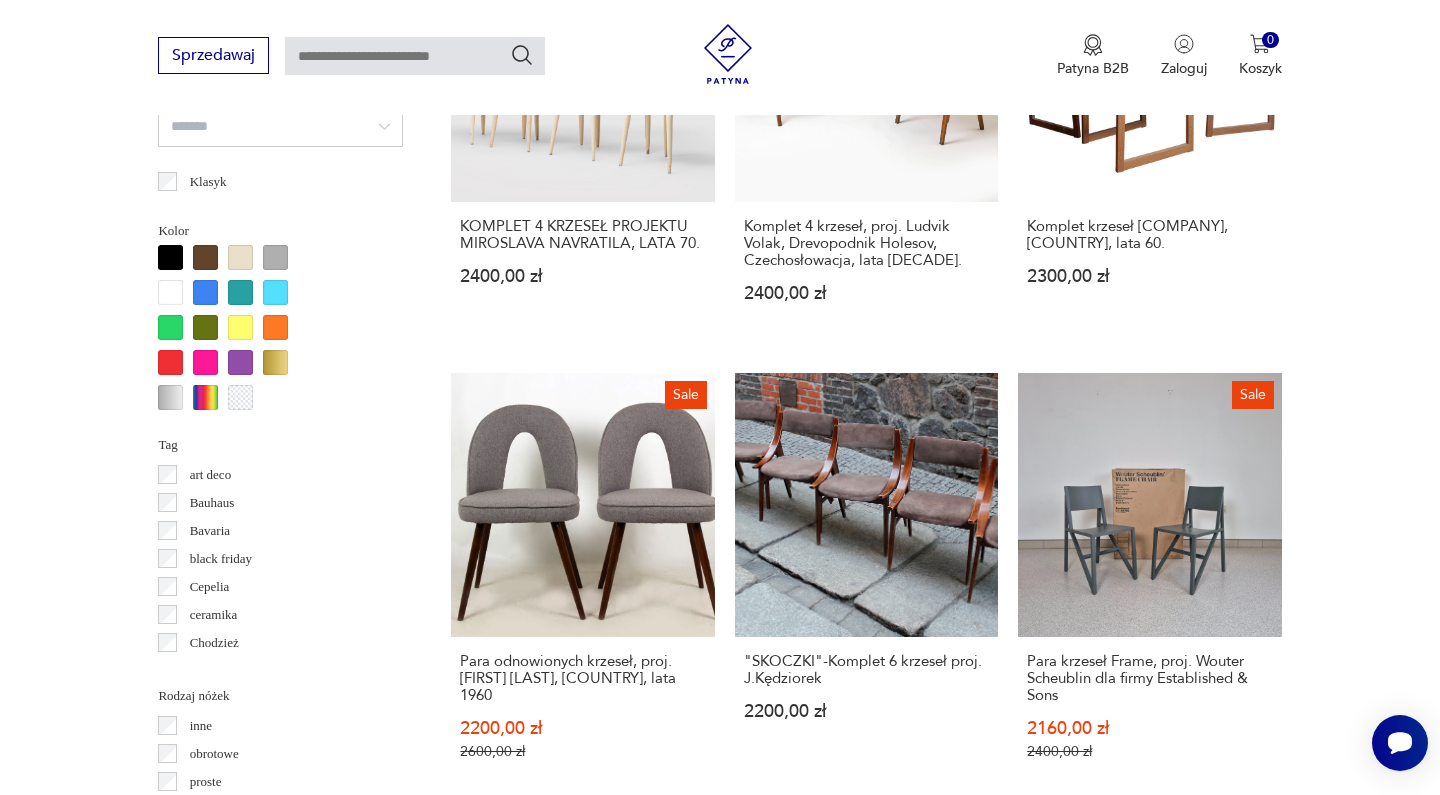 click on "14" at bounding box center [1050, 1755] 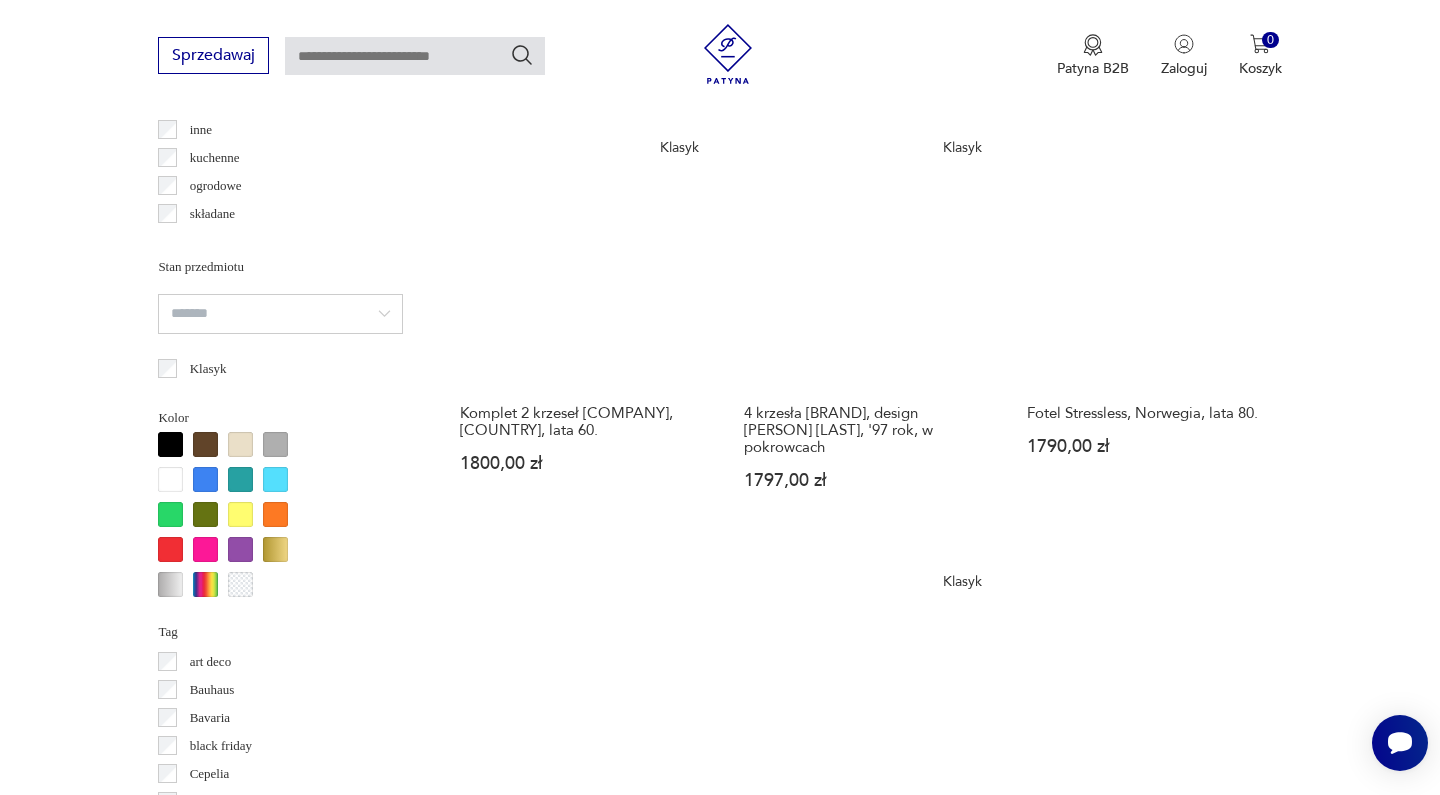 scroll, scrollTop: 1883, scrollLeft: 0, axis: vertical 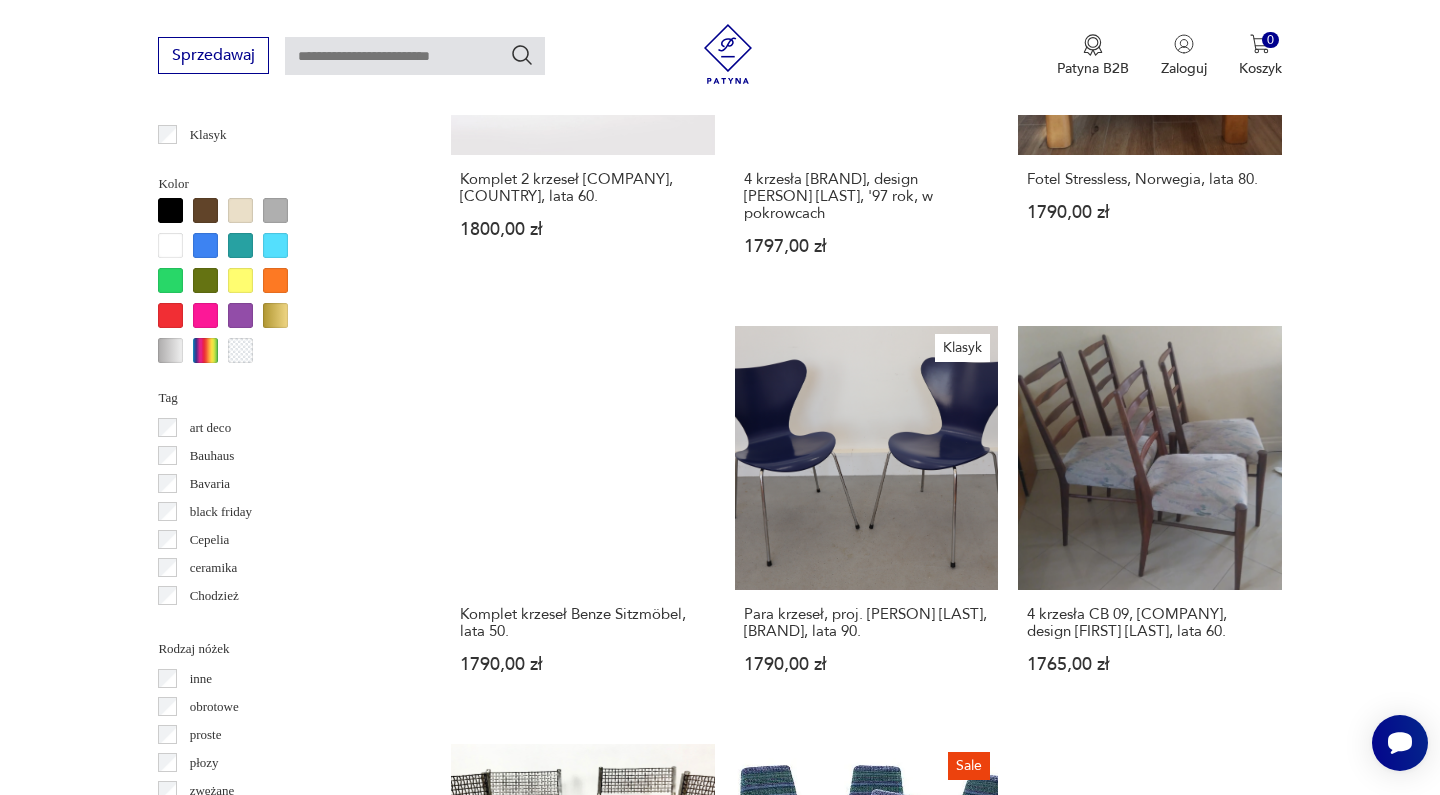 click on "15" at bounding box center [1050, 1691] 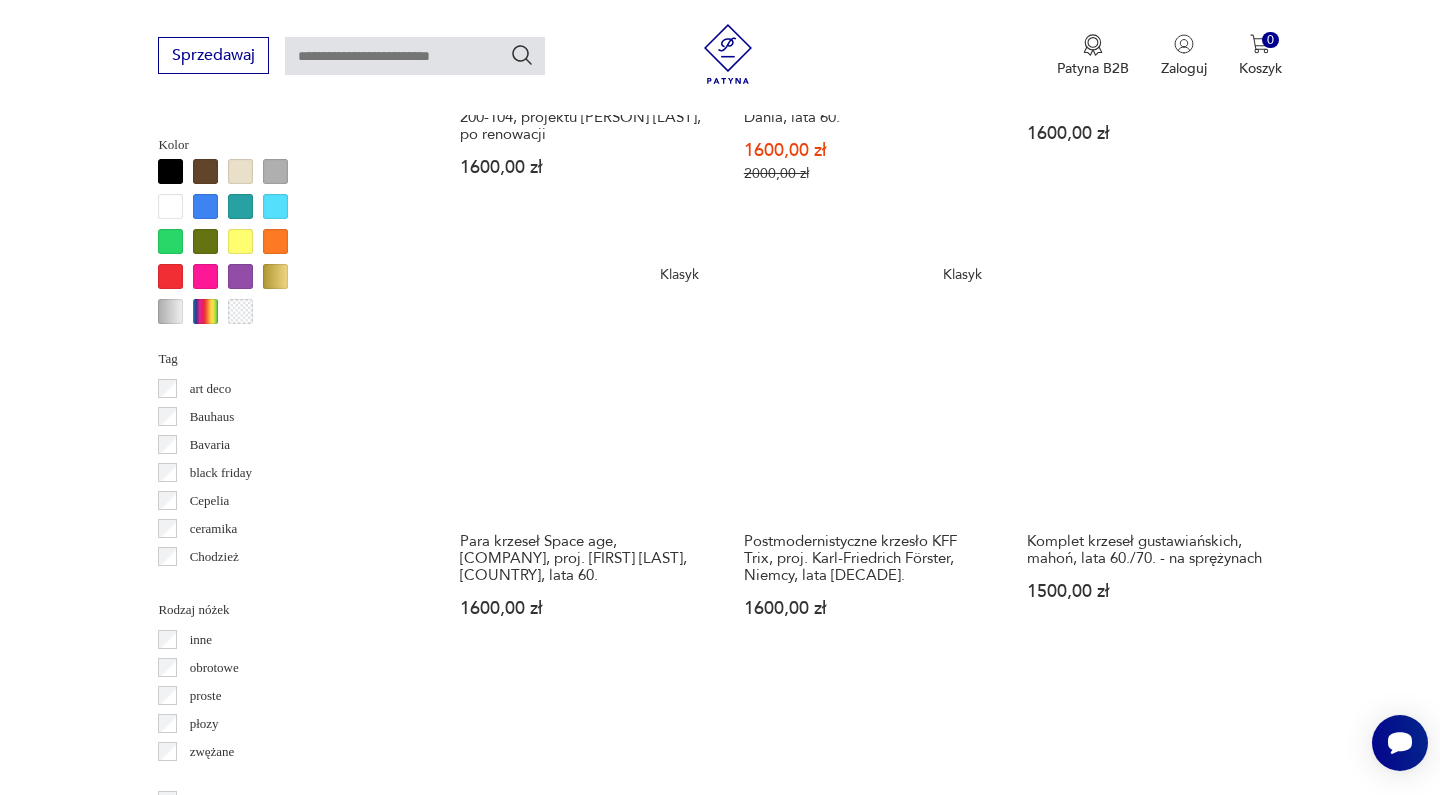 scroll, scrollTop: 1924, scrollLeft: 0, axis: vertical 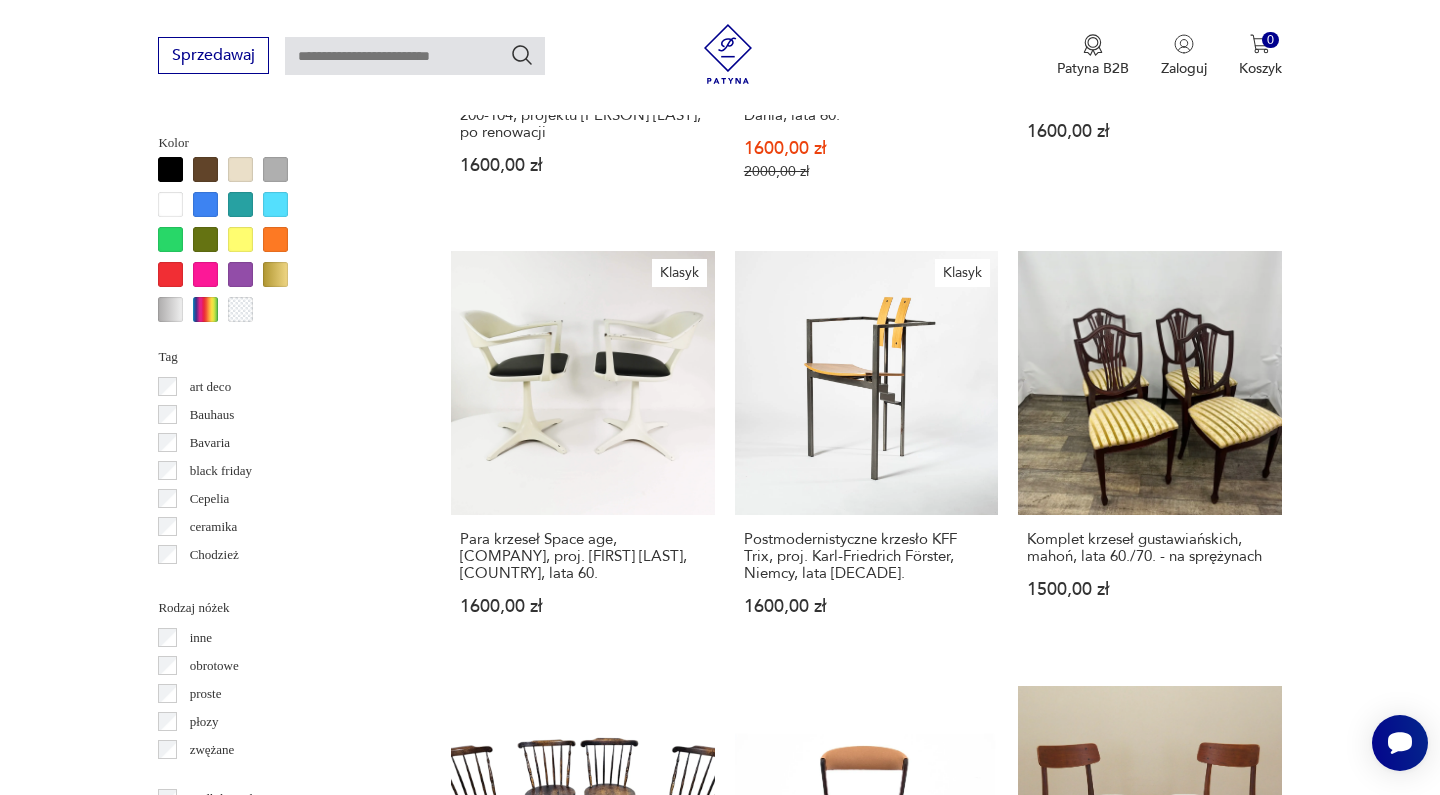click on "30" at bounding box center [1172, 1576] 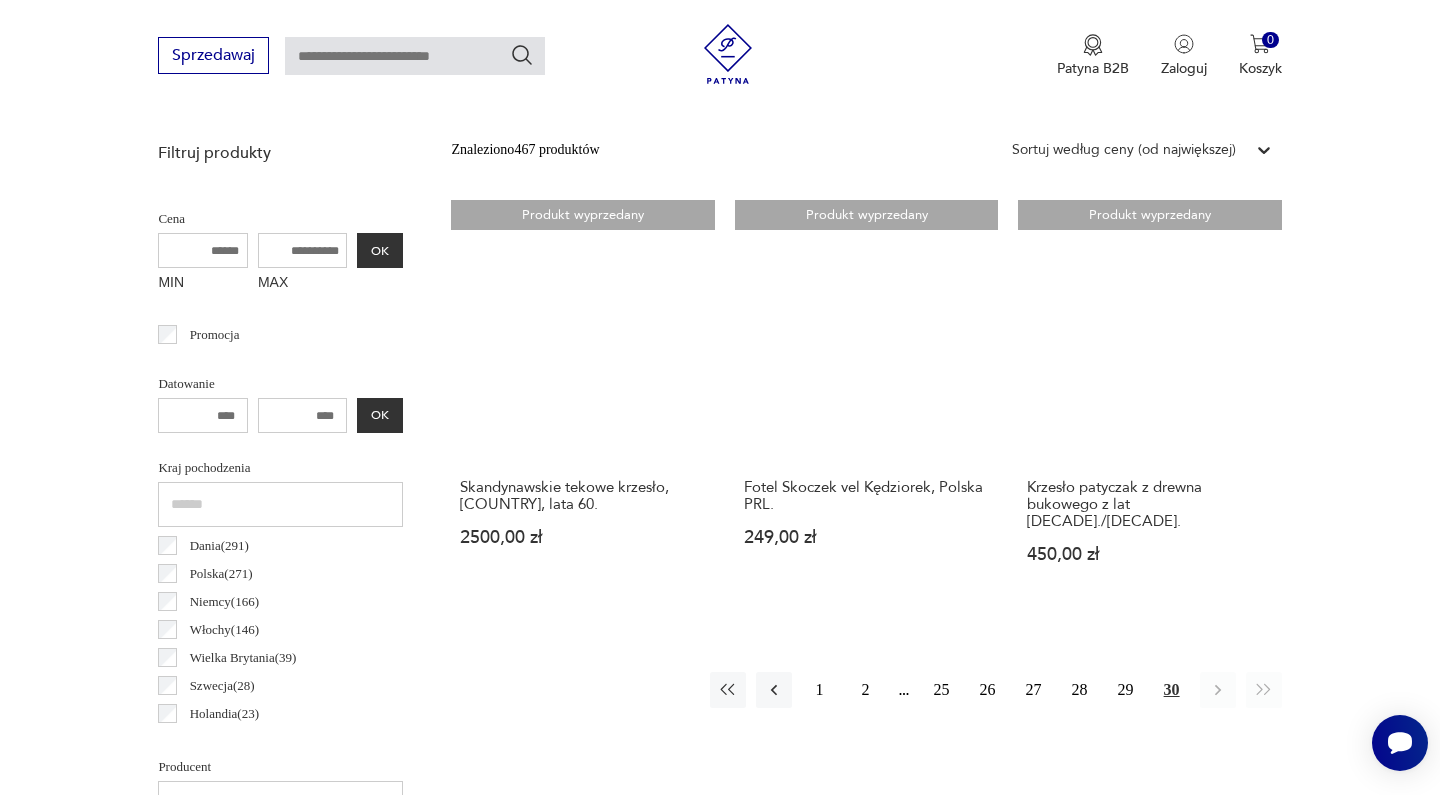 scroll, scrollTop: 711, scrollLeft: 0, axis: vertical 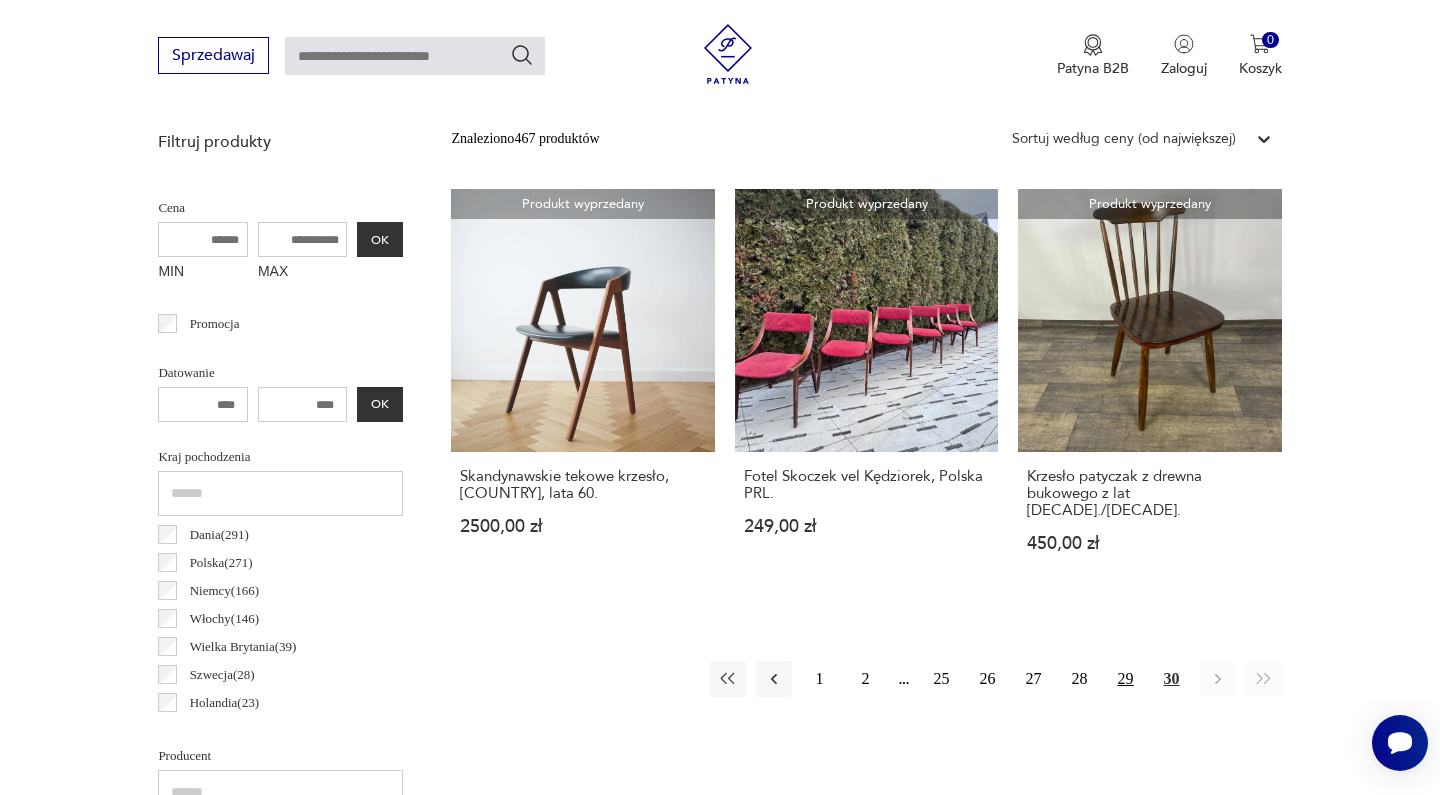 click on "29" at bounding box center [1126, 679] 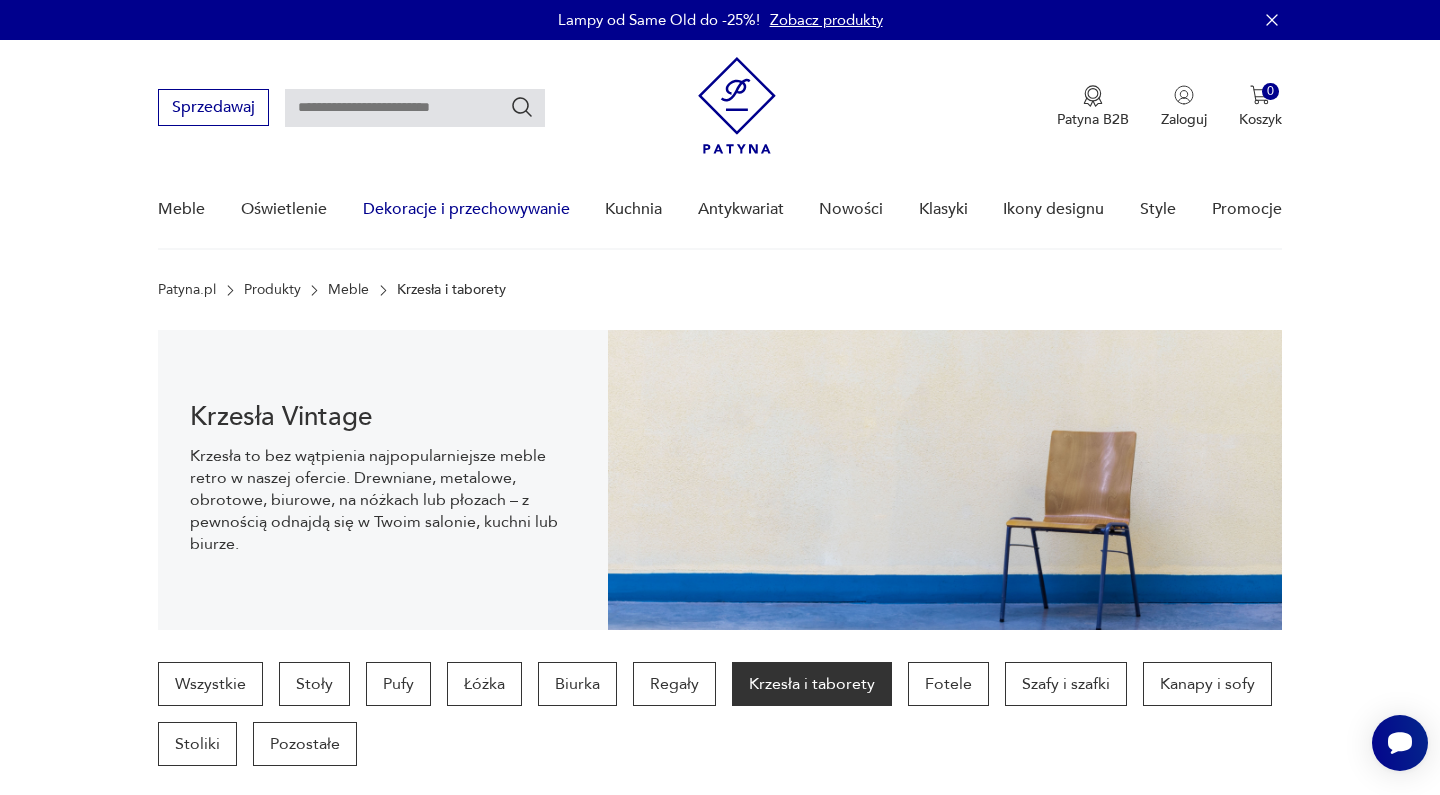 scroll, scrollTop: 0, scrollLeft: 0, axis: both 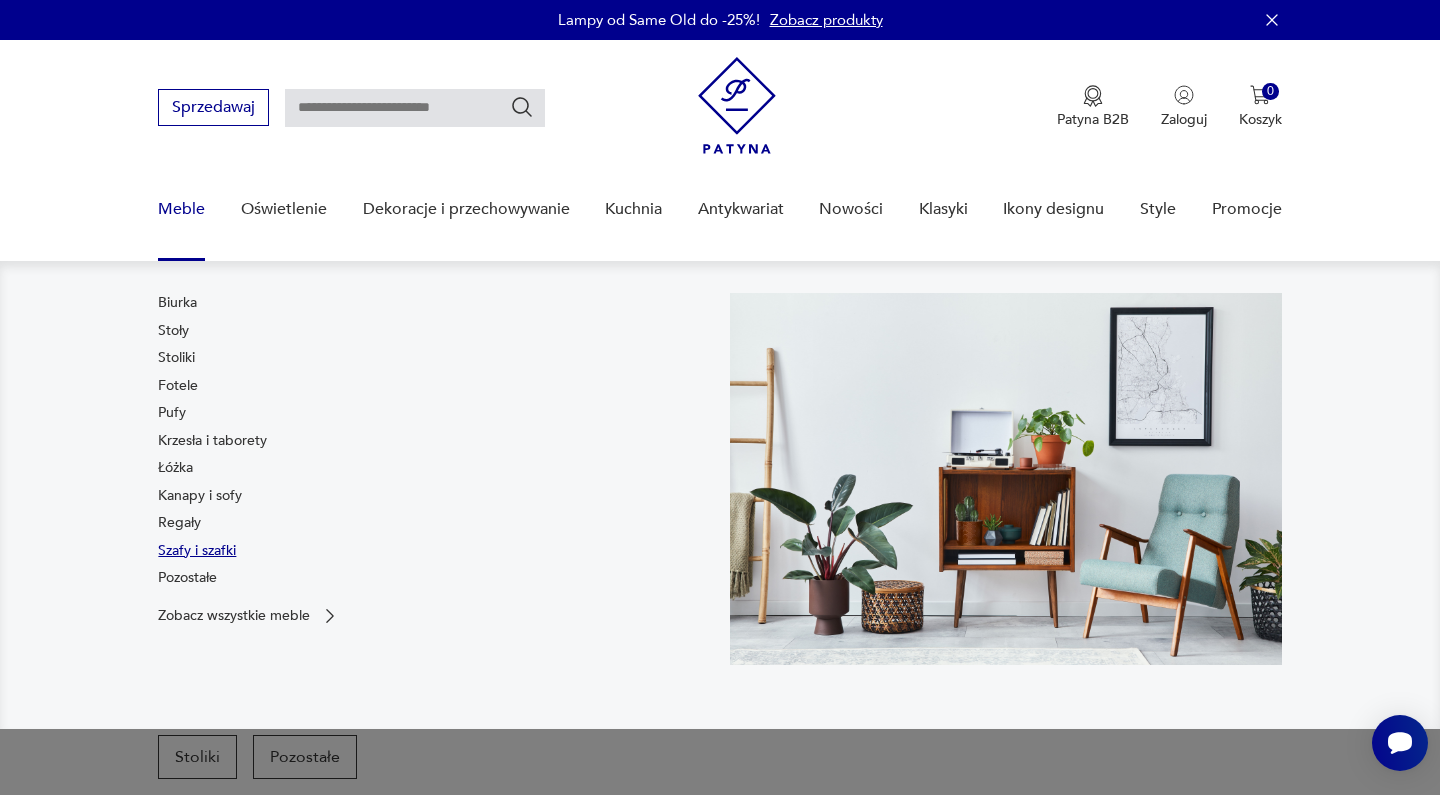click on "Szafy i szafki" at bounding box center [197, 551] 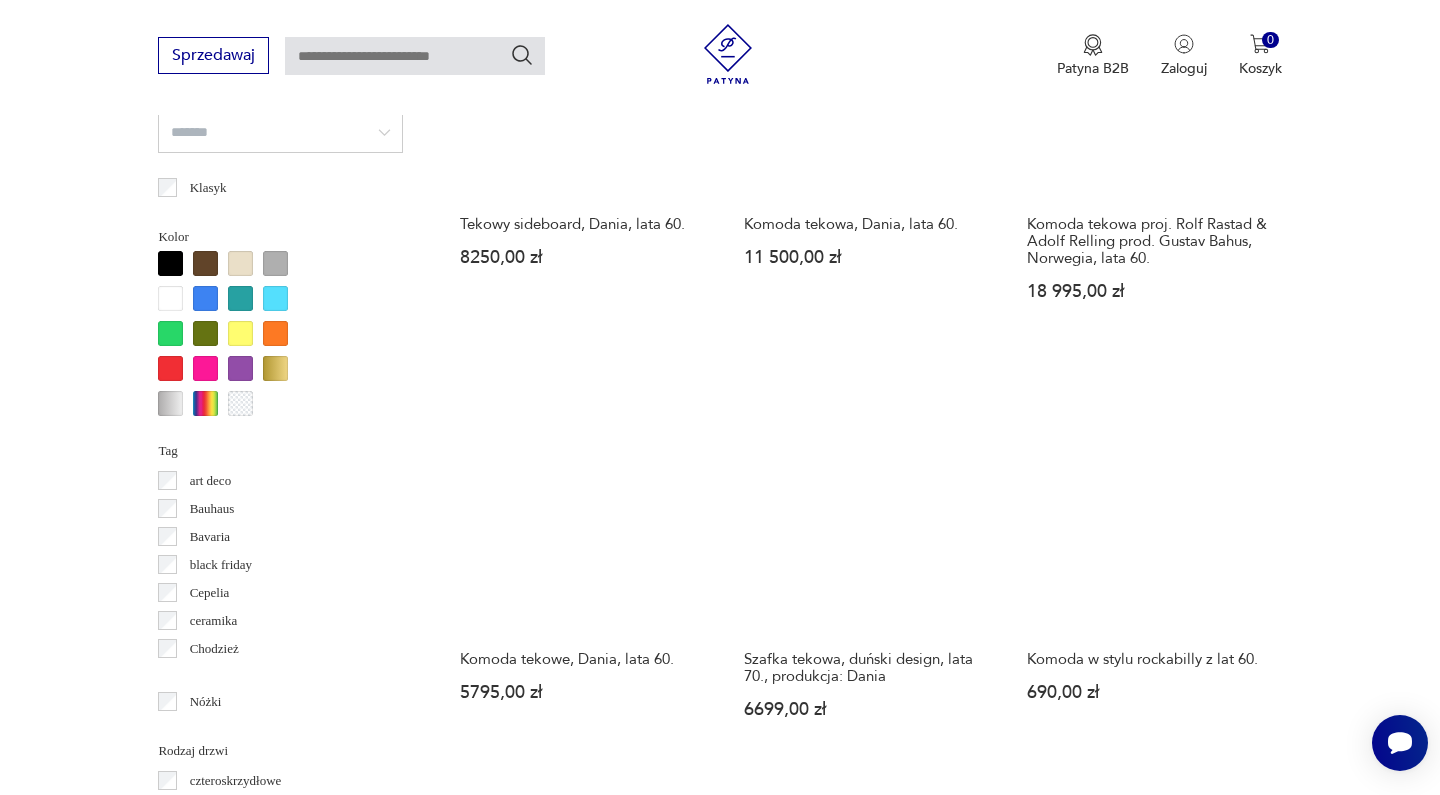 scroll, scrollTop: 1806, scrollLeft: 0, axis: vertical 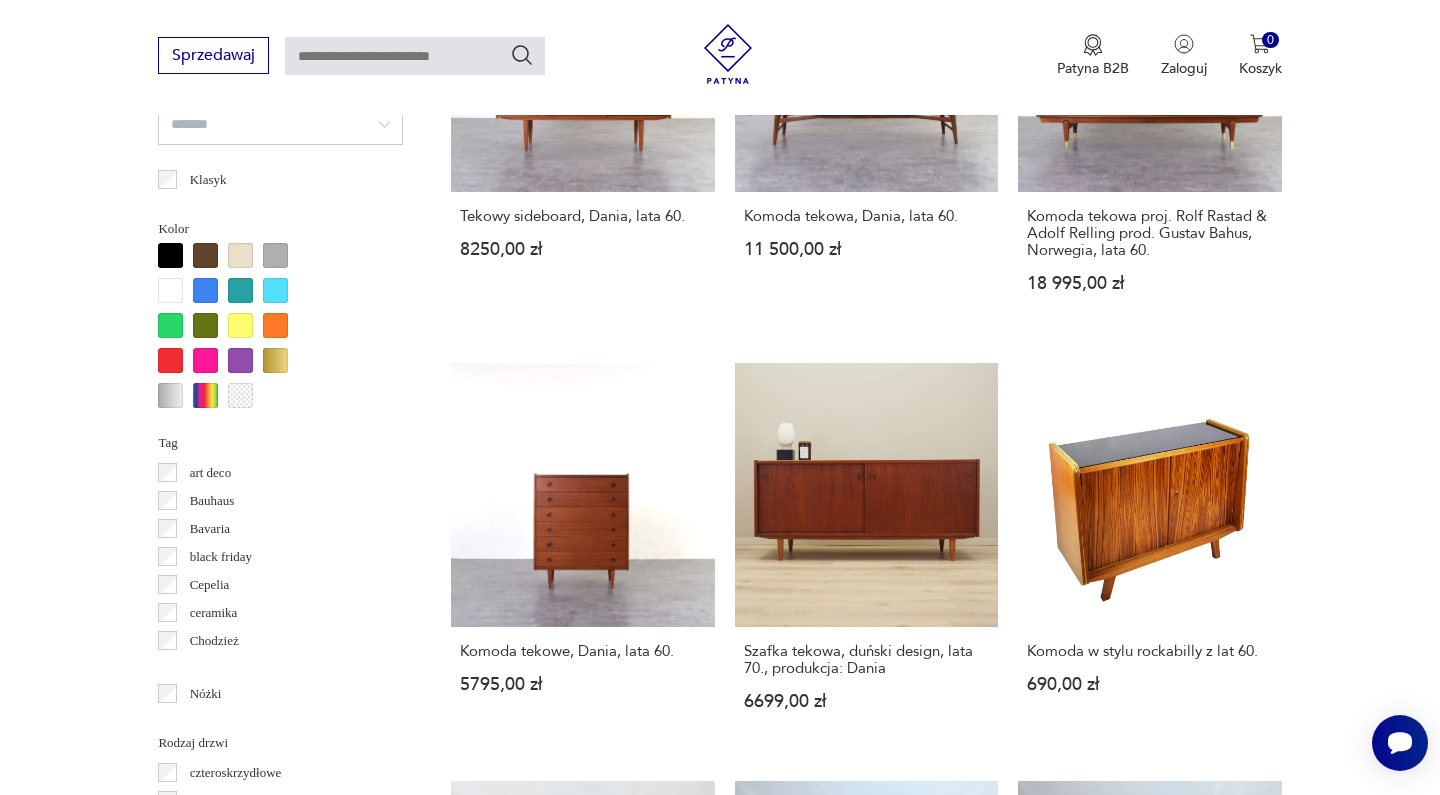 click on "2" at bounding box center [866, 1671] 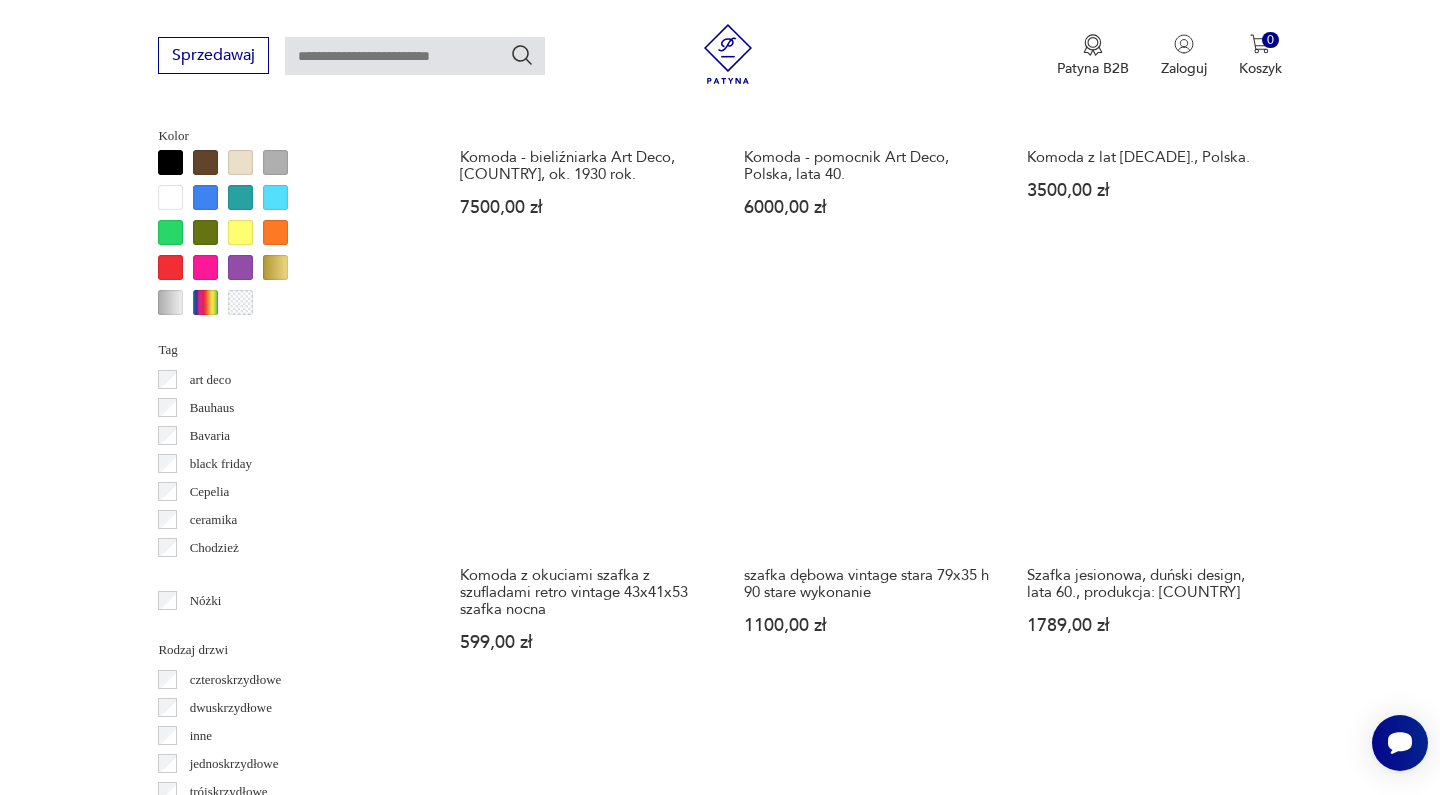 scroll, scrollTop: 1902, scrollLeft: 0, axis: vertical 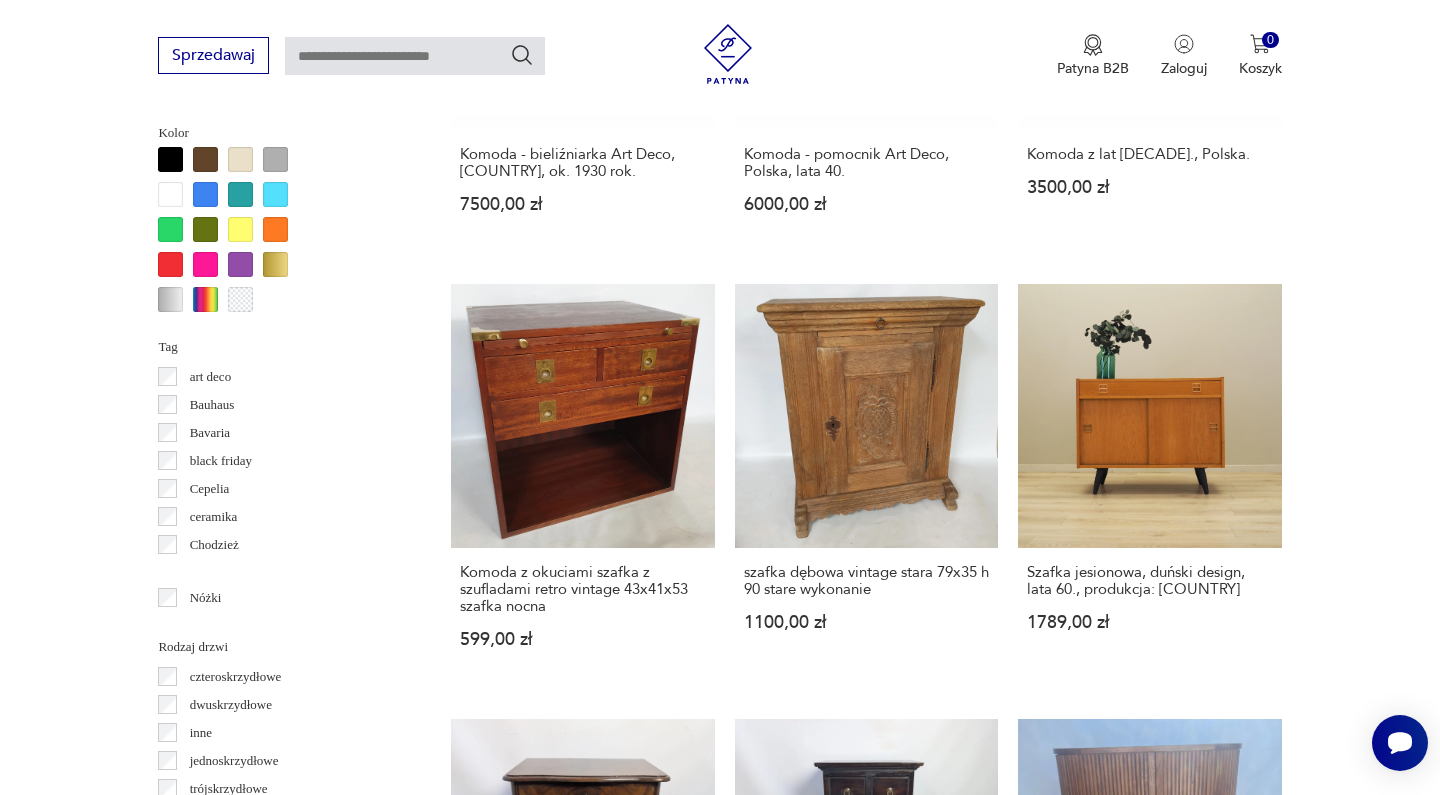 click on "3" at bounding box center [912, 1609] 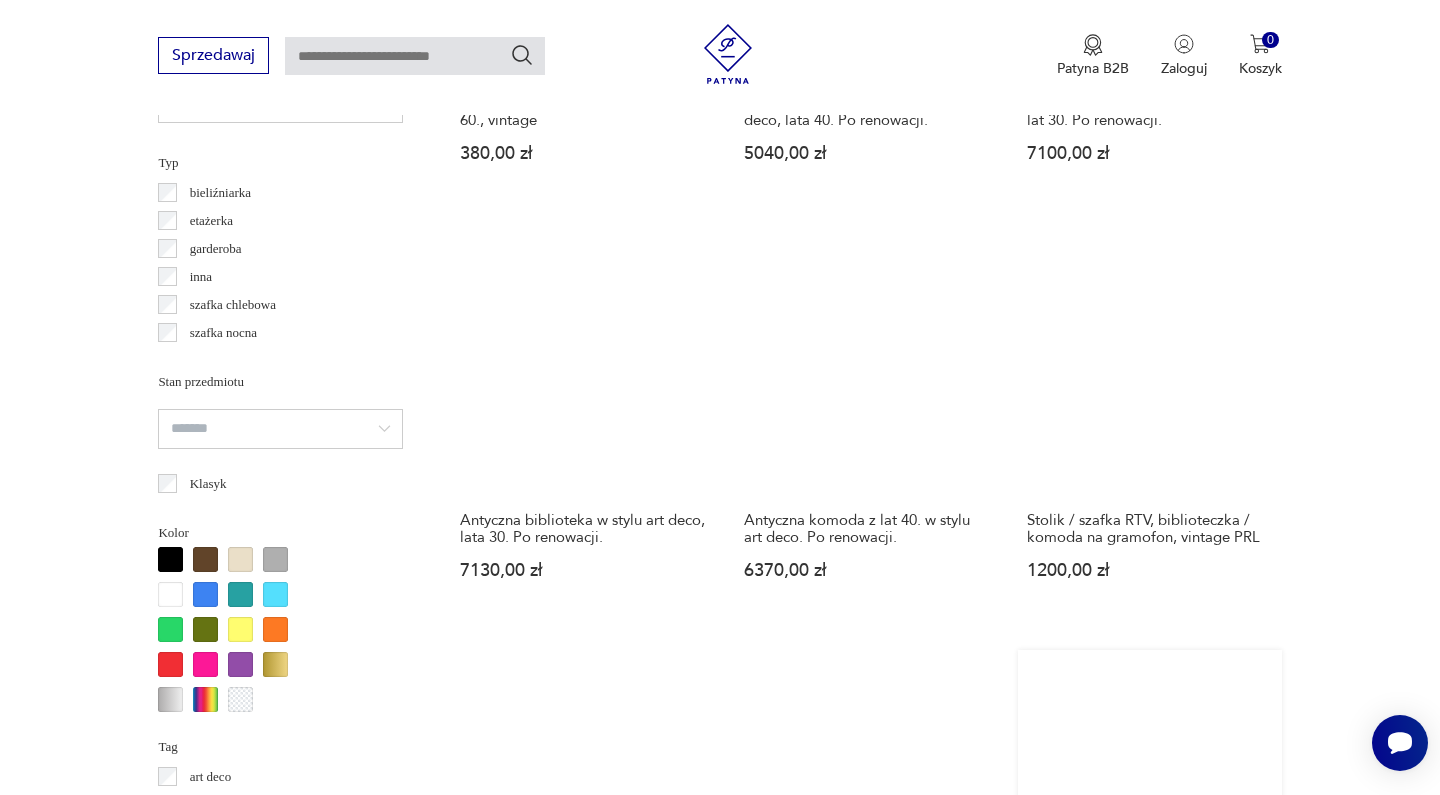 scroll, scrollTop: 1632, scrollLeft: 0, axis: vertical 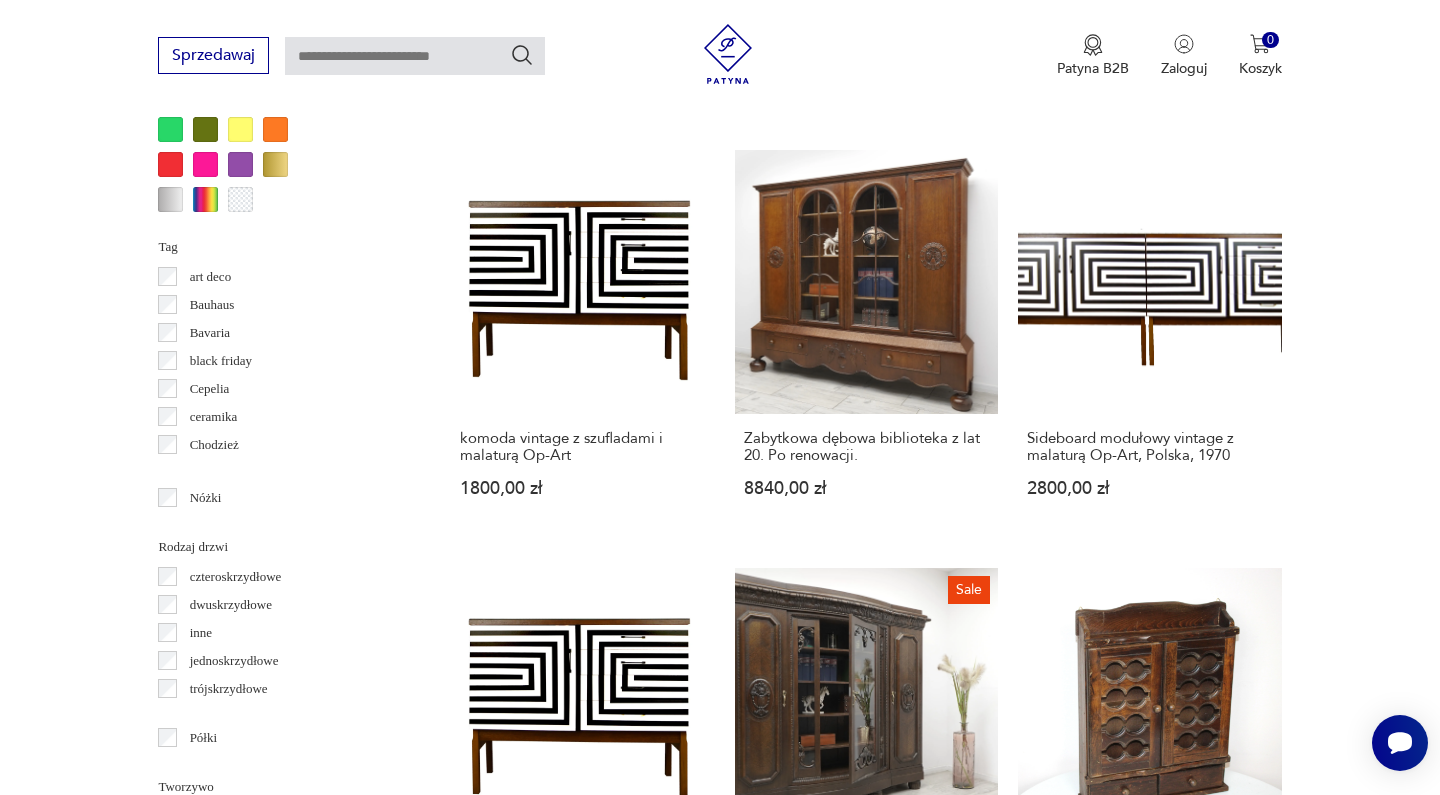 click on "4" at bounding box center (958, 1481) 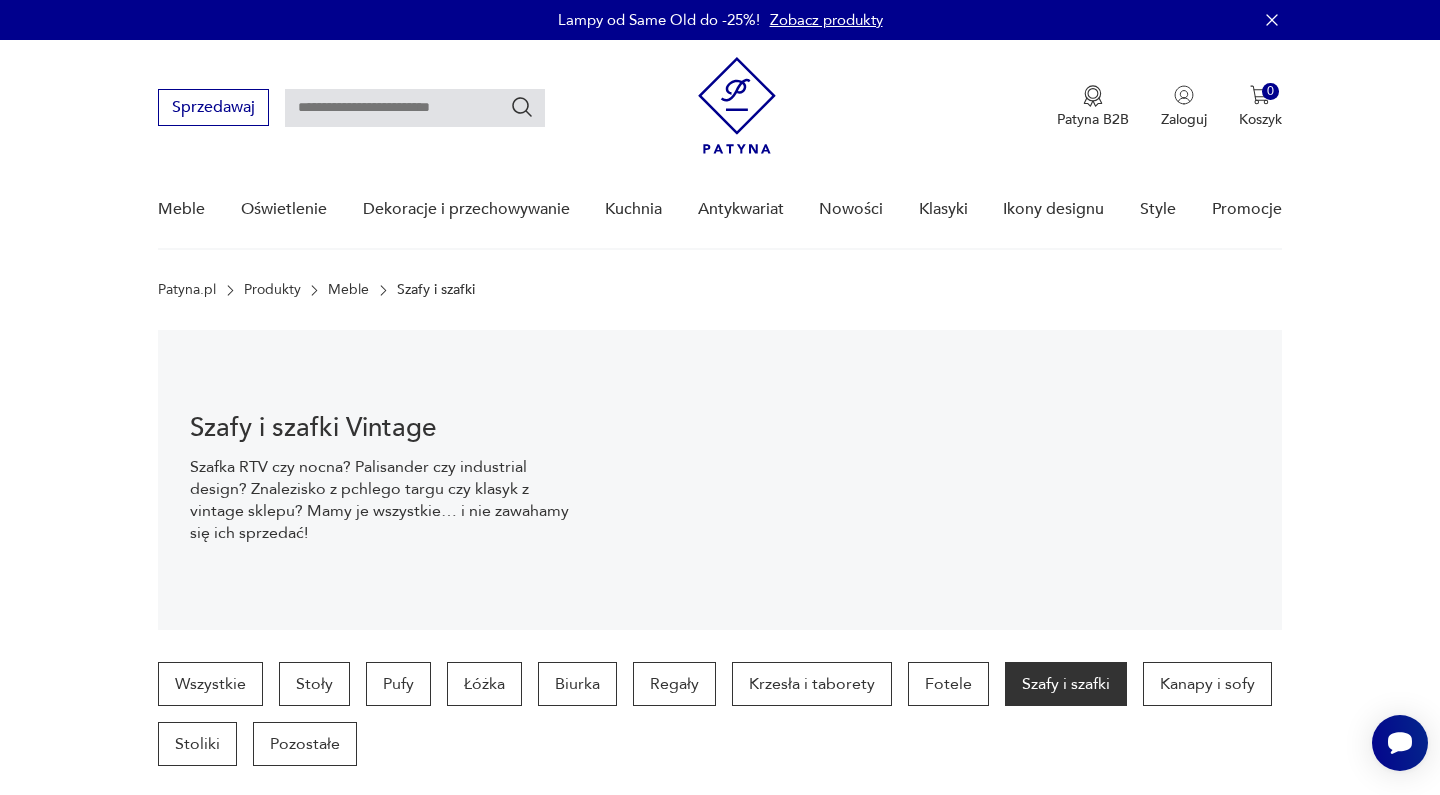 scroll, scrollTop: 0, scrollLeft: 0, axis: both 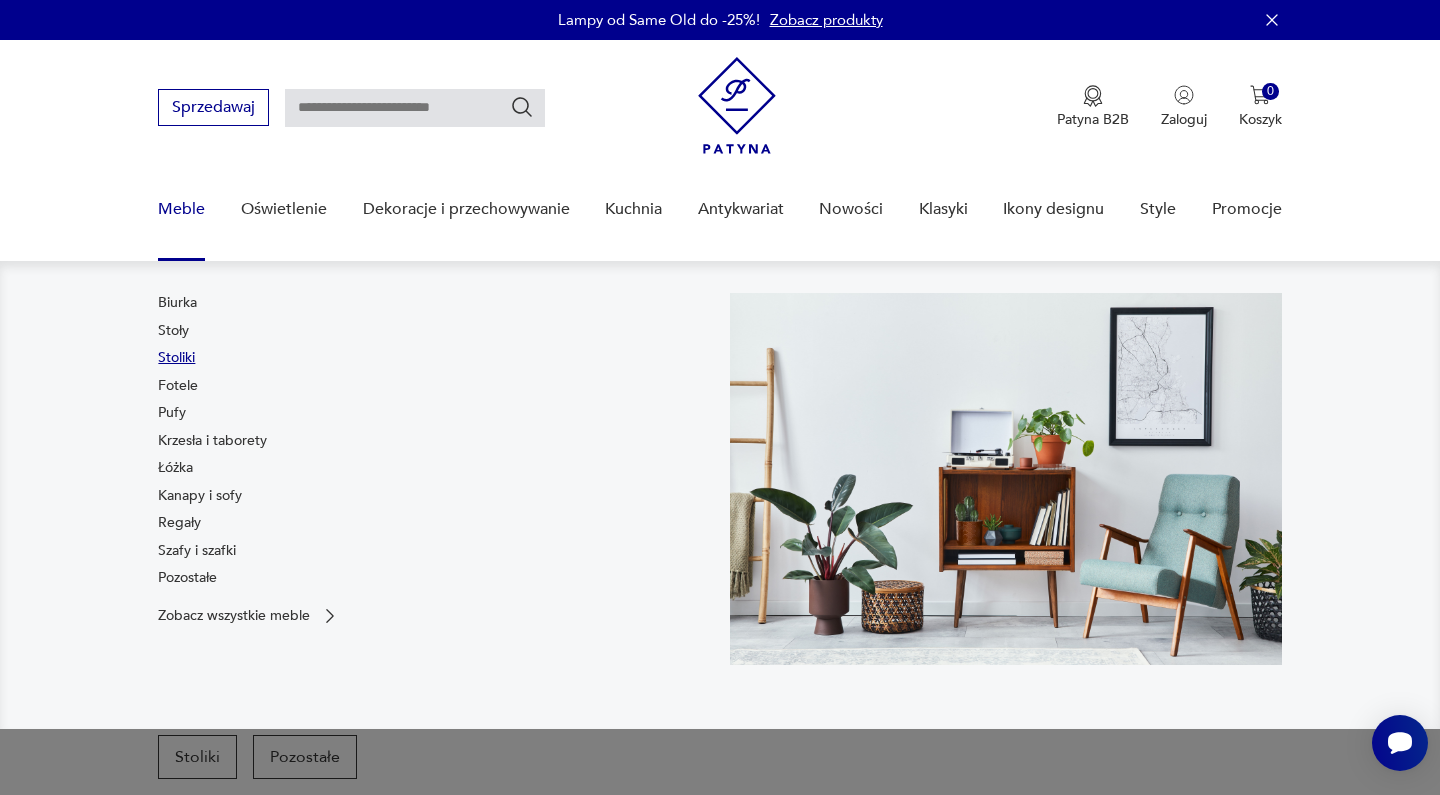click on "Stoliki" at bounding box center (176, 358) 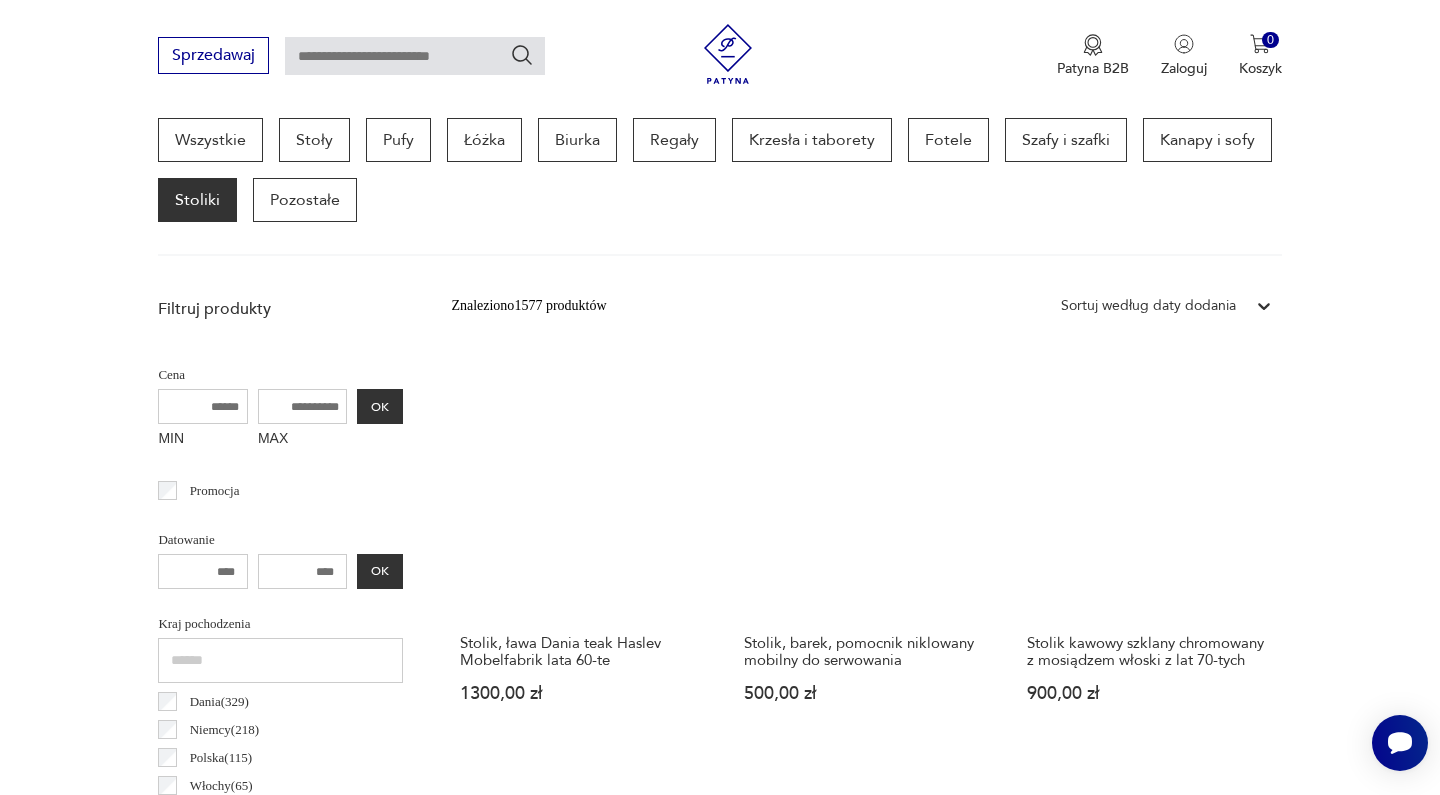 scroll, scrollTop: 563, scrollLeft: 0, axis: vertical 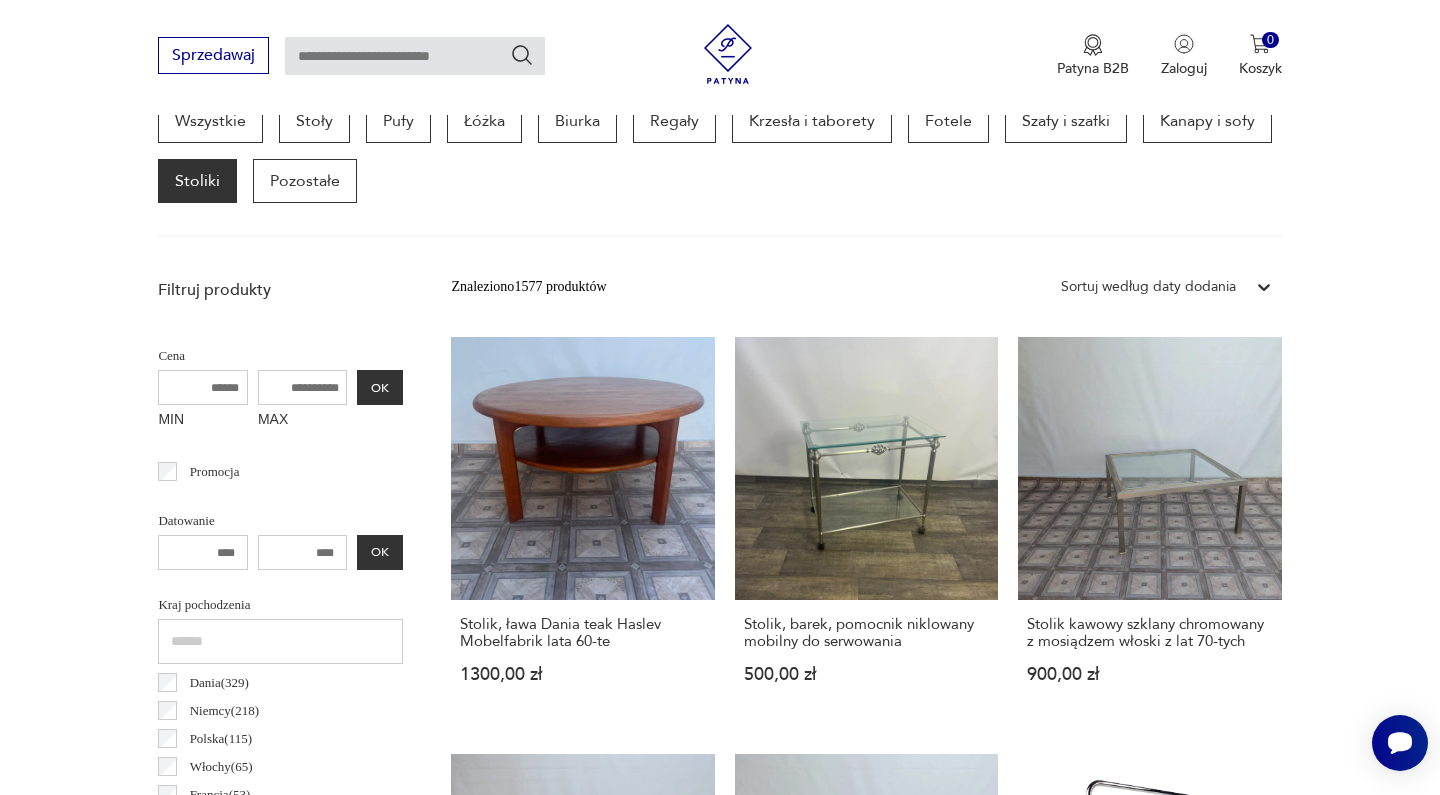 click on "Sortuj według daty dodania" at bounding box center (1148, 287) 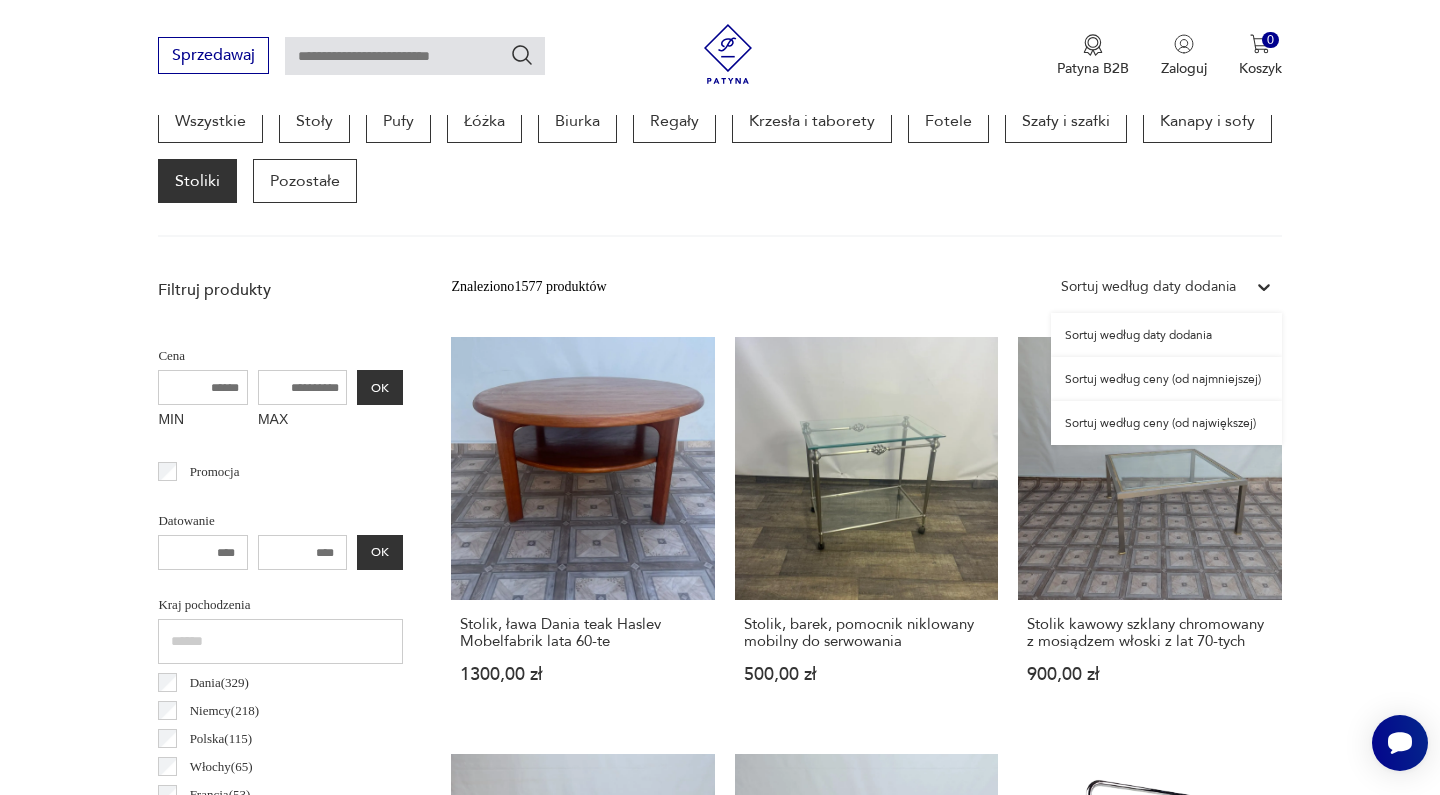 click on "Sortuj według ceny (od największej)" at bounding box center [1166, 423] 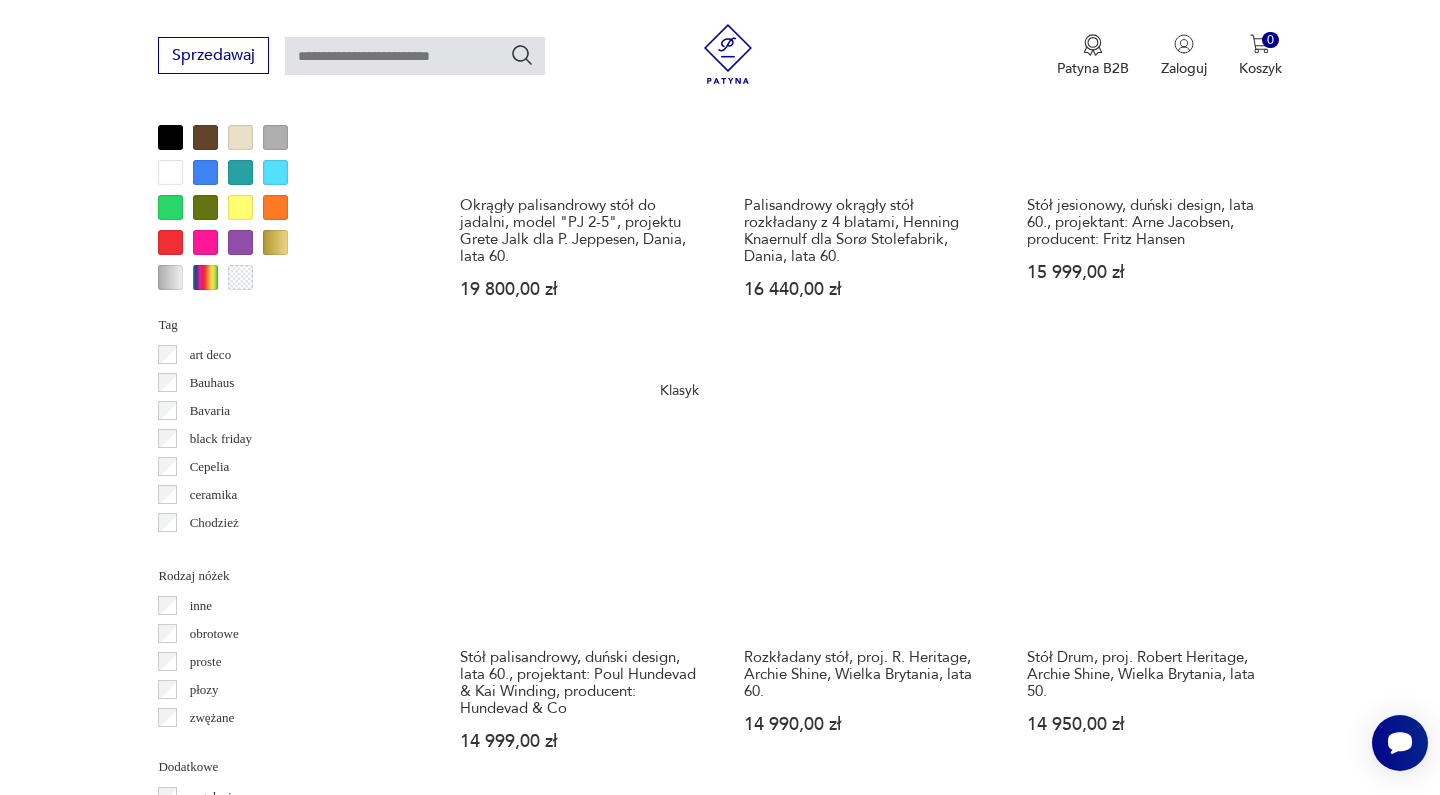 scroll, scrollTop: 1891, scrollLeft: 0, axis: vertical 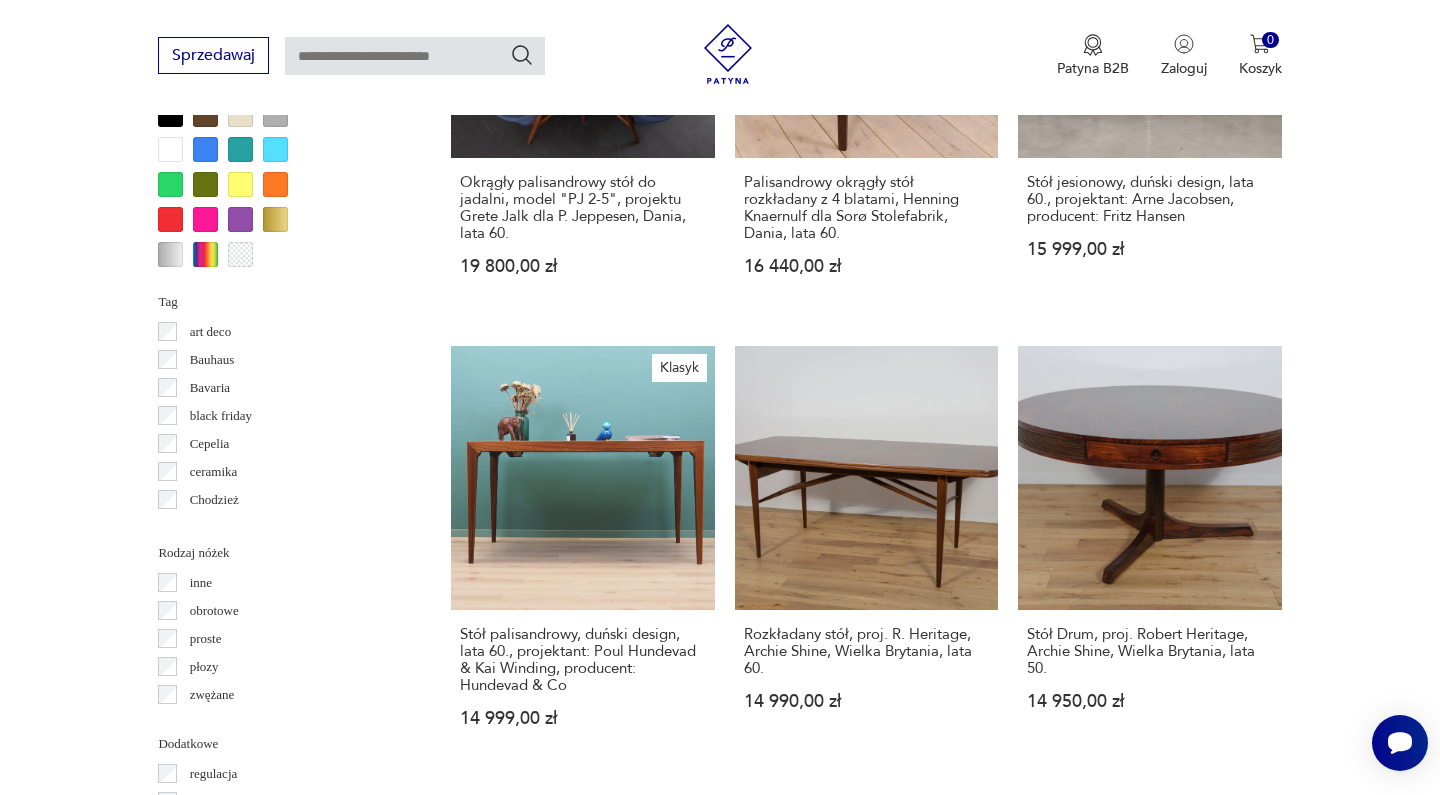 click on "2" at bounding box center (866, 1722) 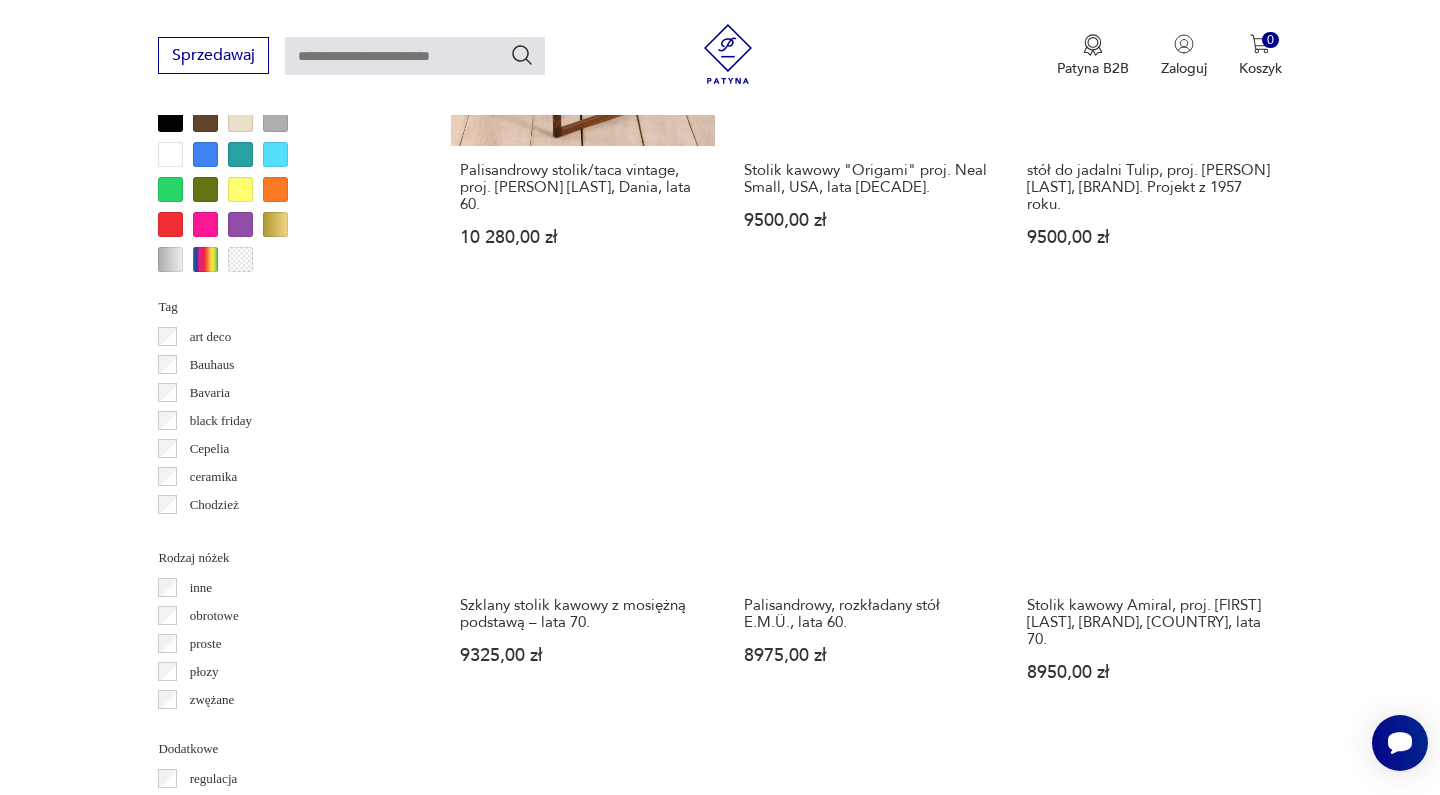 scroll, scrollTop: 1897, scrollLeft: 0, axis: vertical 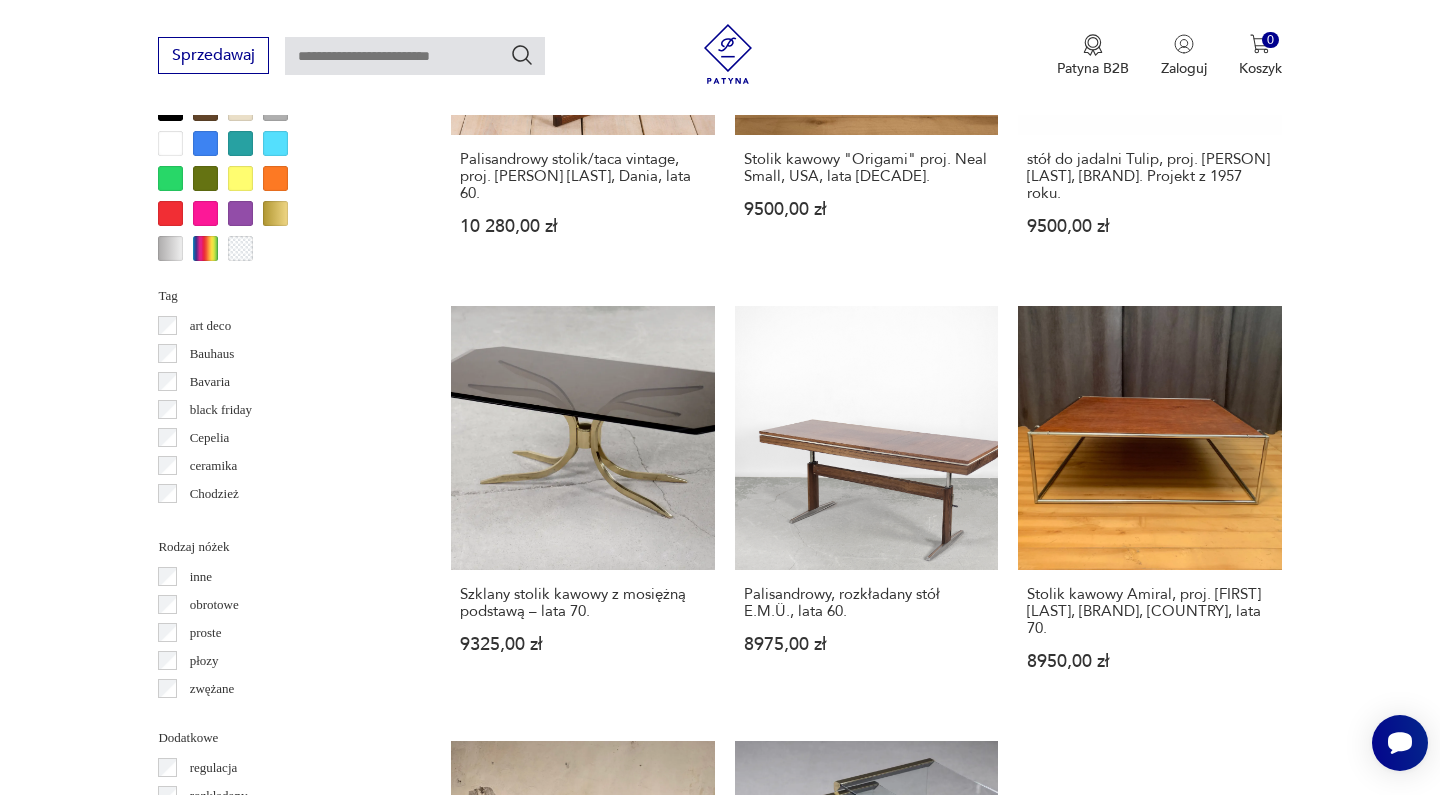 click on "3" at bounding box center (912, 1665) 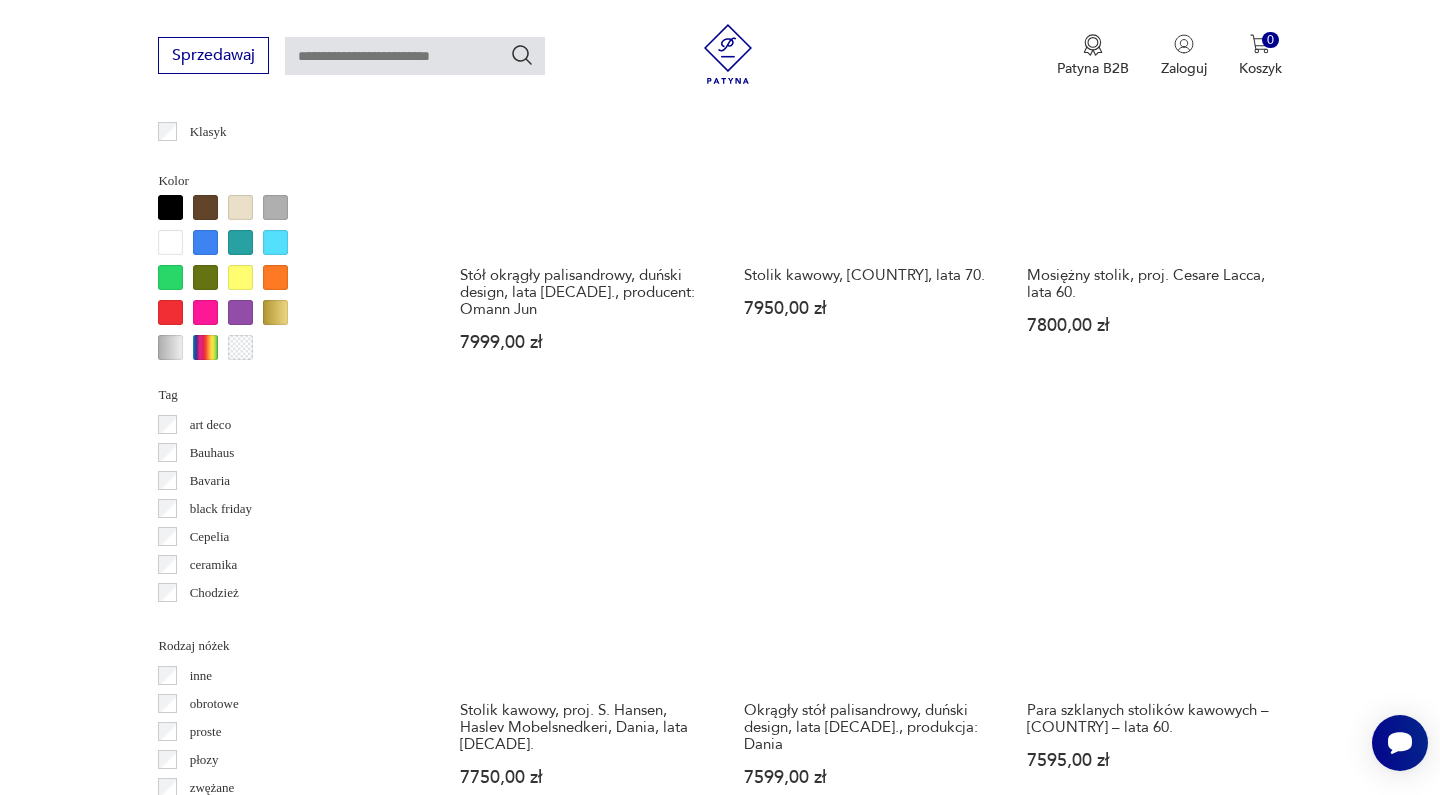 scroll, scrollTop: 1939, scrollLeft: 0, axis: vertical 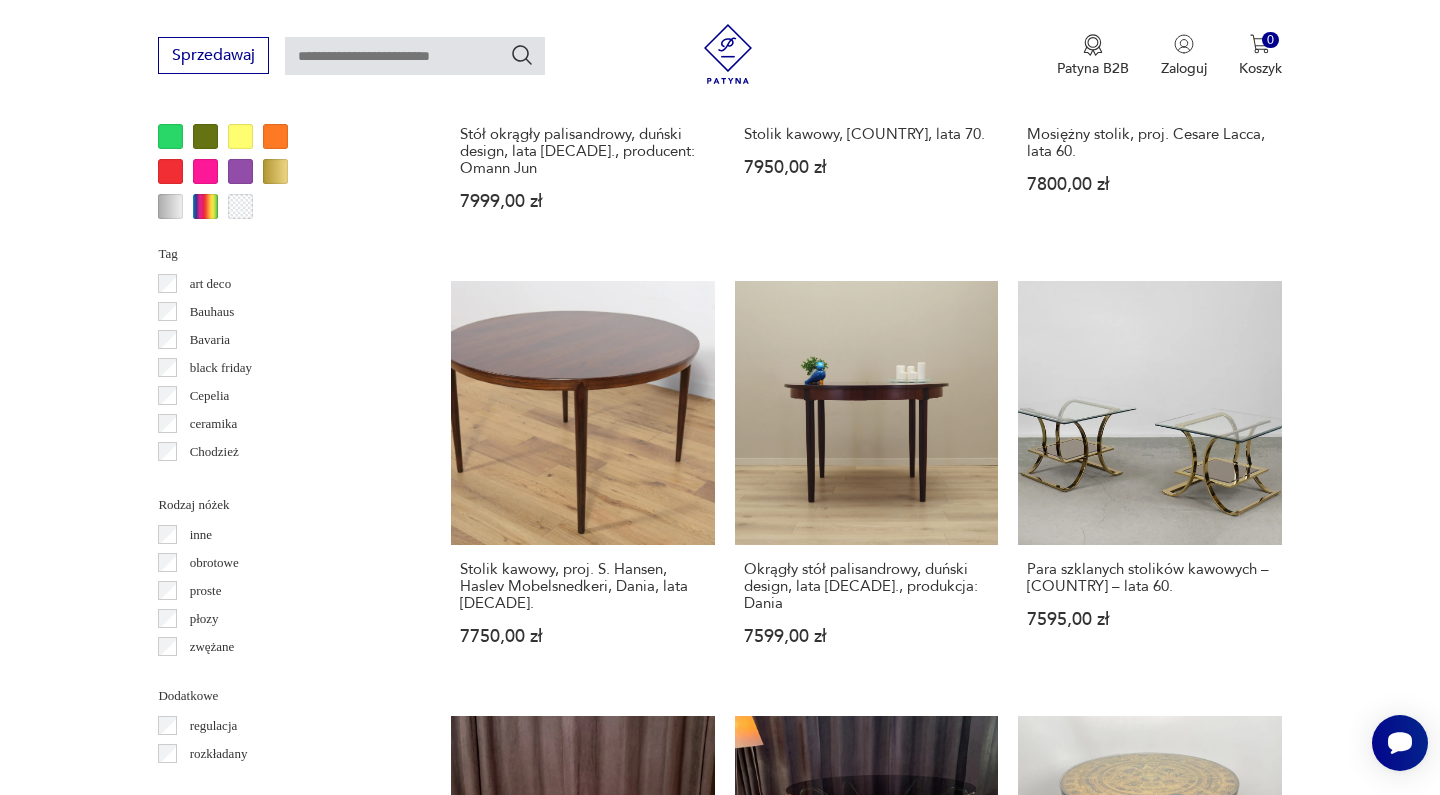 click on "4" at bounding box center [958, 1606] 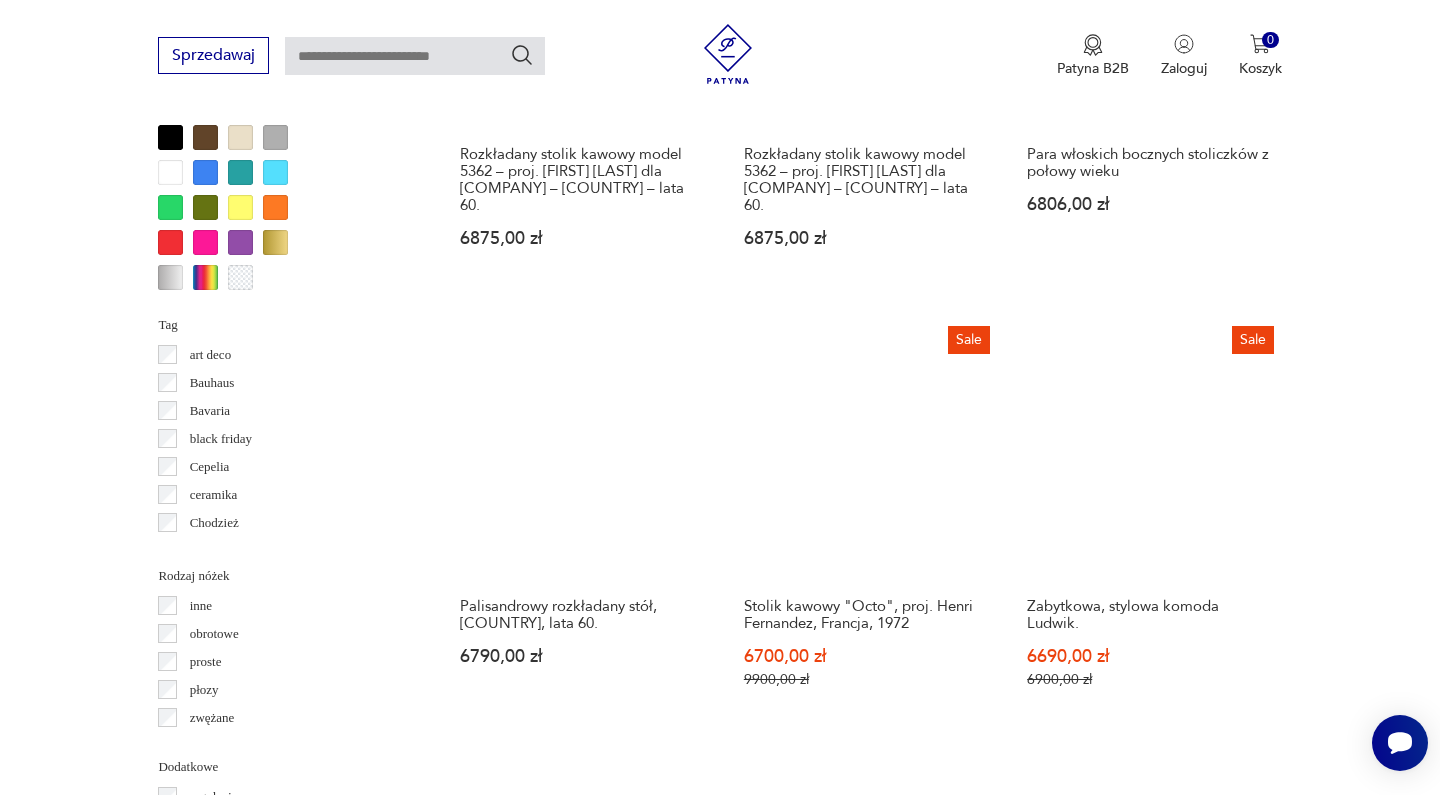 scroll, scrollTop: 1869, scrollLeft: 0, axis: vertical 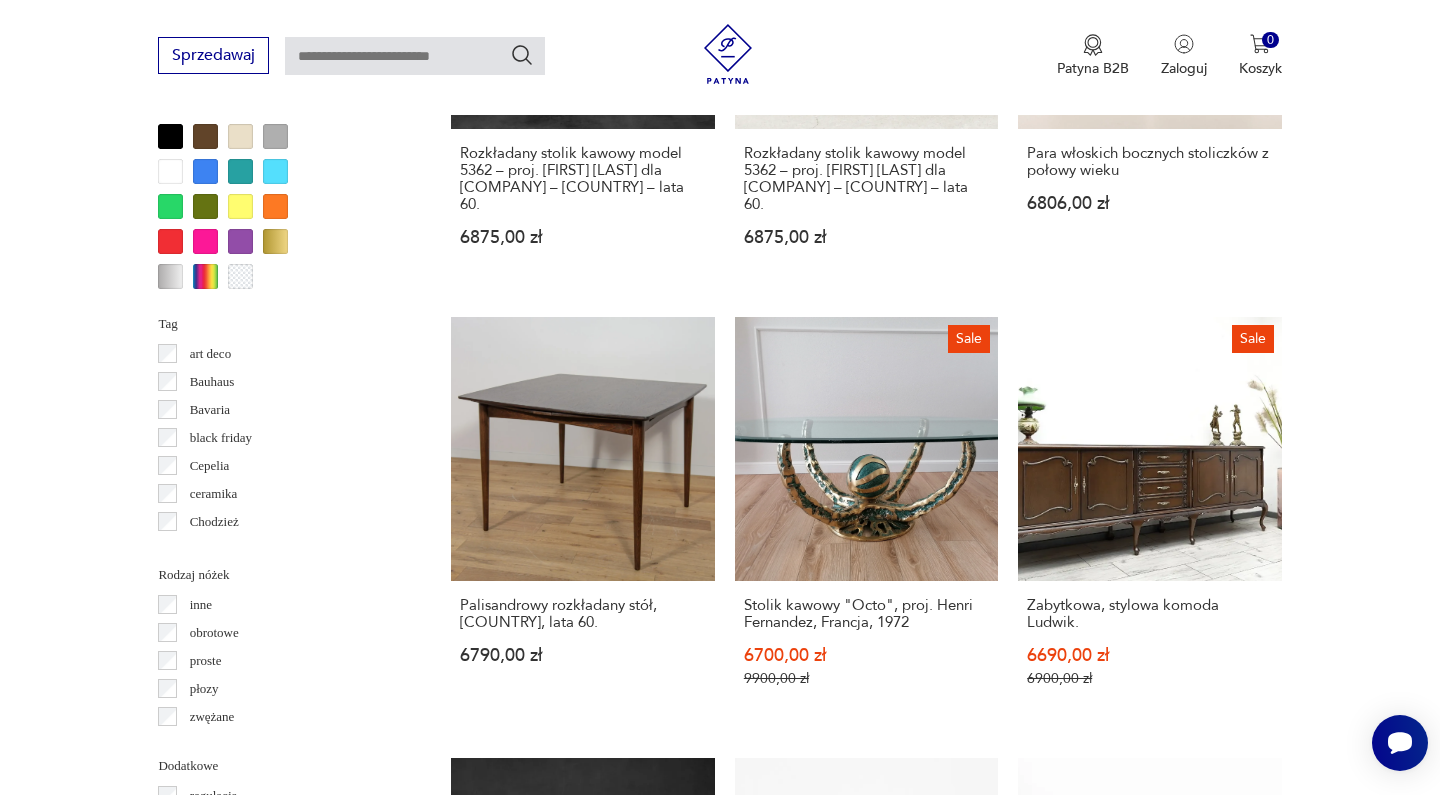 click on "5" at bounding box center [1004, 1682] 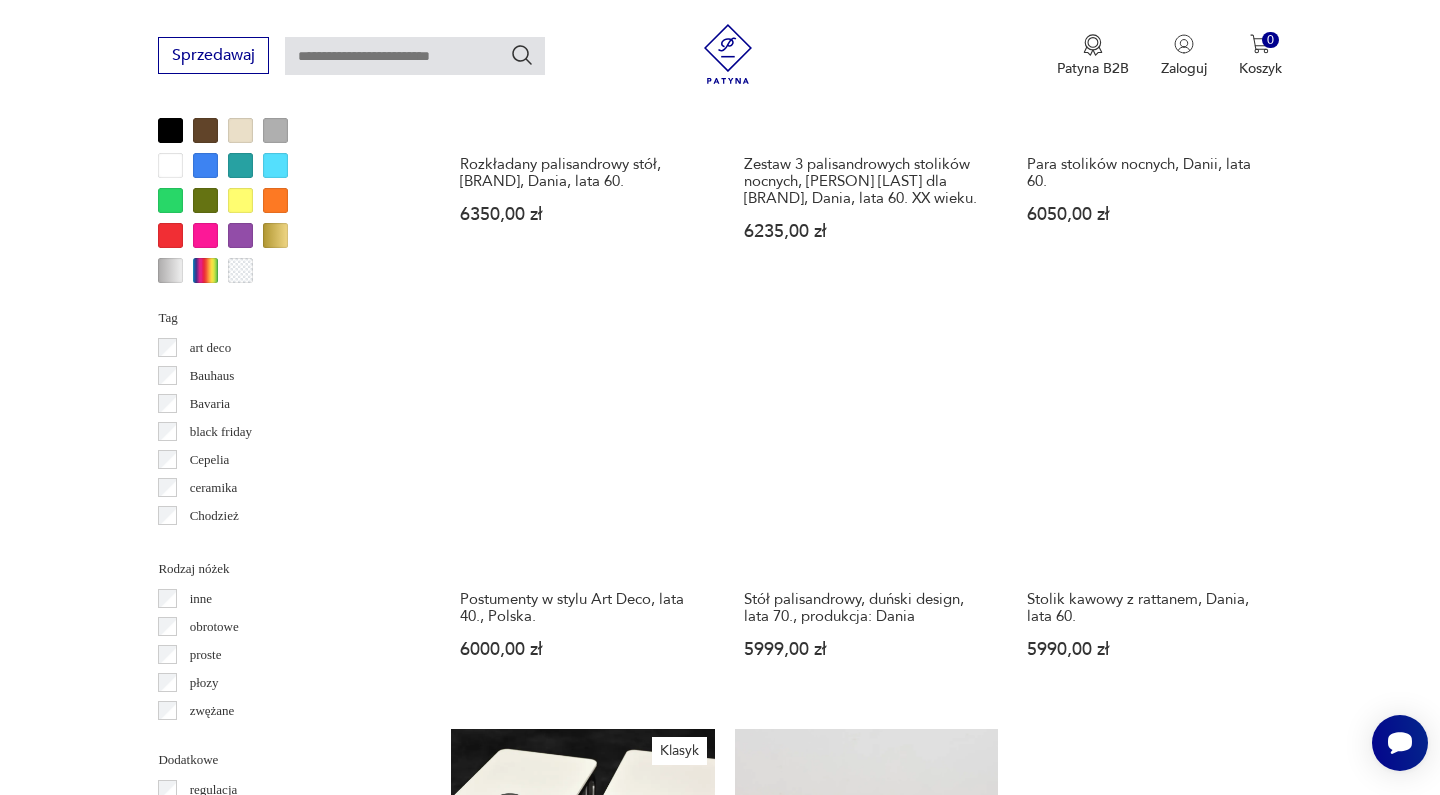 scroll, scrollTop: 1914, scrollLeft: 0, axis: vertical 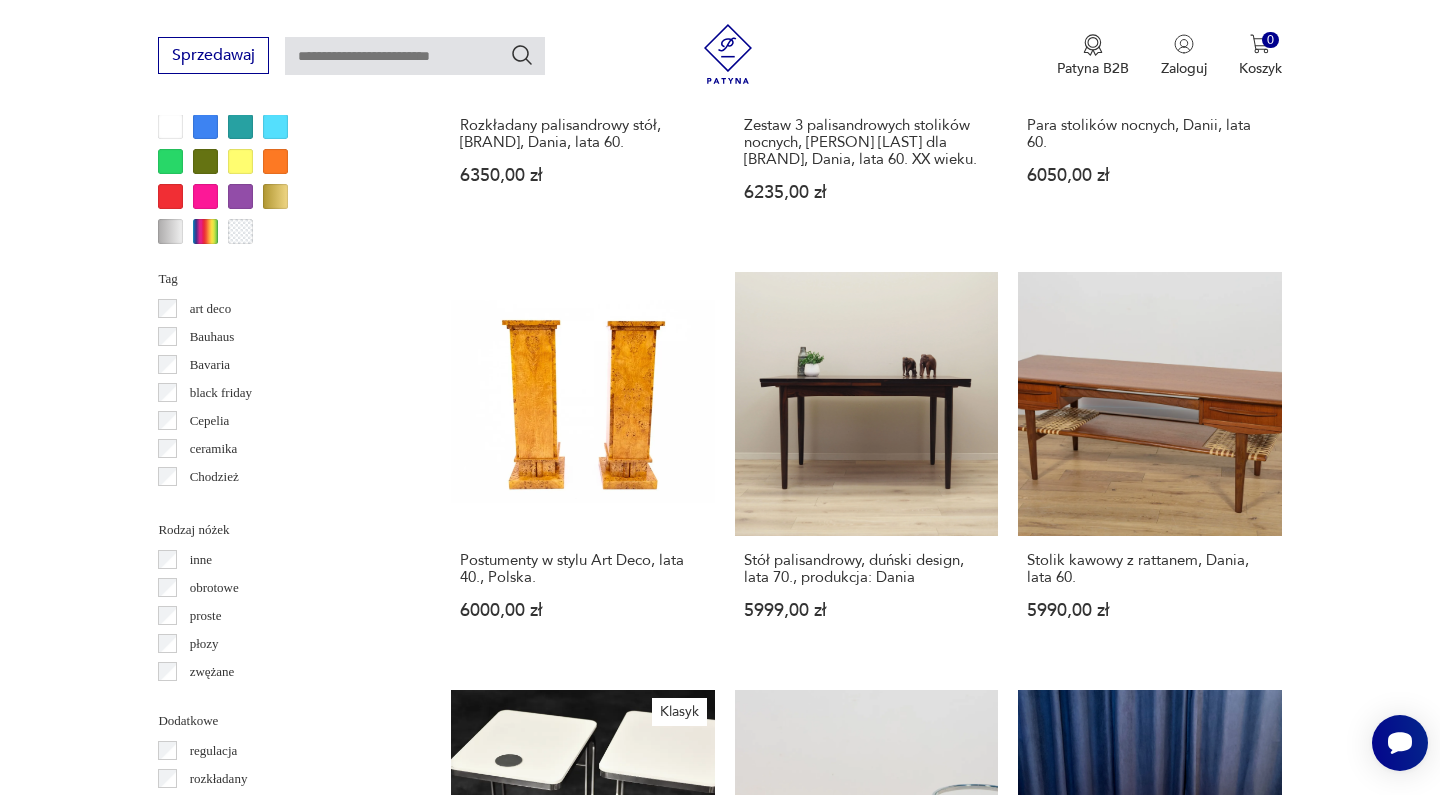 click on "6" at bounding box center [1050, 1580] 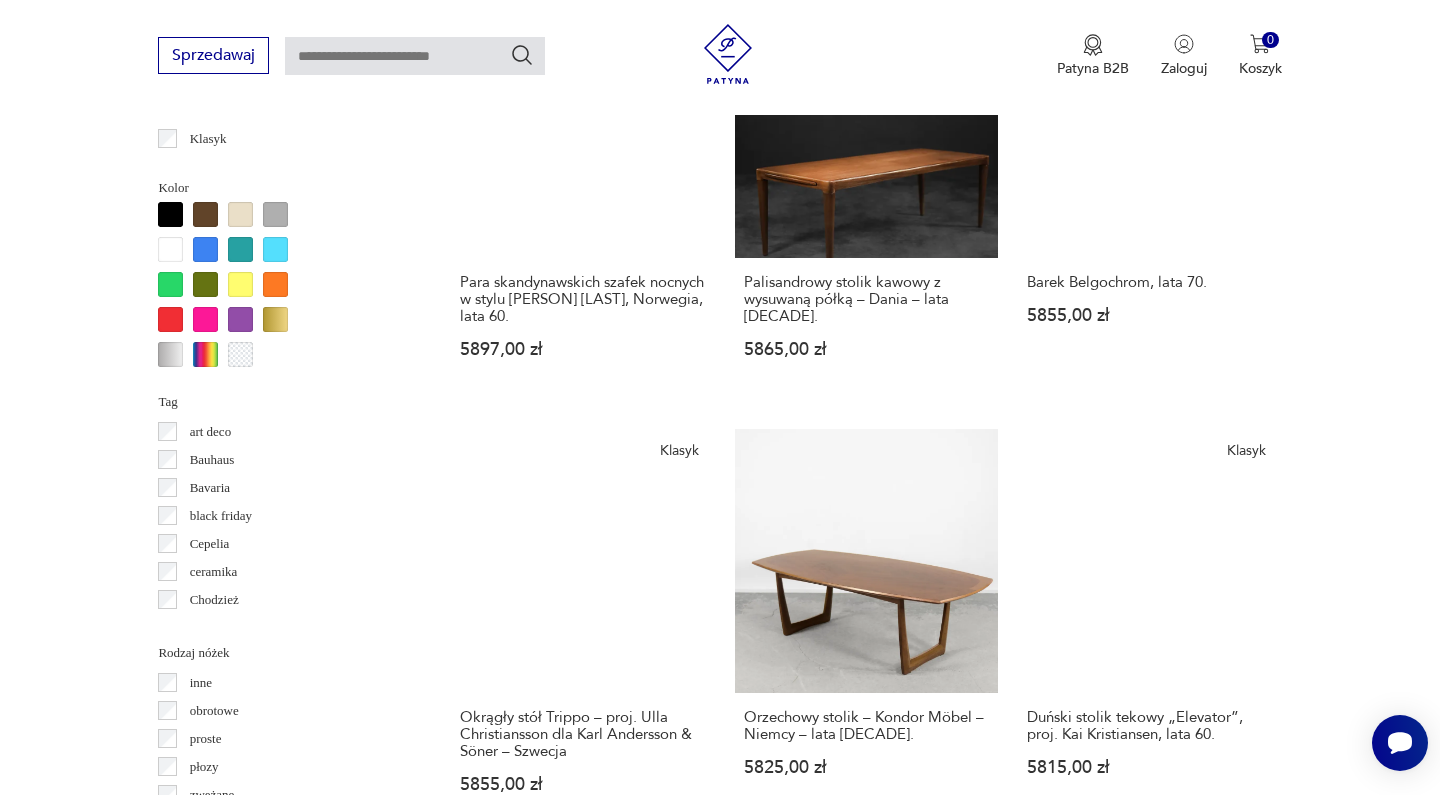 scroll, scrollTop: 1821, scrollLeft: 0, axis: vertical 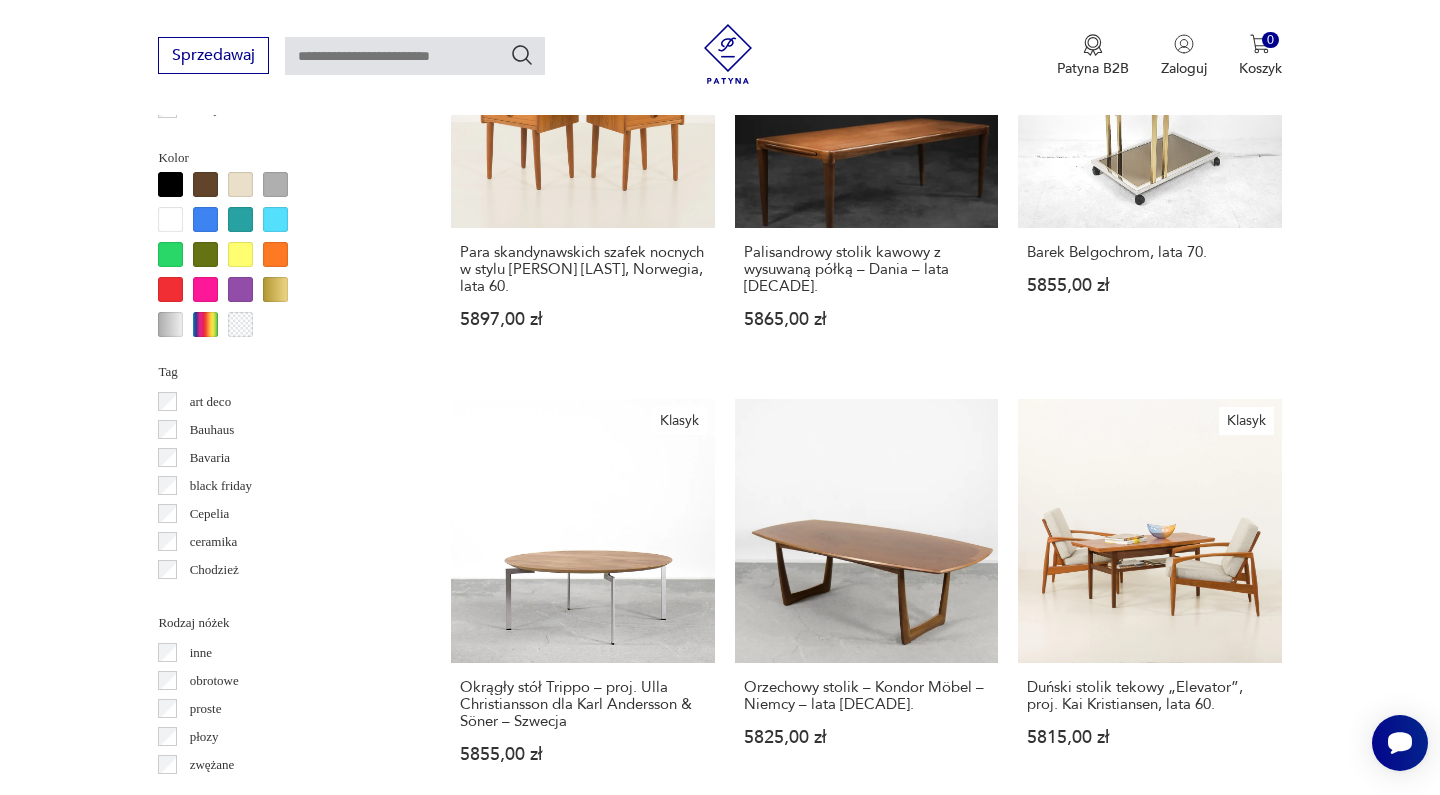 click on "7" at bounding box center [1050, 1758] 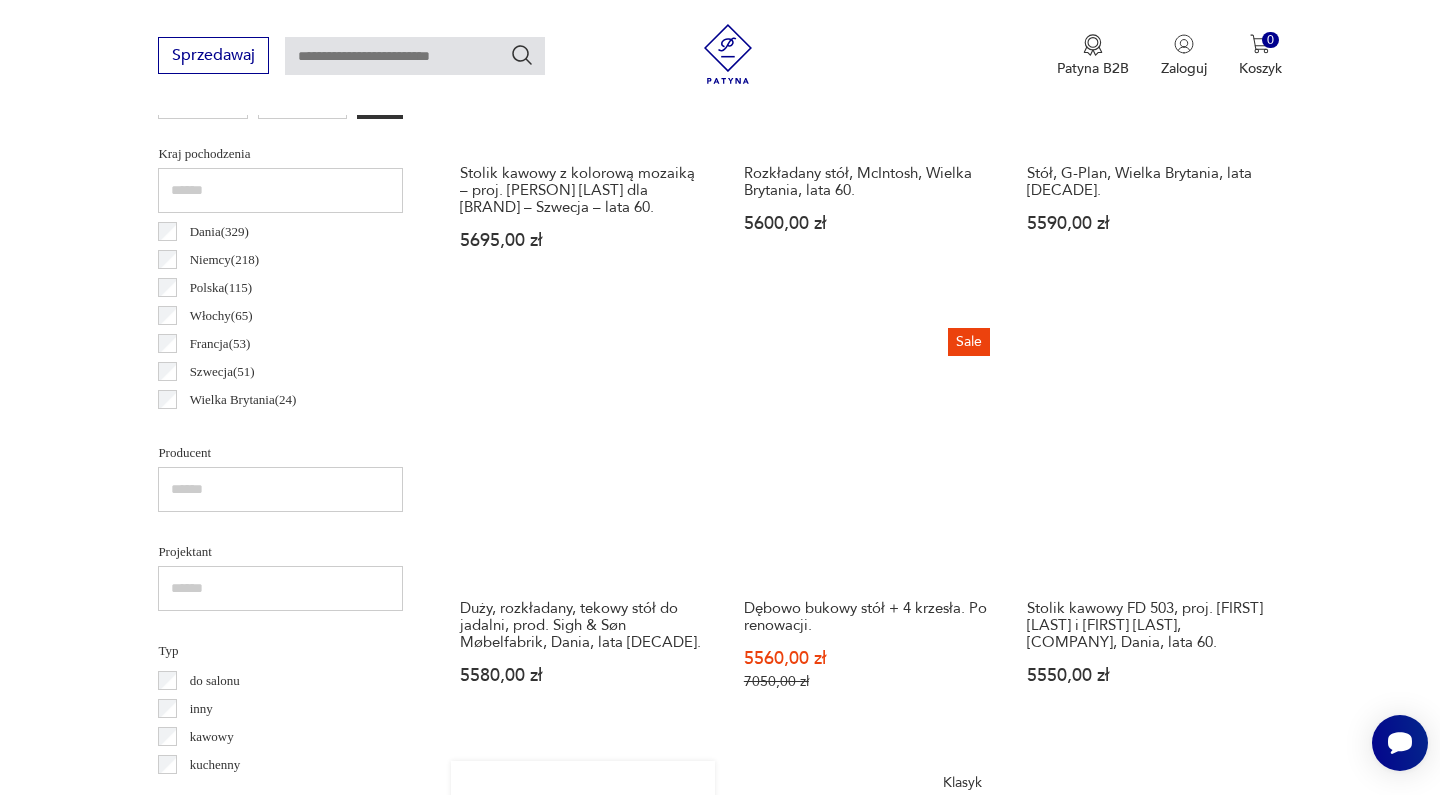 scroll, scrollTop: 1021, scrollLeft: 0, axis: vertical 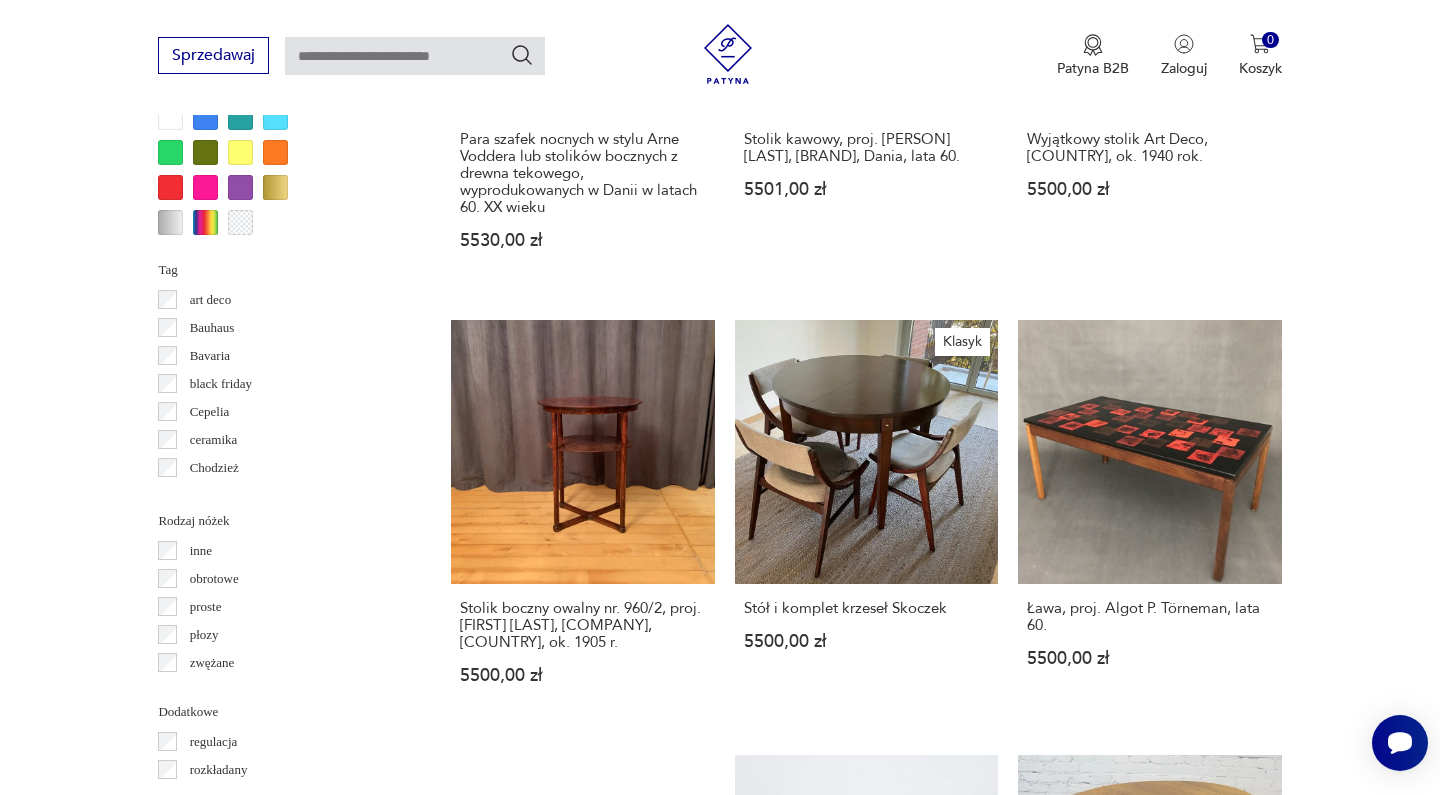 click on "8" at bounding box center [1050, 1662] 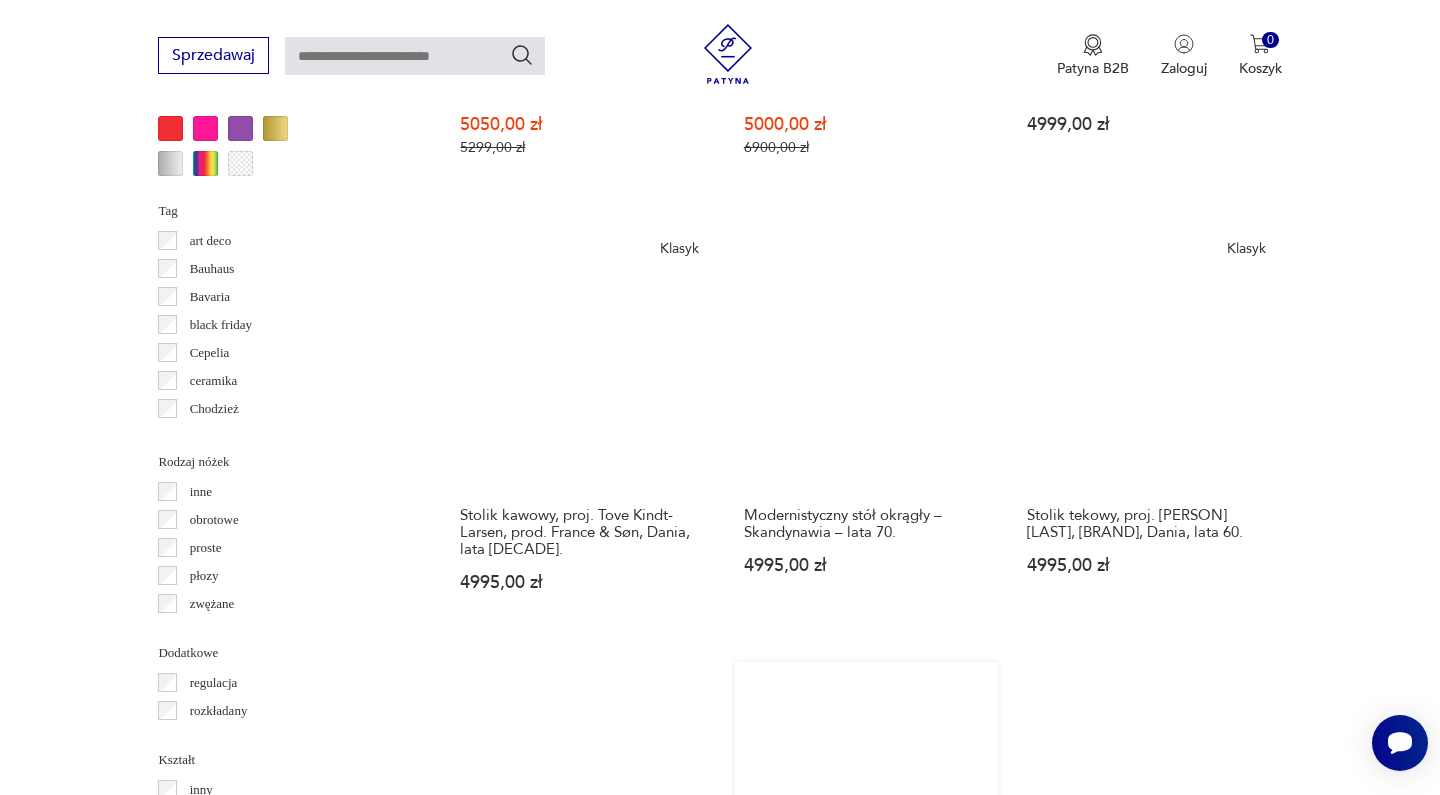 scroll, scrollTop: 1981, scrollLeft: 0, axis: vertical 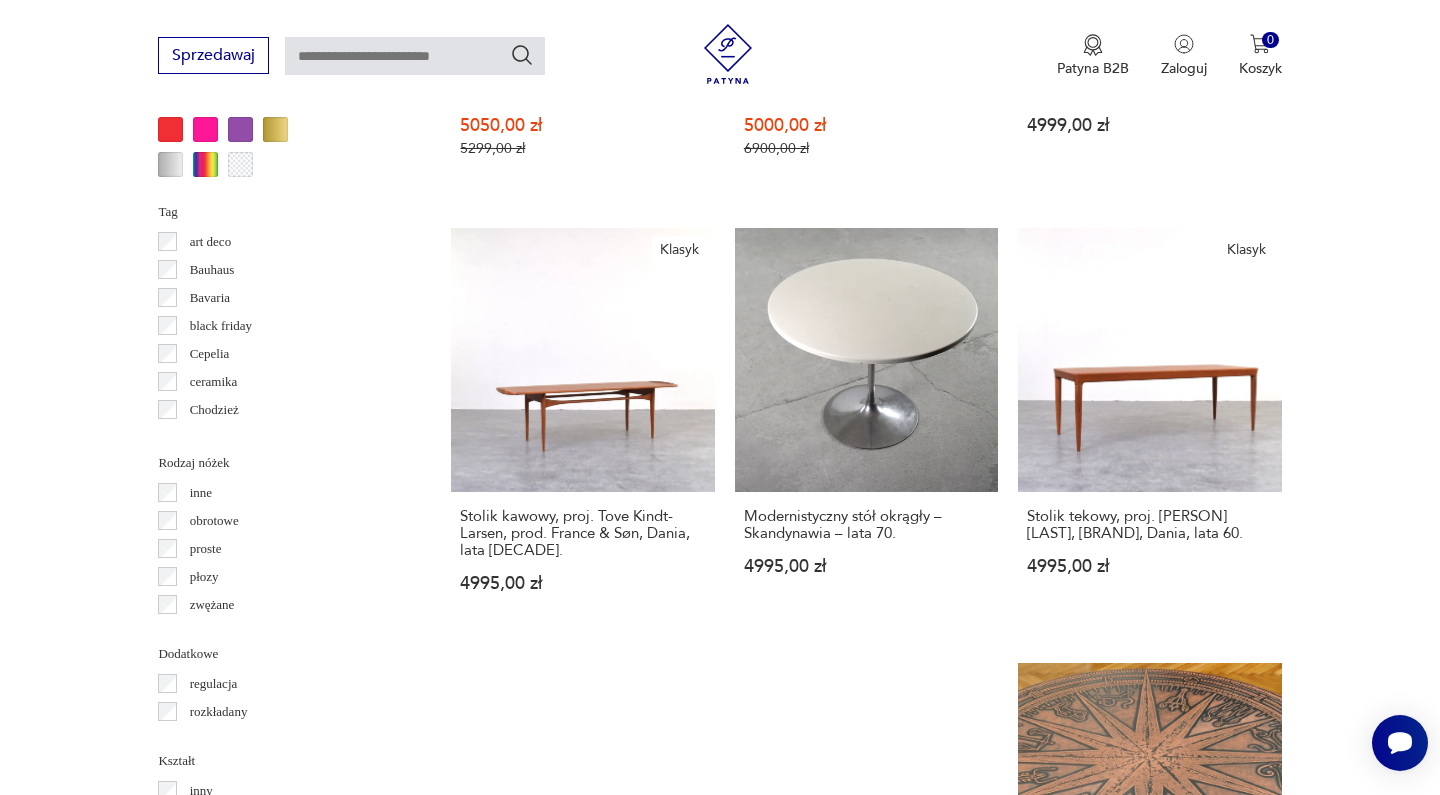 click on "9" at bounding box center (1050, 1587) 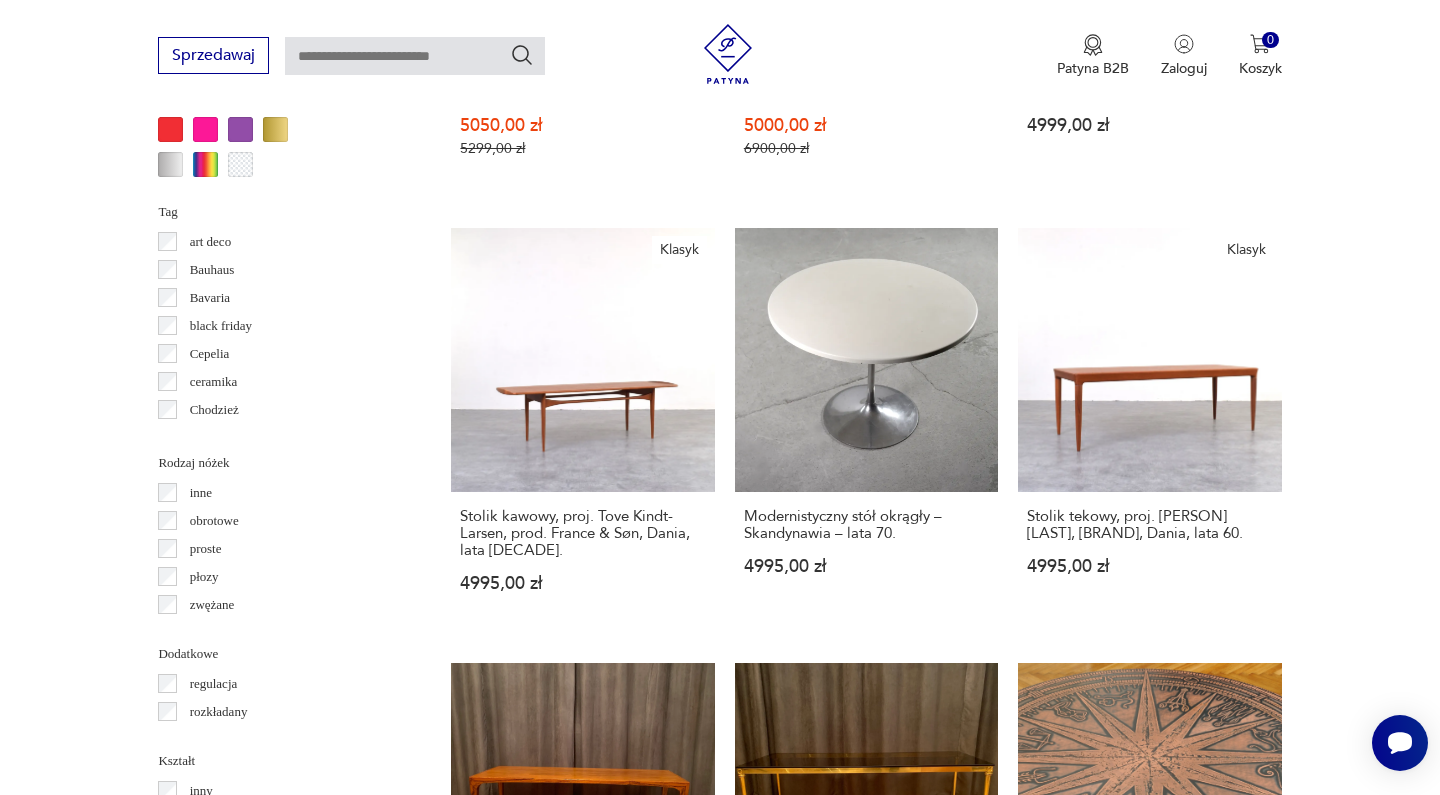 scroll, scrollTop: 532, scrollLeft: 0, axis: vertical 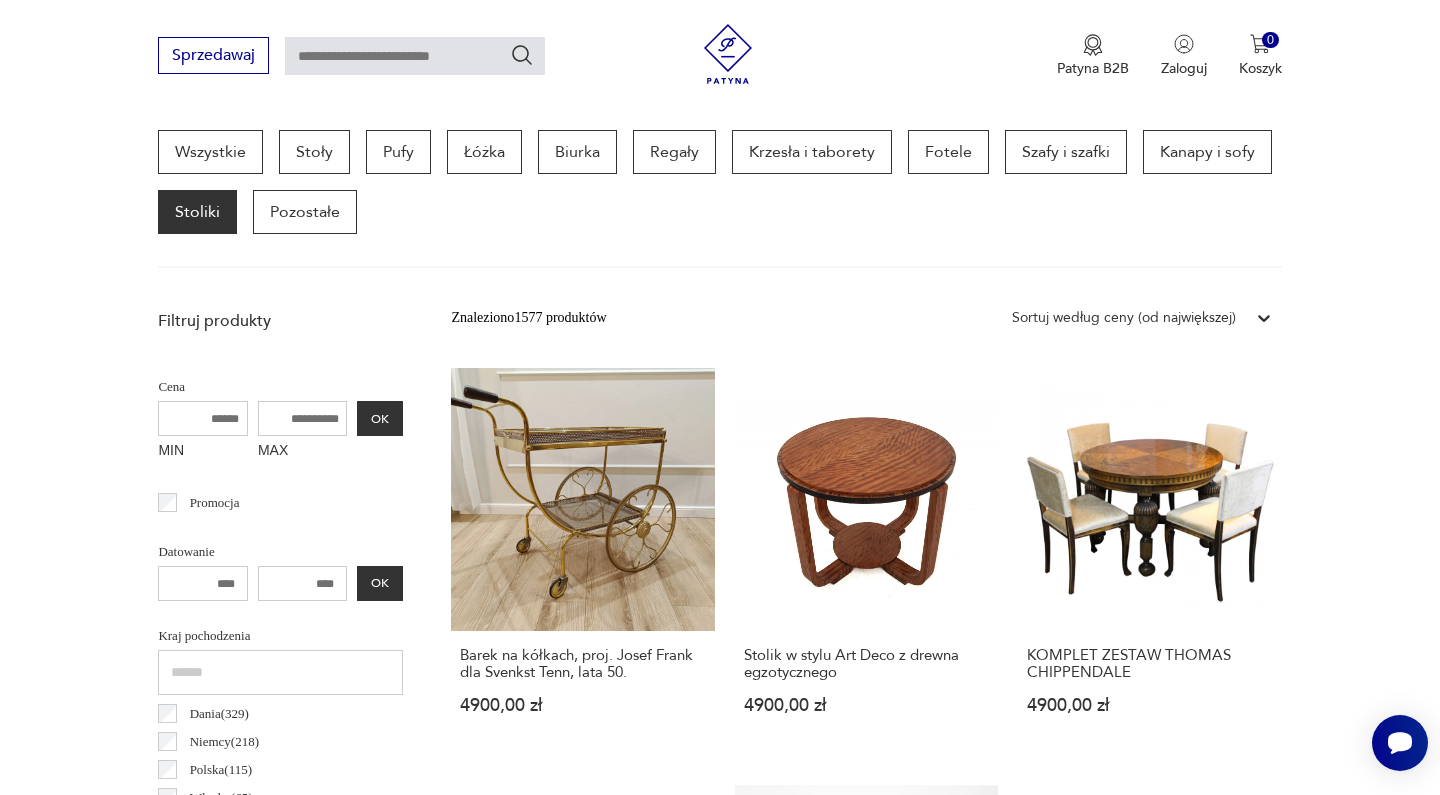 click on "Barek na kółkach, proj. Josef Frank dla Svenkst Tenn, lata 50. 4900,00 zł Stolik w stylu Art Deco z drewna egzotycznego 4900,00 zł KOMPLET ZESTAW THOMAS CHIPPENDALE 4900,00 zł Komplet stolików Renato Zevi, Włochy, lata 70. 4900,00 zł Stół zabytkowy. 4900,00 zł Stolik pomocniczy Art Deco, Niemcy, lata 30. 4900,00 zł Konsola w stylu Art Deco z lat 50., Polska. 4900,00 zł Klasyk 2 stoliki boczne, projekt Petera Ghyczy, model T18, lata 70. 4800,00 zł Stolik kawowy Hohnert Stil w stylu Svena Ellekaera, Niemcy, lata 60. 4750,00 zł Stolik pomocniczy, Dania, lata 60. 4750,00 zł Stół palisandrowy, duński design, lata 60., produkcja: Dania 4749,00 zł Stolik kawowy Mid Century, Tranekaer, Gorm Christensen & Rolf Middelboe, Dania, lata 70. 4700,00 zł Tekowy podłużny stolik kawowy, Dania, lata 60. 4700,00 zł Sale Klasyk Stolik Kawowy CTM, Ch. i R. Eames dla Herman Miller 4500,00 zł 6200,00 zł Stolik kawowy w stylu Paolo De Poli, Włochy, lata 60. 4500,00 zł 4500,00 zł" at bounding box center (866, 1641) 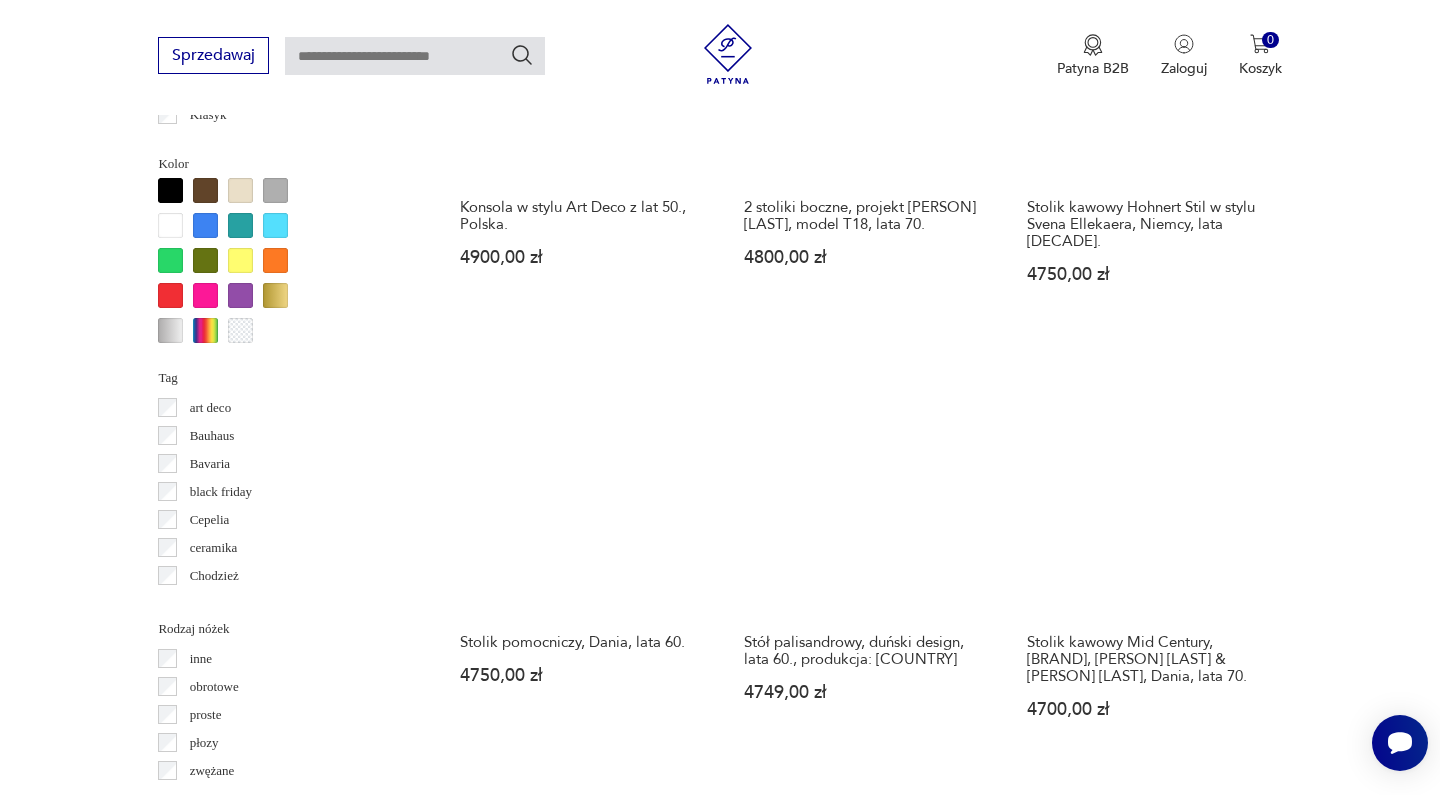 scroll, scrollTop: 1816, scrollLeft: 0, axis: vertical 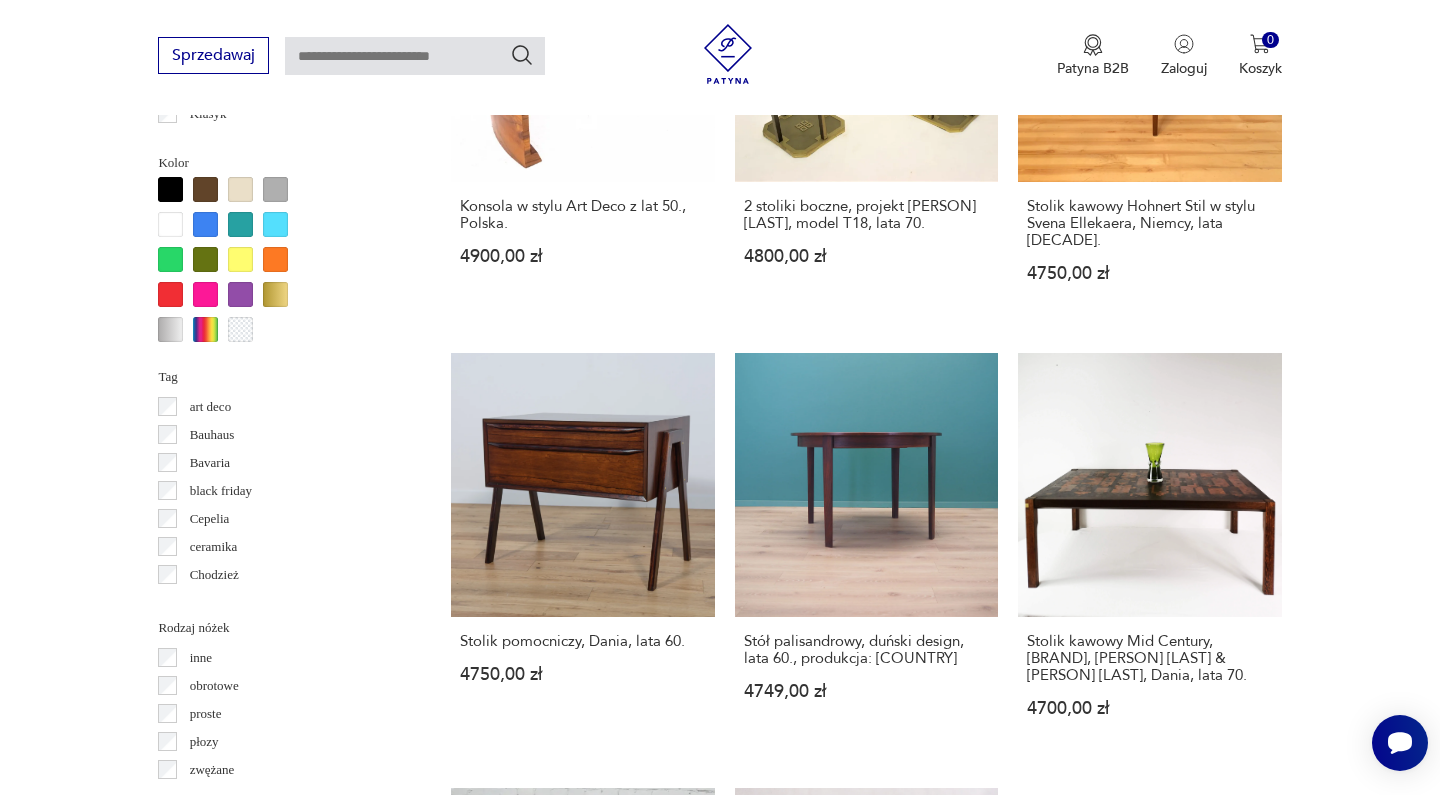 click on "10" at bounding box center [1050, 1718] 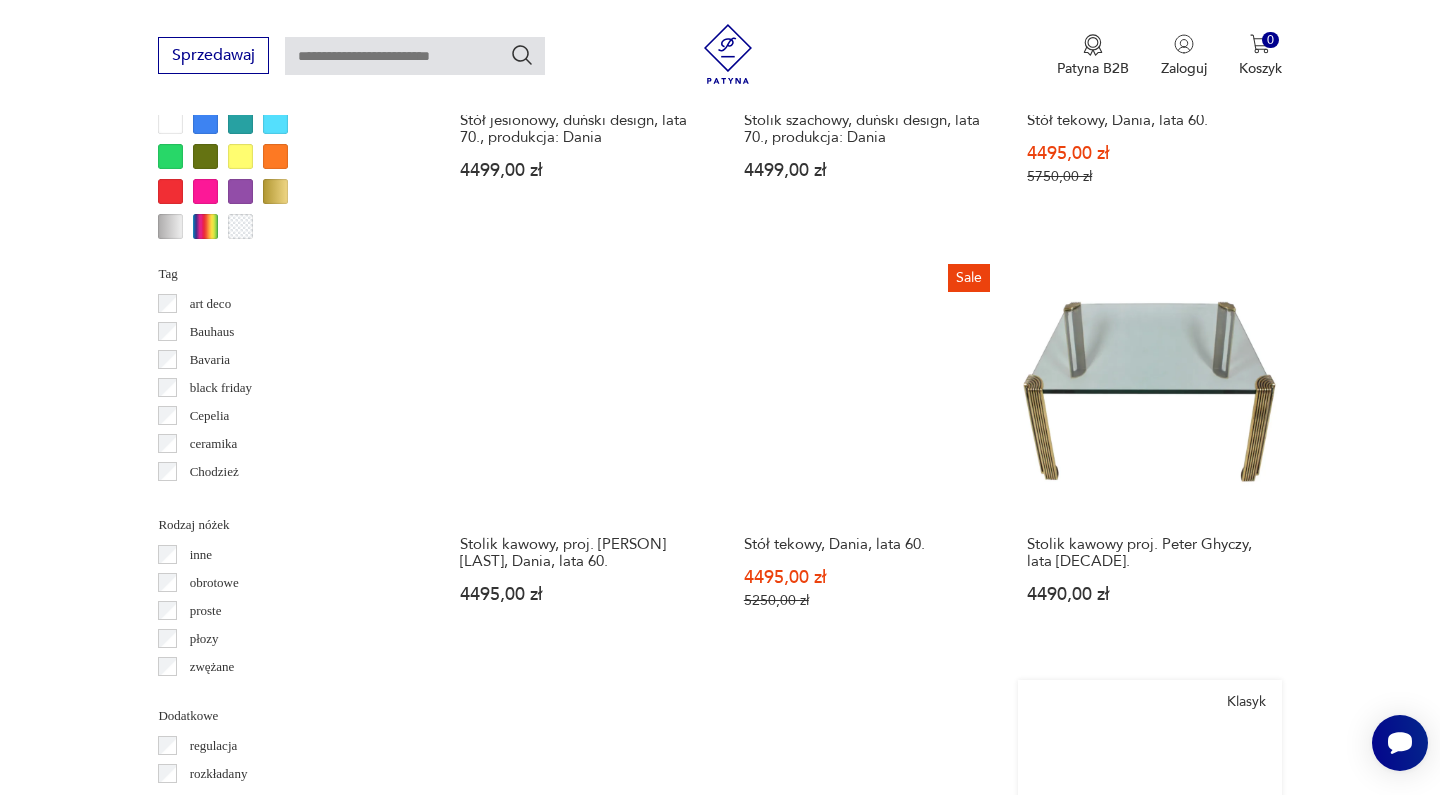 scroll, scrollTop: 1914, scrollLeft: 0, axis: vertical 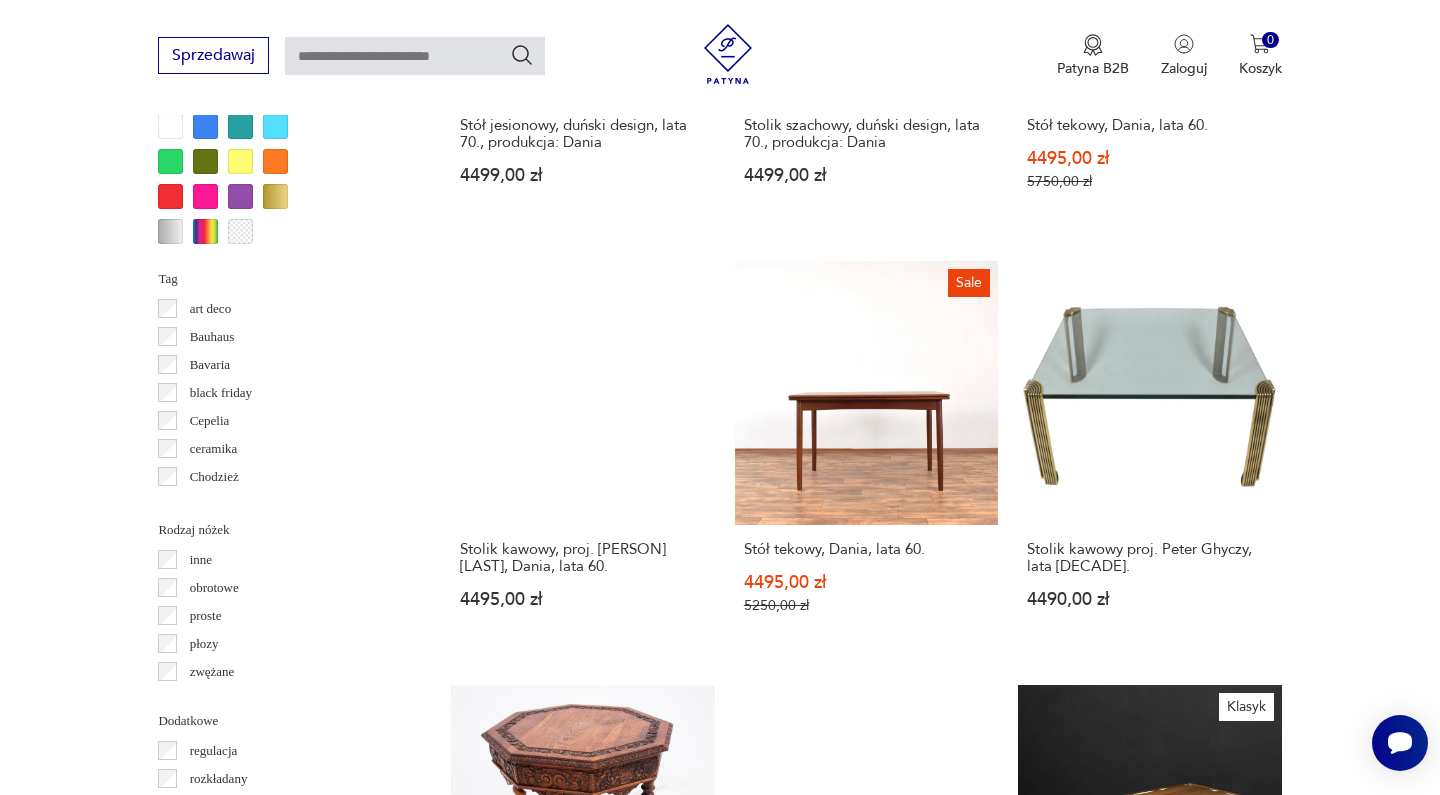 click on "11" at bounding box center (1050, 1609) 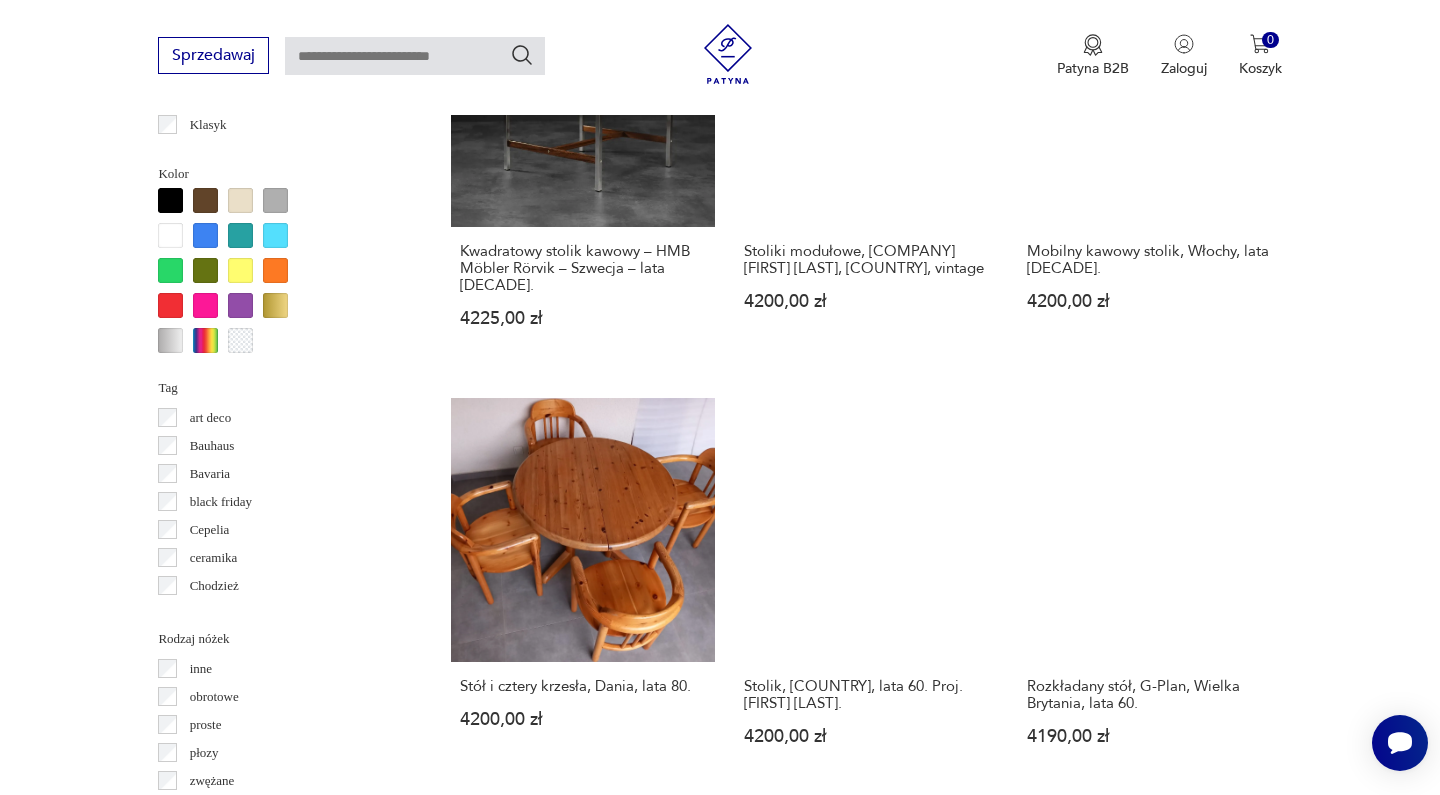 scroll, scrollTop: 1837, scrollLeft: 0, axis: vertical 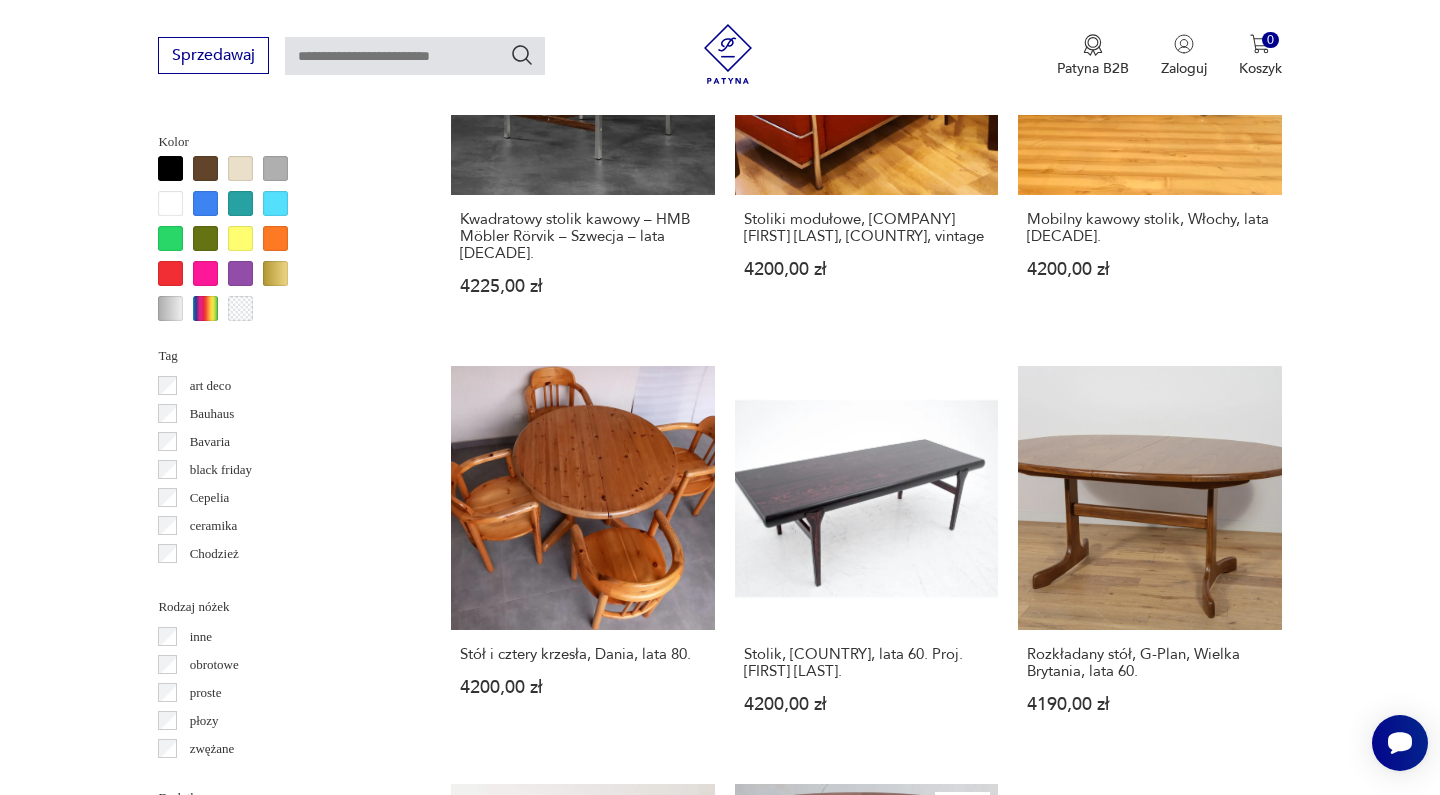 click on "12" at bounding box center [1050, 1714] 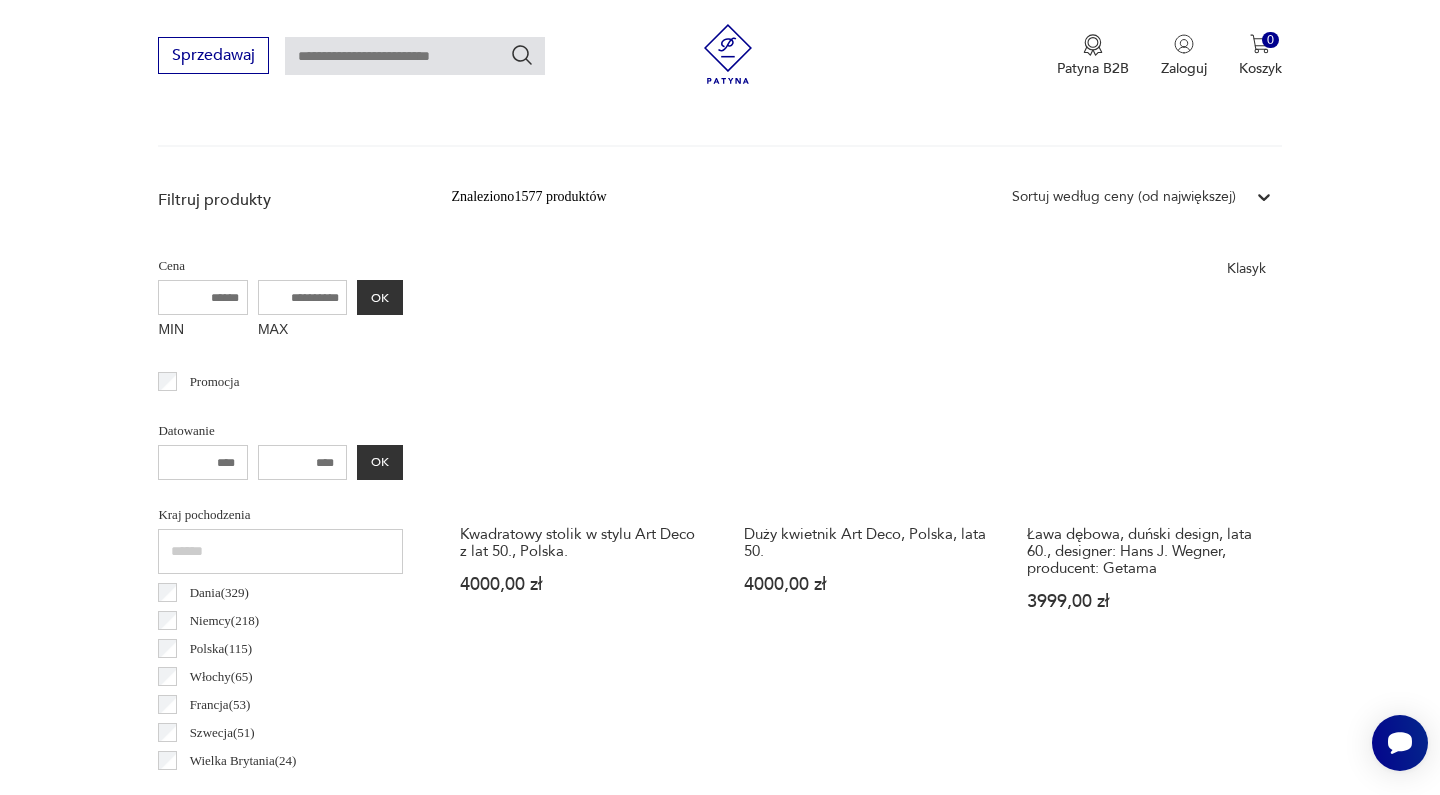 scroll, scrollTop: 657, scrollLeft: 0, axis: vertical 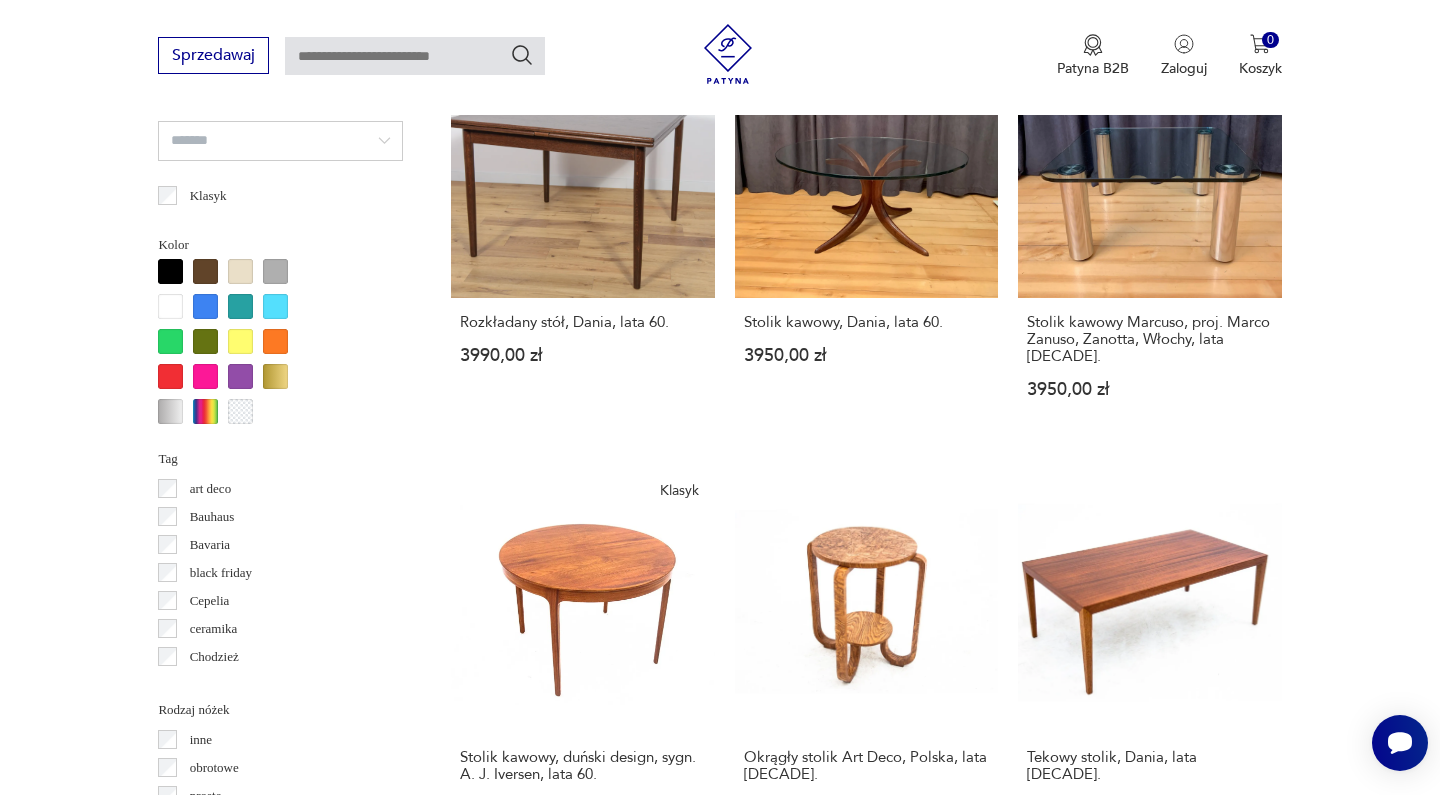 click on "13" at bounding box center [1050, 1777] 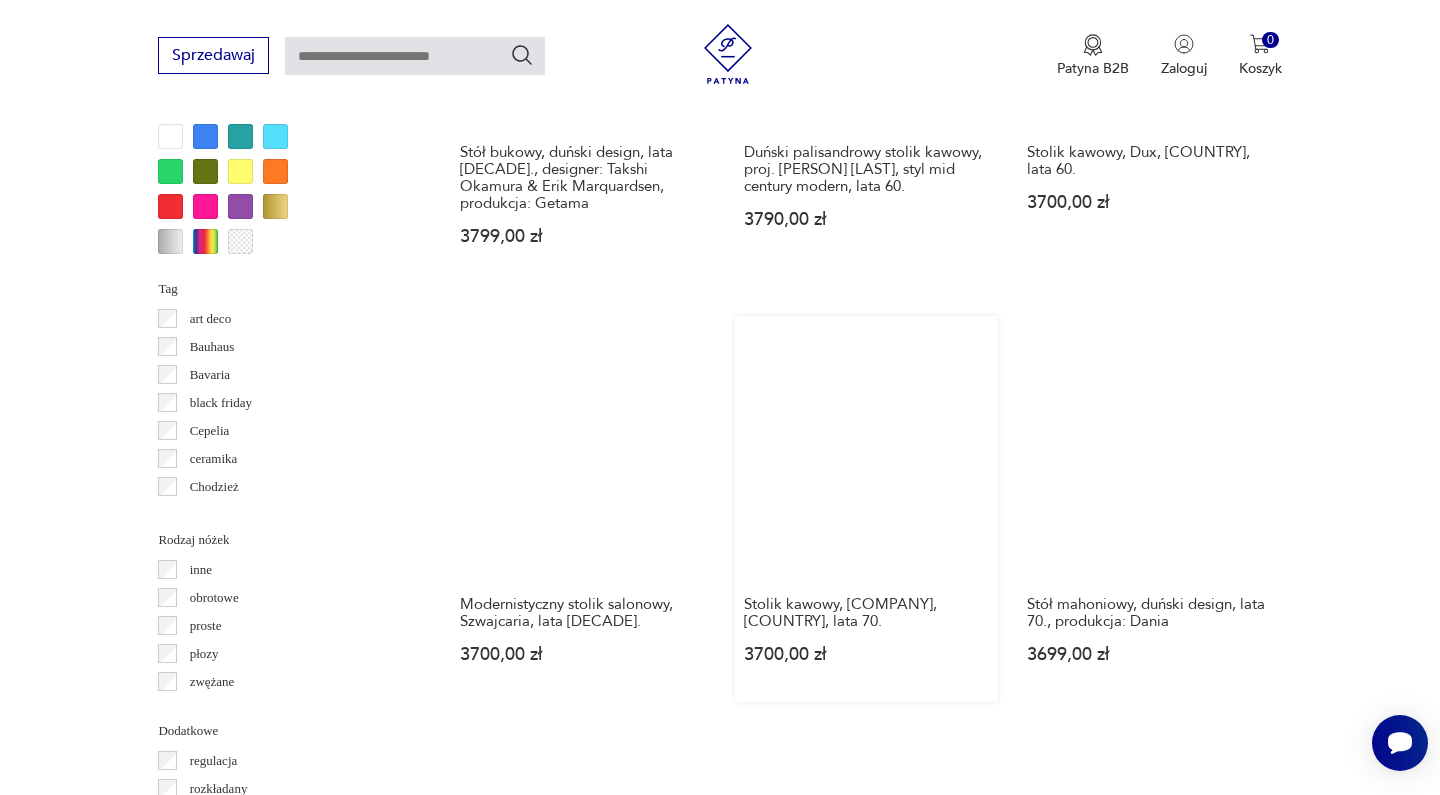 scroll, scrollTop: 1906, scrollLeft: 0, axis: vertical 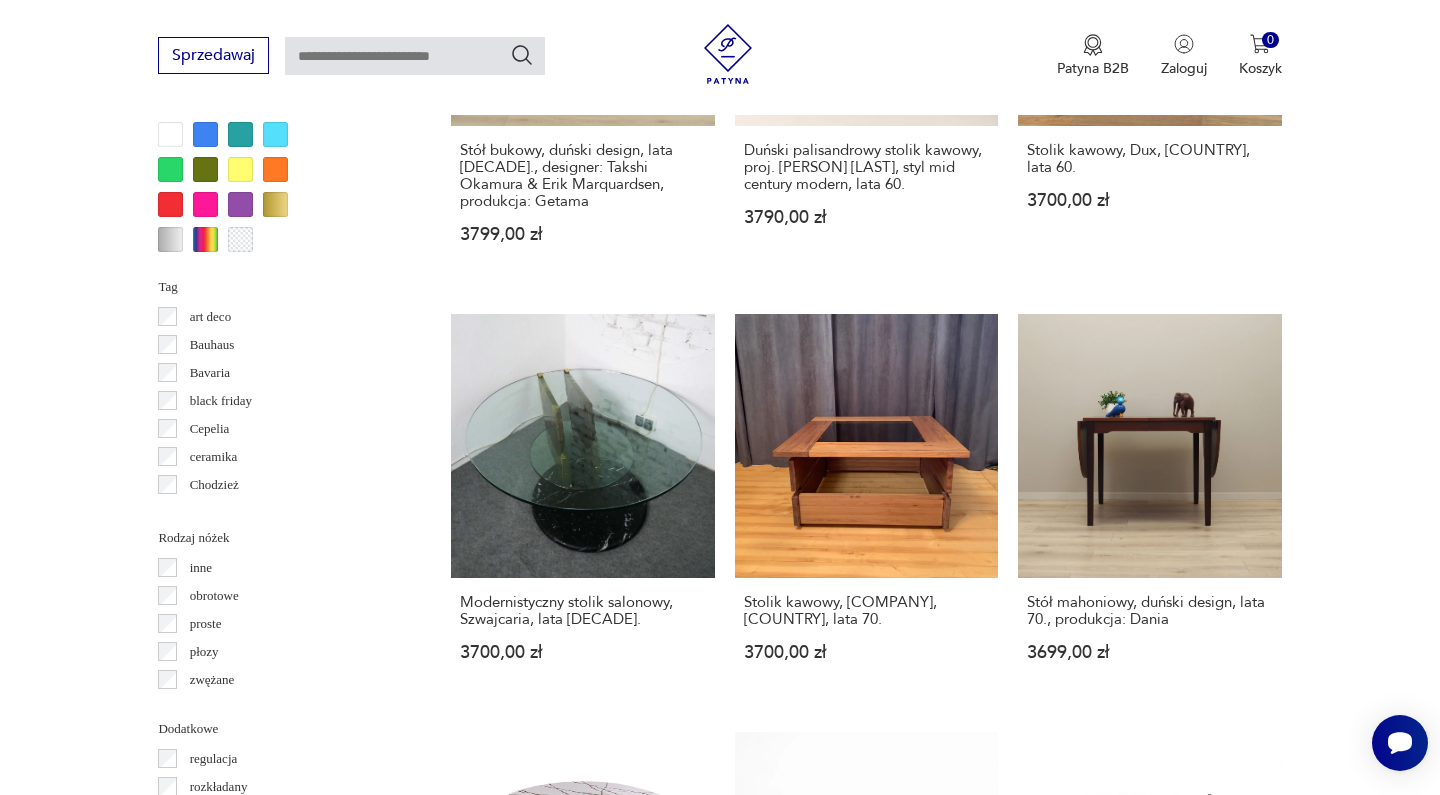click on "14" at bounding box center [1050, 1605] 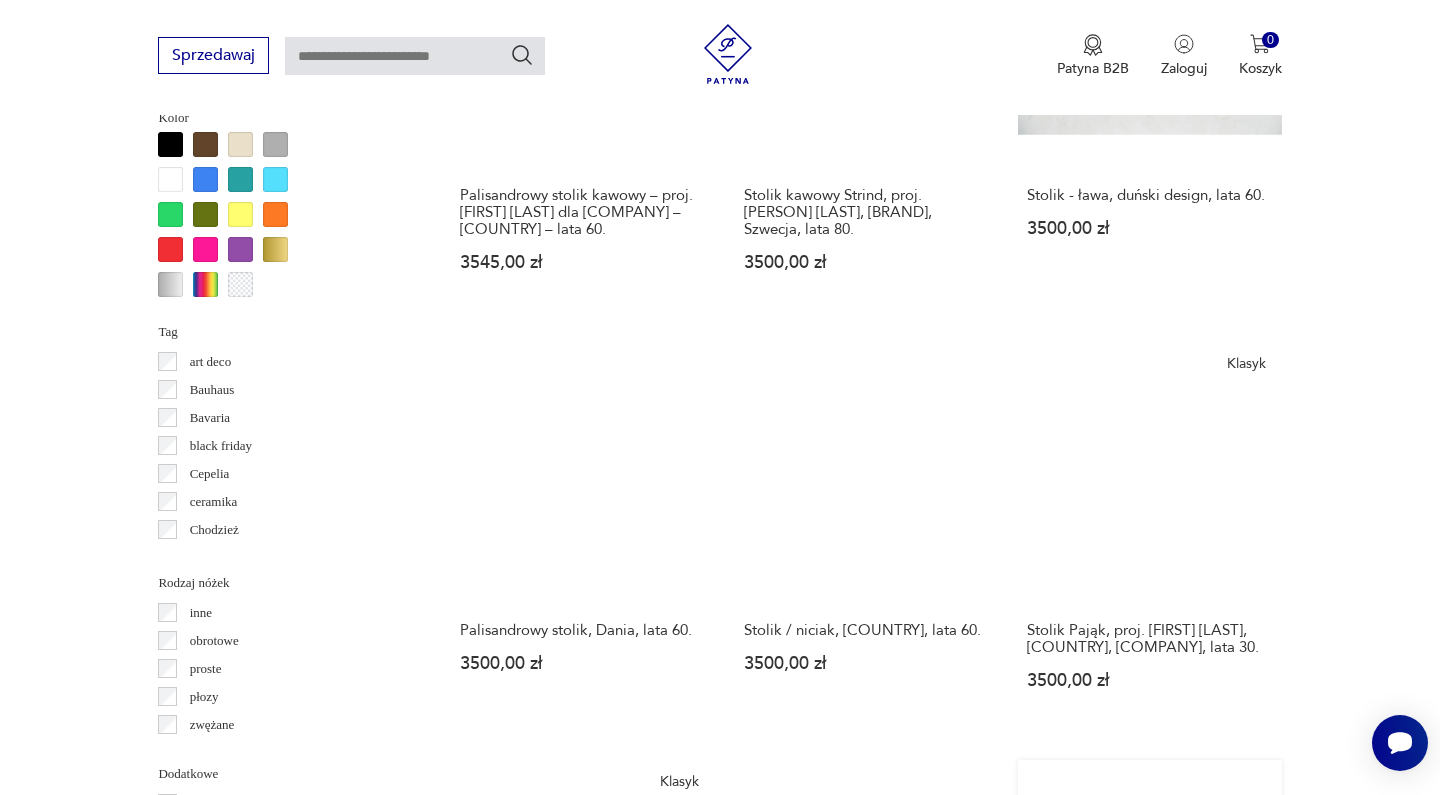 scroll, scrollTop: 1862, scrollLeft: 0, axis: vertical 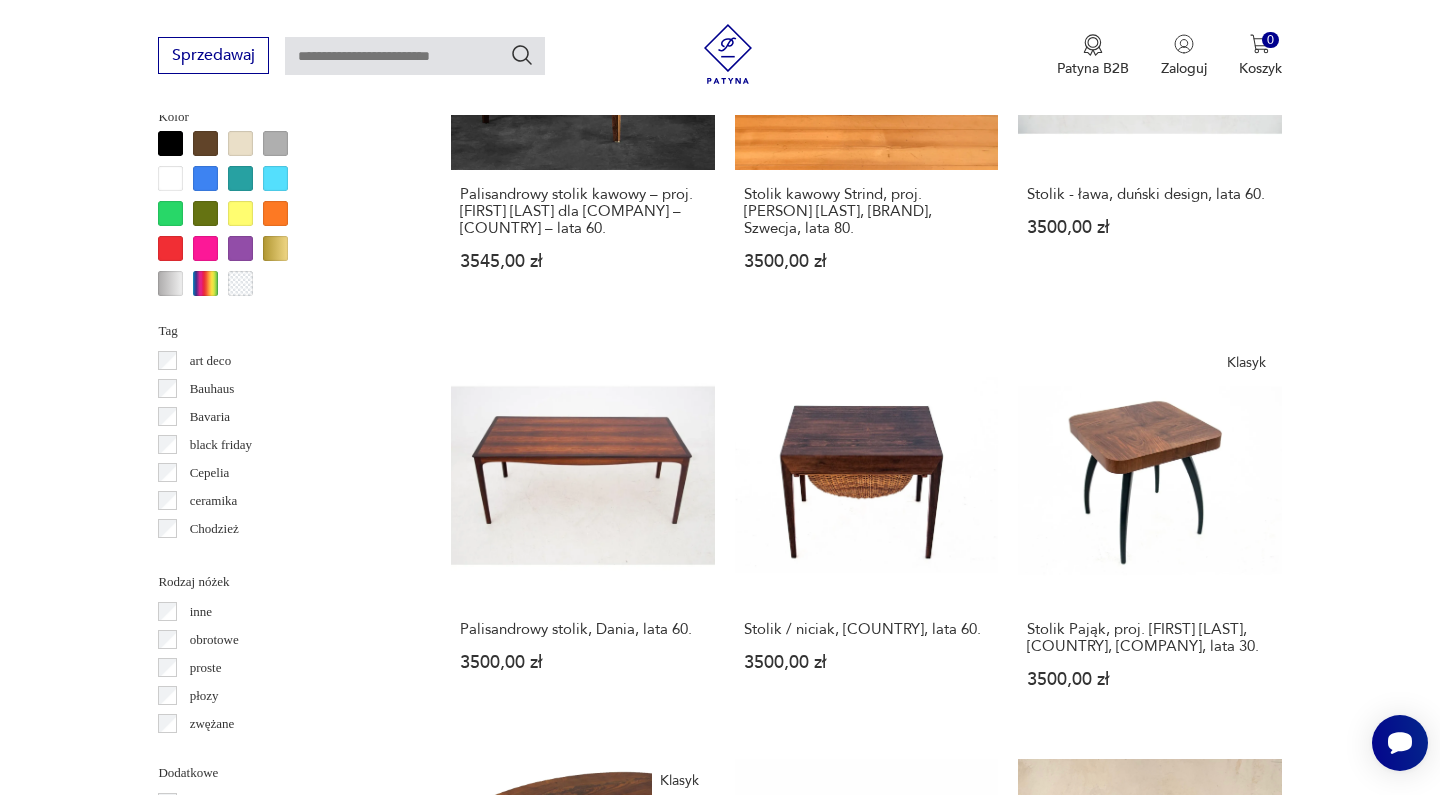 click on "15" at bounding box center (1050, 1700) 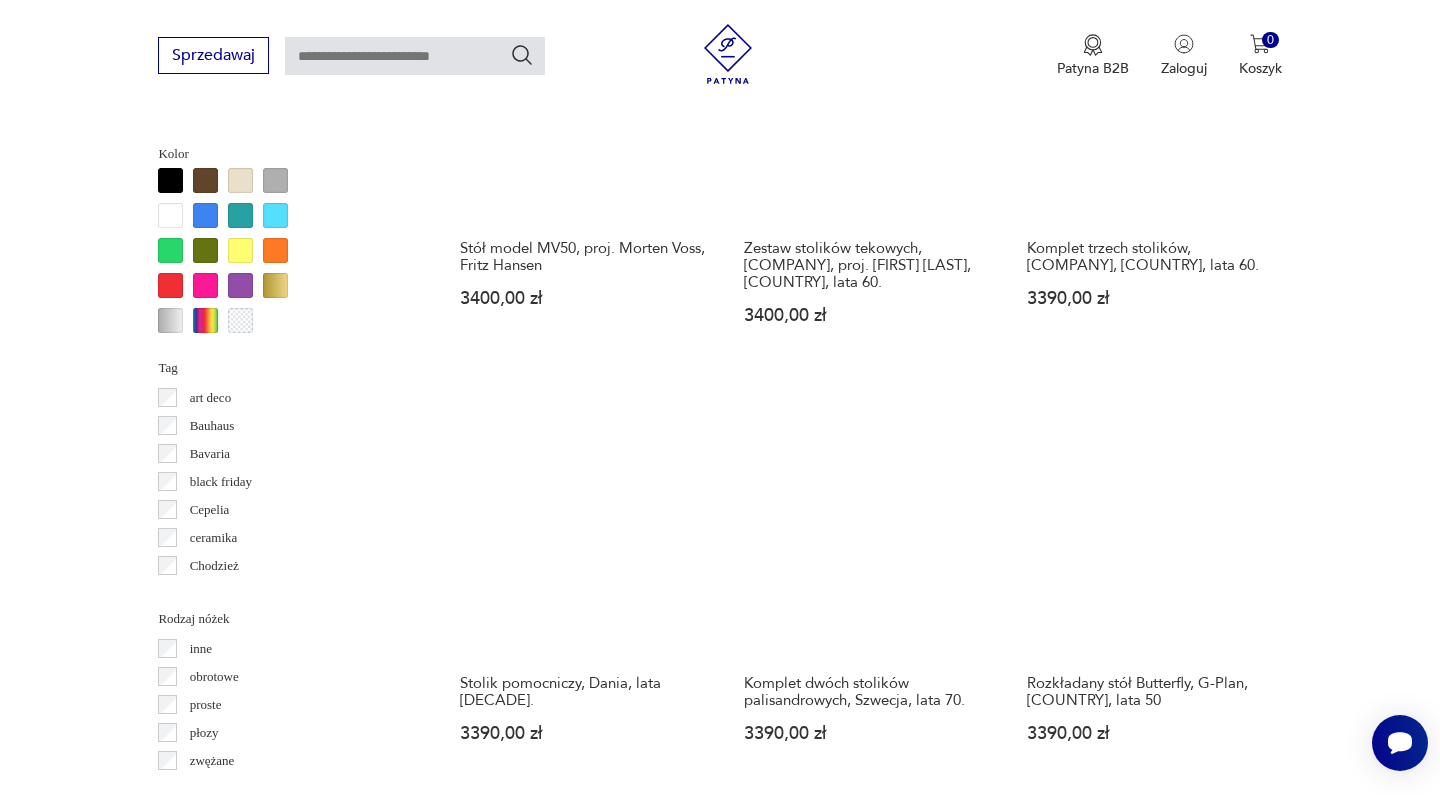 scroll, scrollTop: 1902, scrollLeft: 0, axis: vertical 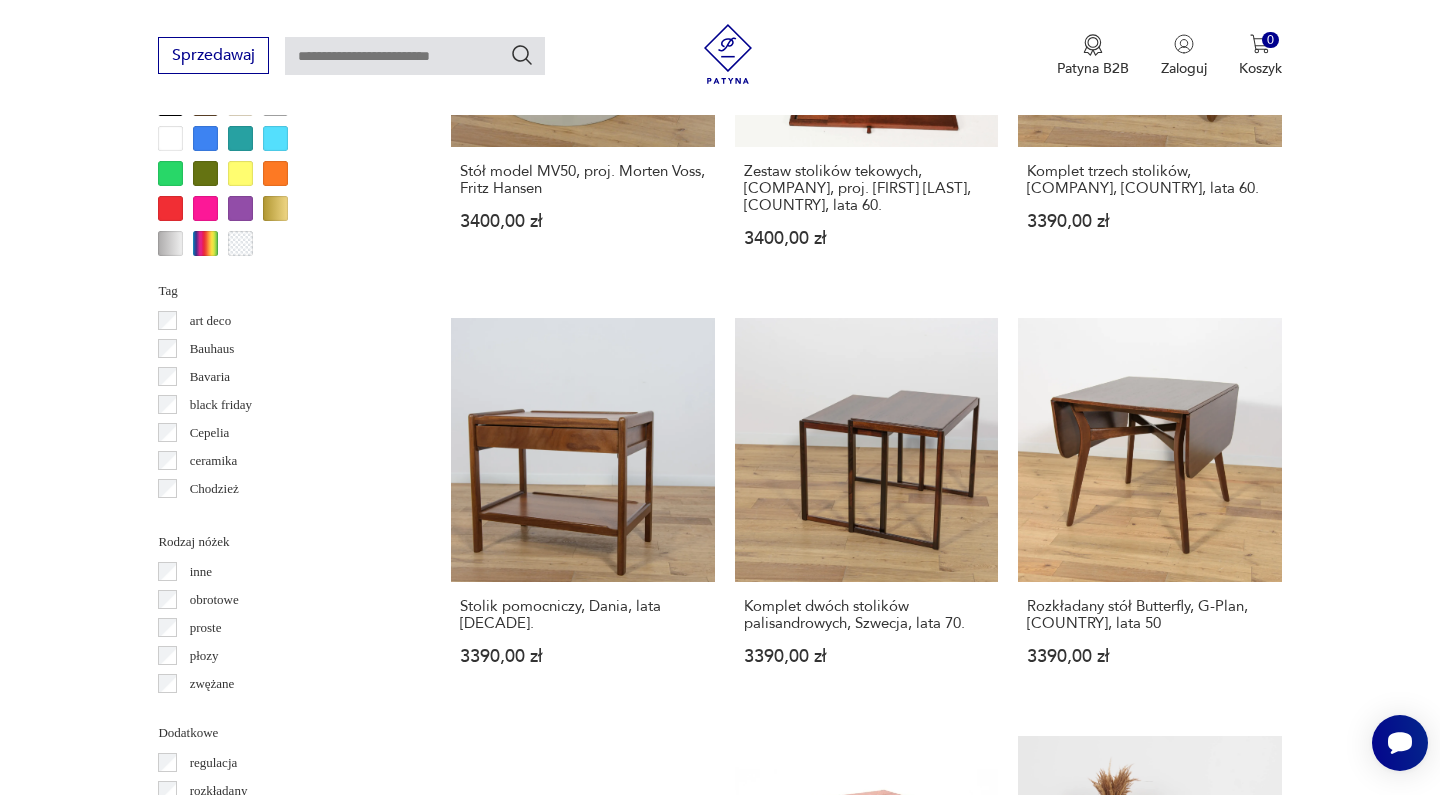 click on "16" at bounding box center (1050, 1660) 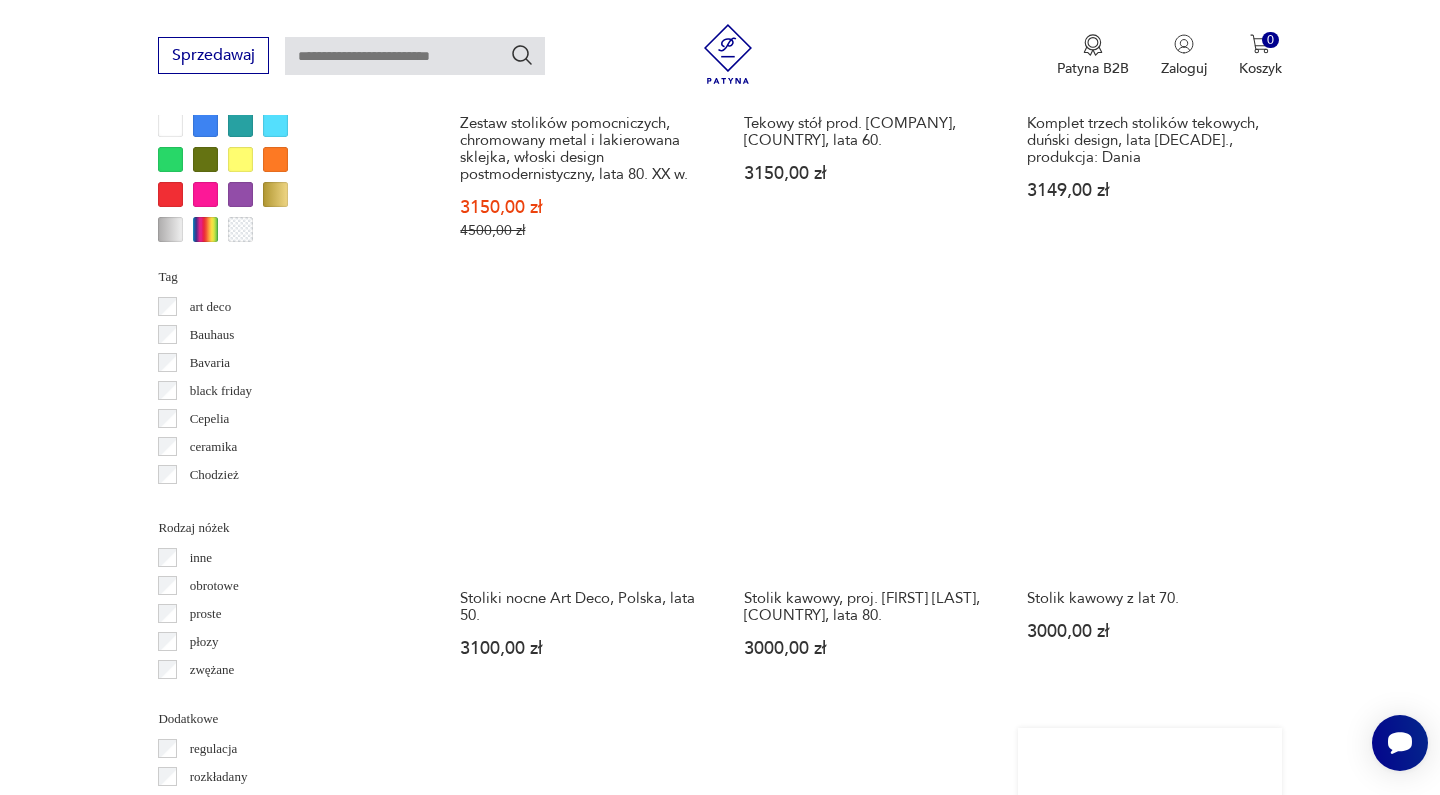 scroll, scrollTop: 1918, scrollLeft: 0, axis: vertical 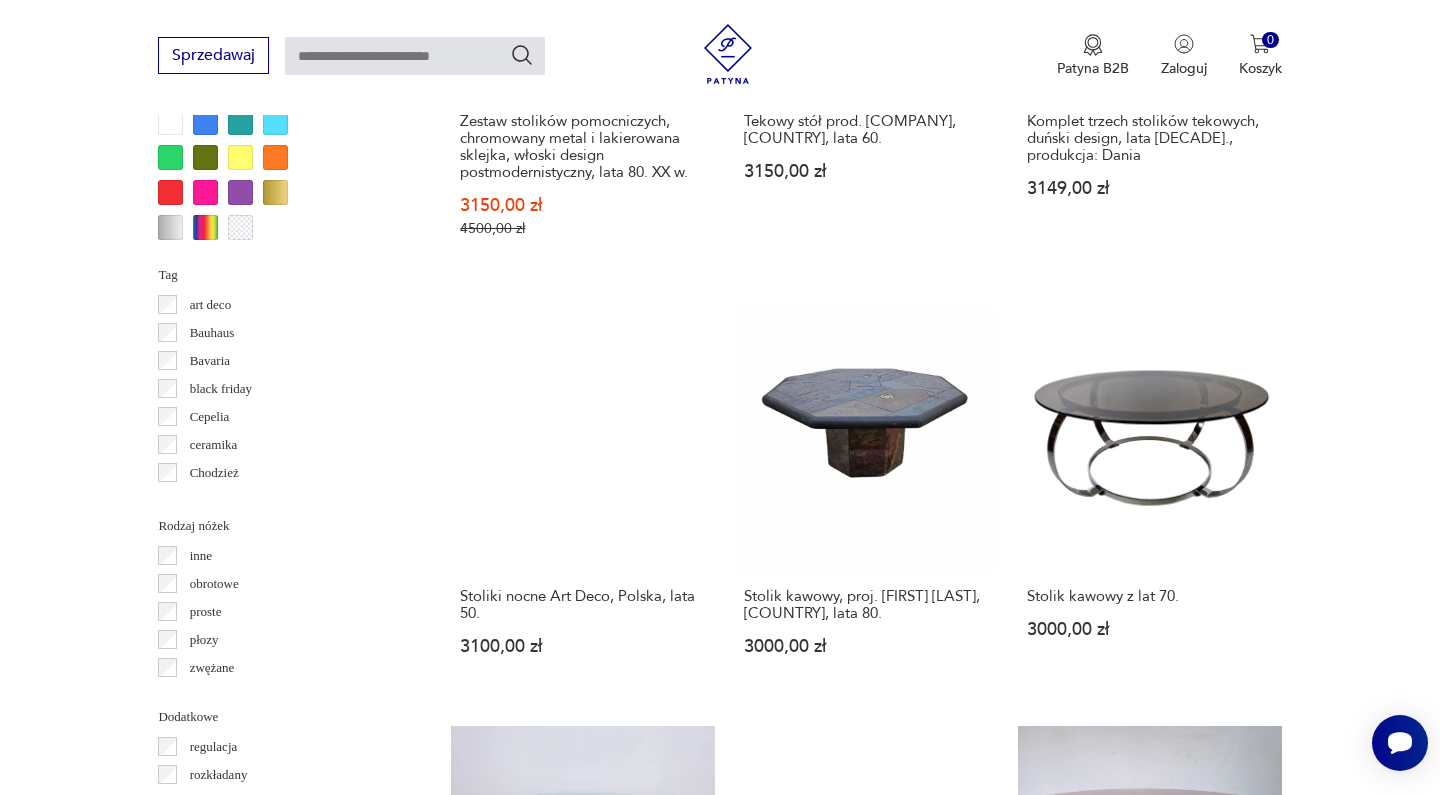click on "17" at bounding box center [1050, 1650] 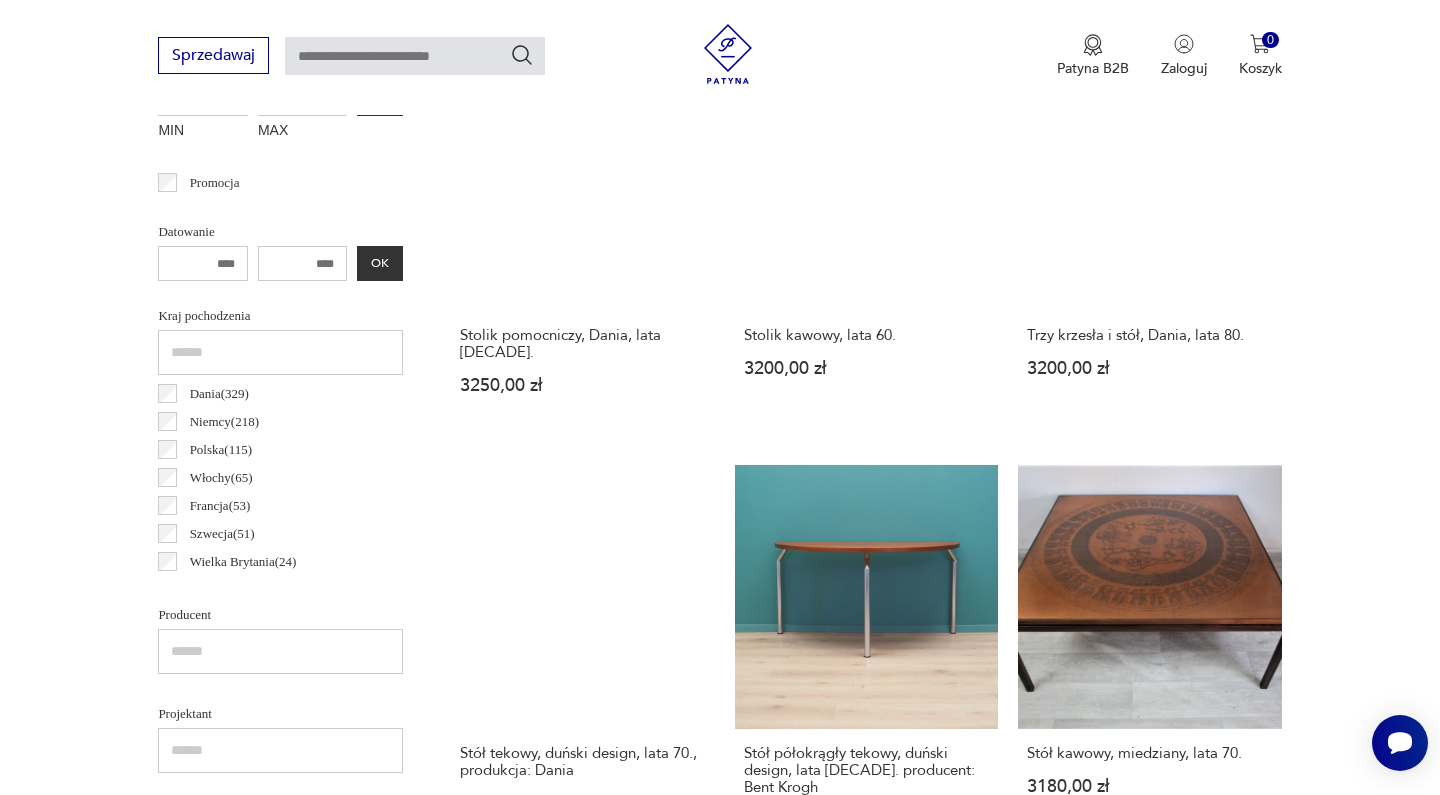 scroll, scrollTop: 532, scrollLeft: 0, axis: vertical 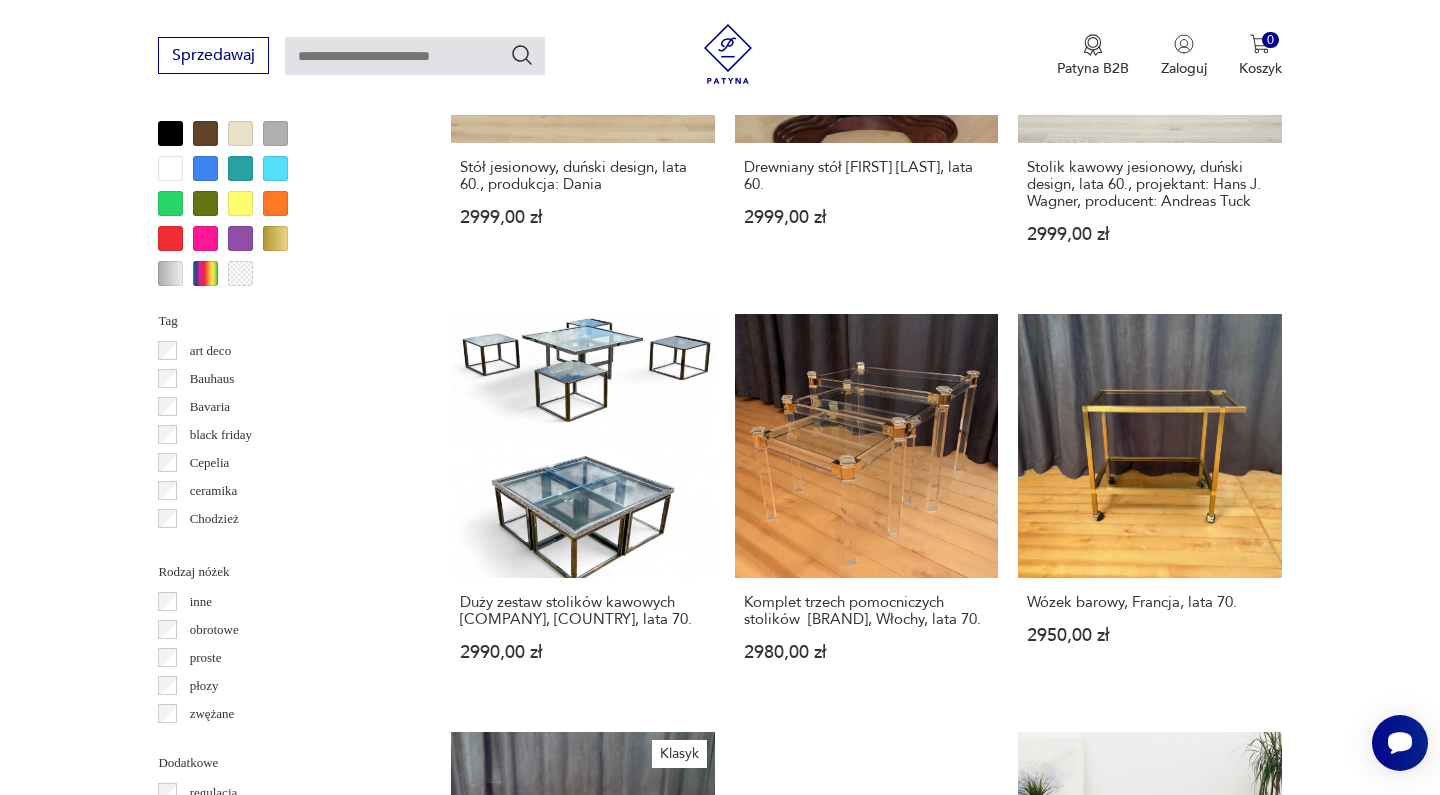 click on "18" at bounding box center [1050, 1622] 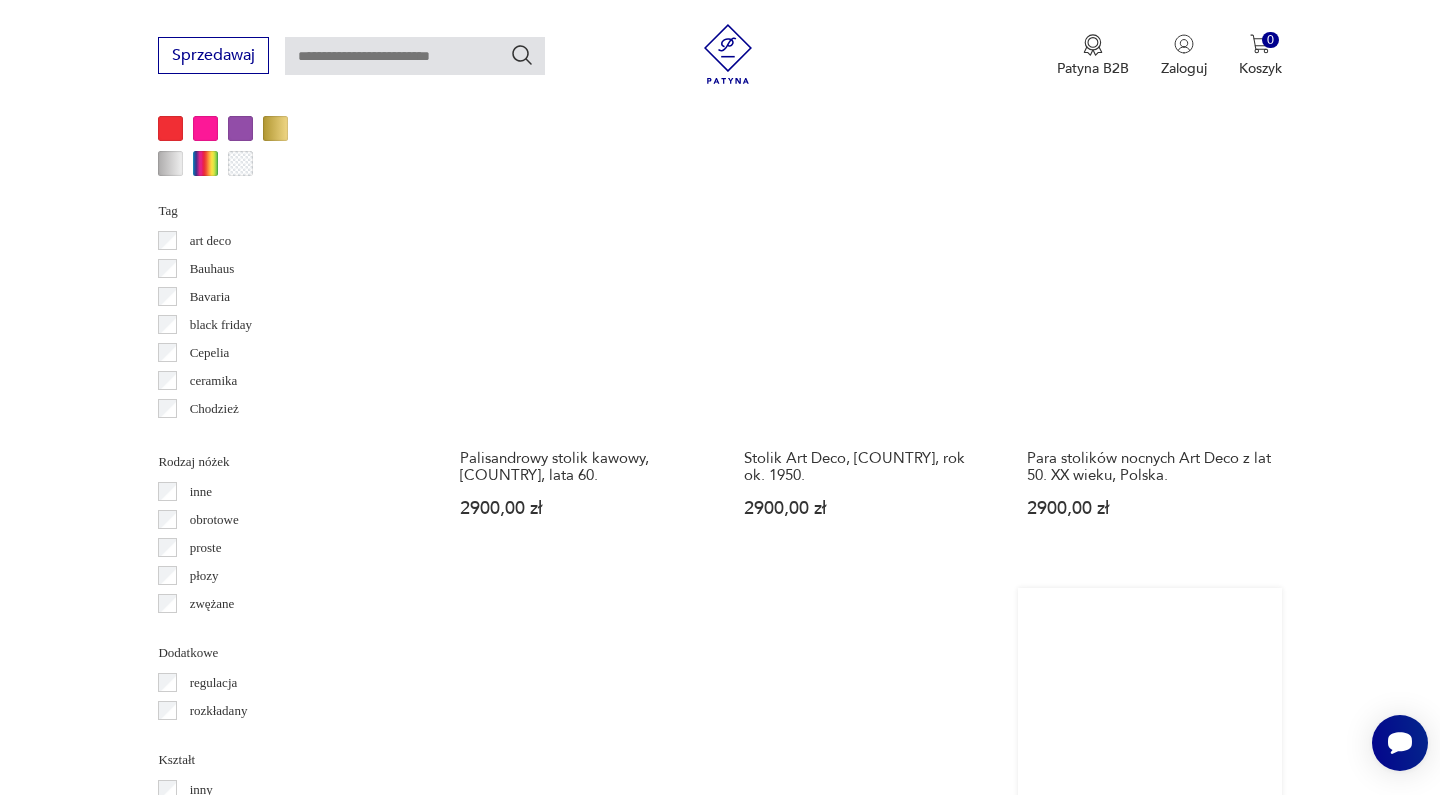 scroll, scrollTop: 1996, scrollLeft: 0, axis: vertical 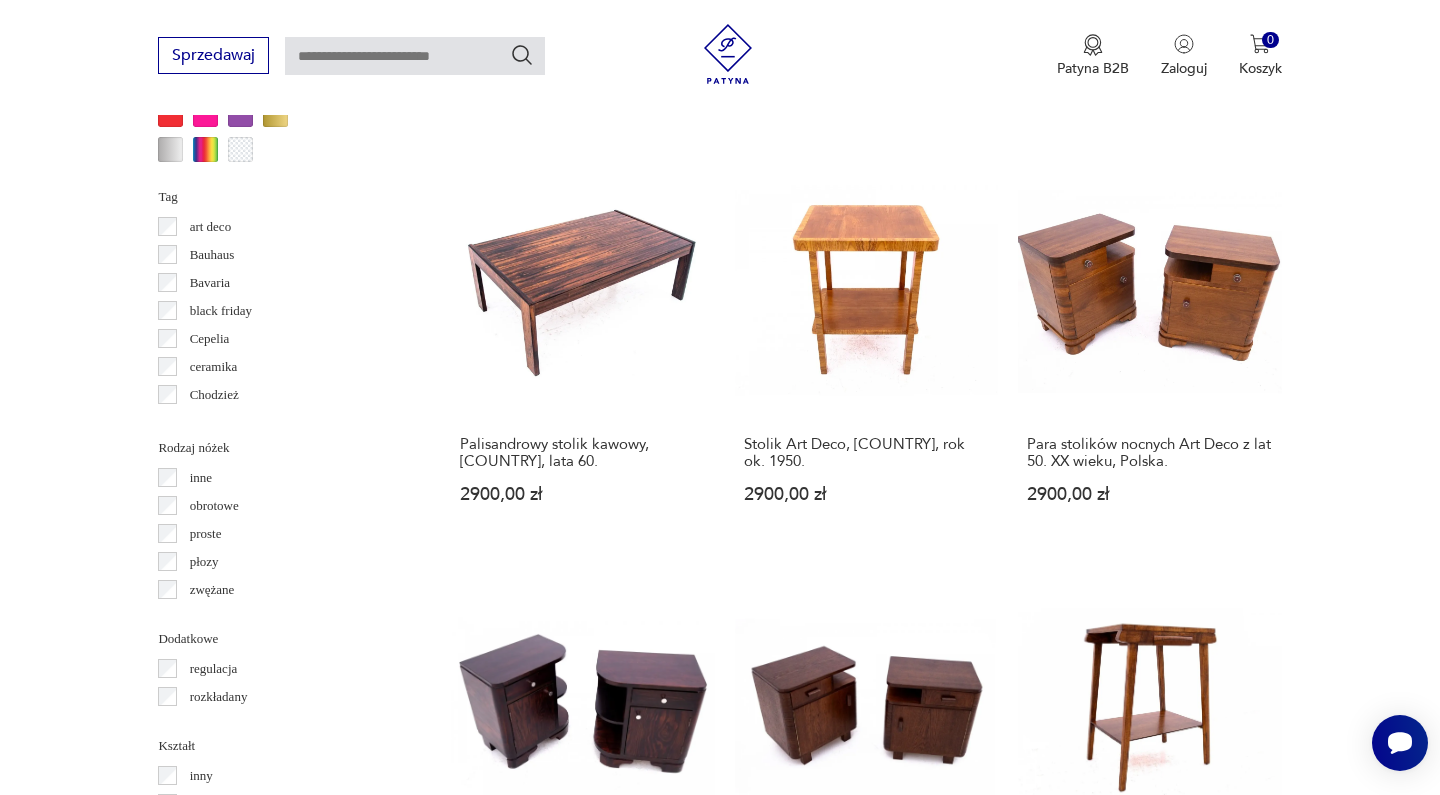 click on "19" at bounding box center [1050, 1498] 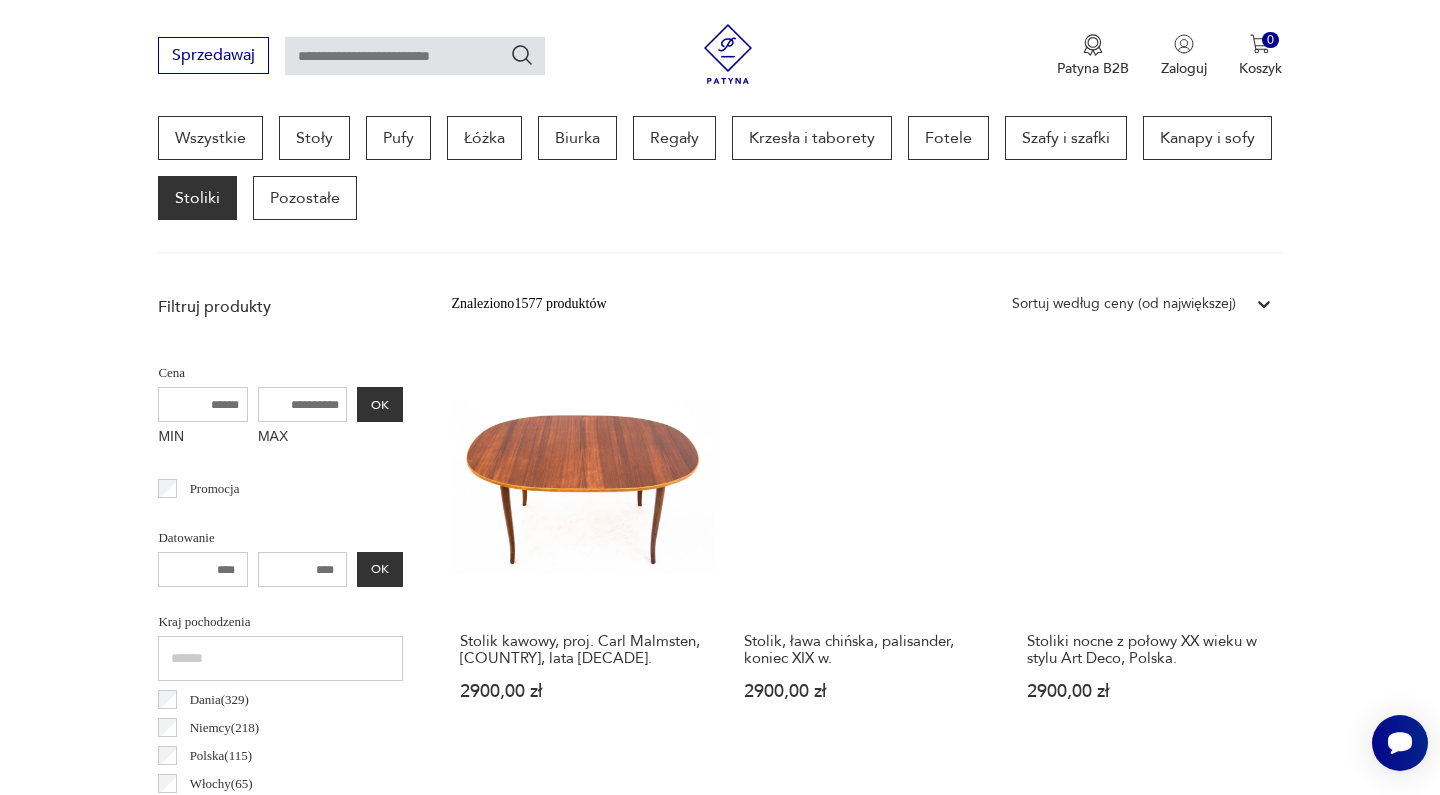 scroll, scrollTop: 532, scrollLeft: 0, axis: vertical 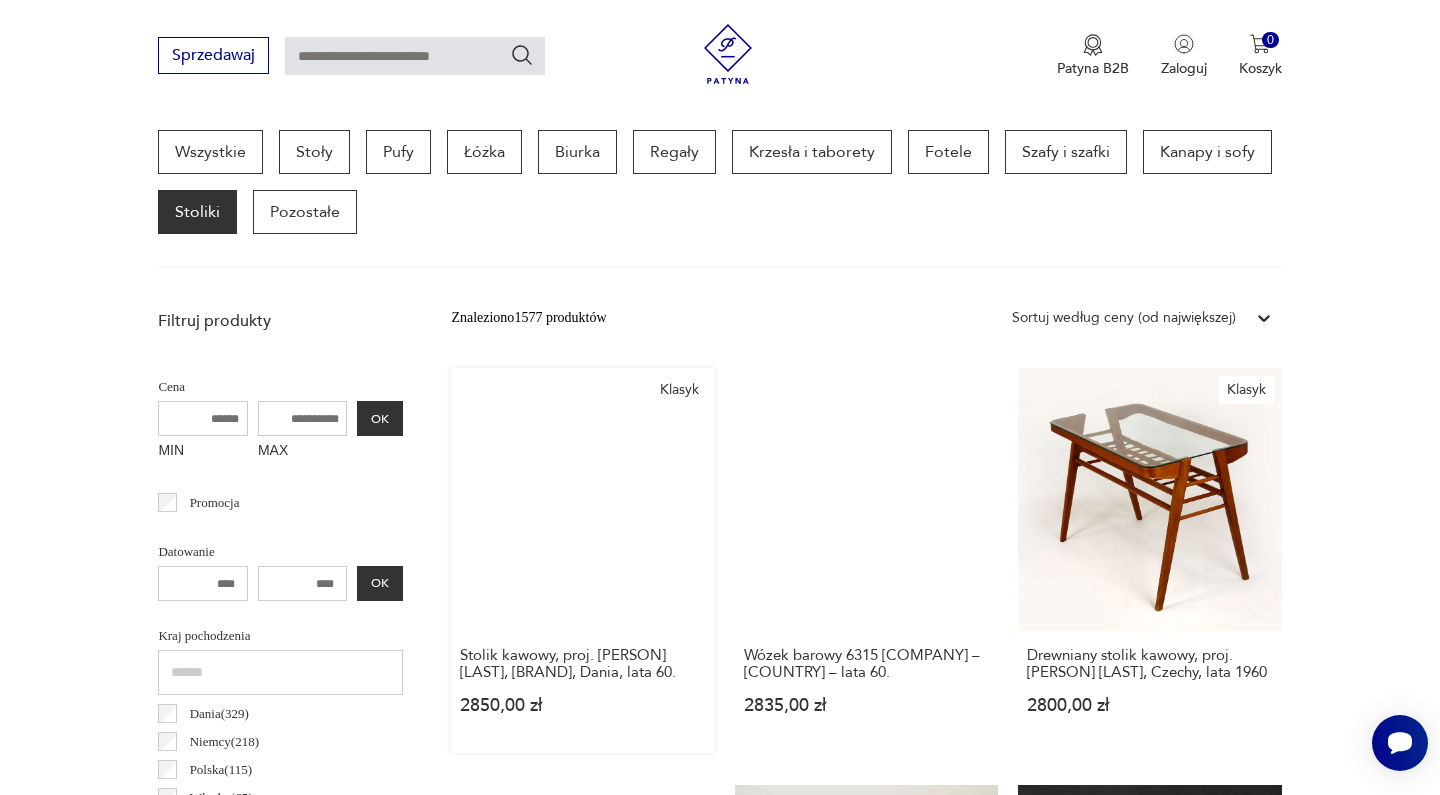 click on "Klasyk Stolik kawowy, proj. J. Andersen, CFC Silkeborg, Dania, lata 60. 2850,00 zł" at bounding box center [582, 560] 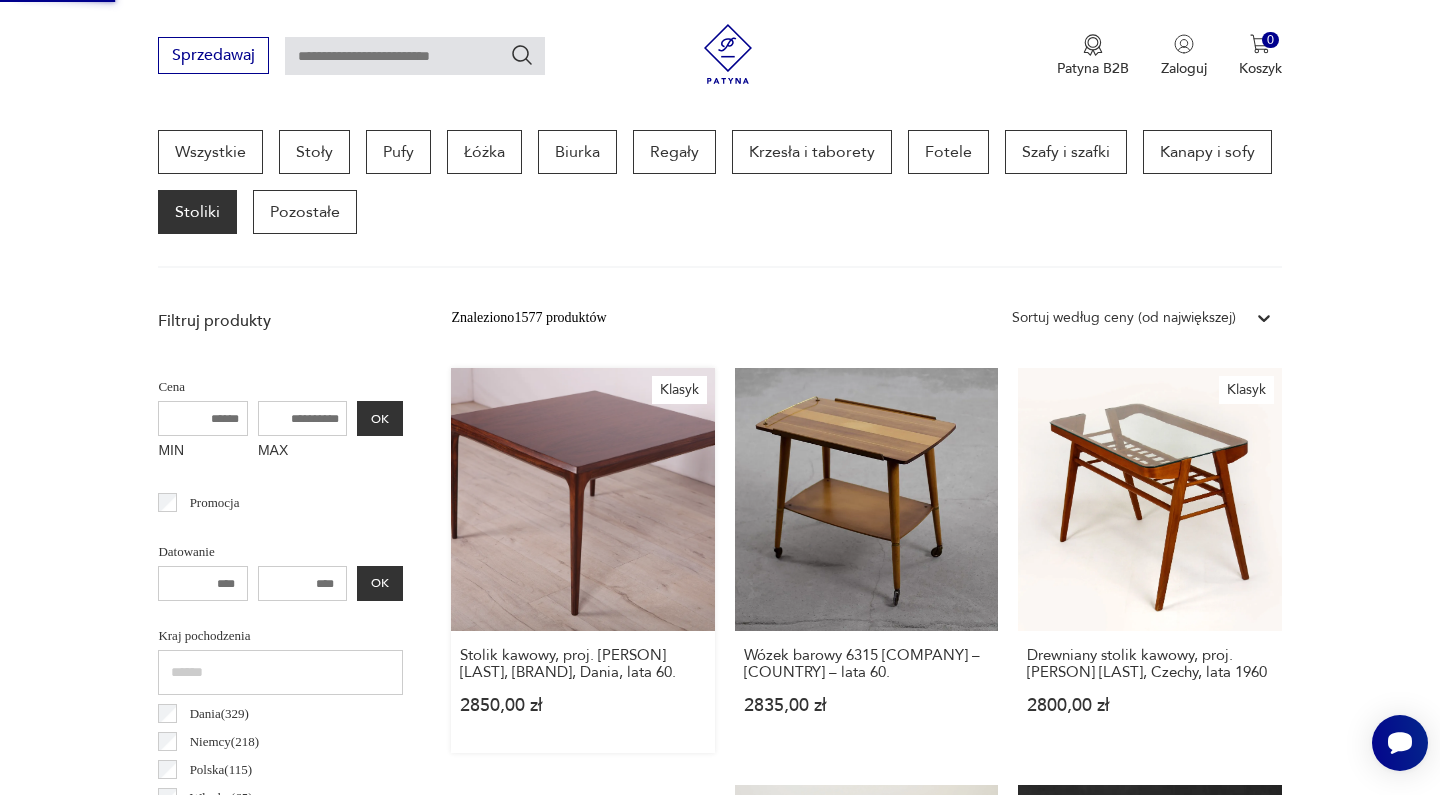scroll, scrollTop: 382, scrollLeft: 0, axis: vertical 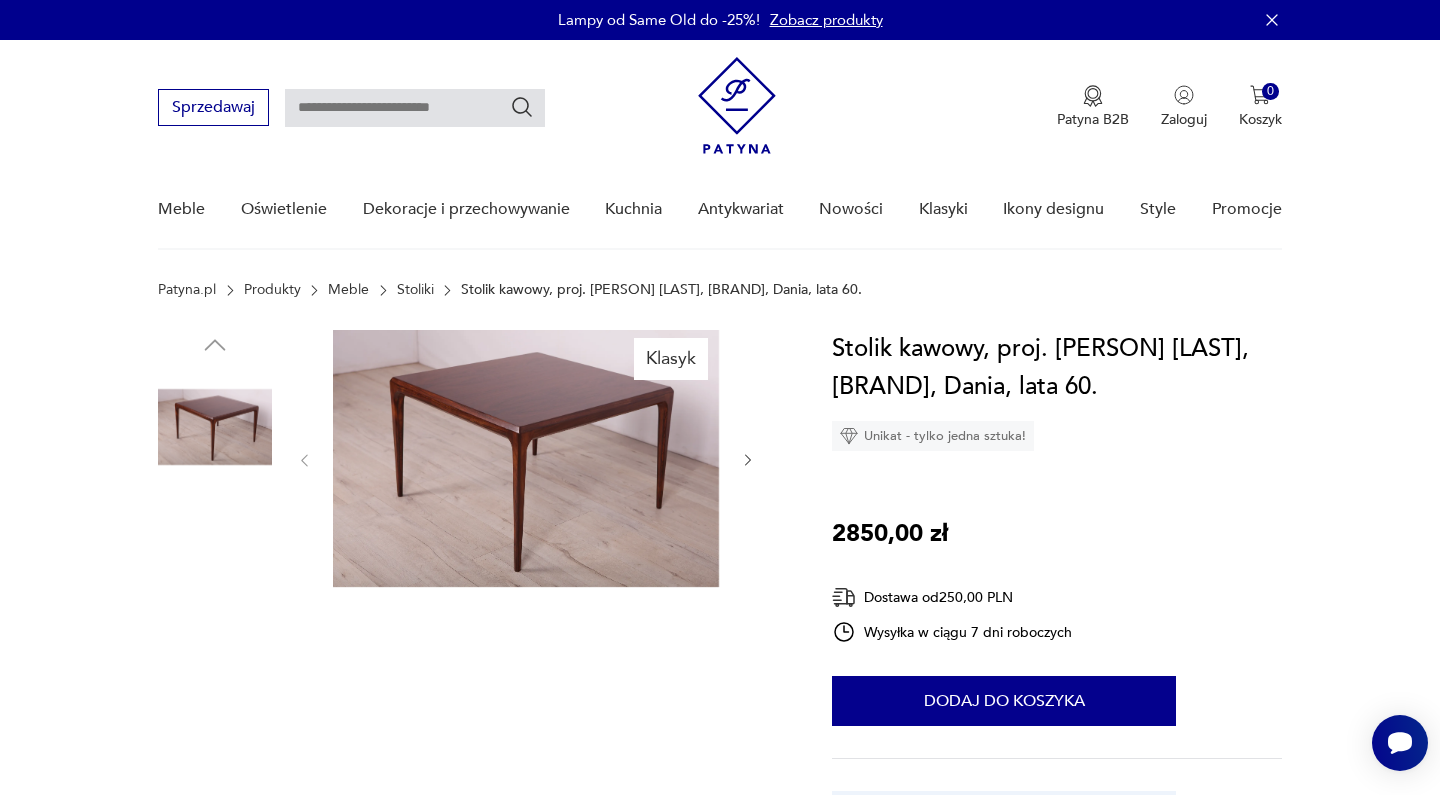 click at bounding box center (215, 555) 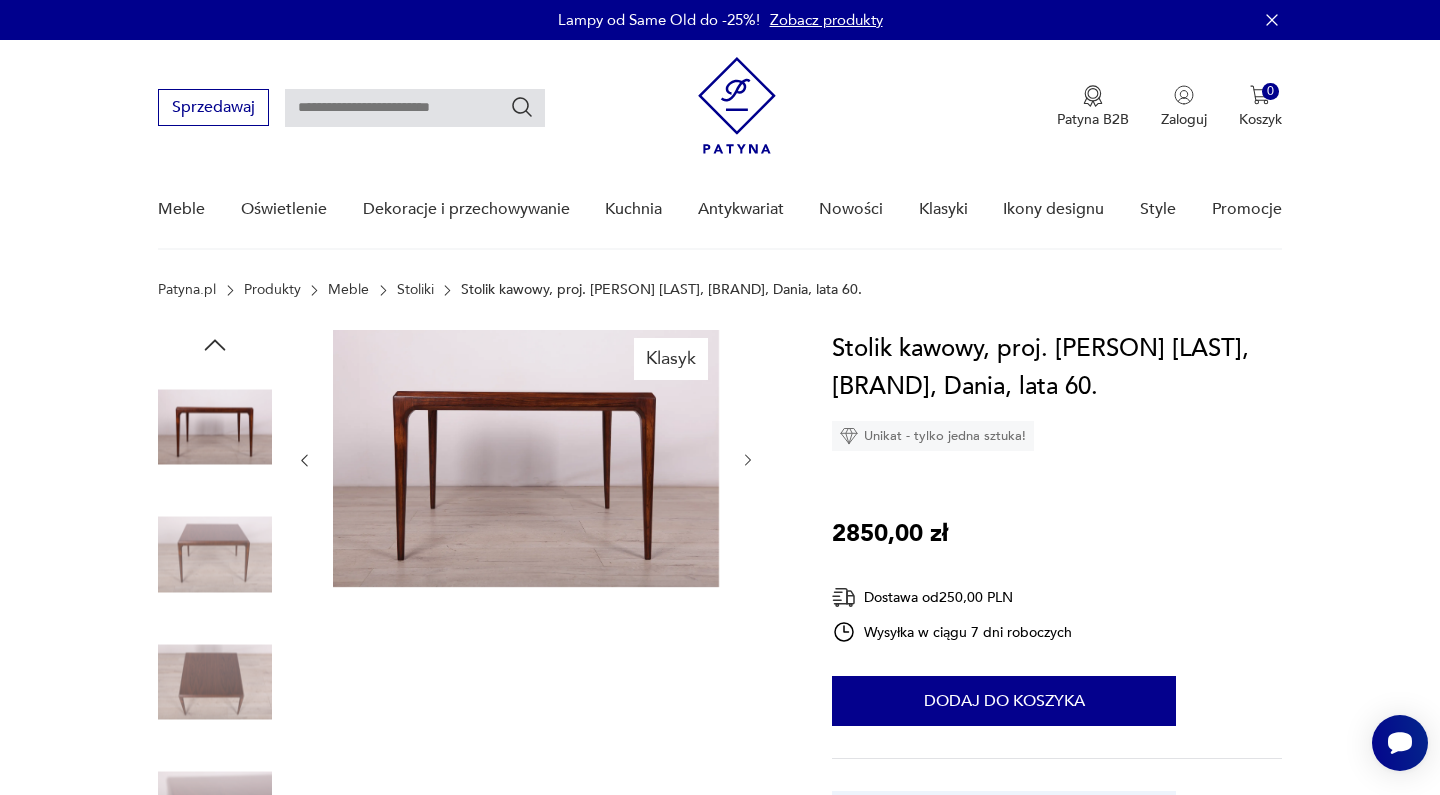 click at bounding box center [748, 460] 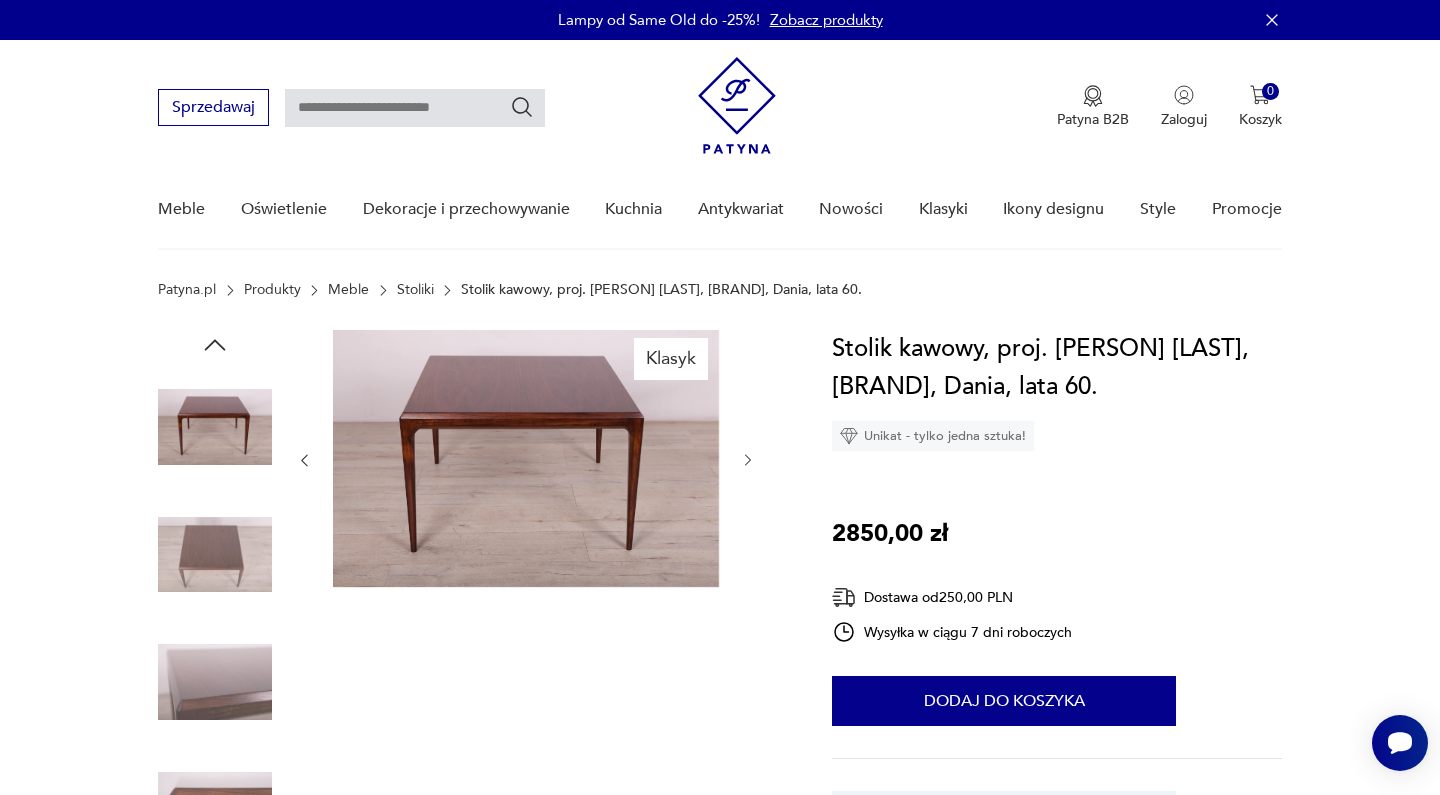 click at bounding box center (748, 460) 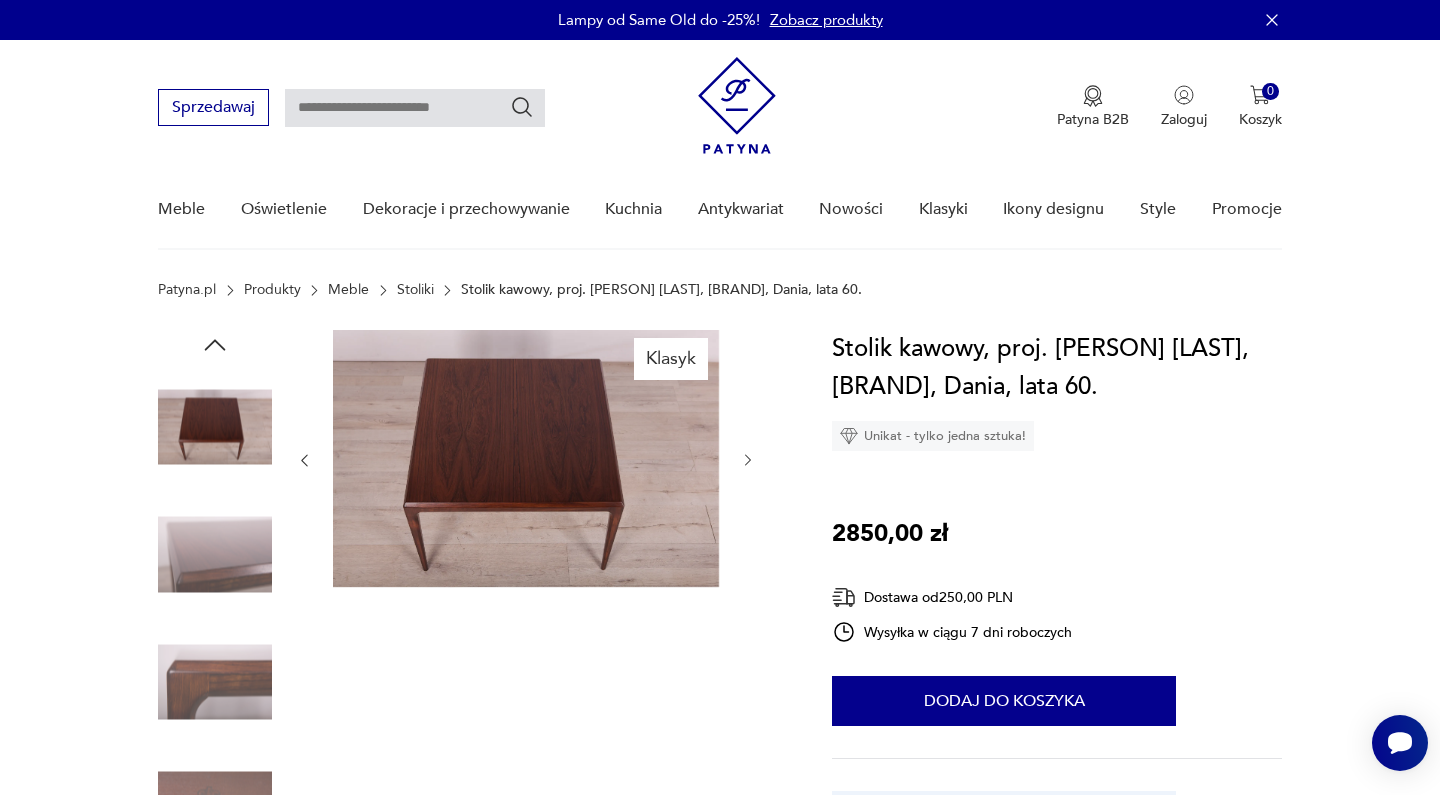 click at bounding box center (748, 460) 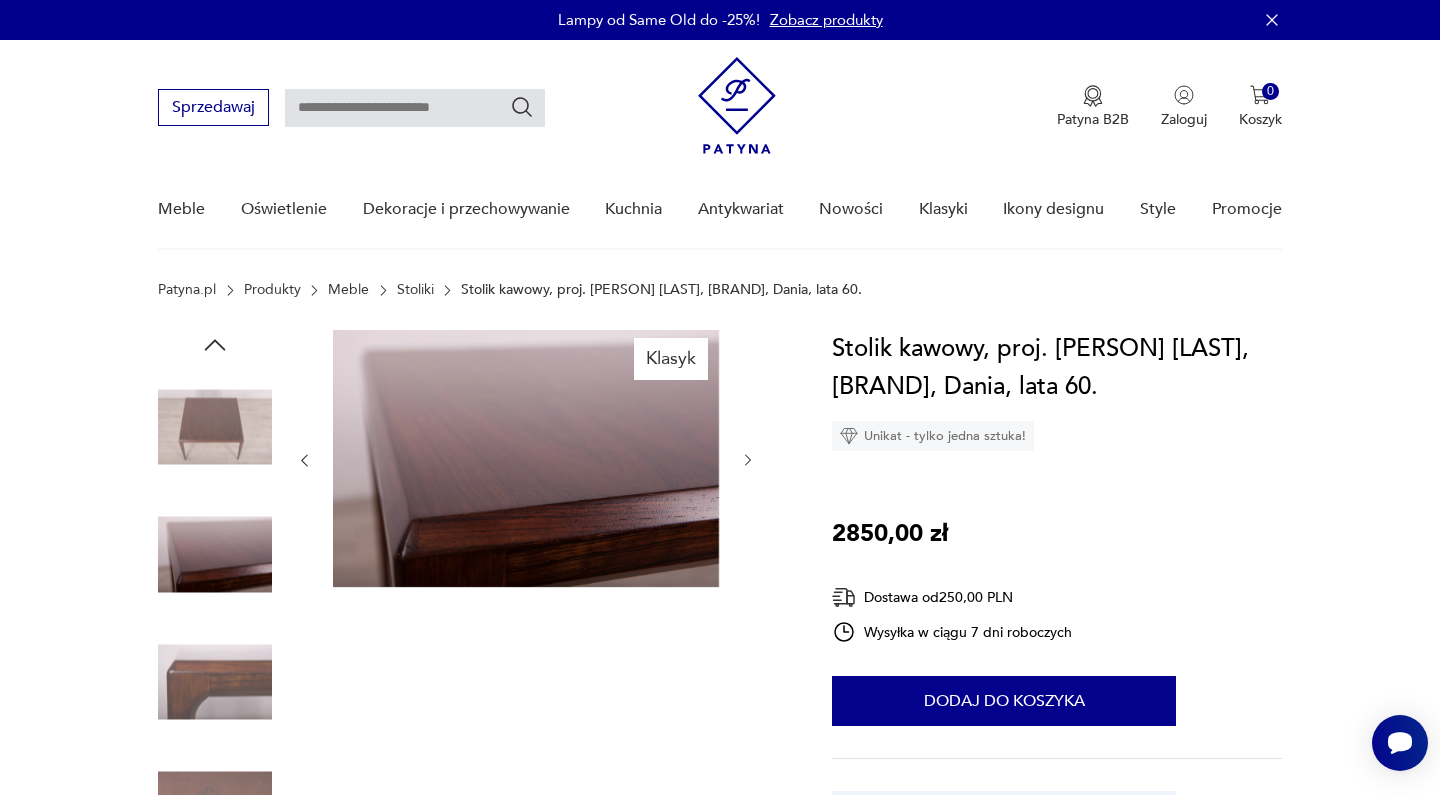 click at bounding box center [748, 460] 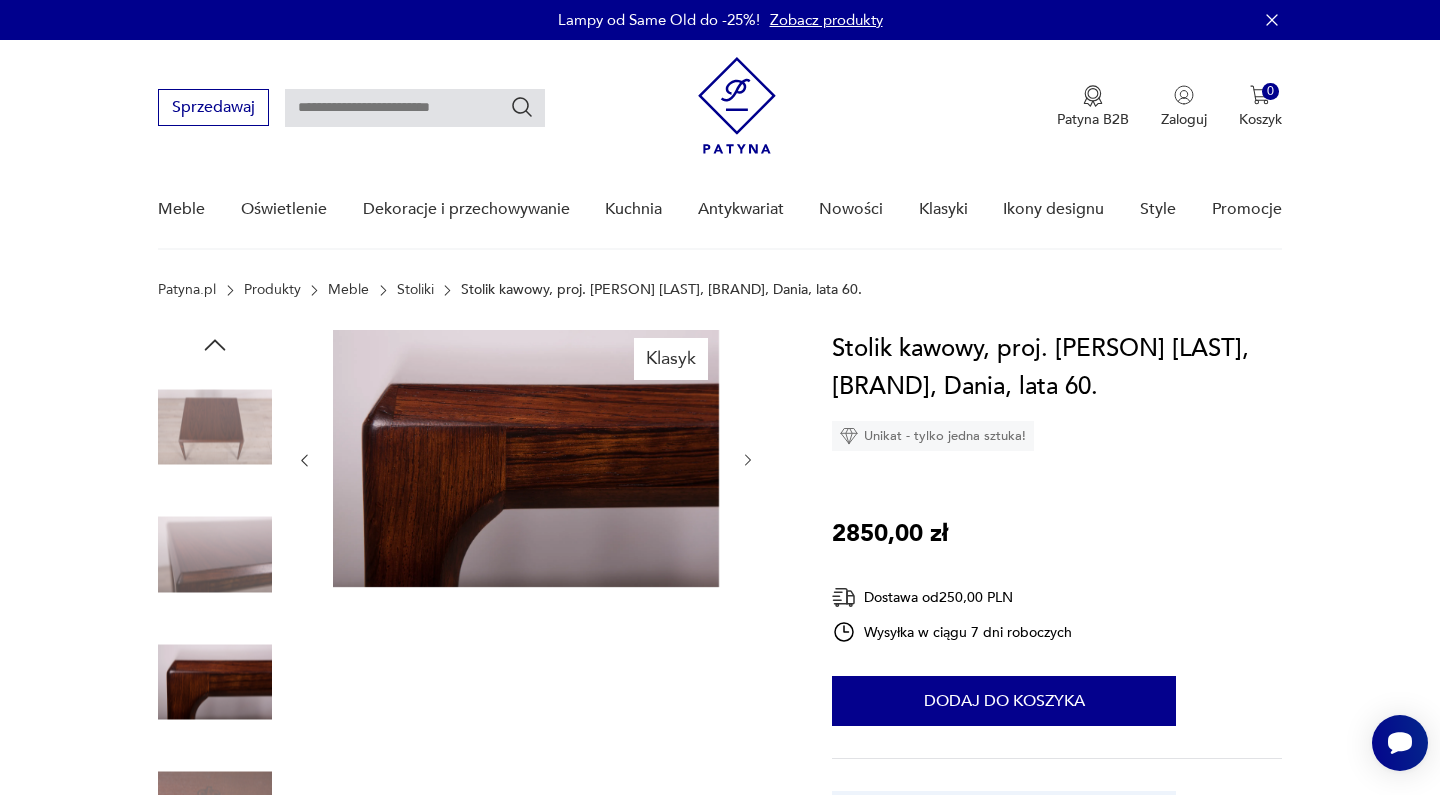 click at bounding box center [748, 460] 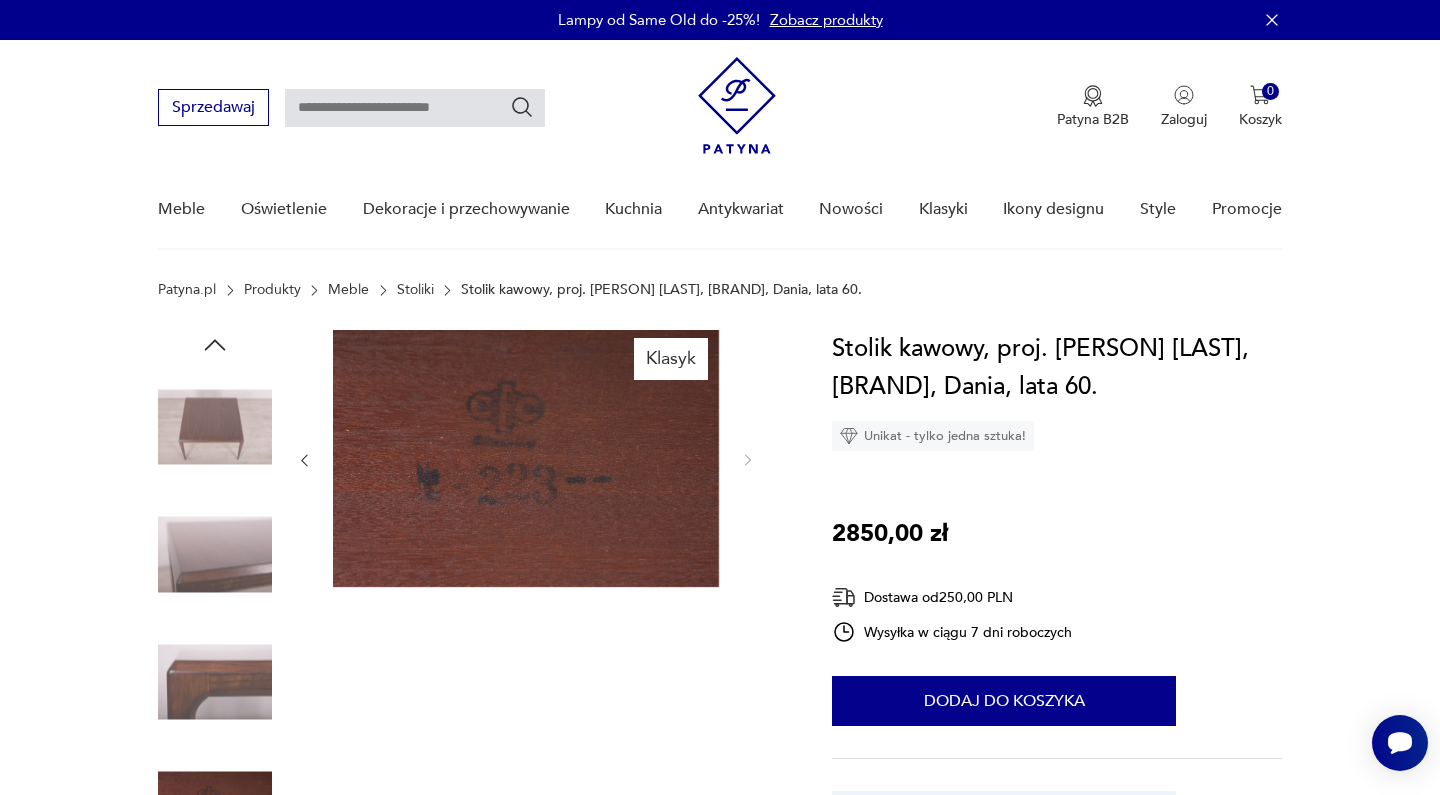 click at bounding box center (304, 460) 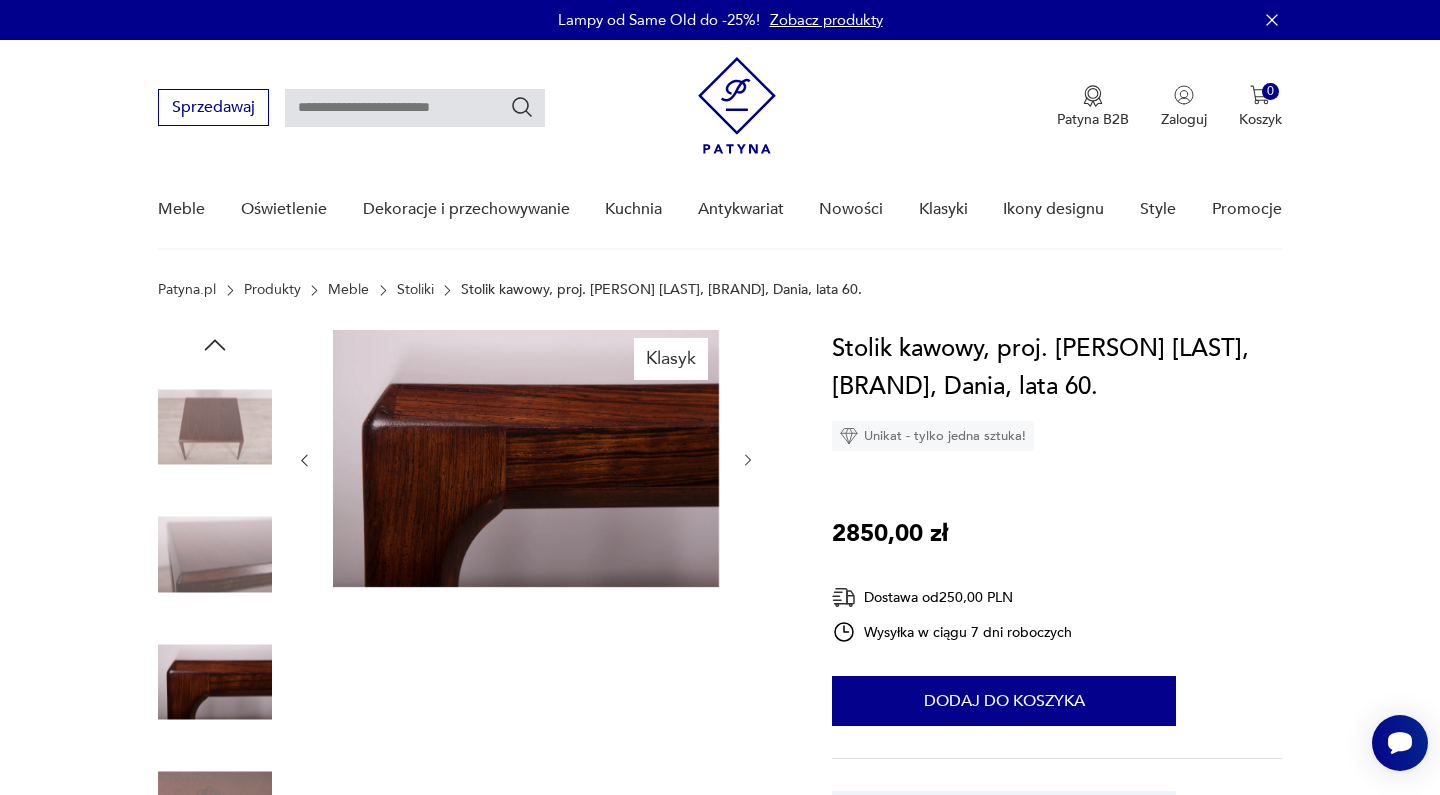 click at bounding box center (304, 460) 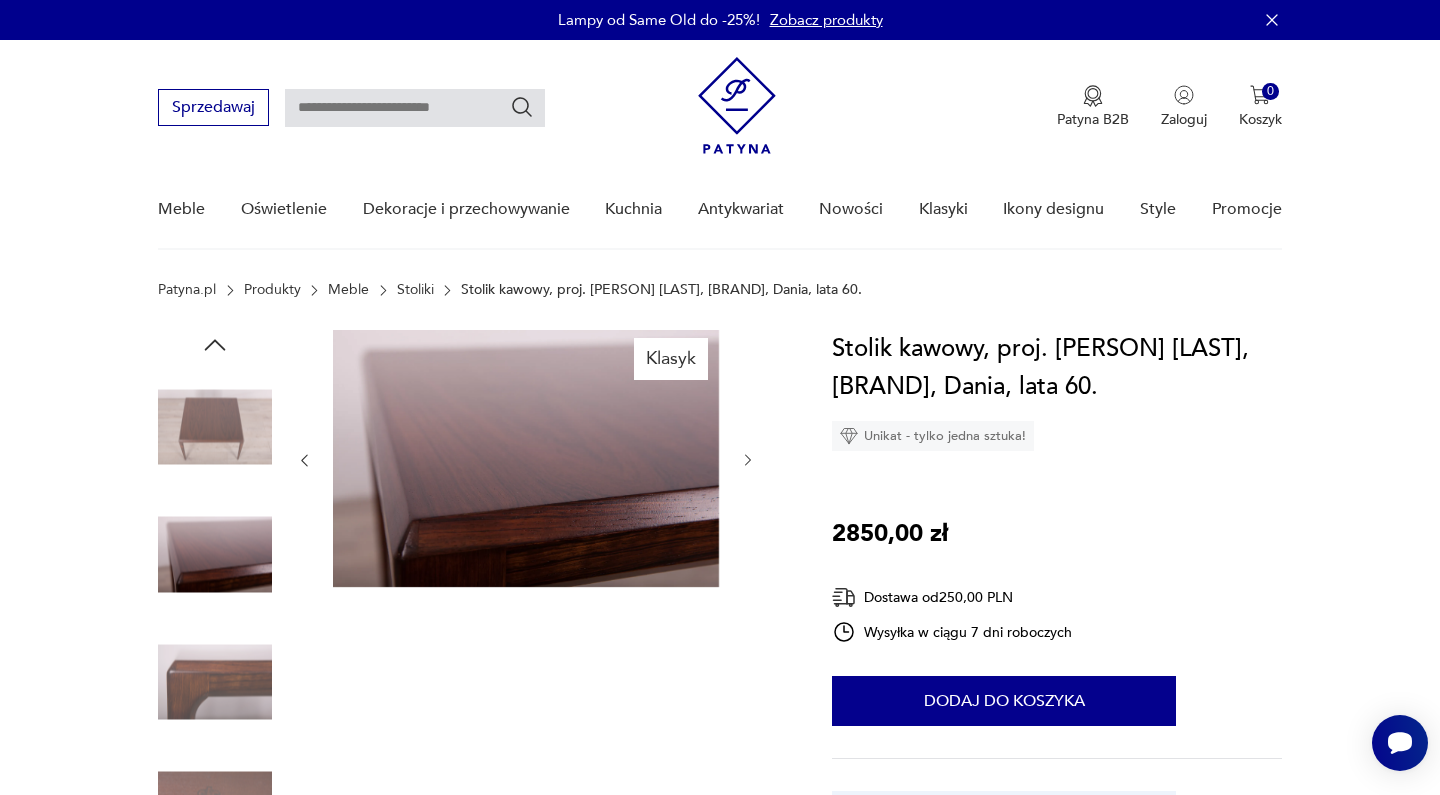 click at bounding box center [304, 460] 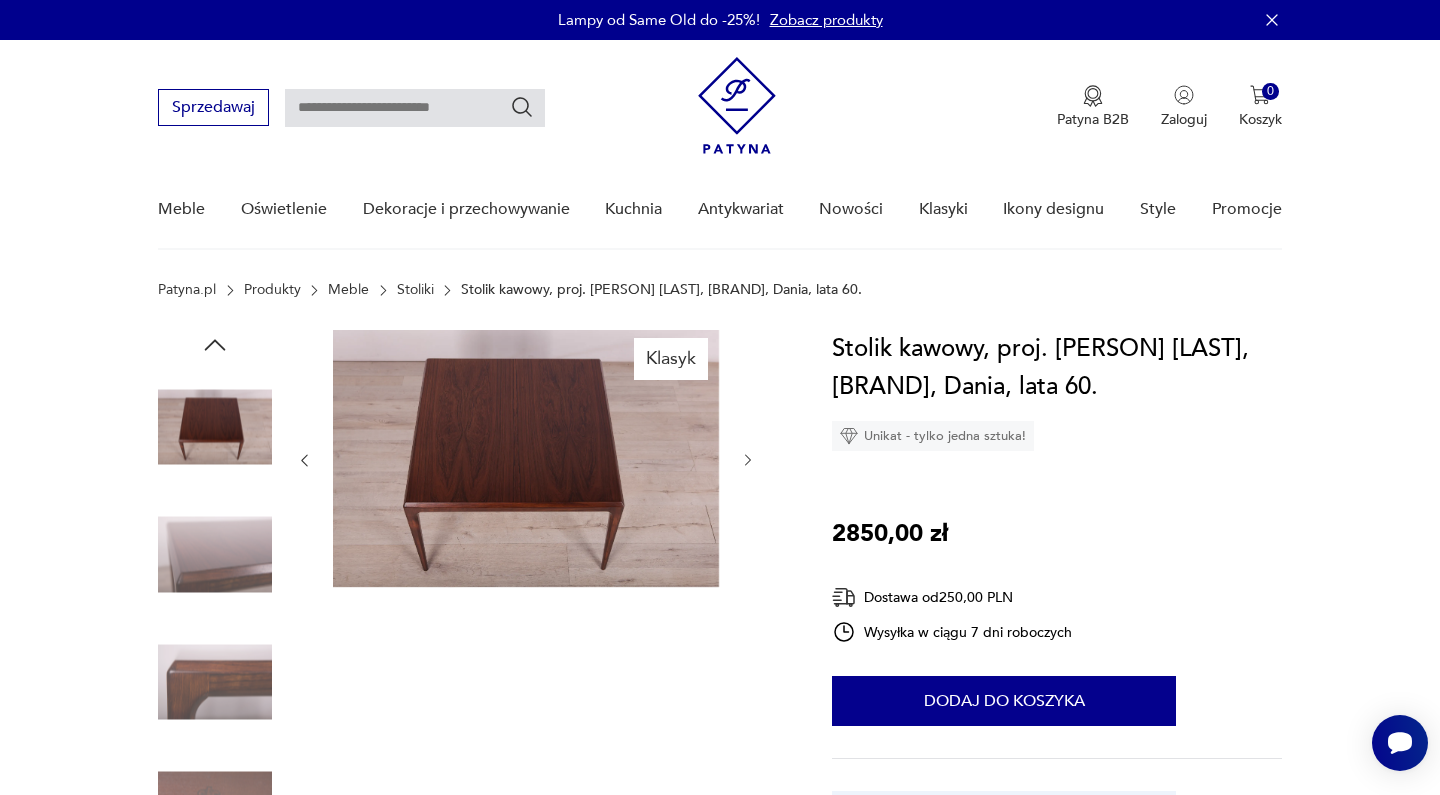 click at bounding box center (304, 460) 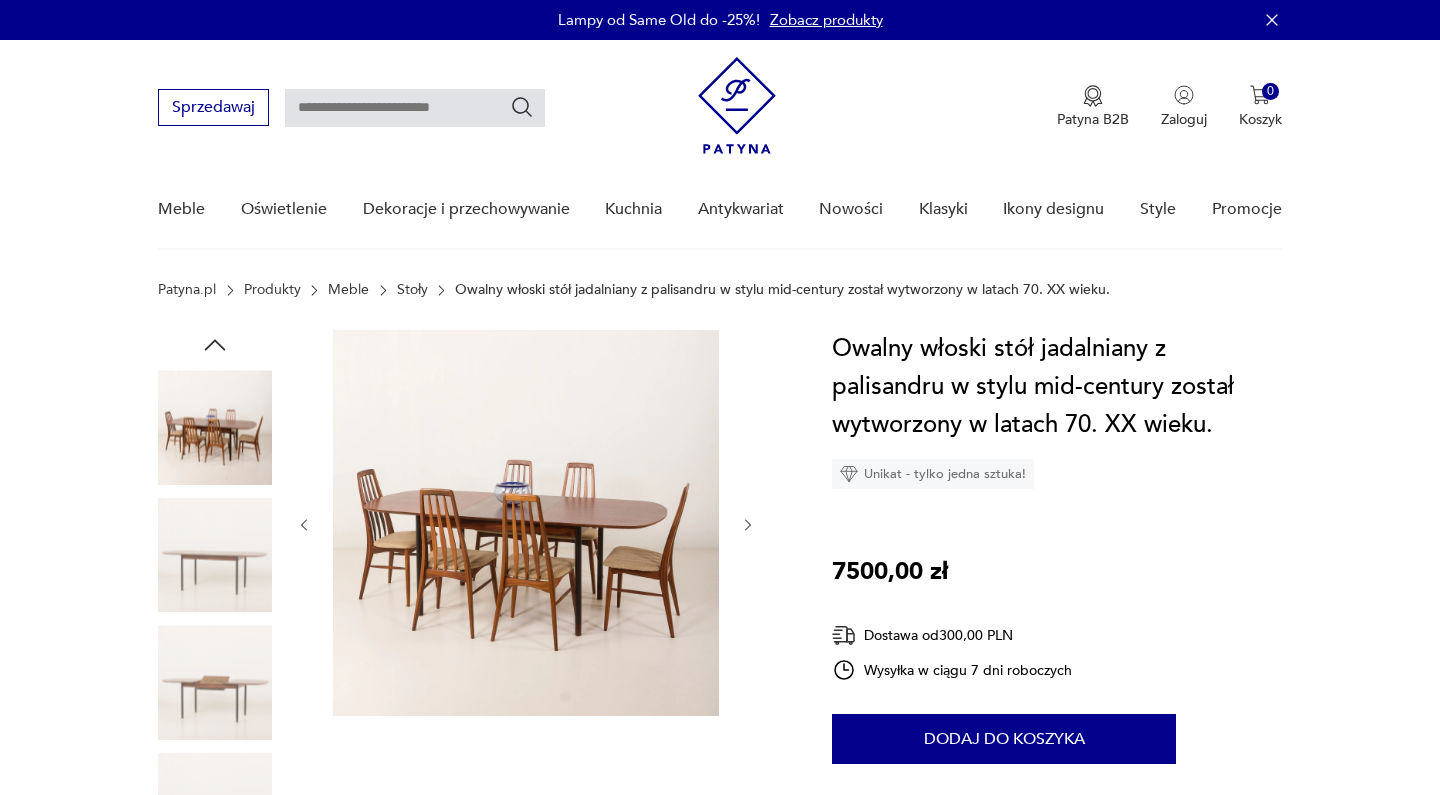 scroll, scrollTop: 0, scrollLeft: 0, axis: both 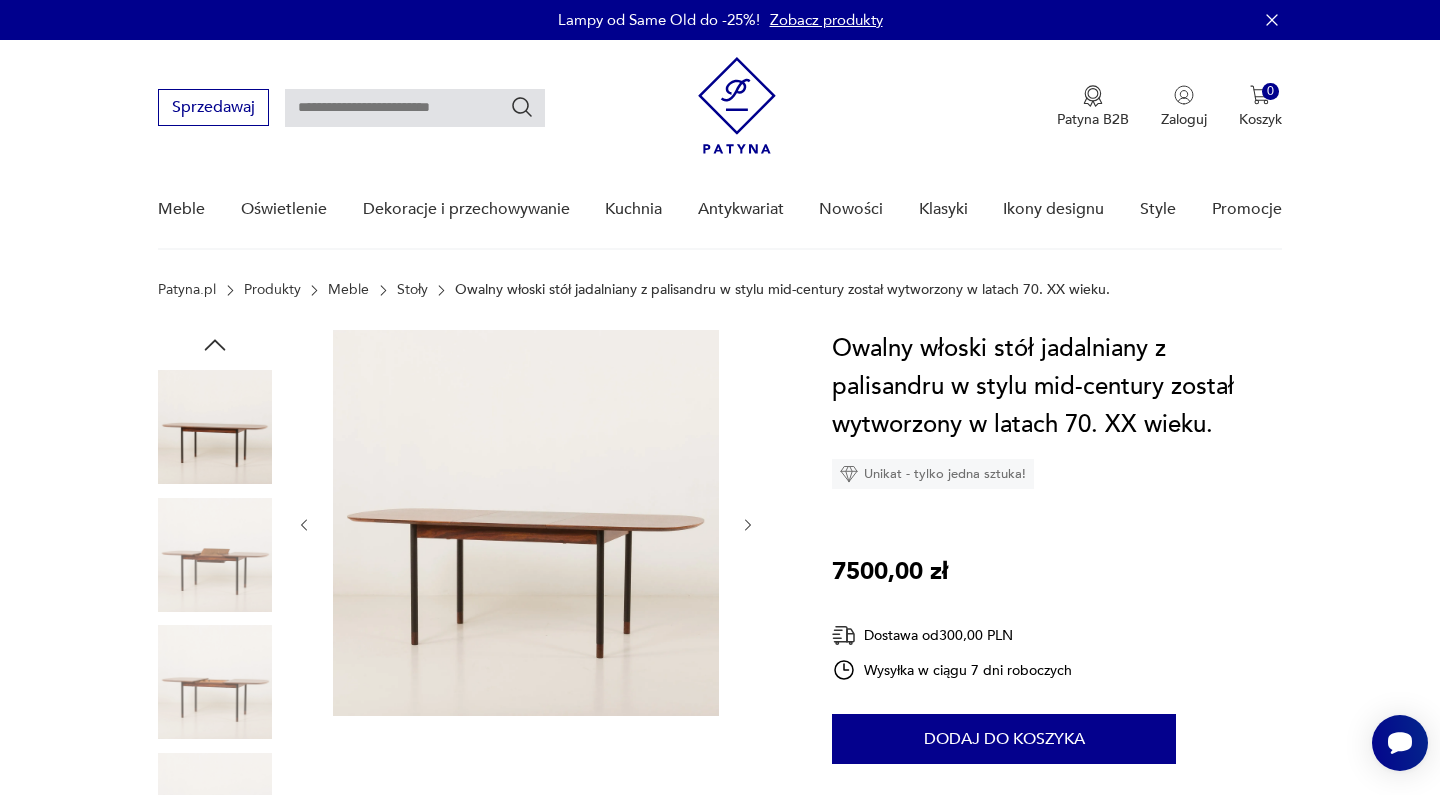 click at bounding box center (748, 525) 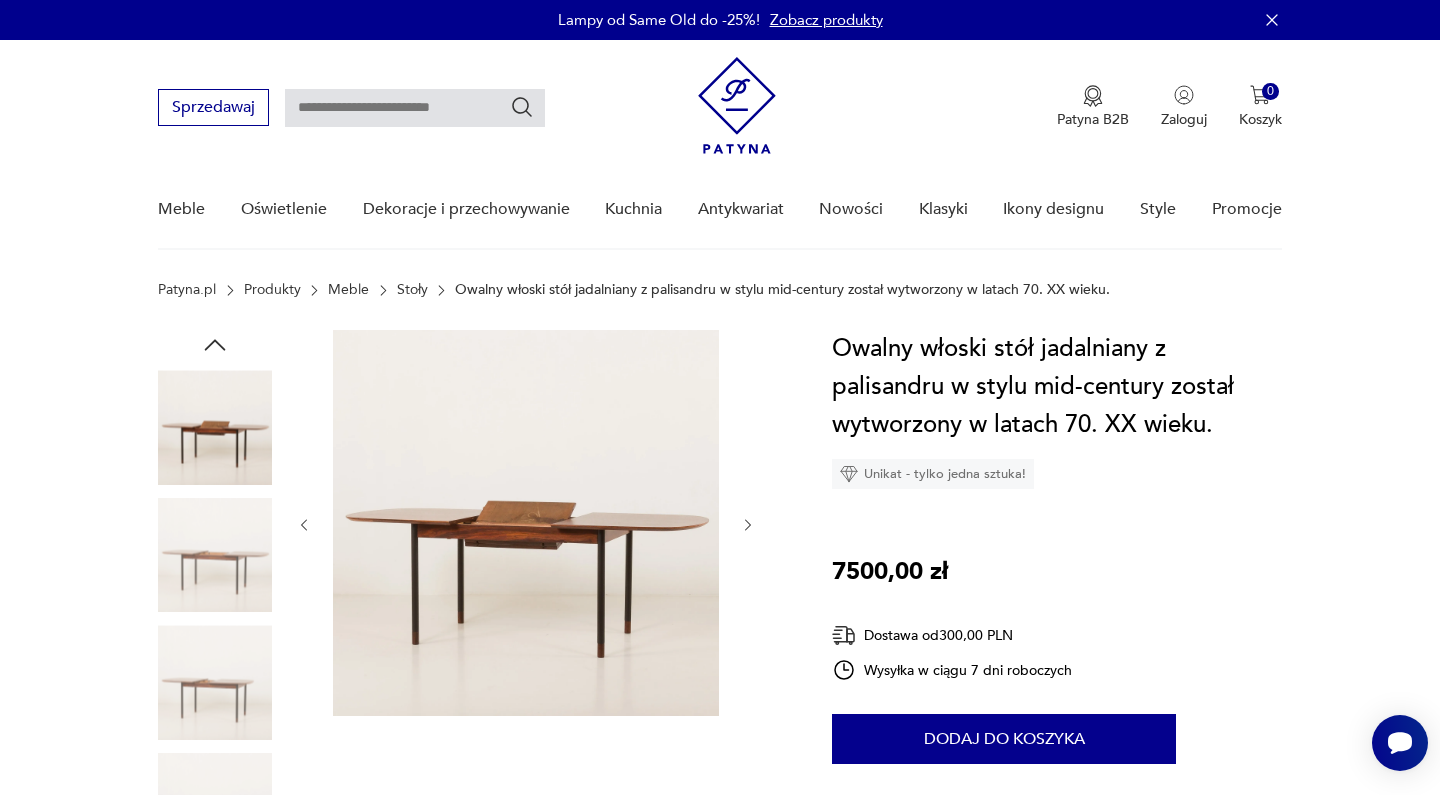 click at bounding box center [748, 525] 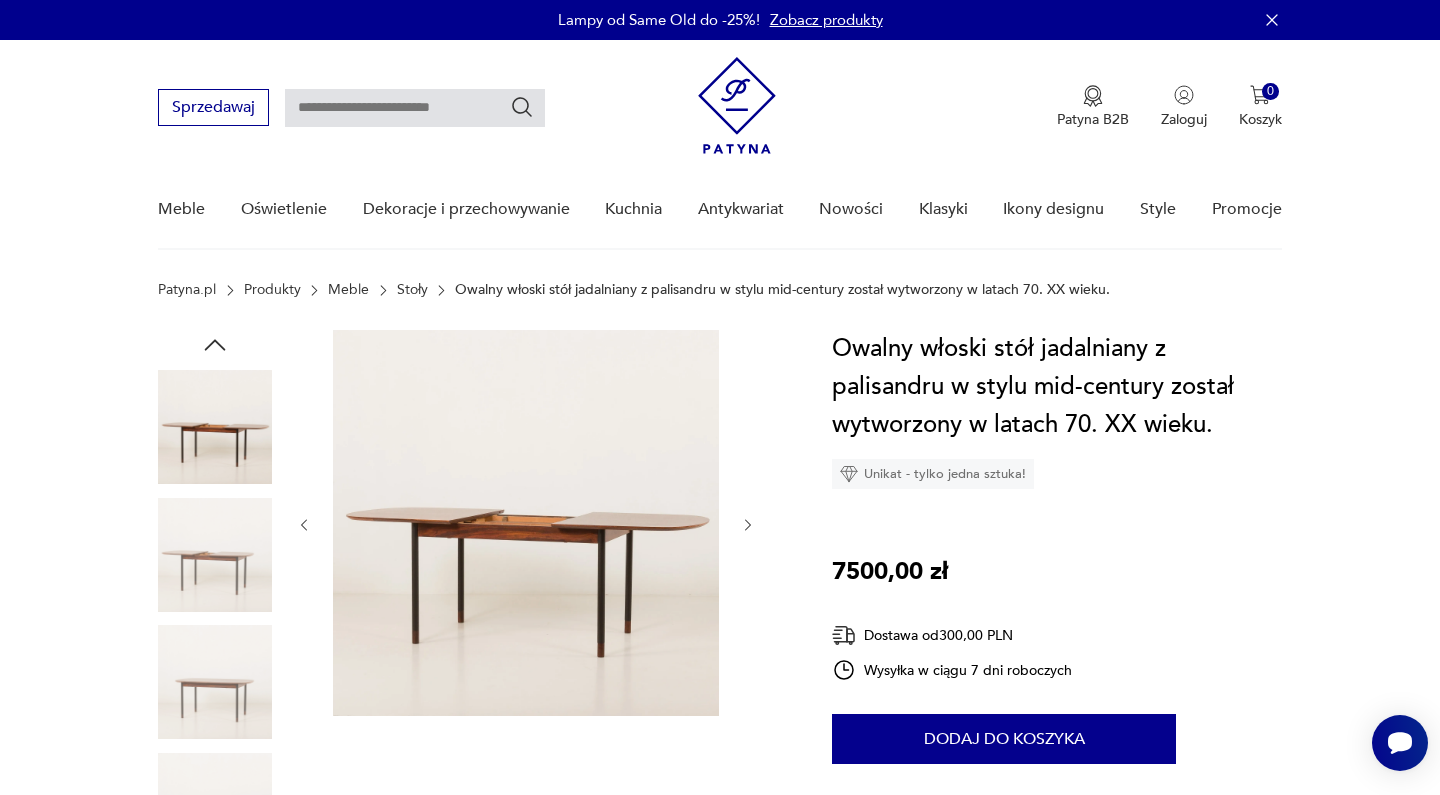 click at bounding box center [748, 525] 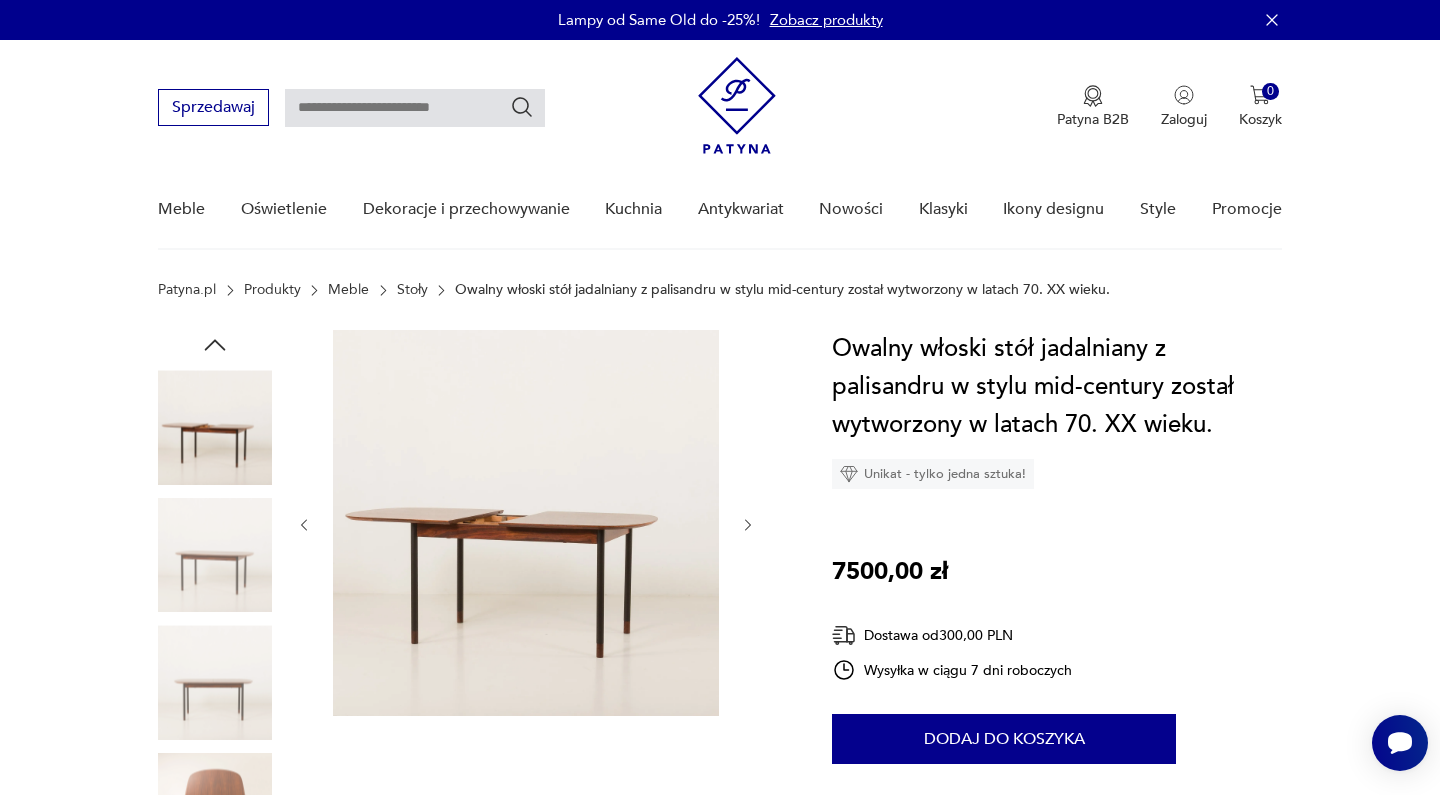click at bounding box center [748, 525] 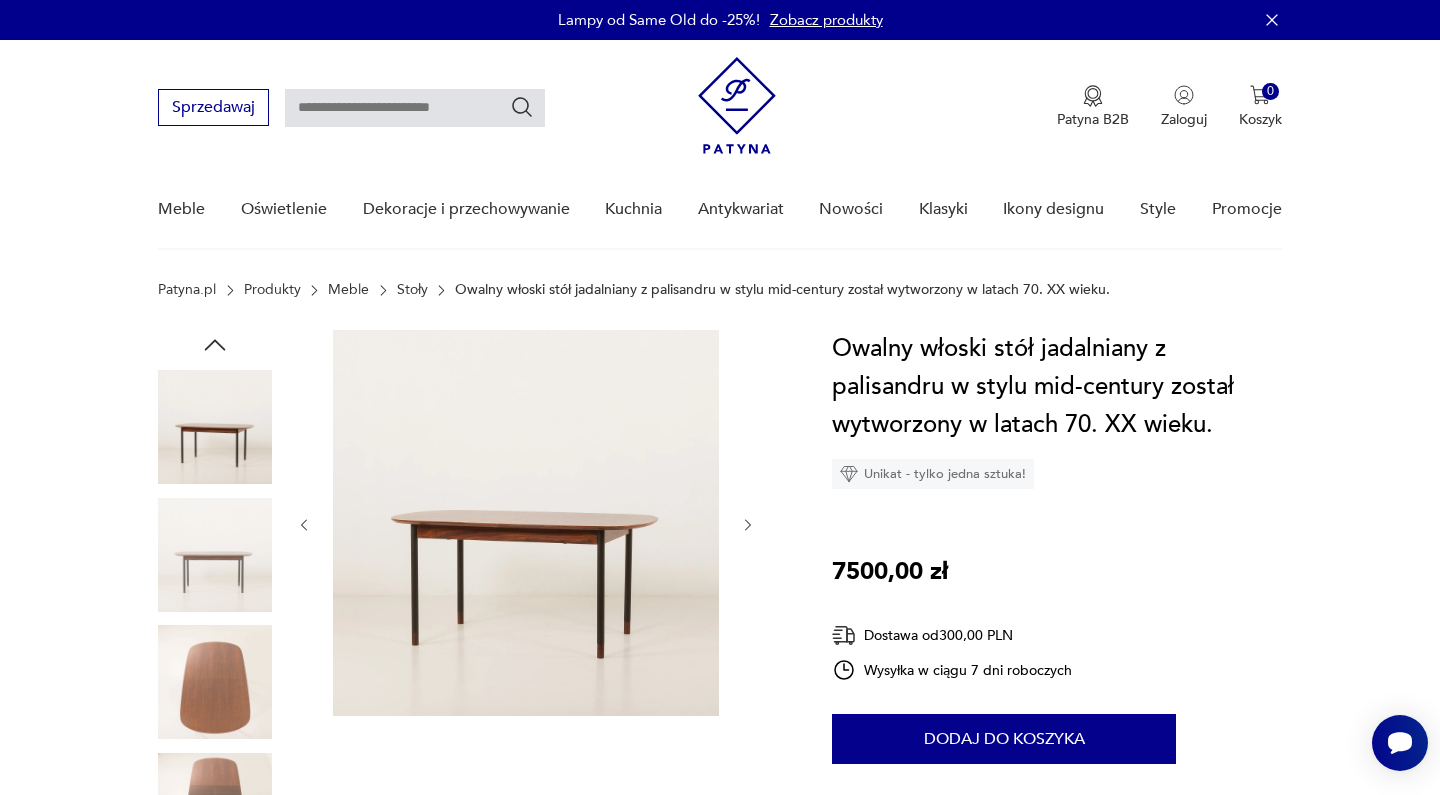click at bounding box center (748, 525) 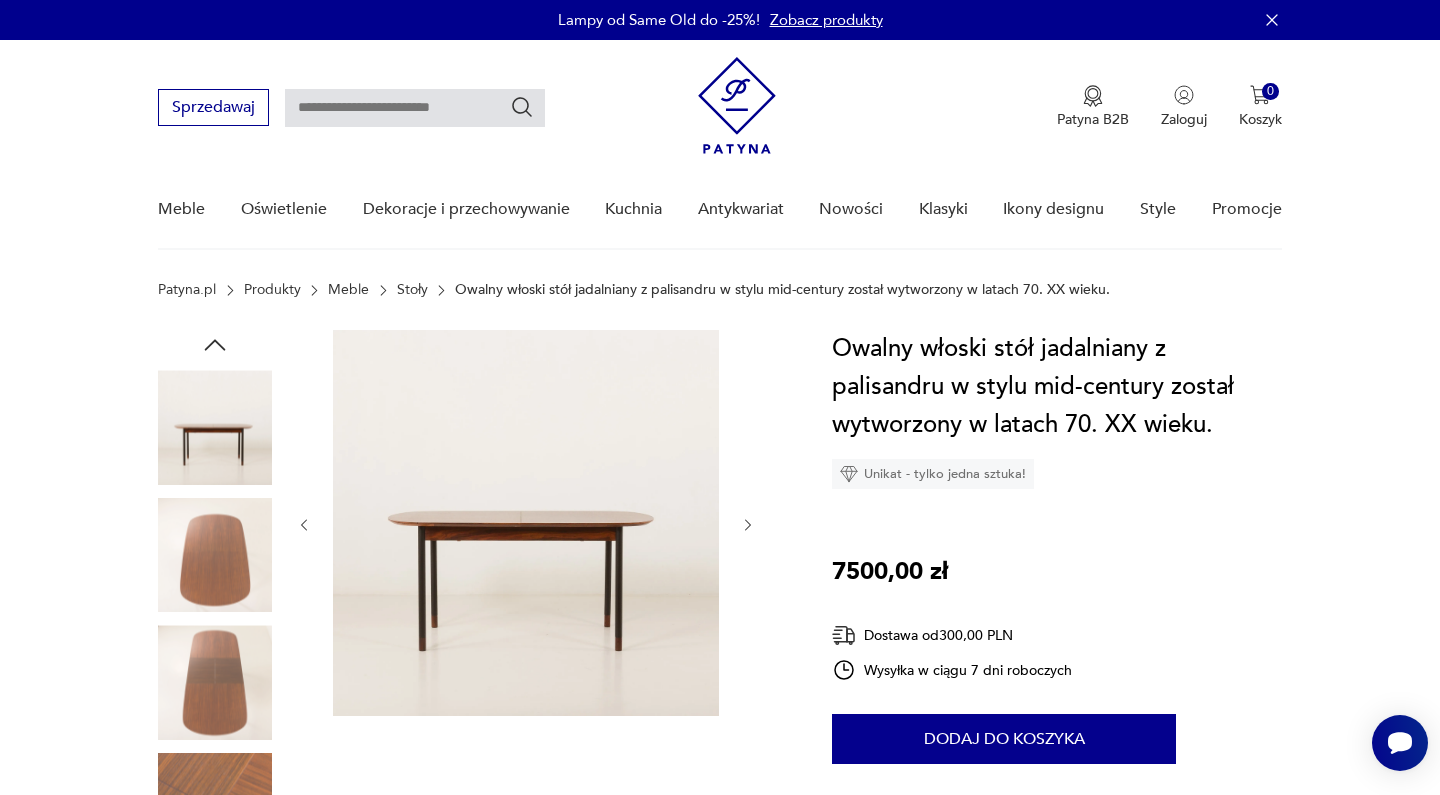 click at bounding box center [748, 525] 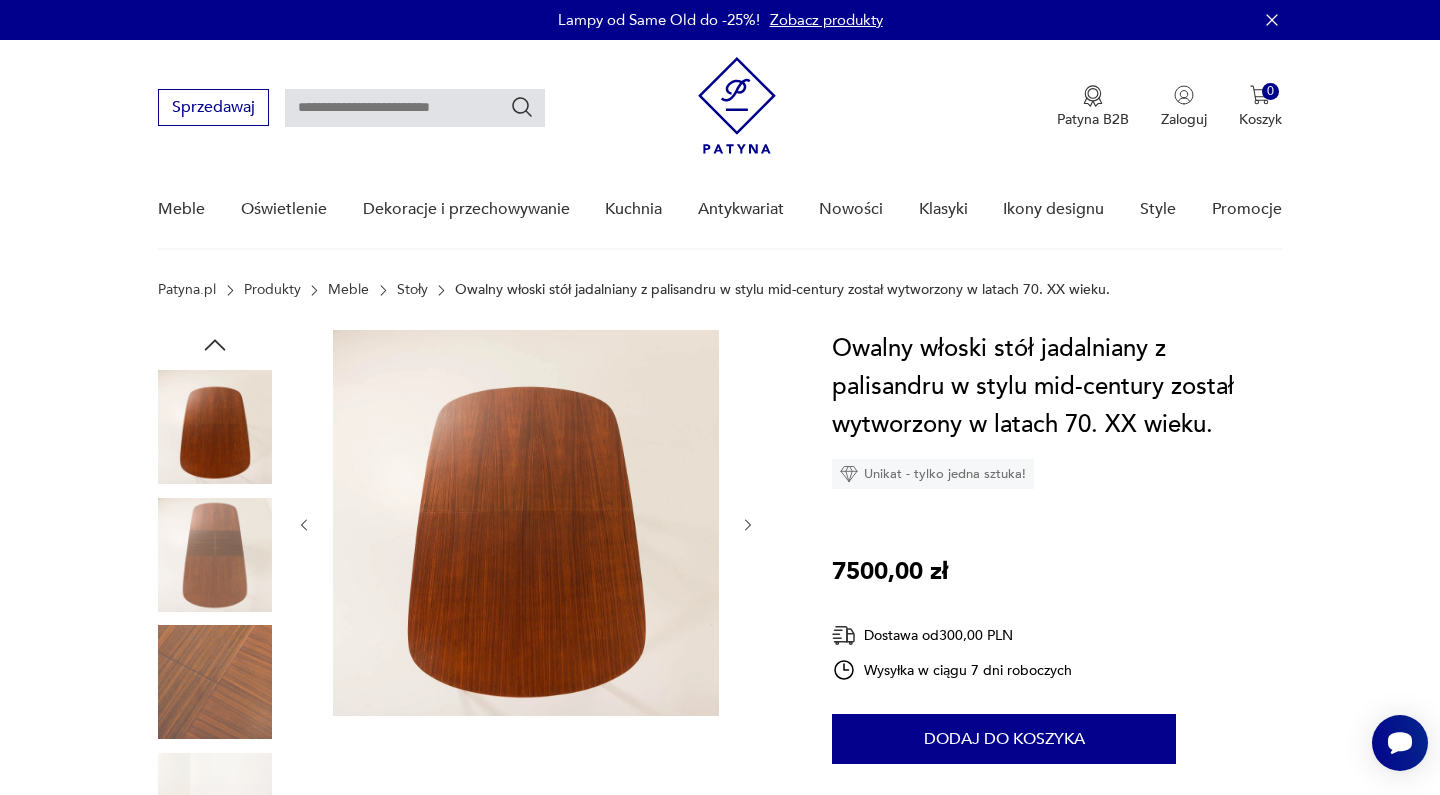 click at bounding box center (748, 525) 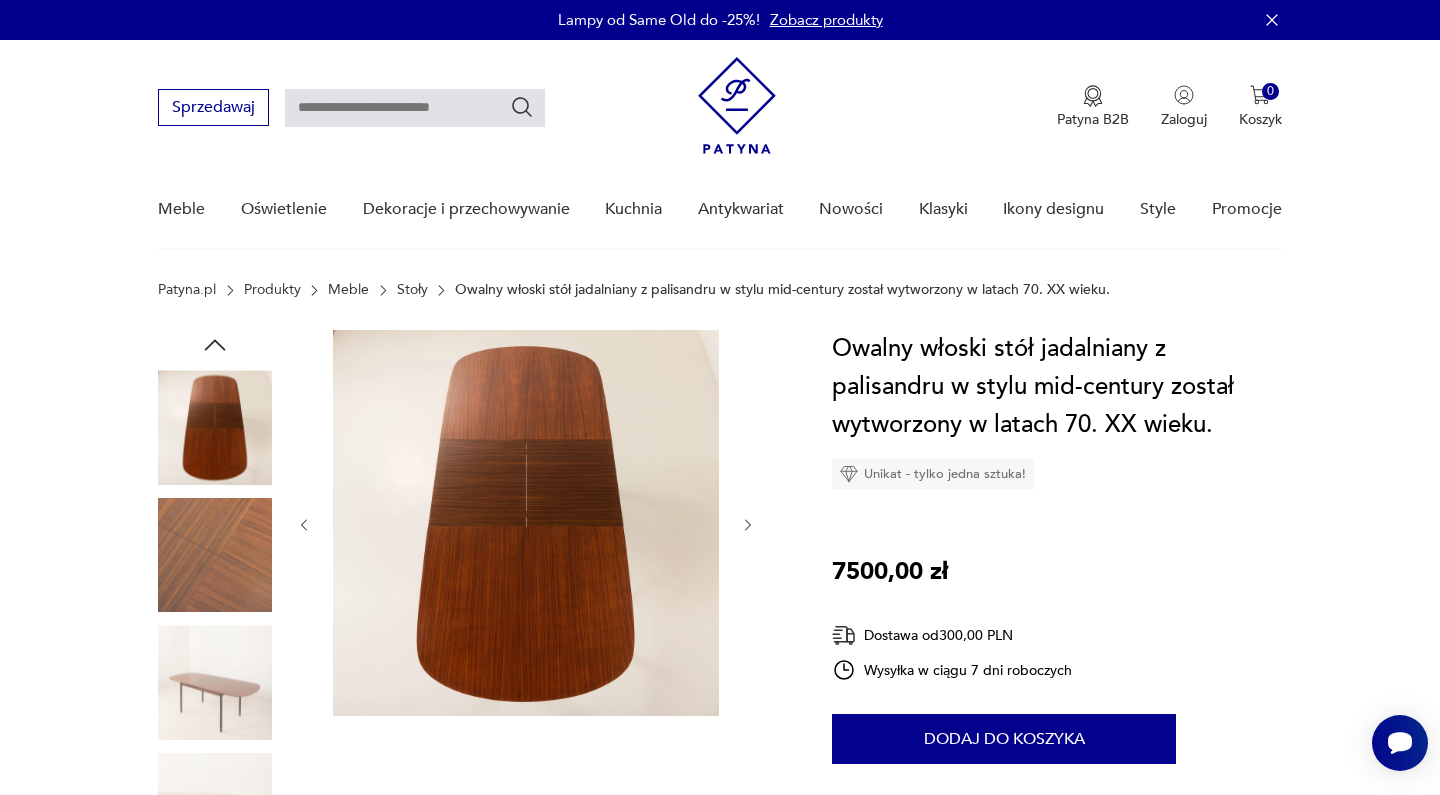 click at bounding box center (748, 525) 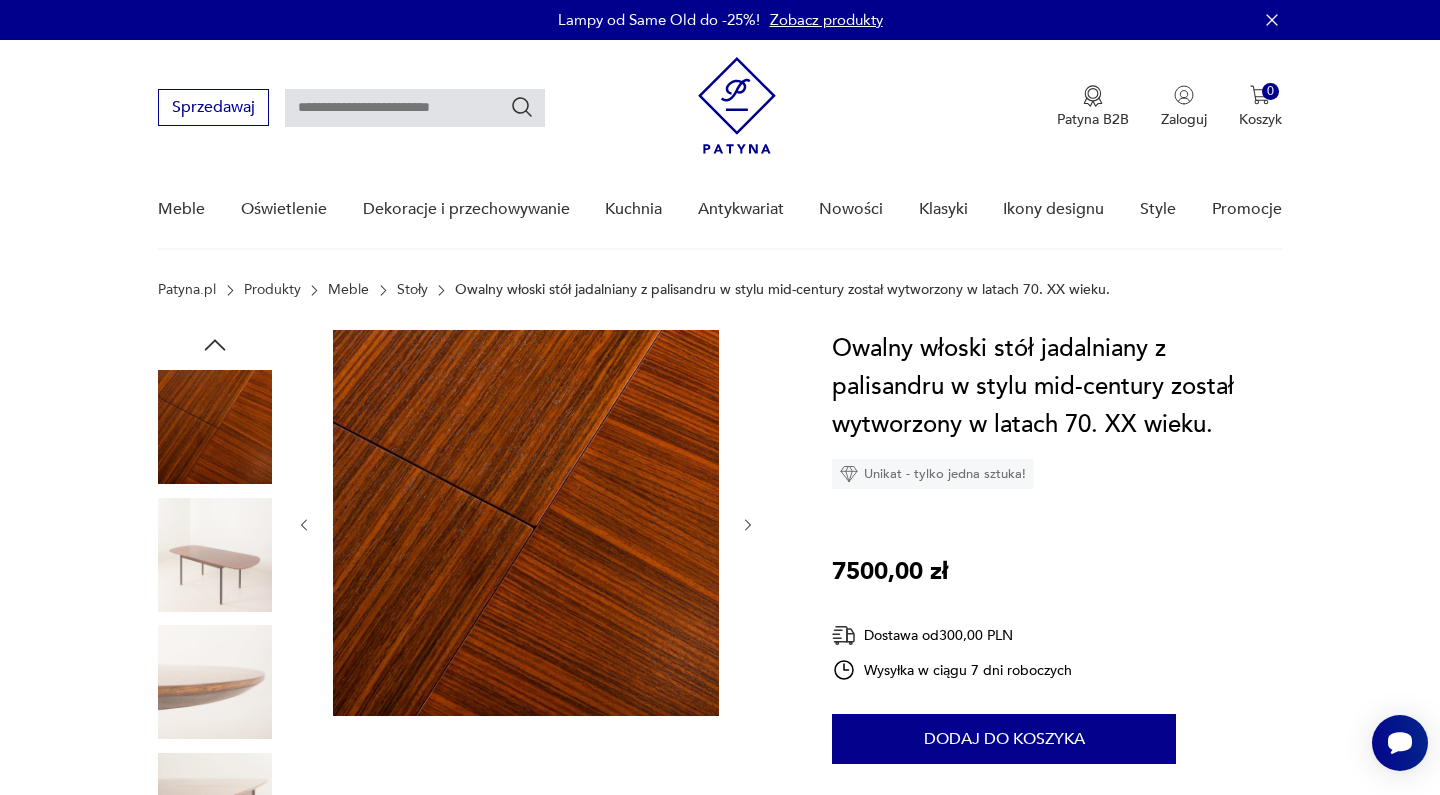 click at bounding box center (748, 525) 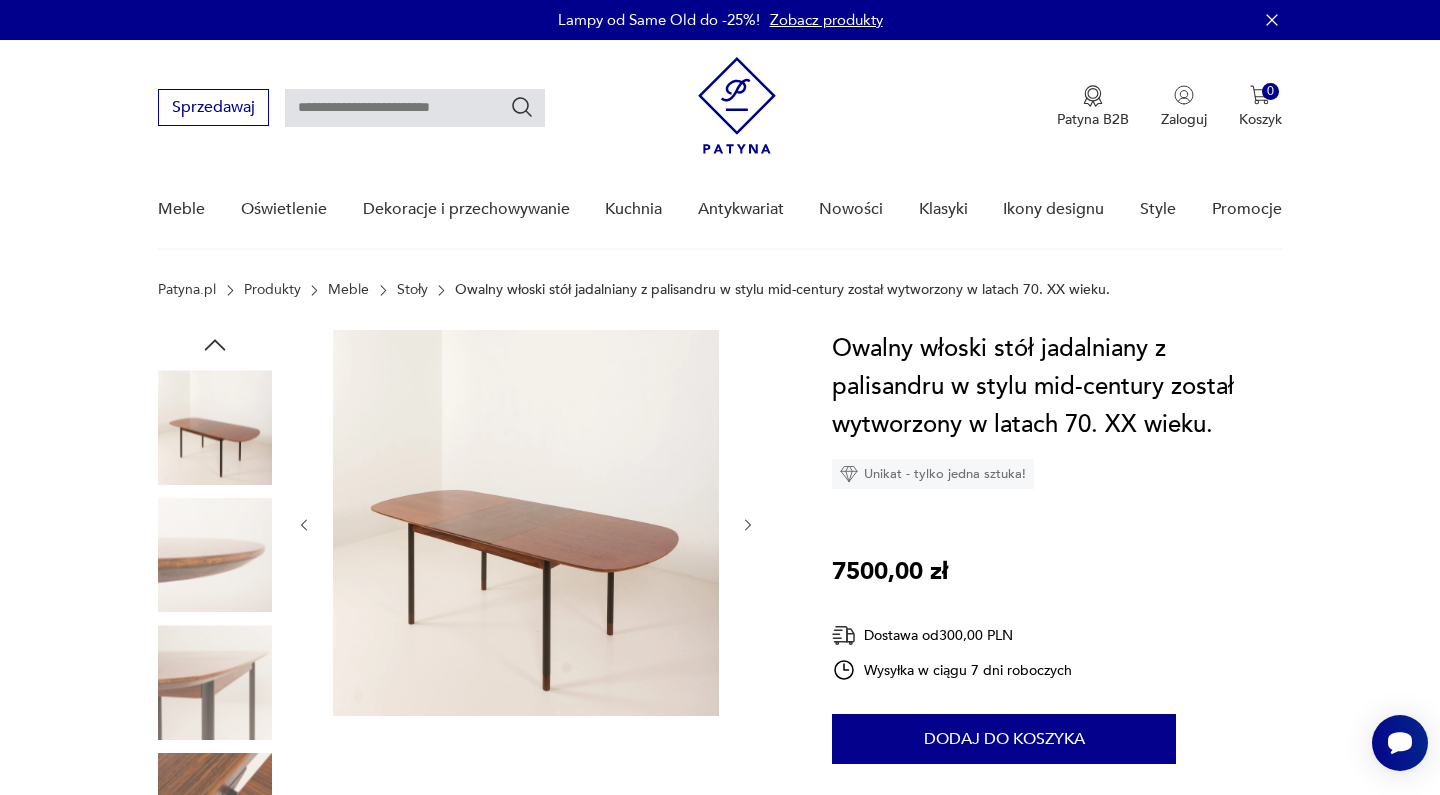 click at bounding box center (748, 525) 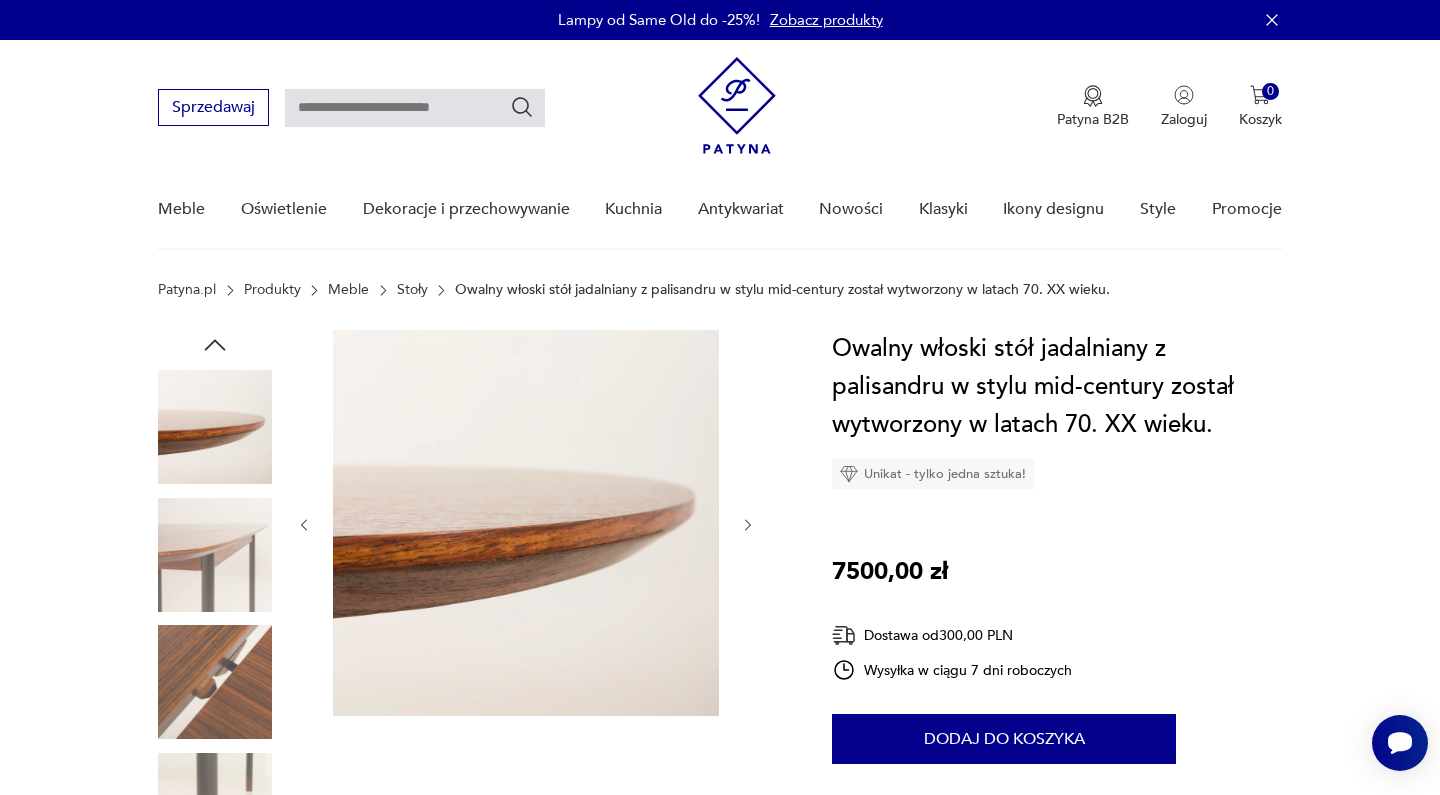 click at bounding box center [748, 525] 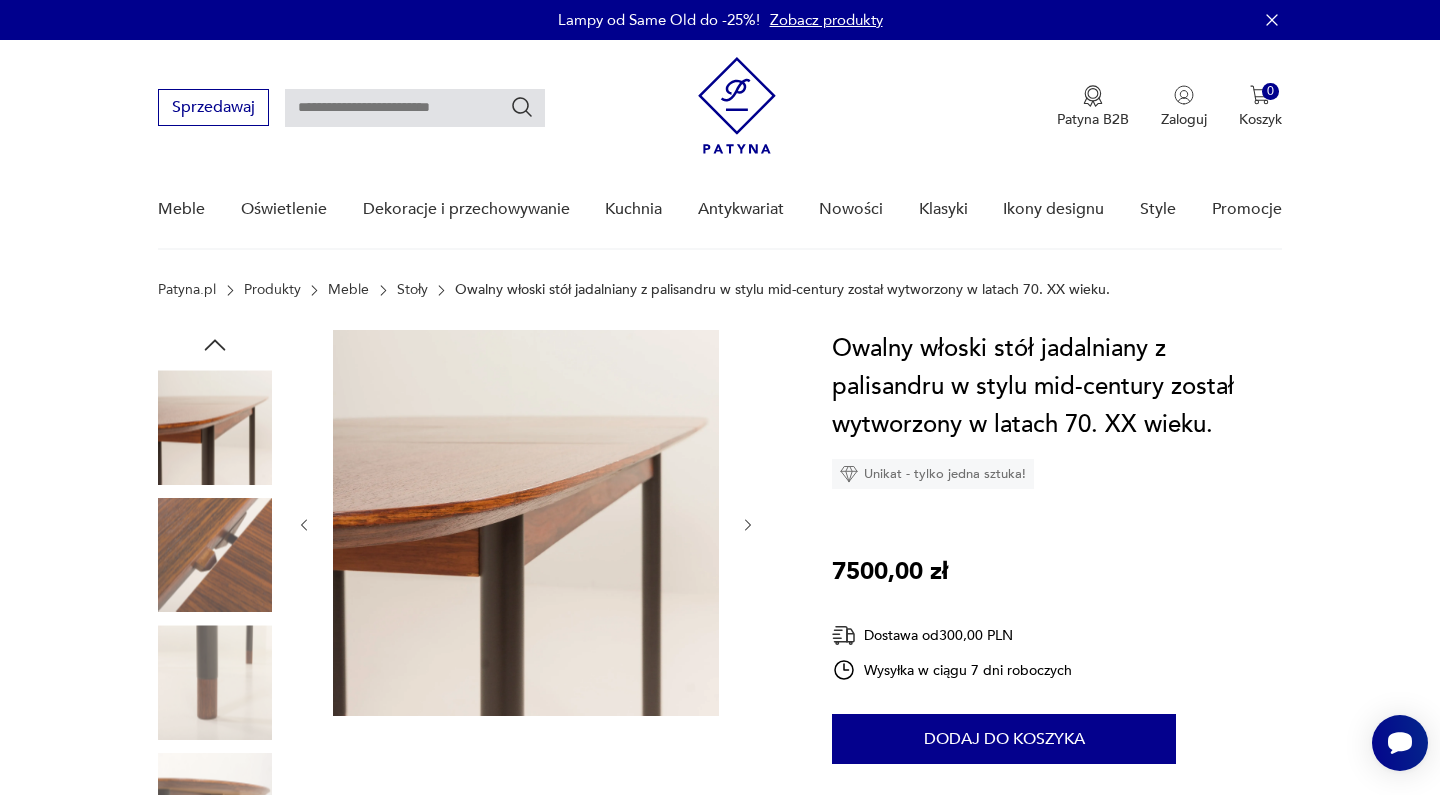 click at bounding box center [748, 525] 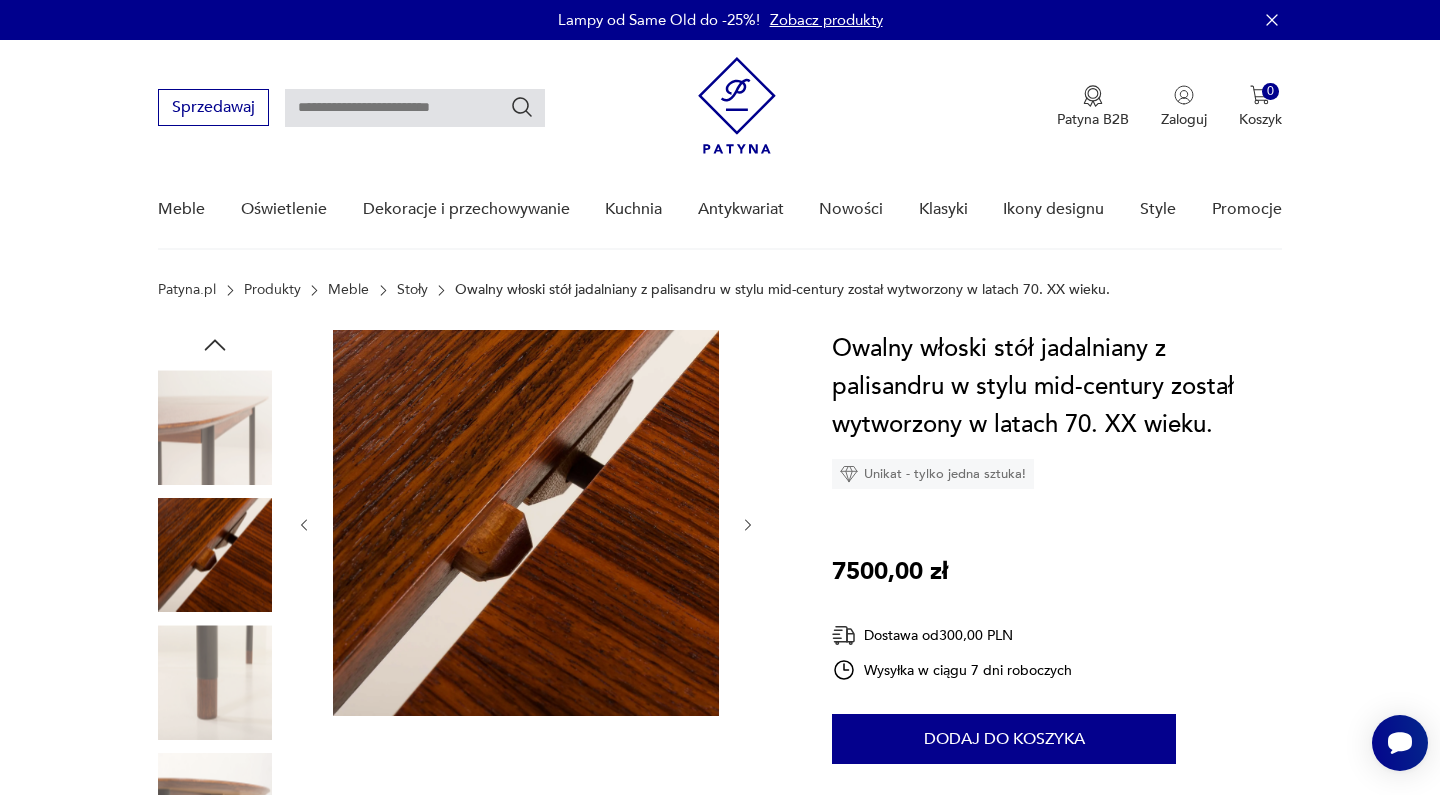 click at bounding box center [748, 525] 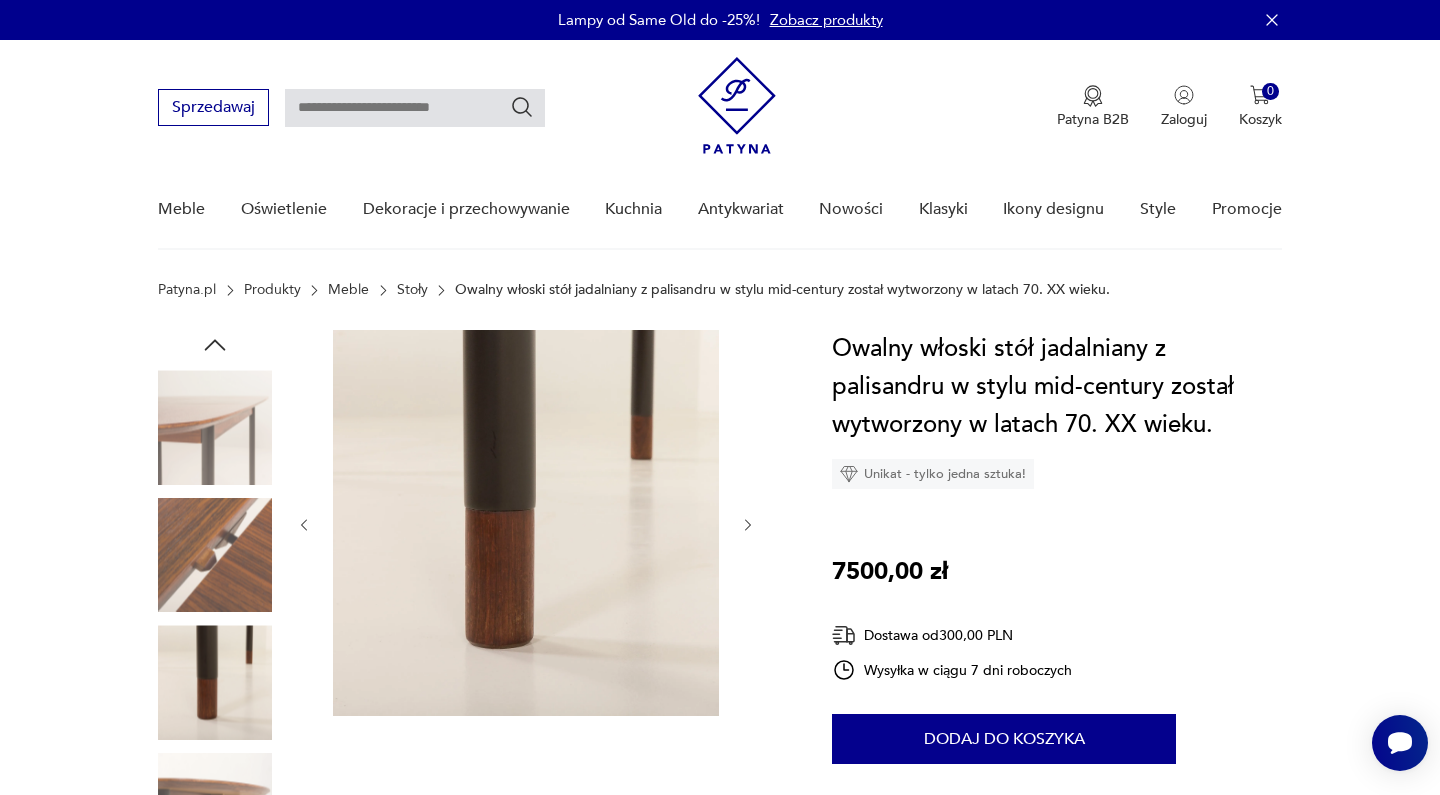 click at bounding box center (748, 525) 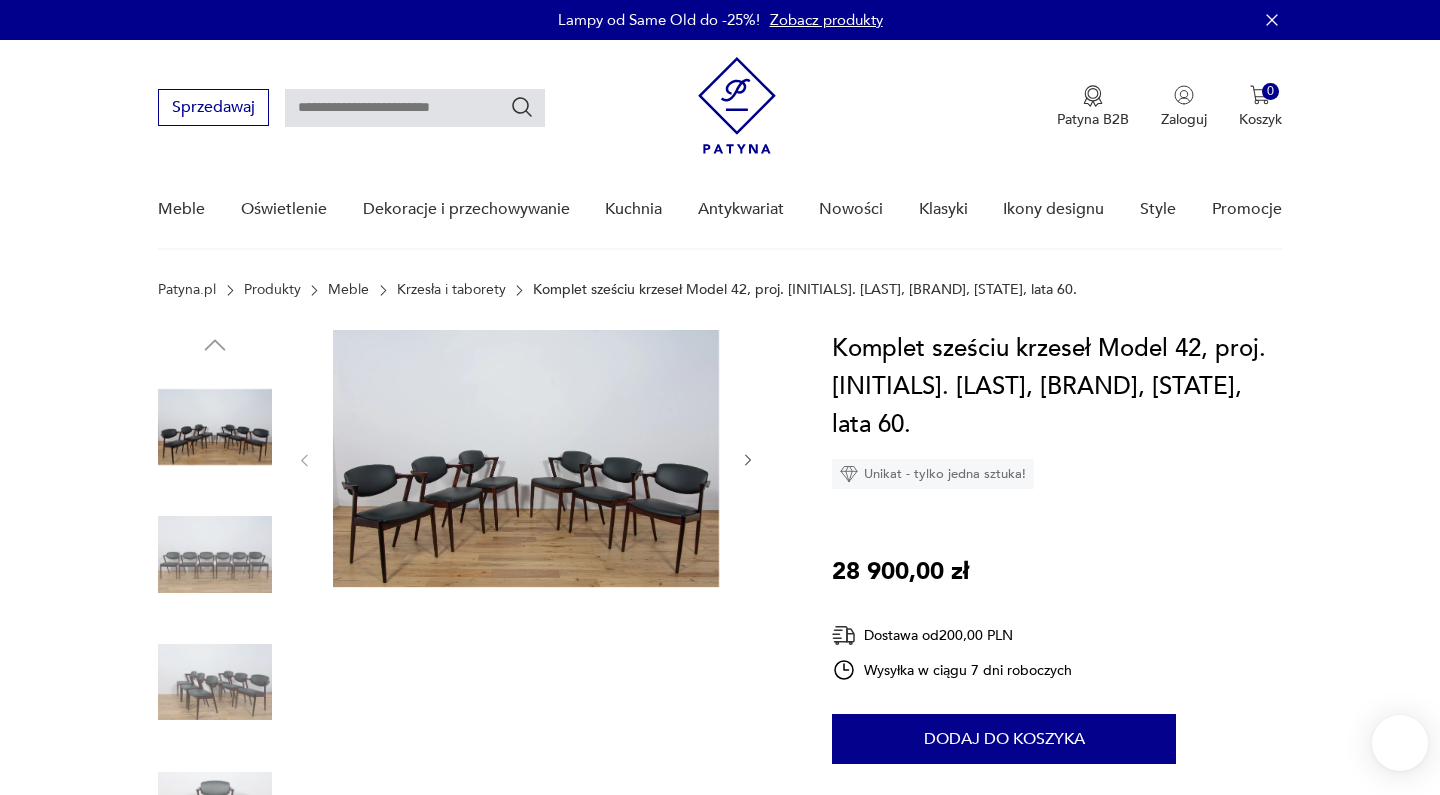 scroll, scrollTop: 0, scrollLeft: 0, axis: both 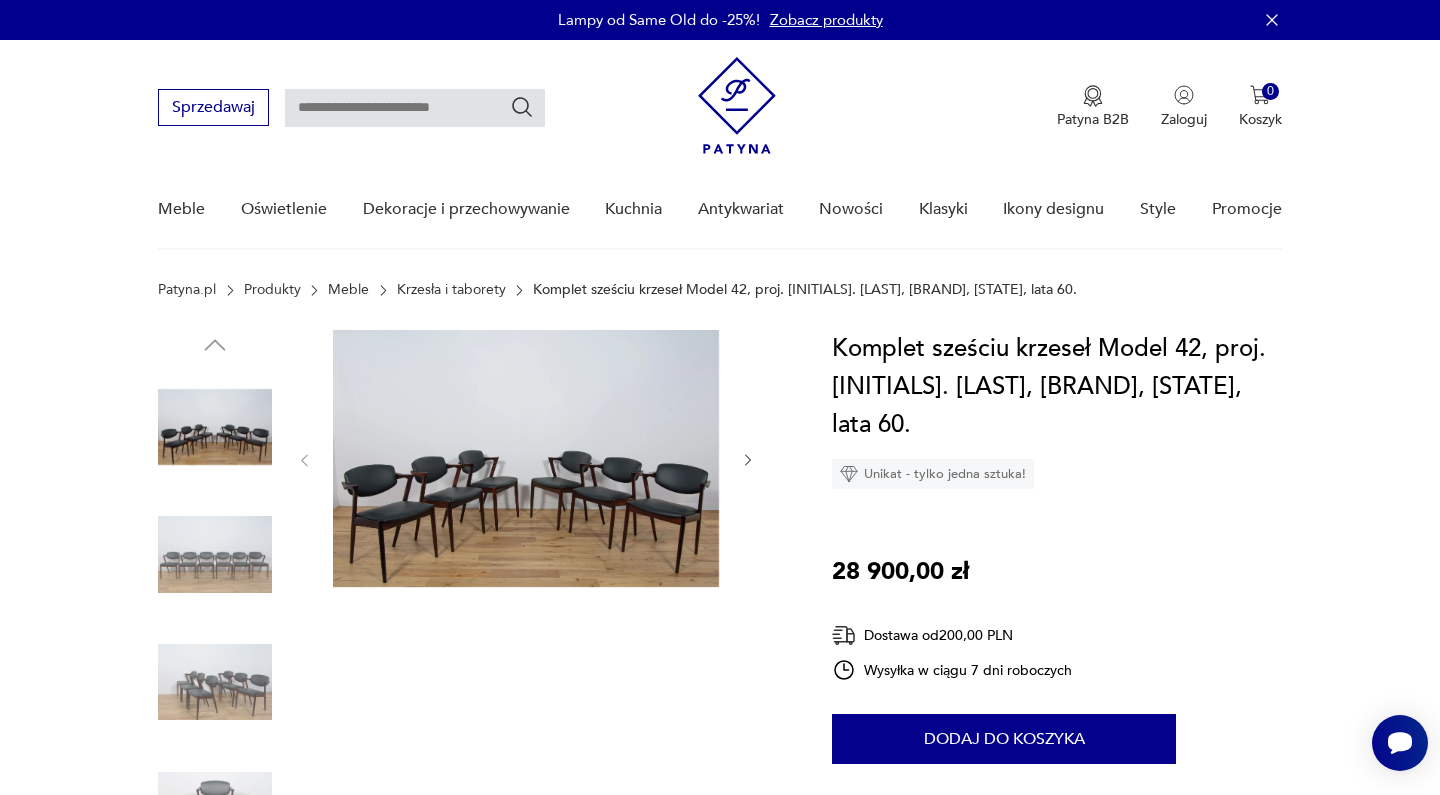 click at bounding box center (526, 458) 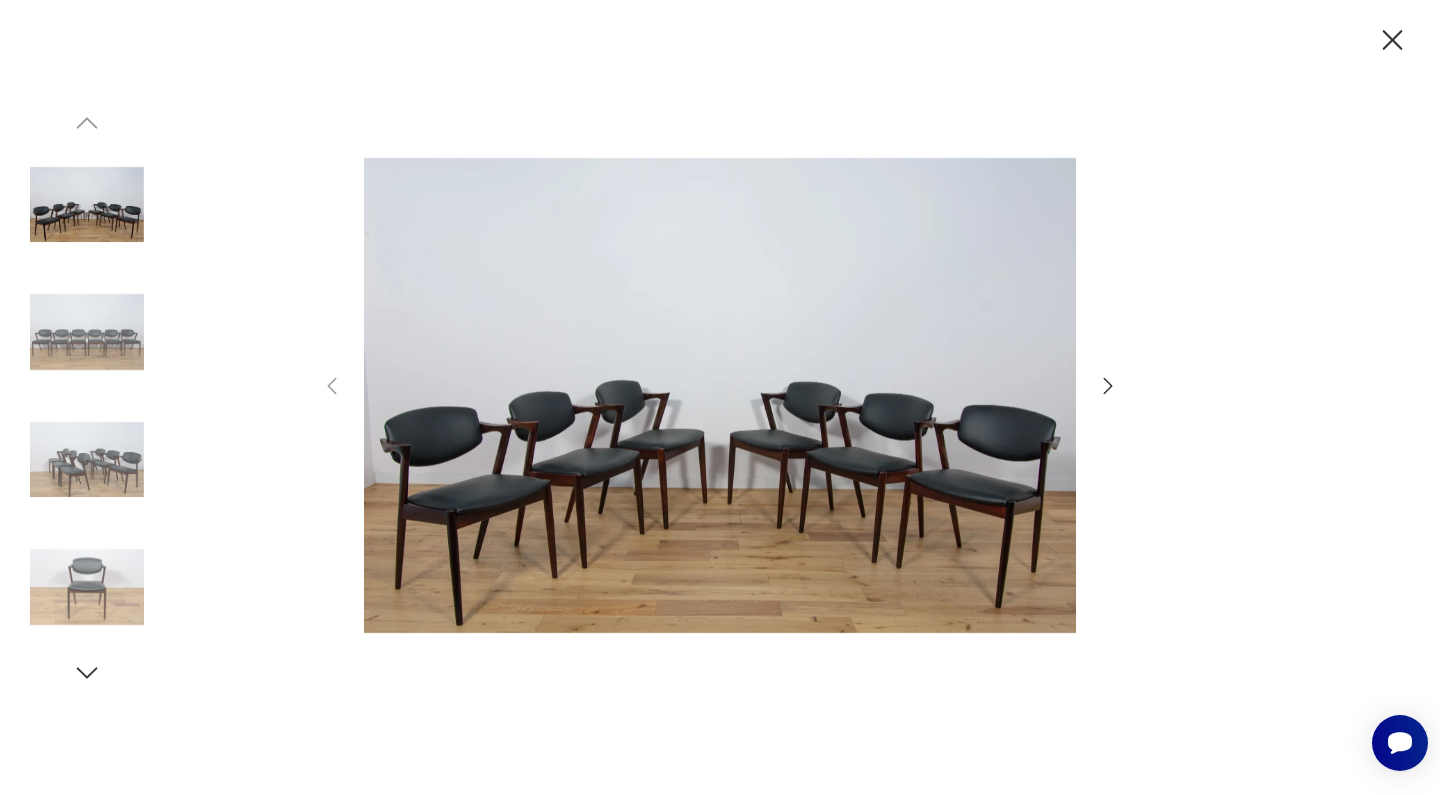 click at bounding box center (1108, 386) 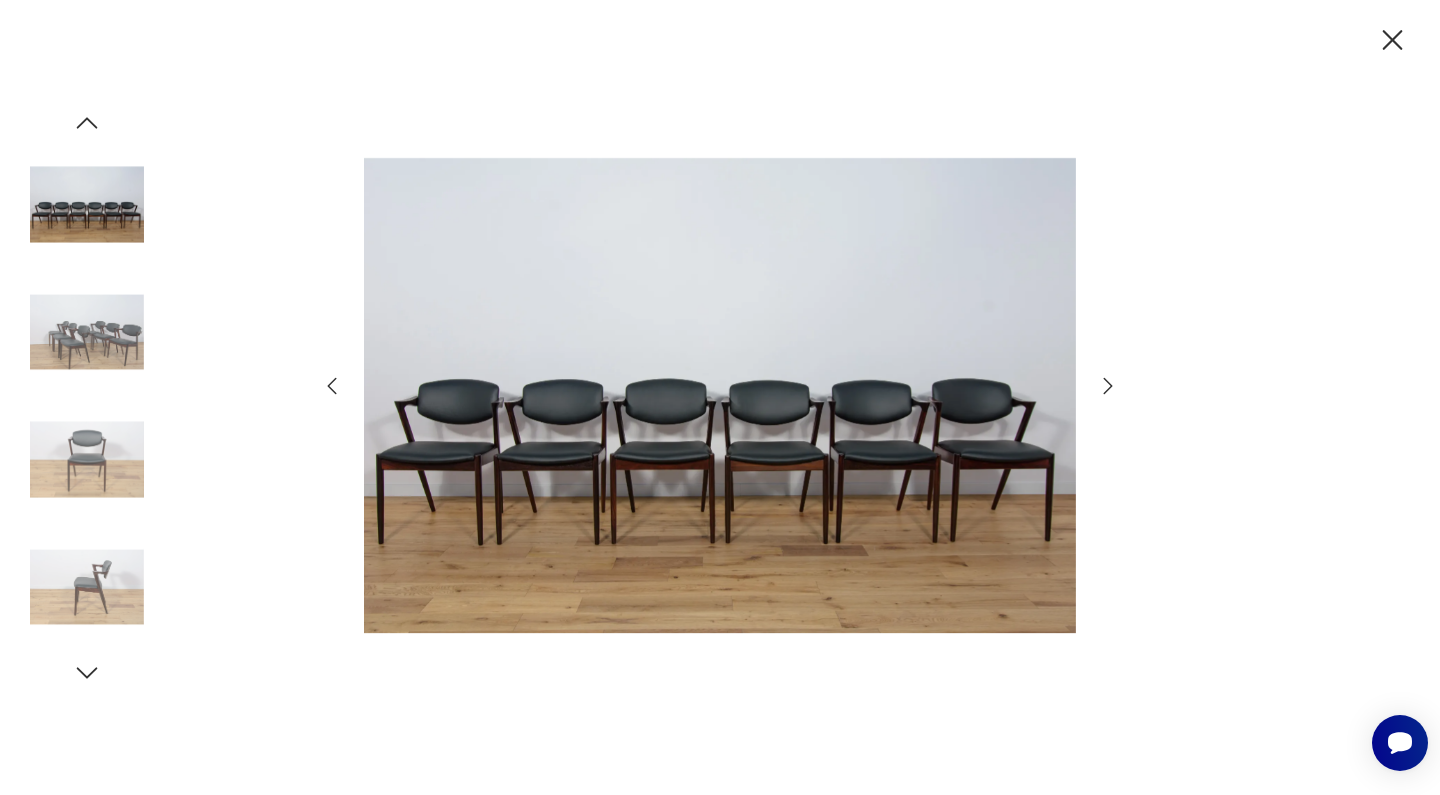 click at bounding box center [1108, 386] 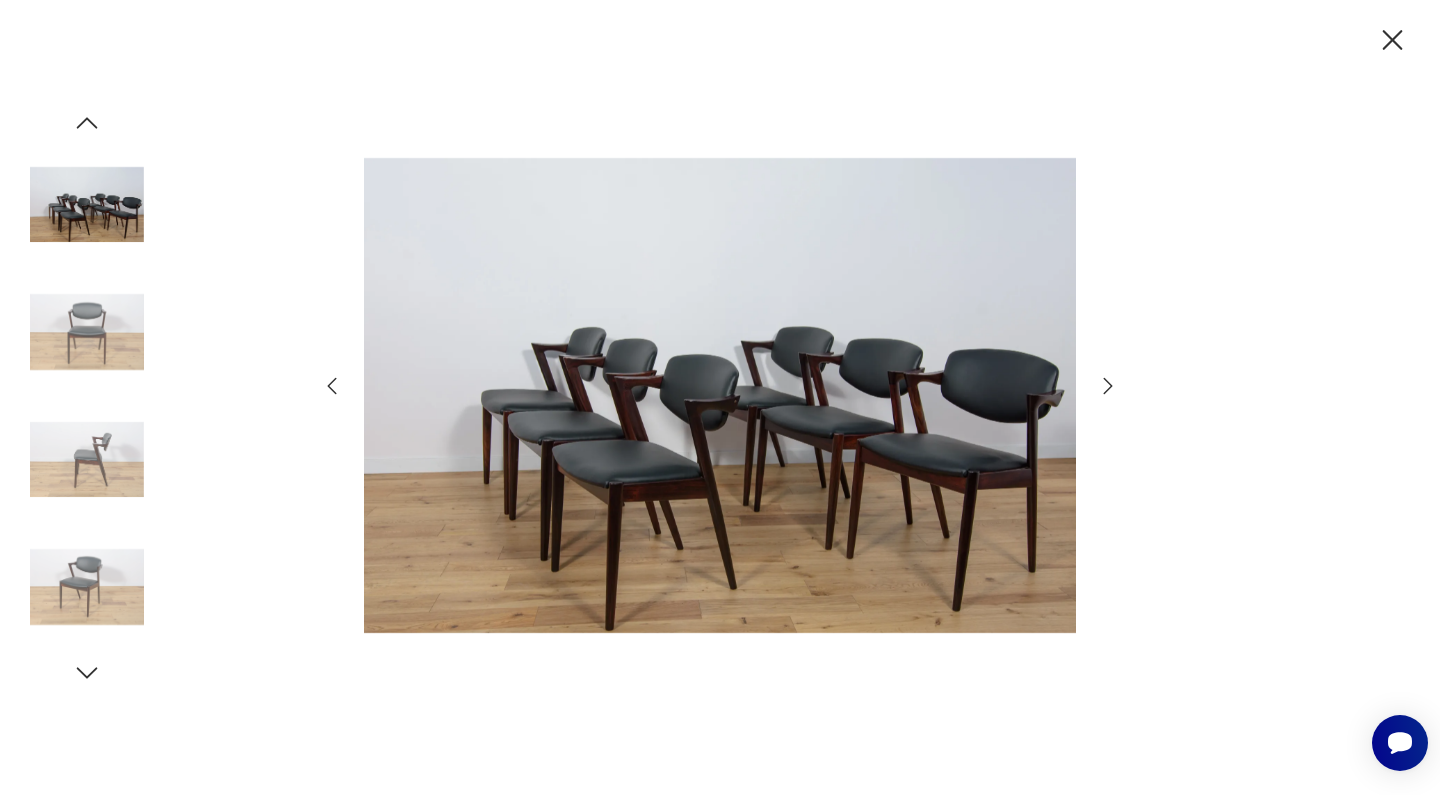 click at bounding box center (1108, 386) 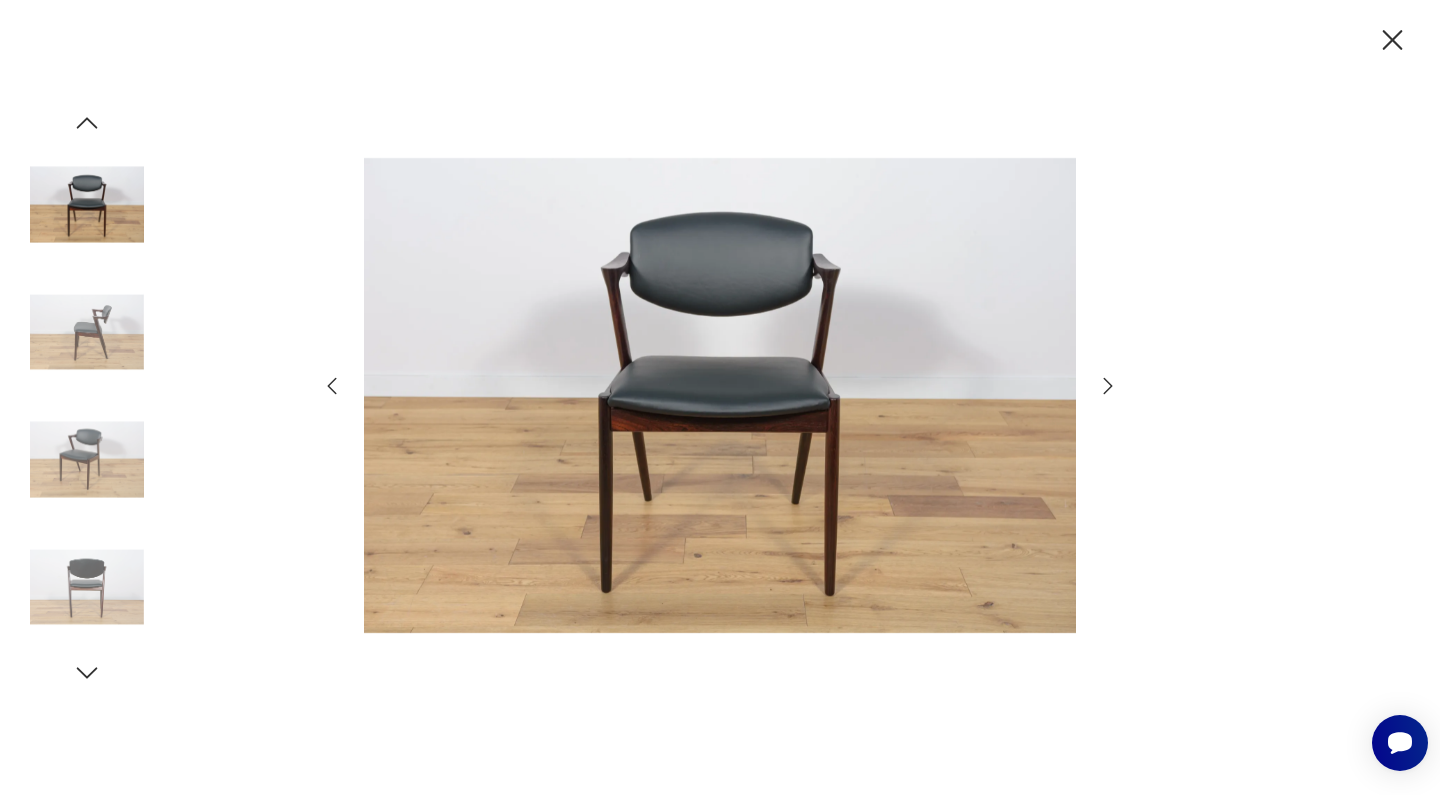 click at bounding box center (1108, 386) 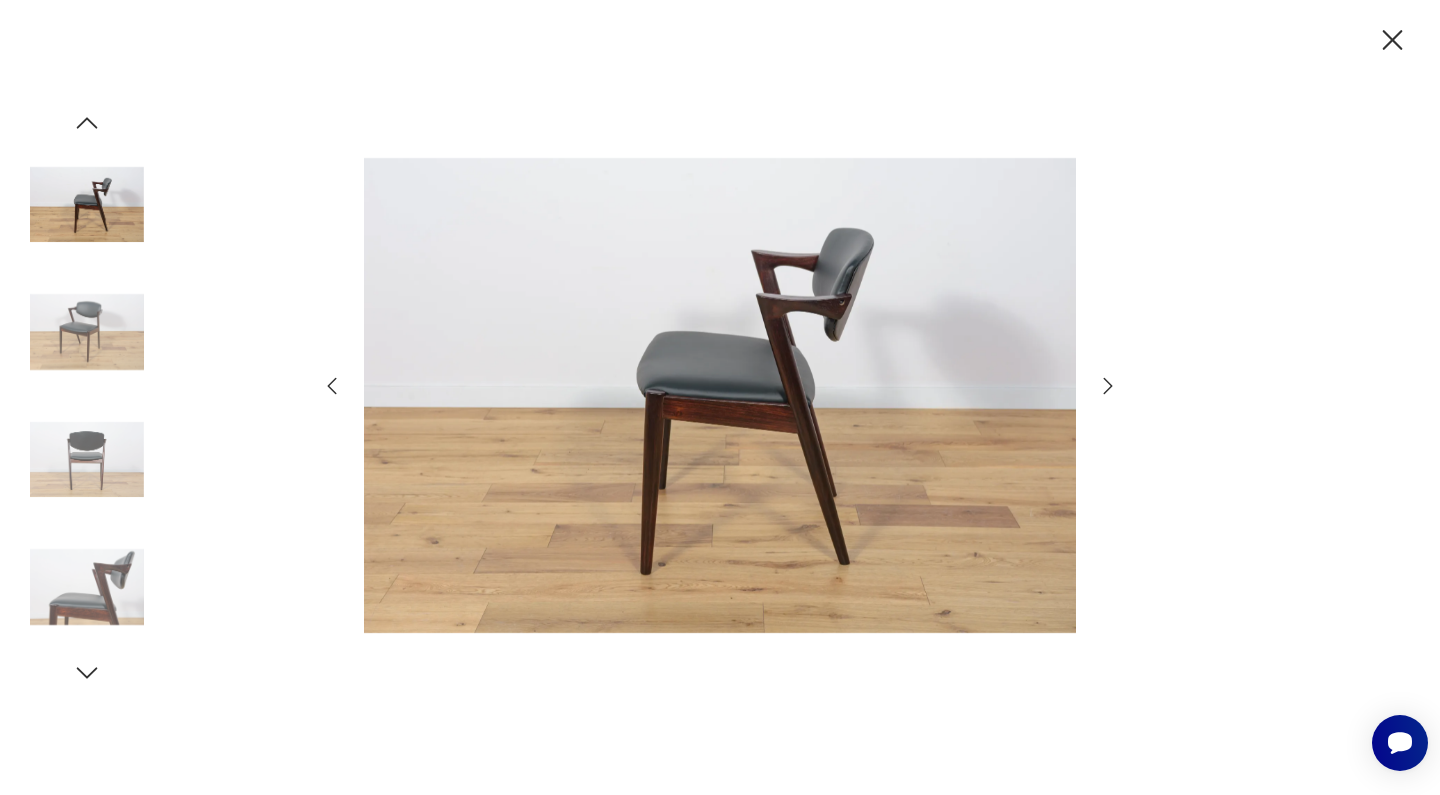 click at bounding box center [1108, 386] 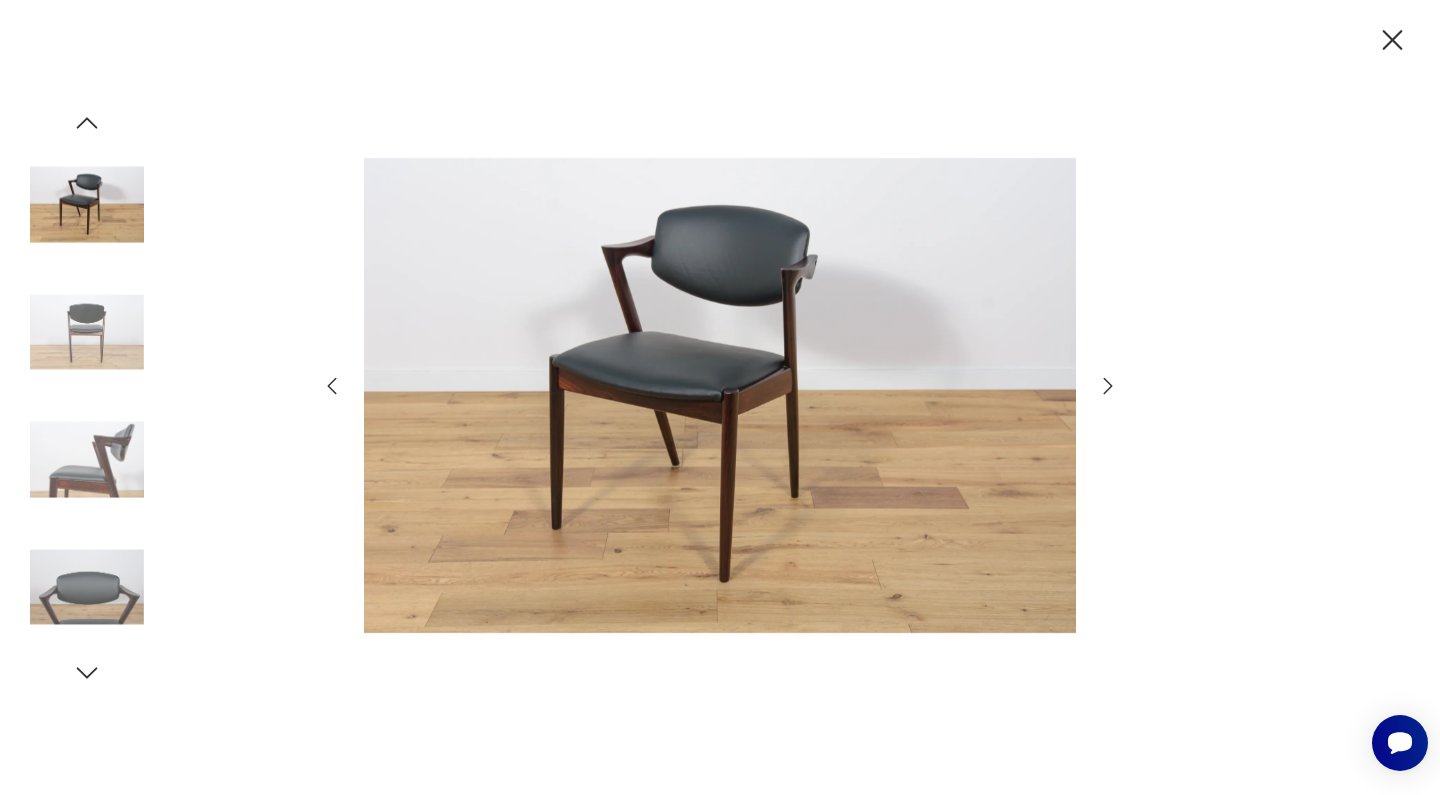 click at bounding box center (1108, 386) 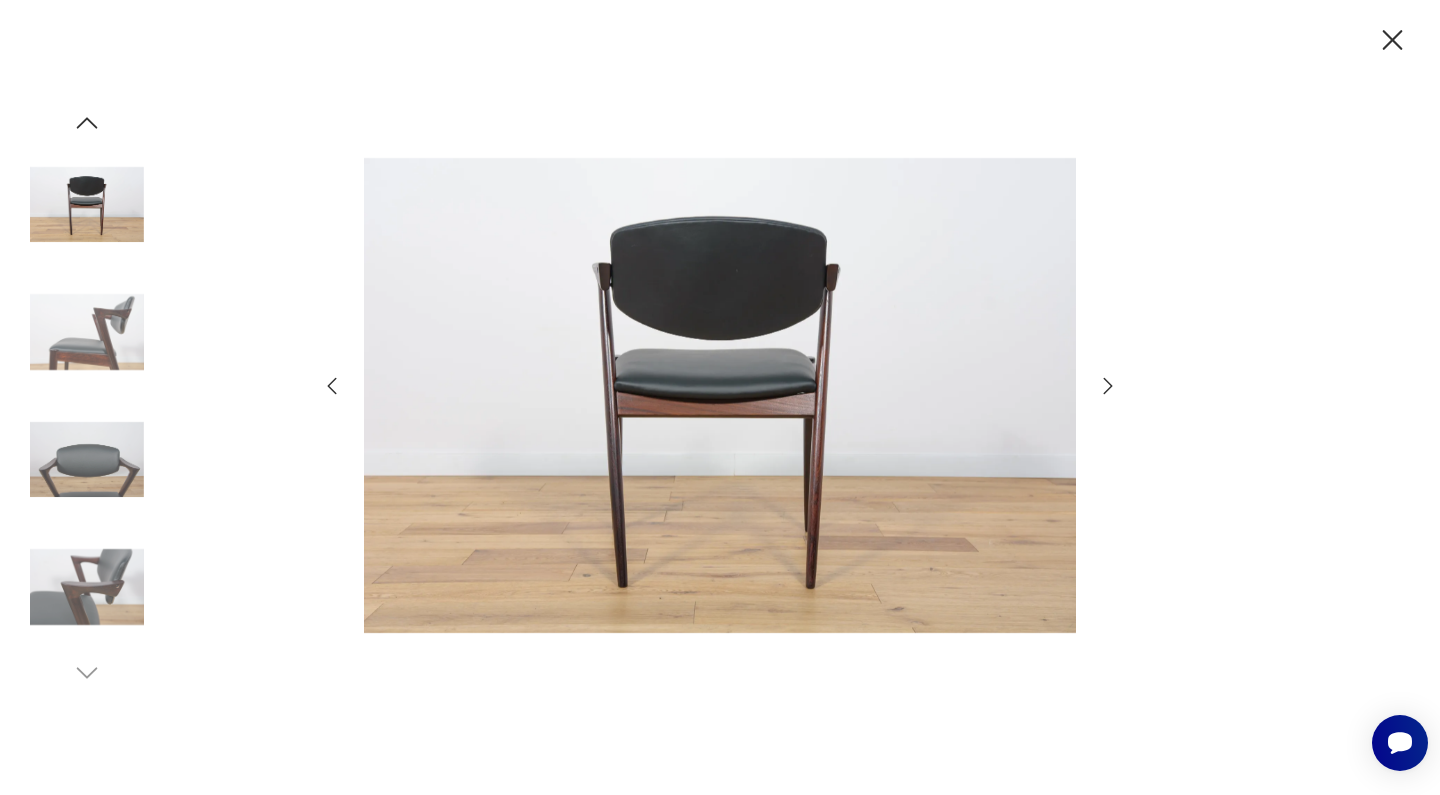 click at bounding box center (1108, 386) 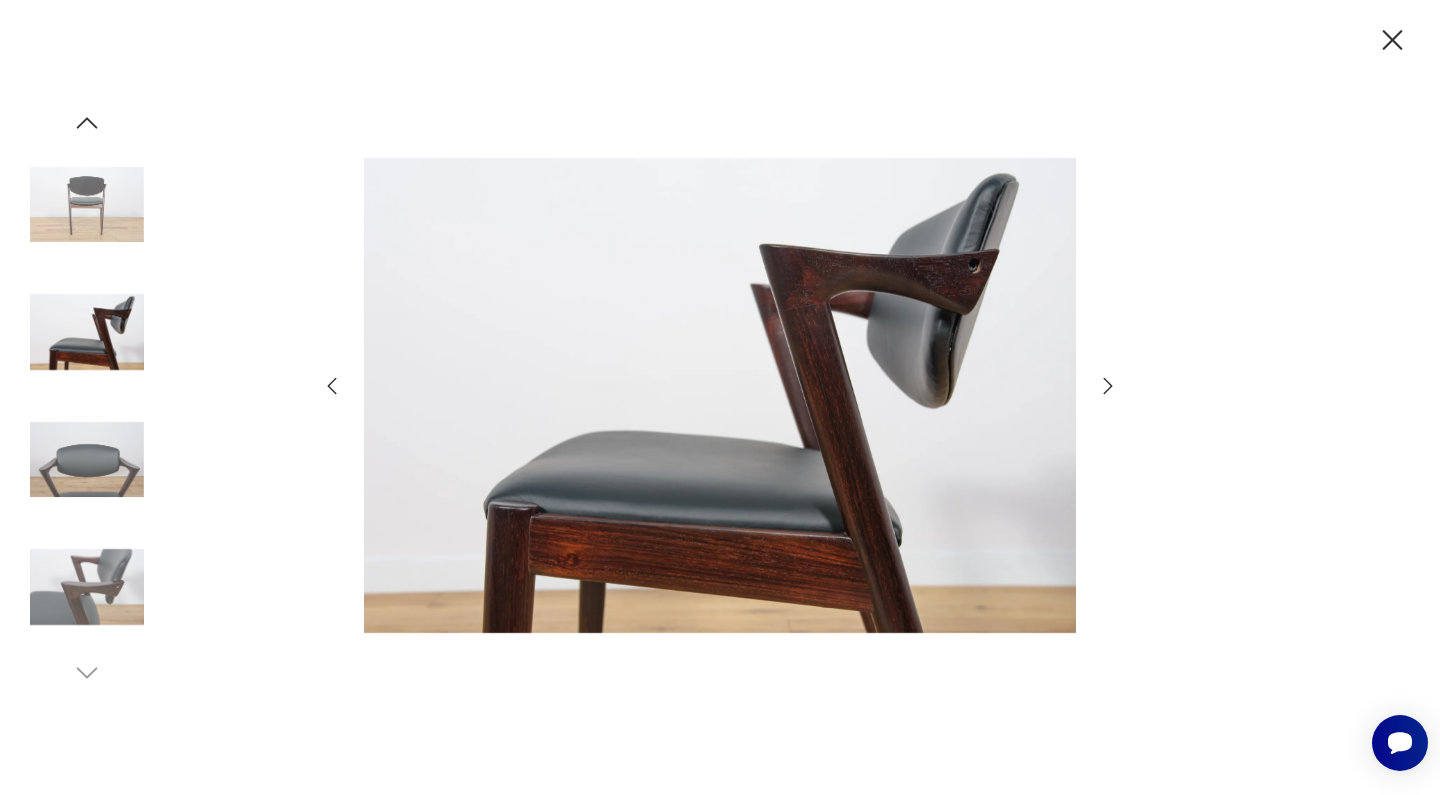click at bounding box center [1108, 386] 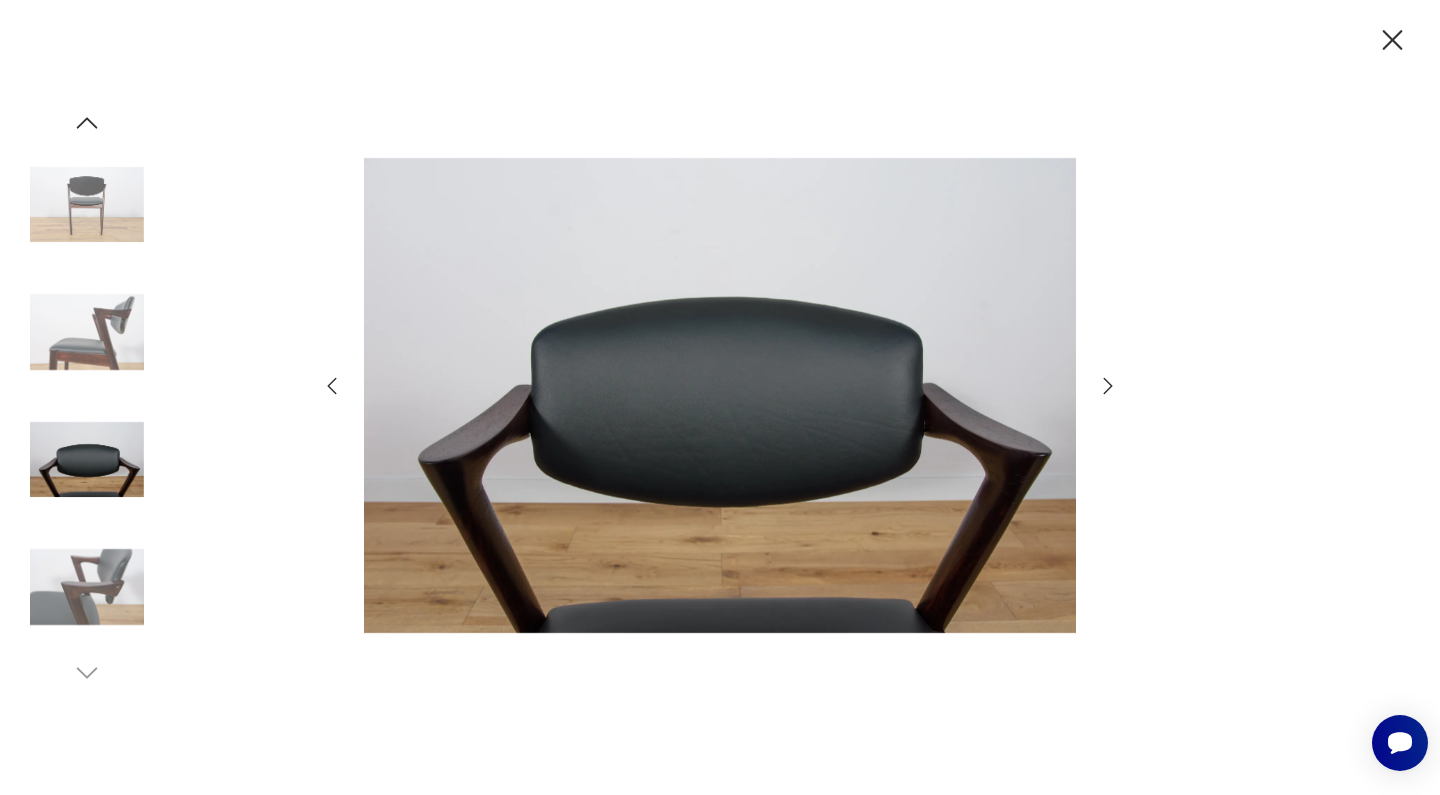click at bounding box center [1108, 386] 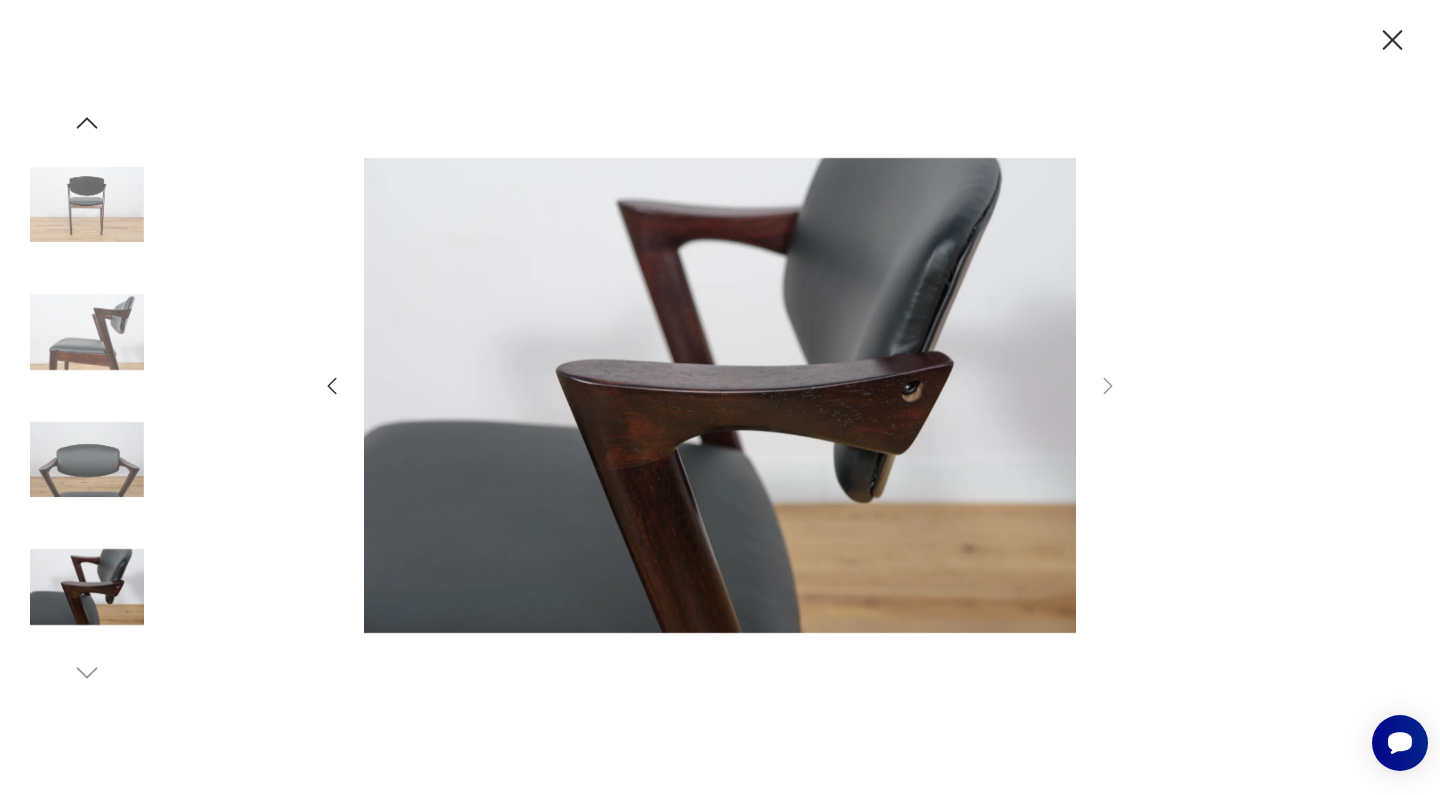click at bounding box center [1393, 40] 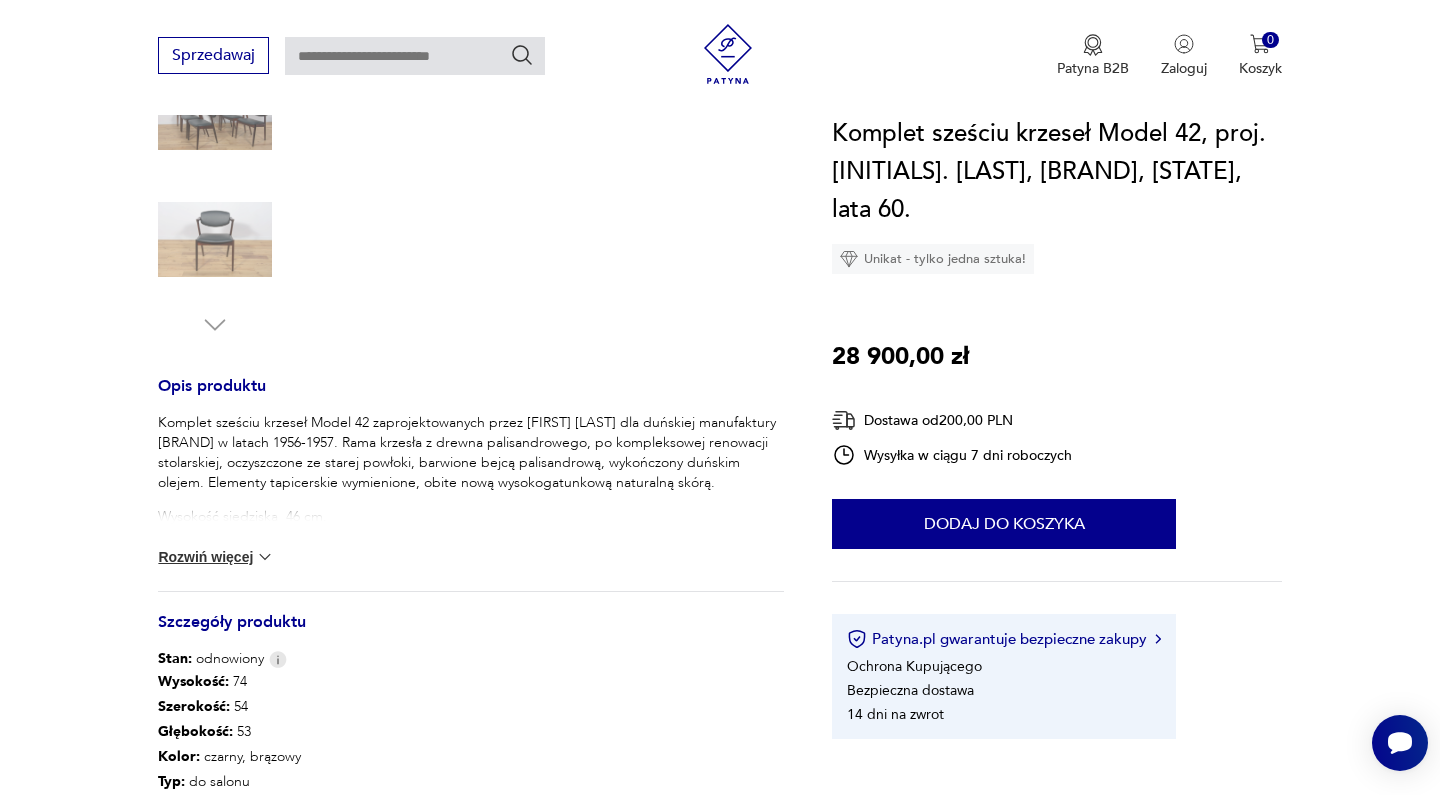 scroll, scrollTop: 577, scrollLeft: 0, axis: vertical 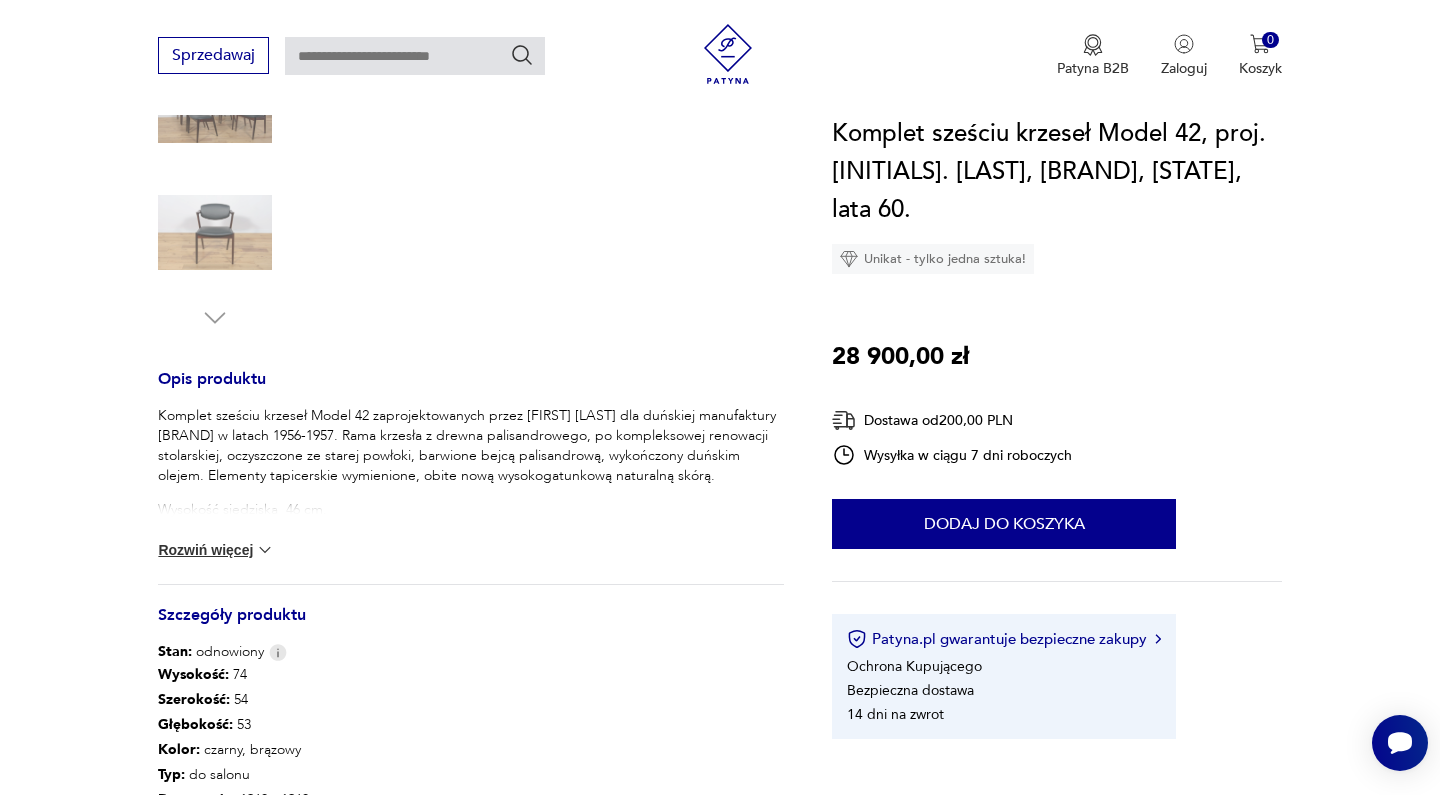 click on "Komplet sześciu krzeseł Model 42 zaprojektowanych przez Kai’a Kristiansena dla duńskiej manufaktury Schou-Andersens Møbelfabrik w latach 1956-1957. Rama krzesła z drewna palisandrowego, po kompleksowej renowacji stolarskiej, oczyszczone ze starej powłoki, barwione bejcą palisandrową, wykończony duńskim olejem. Elementy tapicerskie wymienione, obite nową wysokogatunkową naturalną skórą." at bounding box center (471, 446) 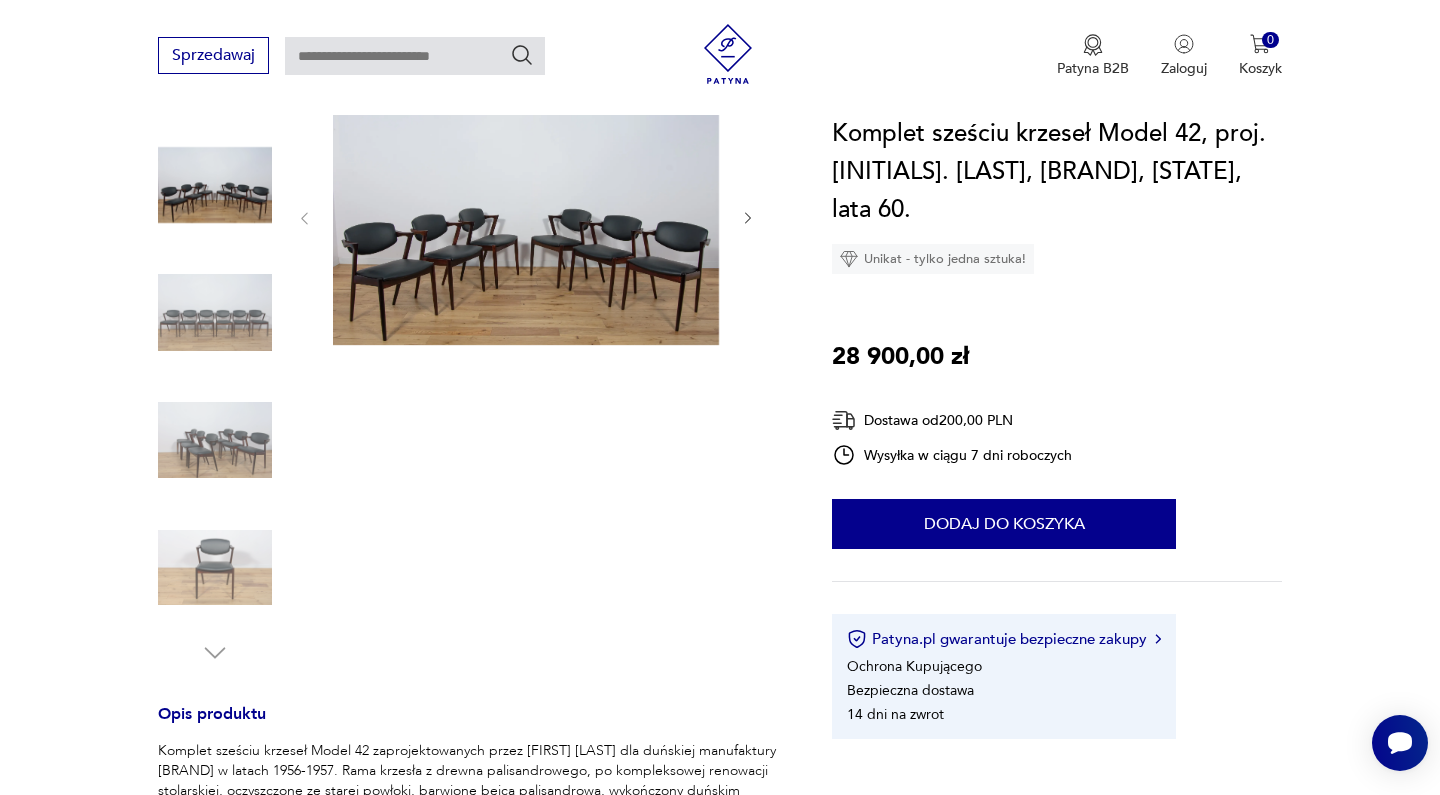 scroll, scrollTop: 237, scrollLeft: 0, axis: vertical 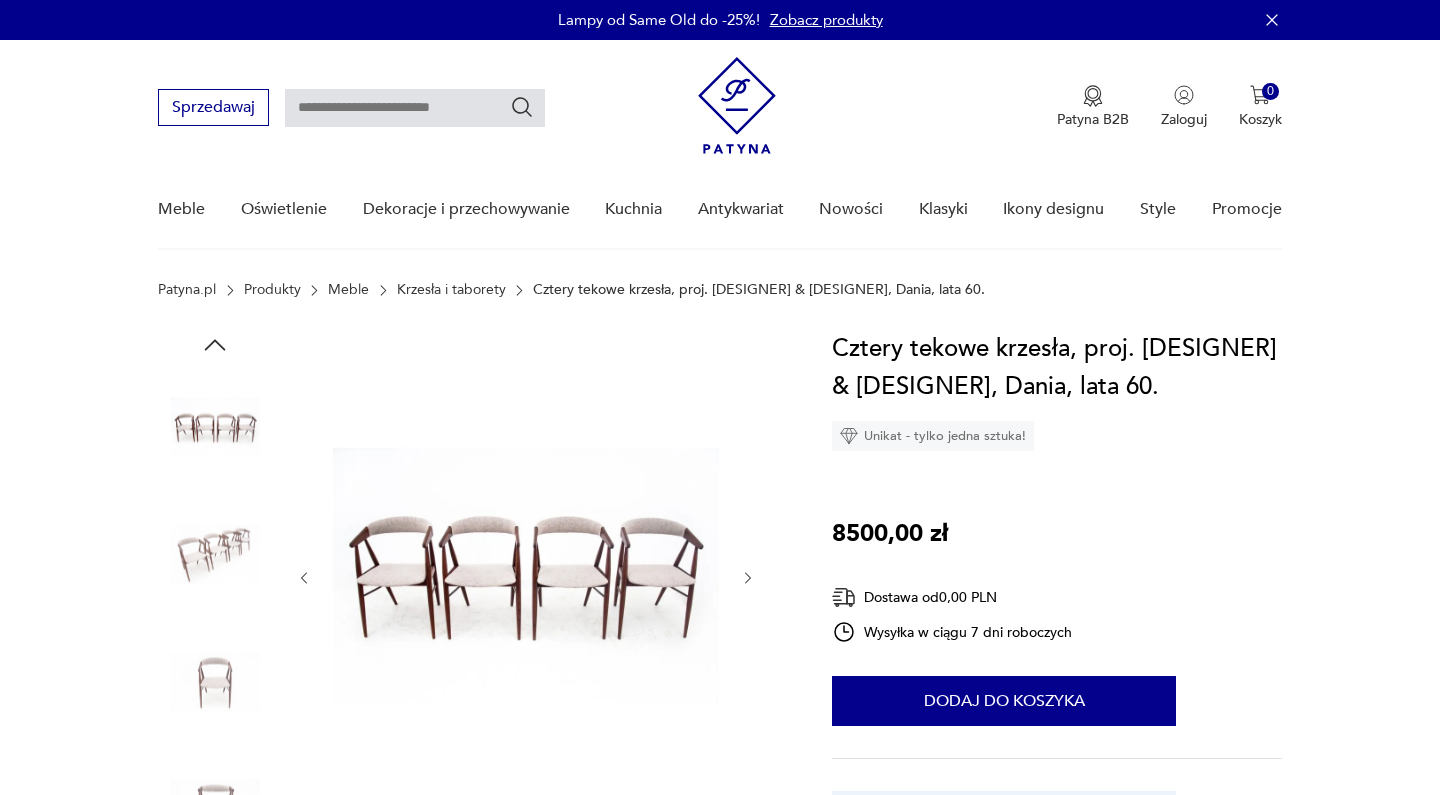 click at bounding box center [748, 578] 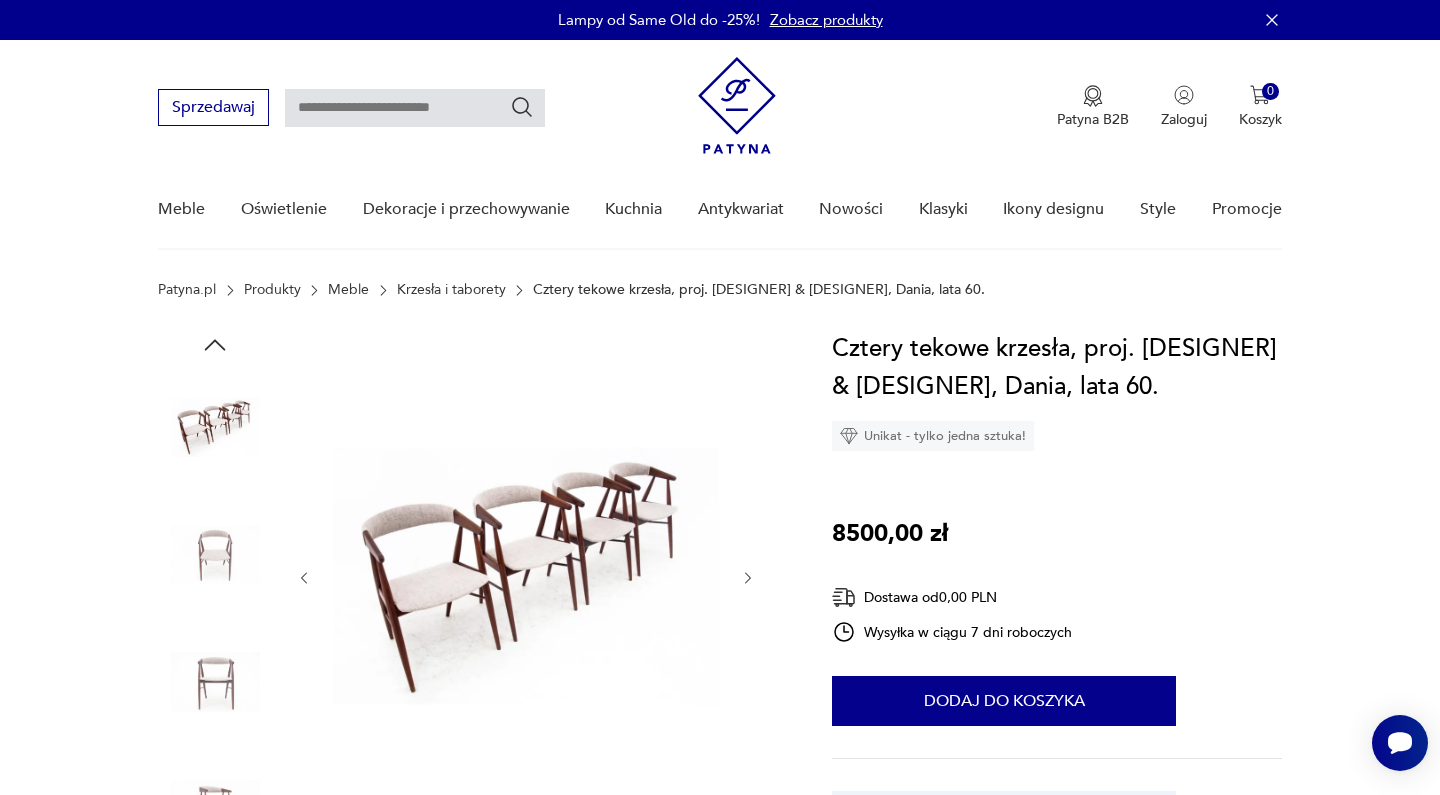 scroll, scrollTop: 0, scrollLeft: 0, axis: both 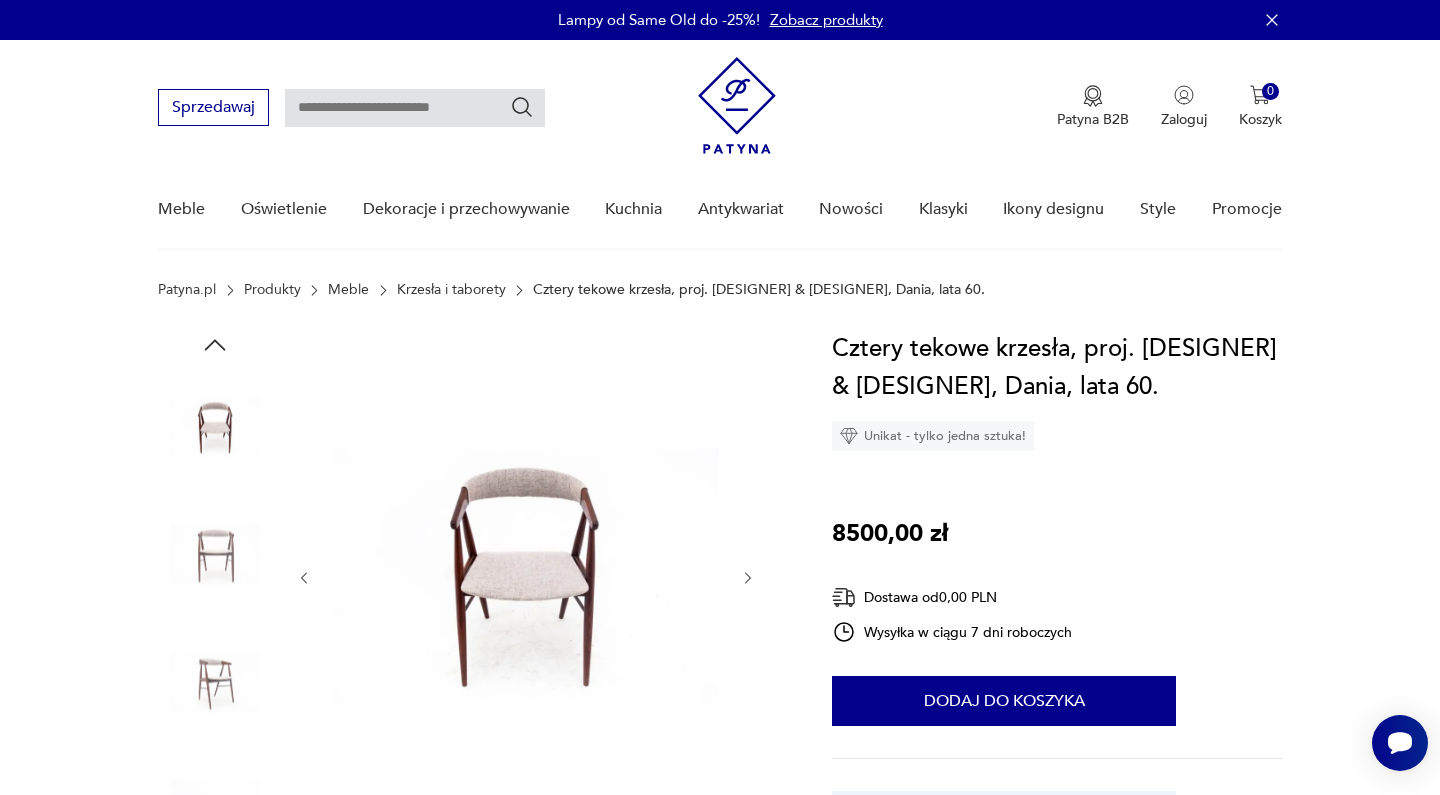 click at bounding box center (748, 578) 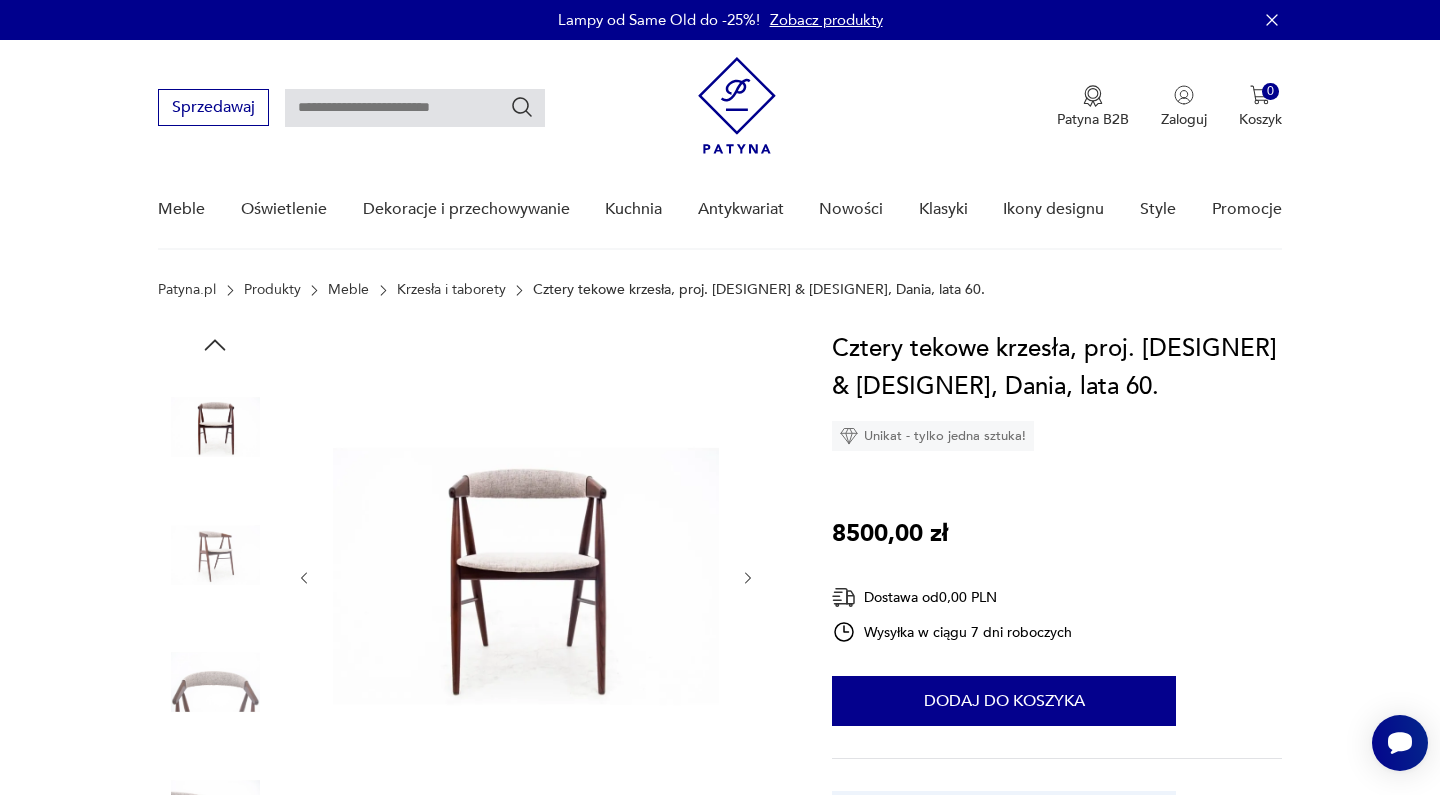 click at bounding box center (748, 578) 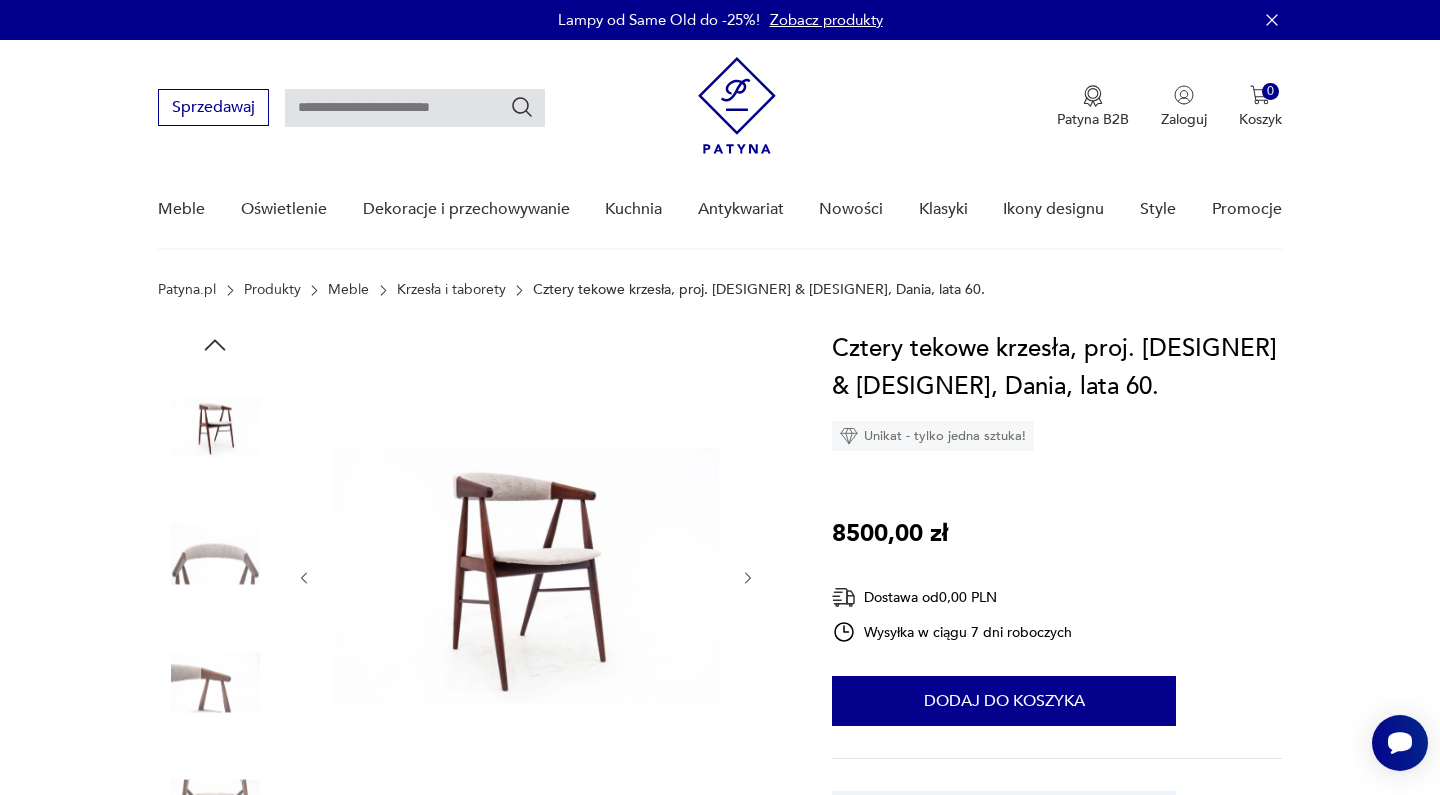 click at bounding box center [748, 578] 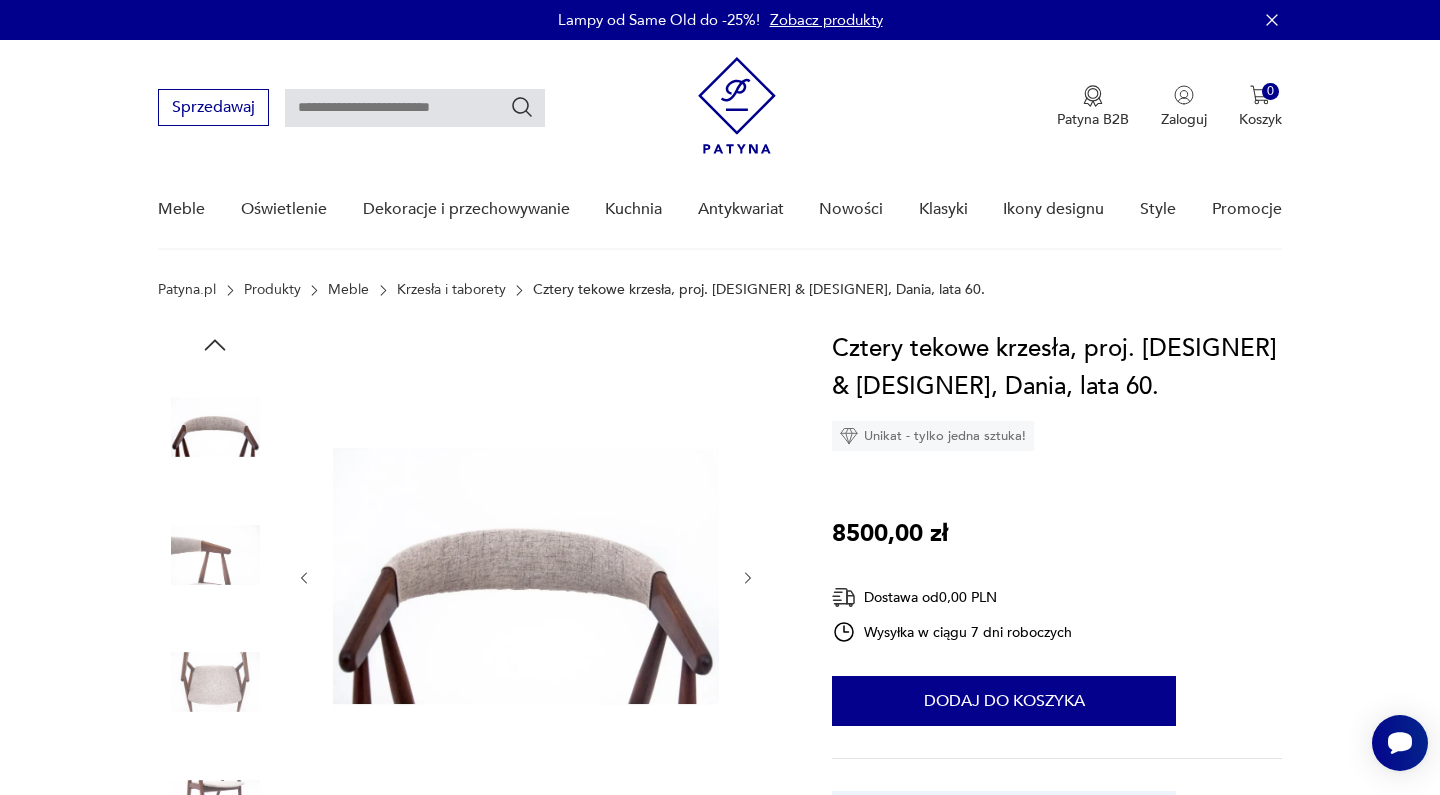 click at bounding box center (748, 578) 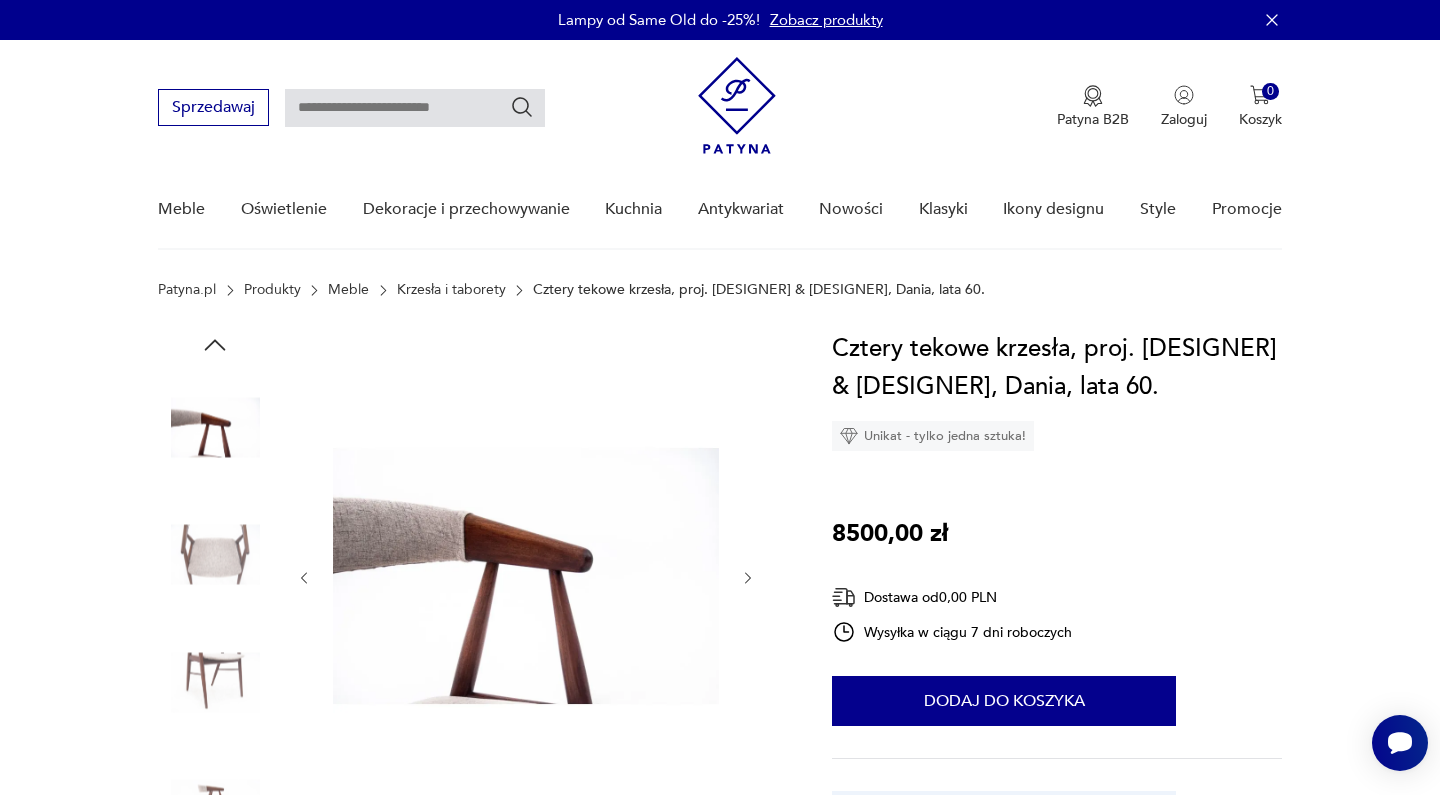 click at bounding box center [748, 578] 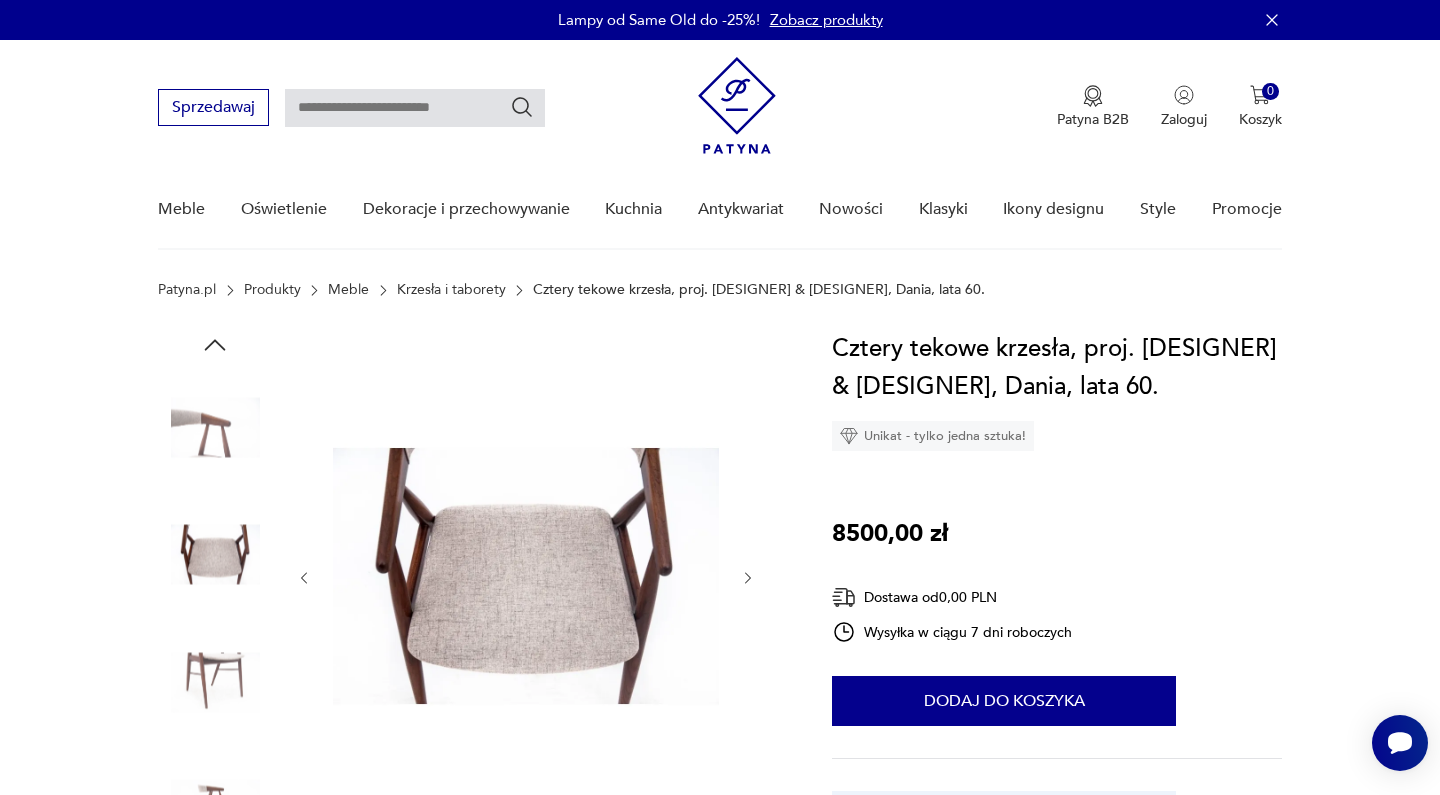 click at bounding box center (748, 578) 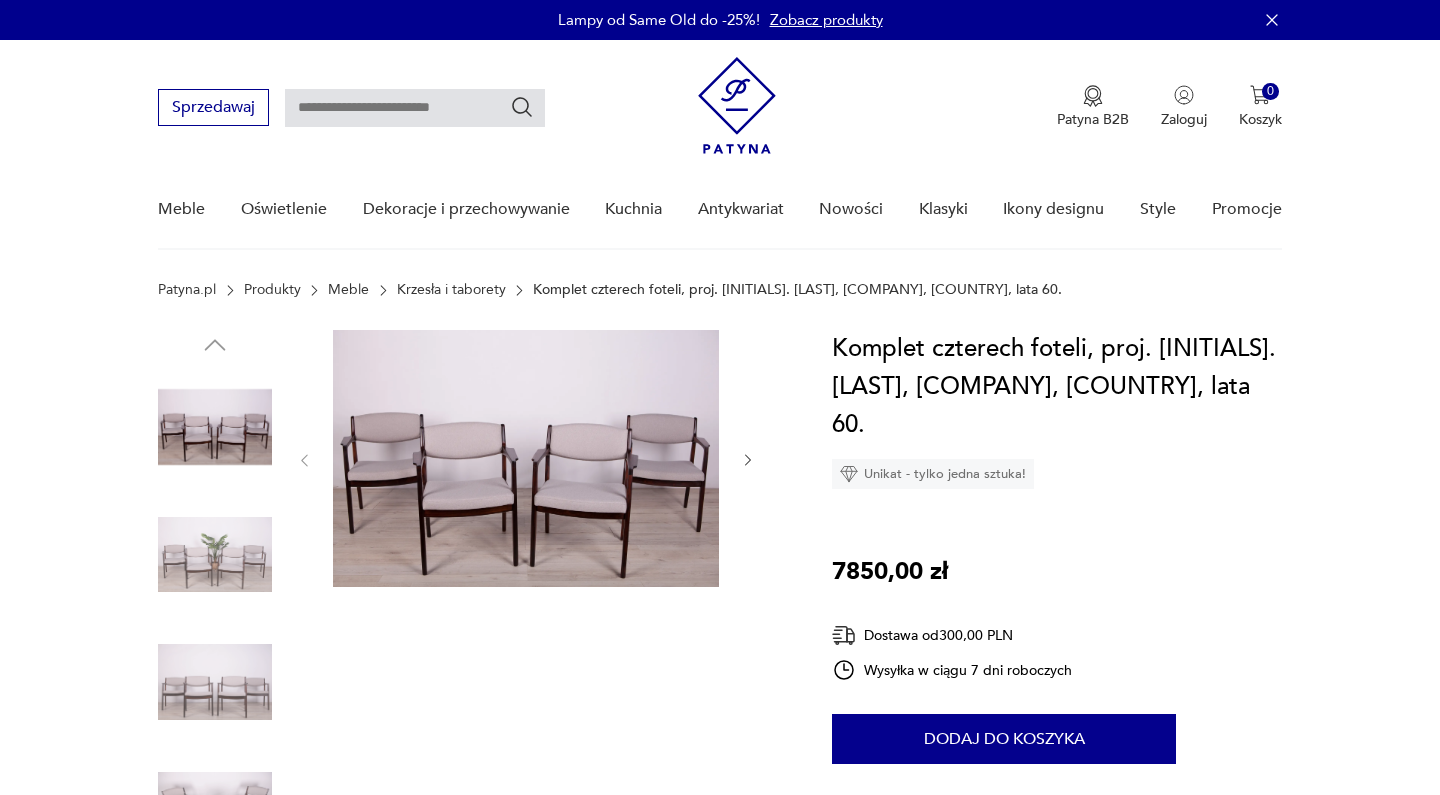 scroll, scrollTop: 0, scrollLeft: 0, axis: both 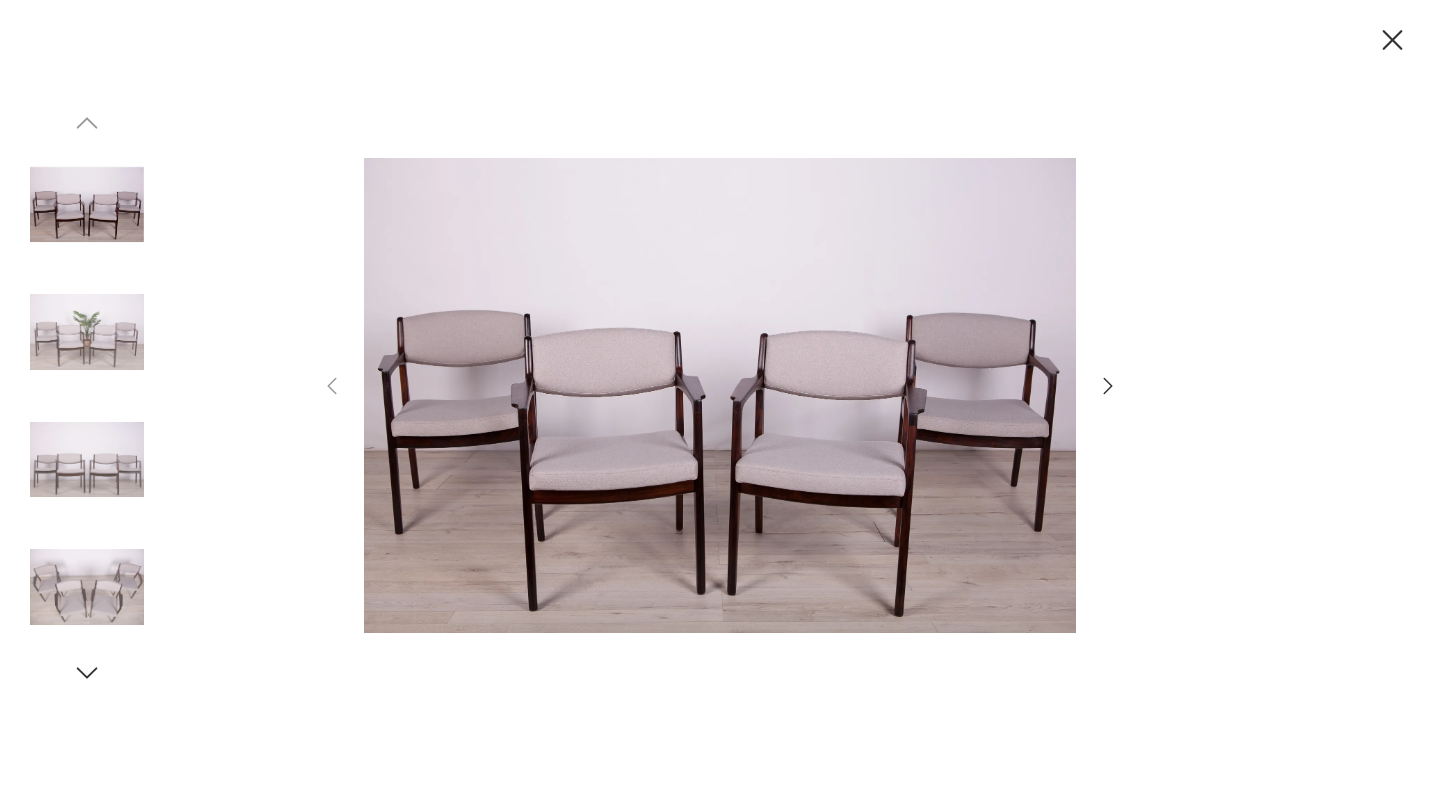 click at bounding box center (1108, 386) 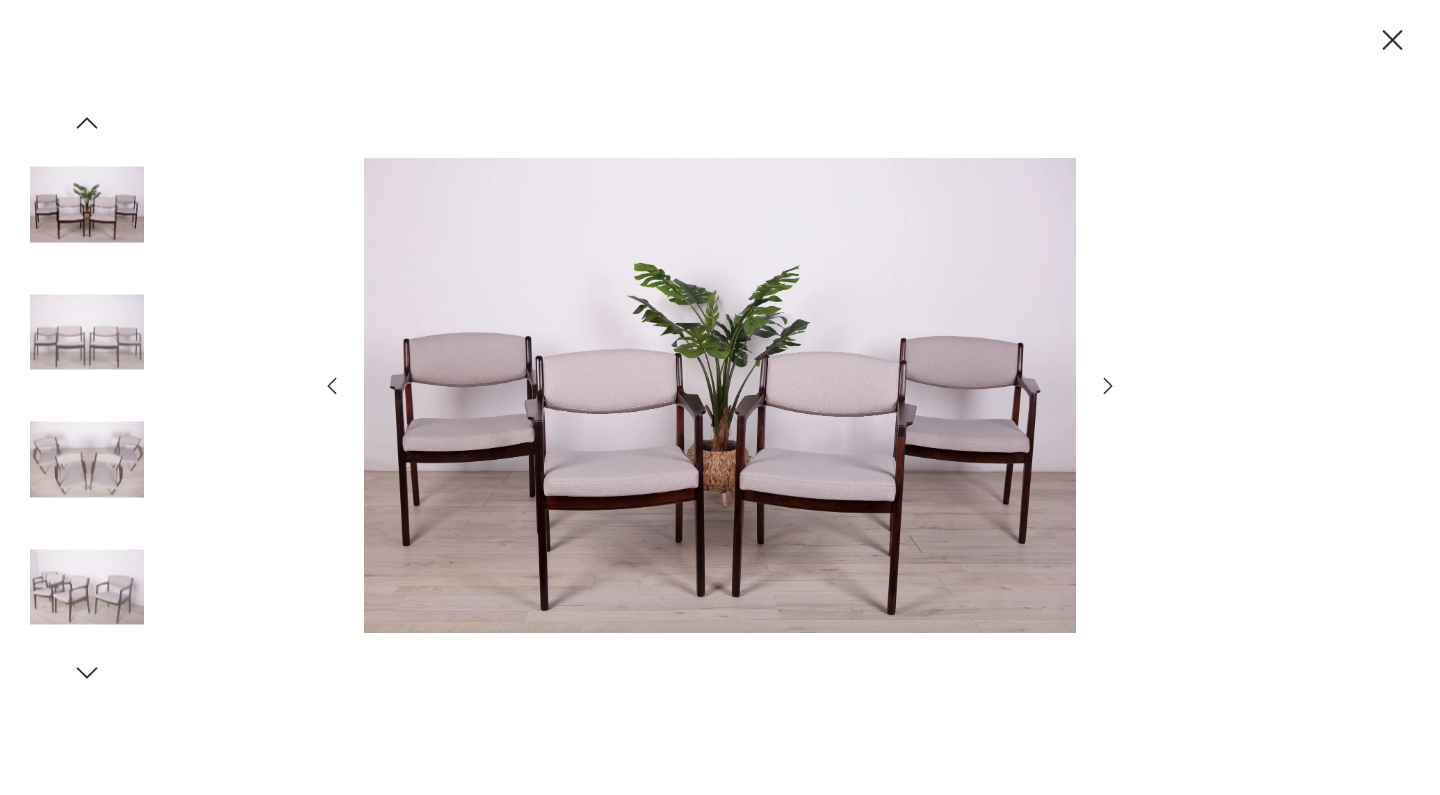 click at bounding box center [1108, 386] 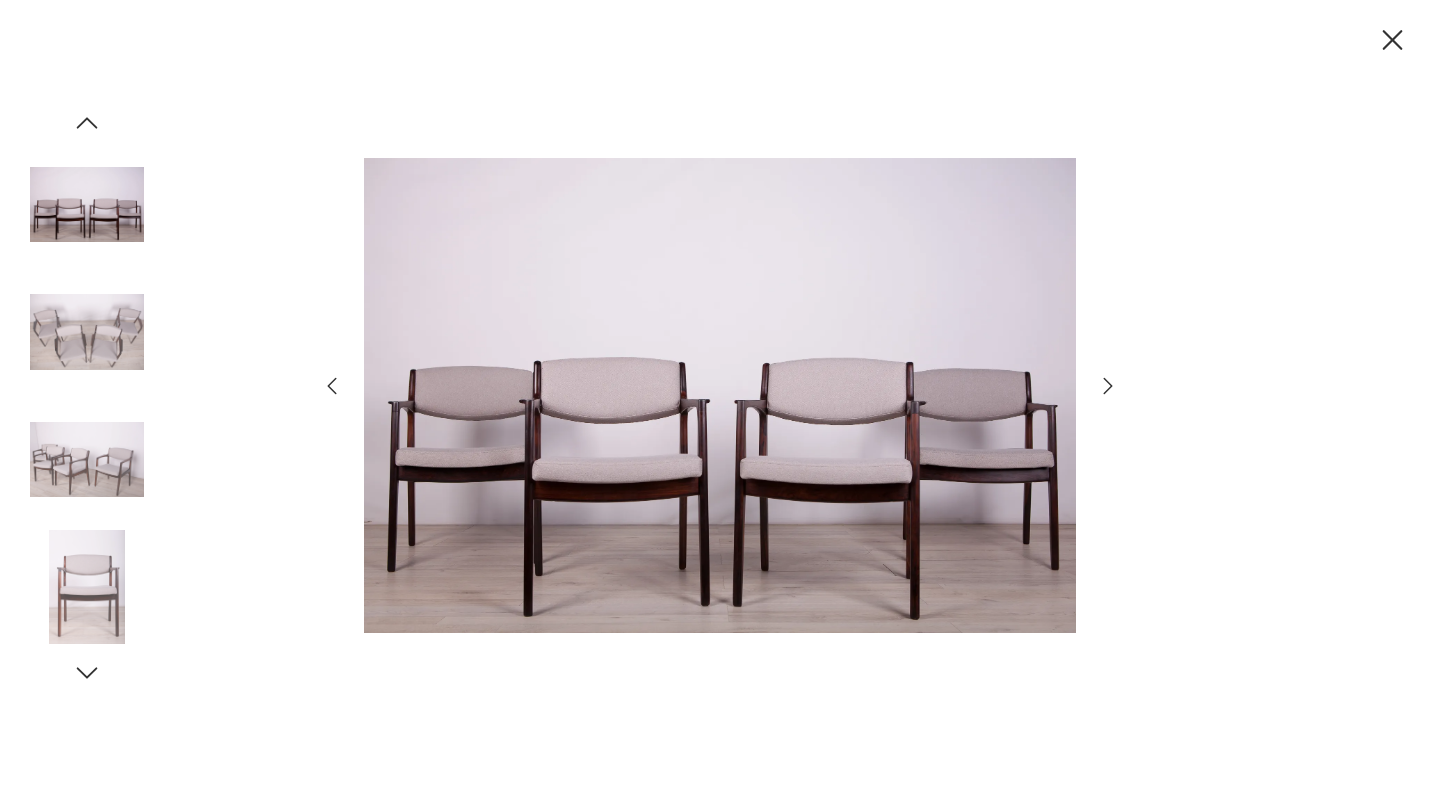 click at bounding box center [1108, 386] 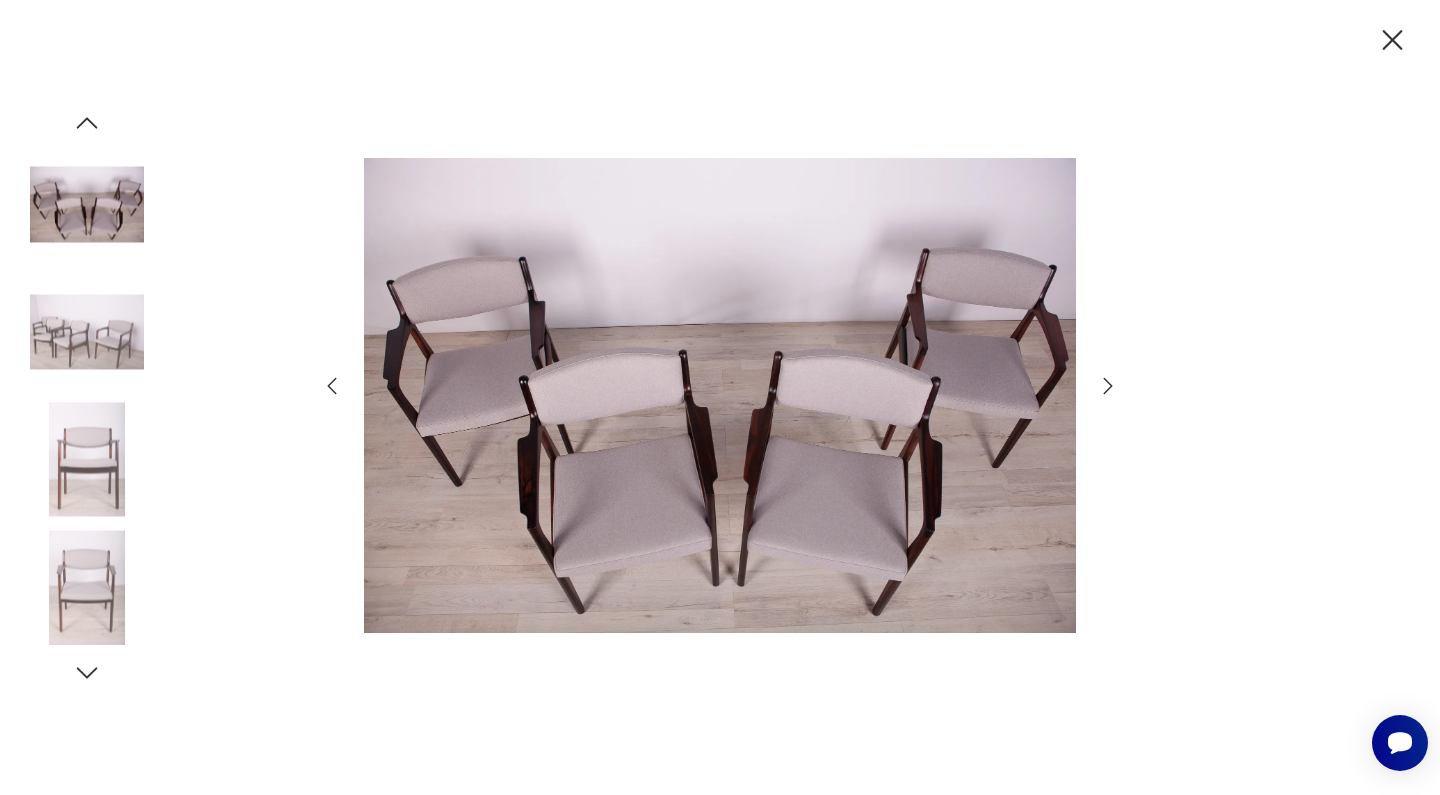 scroll, scrollTop: 0, scrollLeft: 0, axis: both 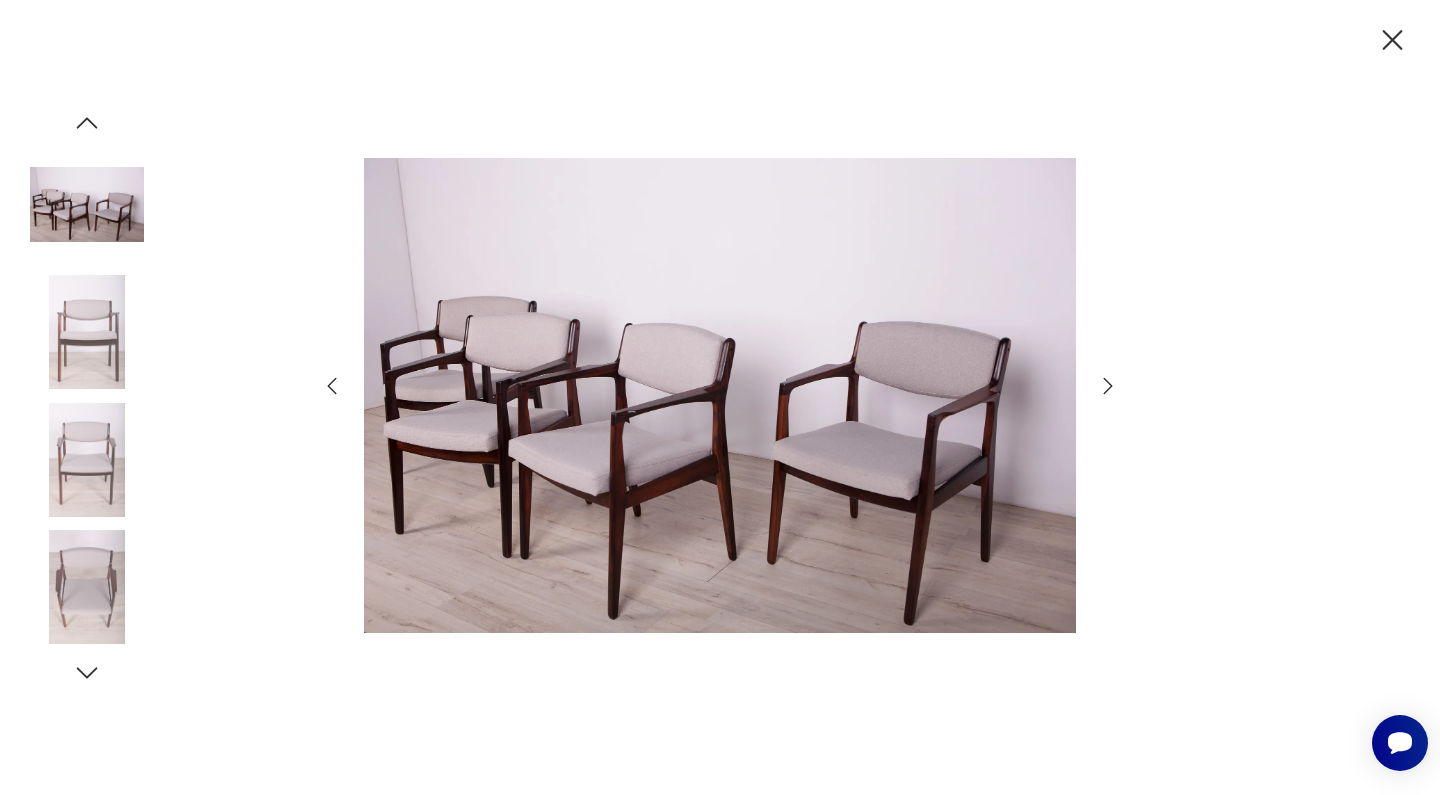 click at bounding box center (1108, 386) 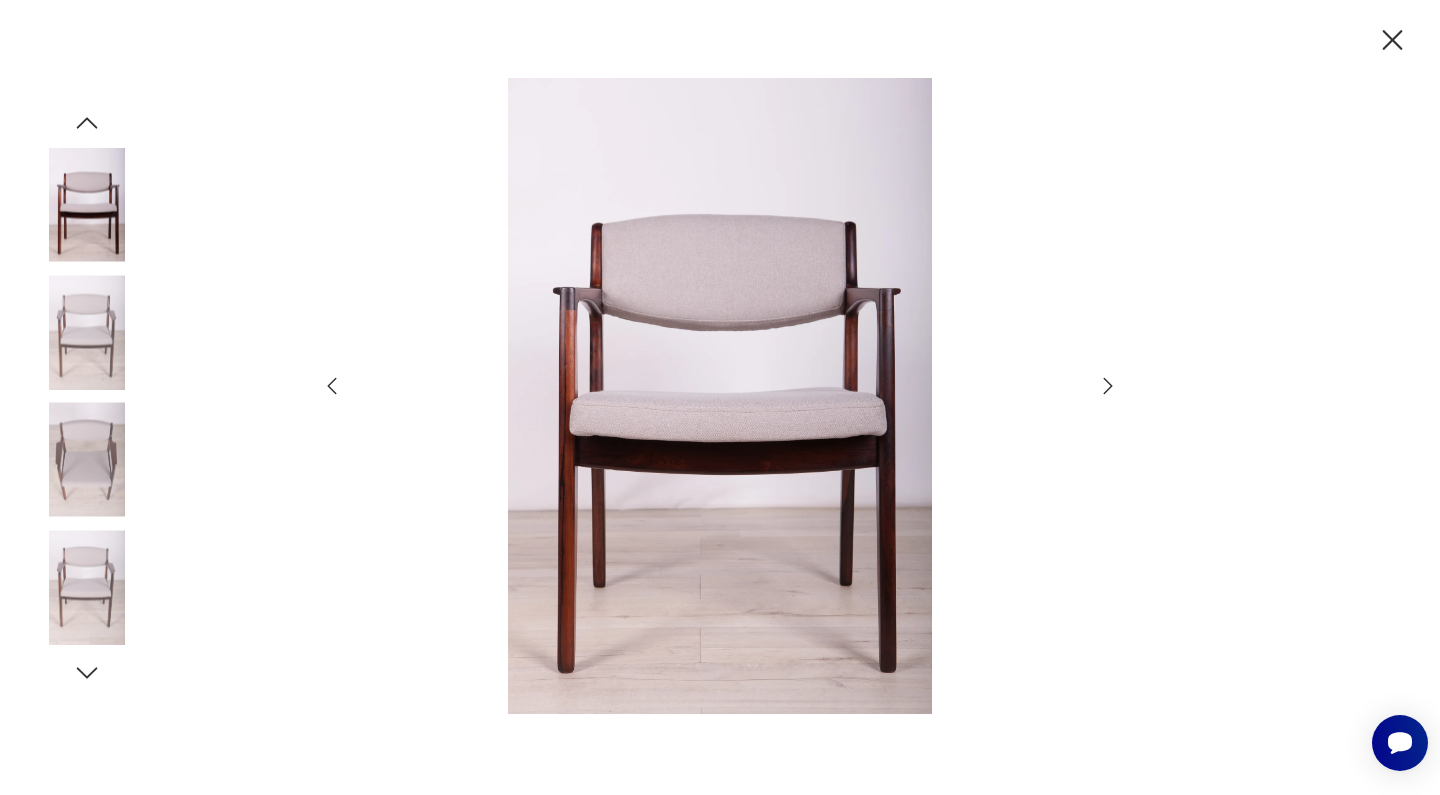 click at bounding box center [1108, 386] 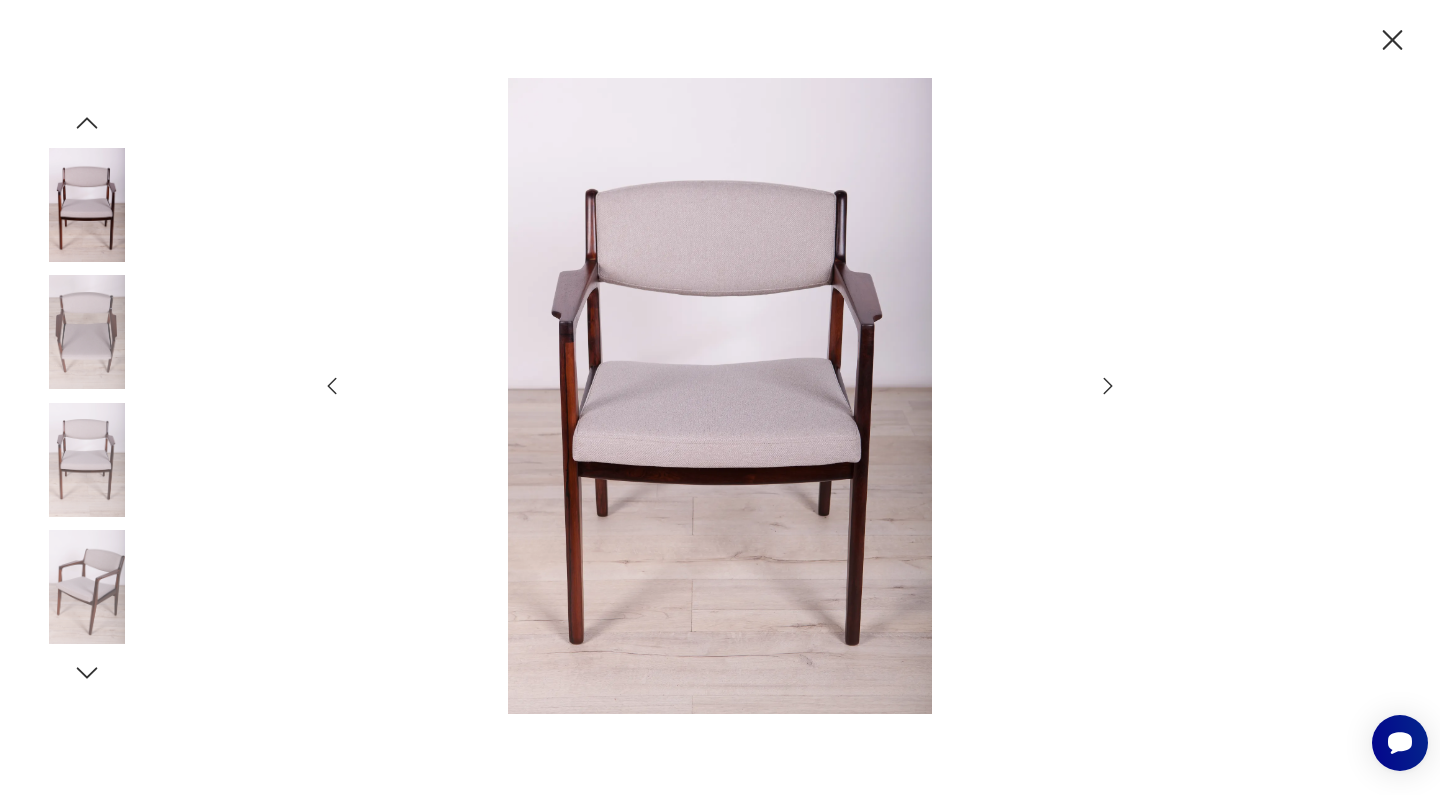 click at bounding box center (1108, 386) 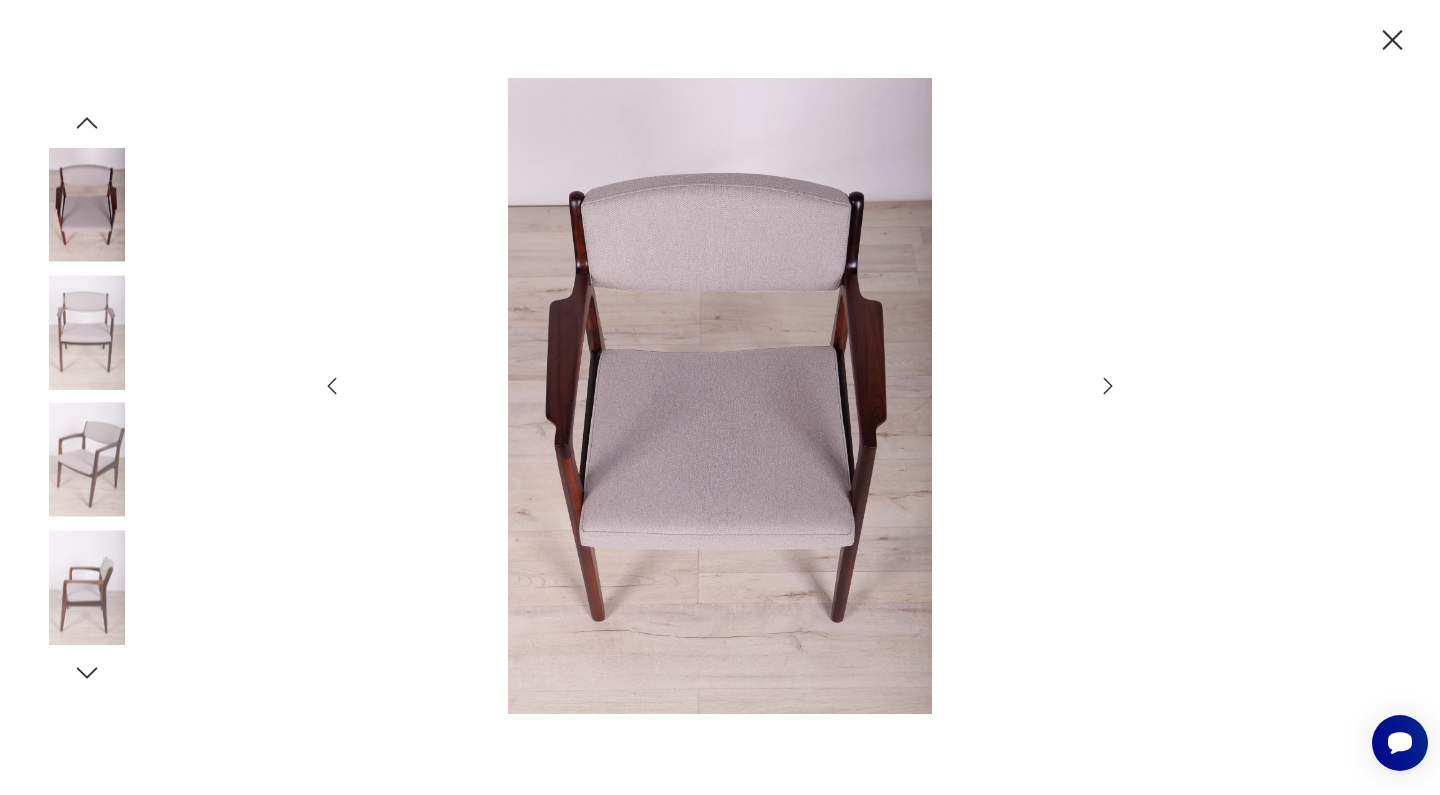 click at bounding box center (1108, 386) 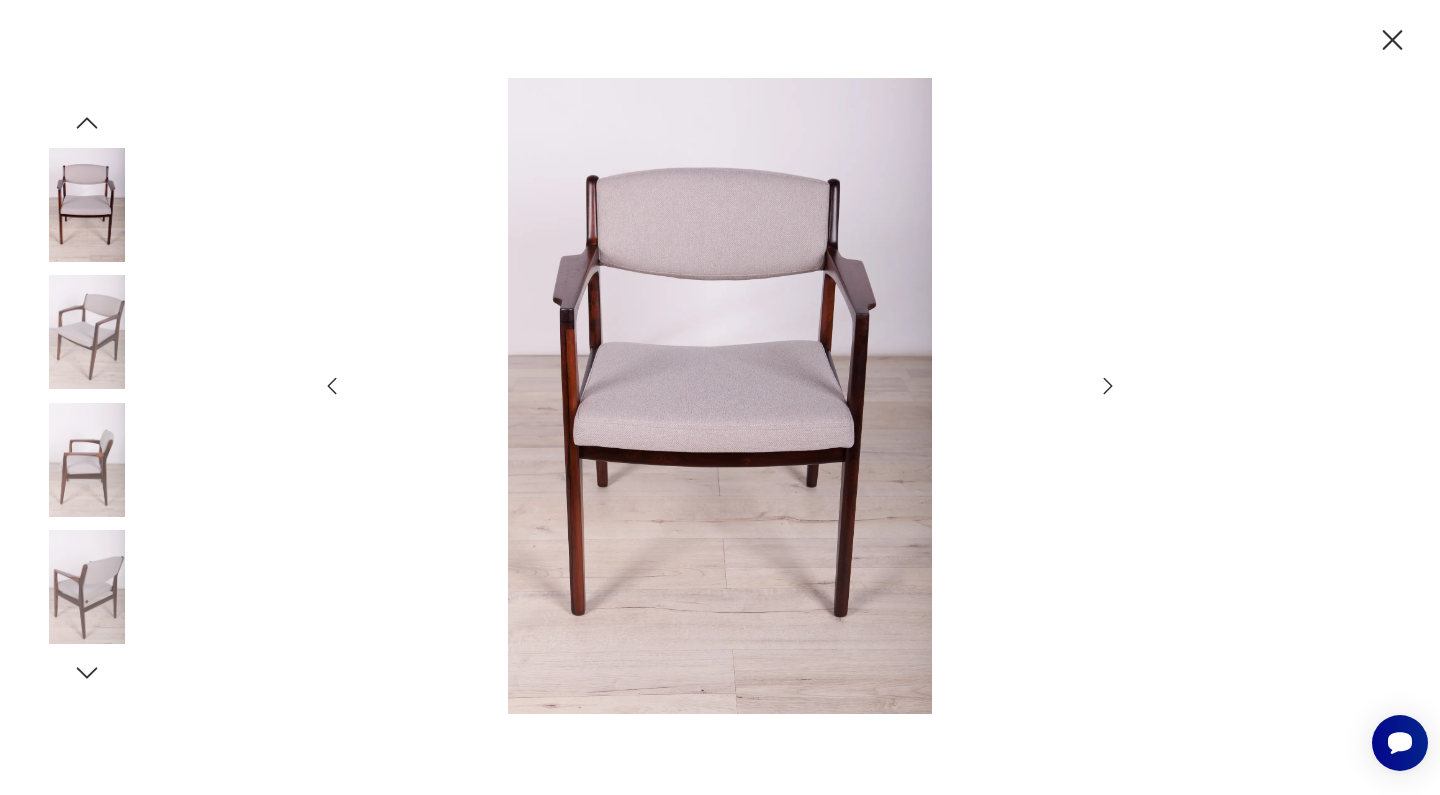 click at bounding box center [1392, 40] 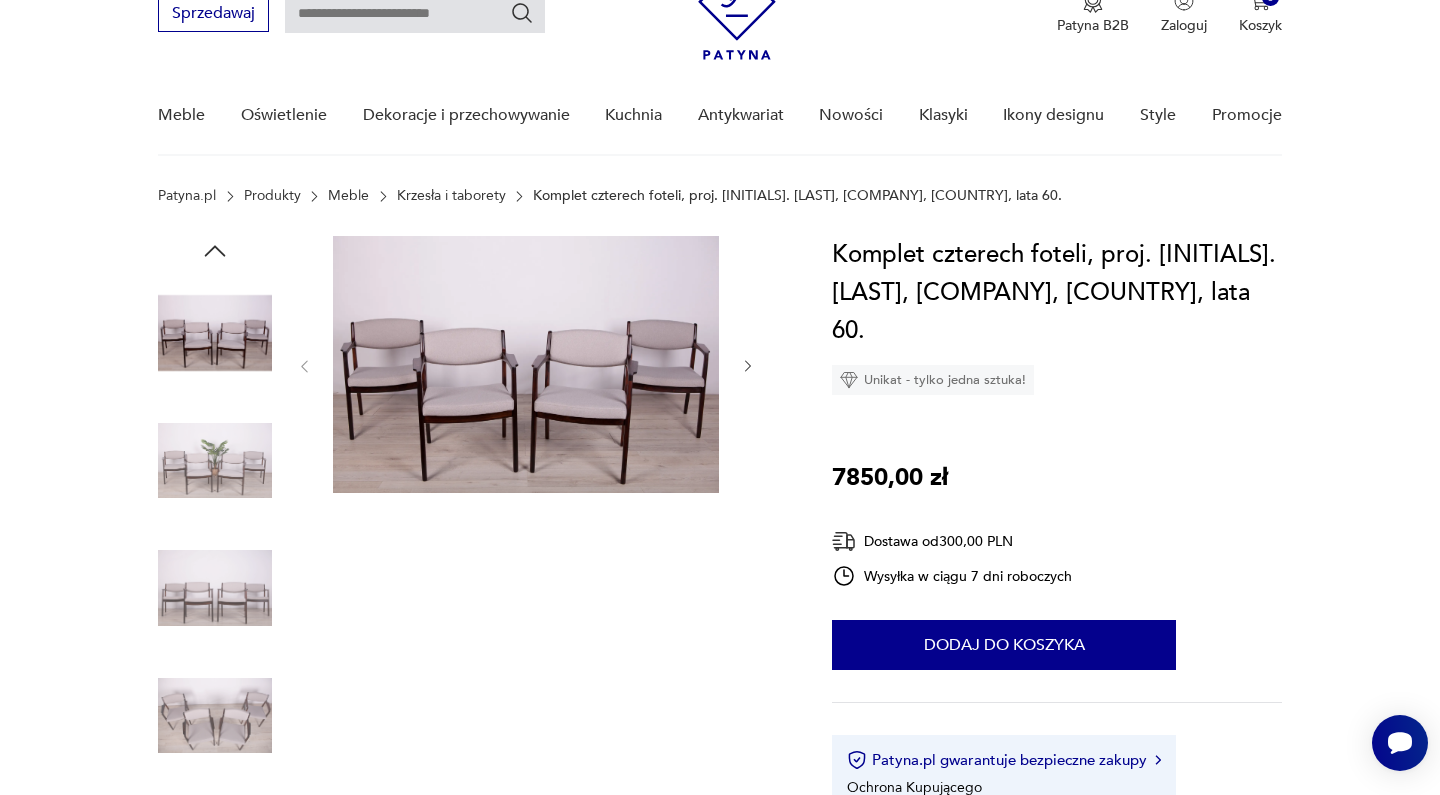 scroll, scrollTop: 94, scrollLeft: 0, axis: vertical 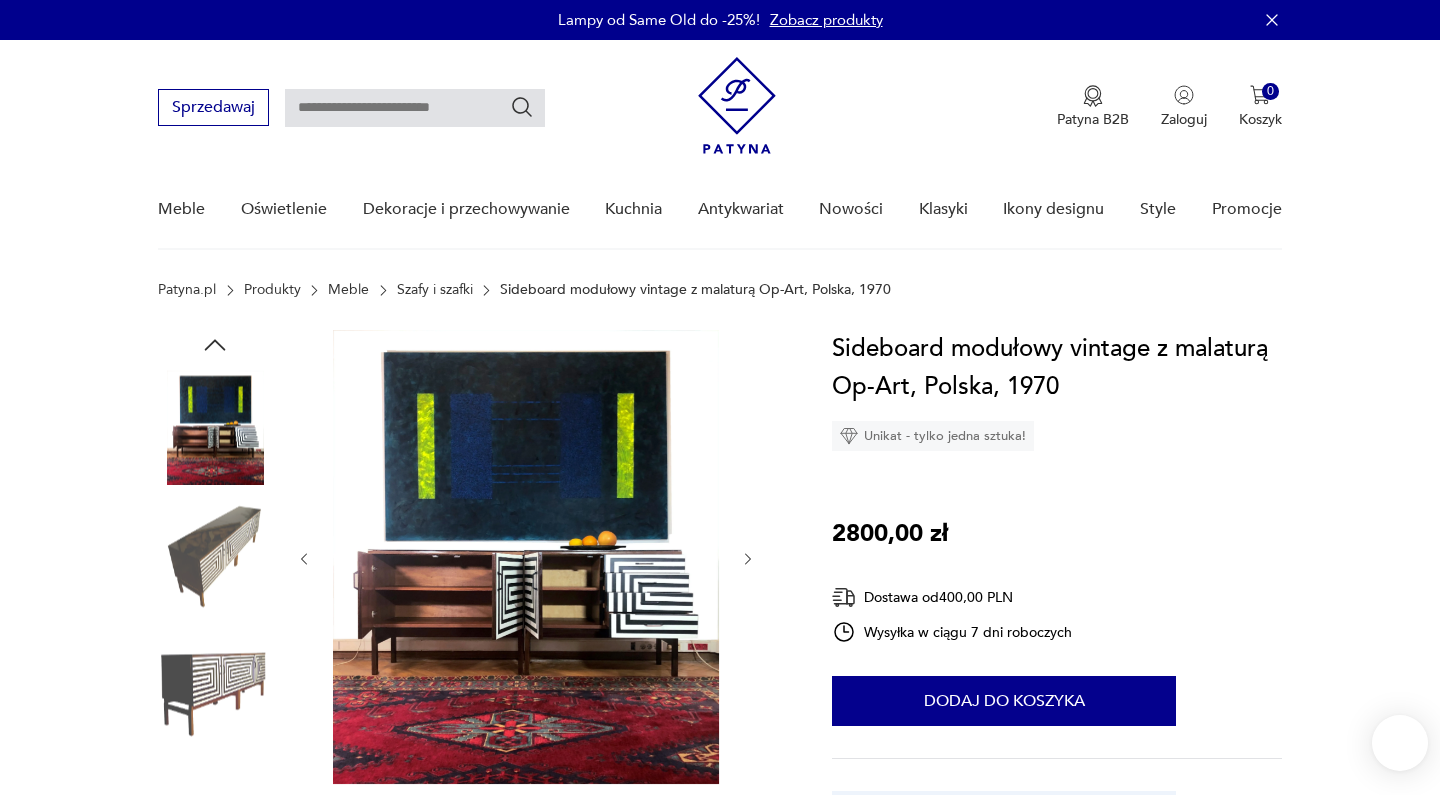 click at bounding box center [526, 559] 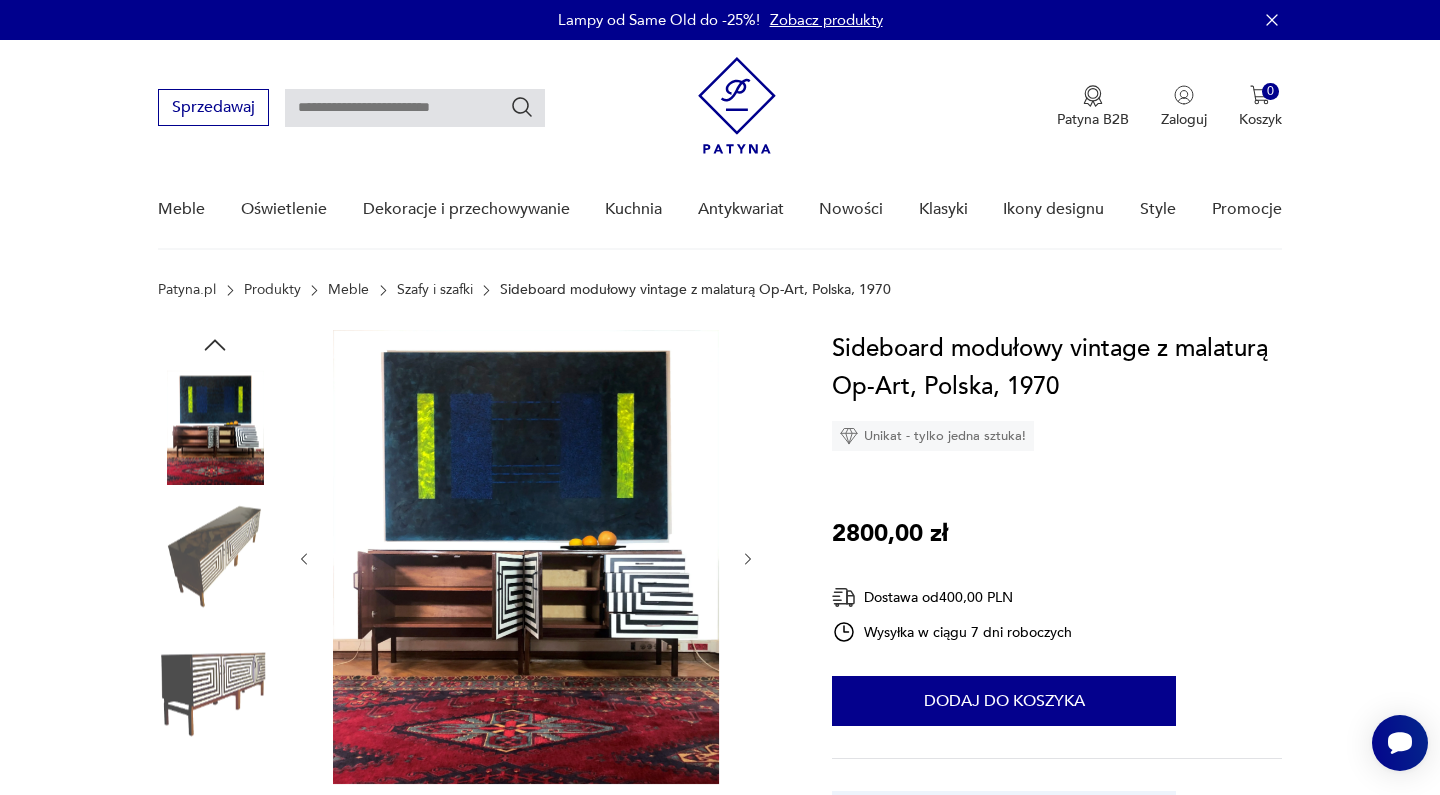 scroll, scrollTop: 0, scrollLeft: 0, axis: both 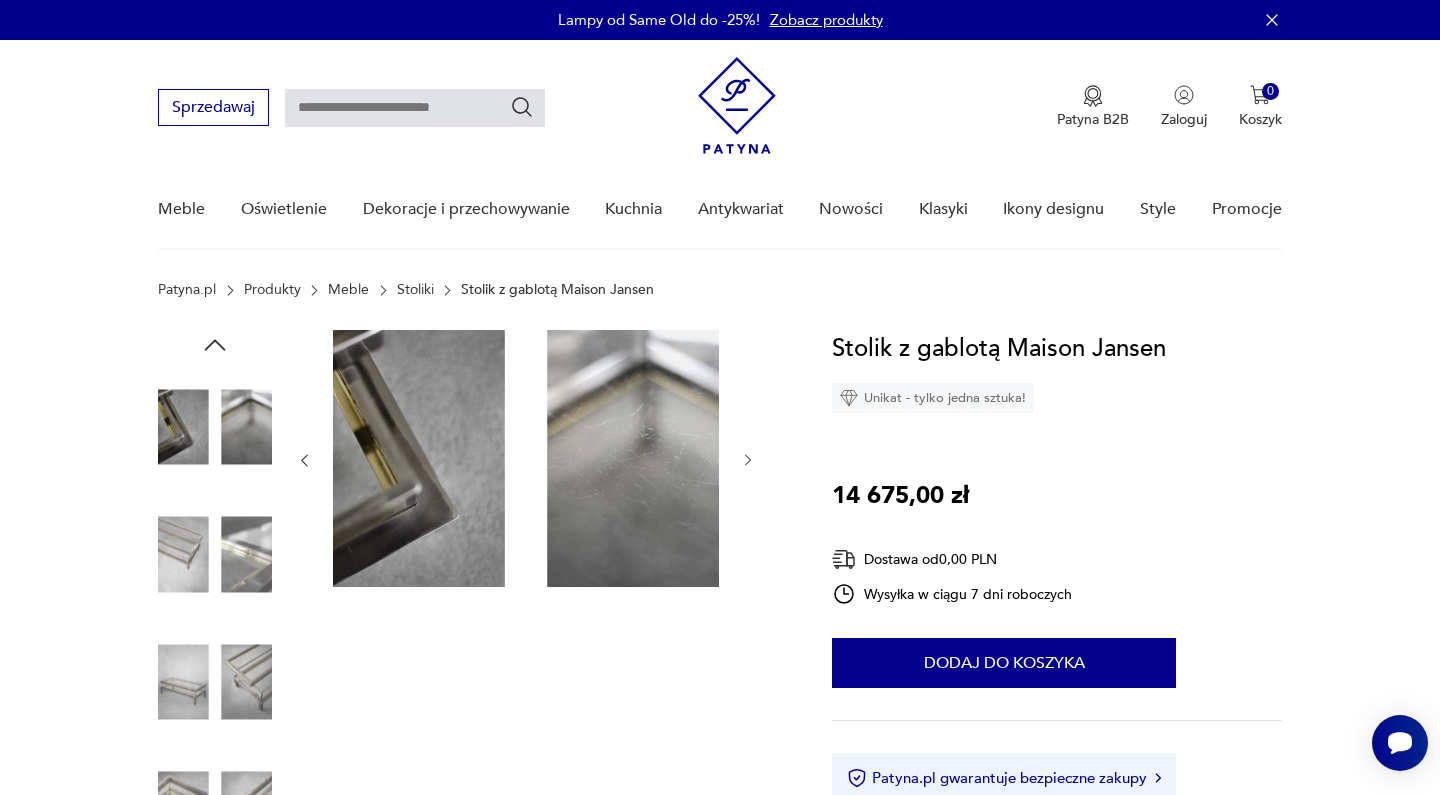 click at bounding box center (748, 460) 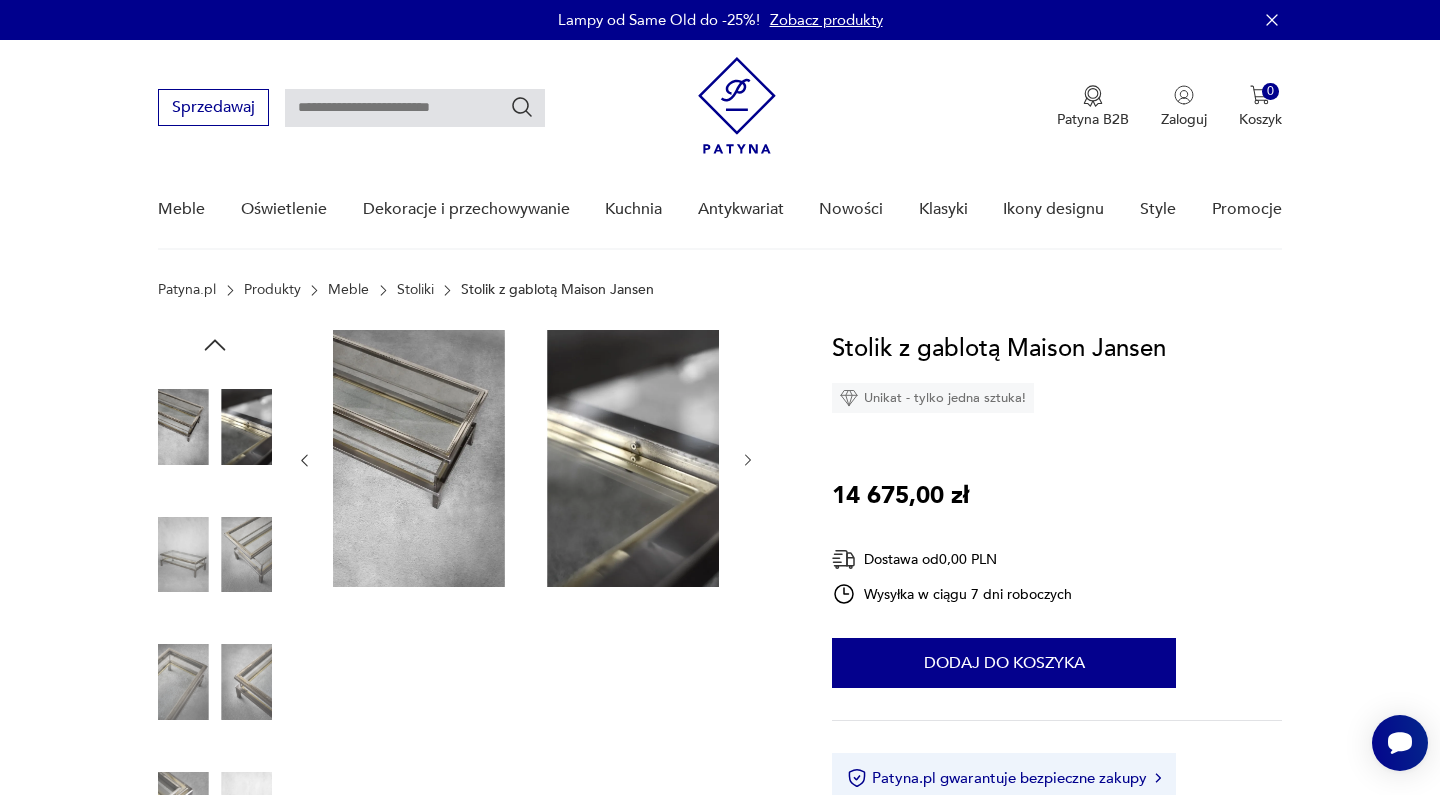 click at bounding box center [748, 460] 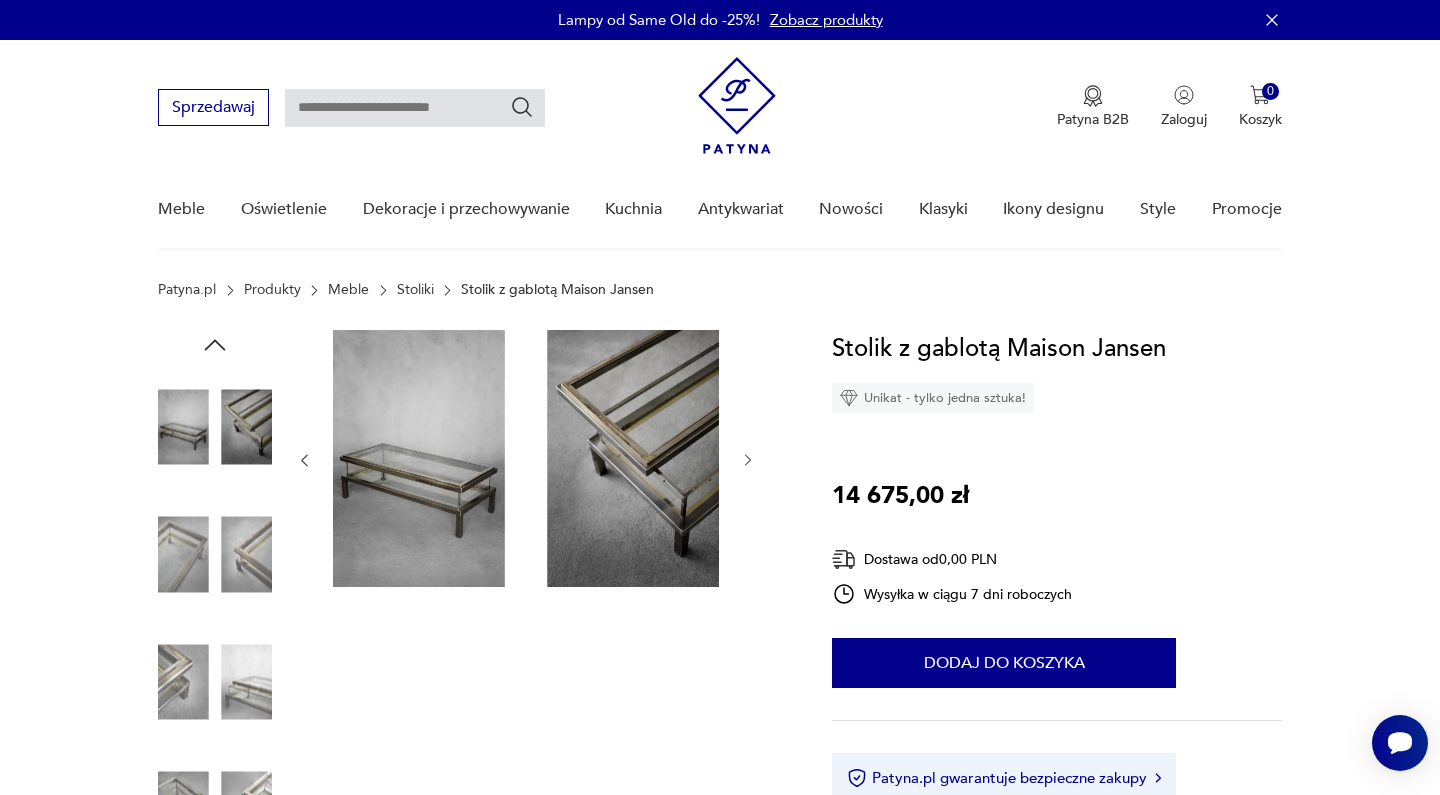click at bounding box center (748, 460) 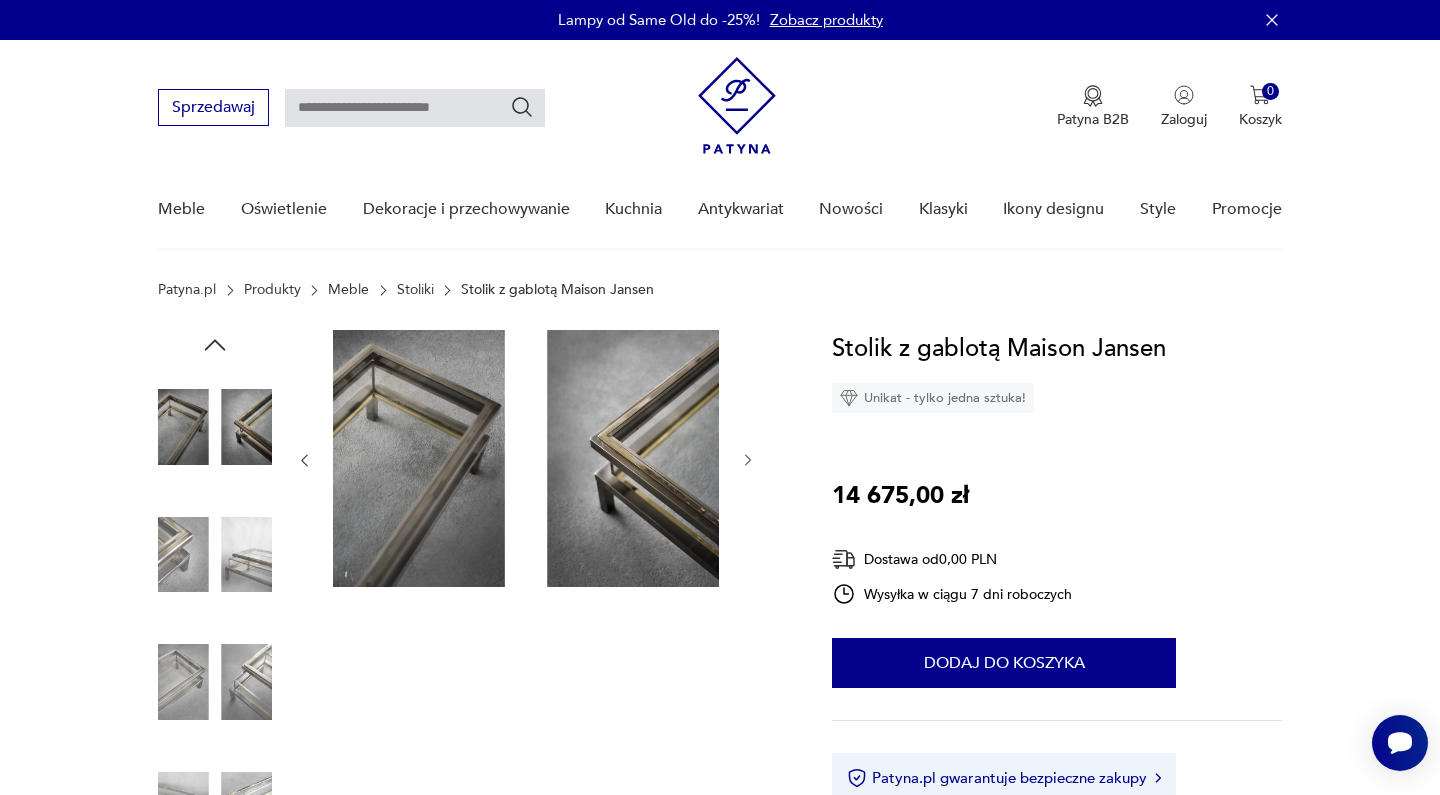 click at bounding box center (748, 460) 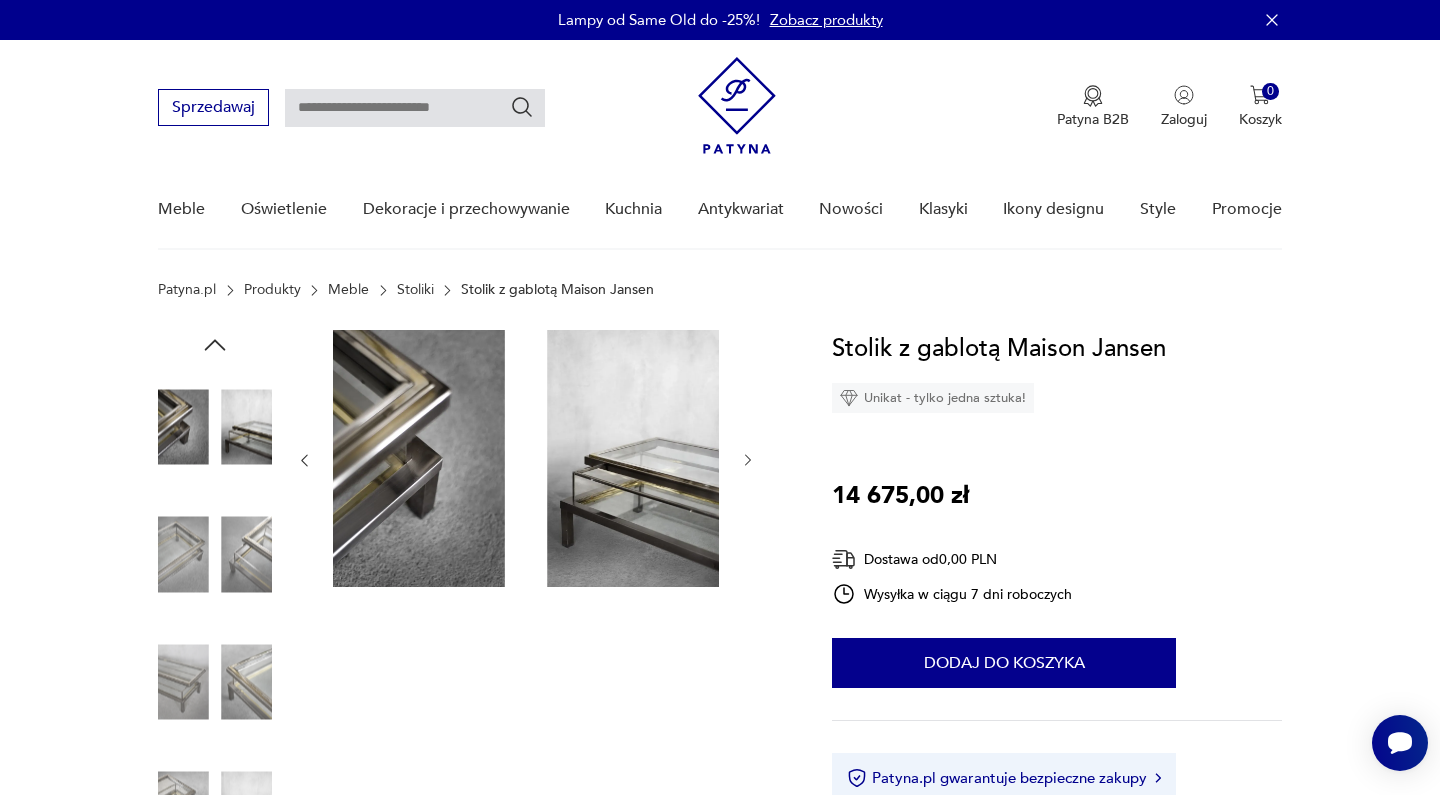 click at bounding box center [748, 460] 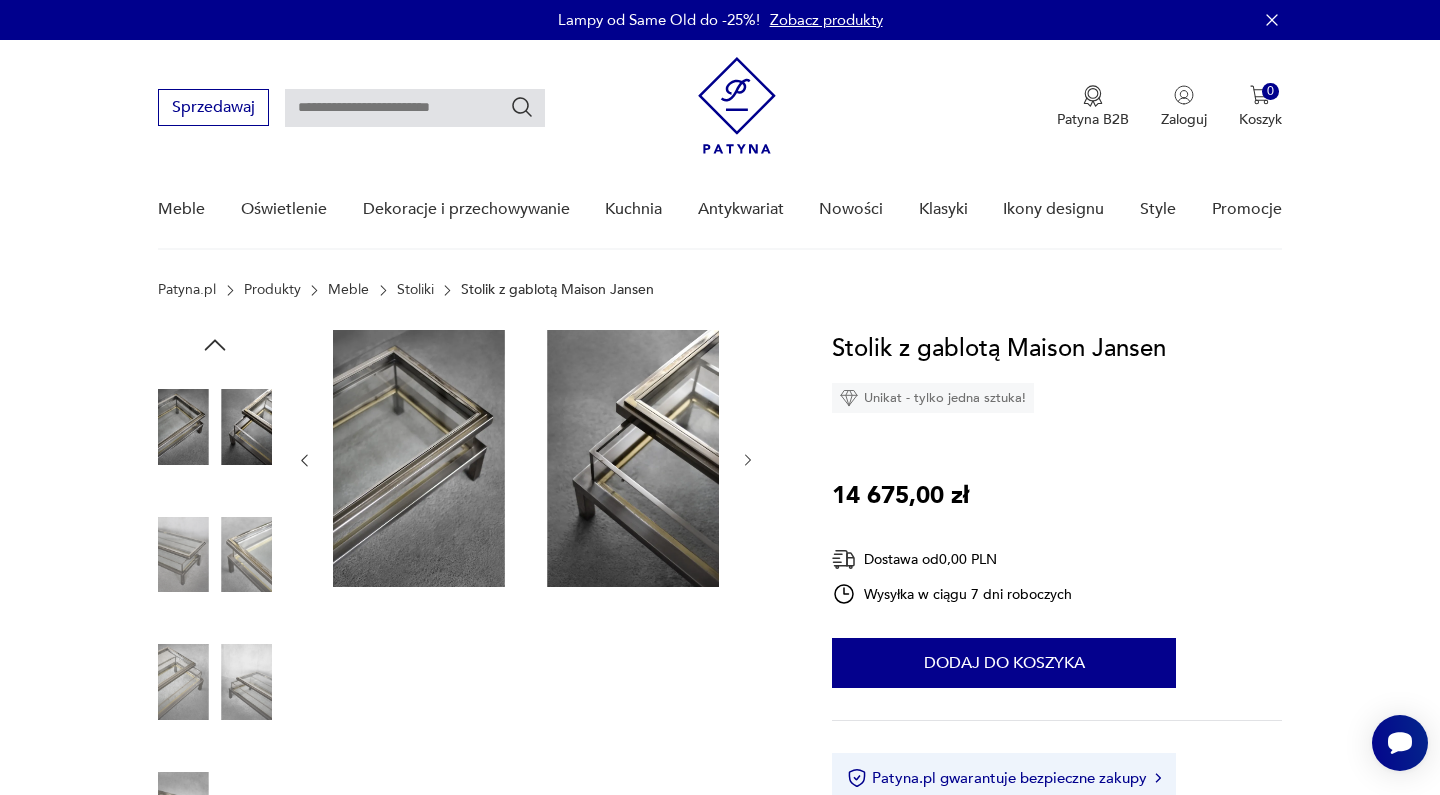 click at bounding box center [748, 460] 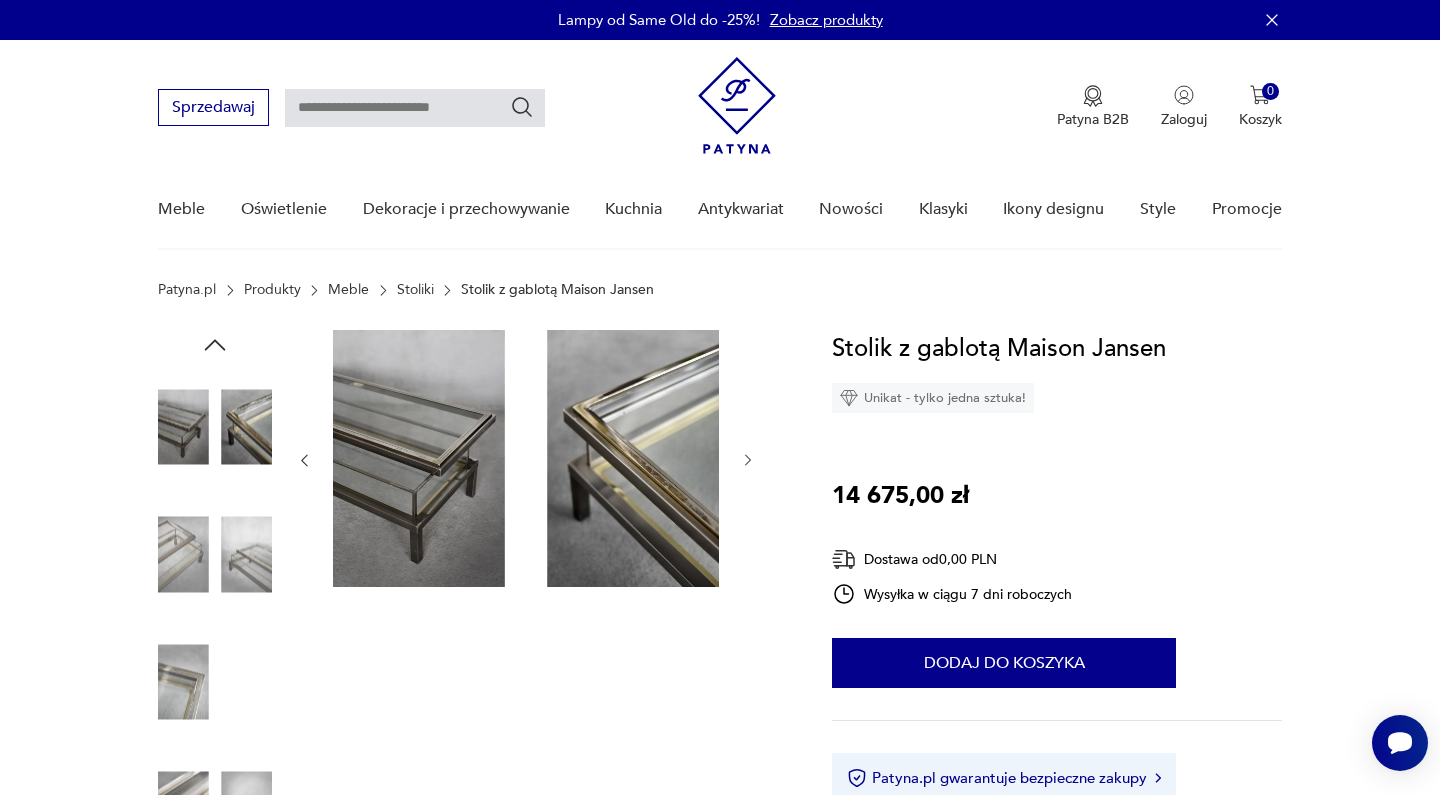 click at bounding box center [748, 460] 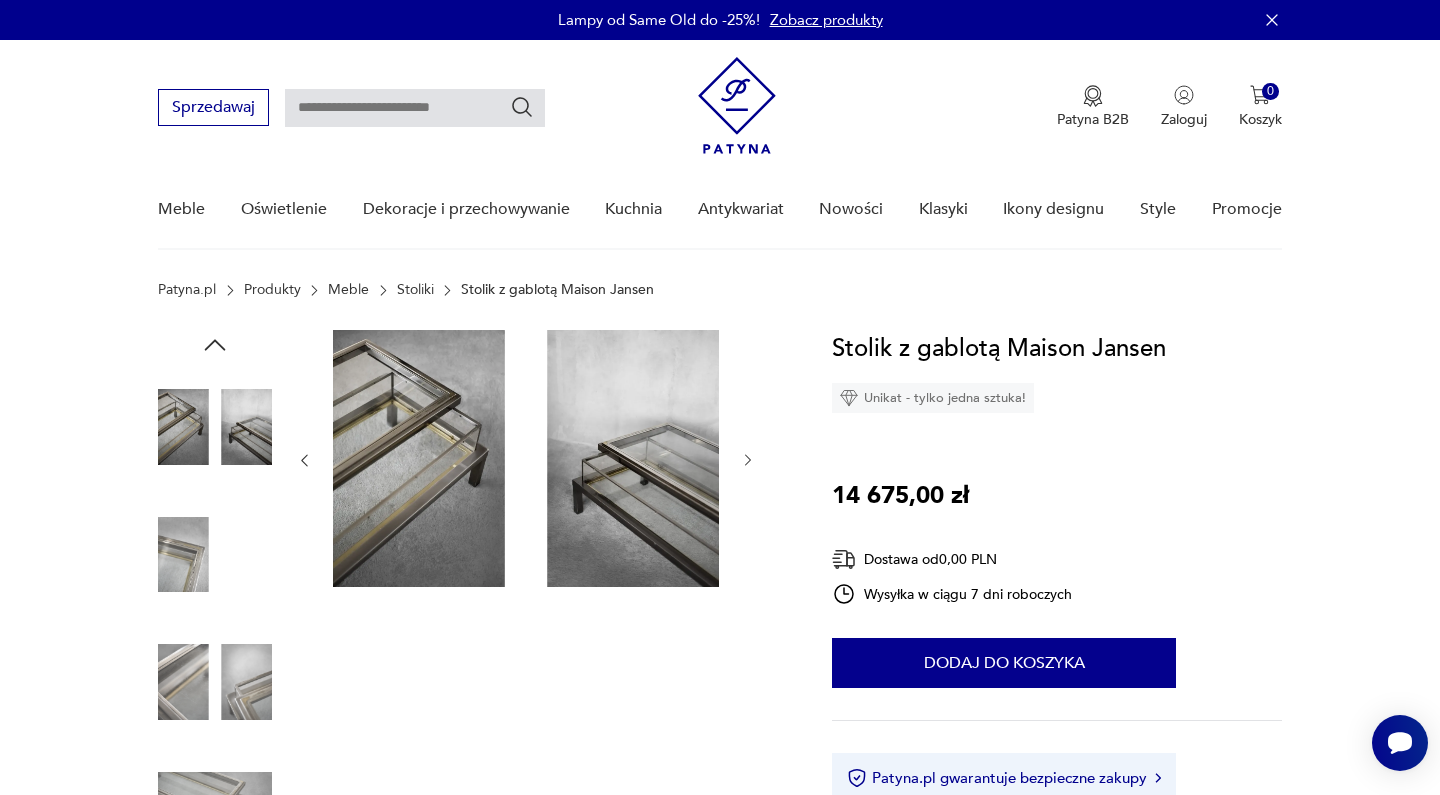 click at bounding box center [748, 460] 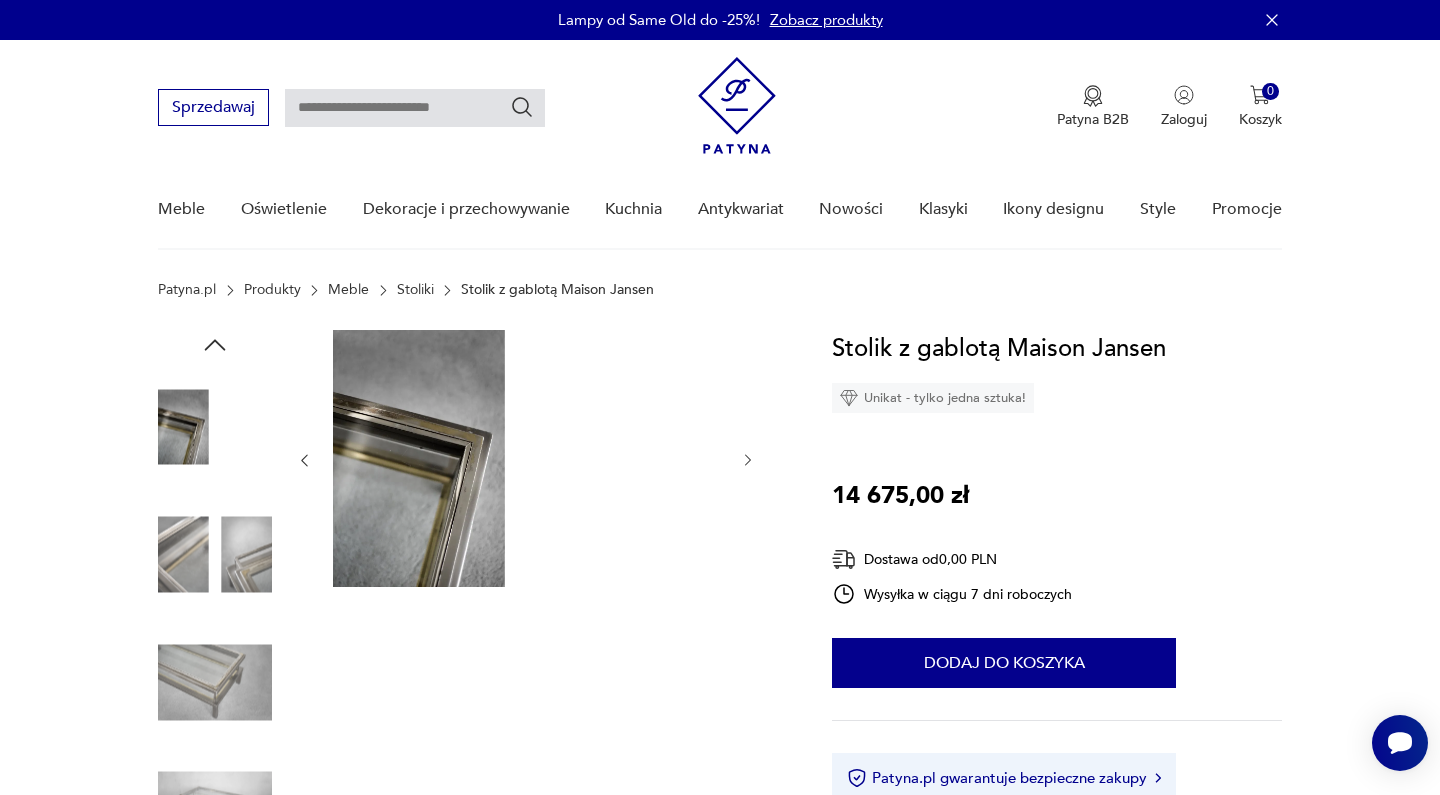 click at bounding box center (748, 460) 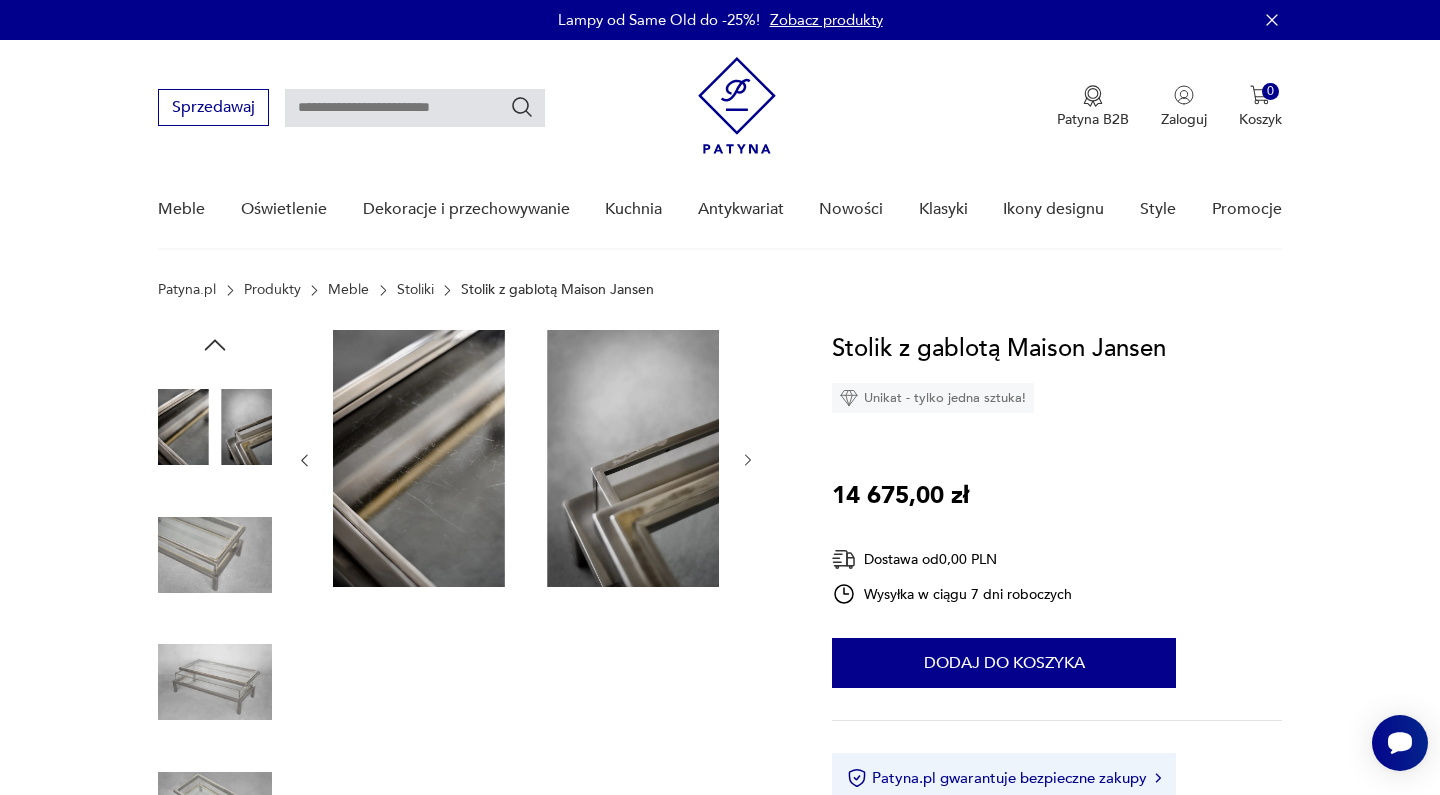 click at bounding box center (748, 460) 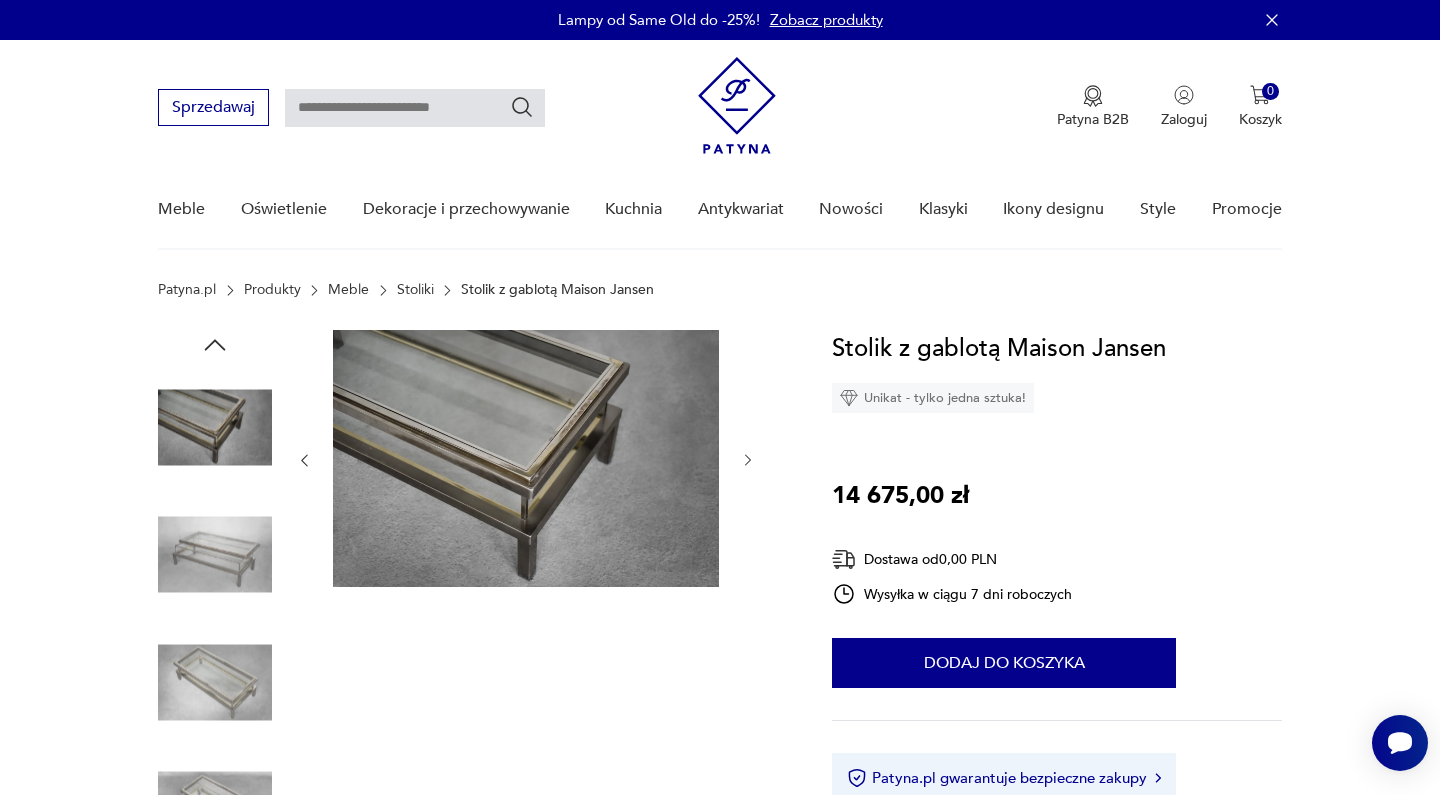 click at bounding box center (748, 460) 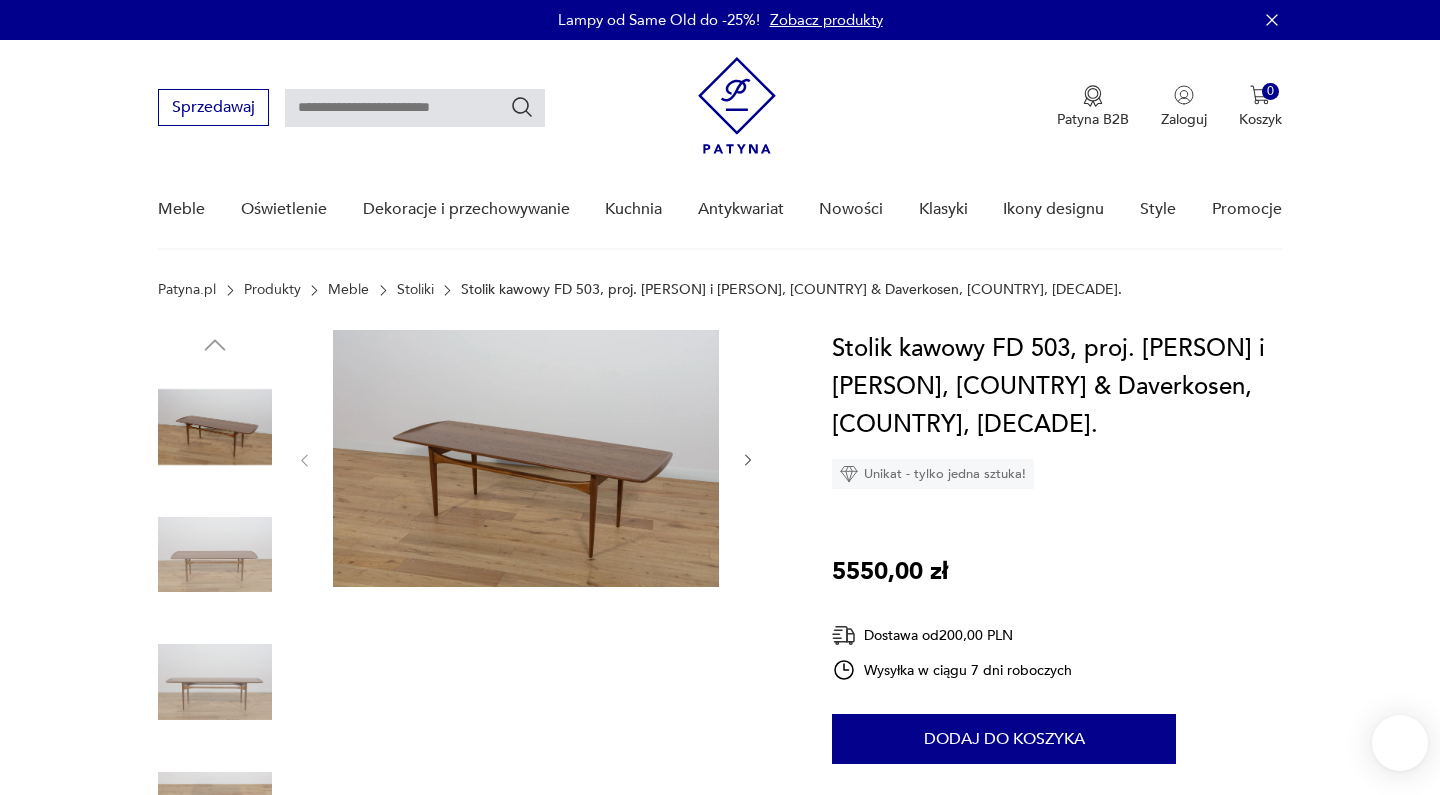 scroll, scrollTop: 0, scrollLeft: 0, axis: both 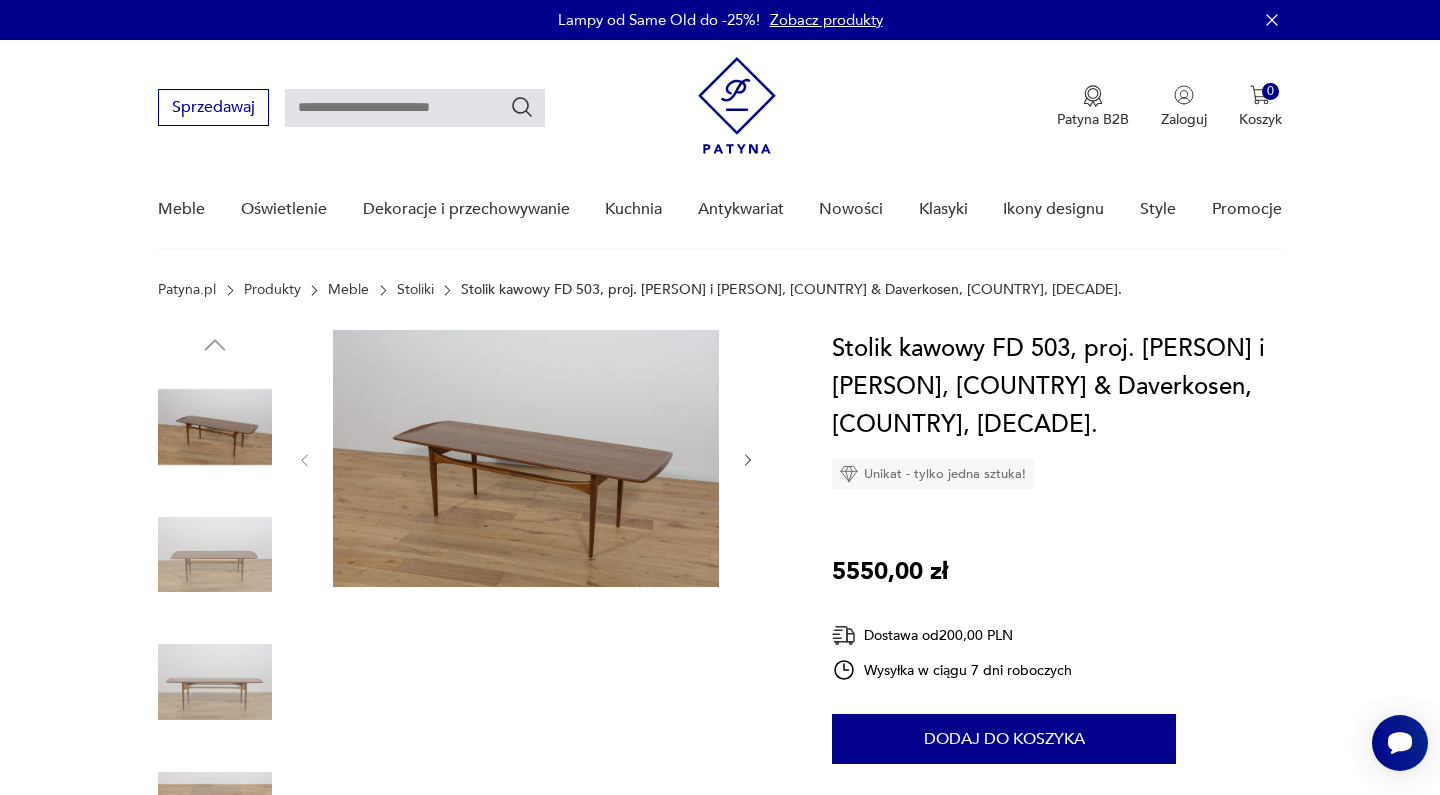 click at bounding box center (526, 460) 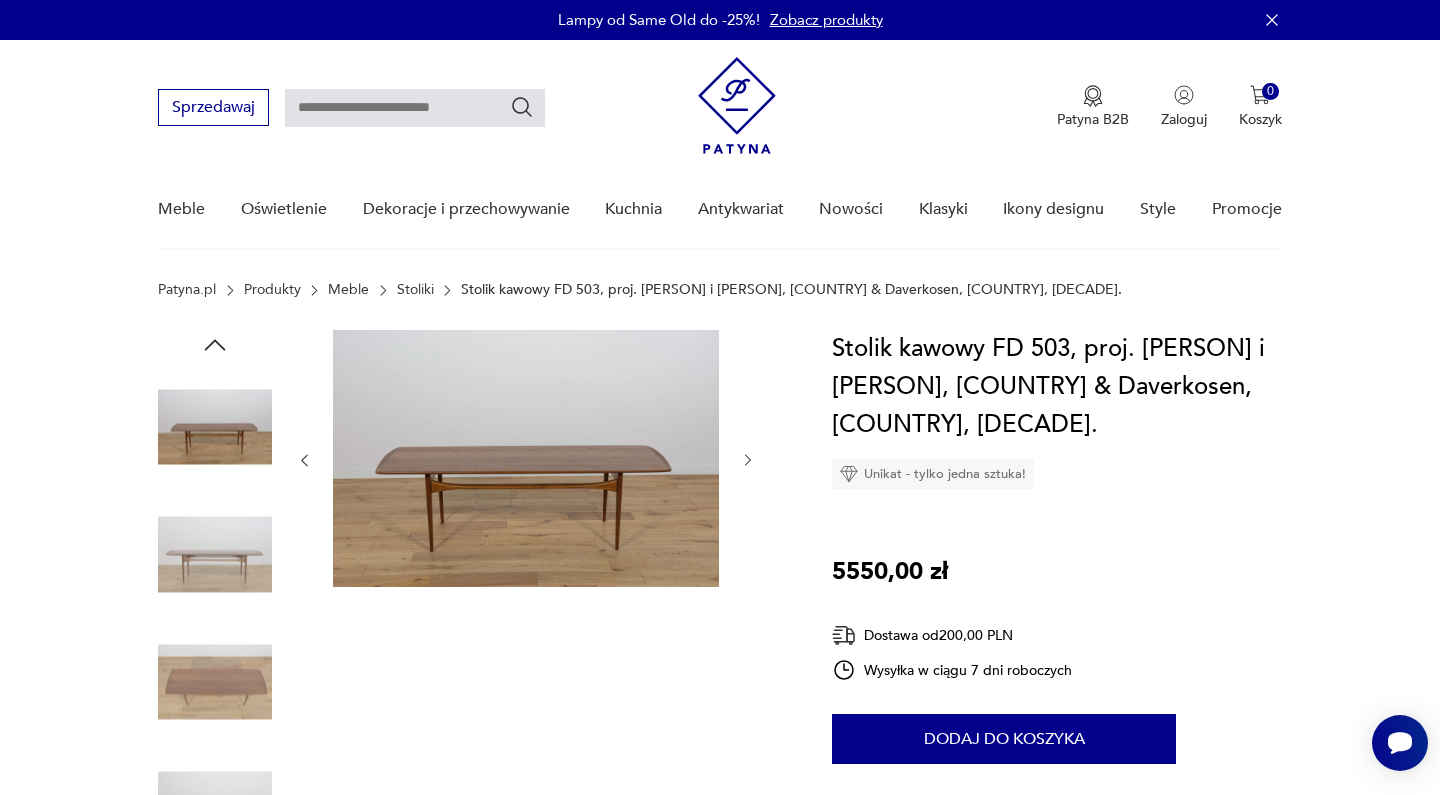 click at bounding box center [748, 460] 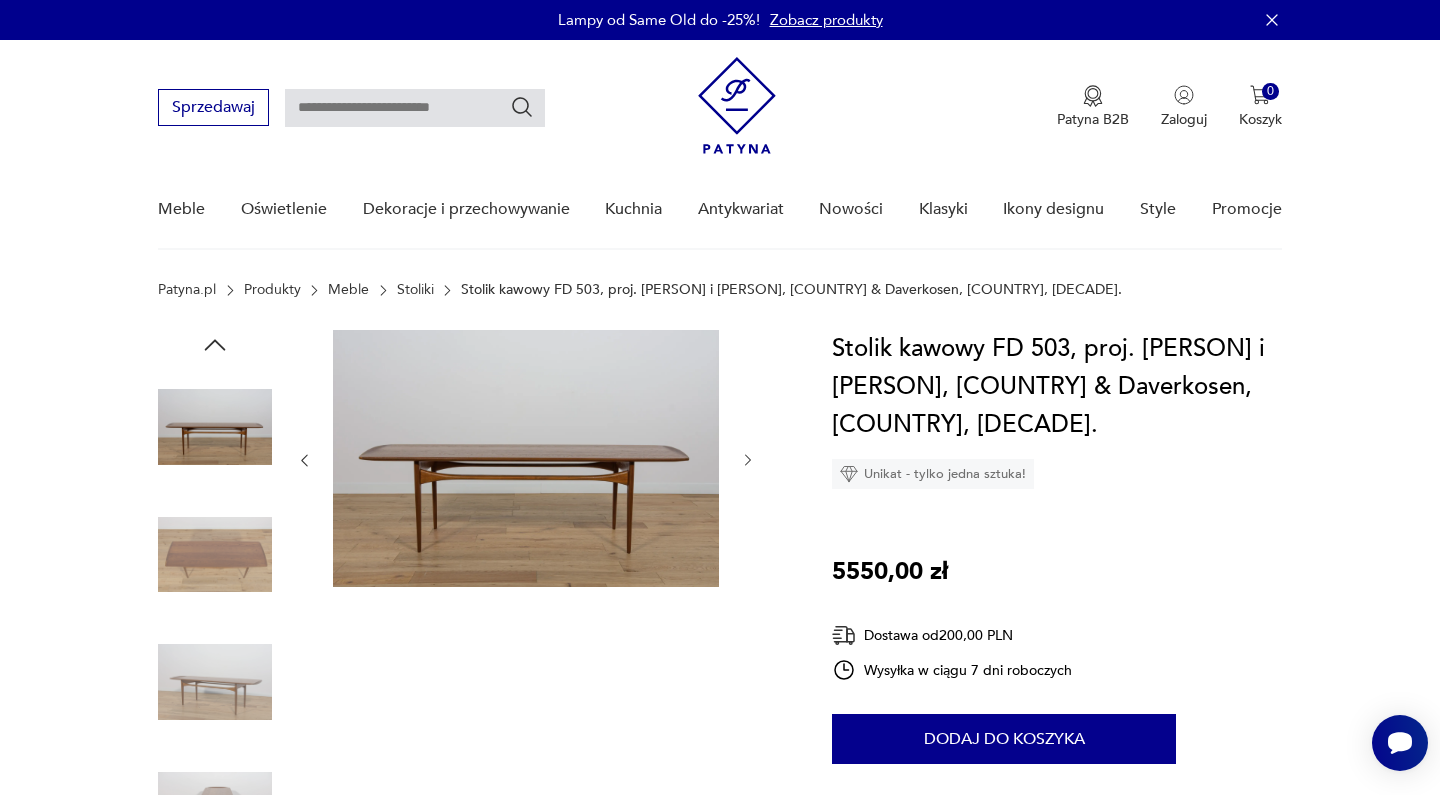 click at bounding box center [748, 460] 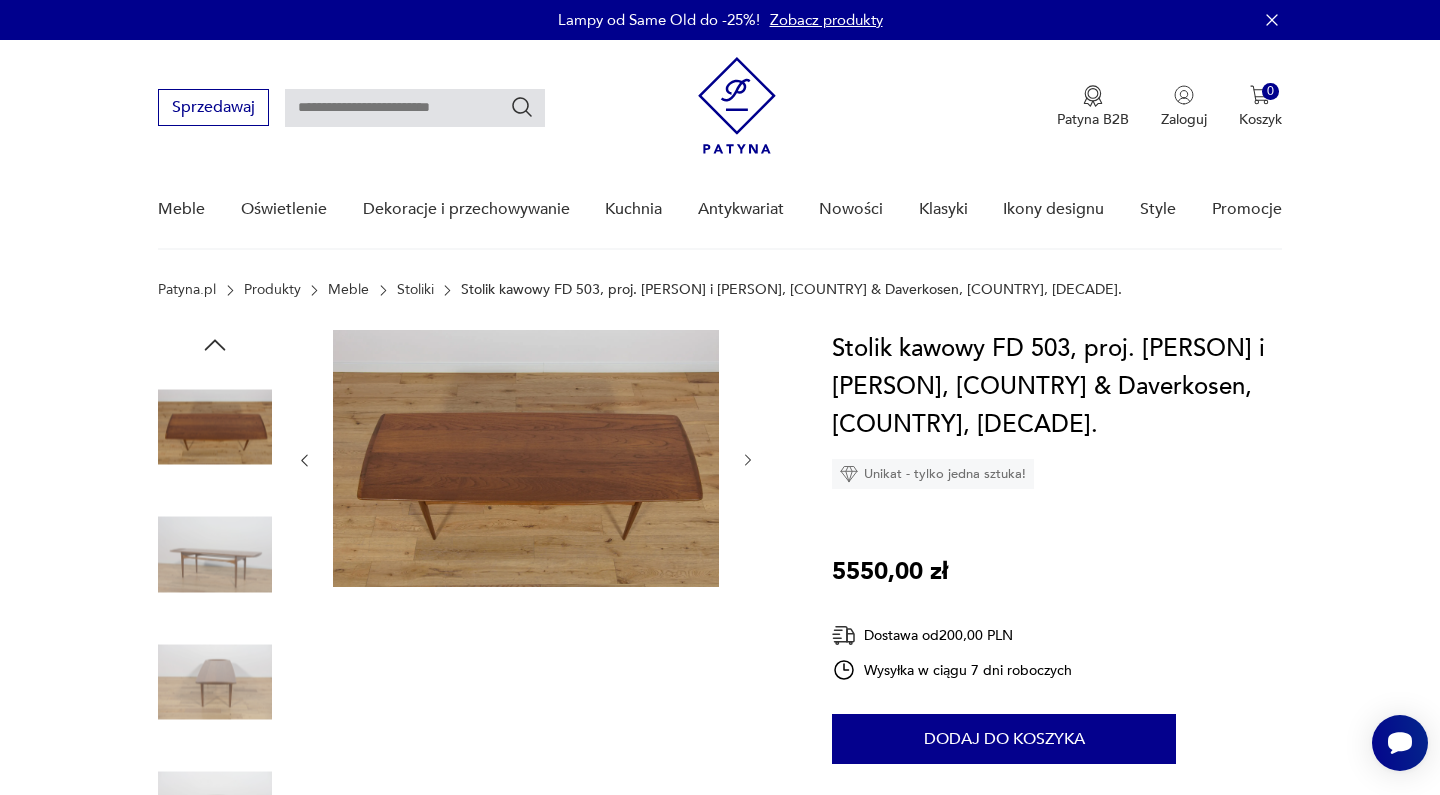 click at bounding box center [748, 460] 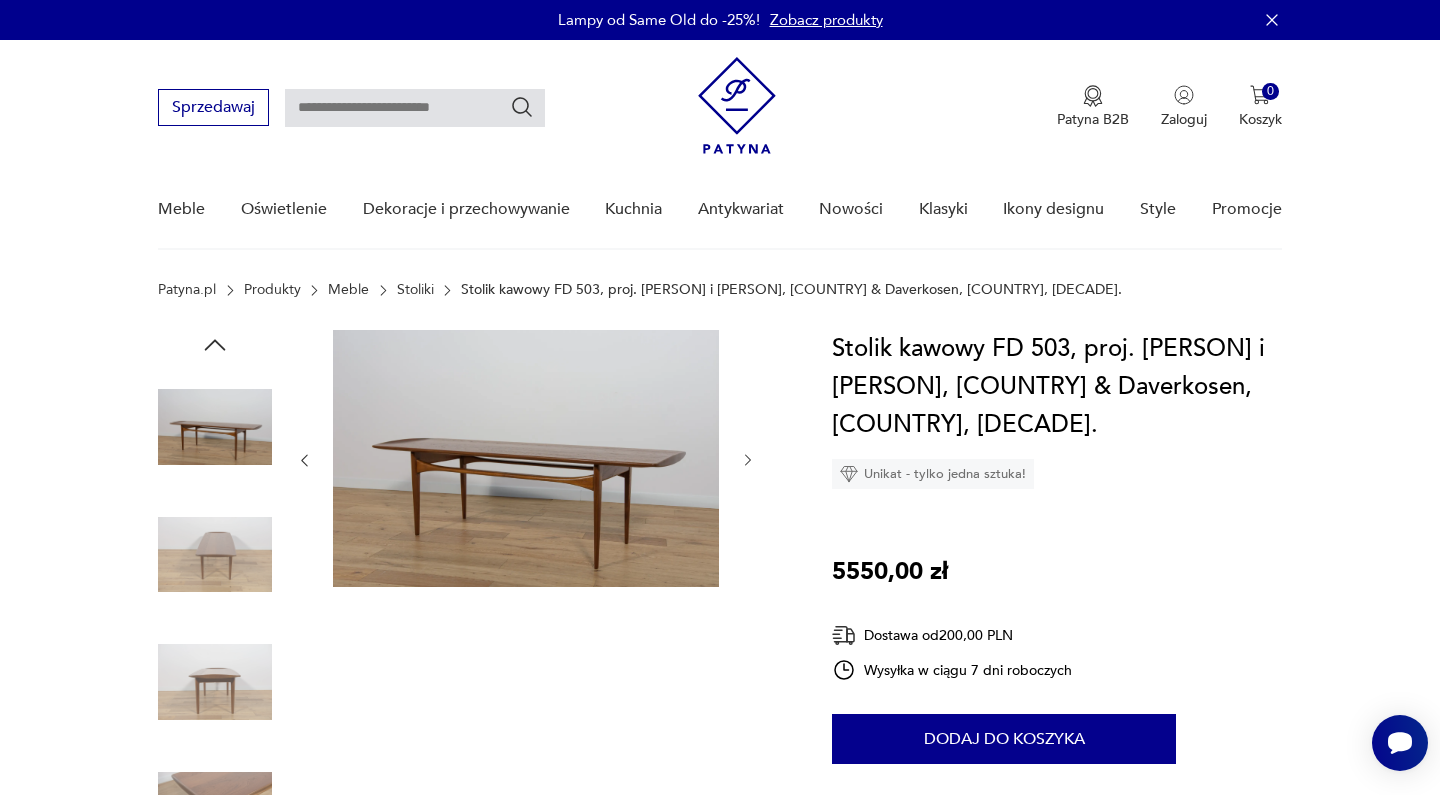 click at bounding box center [748, 460] 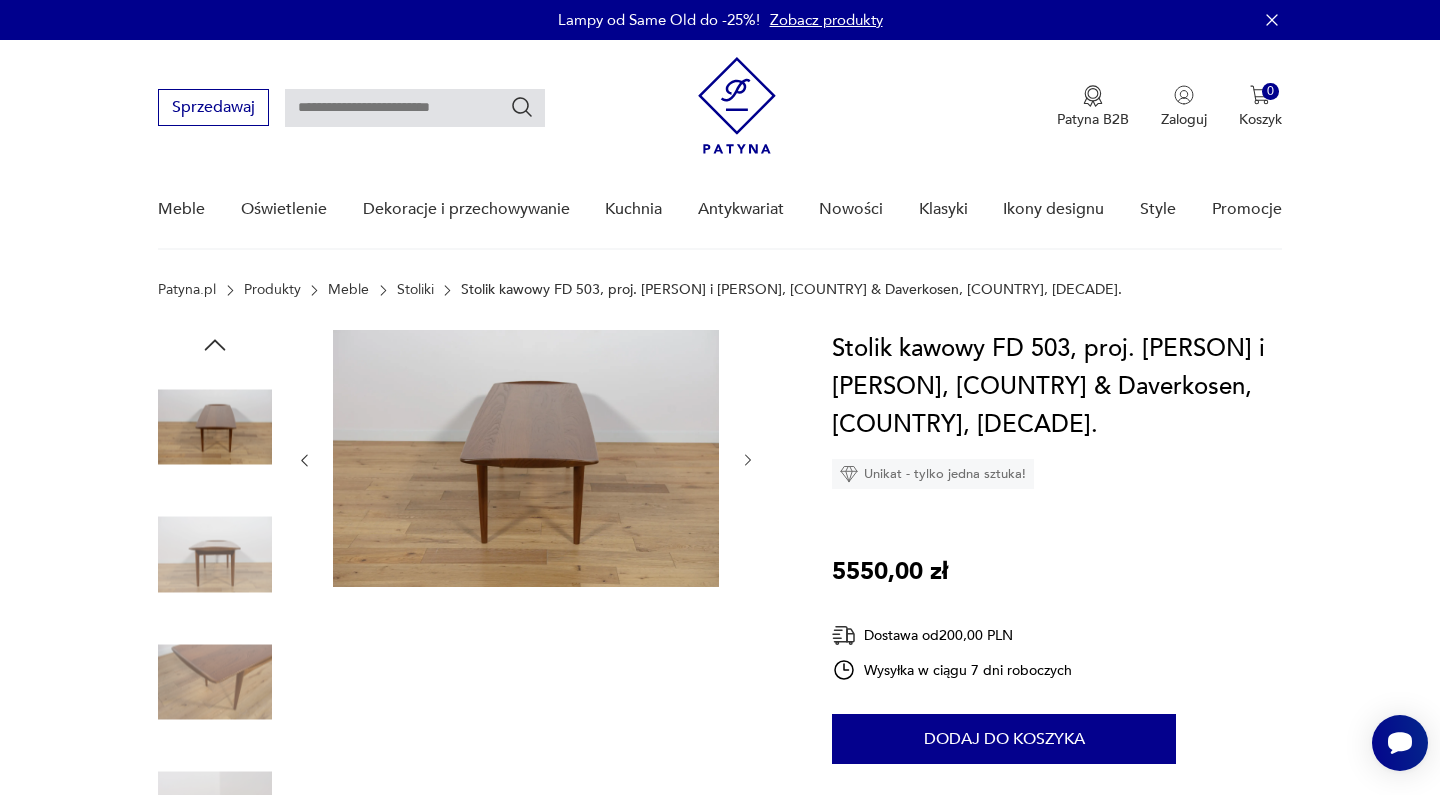 click at bounding box center (748, 460) 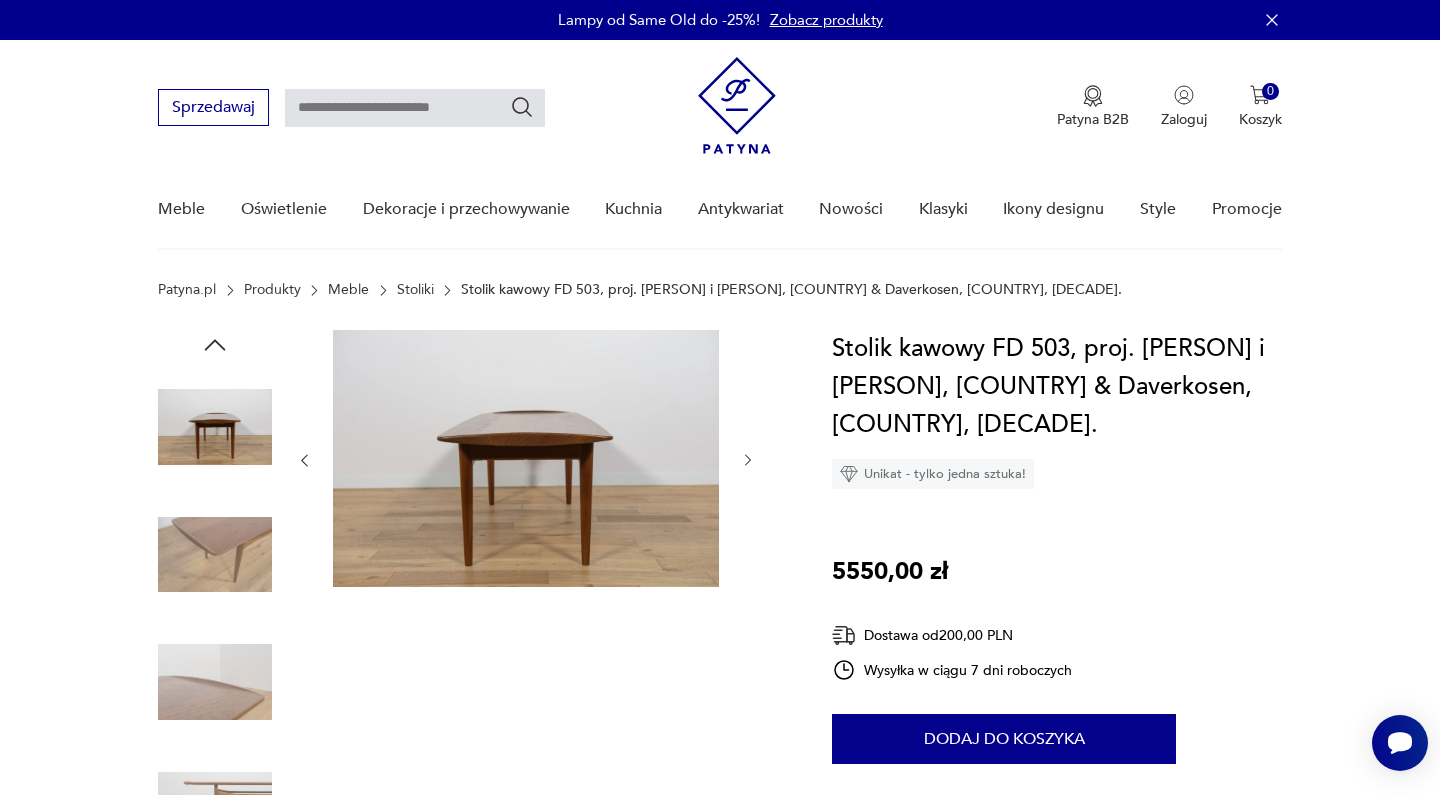 click at bounding box center [748, 460] 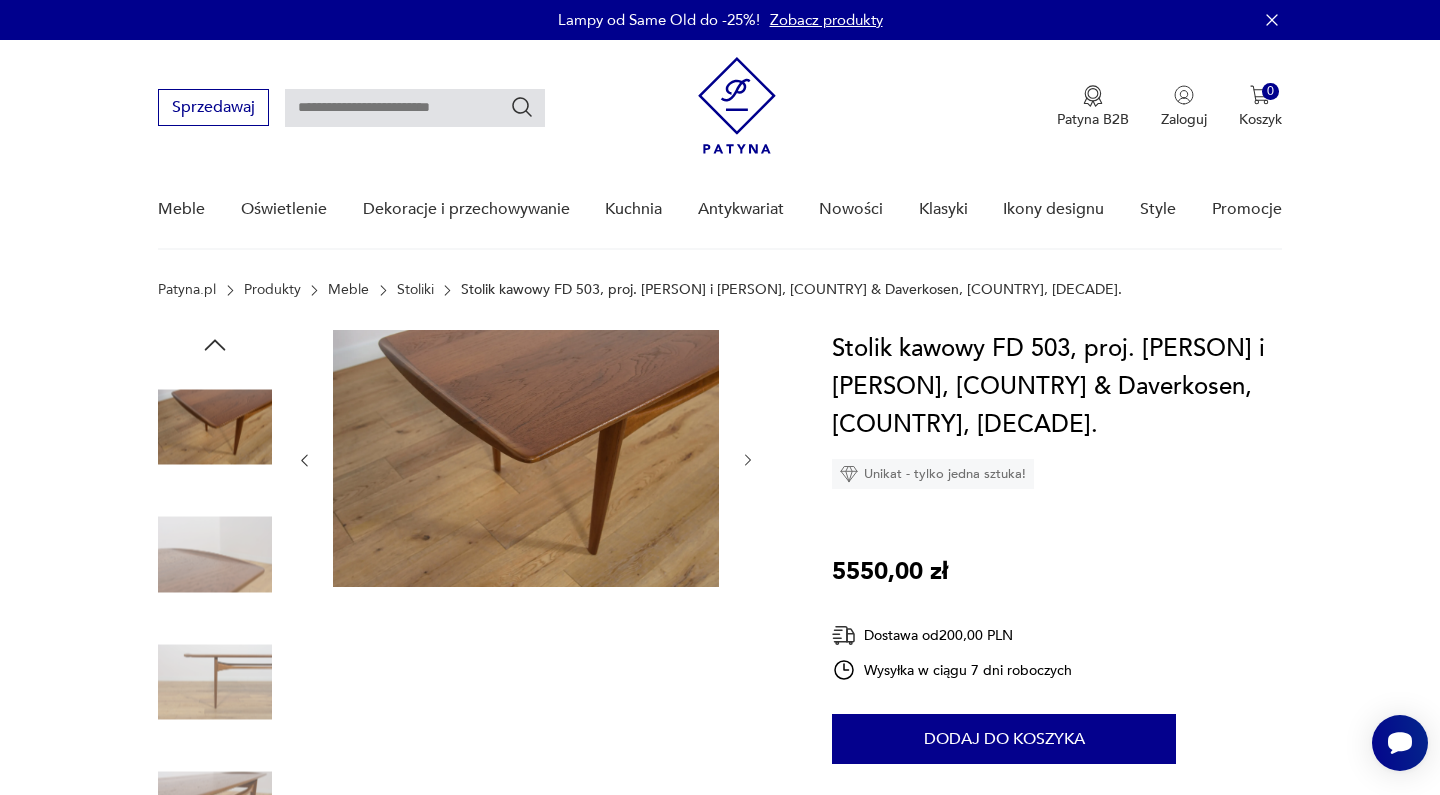click at bounding box center (748, 460) 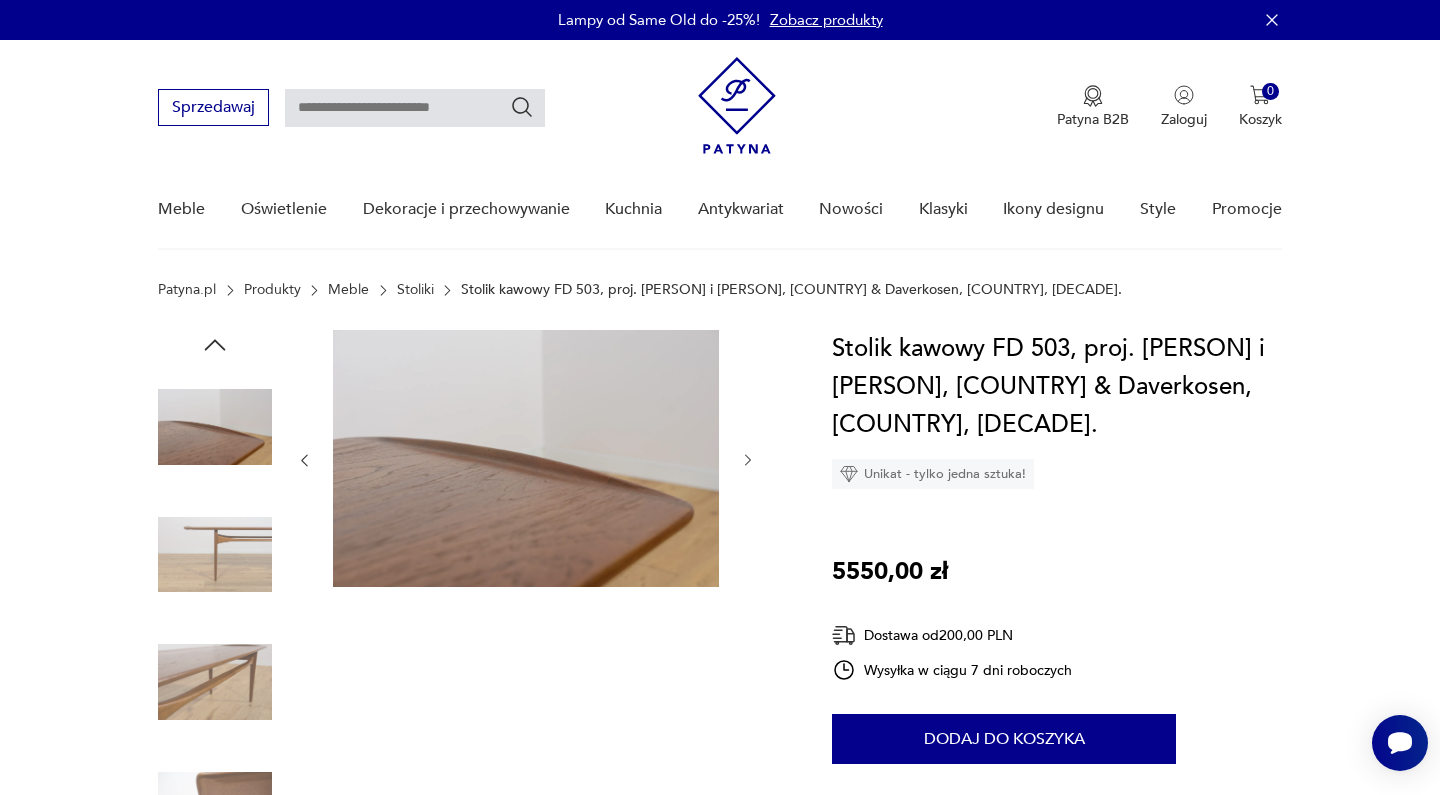 click at bounding box center (748, 460) 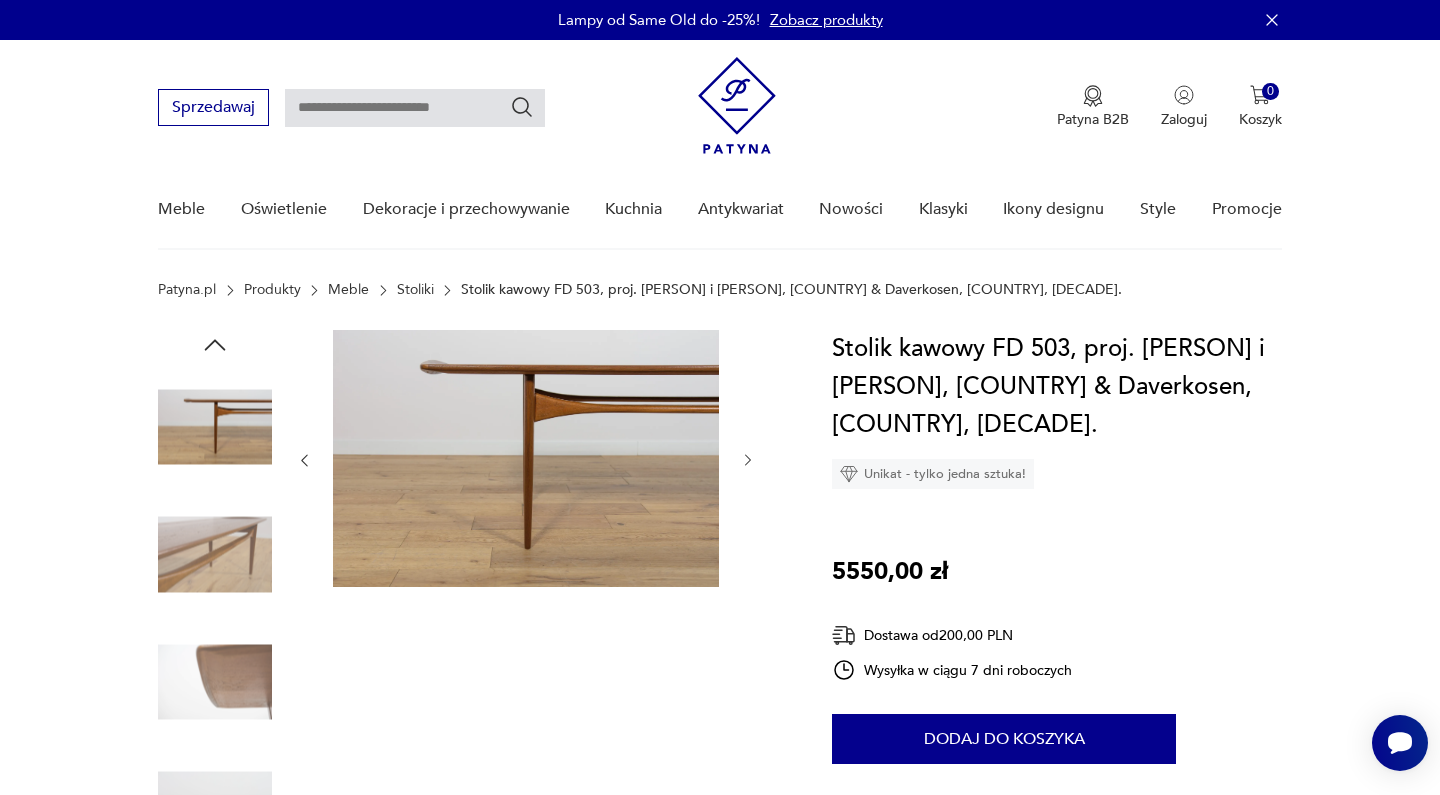 click at bounding box center (748, 460) 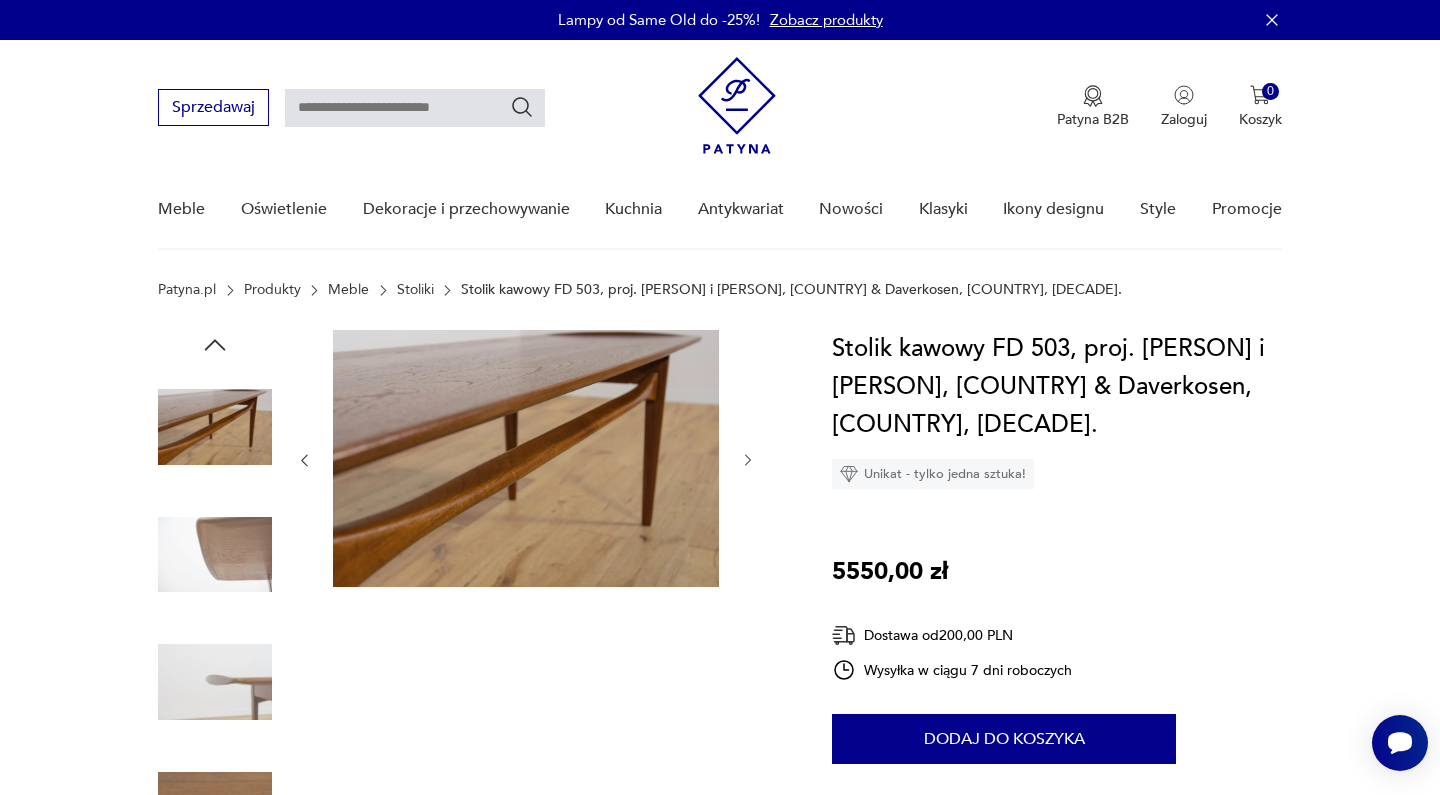click at bounding box center [748, 460] 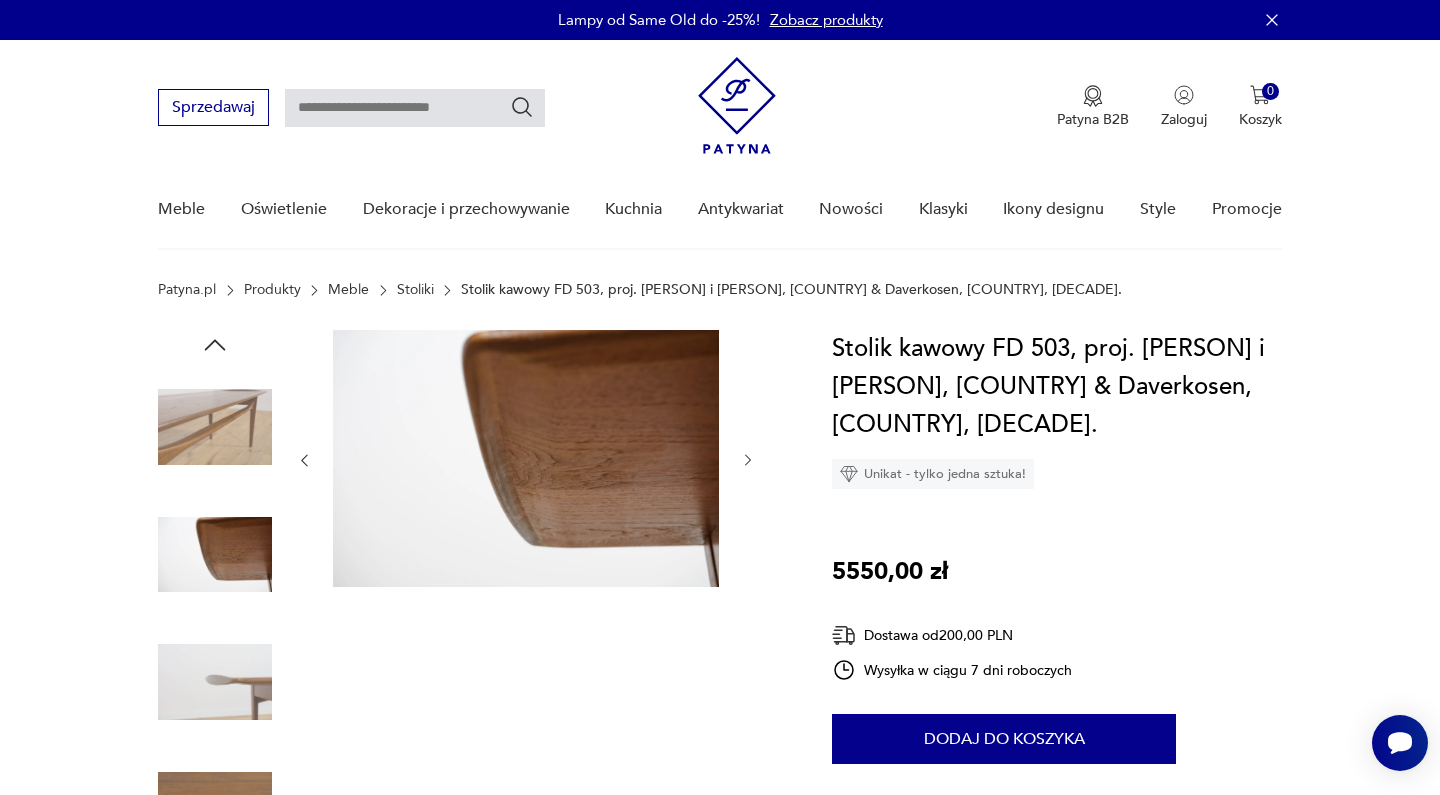 click at bounding box center [748, 460] 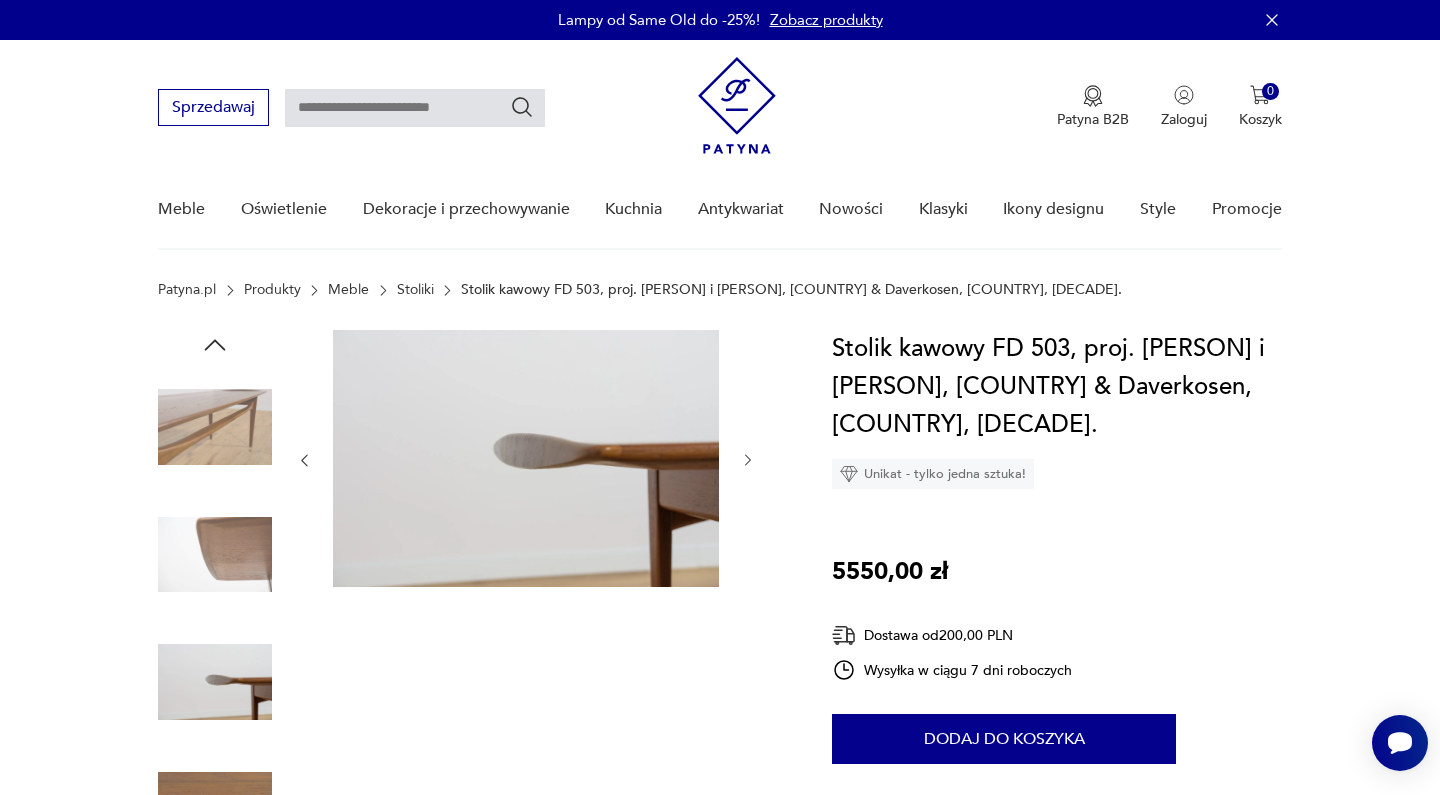 click at bounding box center (748, 460) 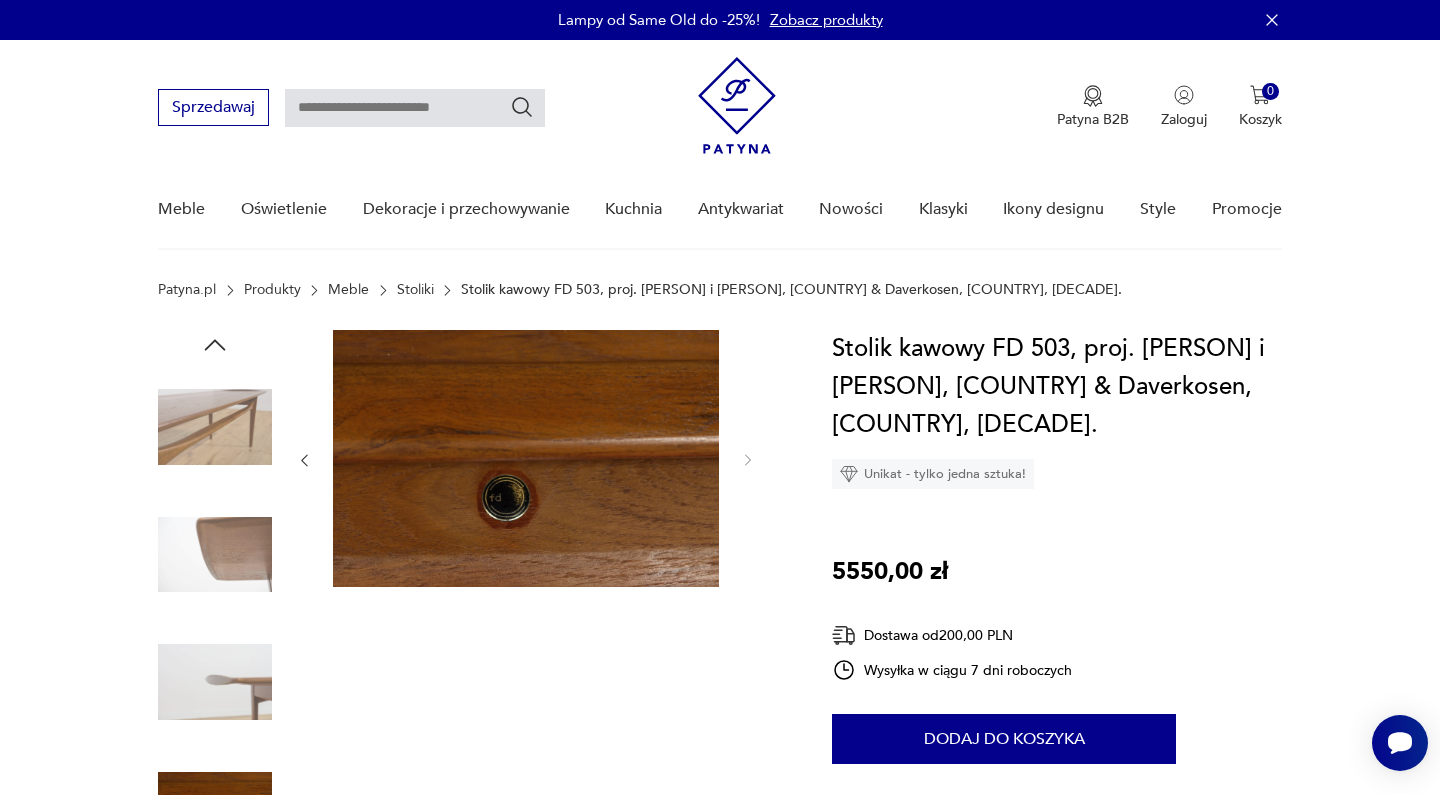 click at bounding box center (0, 0) 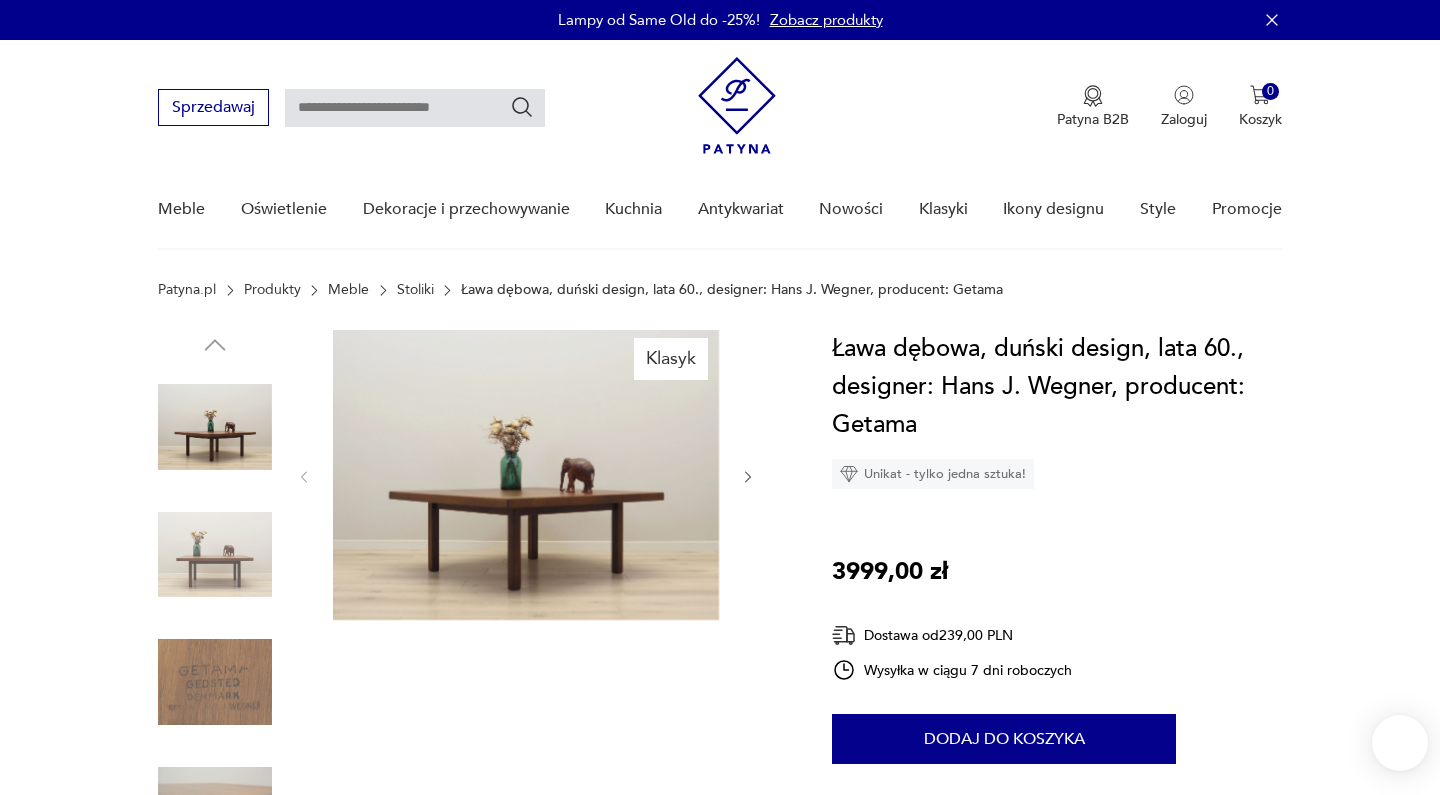 scroll, scrollTop: 0, scrollLeft: 0, axis: both 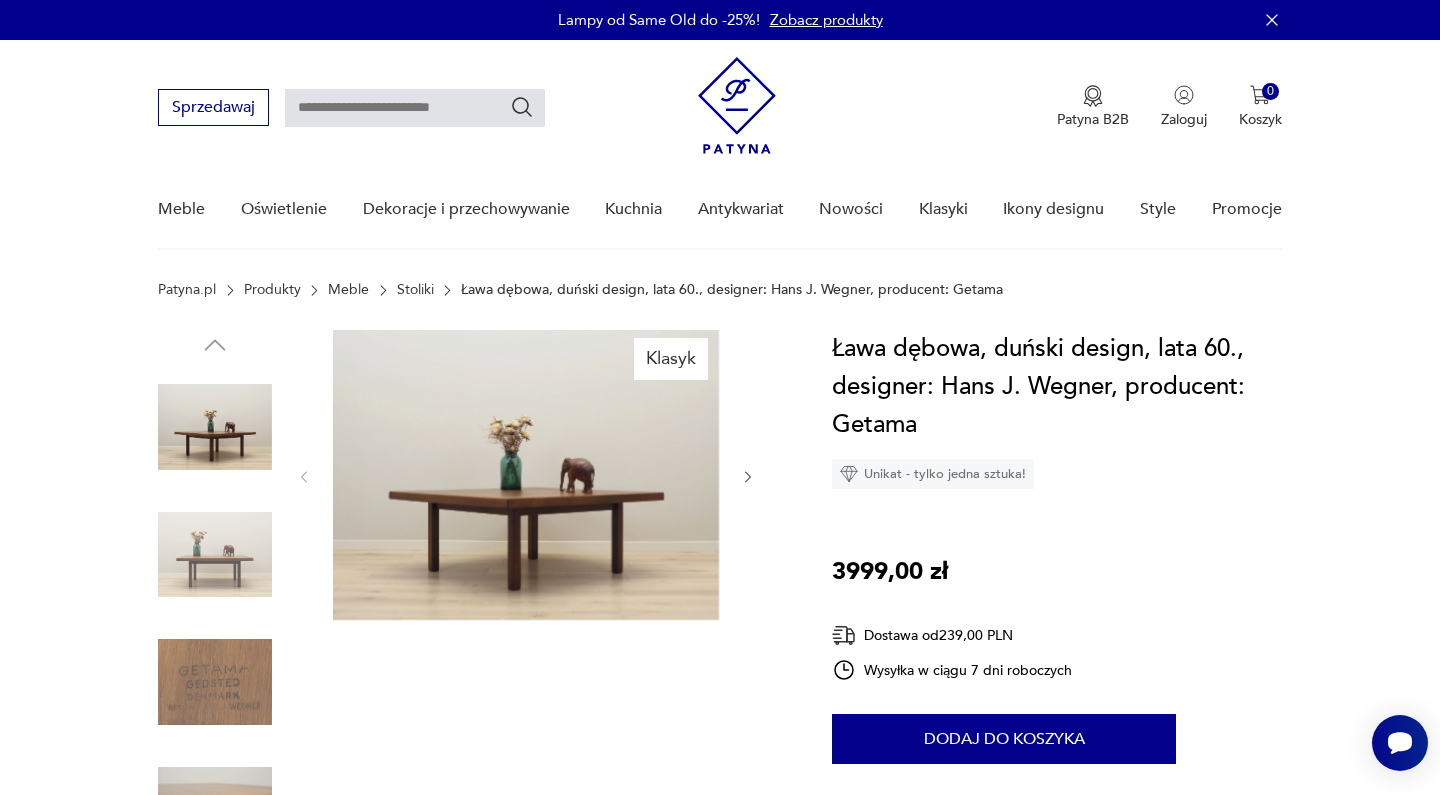 click at bounding box center (748, 477) 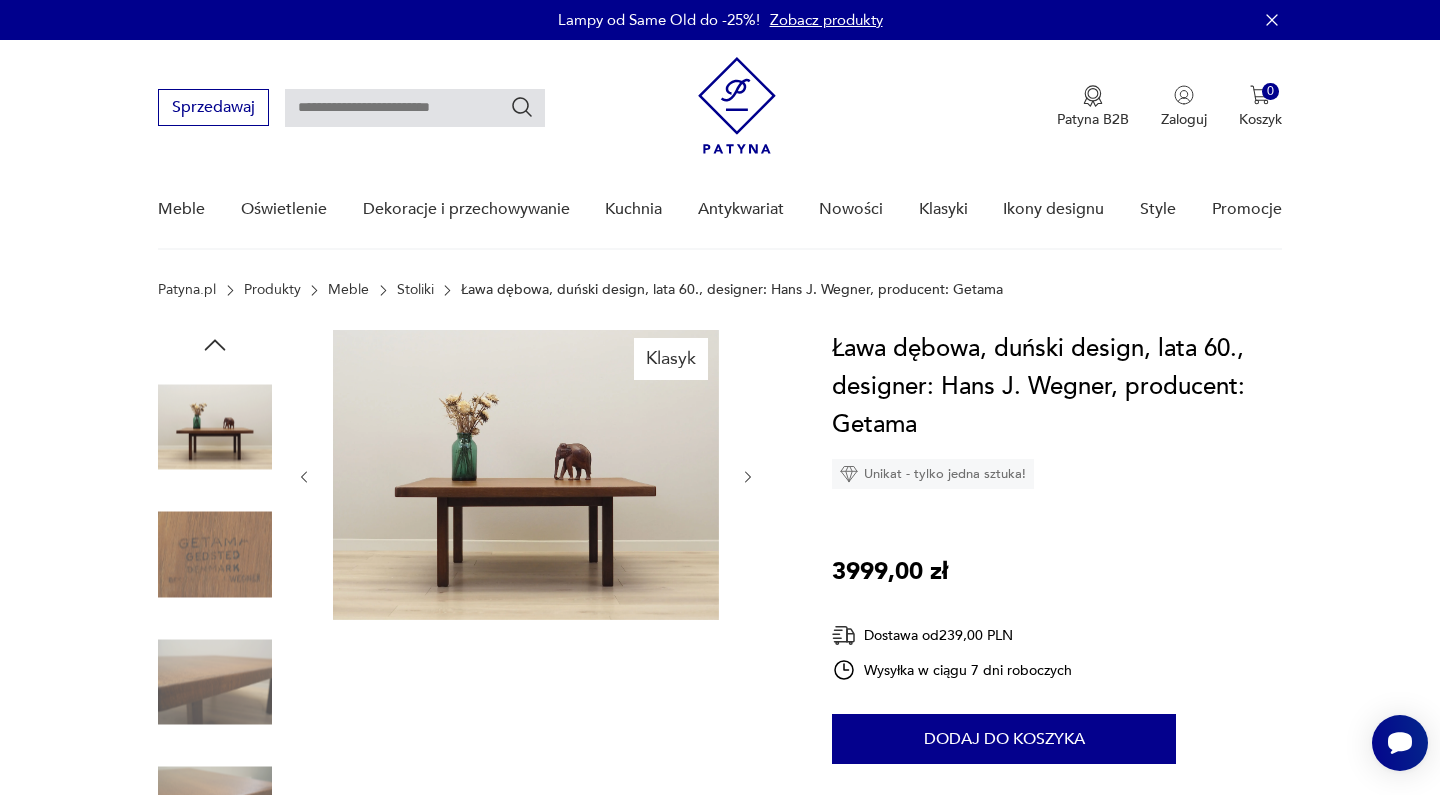 click at bounding box center [748, 477] 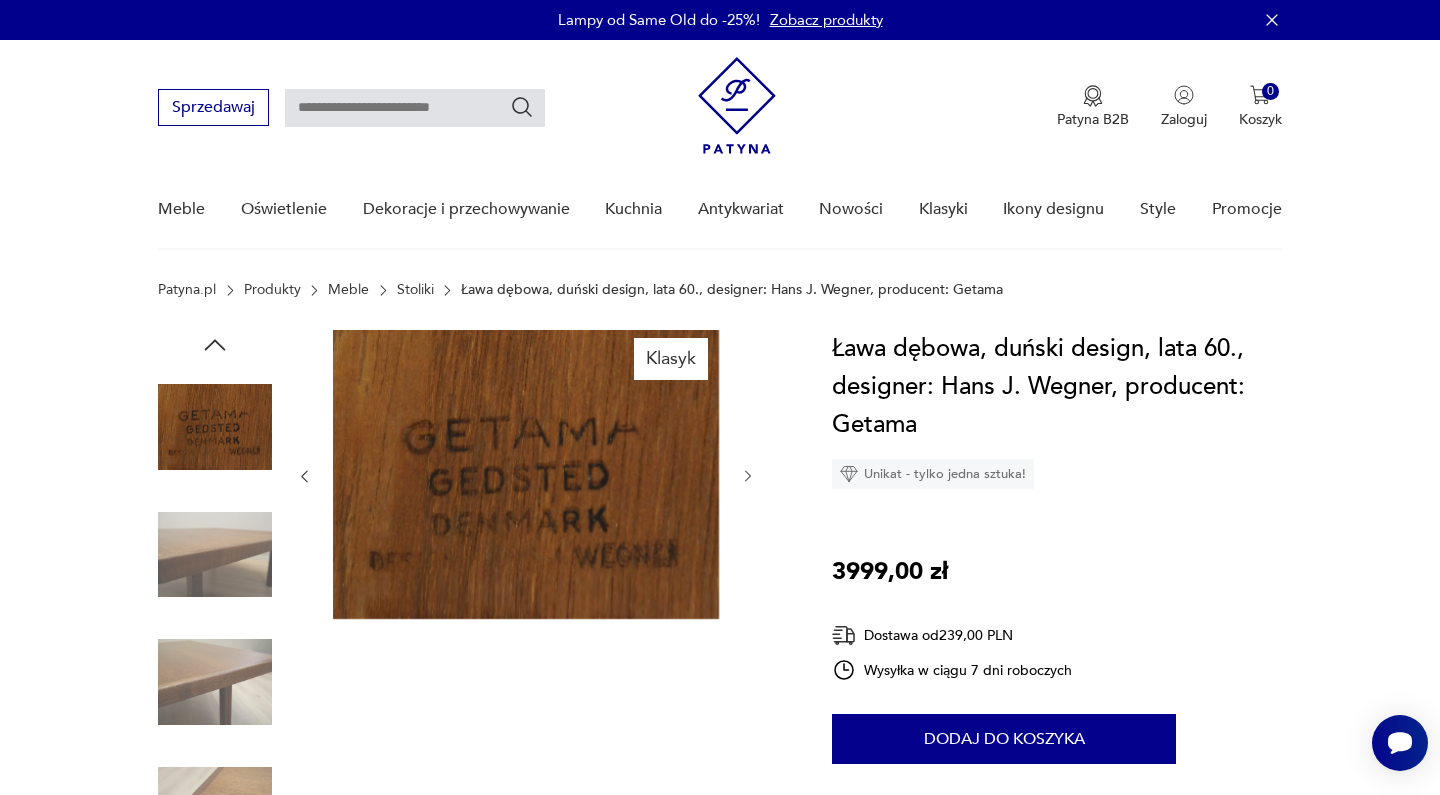 click at bounding box center [748, 476] 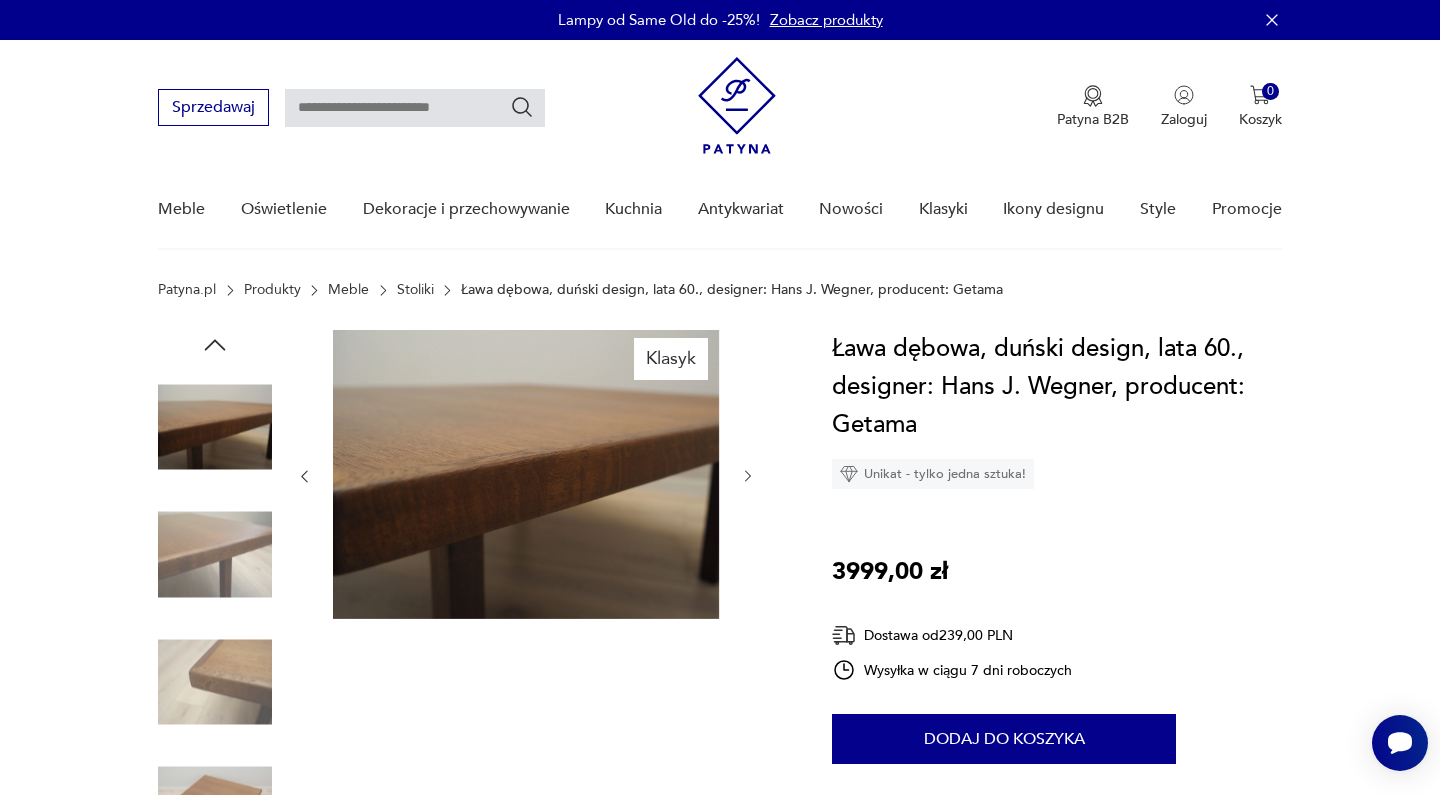 click at bounding box center (748, 476) 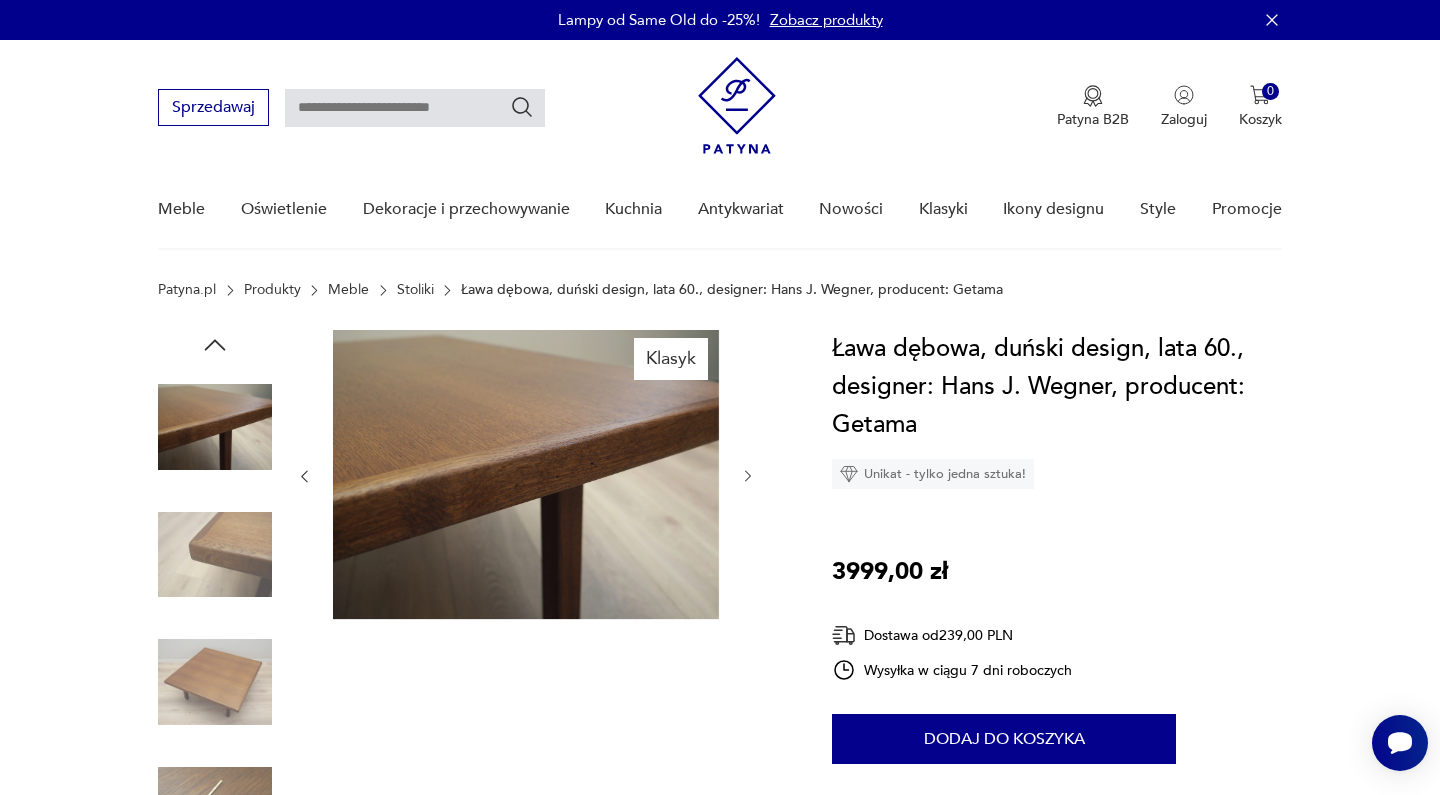 click at bounding box center (748, 476) 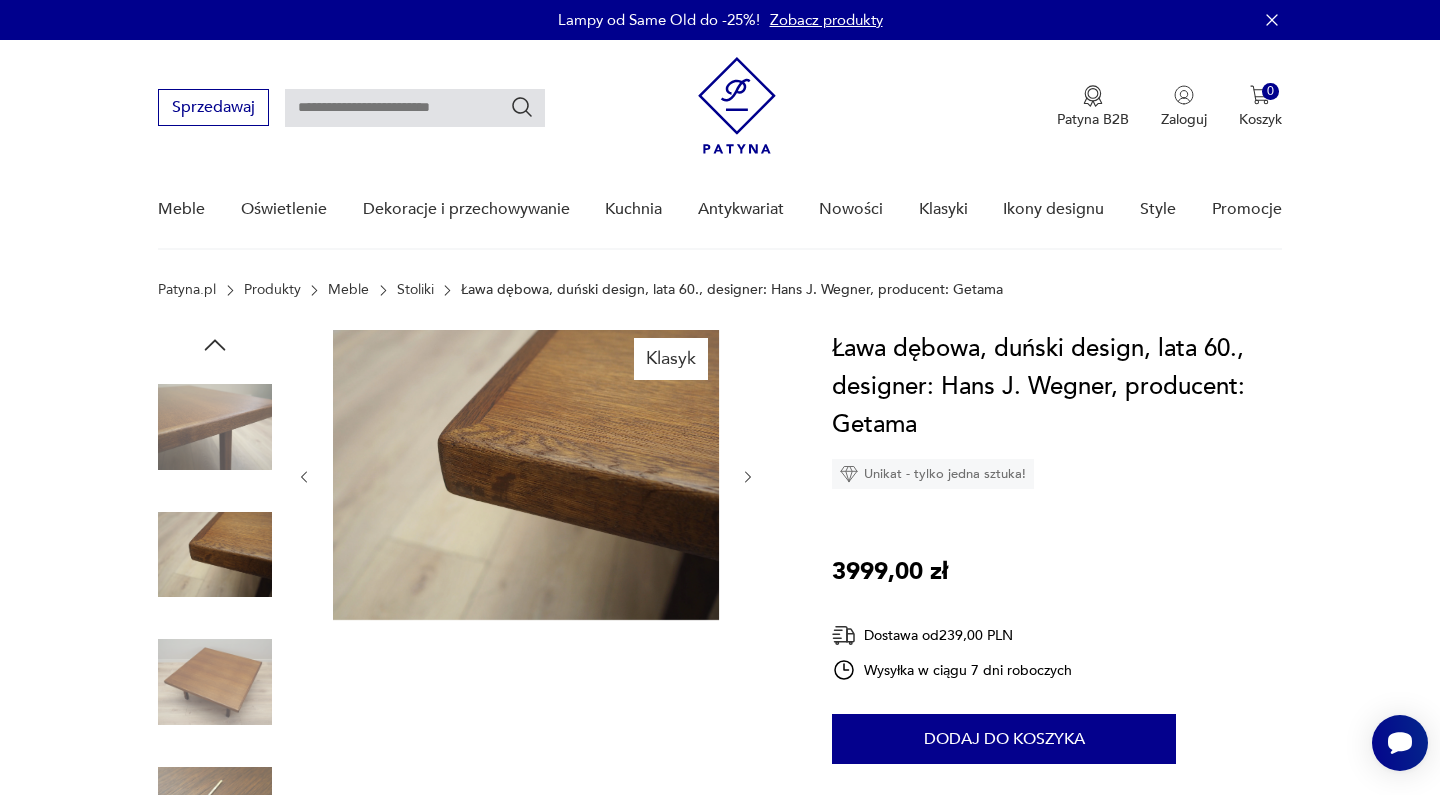 click at bounding box center [748, 477] 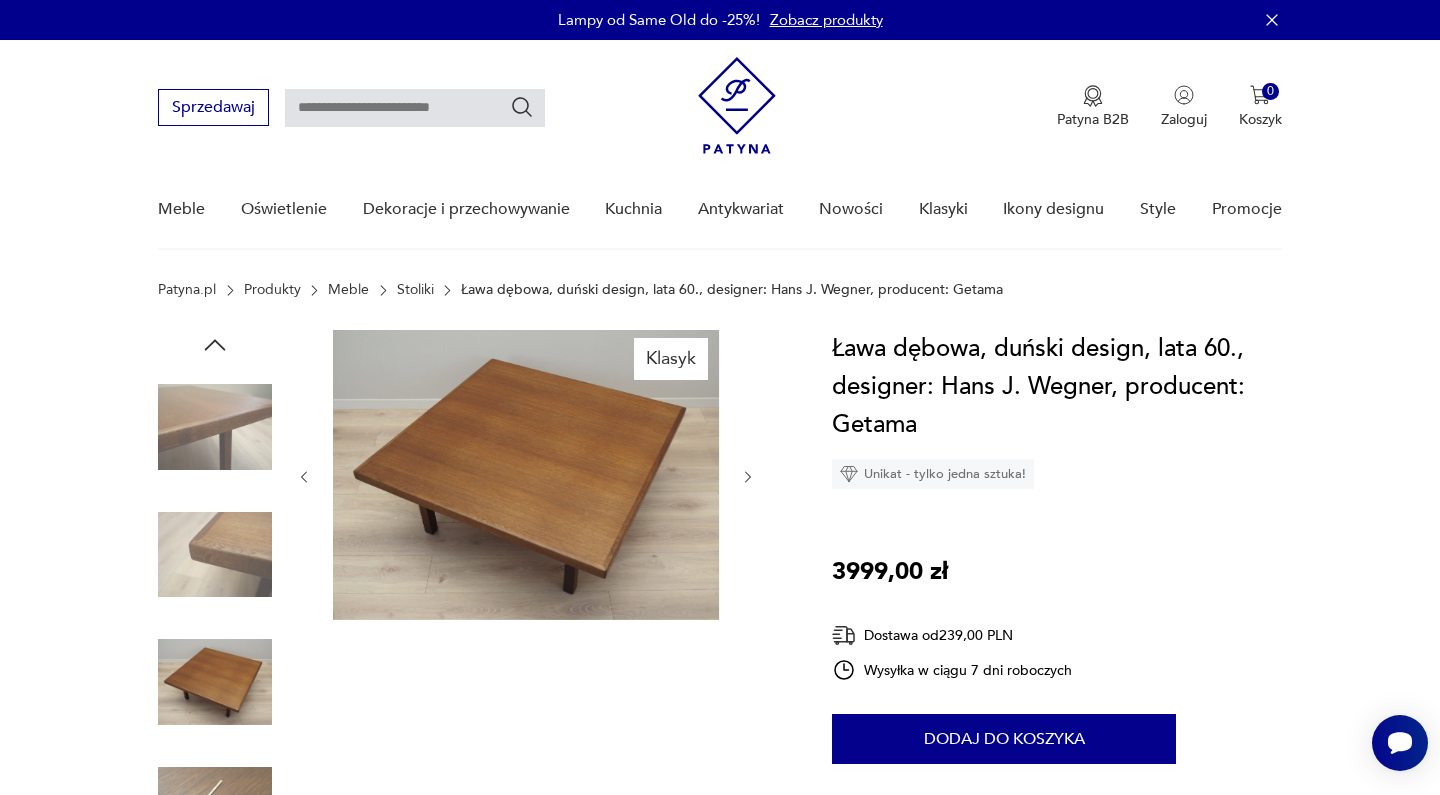click at bounding box center (748, 477) 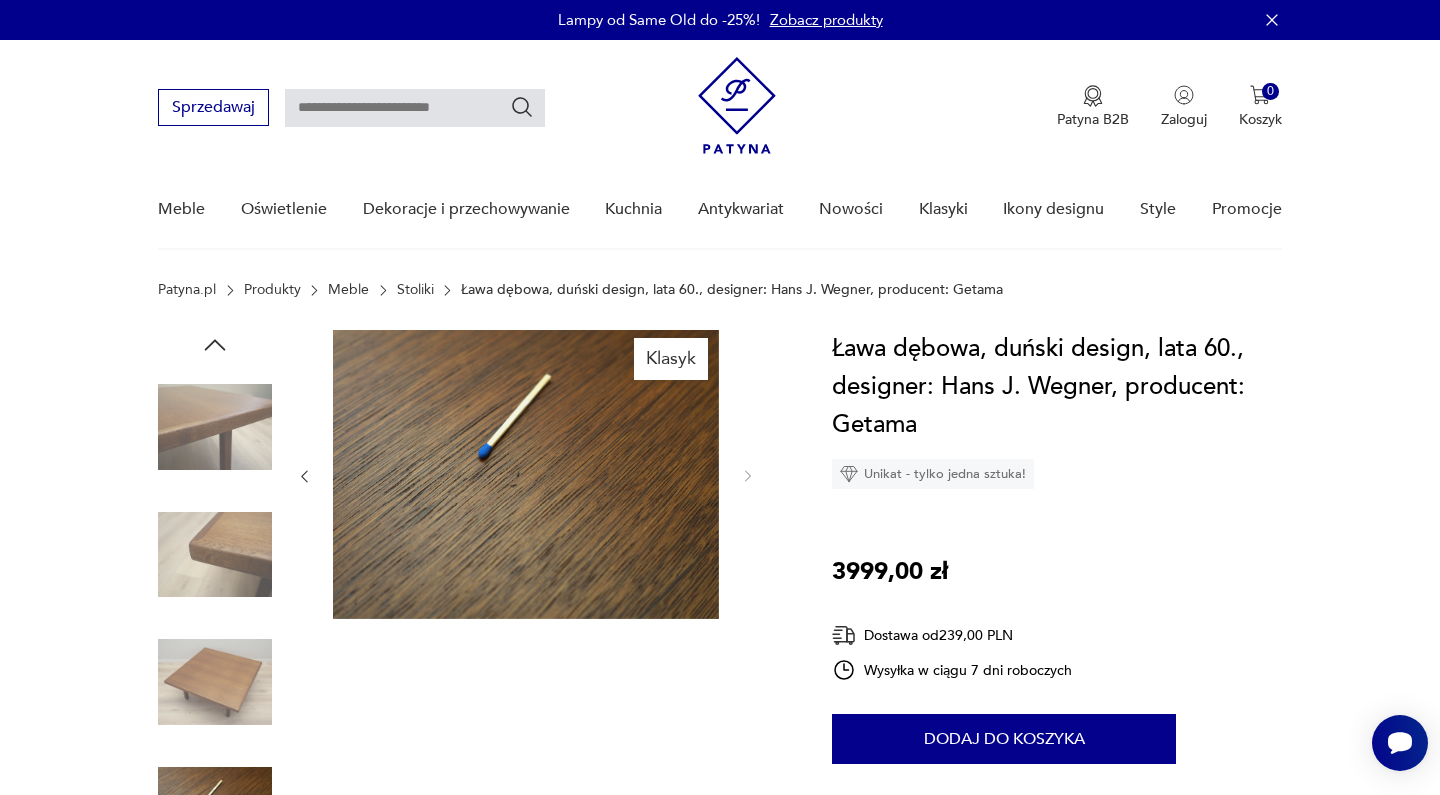 click at bounding box center [0, 0] 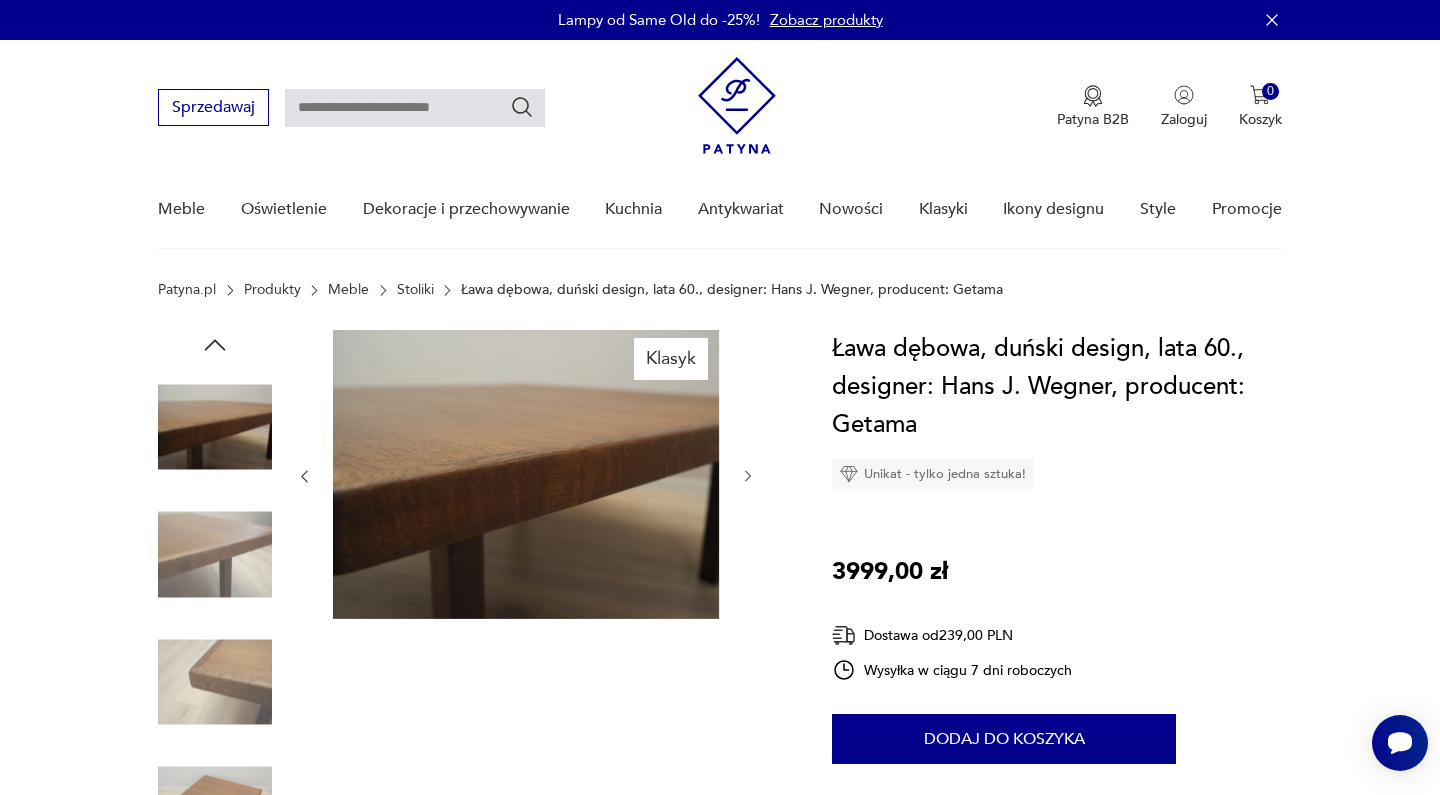 click at bounding box center [215, 427] 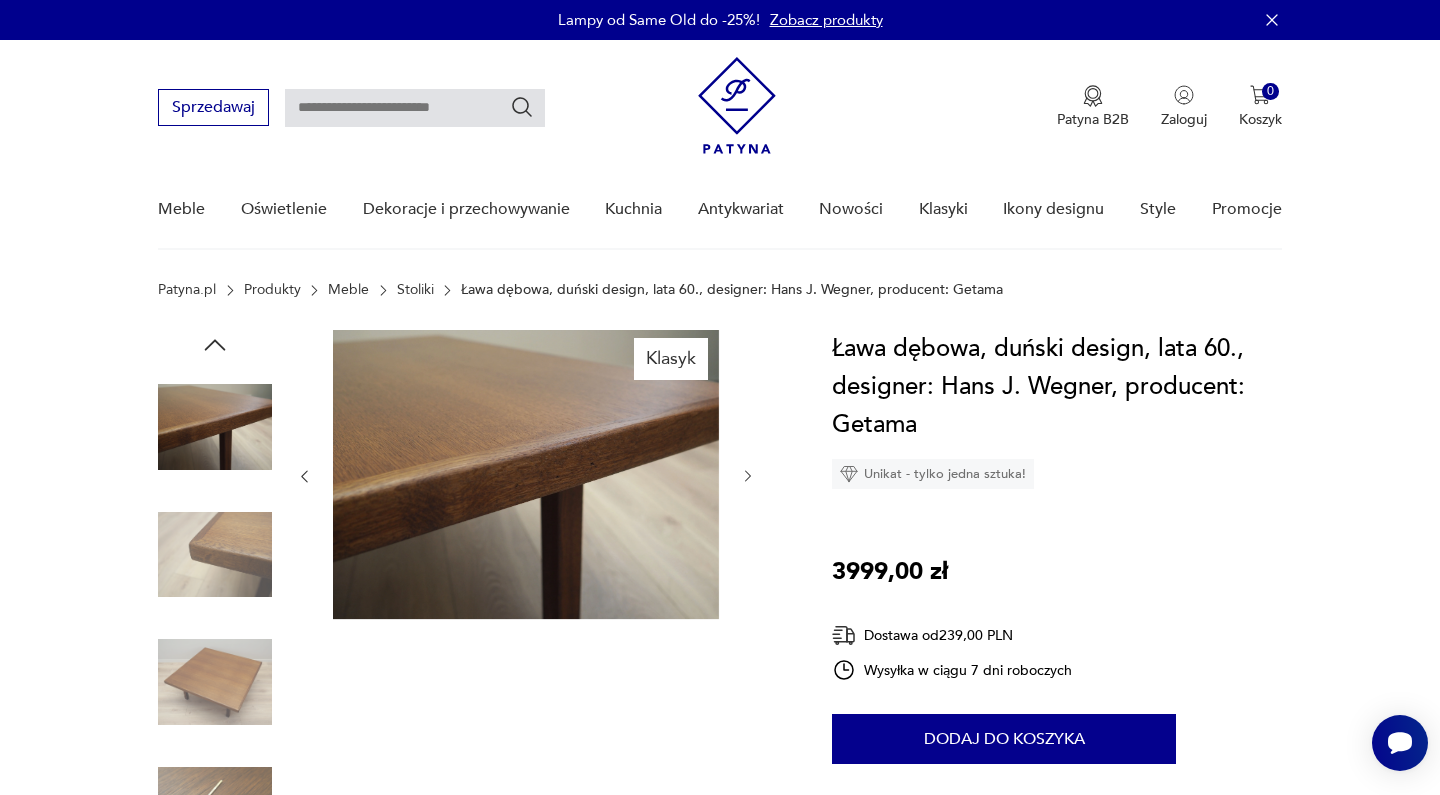 click at bounding box center (0, 0) 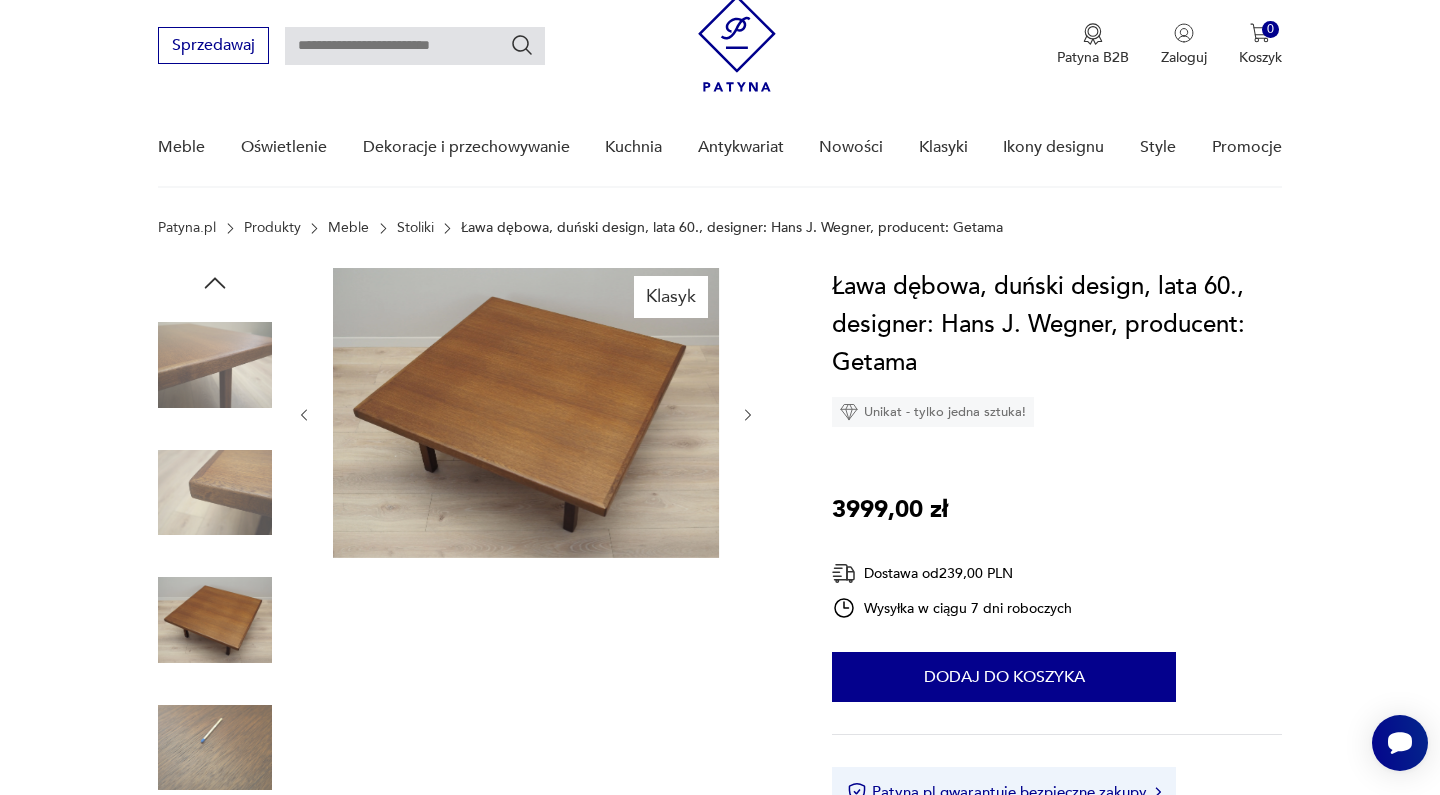 scroll, scrollTop: 64, scrollLeft: 0, axis: vertical 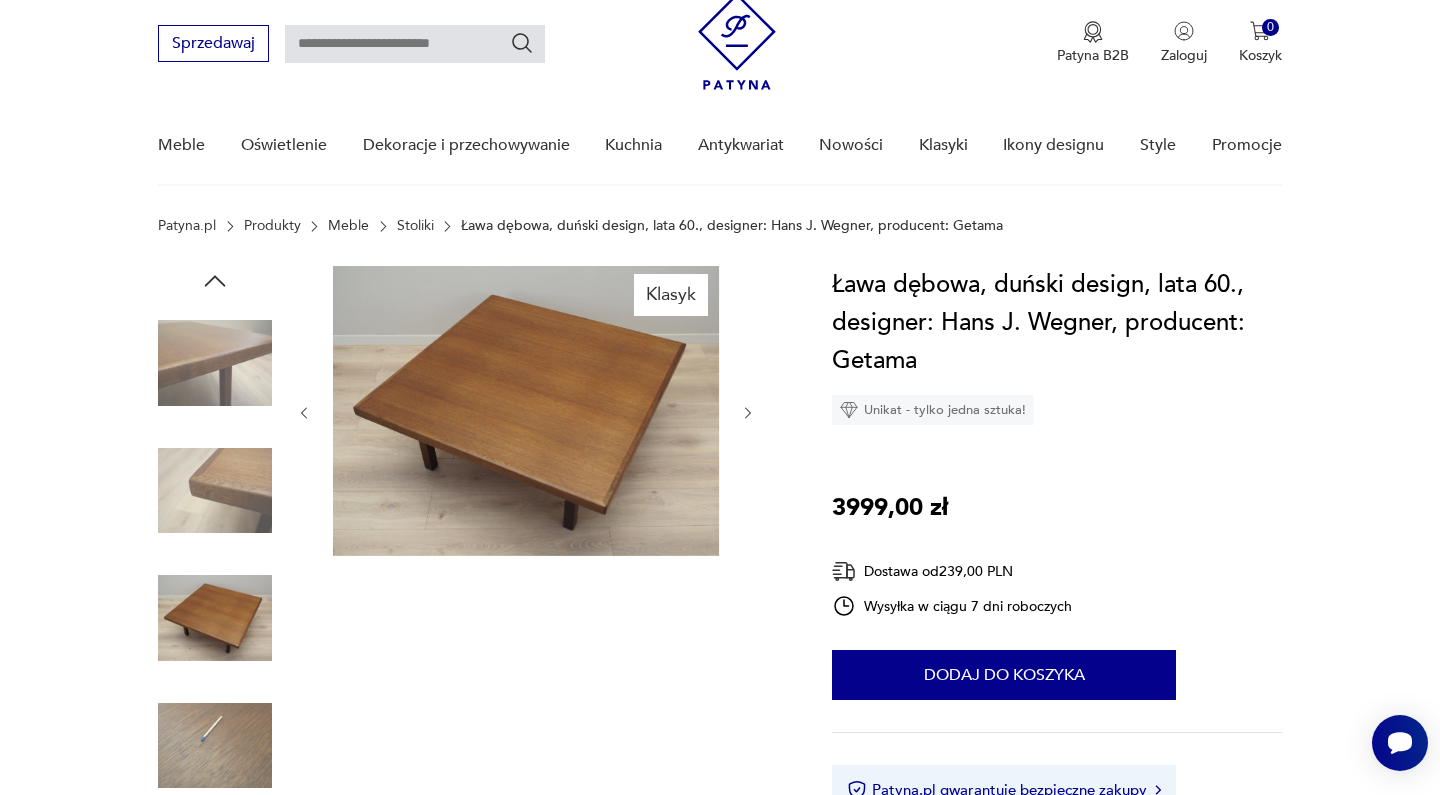 click at bounding box center (0, 0) 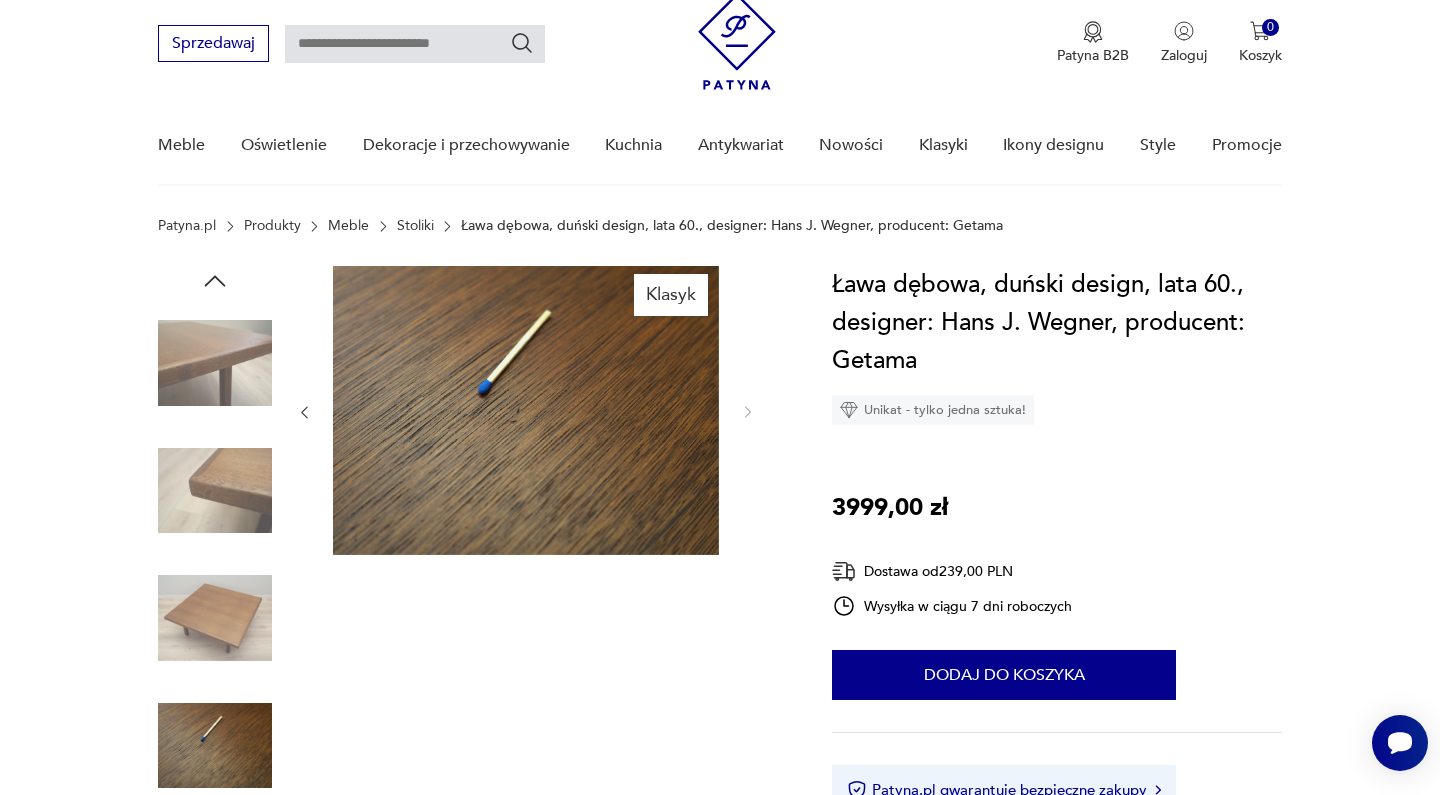 click on "Patyna.pl Produkty Meble Stoliki Ława dębowa, duński design, lata 60., designer: Hans J. Wegner, producent: Getama" at bounding box center [720, 242] 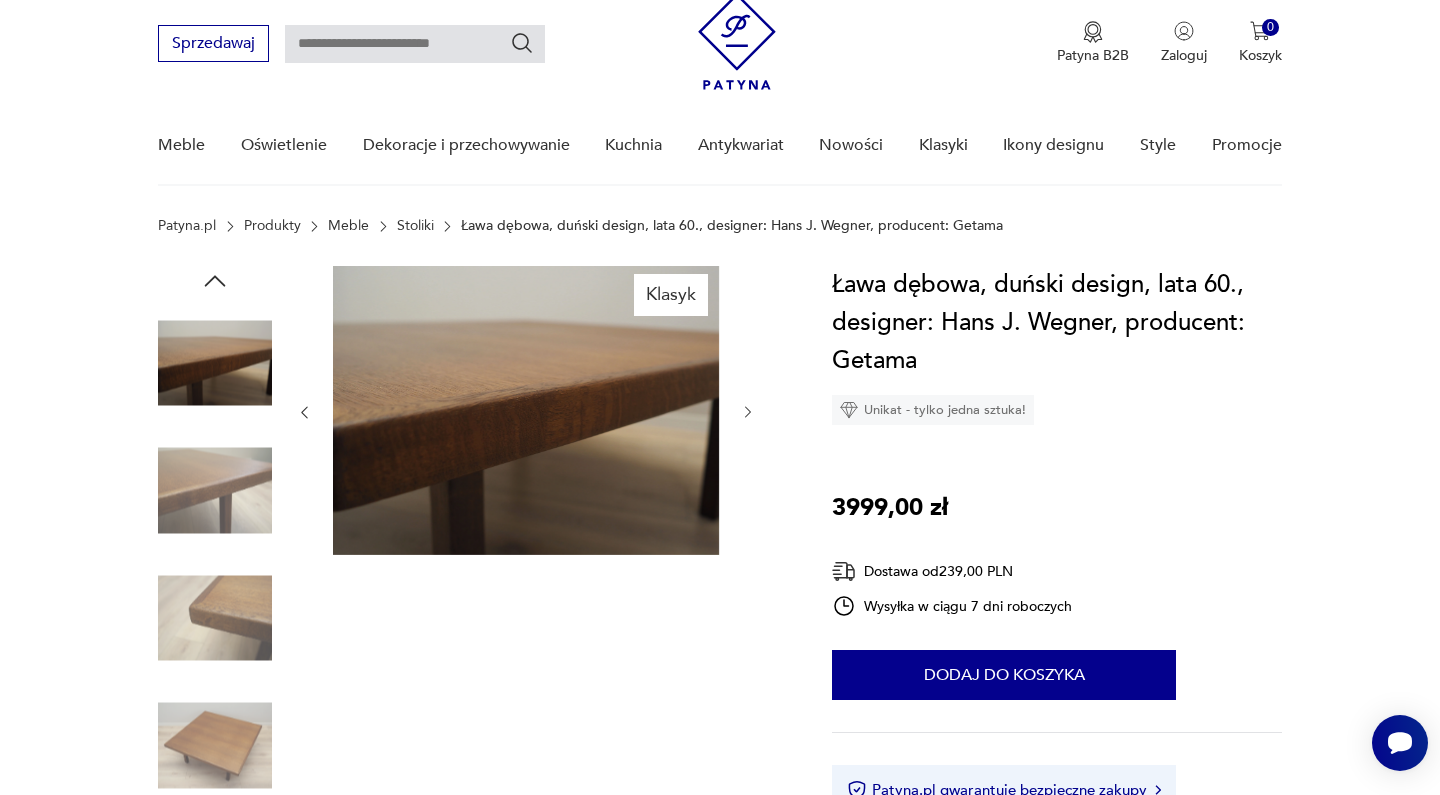 click at bounding box center [0, 0] 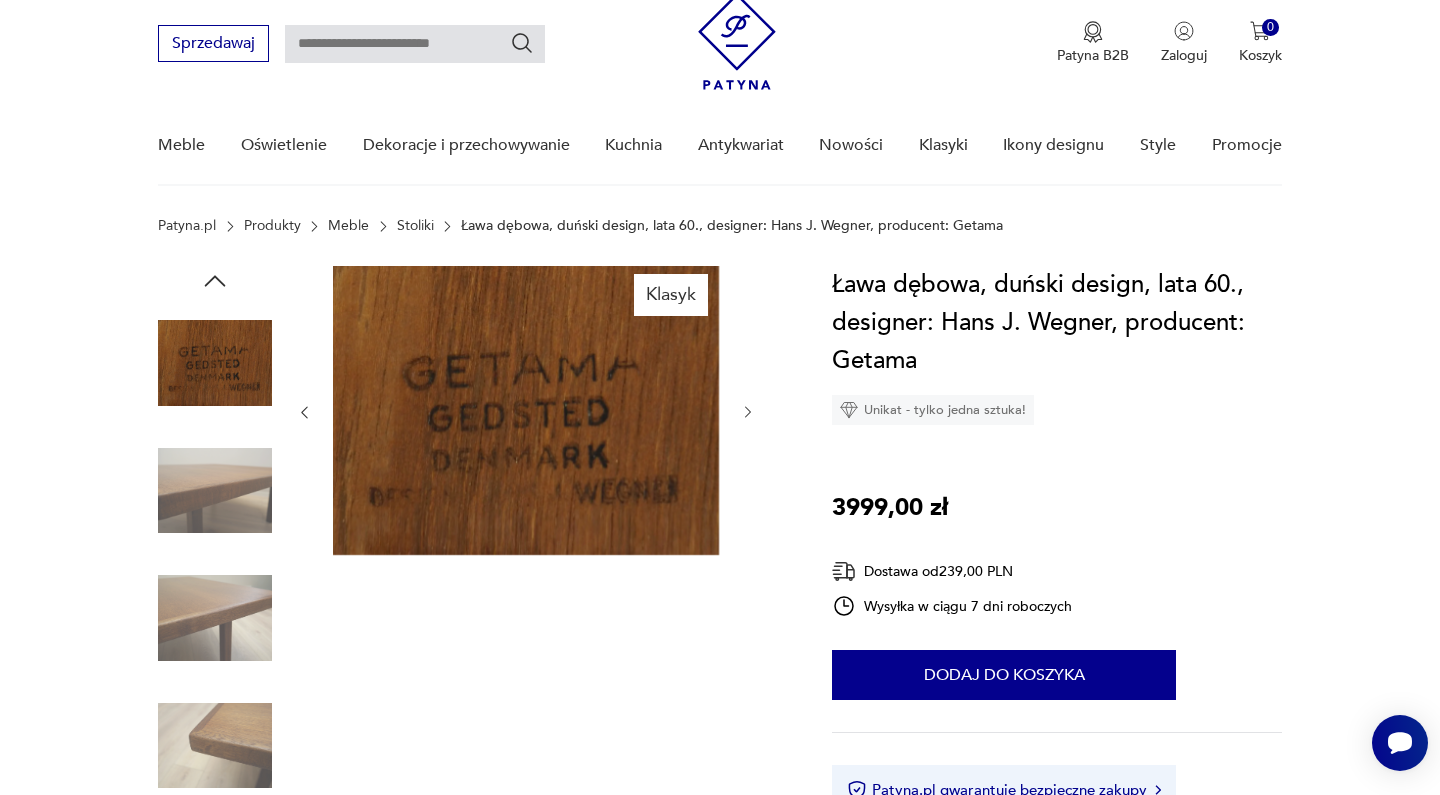 click at bounding box center (215, 491) 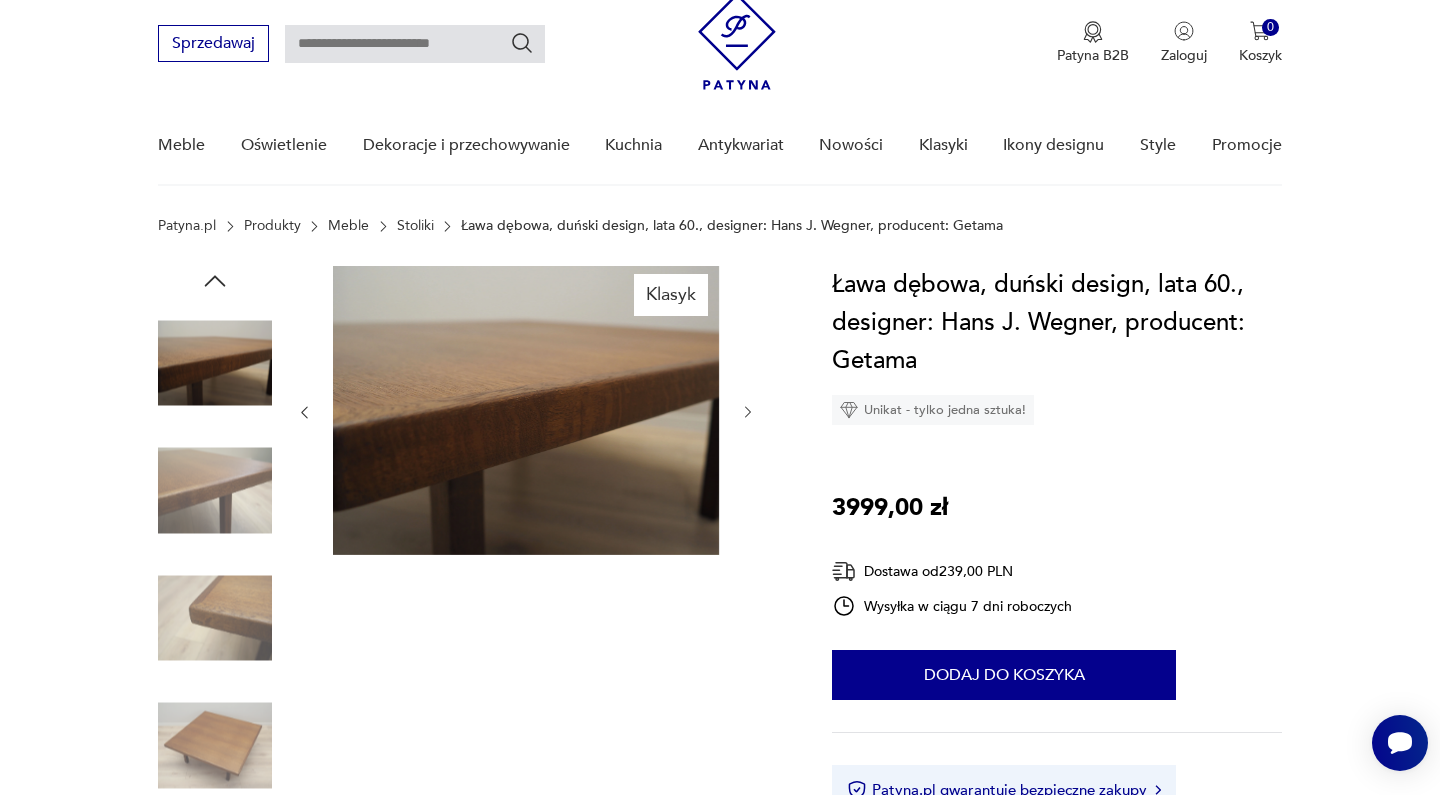 click at bounding box center [748, 412] 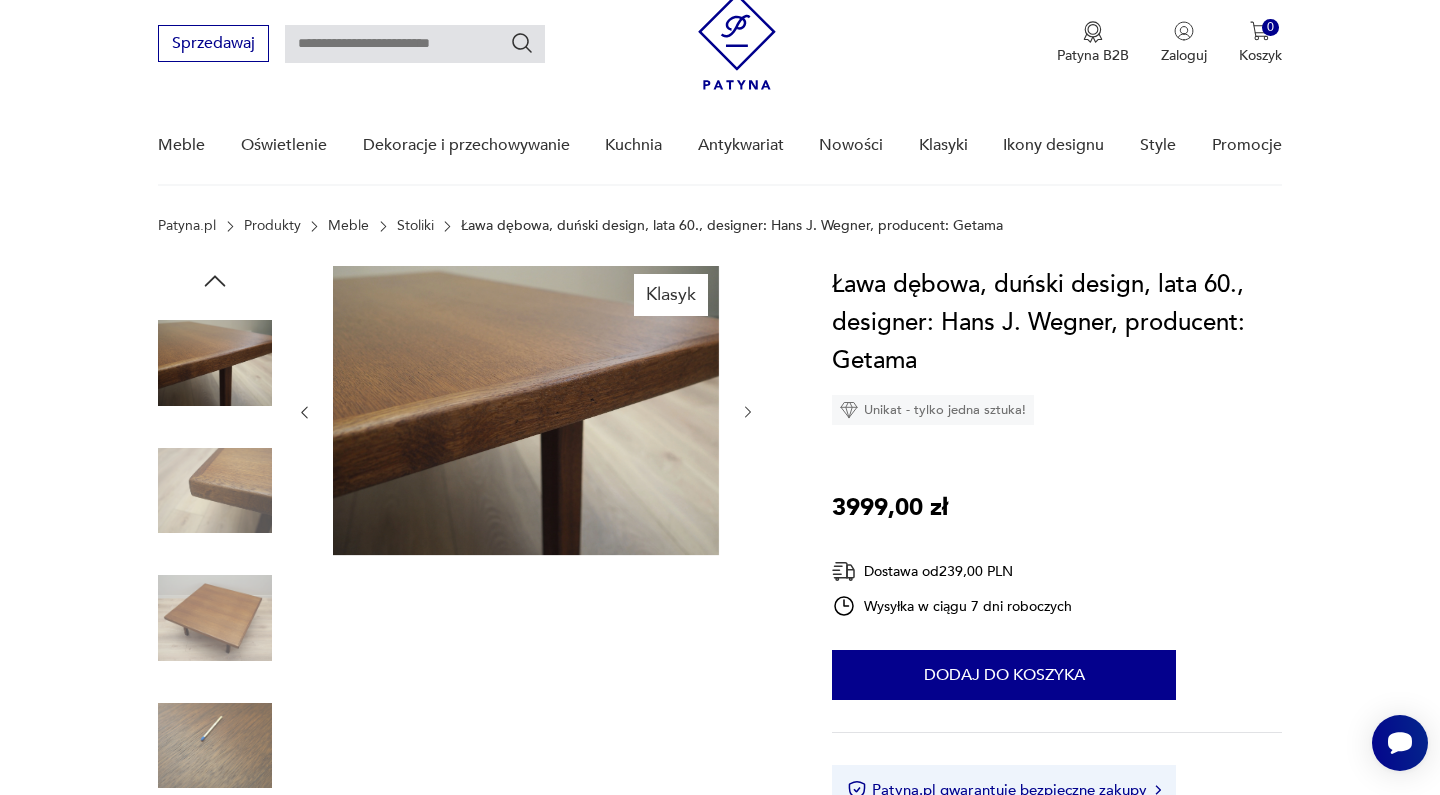 click at bounding box center (748, 412) 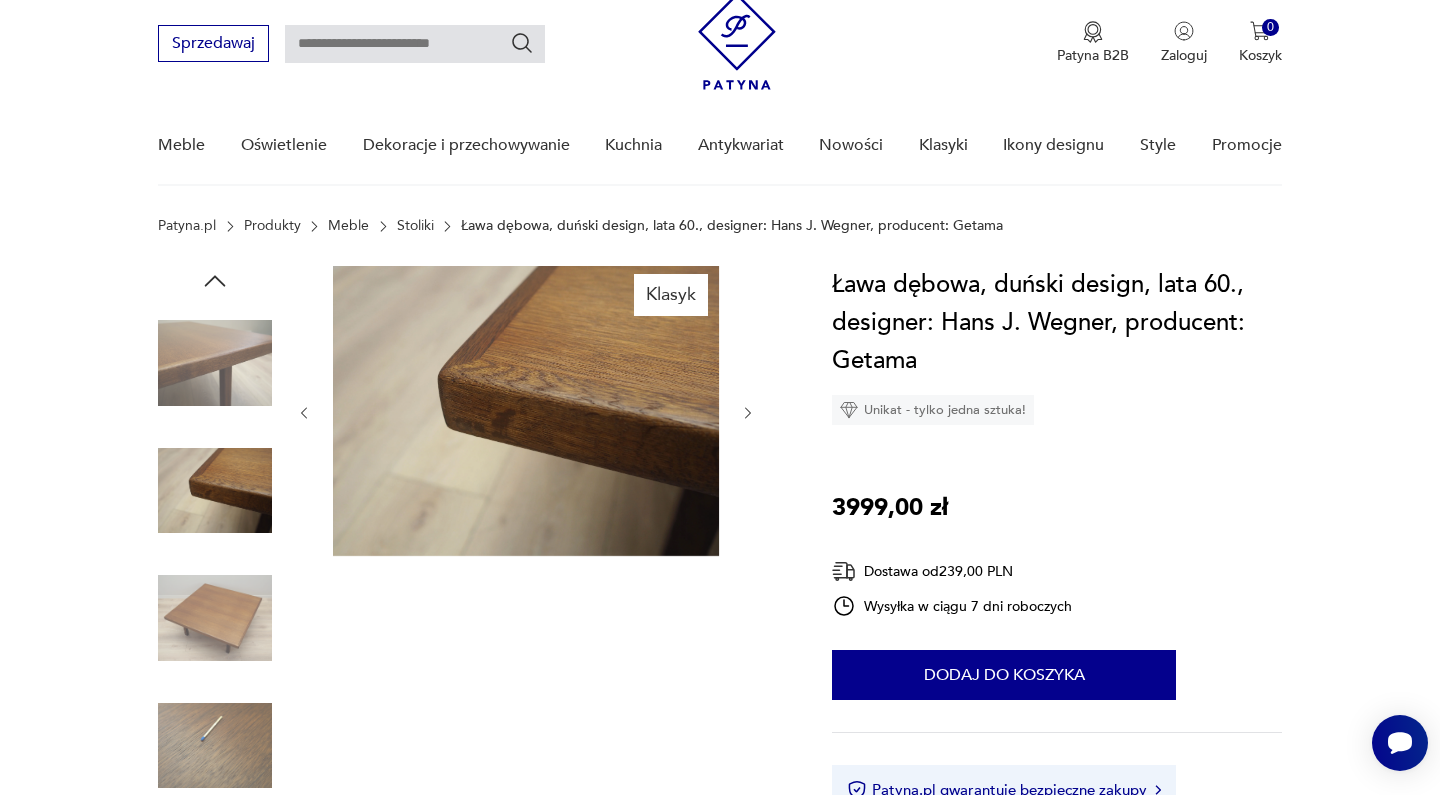 click at bounding box center [748, 413] 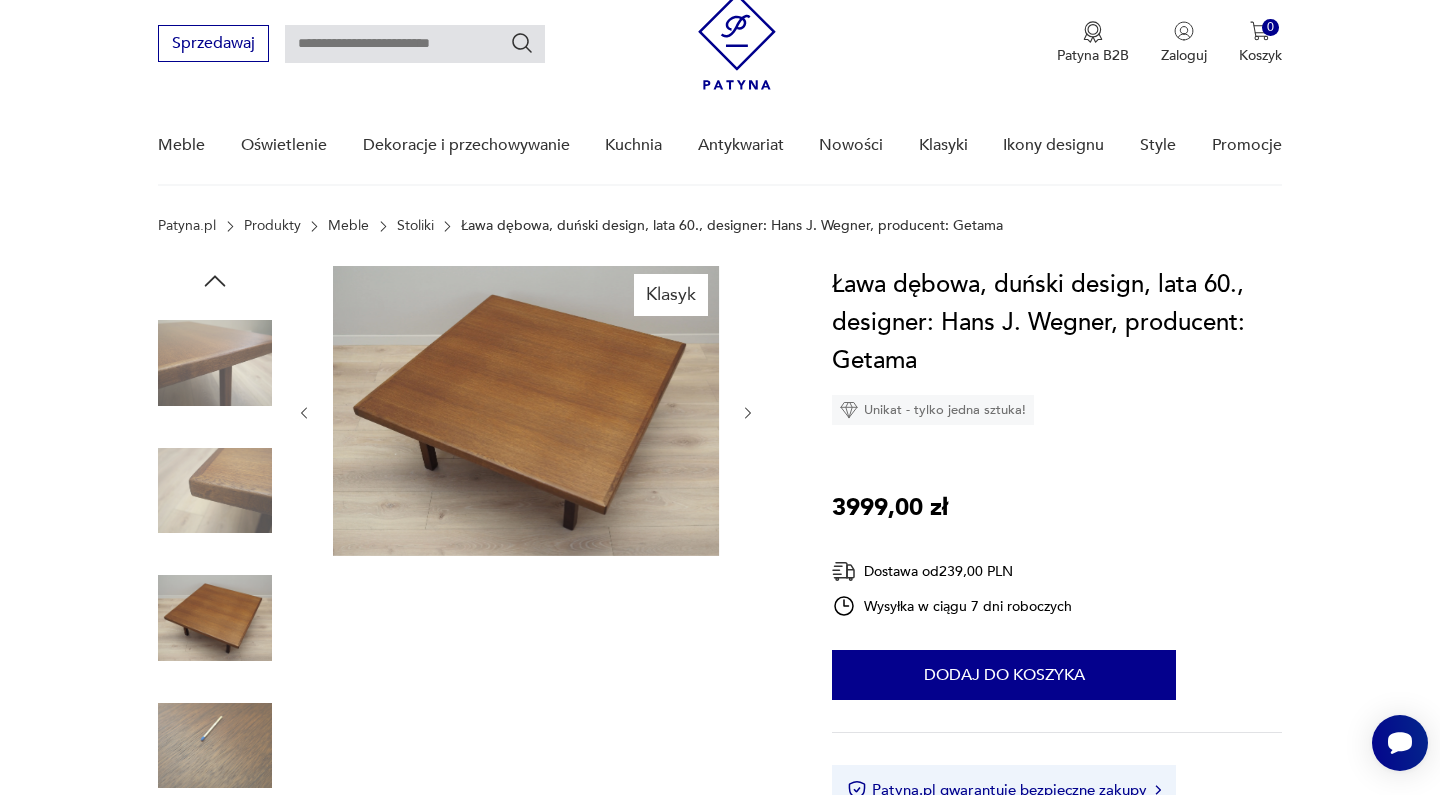 click at bounding box center [748, 413] 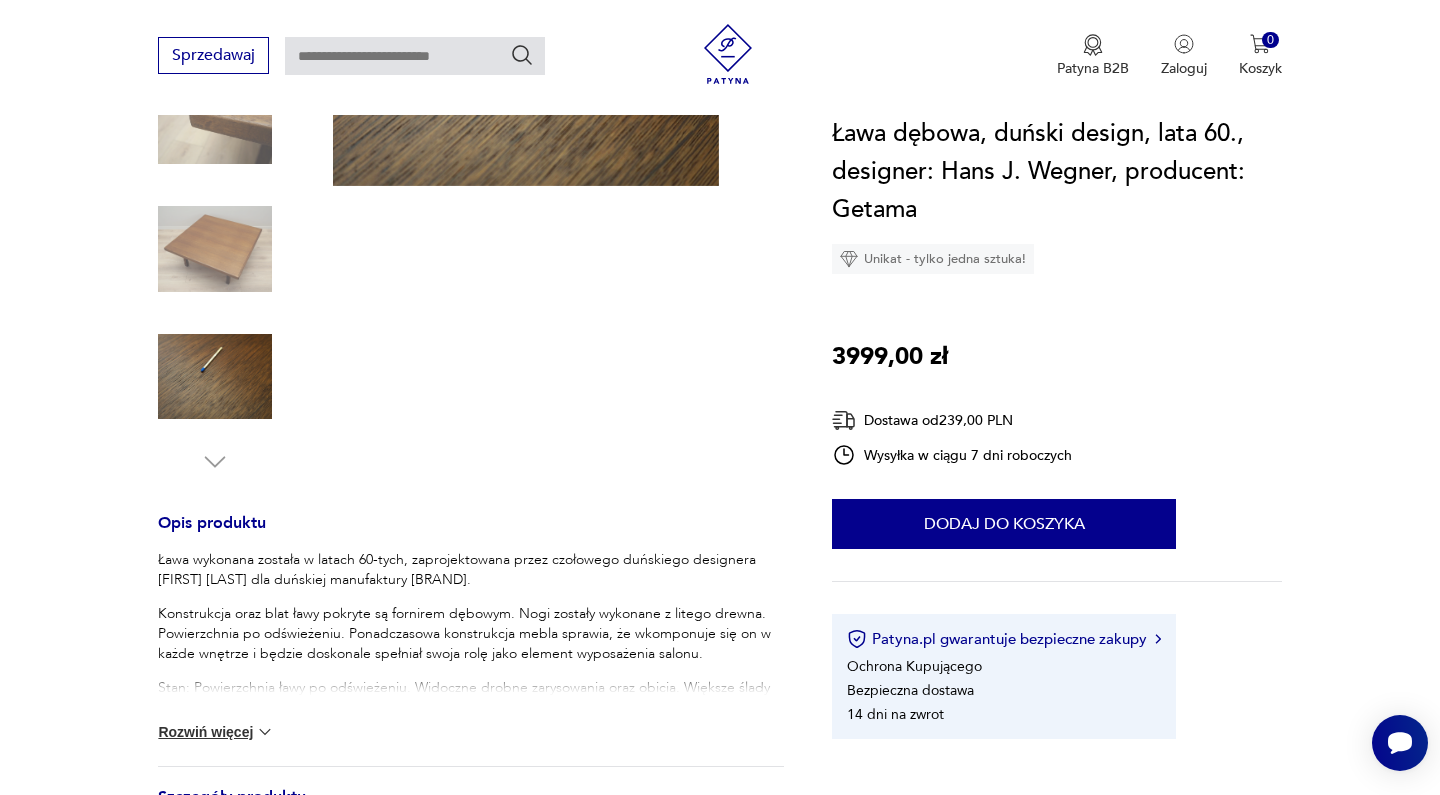 scroll, scrollTop: 238, scrollLeft: 0, axis: vertical 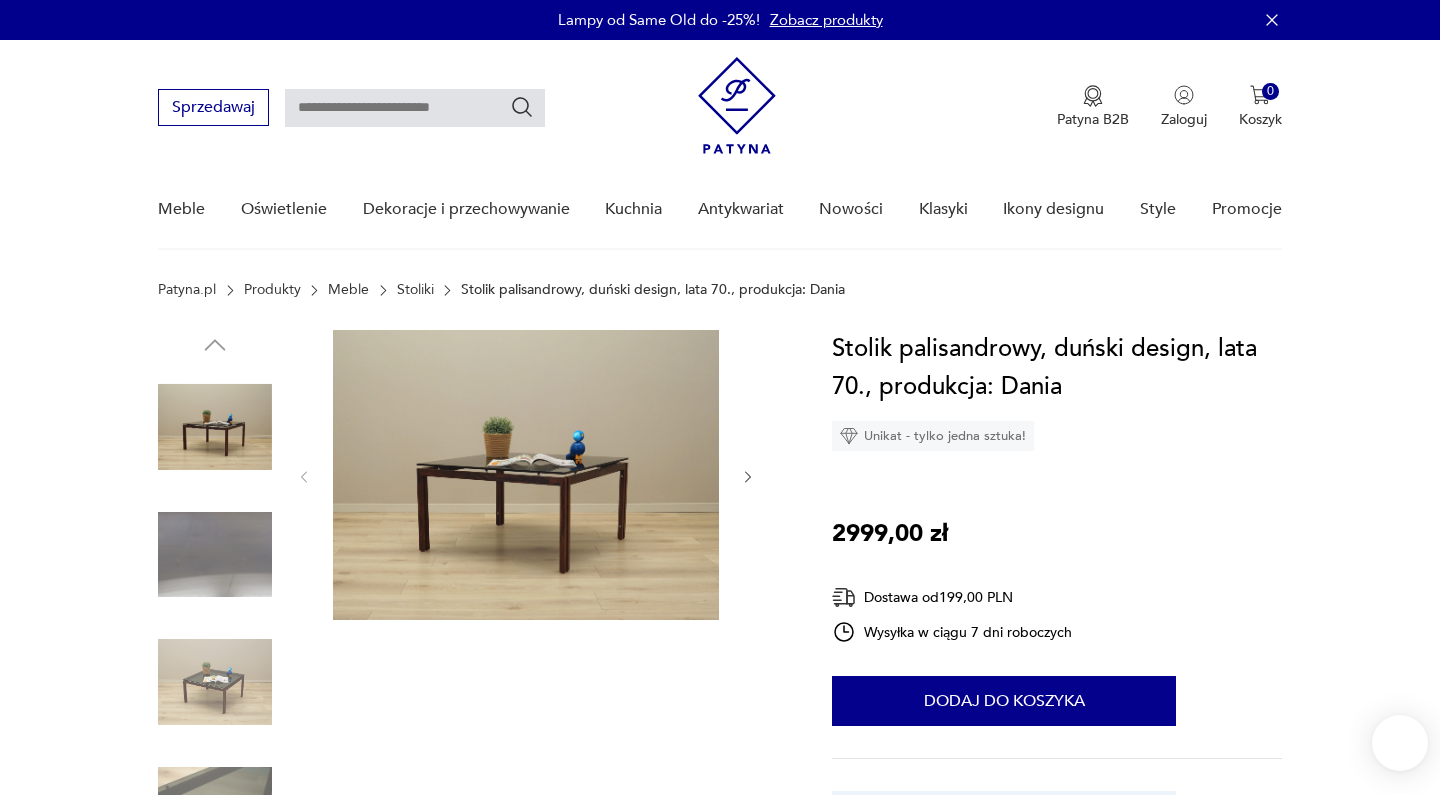 click at bounding box center [215, 555] 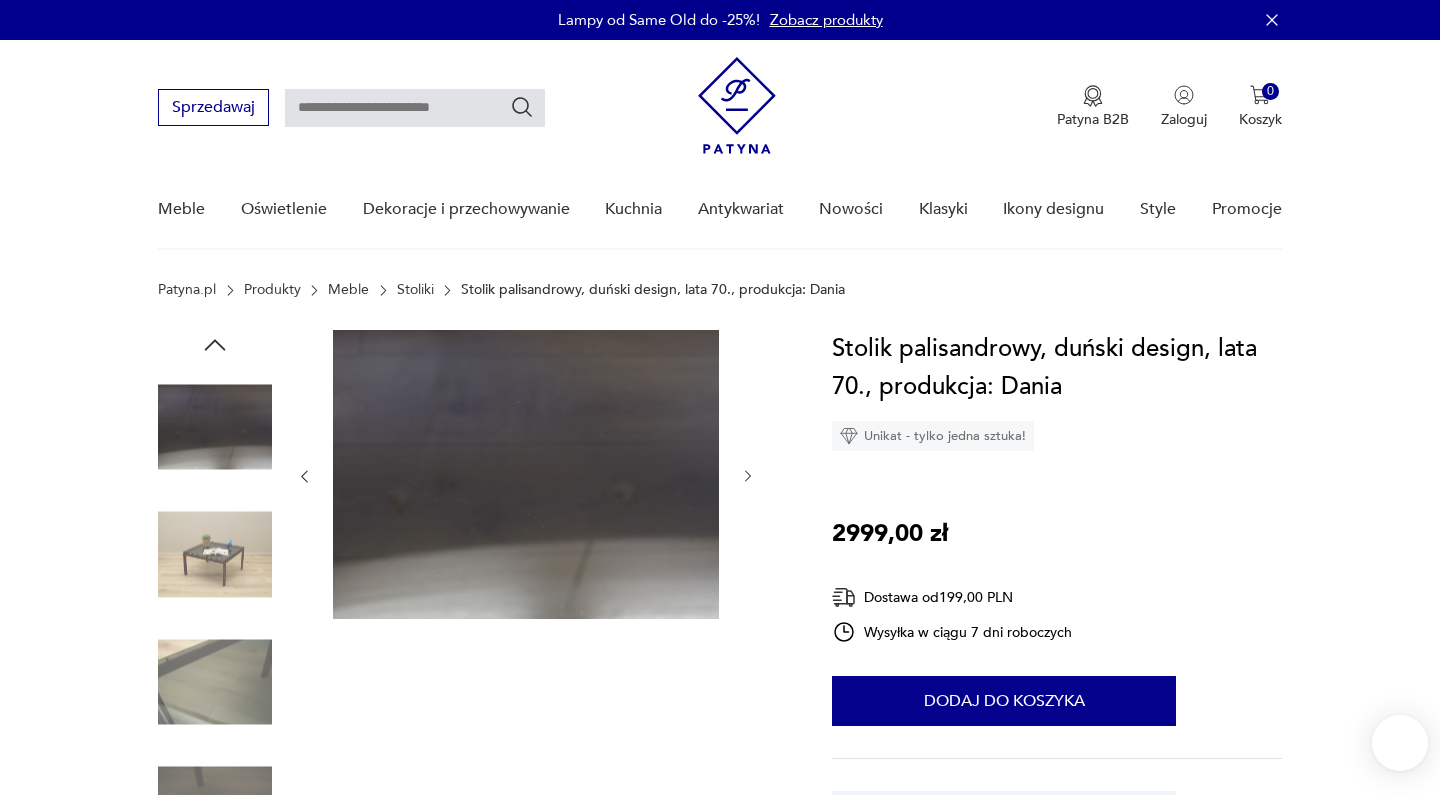 scroll, scrollTop: 0, scrollLeft: 0, axis: both 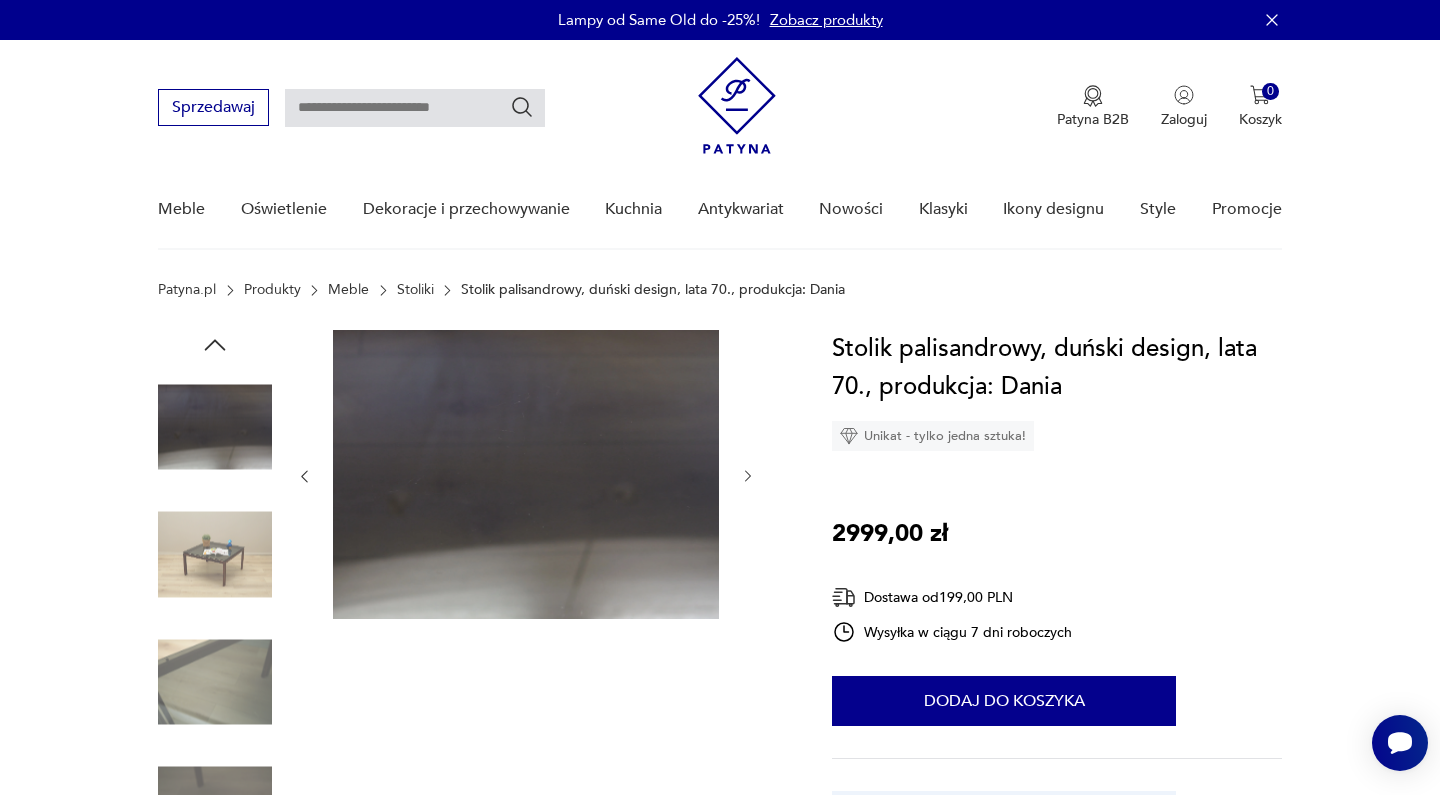 click at bounding box center (215, 555) 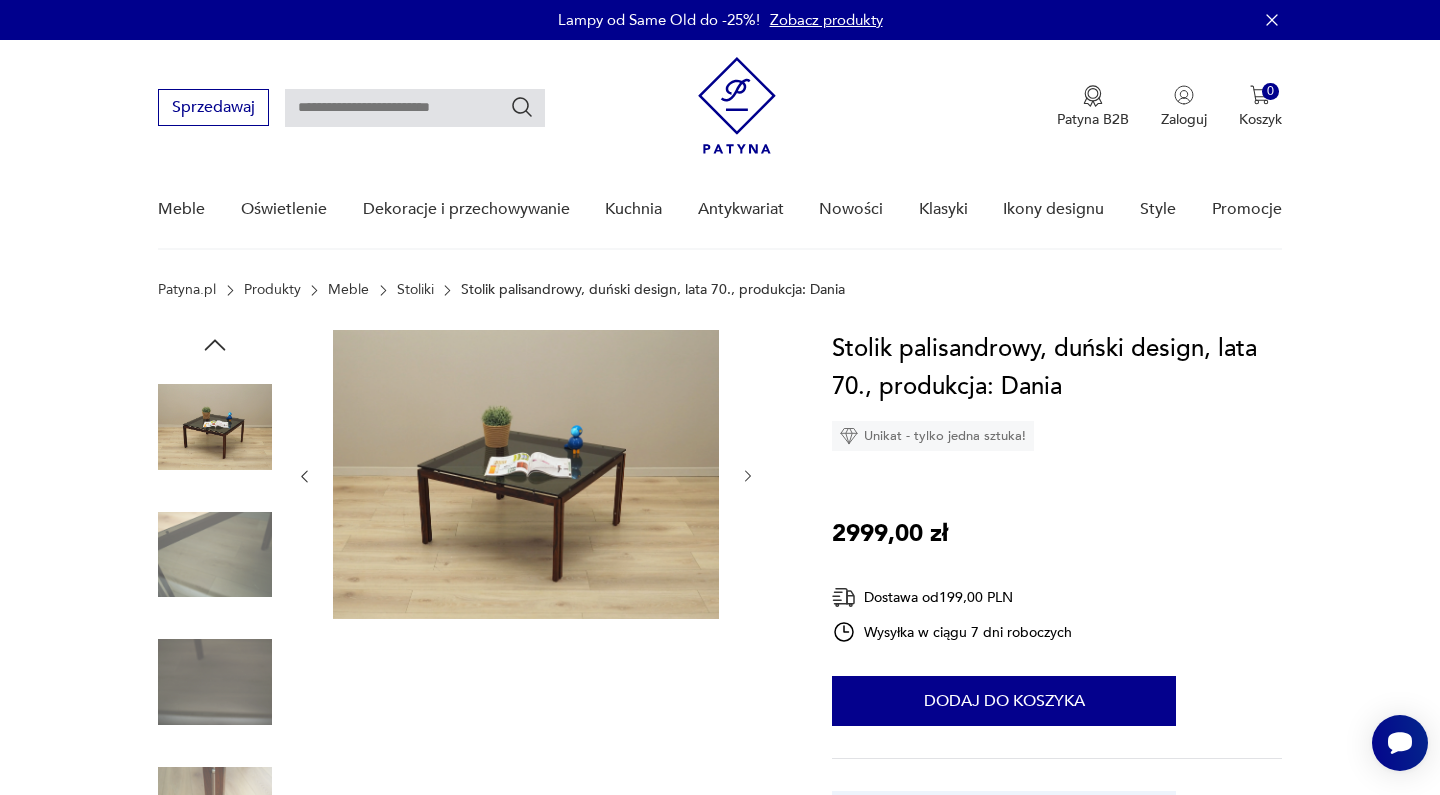 click at bounding box center (215, 555) 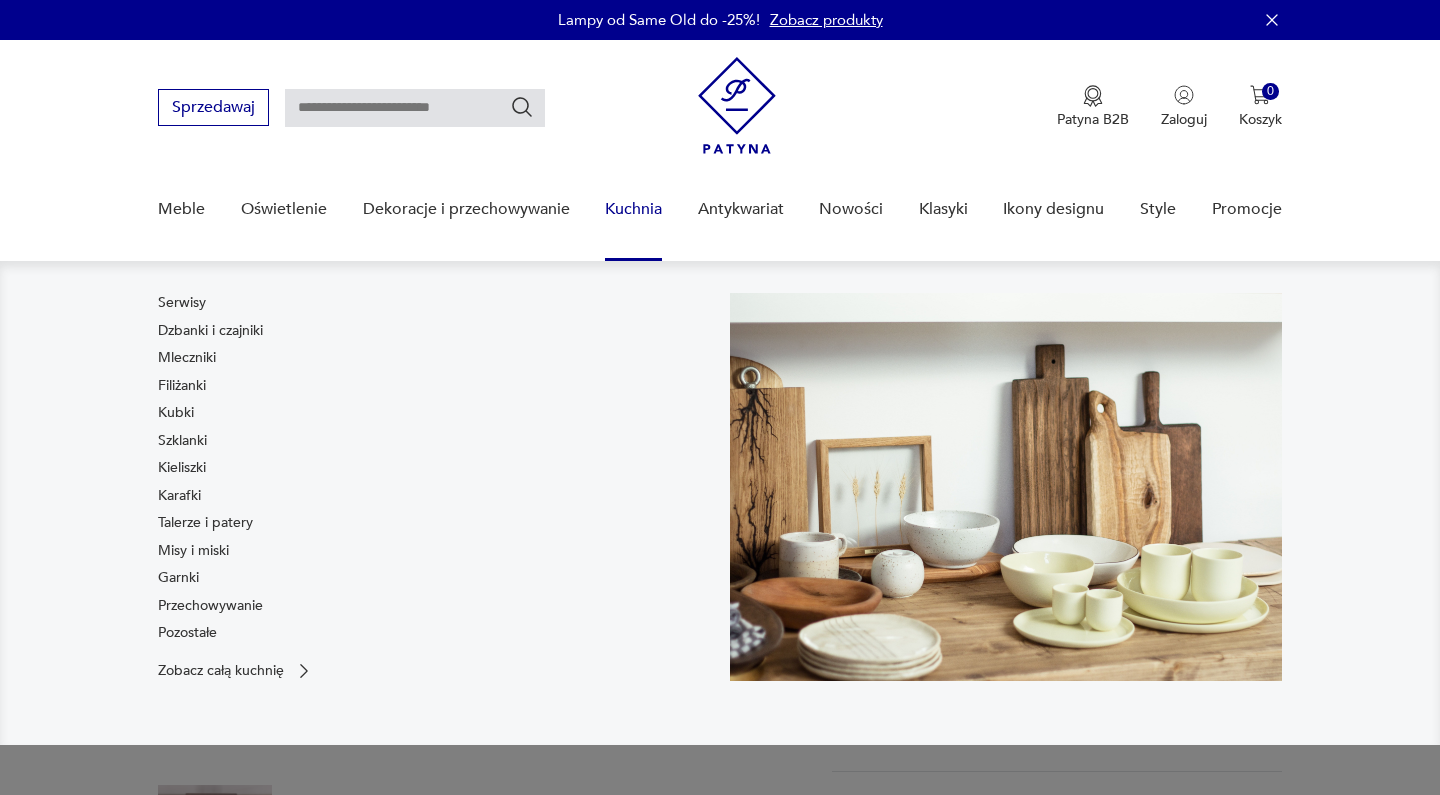 scroll, scrollTop: 0, scrollLeft: 0, axis: both 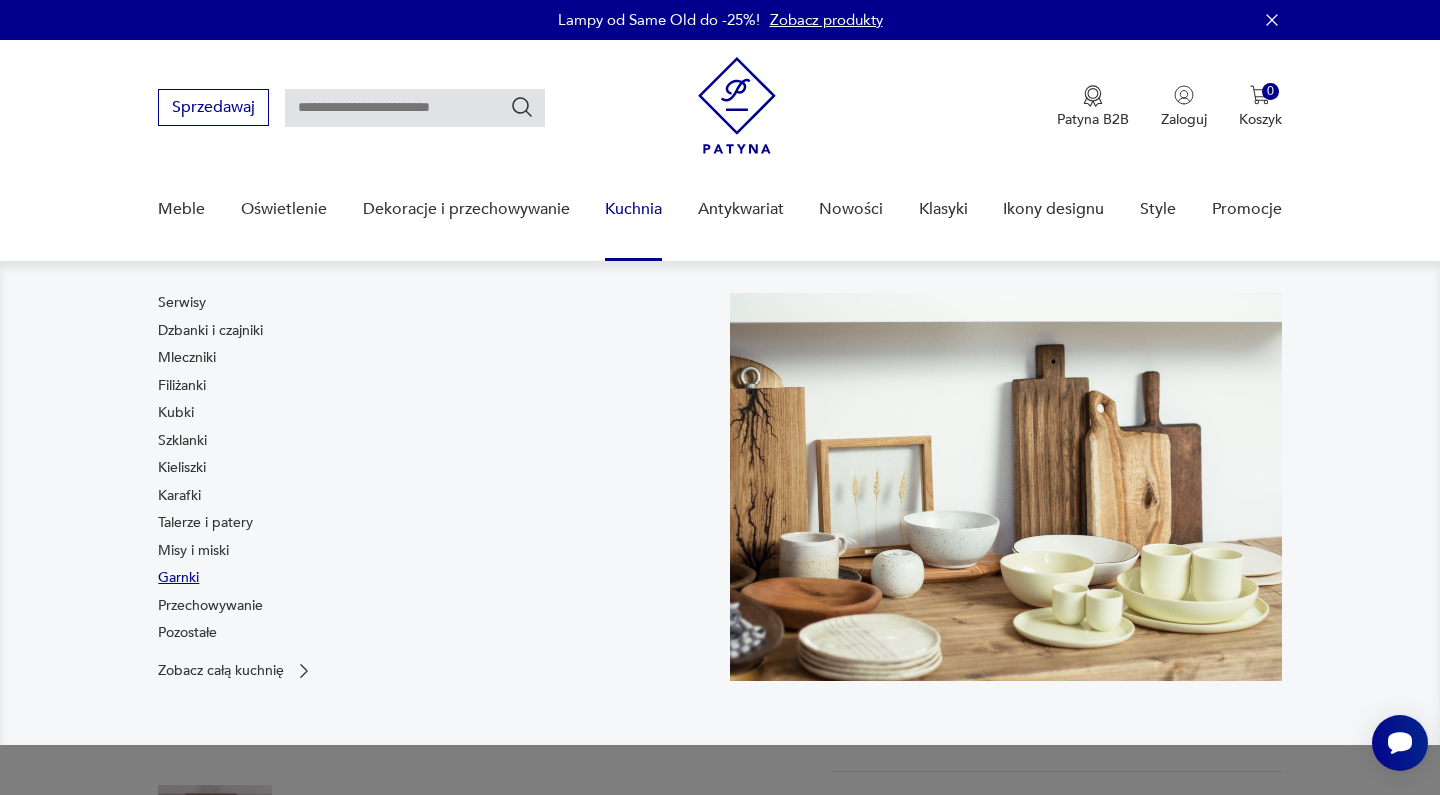 click on "Garnki" at bounding box center [178, 578] 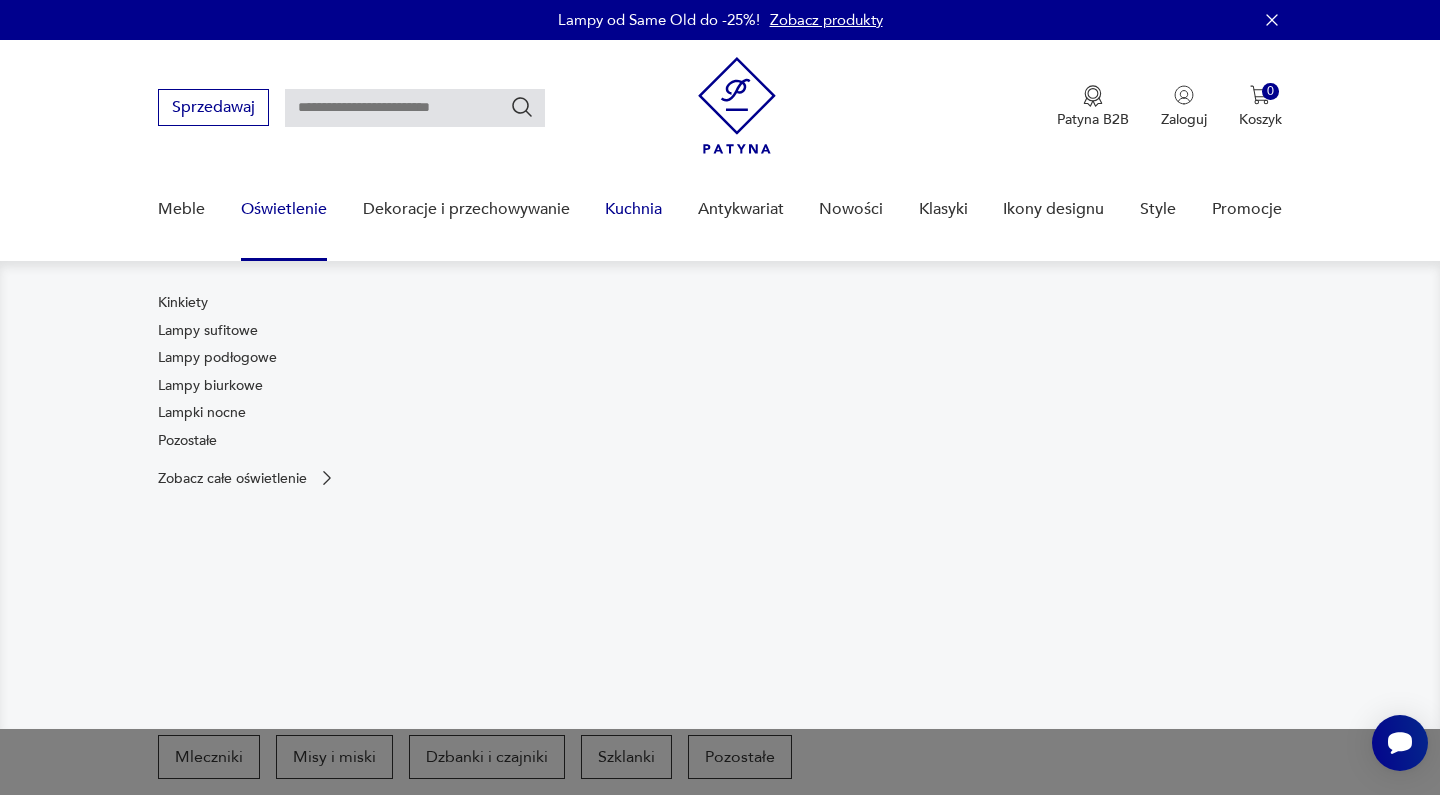 scroll, scrollTop: 0, scrollLeft: 0, axis: both 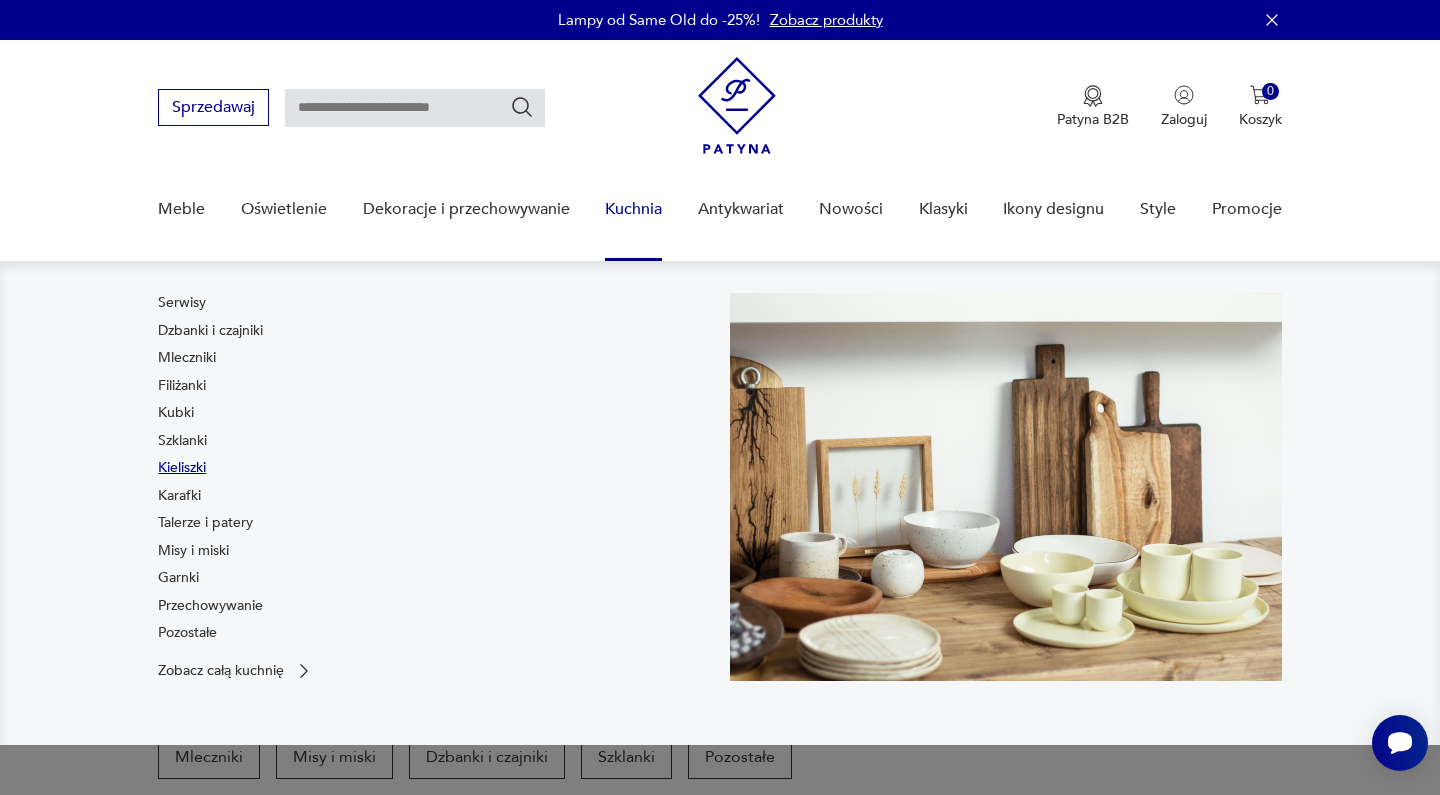 click on "Kieliszki" at bounding box center (182, 468) 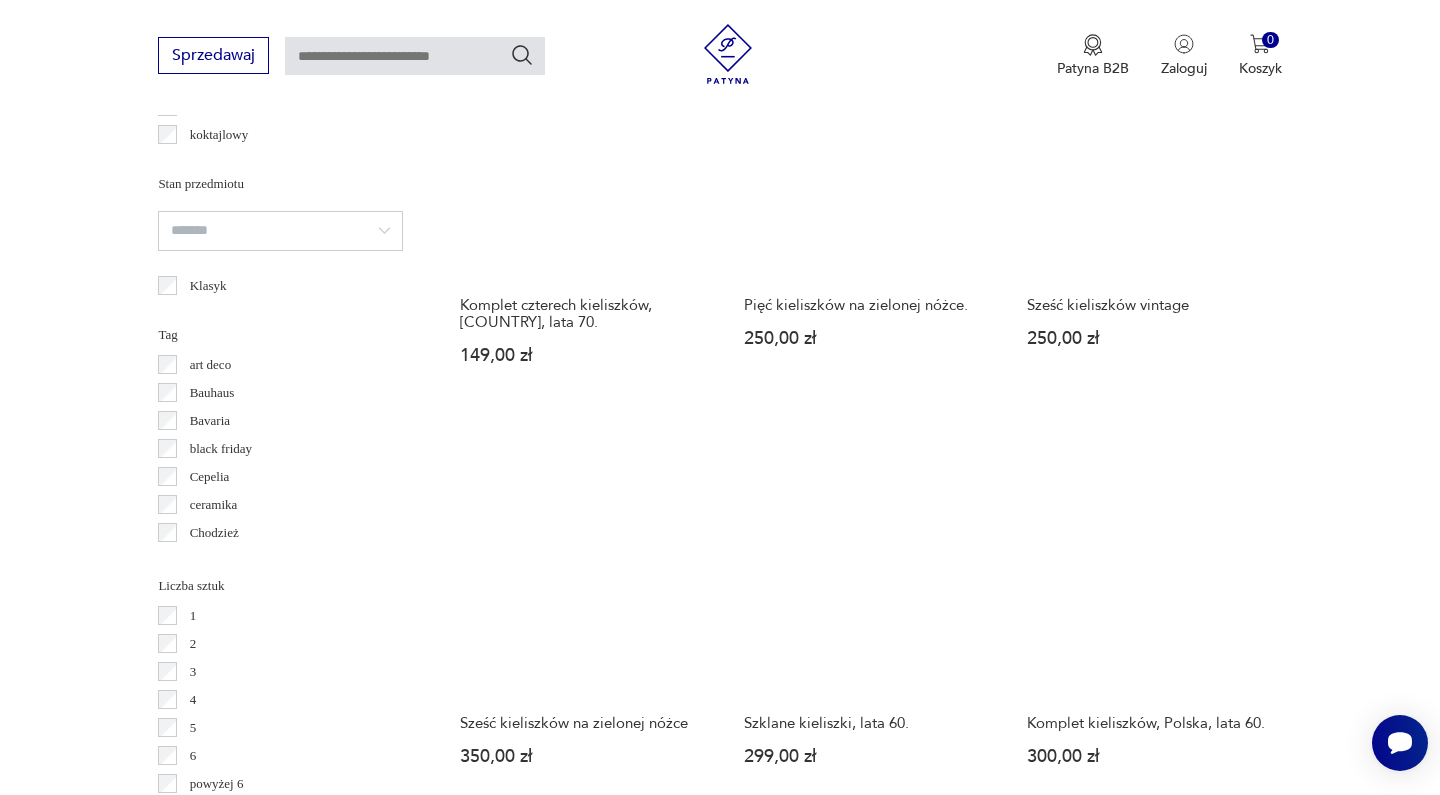 scroll, scrollTop: 1743, scrollLeft: 0, axis: vertical 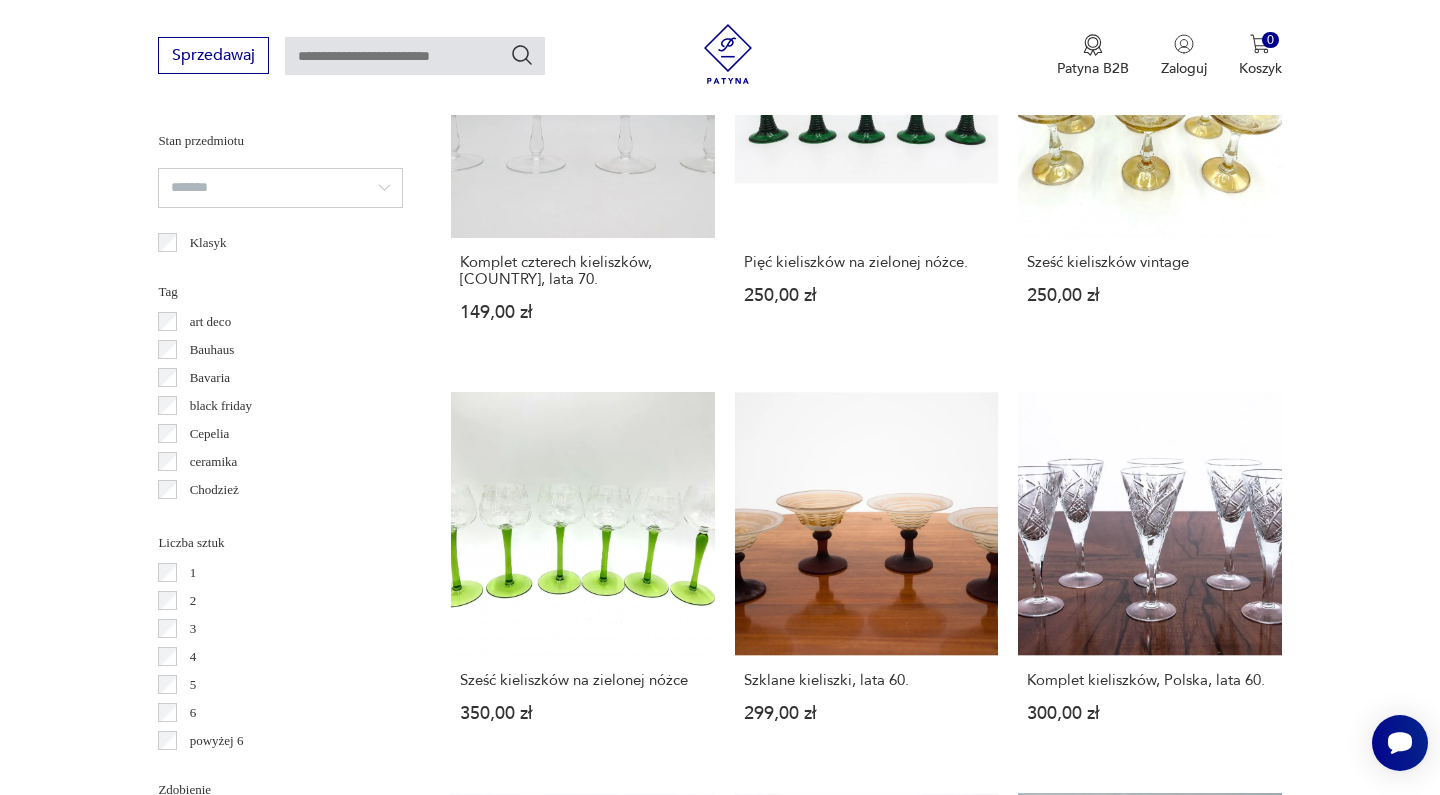 click on "2" at bounding box center (866, 1683) 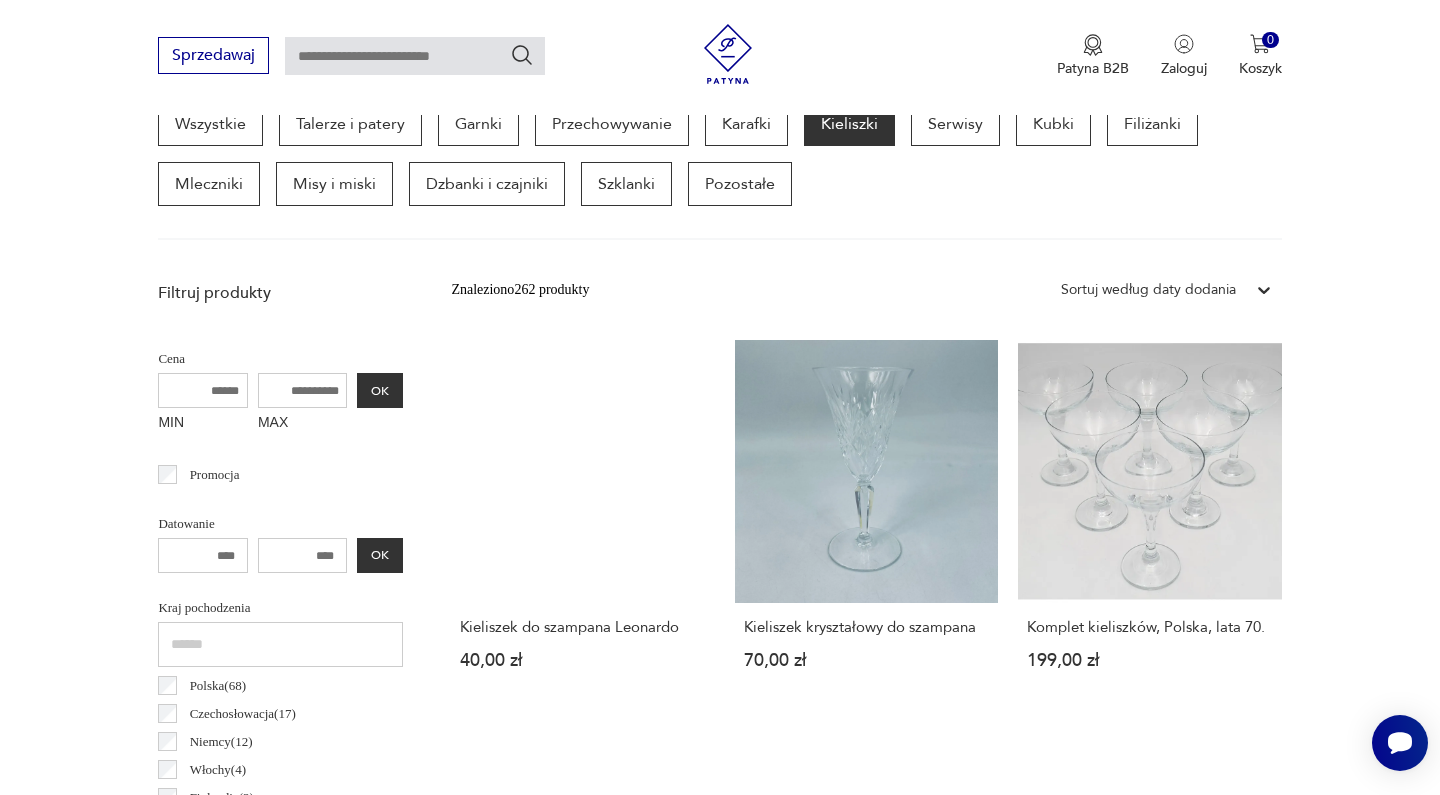 scroll, scrollTop: 532, scrollLeft: 0, axis: vertical 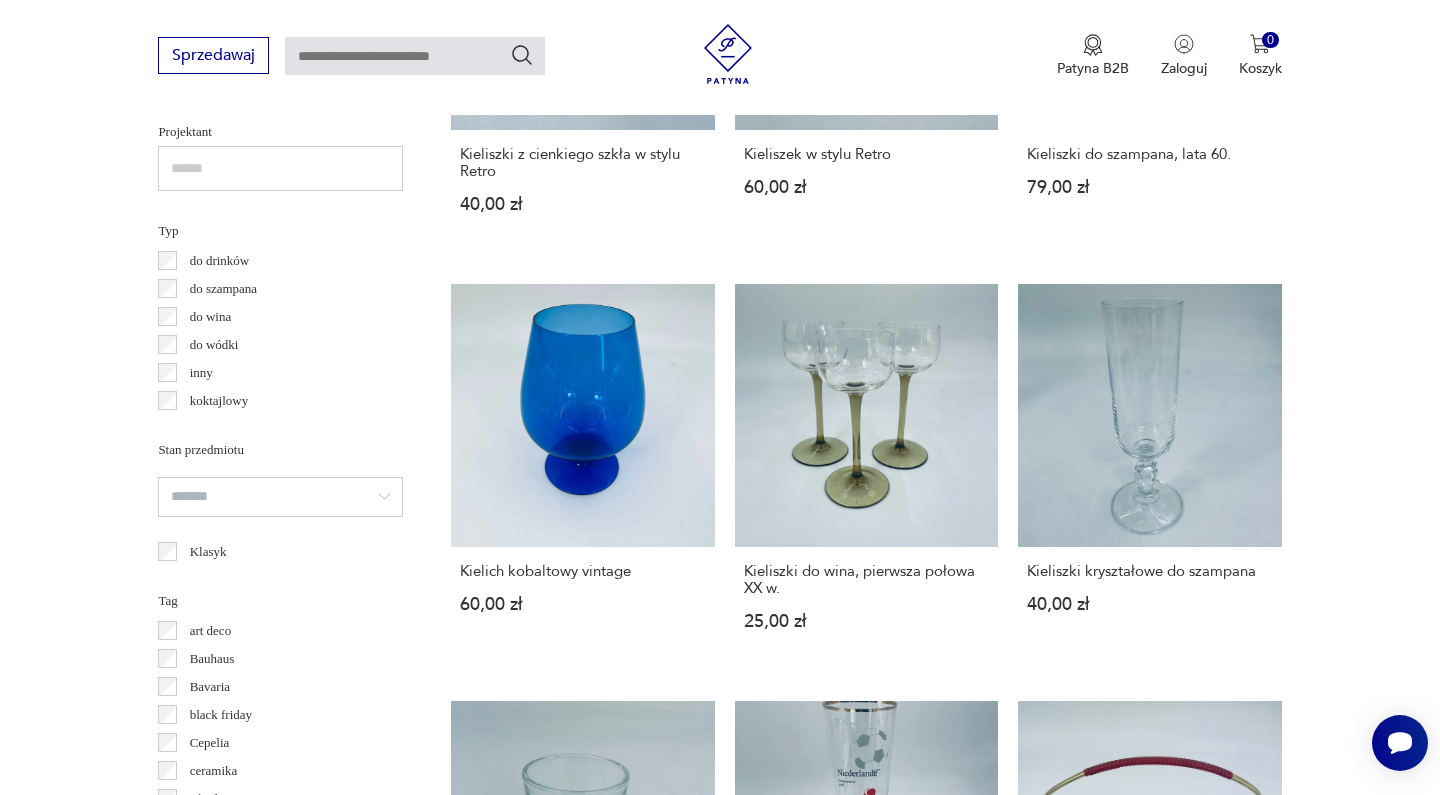click on "2" at bounding box center (866, 1992) 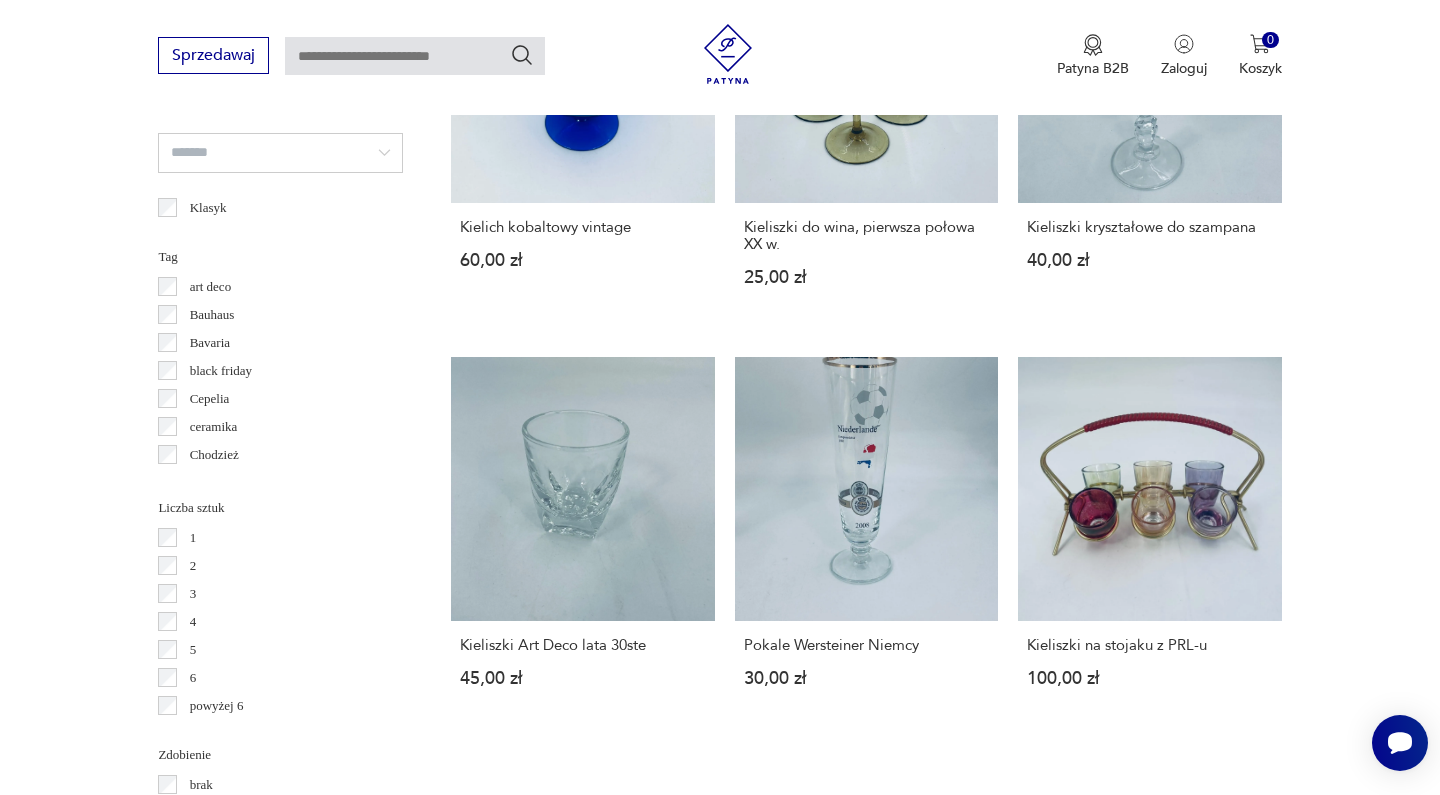 scroll, scrollTop: 1779, scrollLeft: 0, axis: vertical 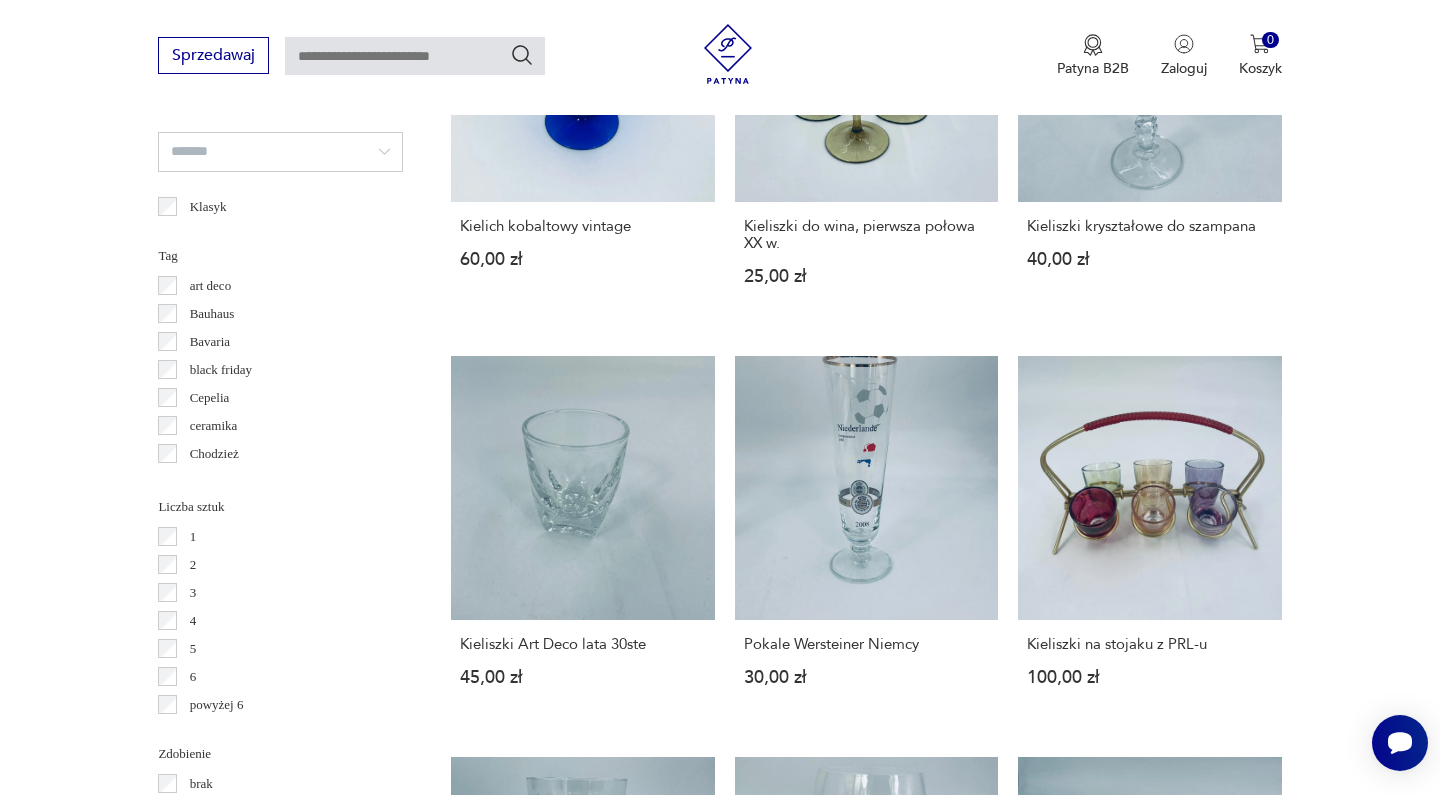 click on "3" at bounding box center (912, 1647) 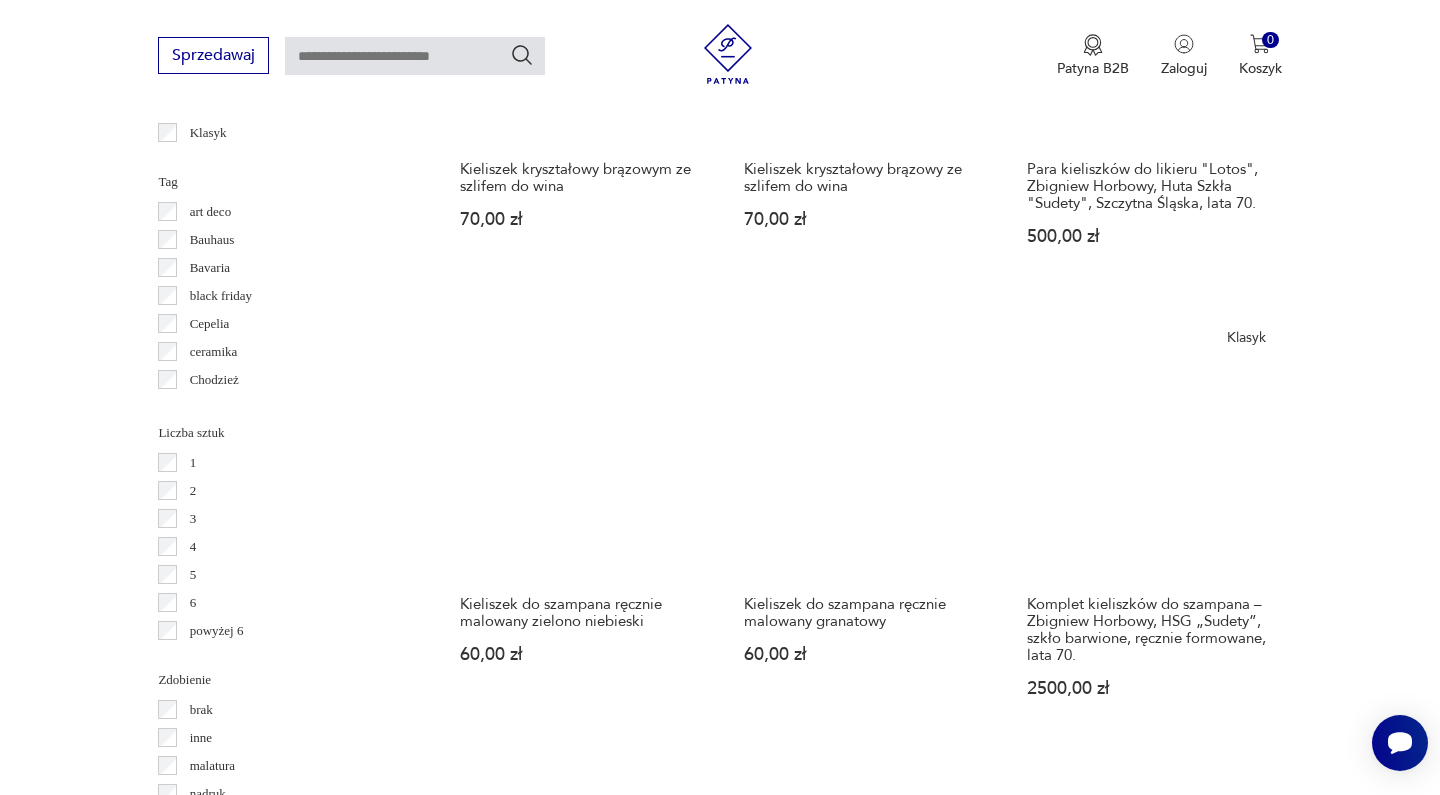 scroll, scrollTop: 1855, scrollLeft: 0, axis: vertical 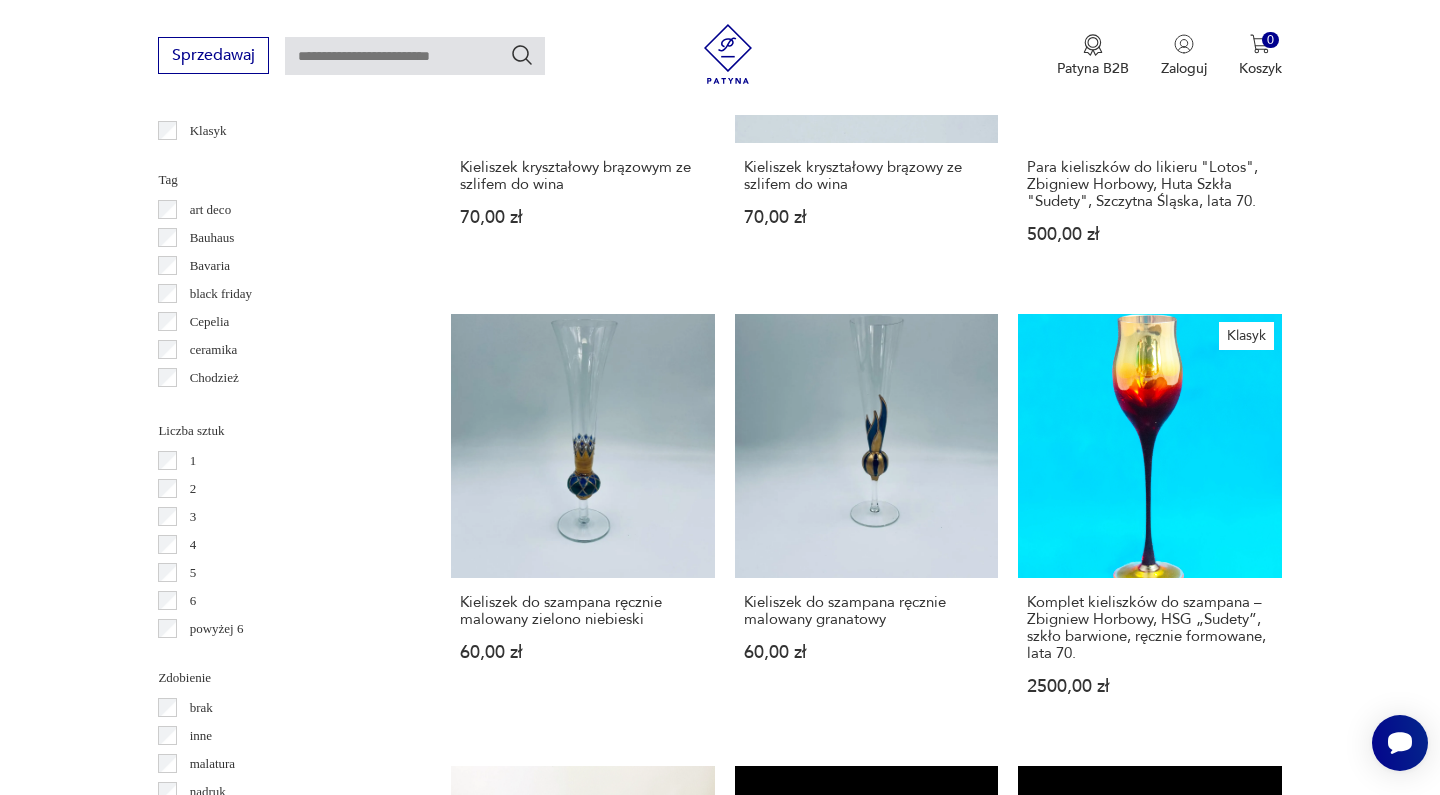 click on "4" at bounding box center (958, 1673) 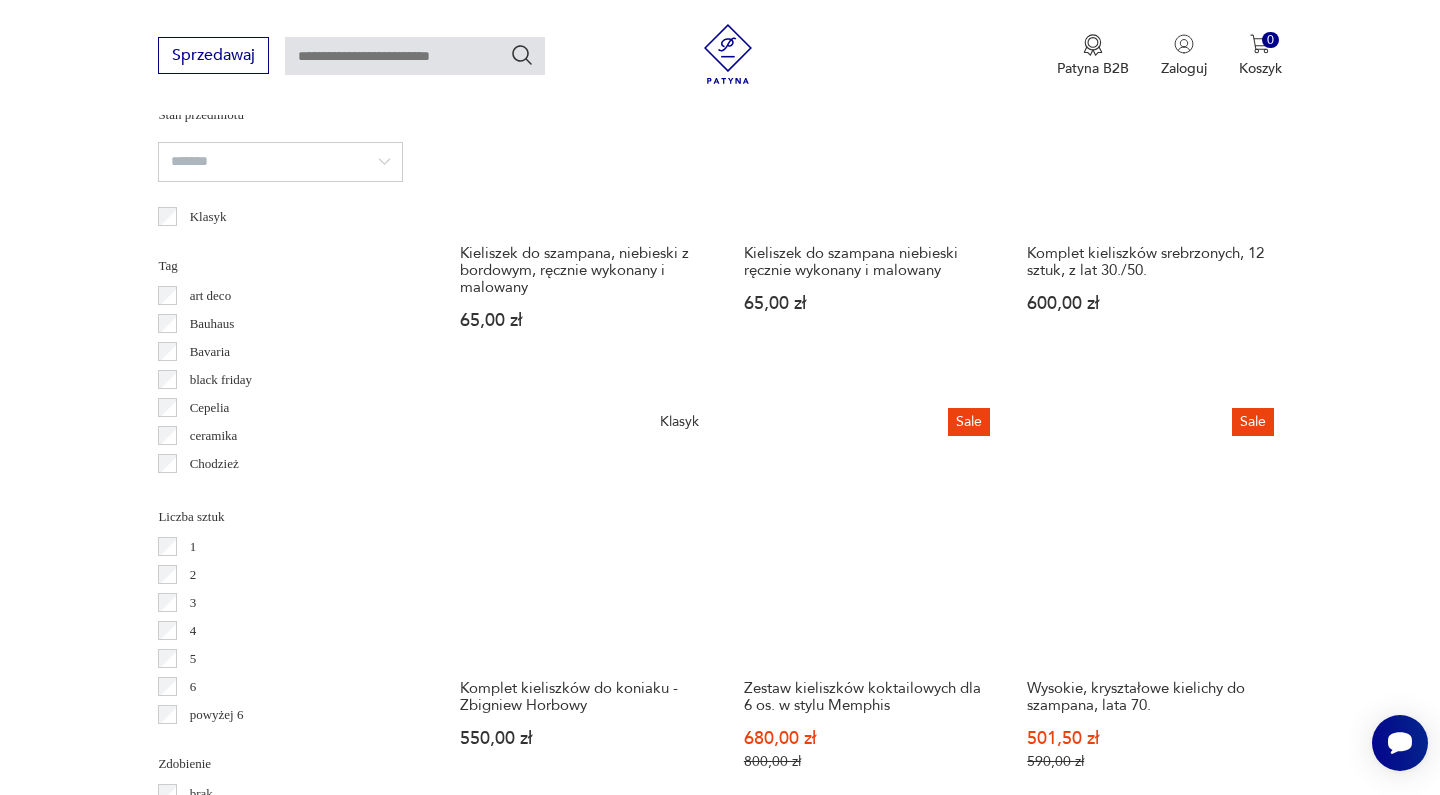 scroll, scrollTop: 1780, scrollLeft: 0, axis: vertical 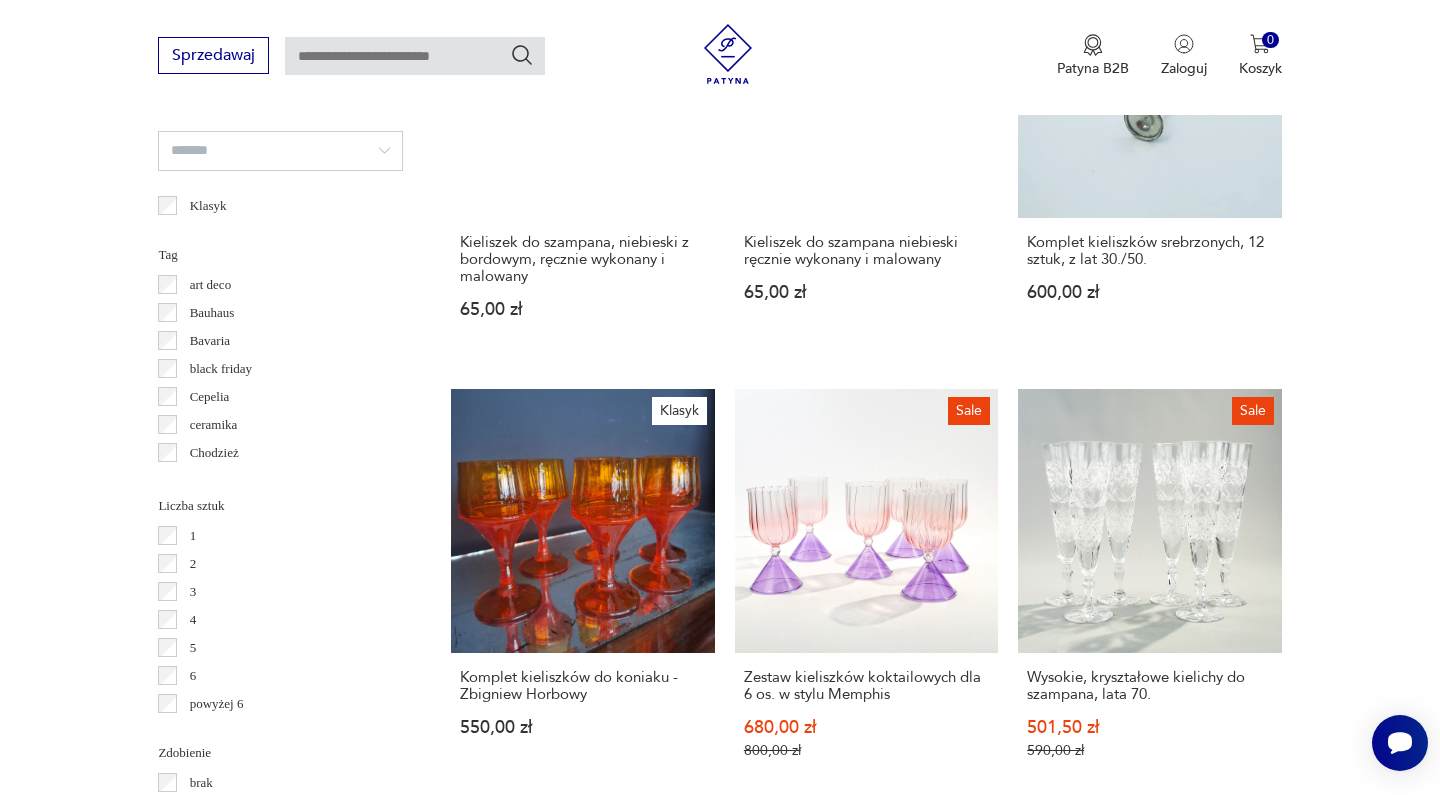 click on "5" at bounding box center [1004, 1766] 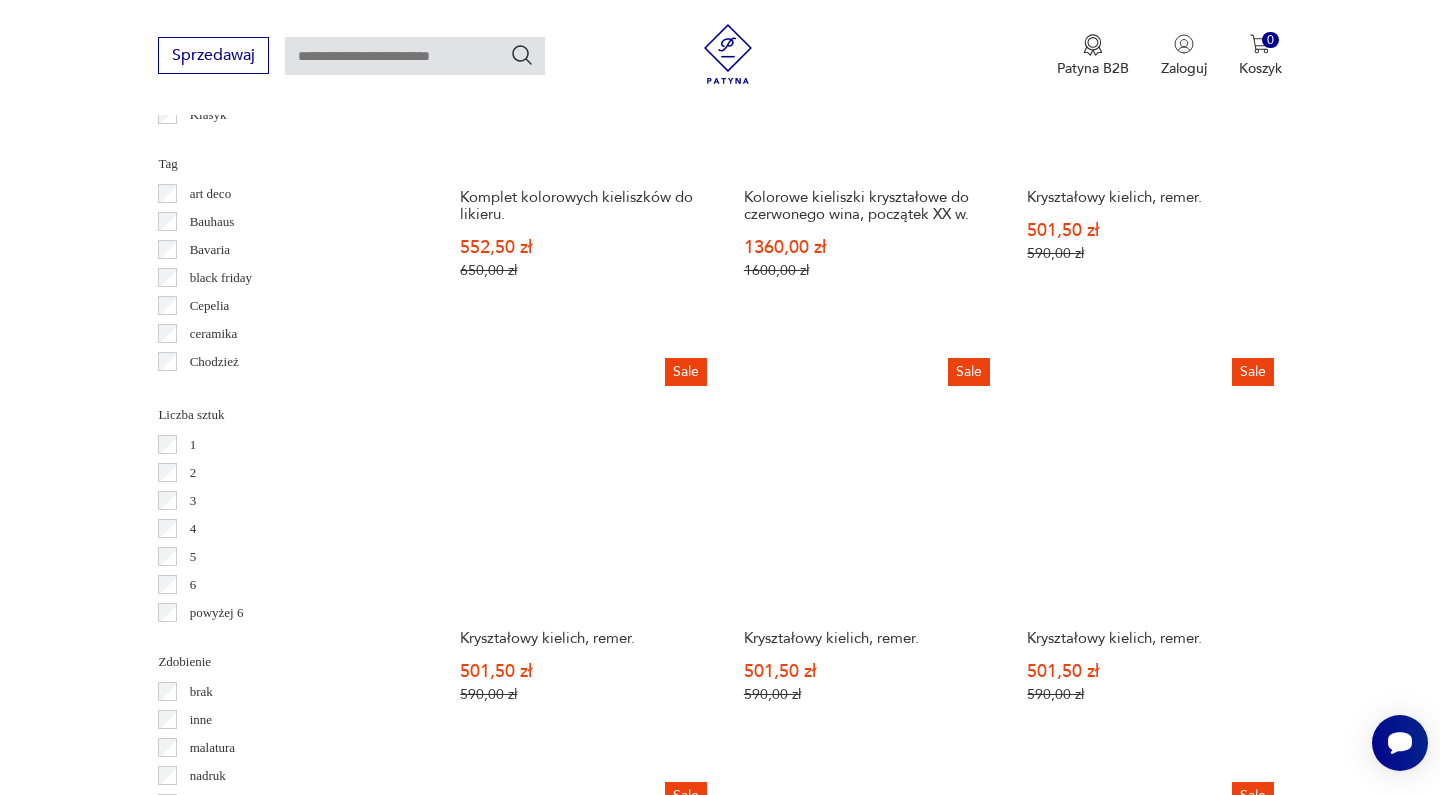 scroll, scrollTop: 1878, scrollLeft: 0, axis: vertical 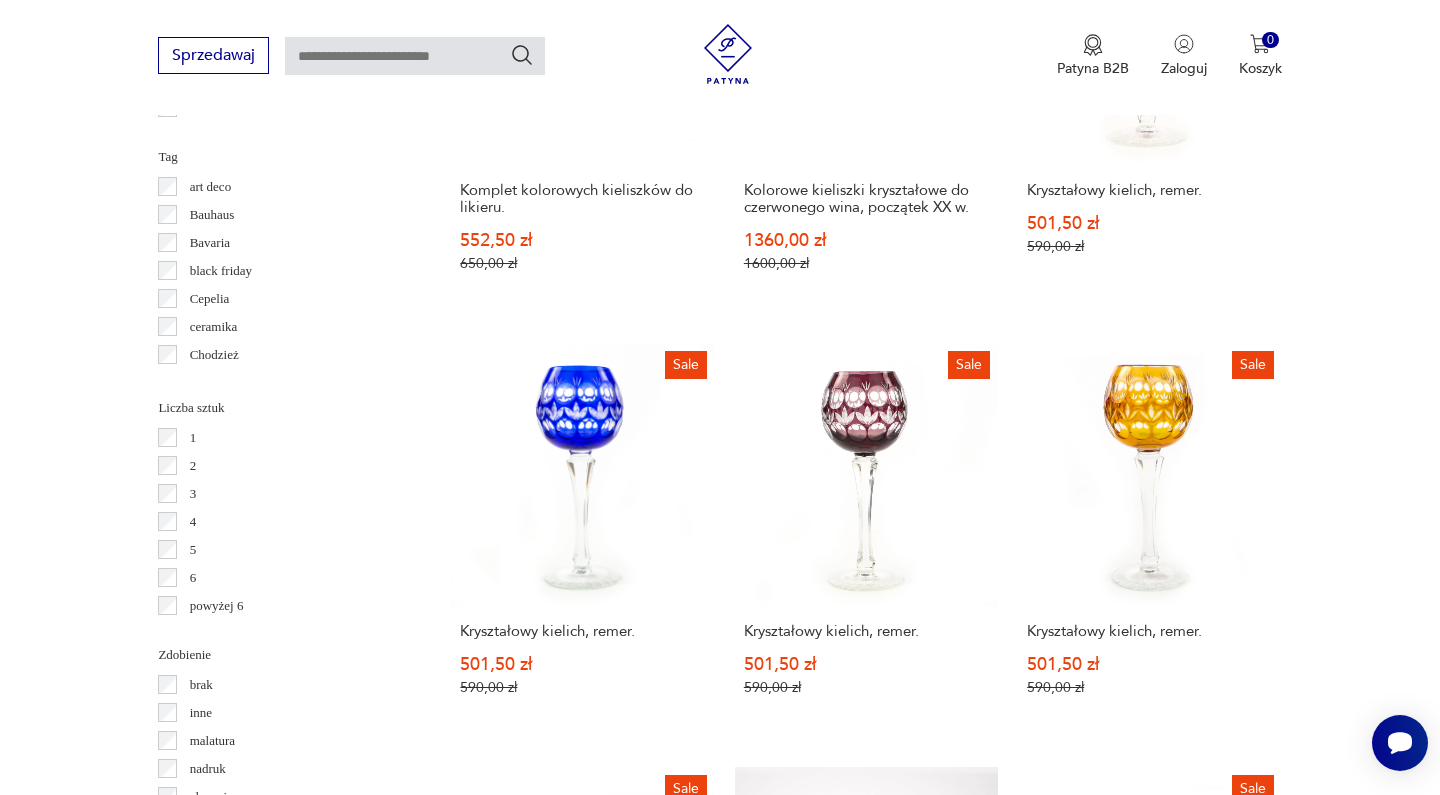 click on "6" at bounding box center [1050, 1703] 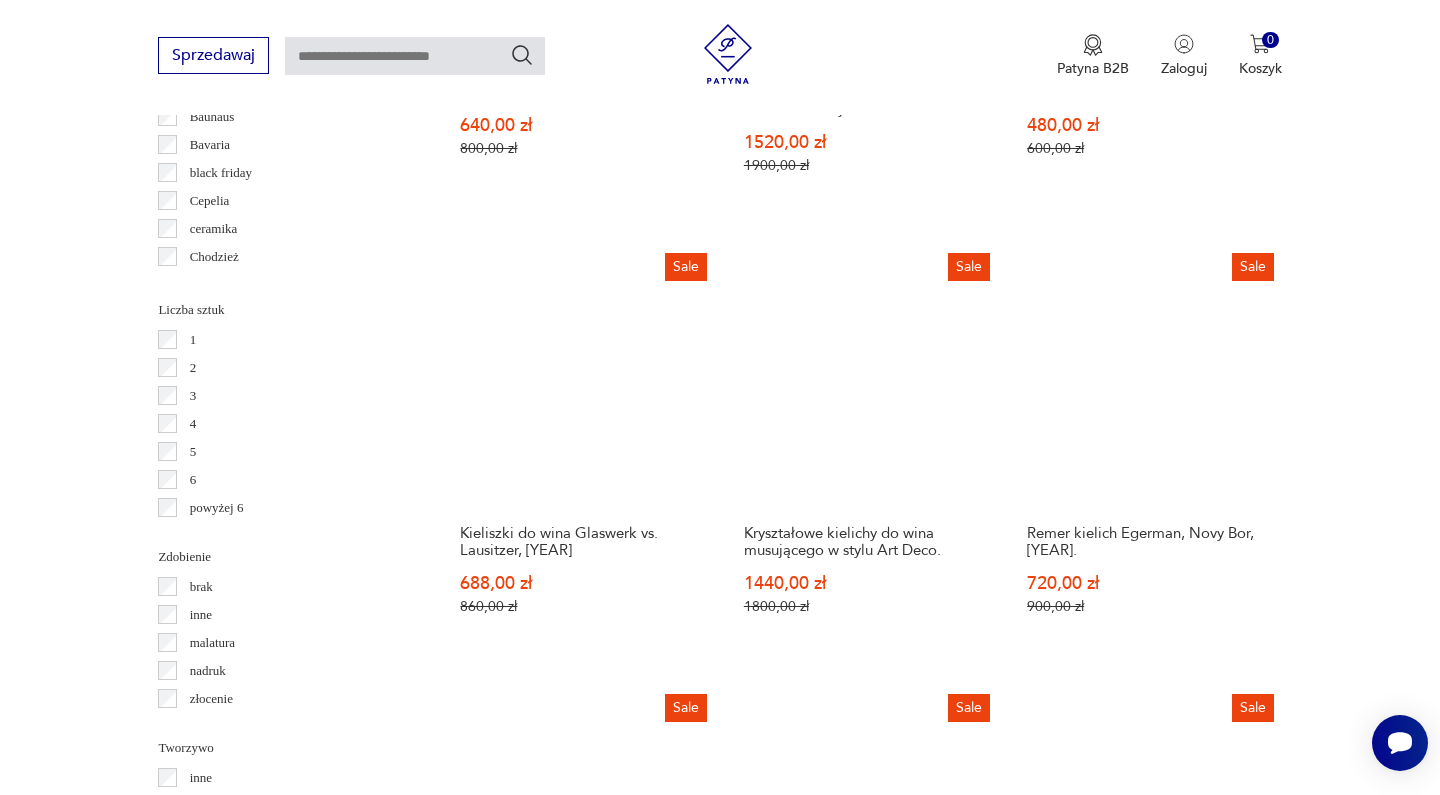 scroll, scrollTop: 2024, scrollLeft: 0, axis: vertical 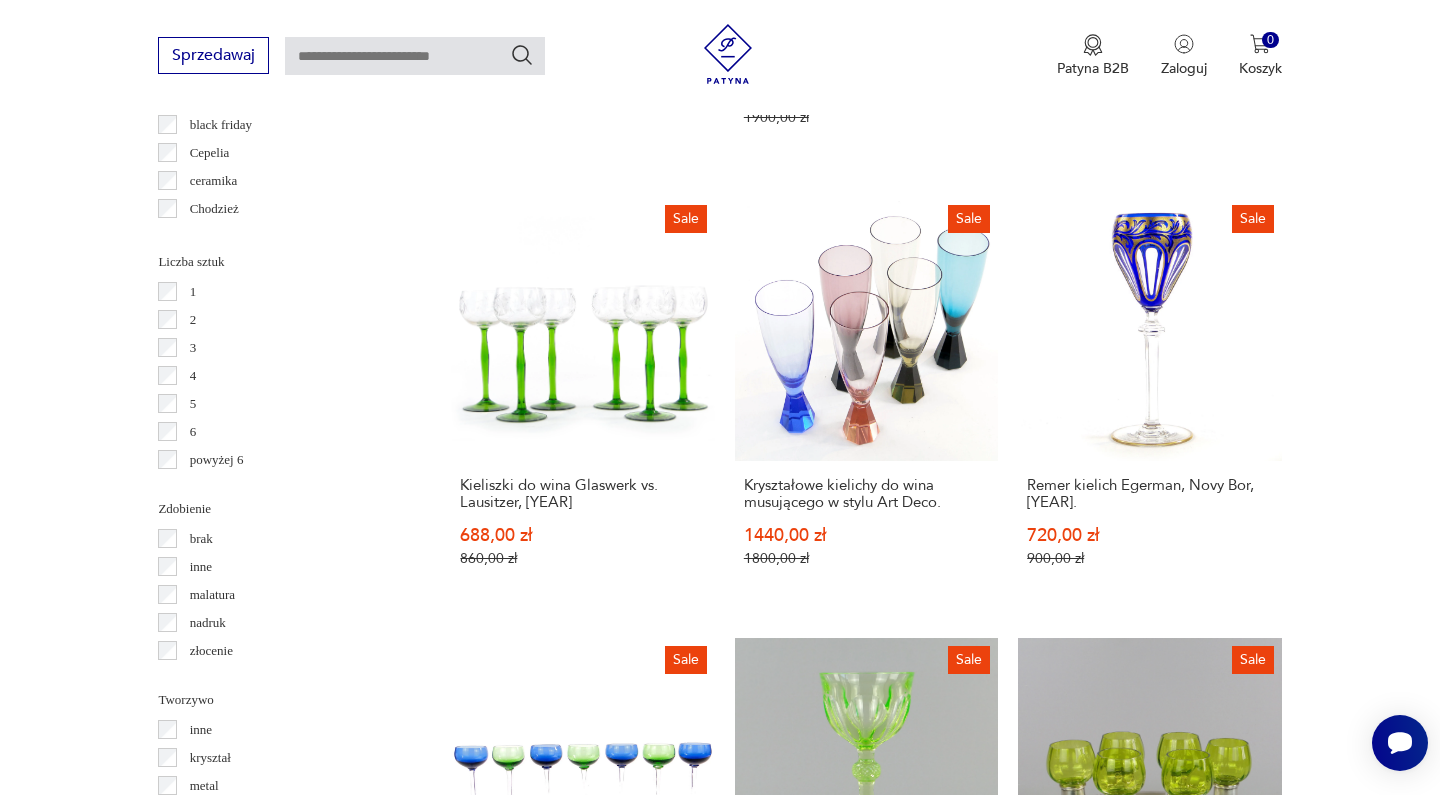 click on "7" at bounding box center (1050, 1574) 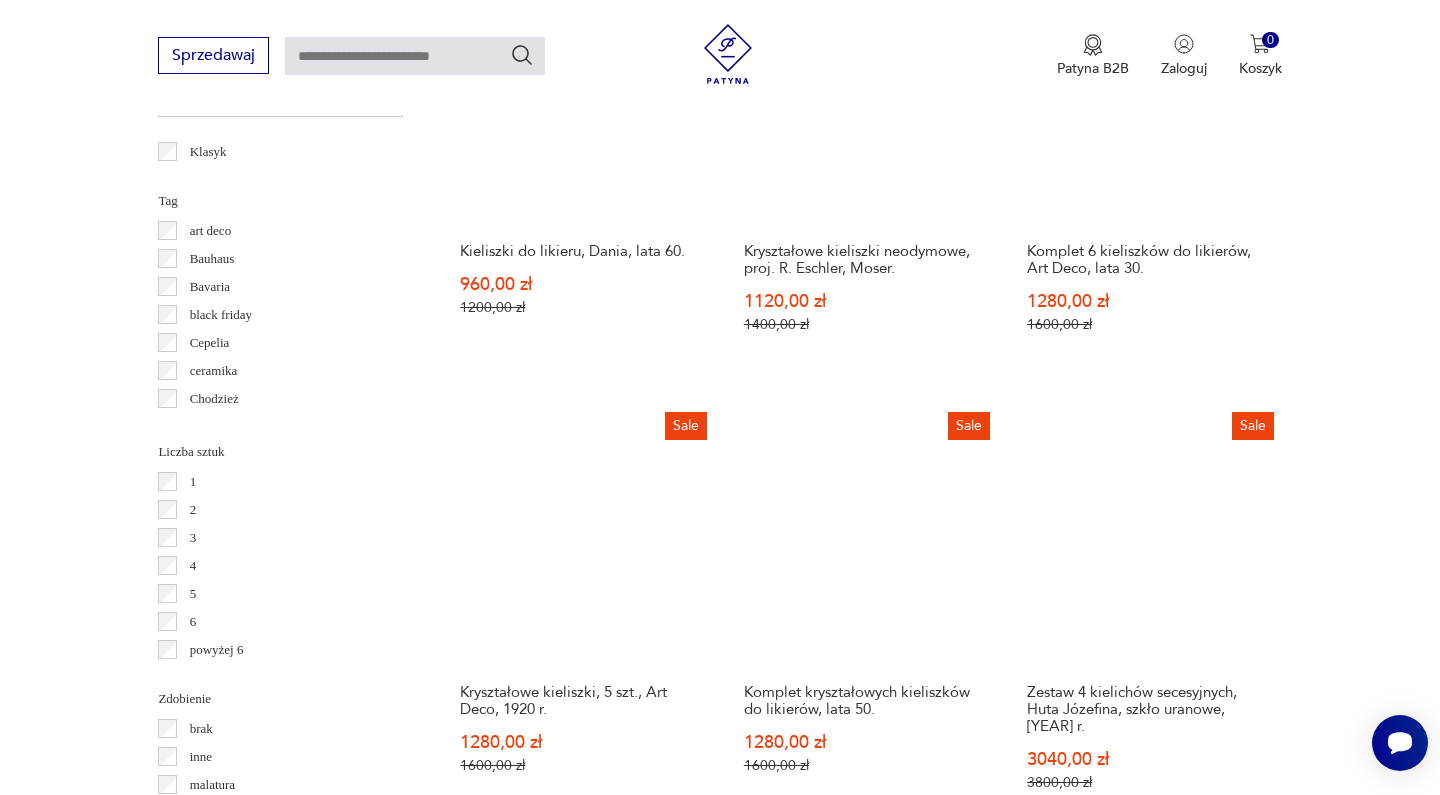 scroll, scrollTop: 1915, scrollLeft: 0, axis: vertical 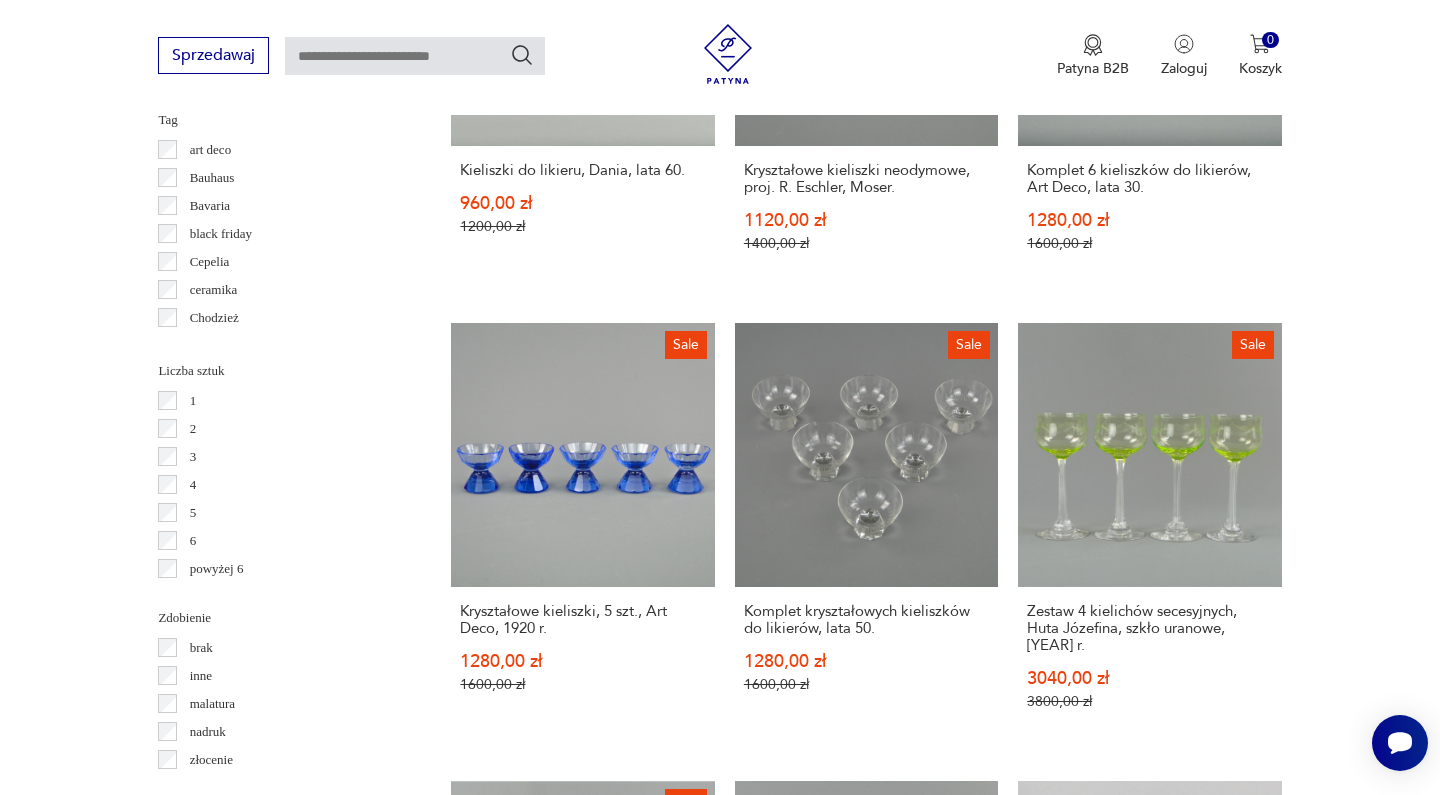 click on "8" at bounding box center [1050, 1694] 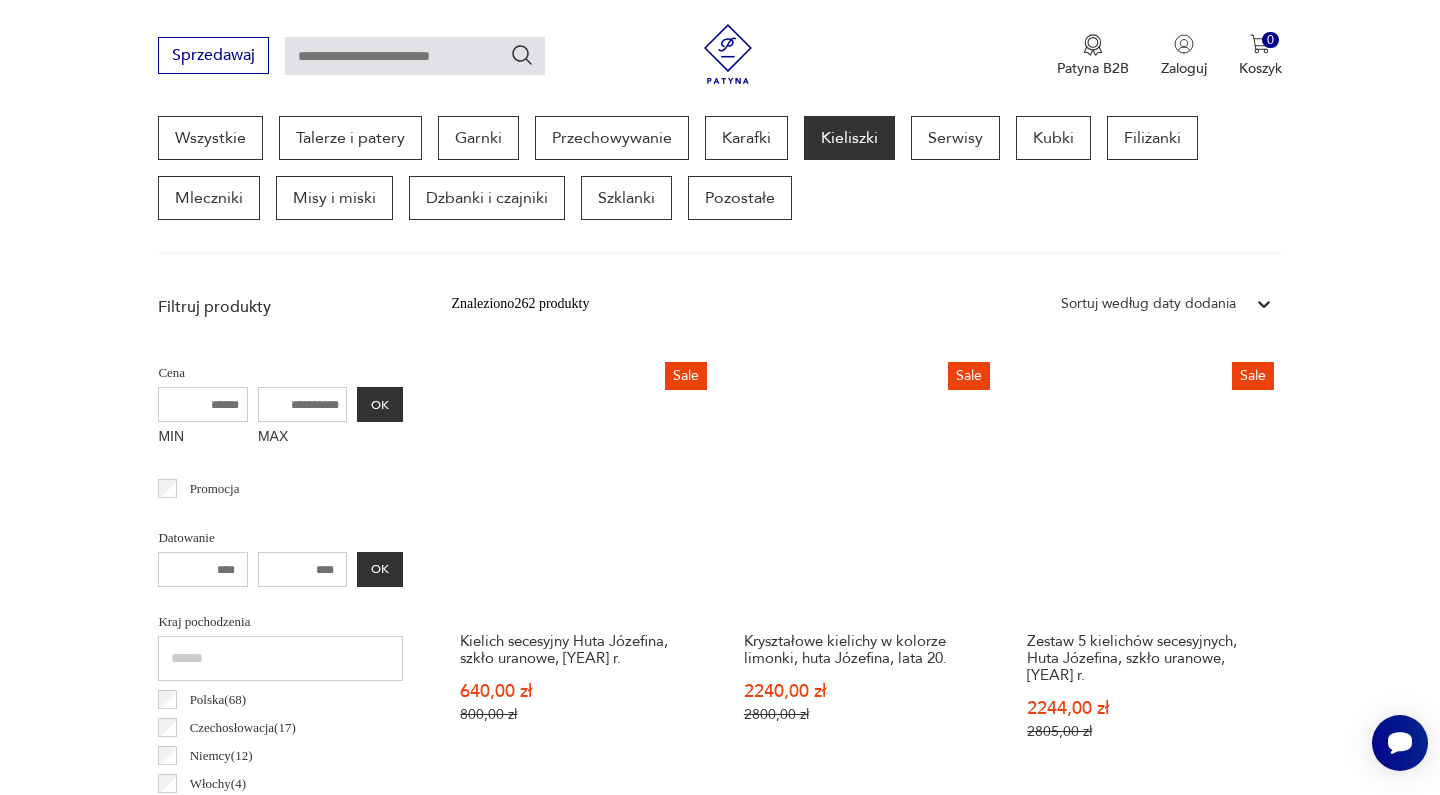 scroll, scrollTop: 532, scrollLeft: 0, axis: vertical 